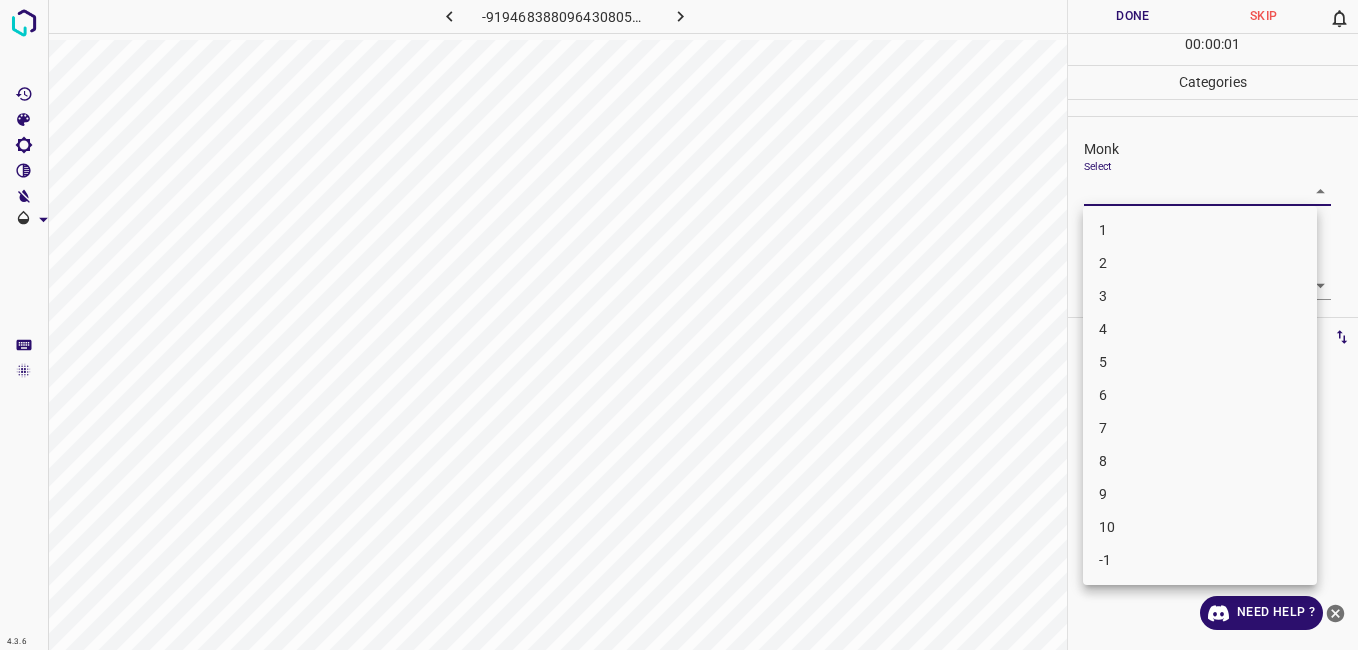 scroll, scrollTop: 0, scrollLeft: 0, axis: both 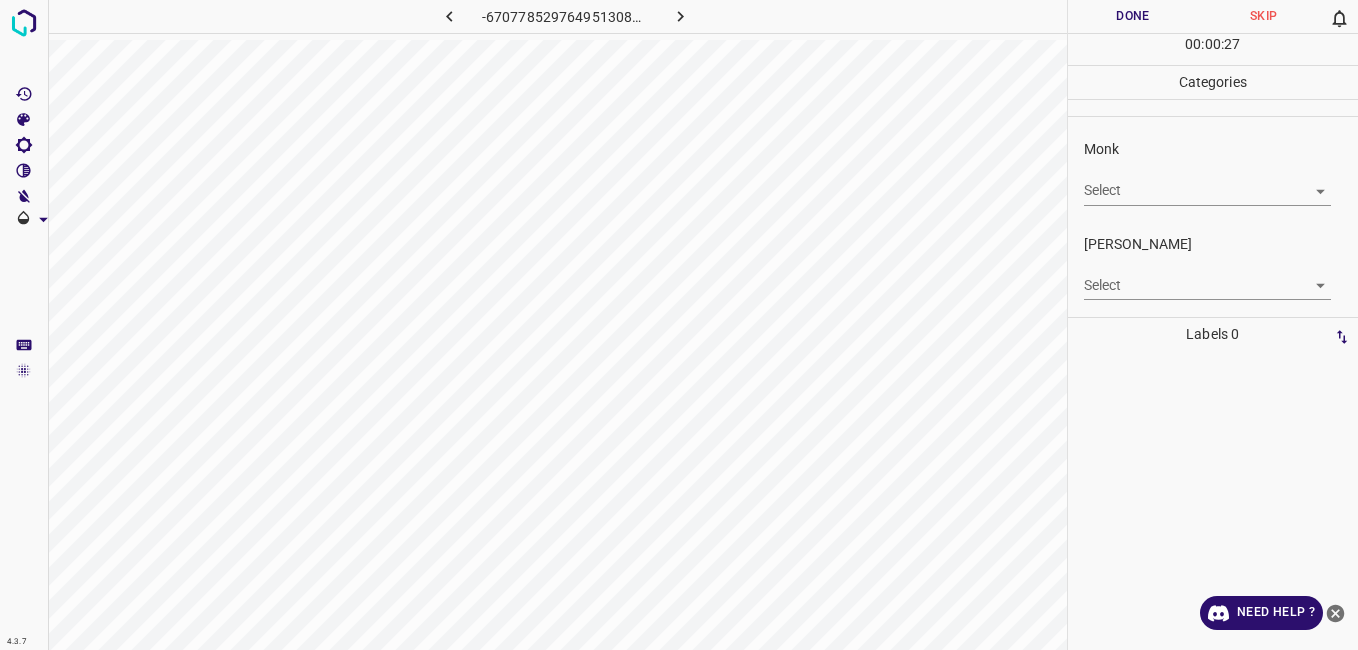 click on "4.3.7 -6707785297649513086.png Done Skip 0 00   : 00   : 27   Categories Monk   Select ​  [PERSON_NAME]   Select ​ Labels   0 Categories 1 Monk 2  [PERSON_NAME] Tools Space Change between modes (Draw & Edit) I Auto labeling R Restore zoom M Zoom in N Zoom out Delete Delete selecte label Filters Z Restore filters X Saturation filter C Brightness filter V Contrast filter B Gray scale filter General O Download Need Help ? - Text - Hide - Delete" at bounding box center (679, 325) 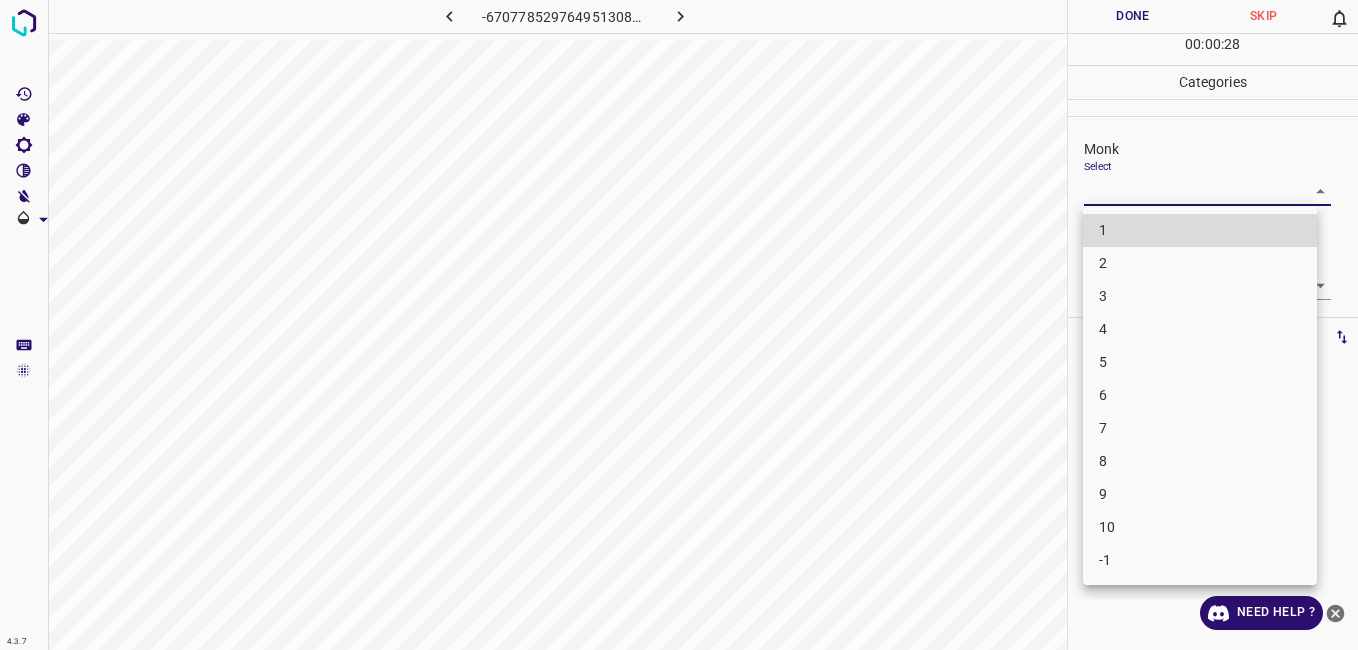 click on "2" at bounding box center [1200, 263] 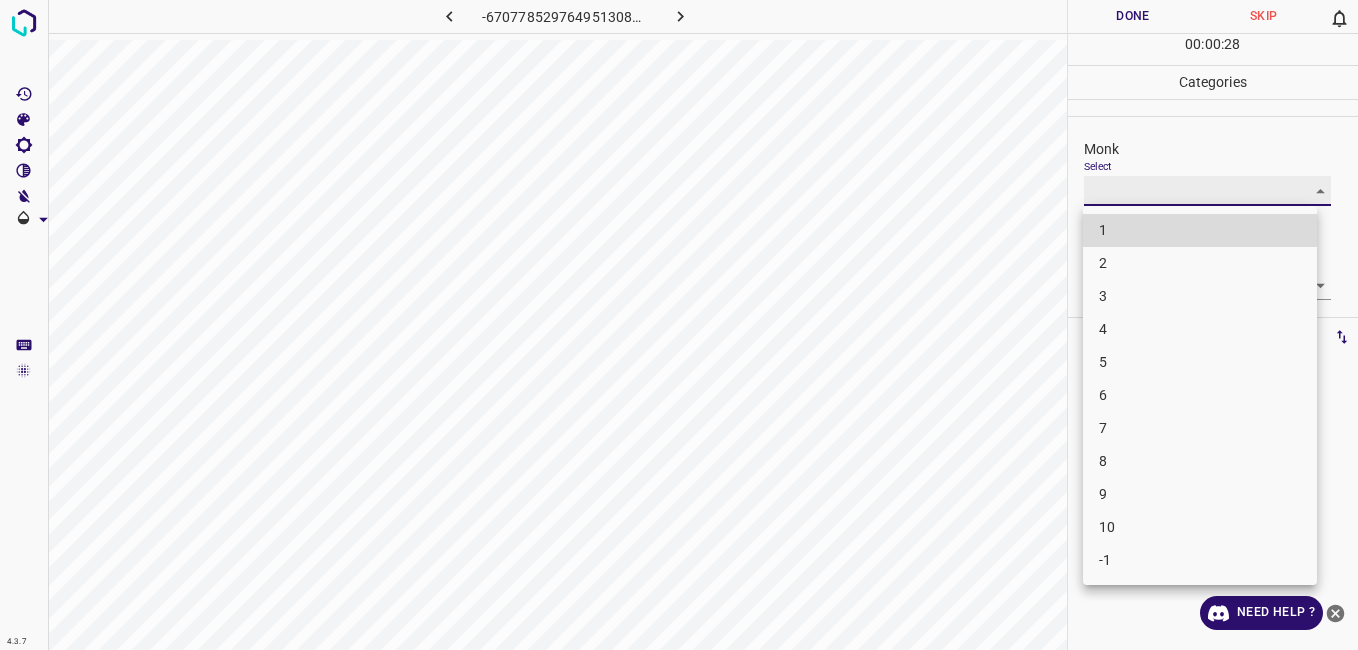 type on "2" 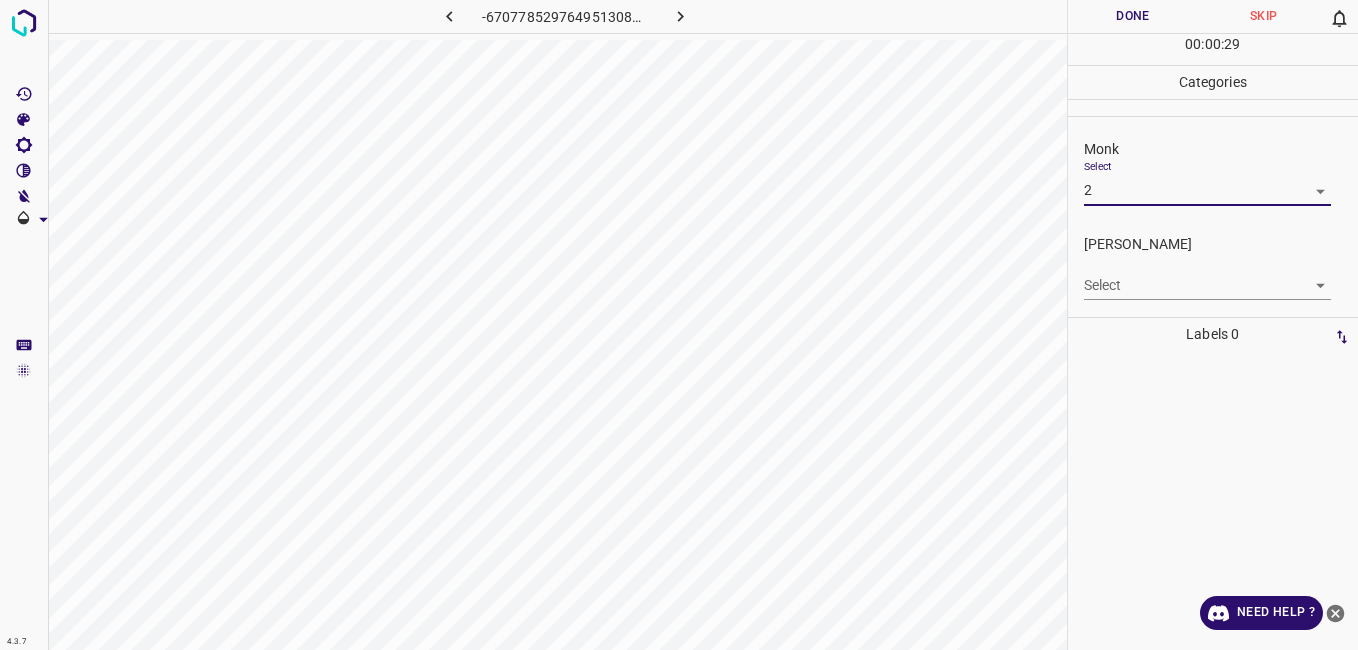 click on "4.3.7 -6707785297649513086.png Done Skip 0 00   : 00   : 29   Categories Monk   Select 2 2  [PERSON_NAME]   Select ​ Labels   0 Categories 1 Monk 2  [PERSON_NAME] Tools Space Change between modes (Draw & Edit) I Auto labeling R Restore zoom M Zoom in N Zoom out Delete Delete selecte label Filters Z Restore filters X Saturation filter C Brightness filter V Contrast filter B Gray scale filter General O Download Need Help ? - Text - Hide - Delete" at bounding box center [679, 325] 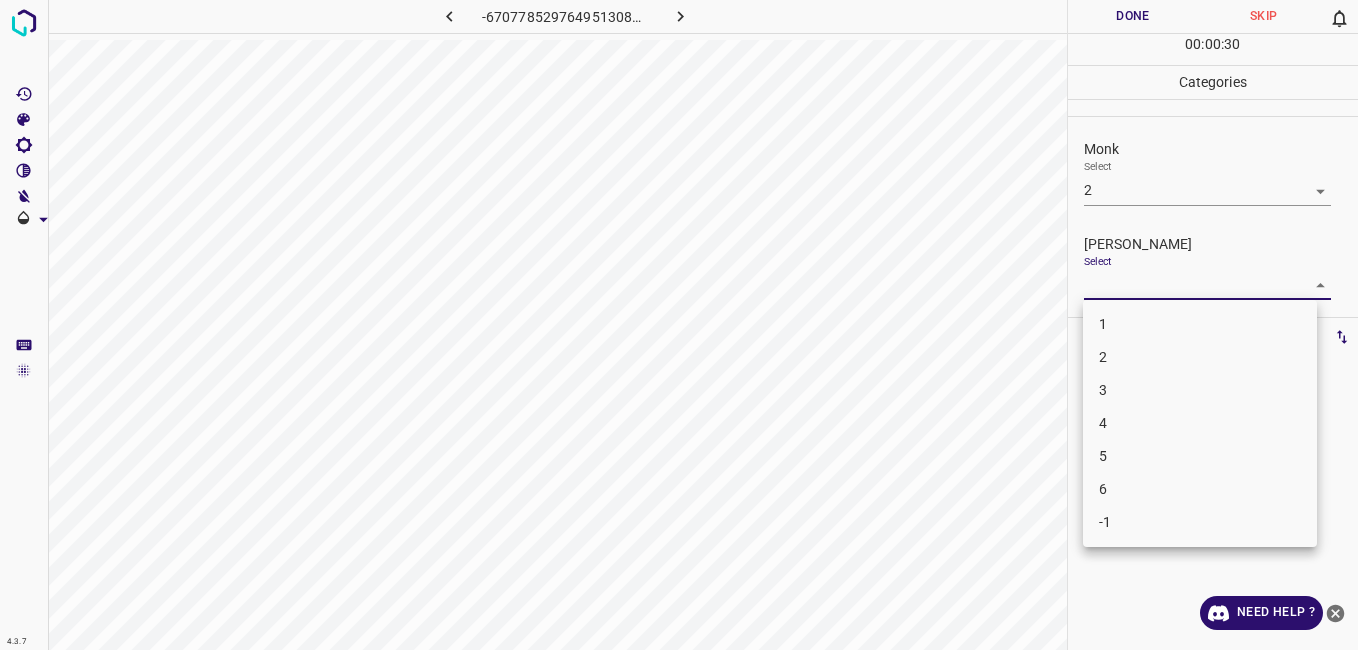 click on "1" at bounding box center (1200, 324) 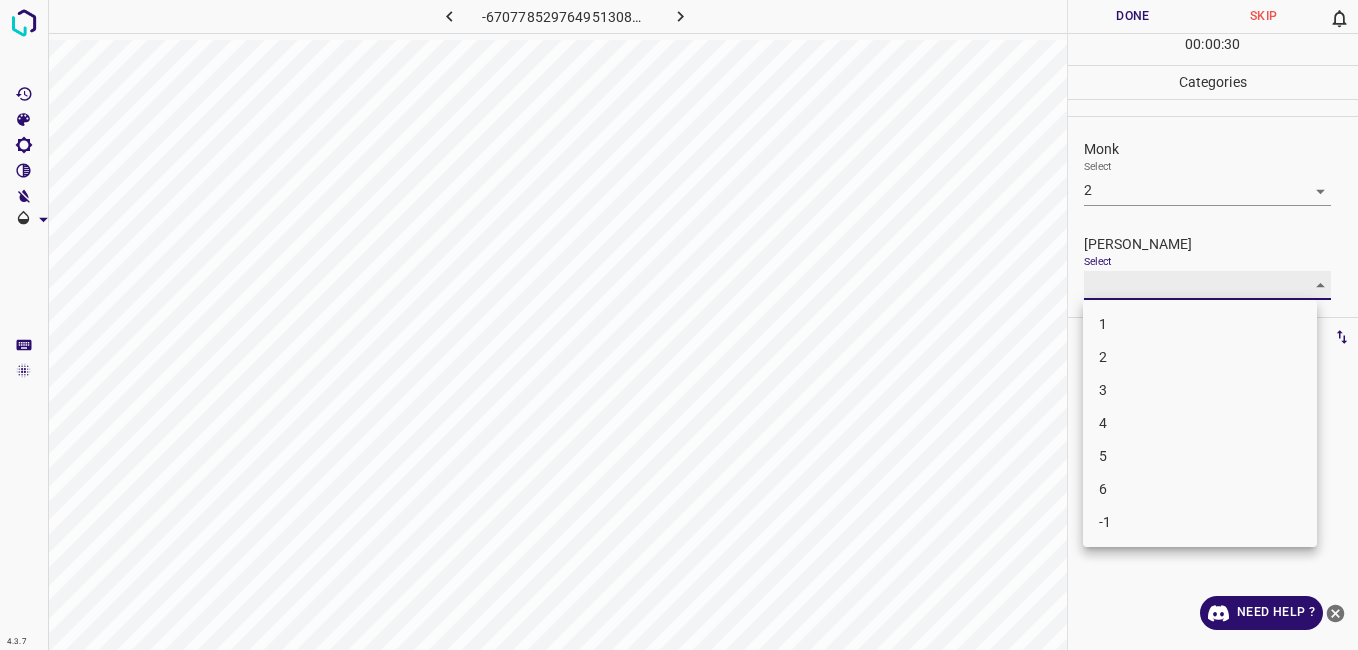 type on "1" 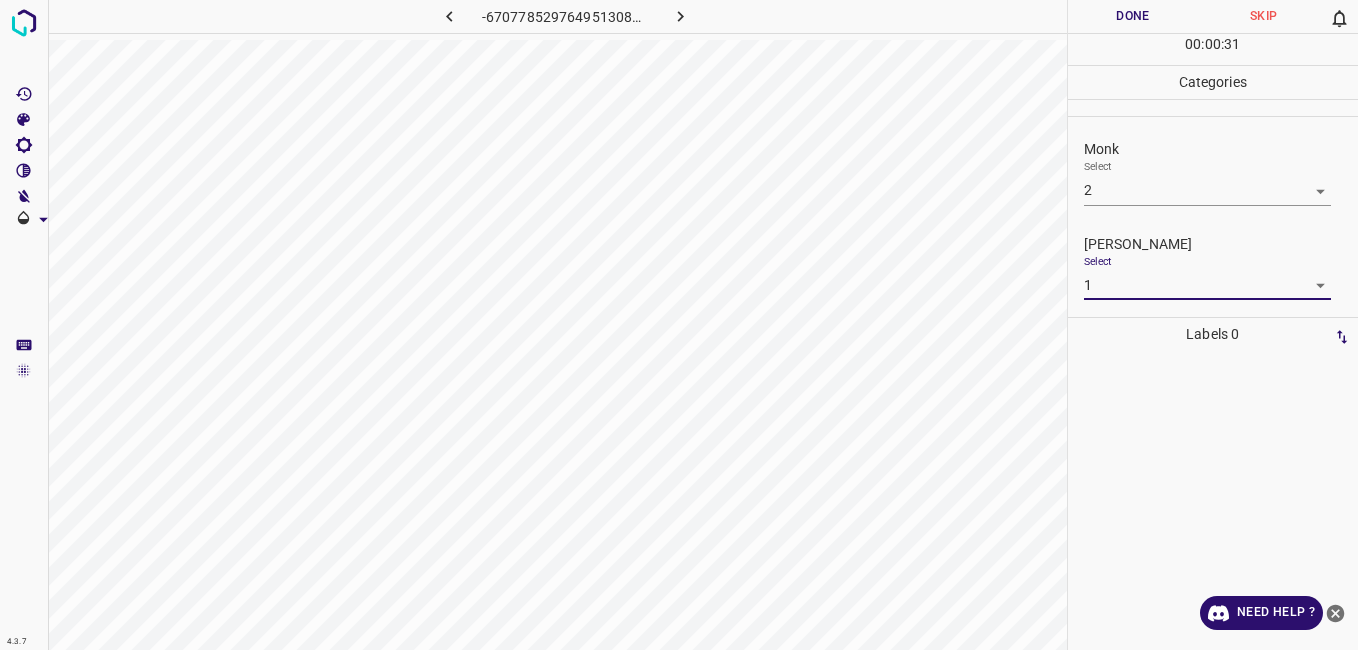 click on "Done" at bounding box center [1133, 16] 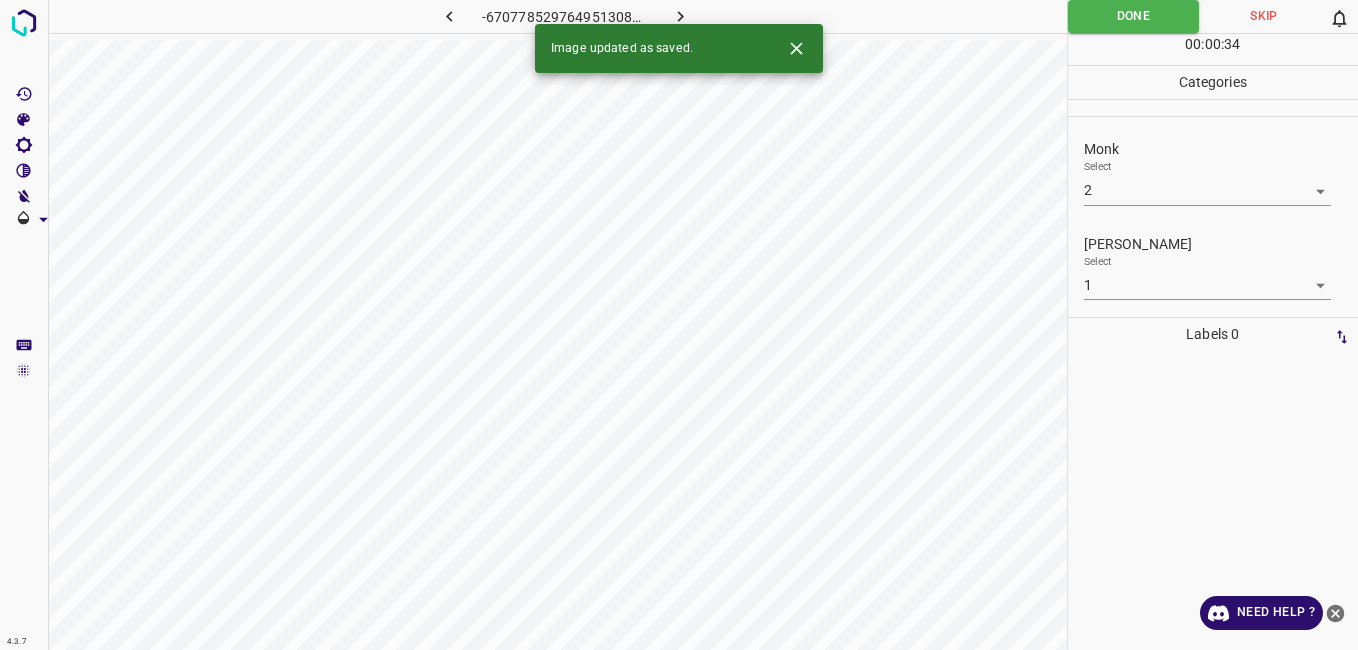 click 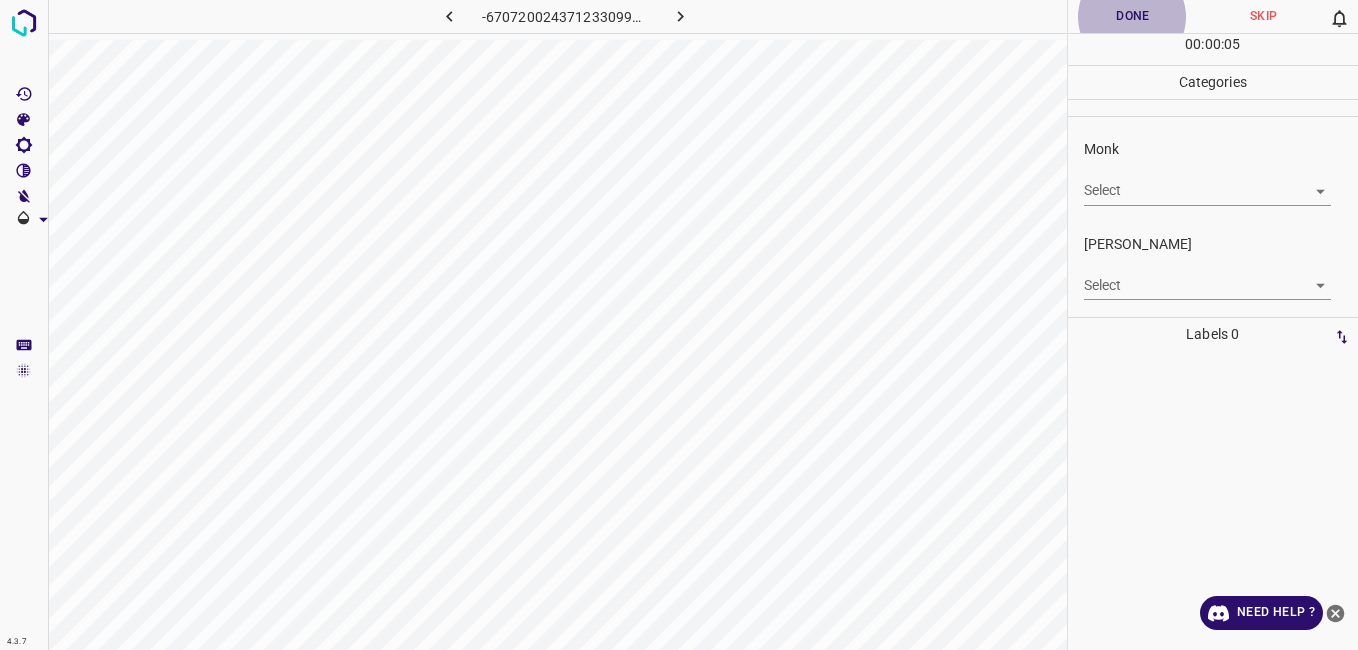 type 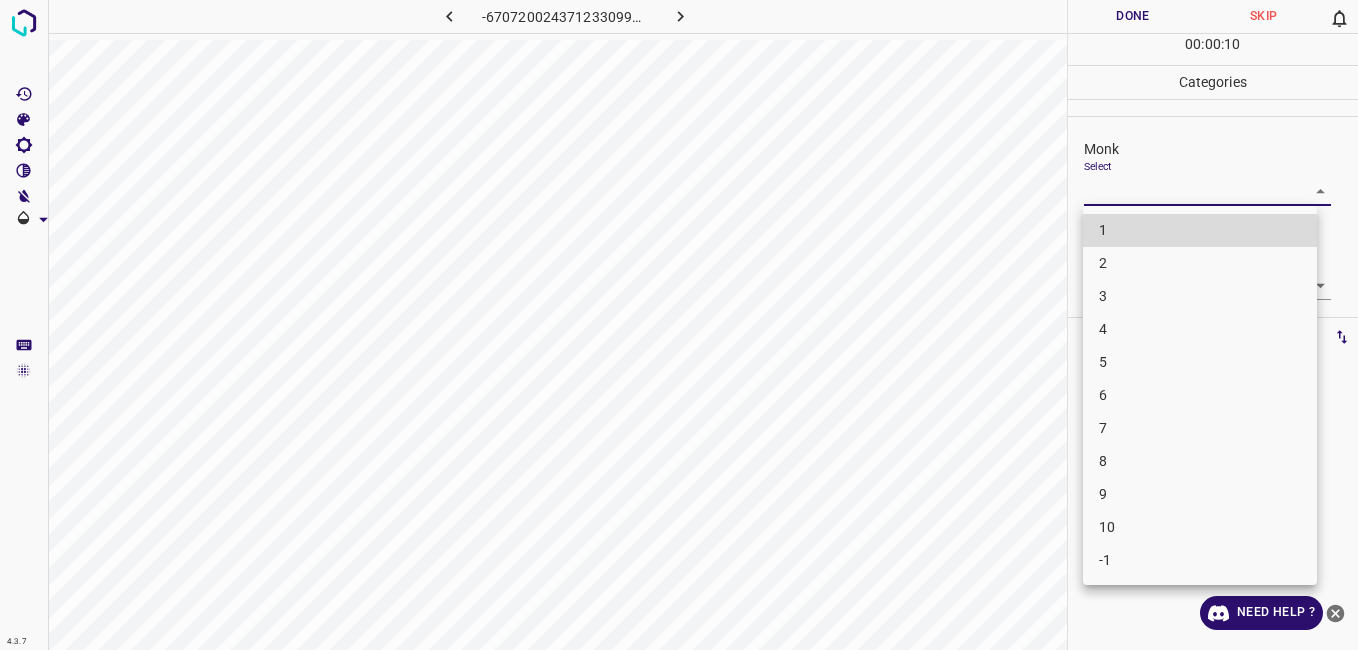 click on "4.3.7 -6707200243712330995.png Done Skip 0 00   : 00   : 10   Categories Monk   Select ​  [PERSON_NAME]   Select ​ Labels   0 Categories 1 Monk 2  [PERSON_NAME] Tools Space Change between modes (Draw & Edit) I Auto labeling R Restore zoom M Zoom in N Zoom out Delete Delete selecte label Filters Z Restore filters X Saturation filter C Brightness filter V Contrast filter B Gray scale filter General O Download Need Help ? - Text - Hide - Delete 1 2 3 4 5 6 7 8 9 10 -1" at bounding box center (679, 325) 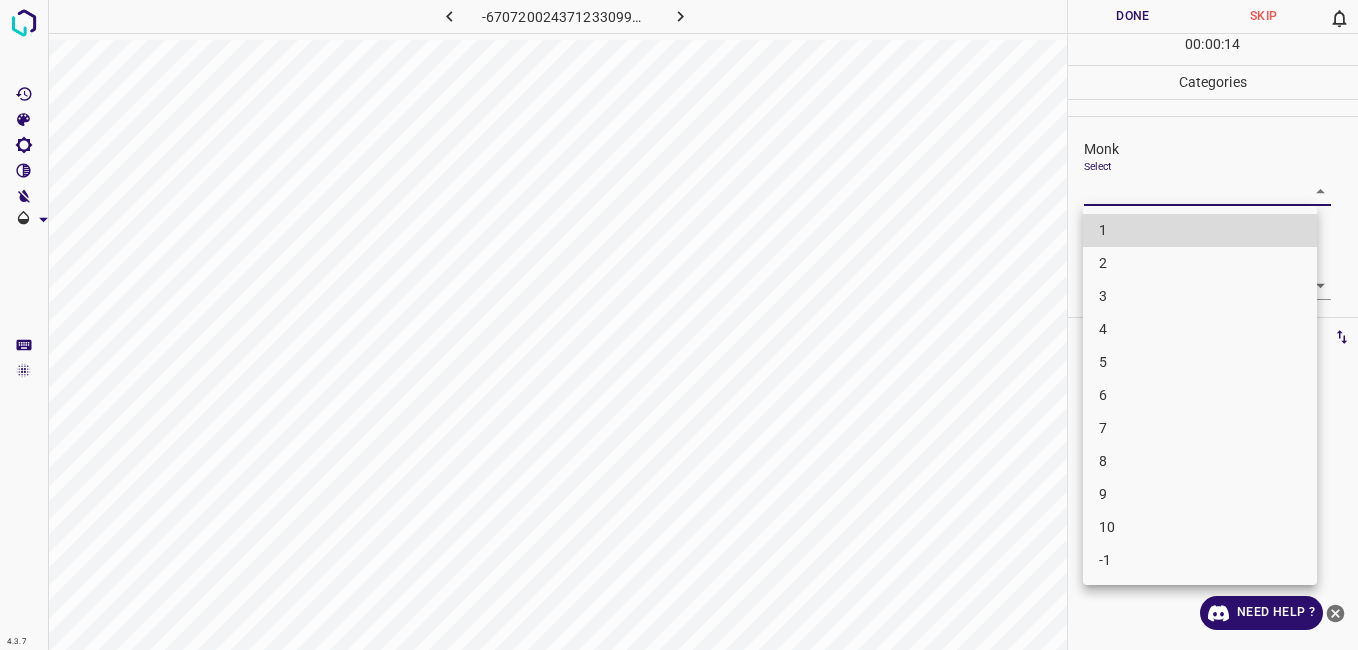 click on "6" at bounding box center (1200, 395) 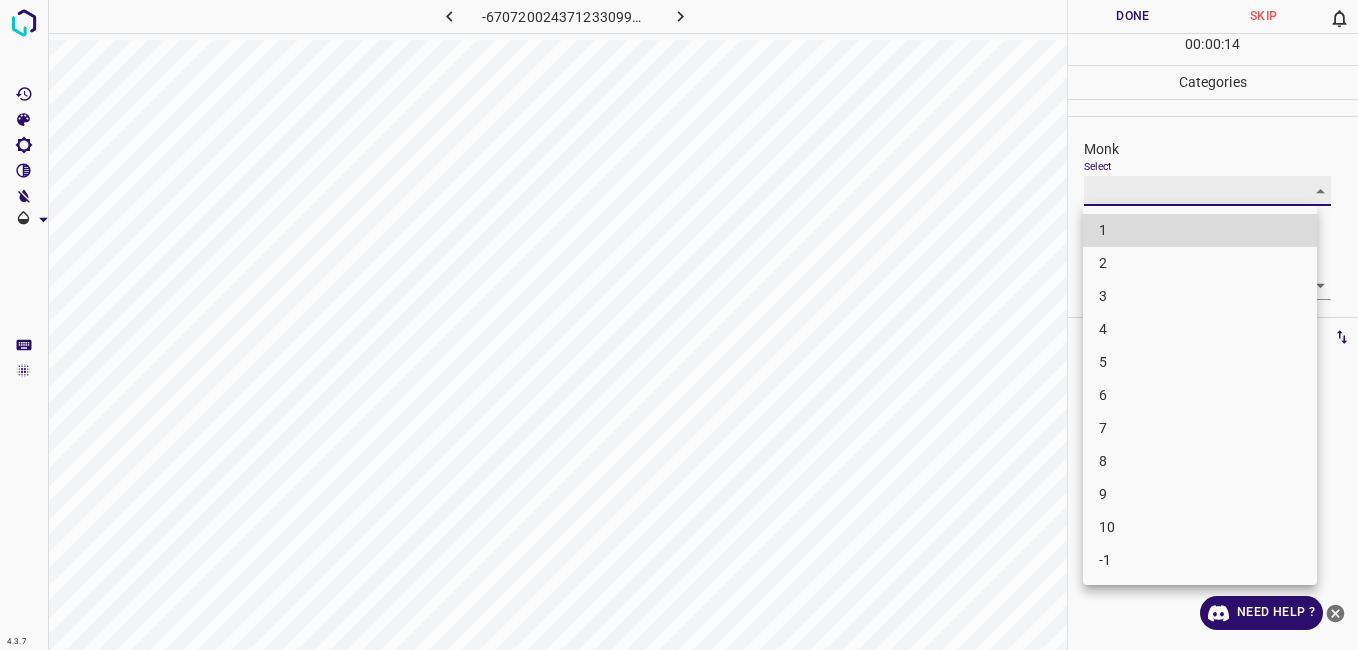 type on "6" 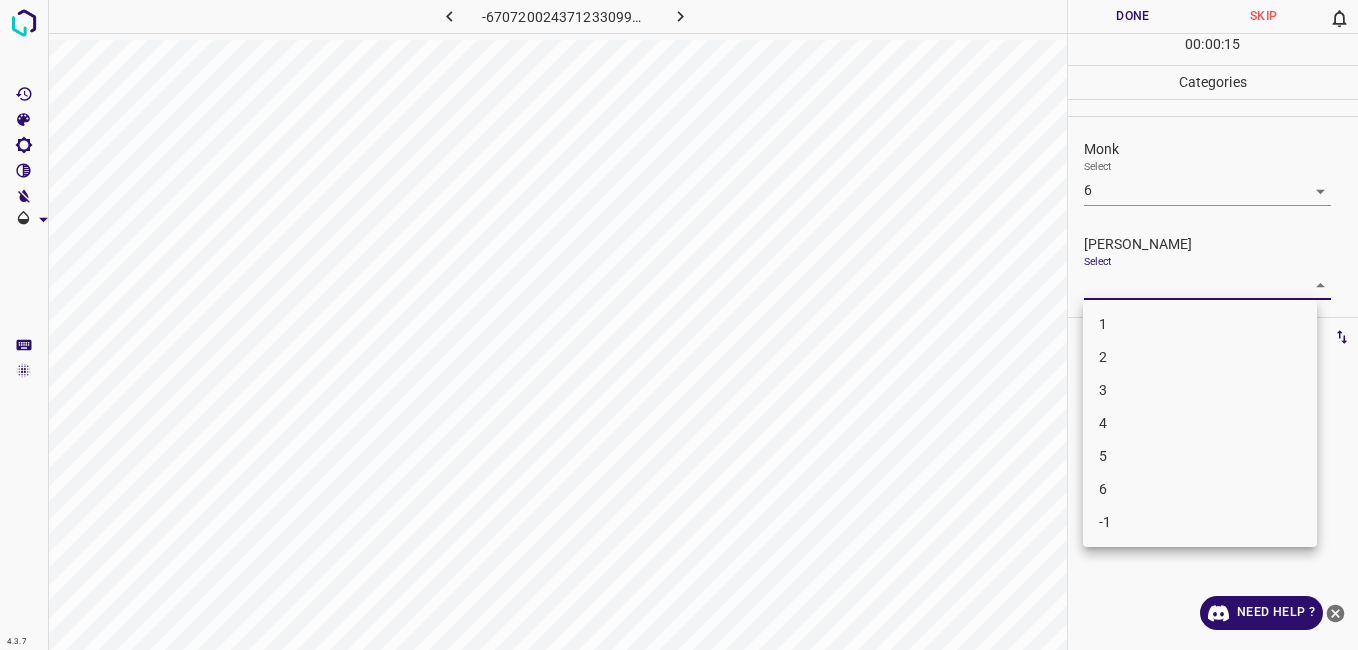 click on "4.3.7 -6707200243712330995.png Done Skip 0 00   : 00   : 15   Categories Monk   Select 6 6  [PERSON_NAME]   Select ​ Labels   0 Categories 1 Monk 2  [PERSON_NAME] Tools Space Change between modes (Draw & Edit) I Auto labeling R Restore zoom M Zoom in N Zoom out Delete Delete selecte label Filters Z Restore filters X Saturation filter C Brightness filter V Contrast filter B Gray scale filter General O Download Need Help ? - Text - Hide - Delete 1 2 3 4 5 6 -1" at bounding box center (679, 325) 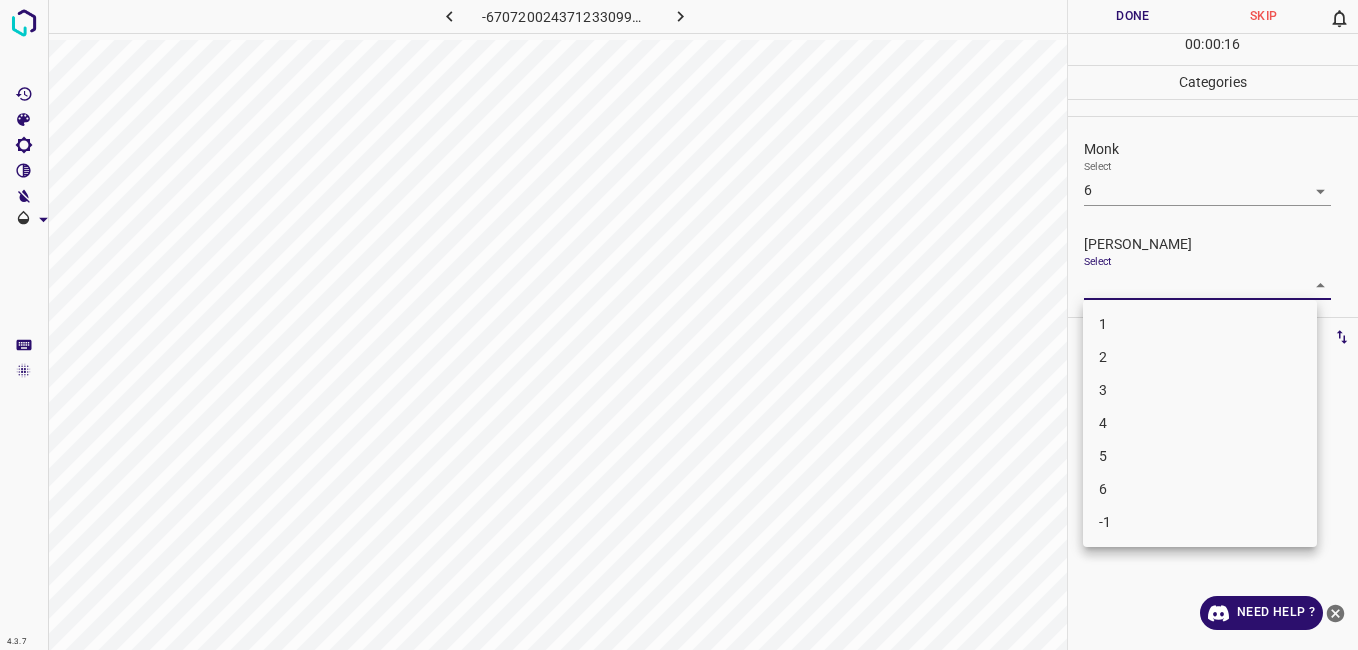 click on "5" at bounding box center (1200, 456) 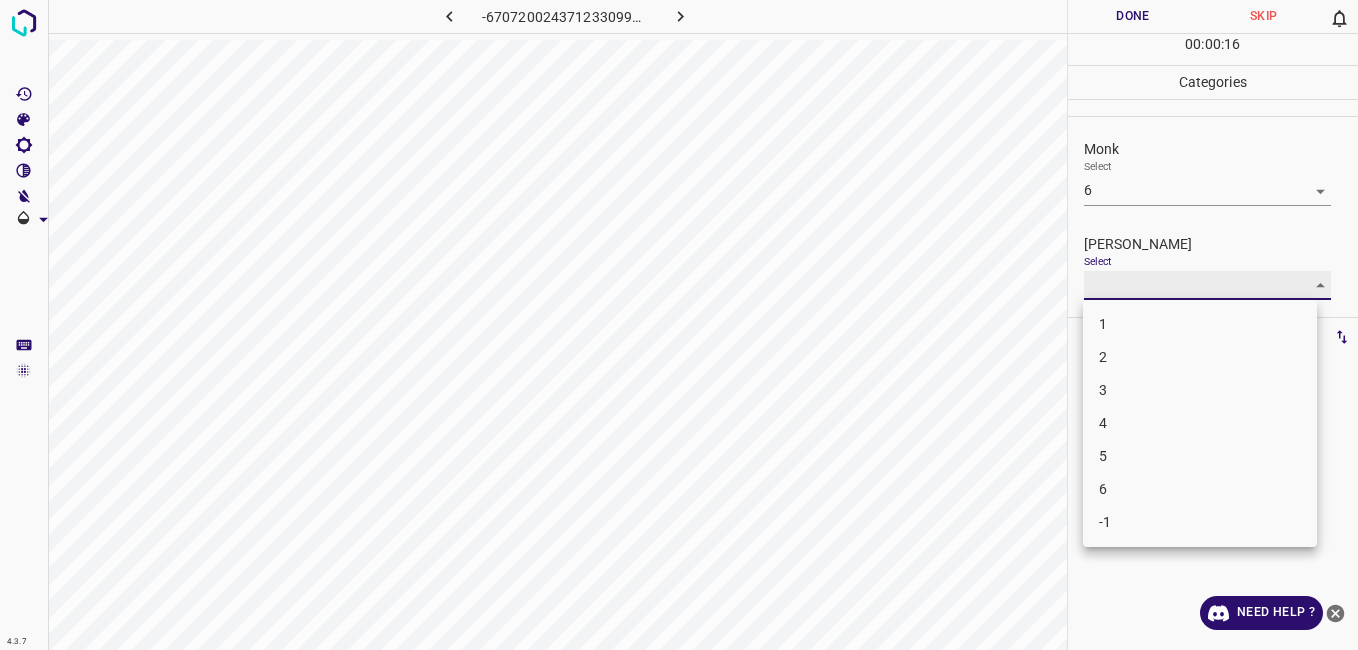 type on "5" 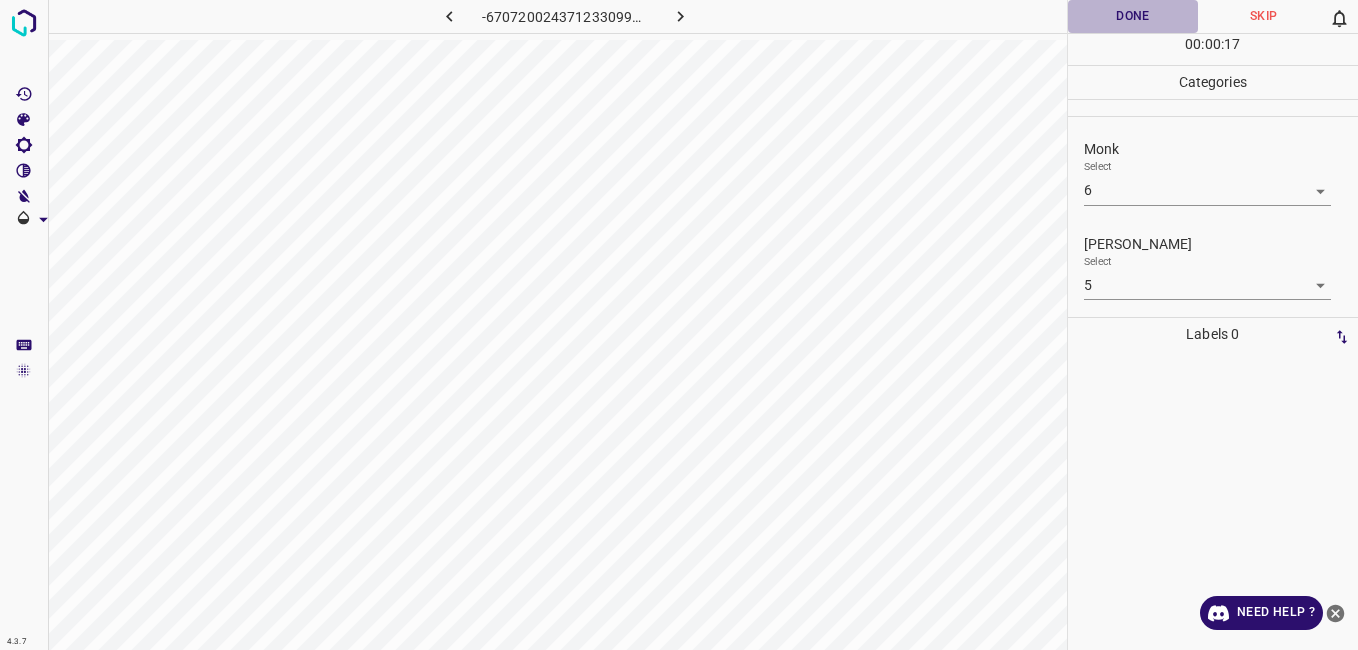 click on "Done" at bounding box center (1133, 16) 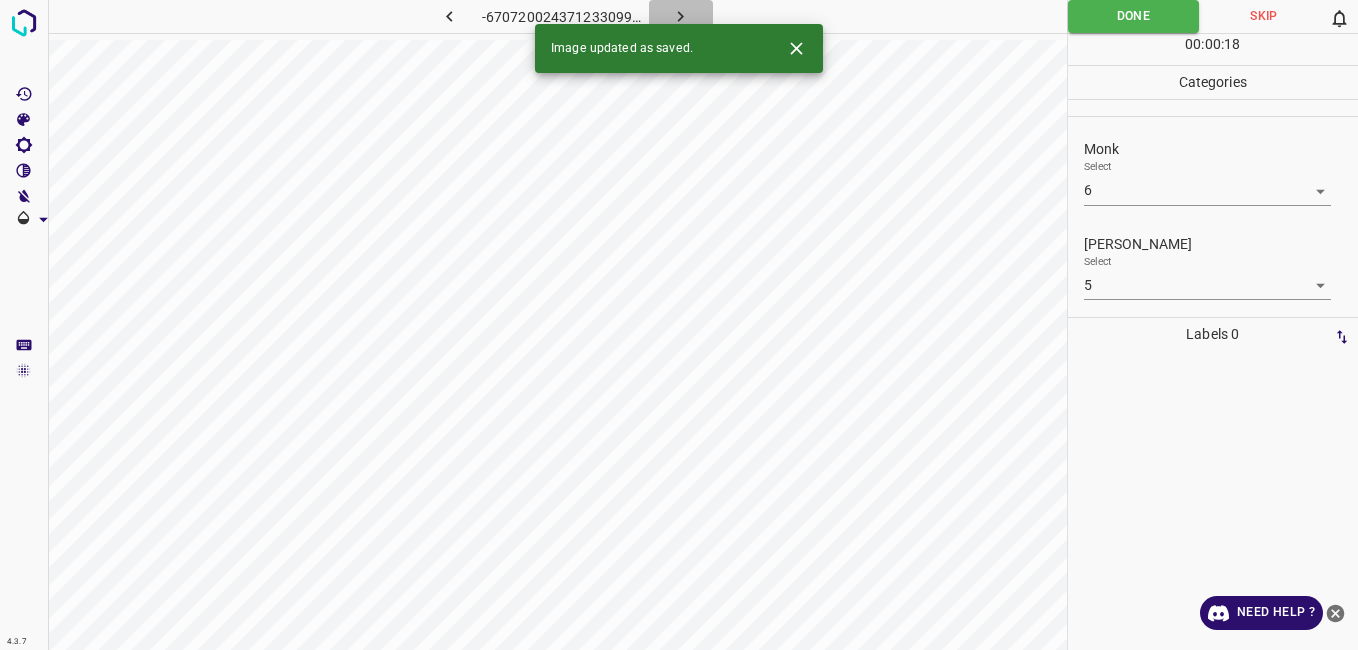 click 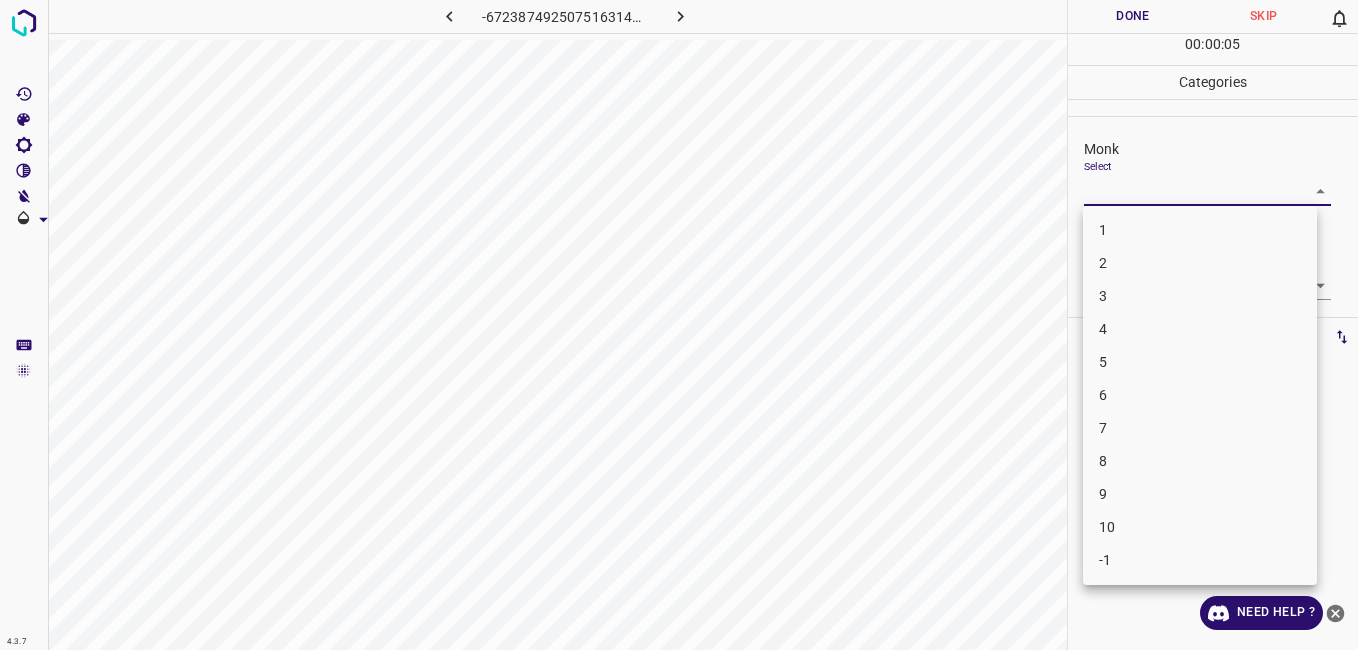 click on "4.3.7 -6723874925075163146.png Done Skip 0 00   : 00   : 05   Categories Monk   Select ​  [PERSON_NAME]   Select ​ Labels   0 Categories 1 Monk 2  [PERSON_NAME] Tools Space Change between modes (Draw & Edit) I Auto labeling R Restore zoom M Zoom in N Zoom out Delete Delete selecte label Filters Z Restore filters X Saturation filter C Brightness filter V Contrast filter B Gray scale filter General O Download Need Help ? - Text - Hide - Delete 1 2 3 4 5 6 7 8 9 10 -1" at bounding box center (679, 325) 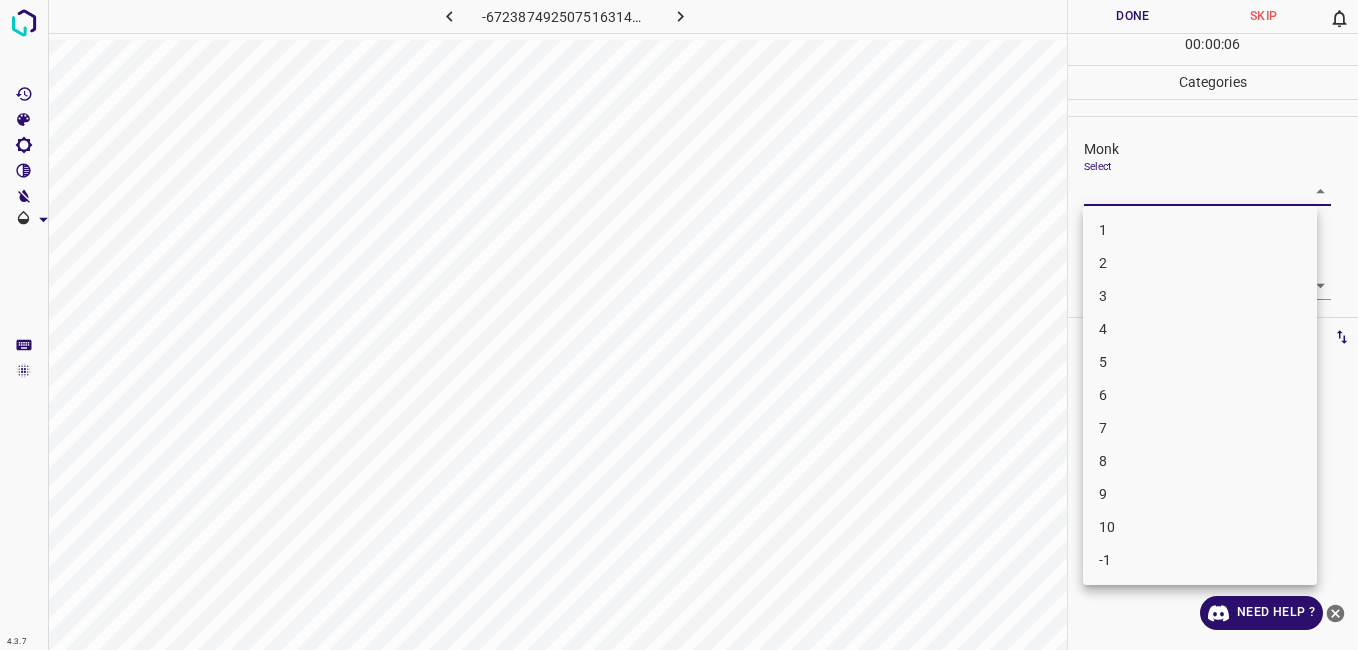 click on "6" at bounding box center (1200, 395) 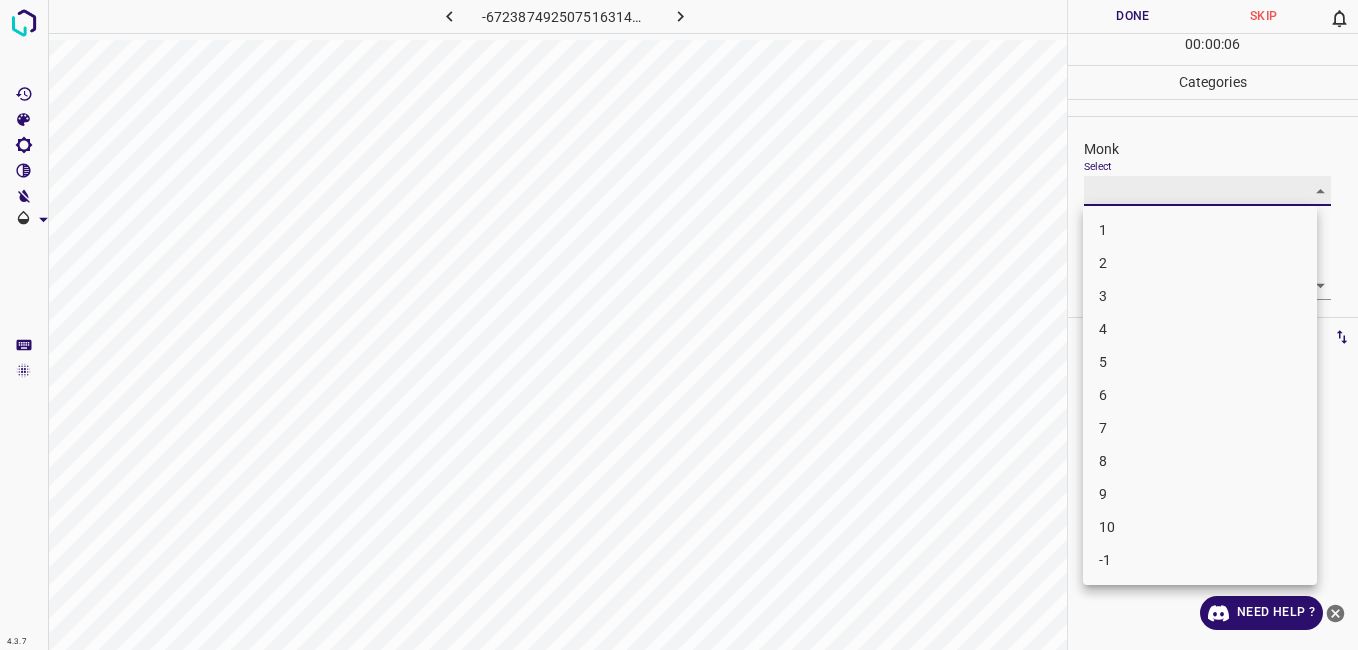 type on "6" 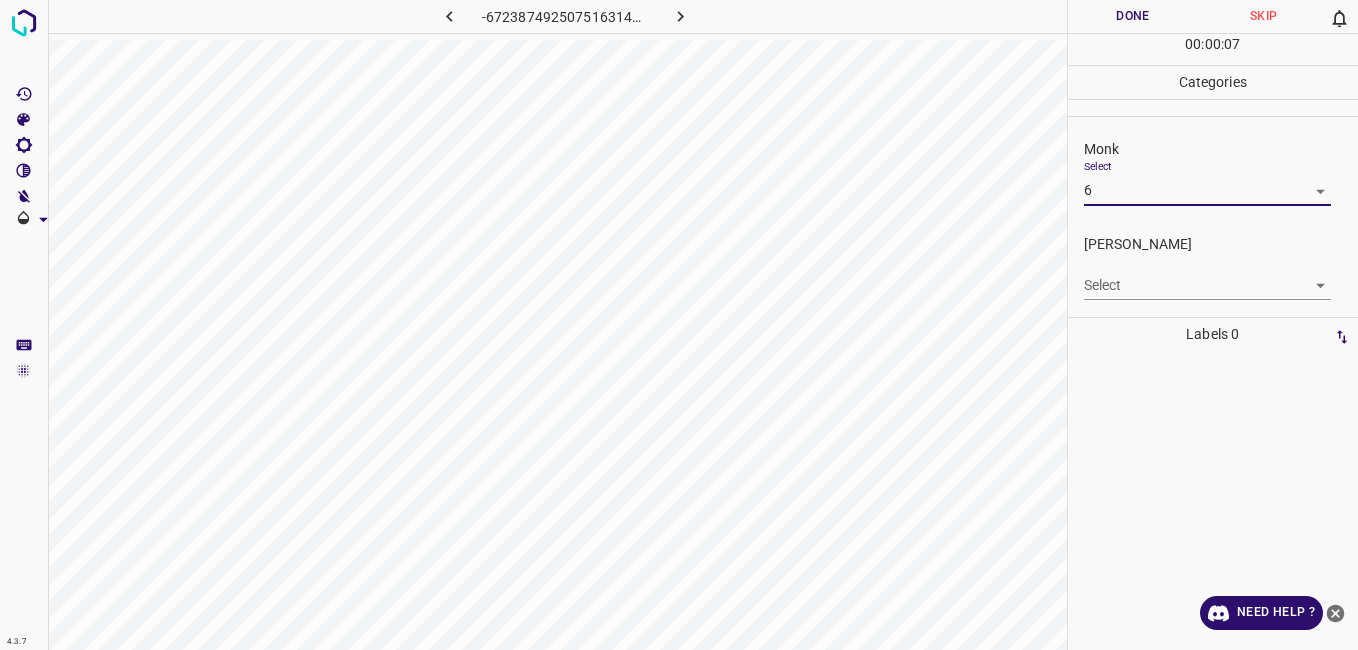 click on "4.3.7 -6723874925075163146.png Done Skip 0 00   : 00   : 07   Categories Monk   Select 6 6  [PERSON_NAME]   Select ​ Labels   0 Categories 1 Monk 2  [PERSON_NAME] Tools Space Change between modes (Draw & Edit) I Auto labeling R Restore zoom M Zoom in N Zoom out Delete Delete selecte label Filters Z Restore filters X Saturation filter C Brightness filter V Contrast filter B Gray scale filter General O Download Need Help ? - Text - Hide - Delete" at bounding box center [679, 325] 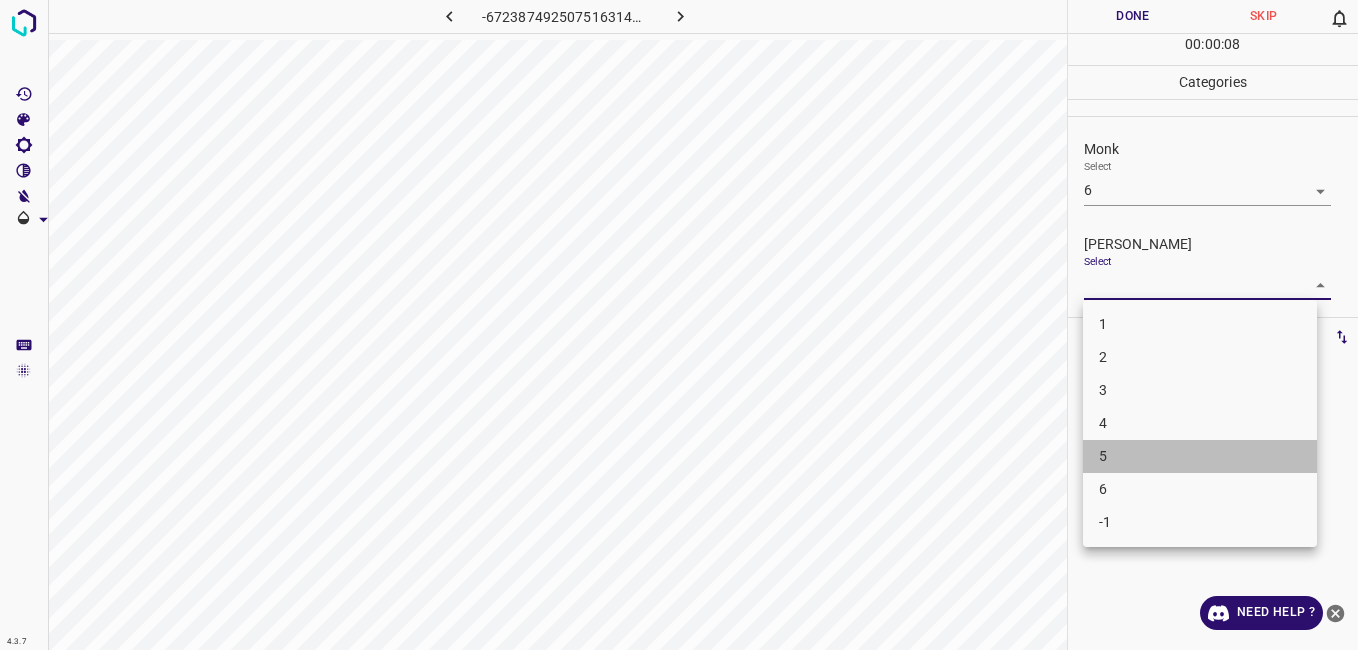 click on "5" at bounding box center (1200, 456) 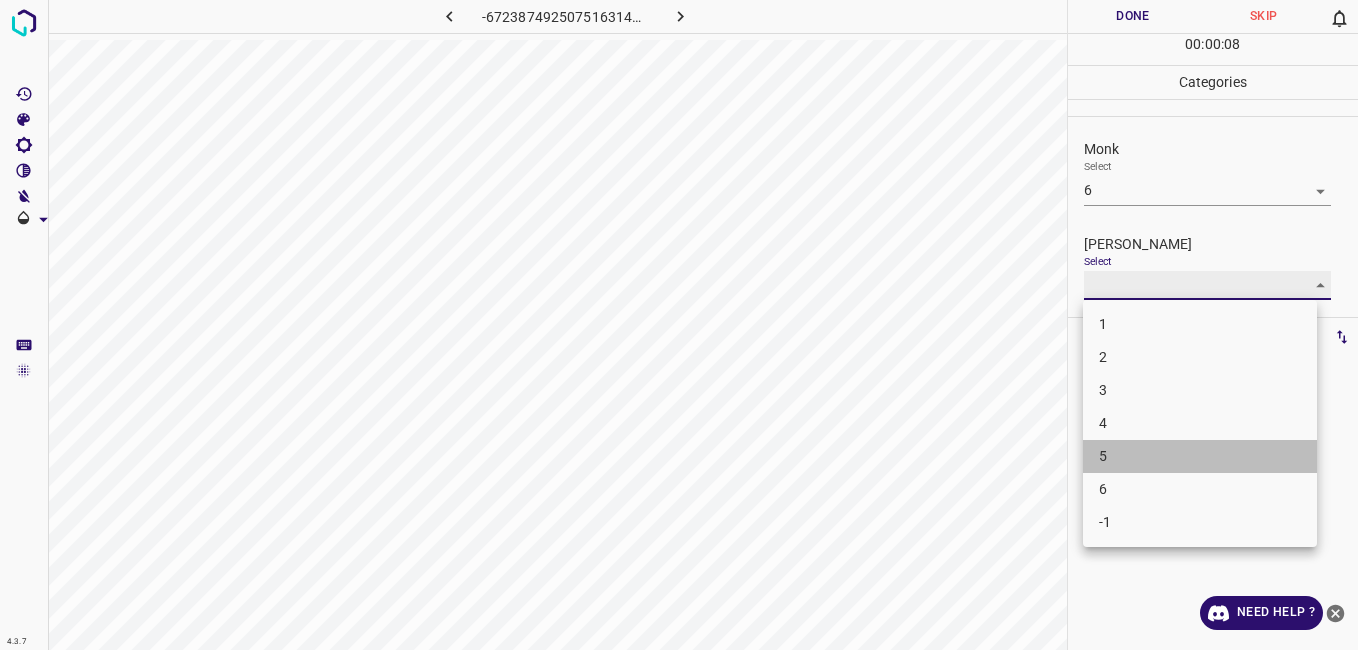 type on "5" 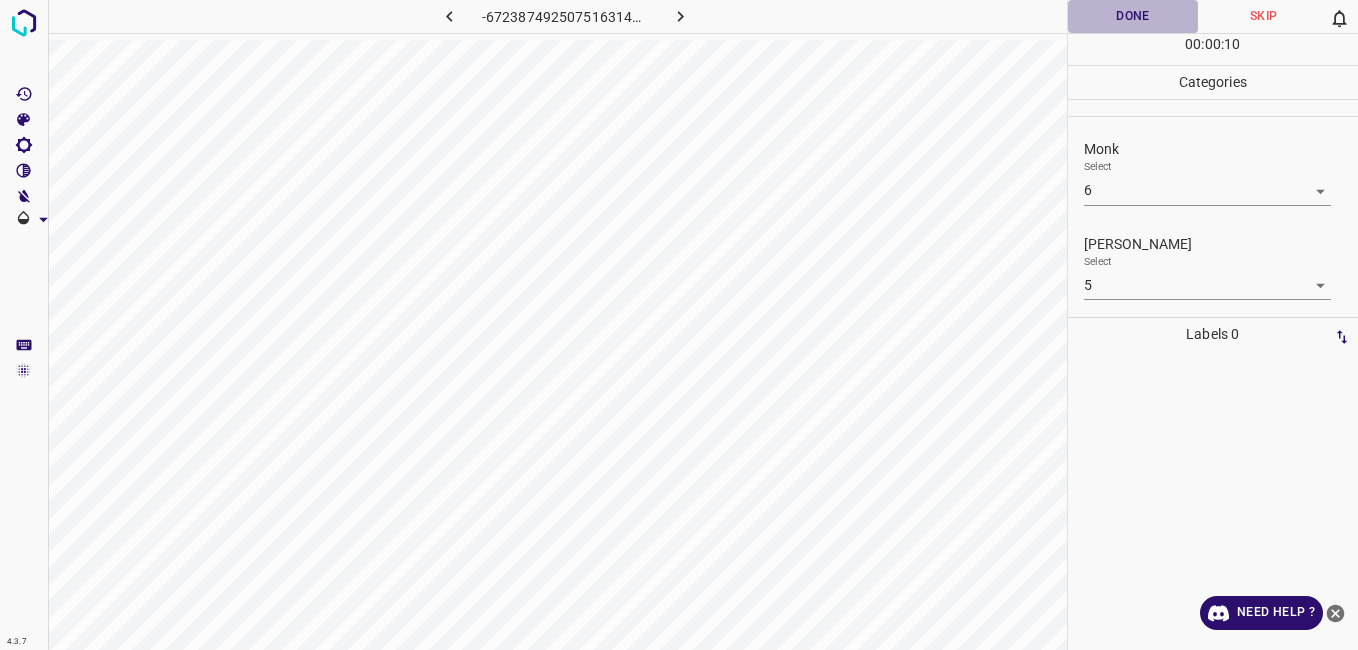 click on "Done" at bounding box center (1133, 16) 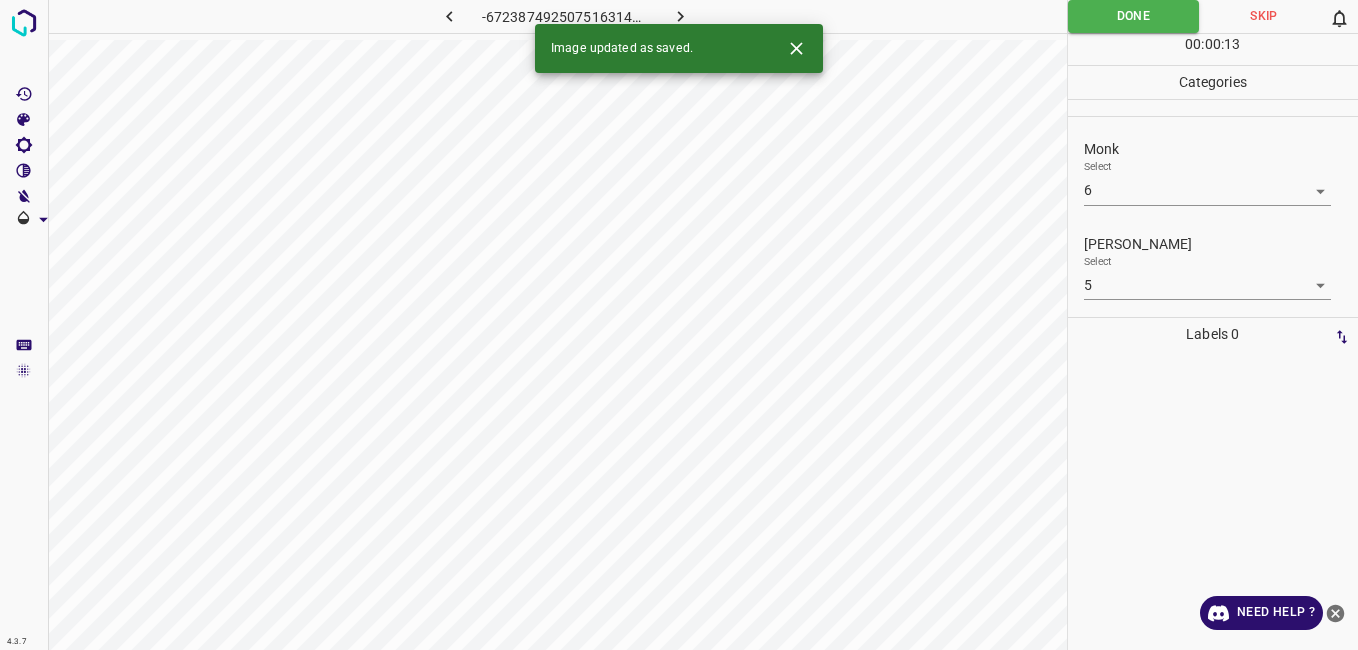 click at bounding box center (681, 16) 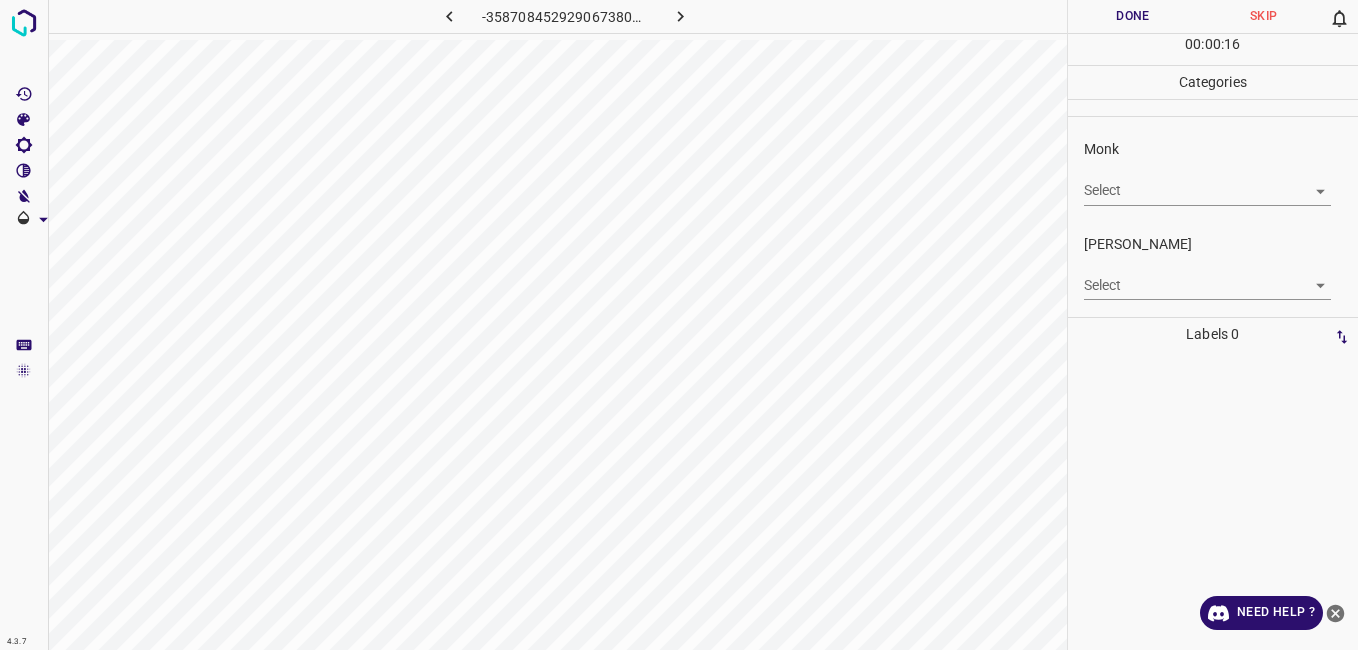 click on "Monk   Select ​" at bounding box center (1213, 172) 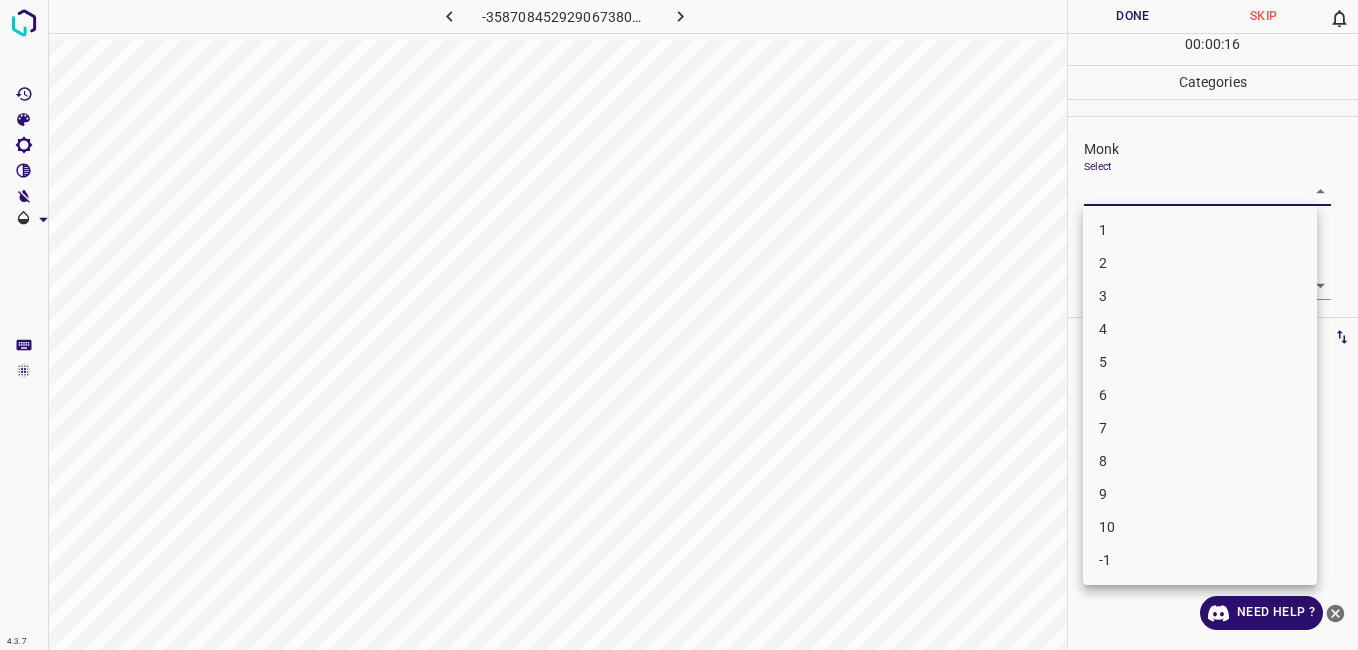 click on "4.3.7 -3587084529290673803.png Done Skip 0 00   : 00   : 16   Categories Monk   Select ​  [PERSON_NAME]   Select ​ Labels   0 Categories 1 Monk 2  [PERSON_NAME] Tools Space Change between modes (Draw & Edit) I Auto labeling R Restore zoom M Zoom in N Zoom out Delete Delete selecte label Filters Z Restore filters X Saturation filter C Brightness filter V Contrast filter B Gray scale filter General O Download Need Help ? - Text - Hide - Delete 1 2 3 4 5 6 7 8 9 10 -1" at bounding box center [679, 325] 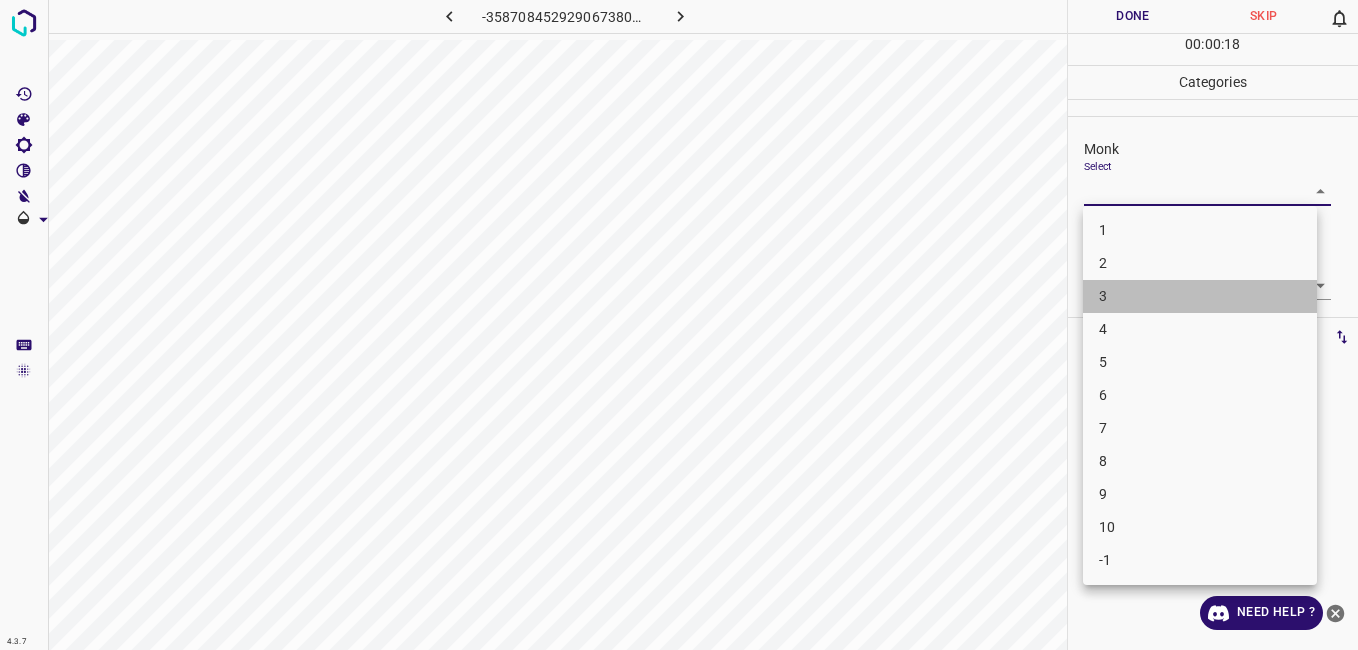 click on "3" at bounding box center (1200, 296) 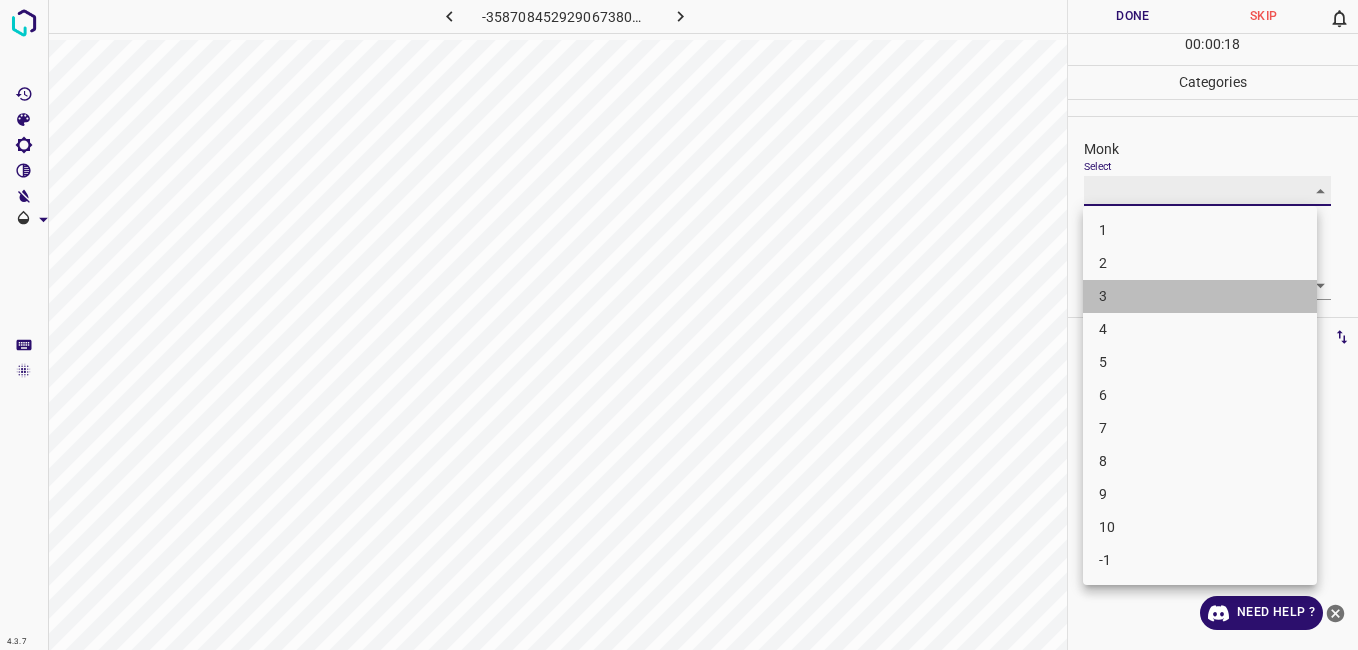 type on "3" 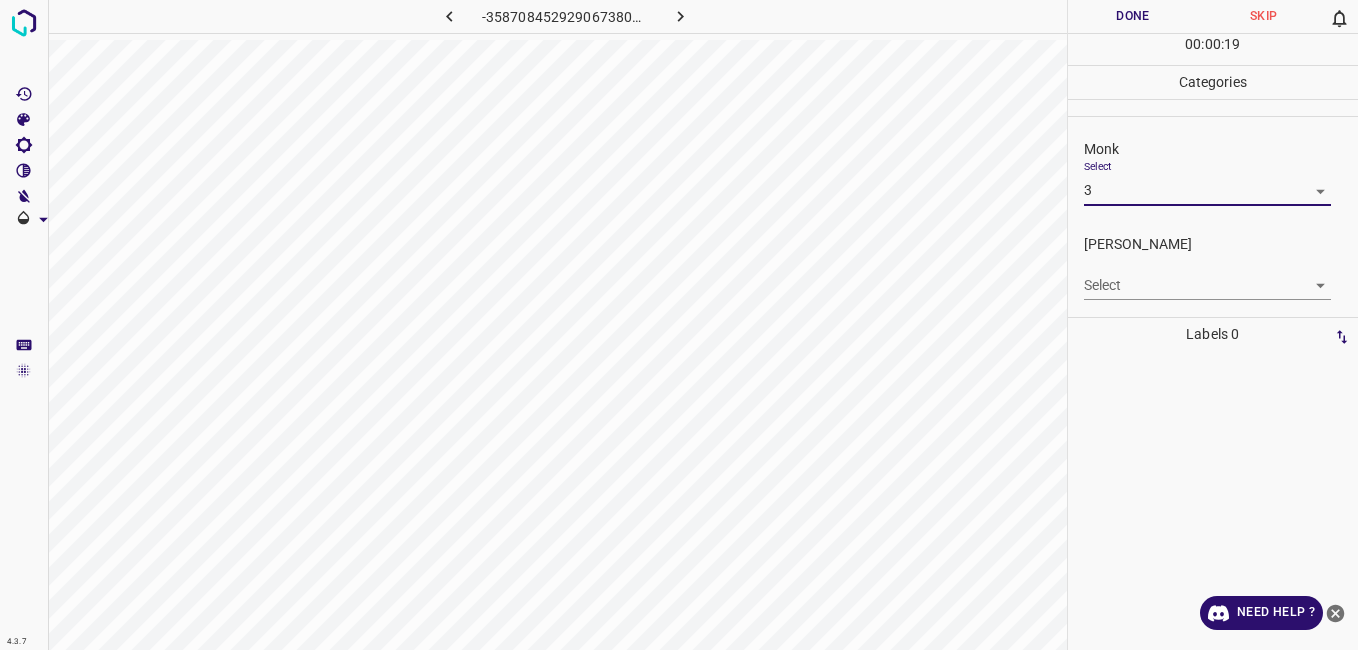 click on "4.3.7 -3587084529290673803.png Done Skip 0 00   : 00   : 19   Categories Monk   Select 3 3  [PERSON_NAME]   Select ​ Labels   0 Categories 1 Monk 2  [PERSON_NAME] Tools Space Change between modes (Draw & Edit) I Auto labeling R Restore zoom M Zoom in N Zoom out Delete Delete selecte label Filters Z Restore filters X Saturation filter C Brightness filter V Contrast filter B Gray scale filter General O Download Need Help ? - Text - Hide - Delete" at bounding box center (679, 325) 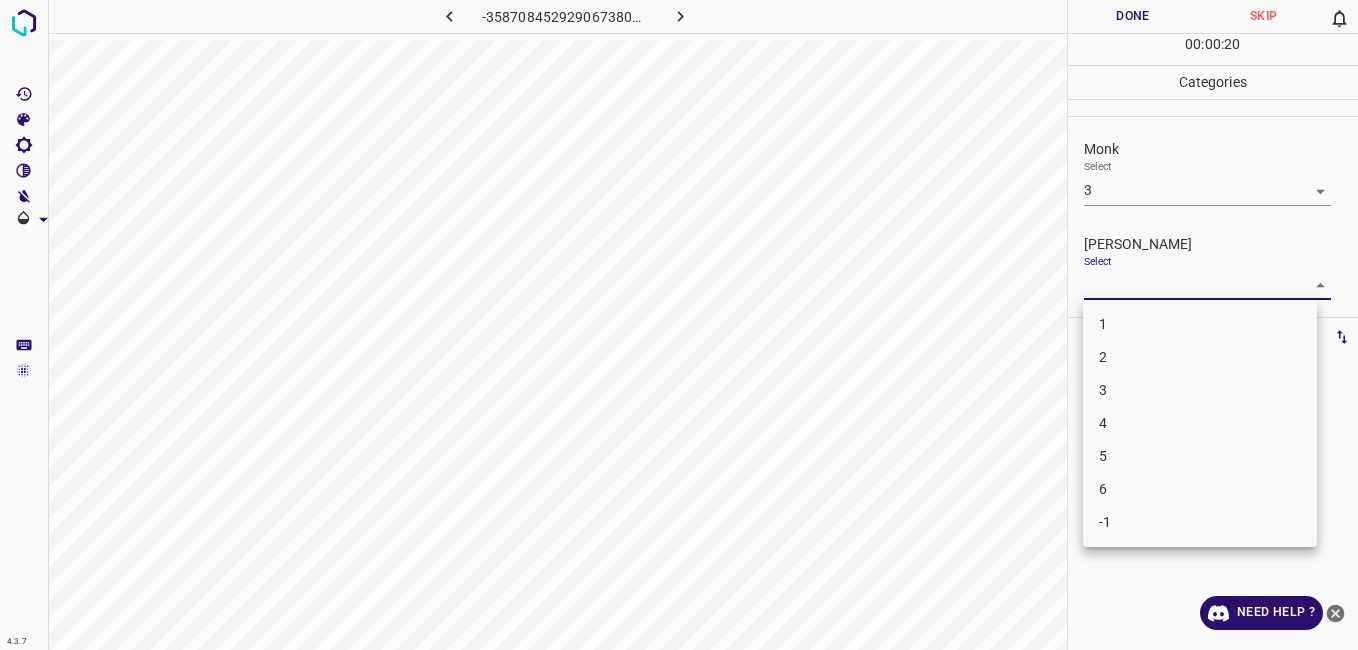 click on "2" at bounding box center [1200, 357] 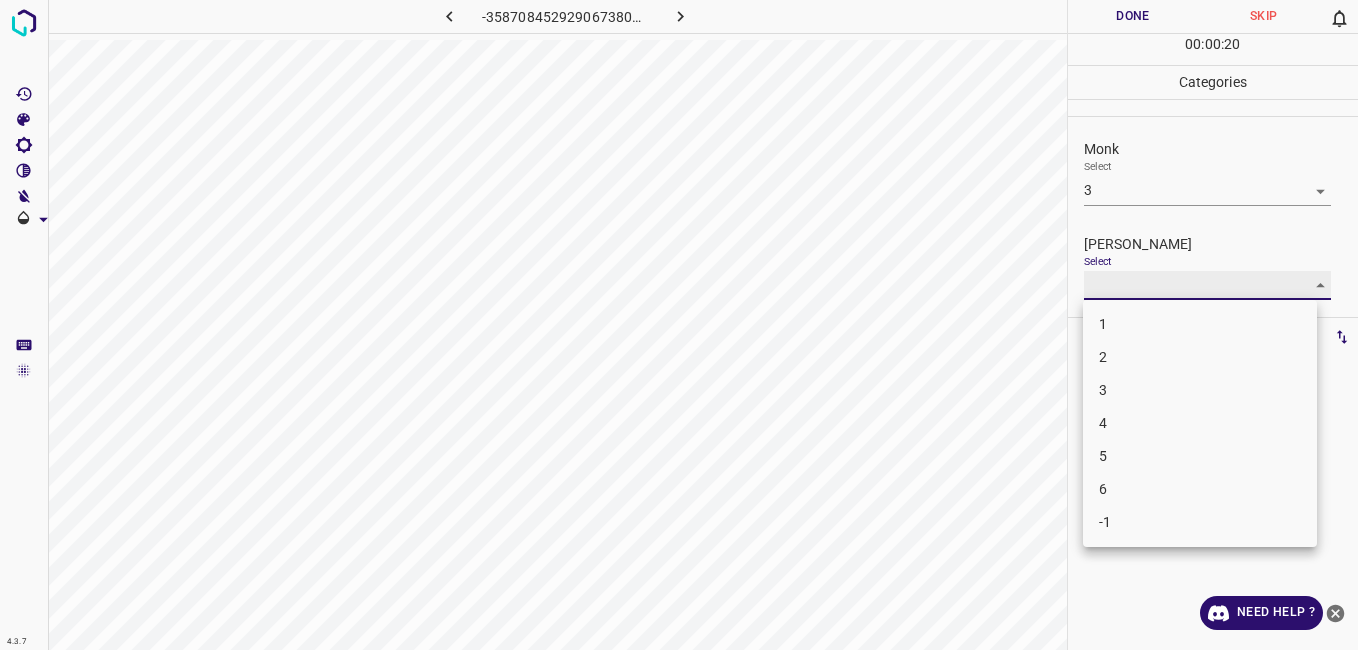 type on "2" 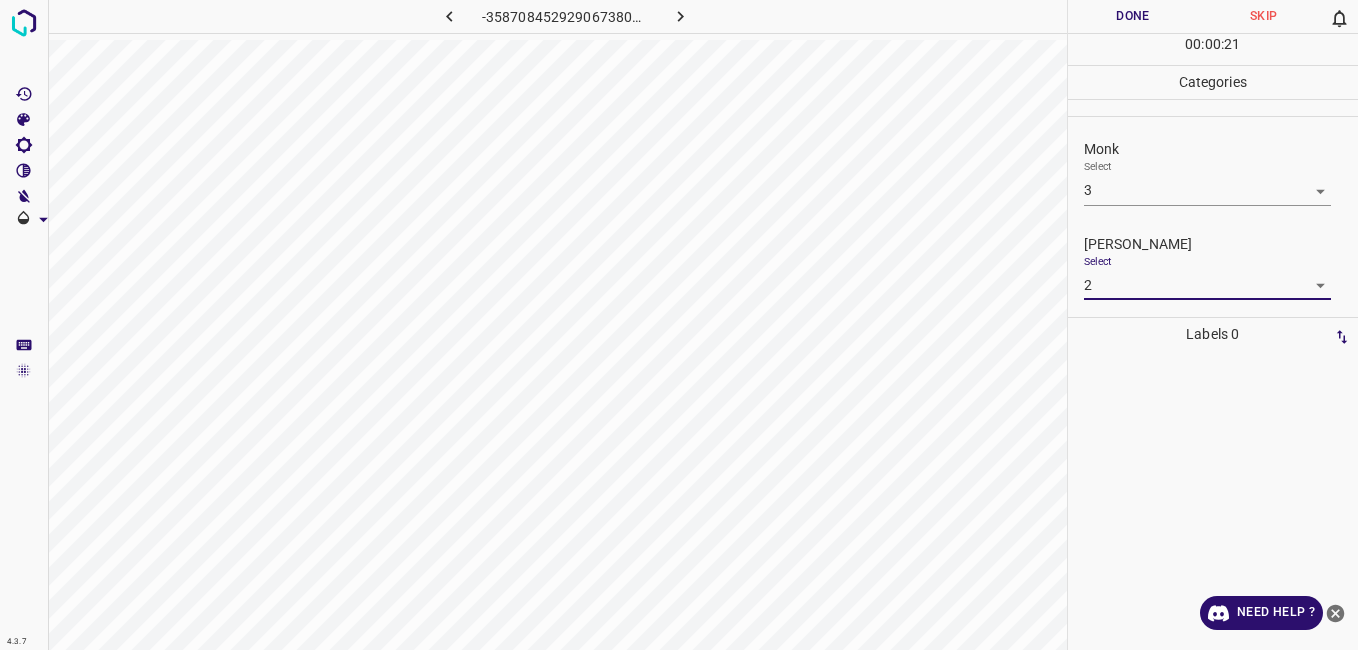 click on "Done" at bounding box center (1133, 16) 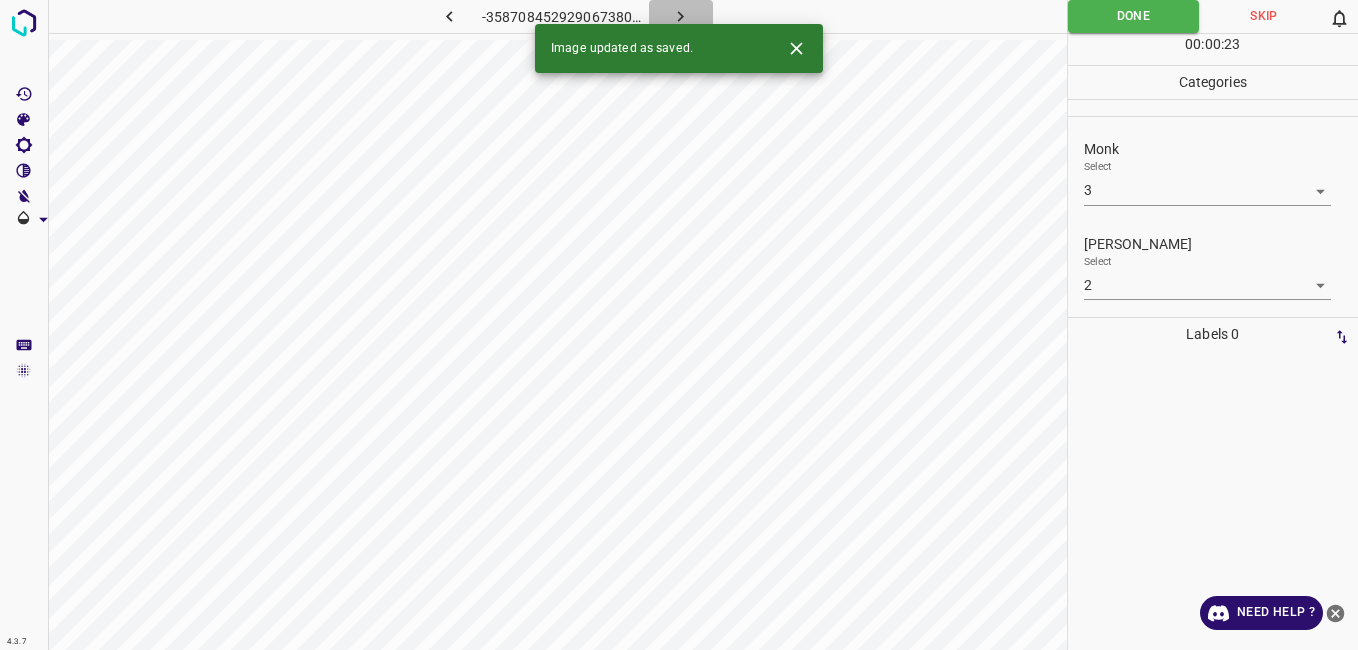 click 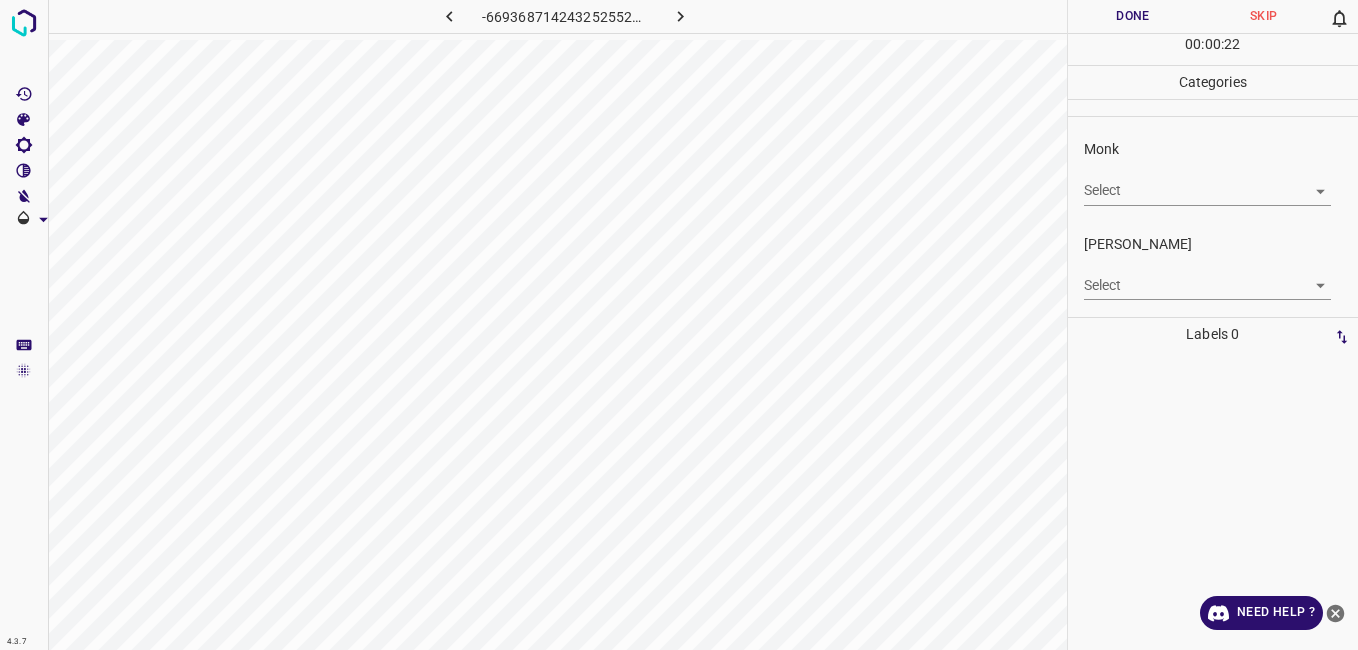 click on "4.3.7 -6693687142432525522.png Done Skip 0 00   : 00   : 22   Categories Monk   Select ​  [PERSON_NAME]   Select ​ Labels   0 Categories 1 Monk 2  [PERSON_NAME] Tools Space Change between modes (Draw & Edit) I Auto labeling R Restore zoom M Zoom in N Zoom out Delete Delete selecte label Filters Z Restore filters X Saturation filter C Brightness filter V Contrast filter B Gray scale filter General O Download Need Help ? - Text - Hide - Delete" at bounding box center [679, 325] 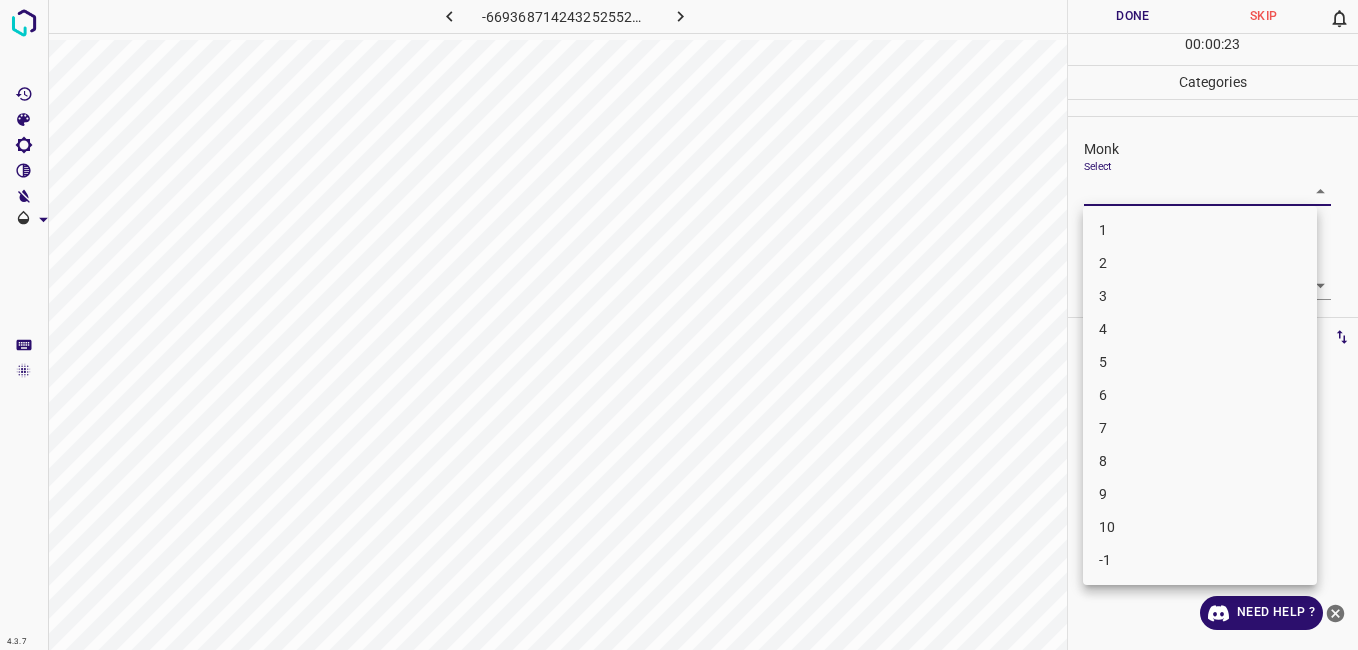 click on "2" at bounding box center (1200, 263) 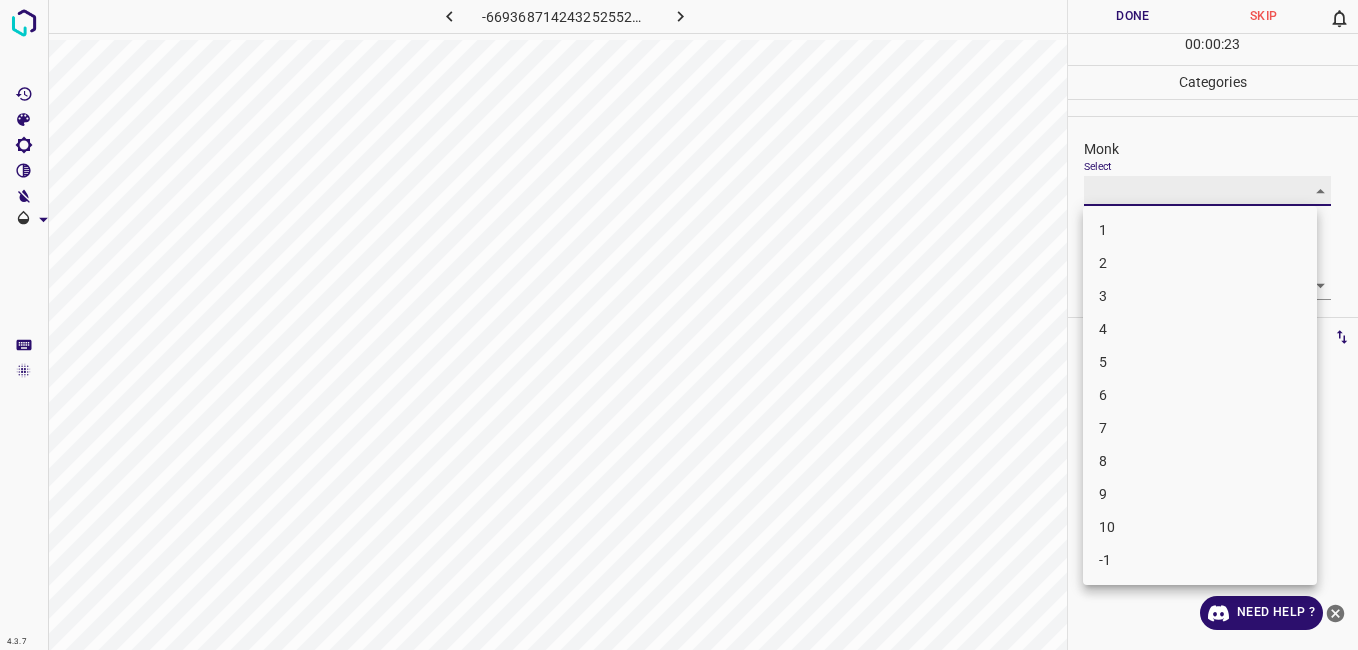 type on "2" 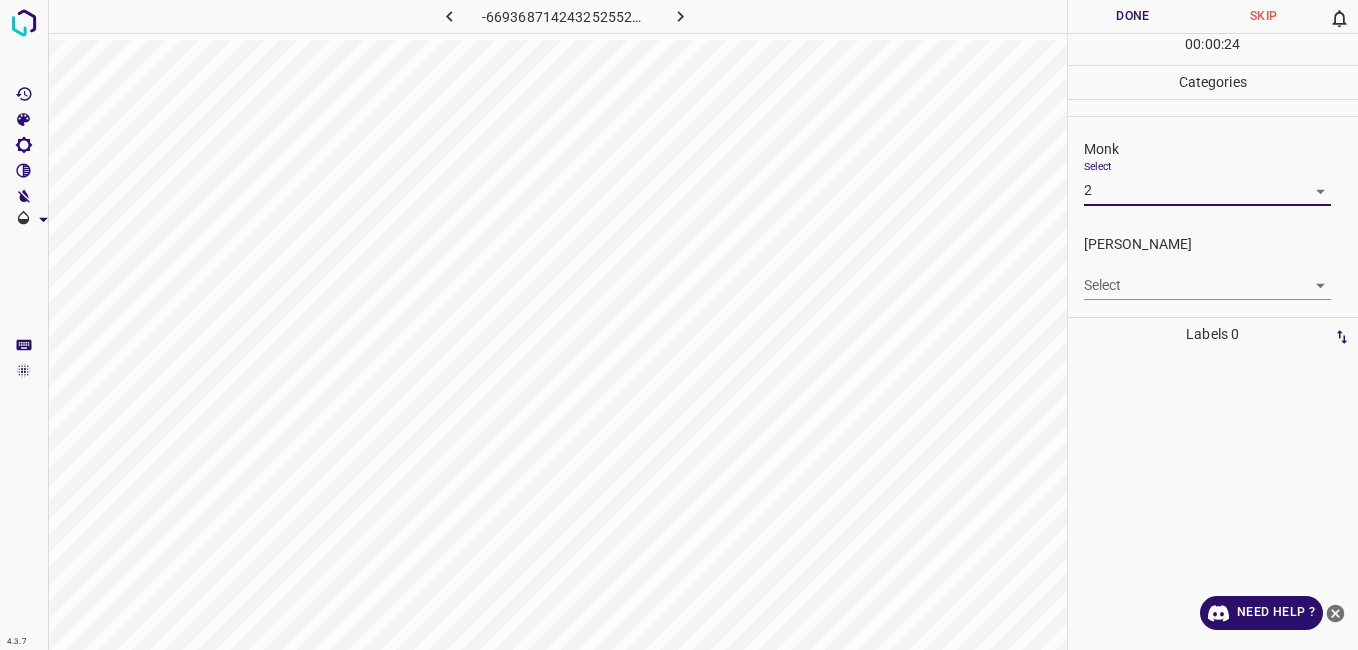 click on "4.3.7 -6693687142432525522.png Done Skip 0 00   : 00   : 24   Categories Monk   Select 2 2  [PERSON_NAME]   Select ​ Labels   0 Categories 1 Monk 2  [PERSON_NAME] Tools Space Change between modes (Draw & Edit) I Auto labeling R Restore zoom M Zoom in N Zoom out Delete Delete selecte label Filters Z Restore filters X Saturation filter C Brightness filter V Contrast filter B Gray scale filter General O Download Need Help ? - Text - Hide - Delete" at bounding box center (679, 325) 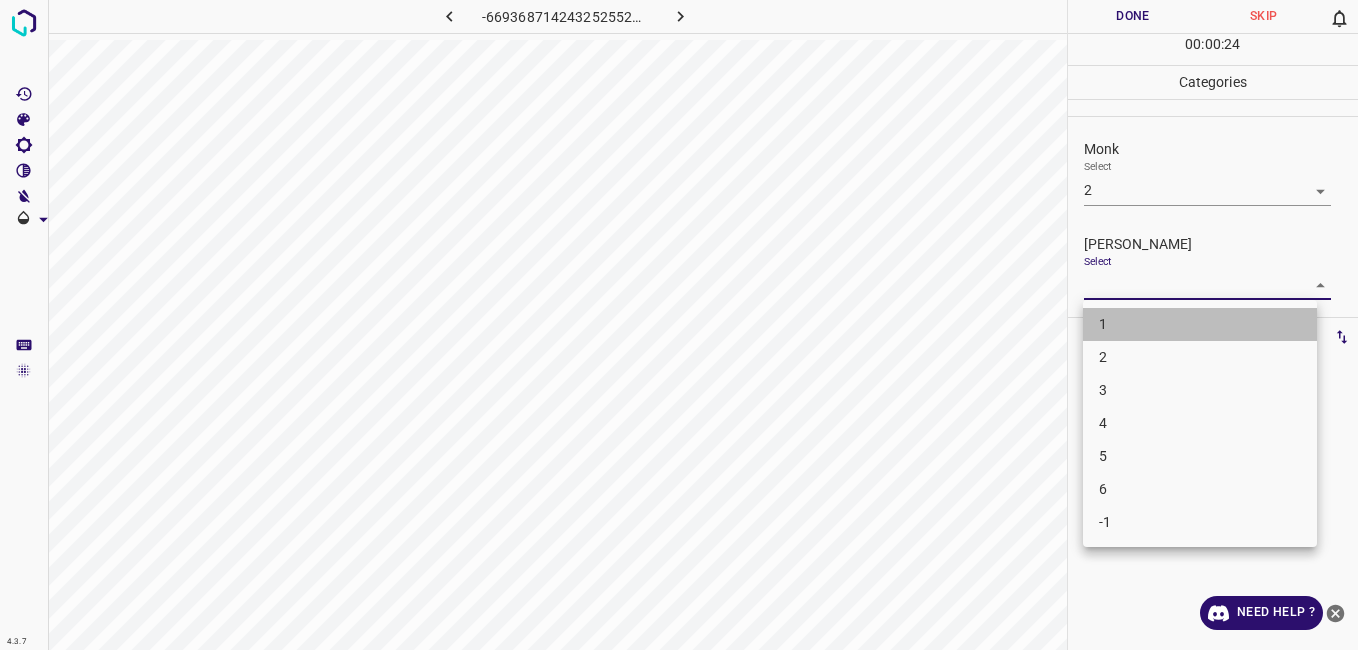 click on "1" at bounding box center (1200, 324) 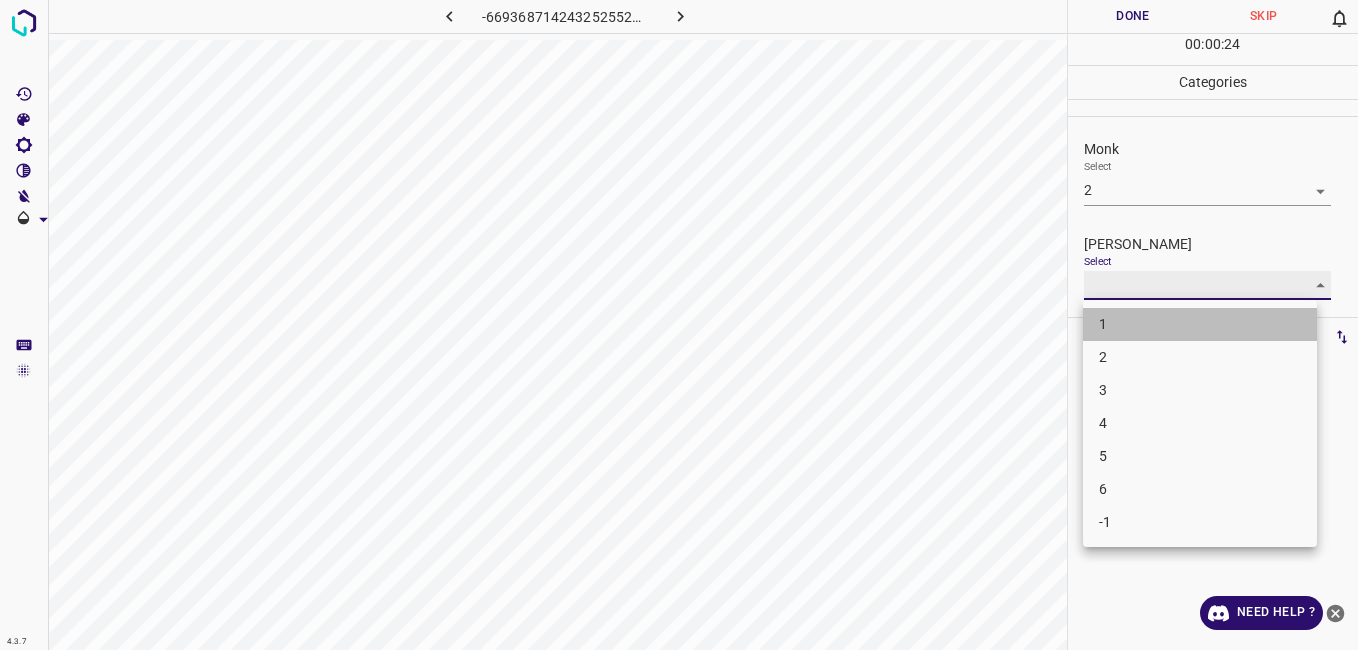 type on "1" 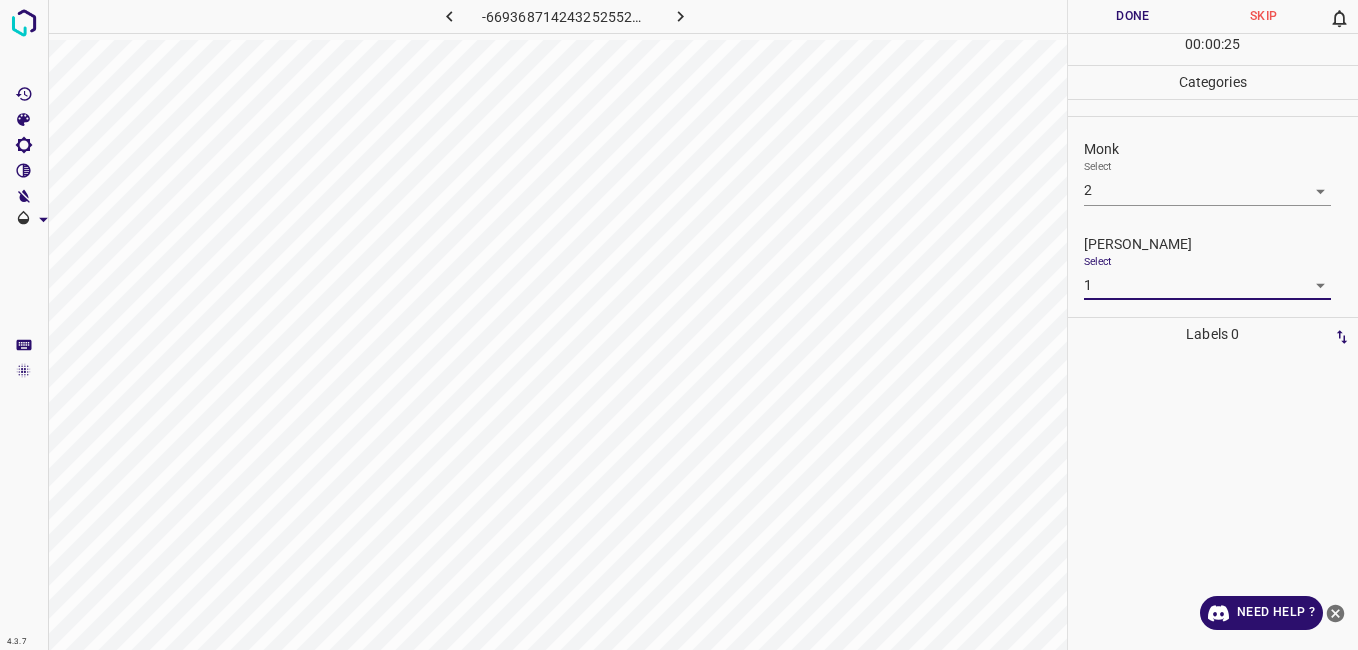 click on "Done" at bounding box center (1133, 16) 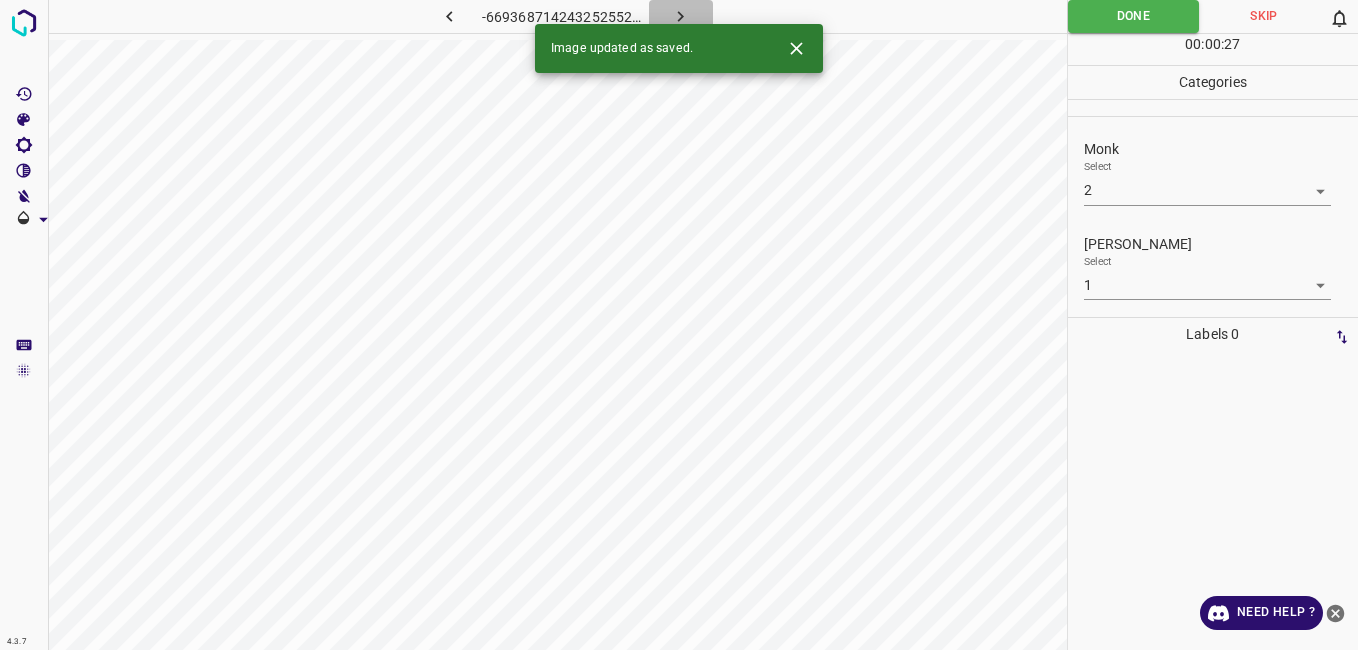 click 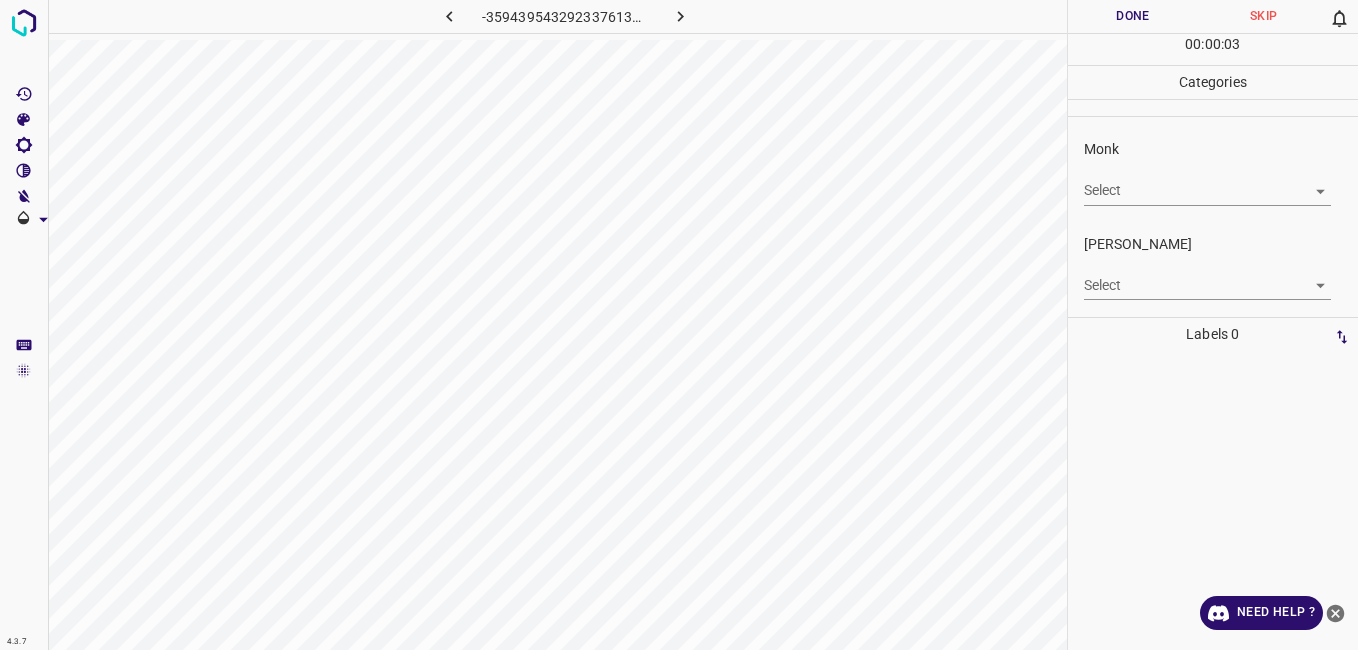 click on "4.3.7 -3594395432923376135.png Done Skip 0 00   : 00   : 03   Categories Monk   Select ​  [PERSON_NAME]   Select ​ Labels   0 Categories 1 Monk 2  [PERSON_NAME] Tools Space Change between modes (Draw & Edit) I Auto labeling R Restore zoom M Zoom in N Zoom out Delete Delete selecte label Filters Z Restore filters X Saturation filter C Brightness filter V Contrast filter B Gray scale filter General O Download Need Help ? - Text - Hide - Delete" at bounding box center [679, 325] 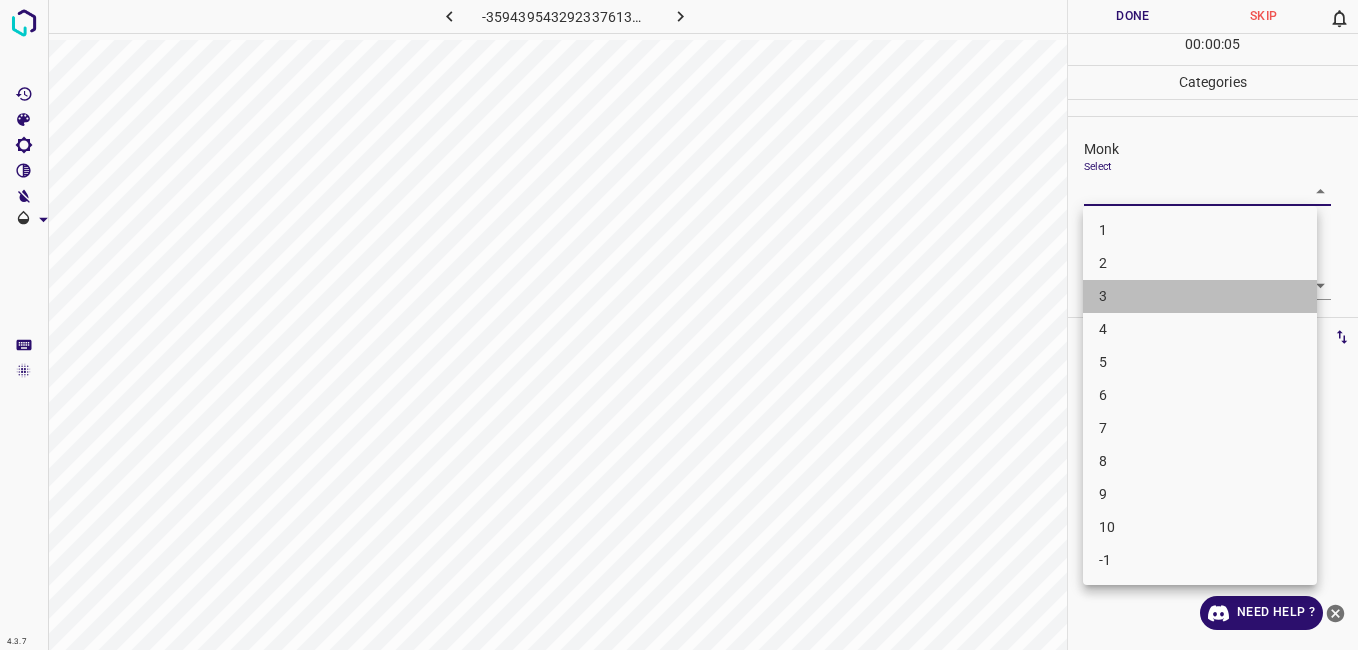 click on "3" at bounding box center [1200, 296] 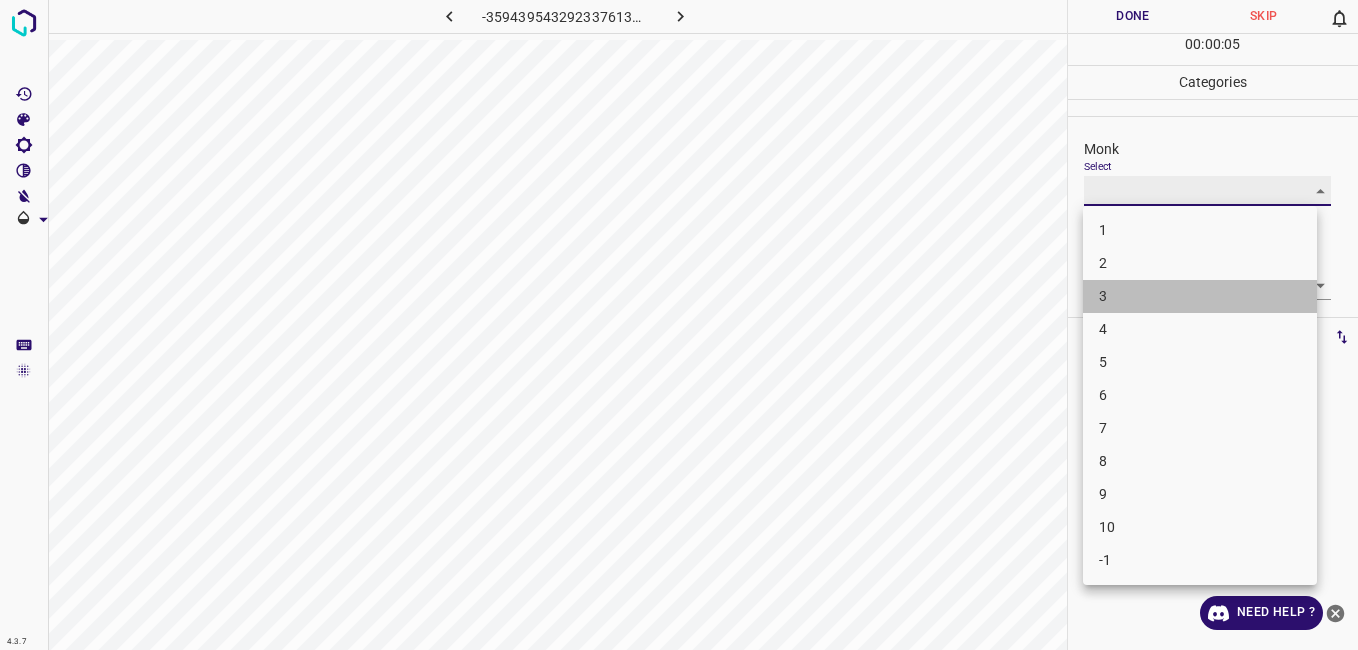 type on "3" 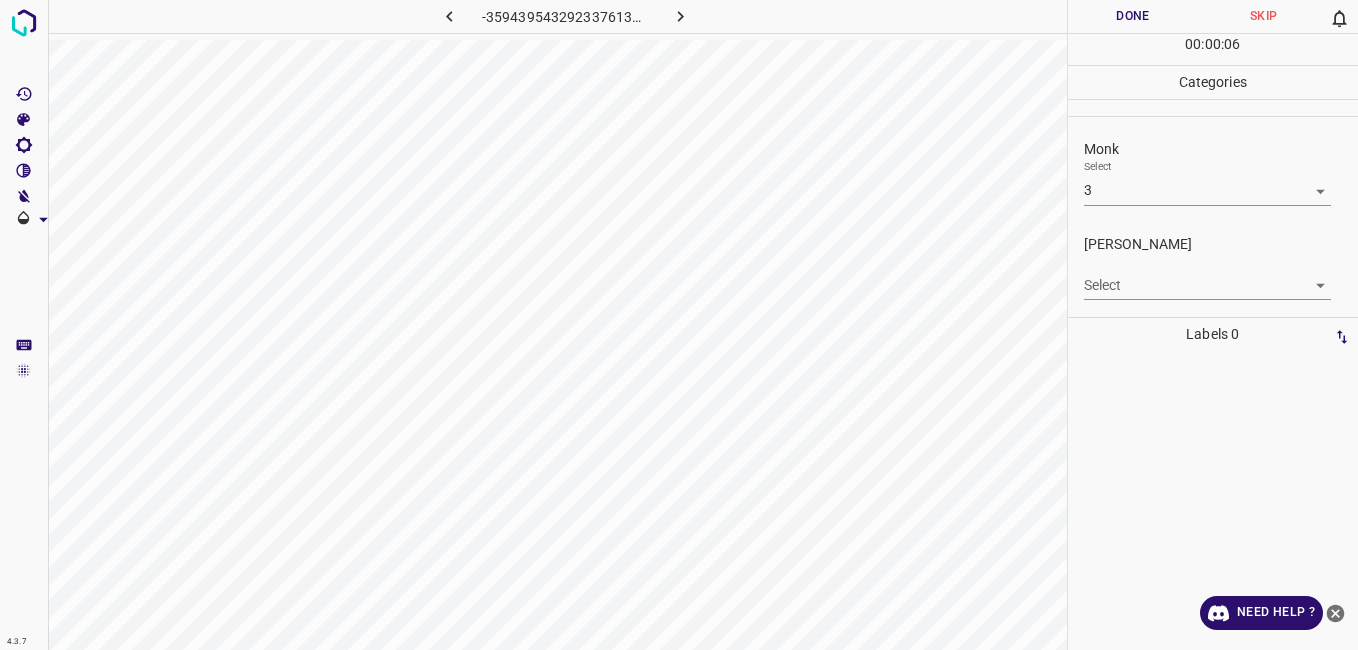 click on "4.3.7 -3594395432923376135.png Done Skip 0 00   : 00   : 06   Categories Monk   Select 3 3  [PERSON_NAME]   Select ​ Labels   0 Categories 1 Monk 2  [PERSON_NAME] Tools Space Change between modes (Draw & Edit) I Auto labeling R Restore zoom M Zoom in N Zoom out Delete Delete selecte label Filters Z Restore filters X Saturation filter C Brightness filter V Contrast filter B Gray scale filter General O Download Need Help ? - Text - Hide - Delete" at bounding box center [679, 325] 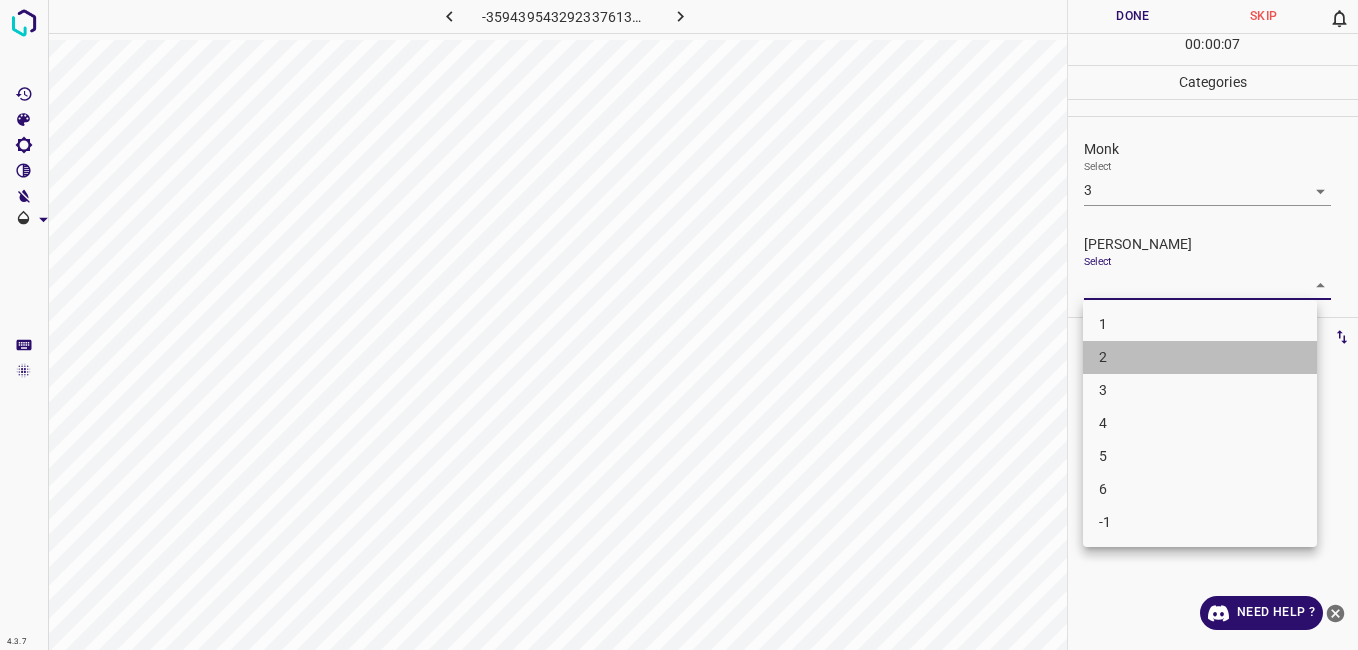 click on "2" at bounding box center [1200, 357] 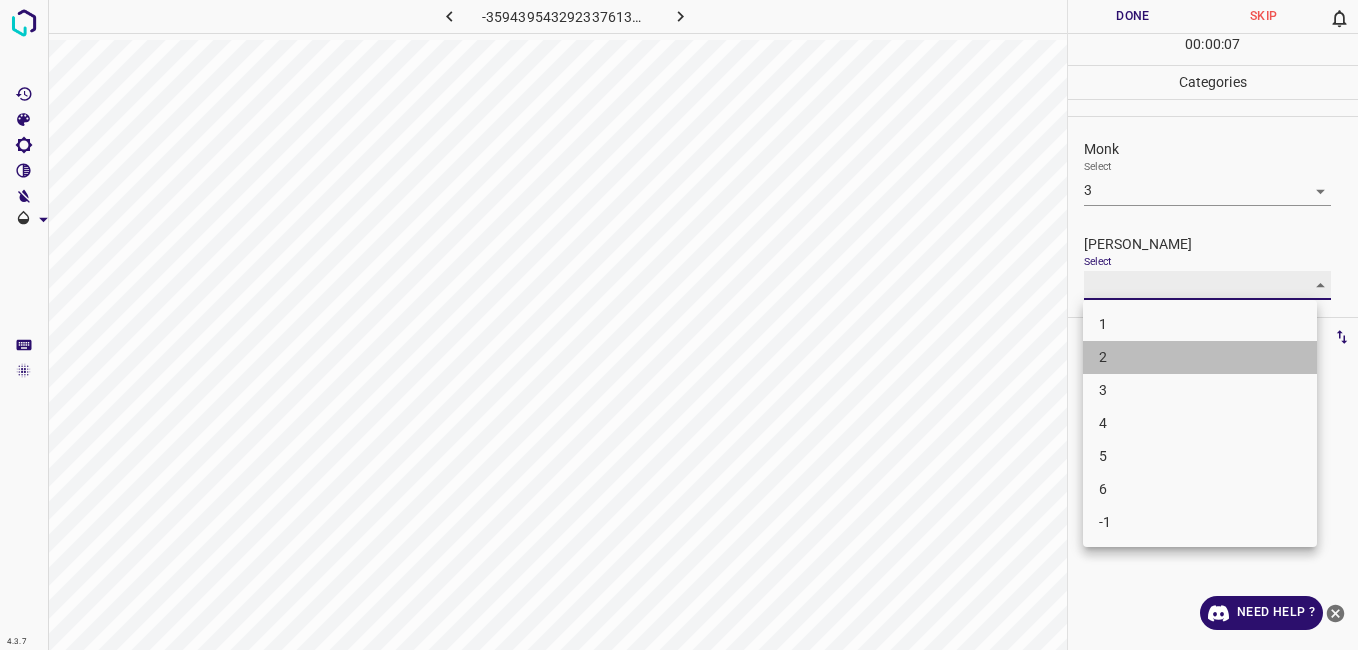 type on "2" 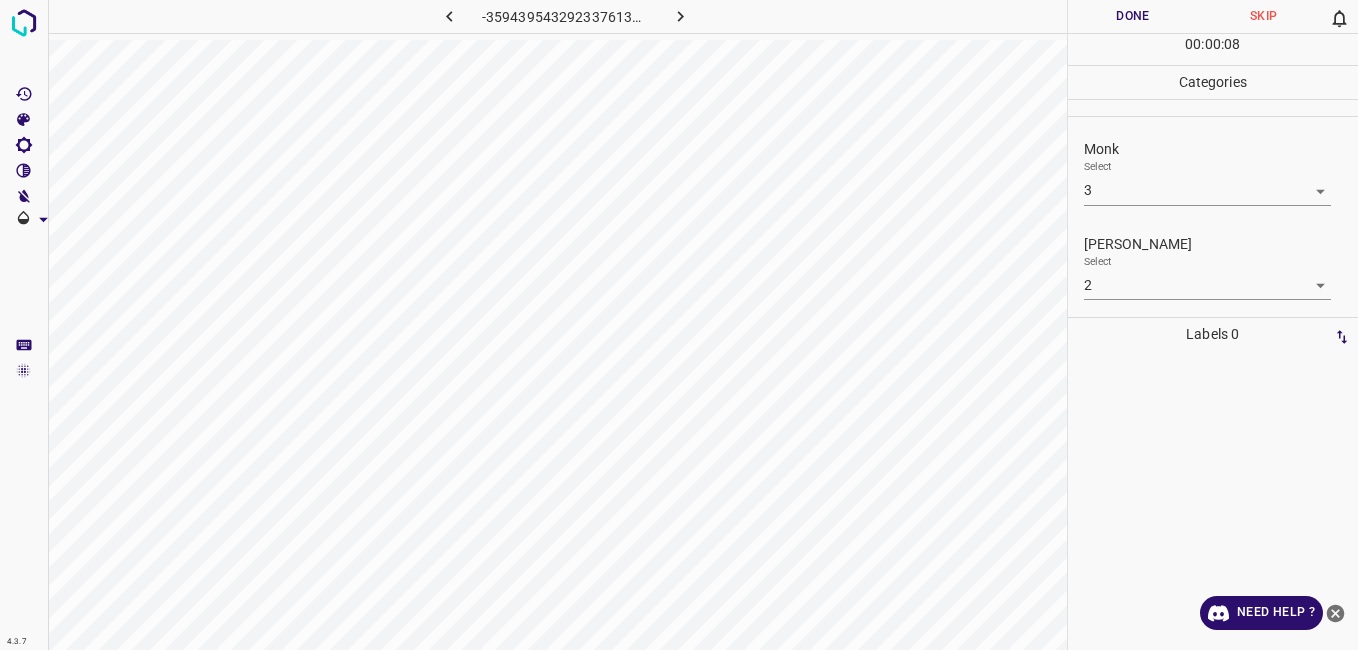 click on "00   : 00   : 08" at bounding box center (1213, 49) 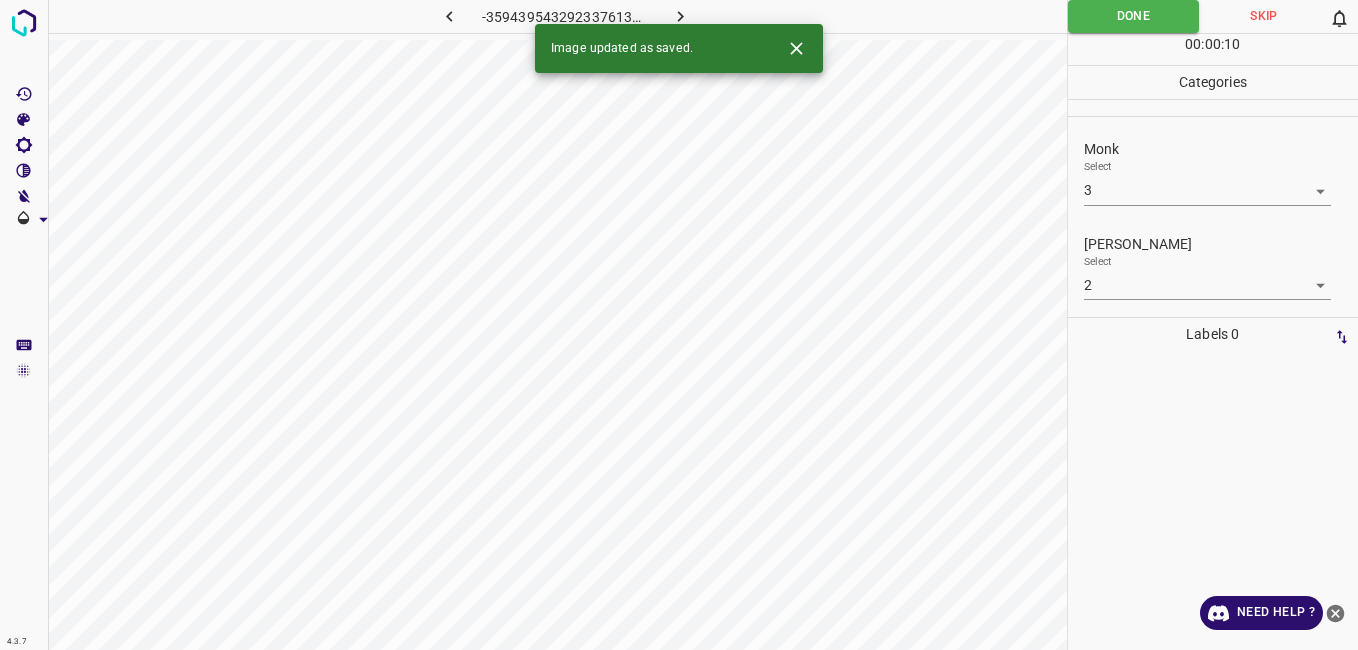 click 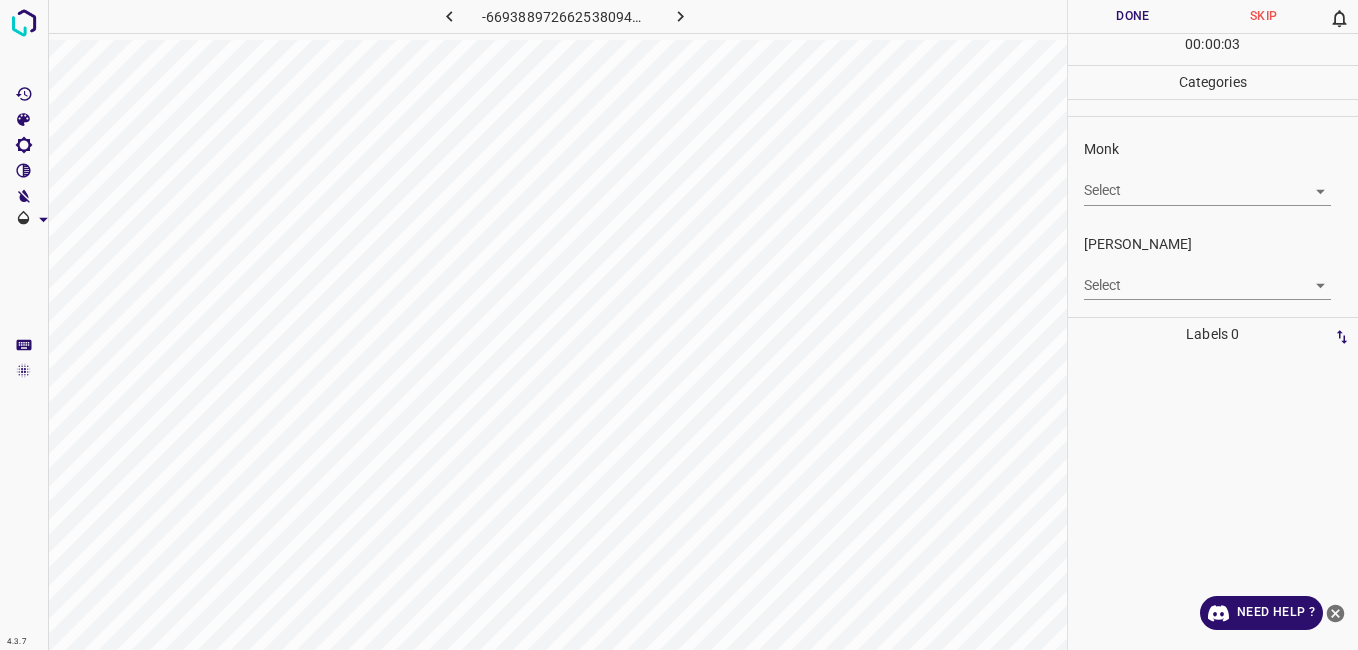click on "Monk   Select ​" at bounding box center [1213, 172] 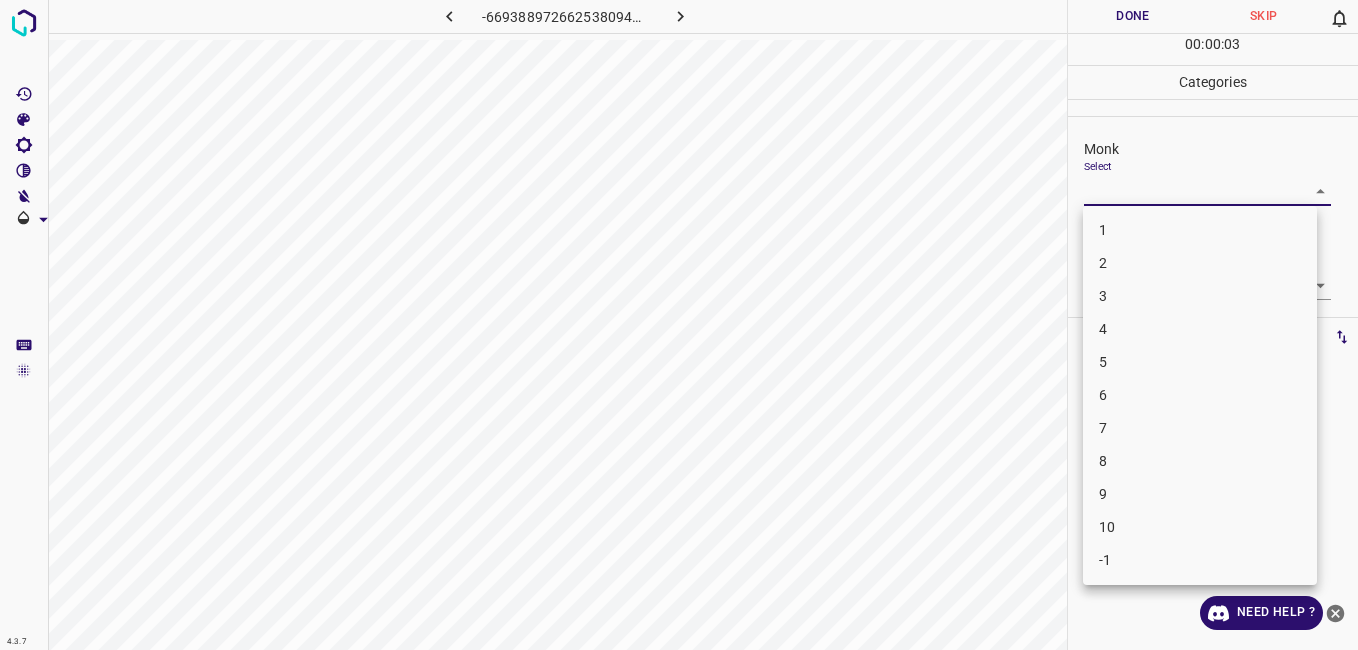 click on "4.3.7 -6693889726625380948.png Done Skip 0 00   : 00   : 03   Categories Monk   Select ​  [PERSON_NAME]   Select ​ Labels   0 Categories 1 Monk 2  [PERSON_NAME] Tools Space Change between modes (Draw & Edit) I Auto labeling R Restore zoom M Zoom in N Zoom out Delete Delete selecte label Filters Z Restore filters X Saturation filter C Brightness filter V Contrast filter B Gray scale filter General O Download Need Help ? - Text - Hide - Delete 1 2 3 4 5 6 7 8 9 10 -1" at bounding box center [679, 325] 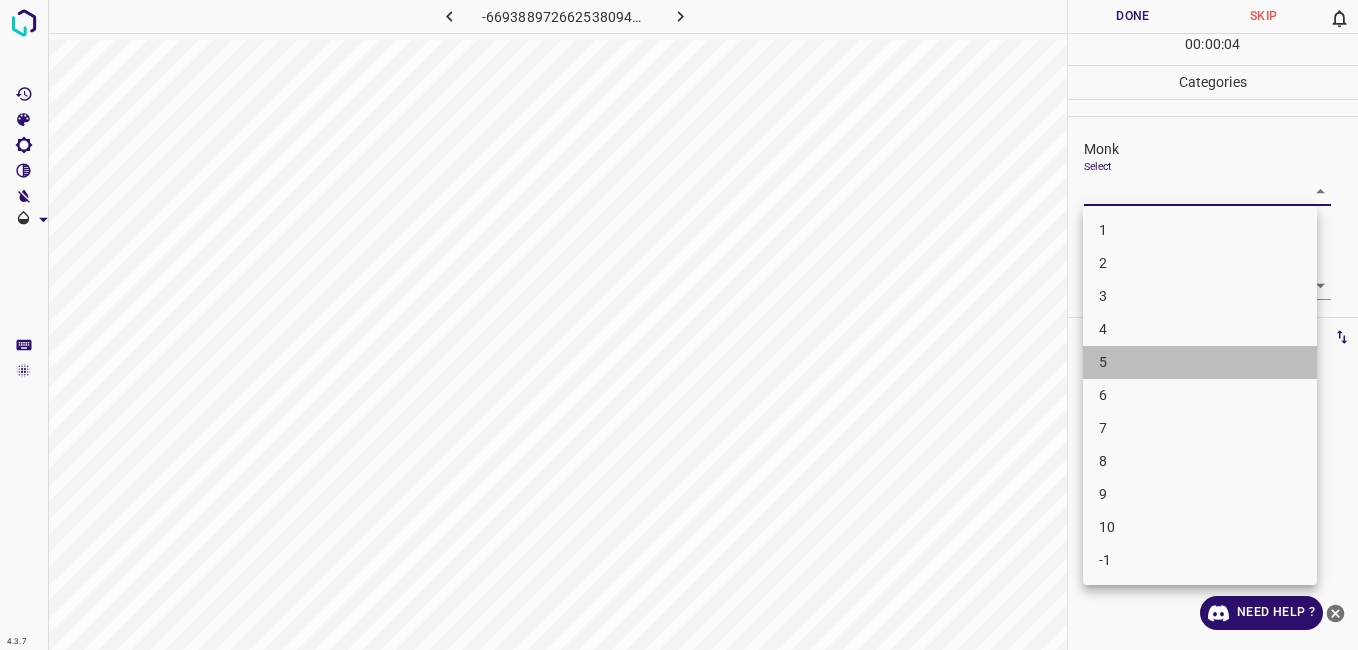 click on "5" at bounding box center (1200, 362) 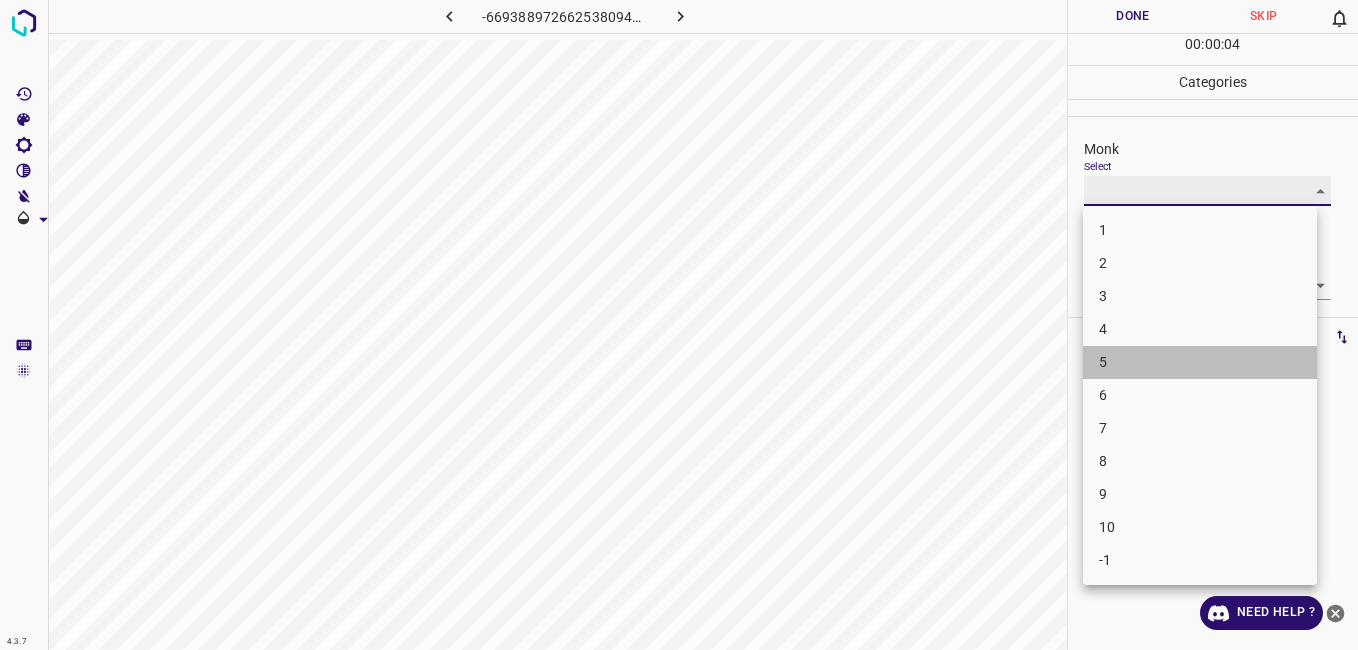 type on "5" 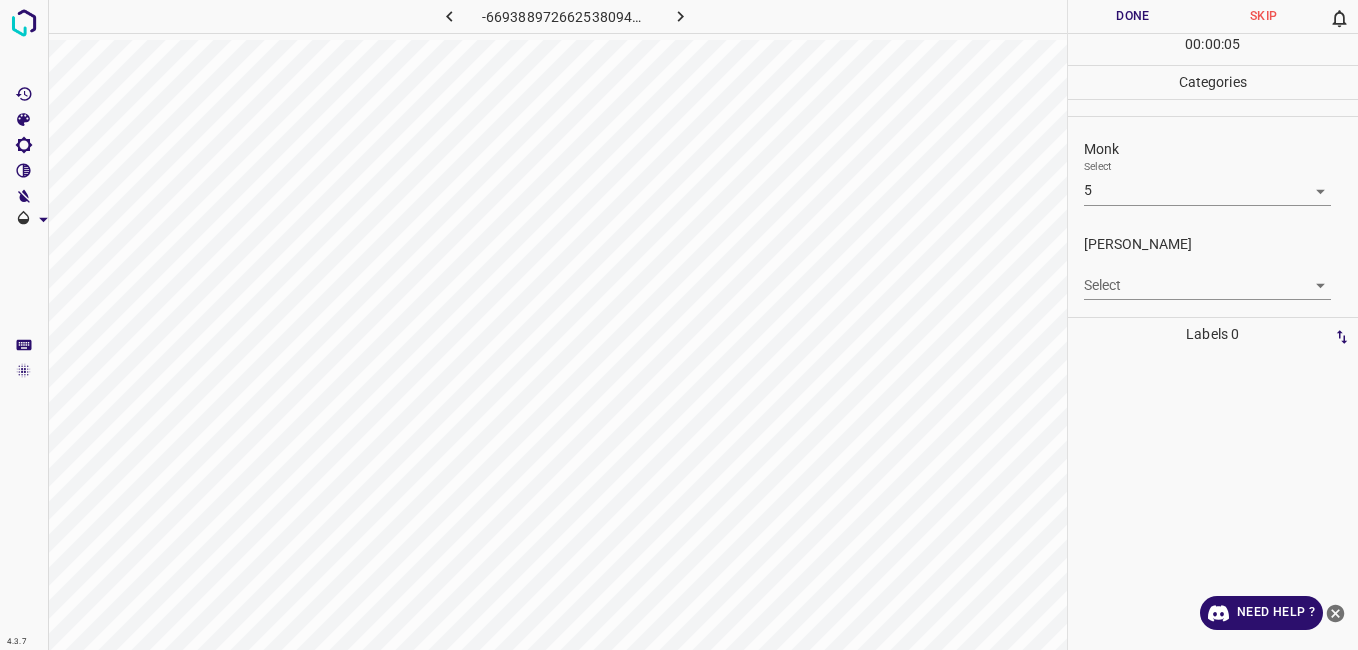 click on "[PERSON_NAME]   Select ​" at bounding box center [1213, 267] 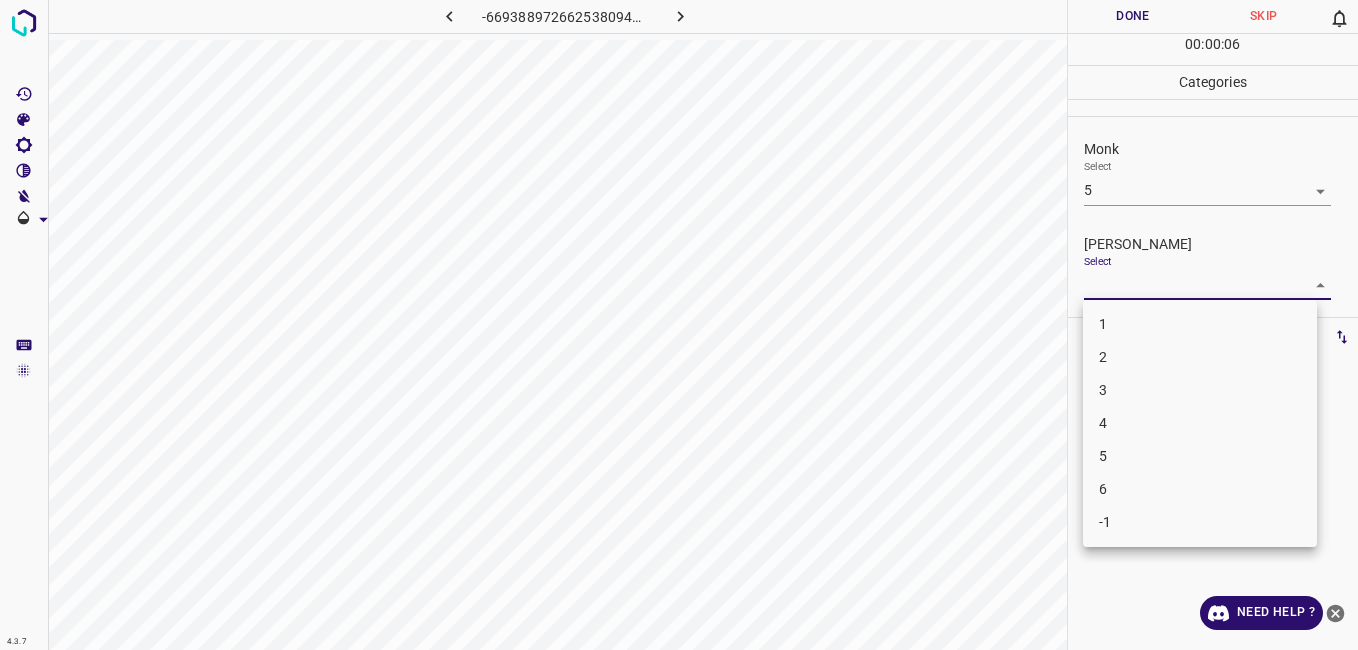 click on "4" at bounding box center [1200, 423] 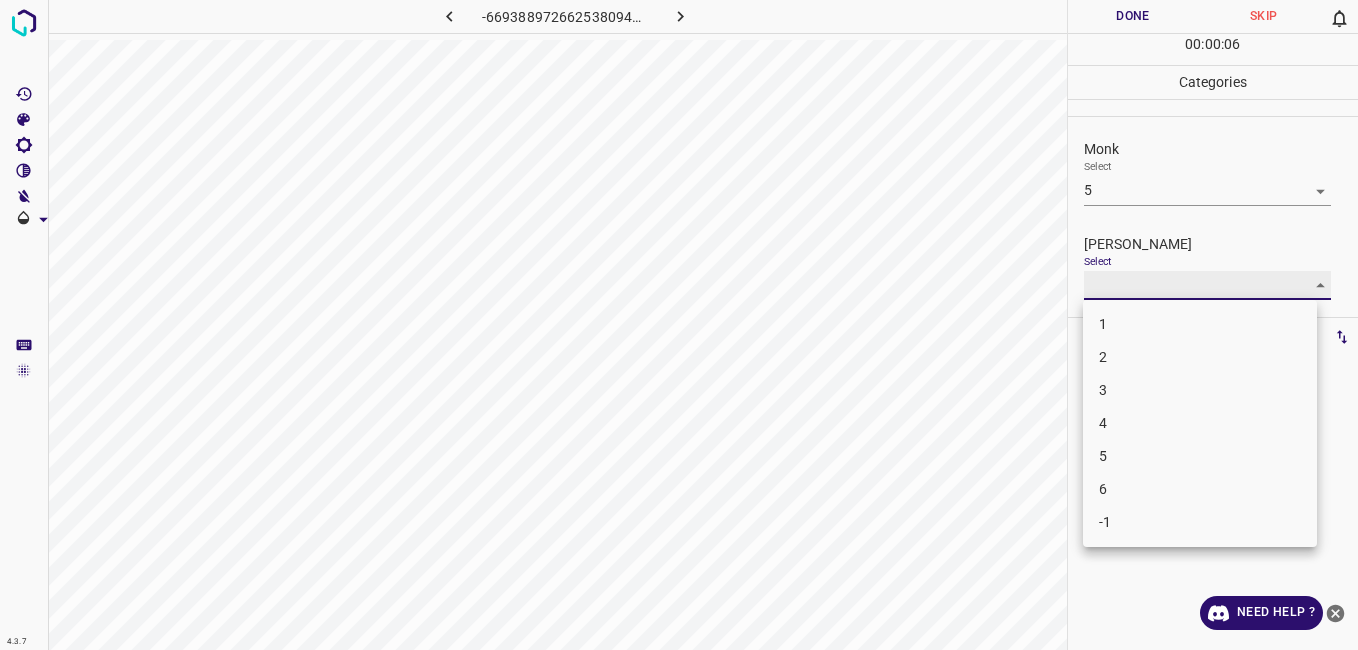 type on "4" 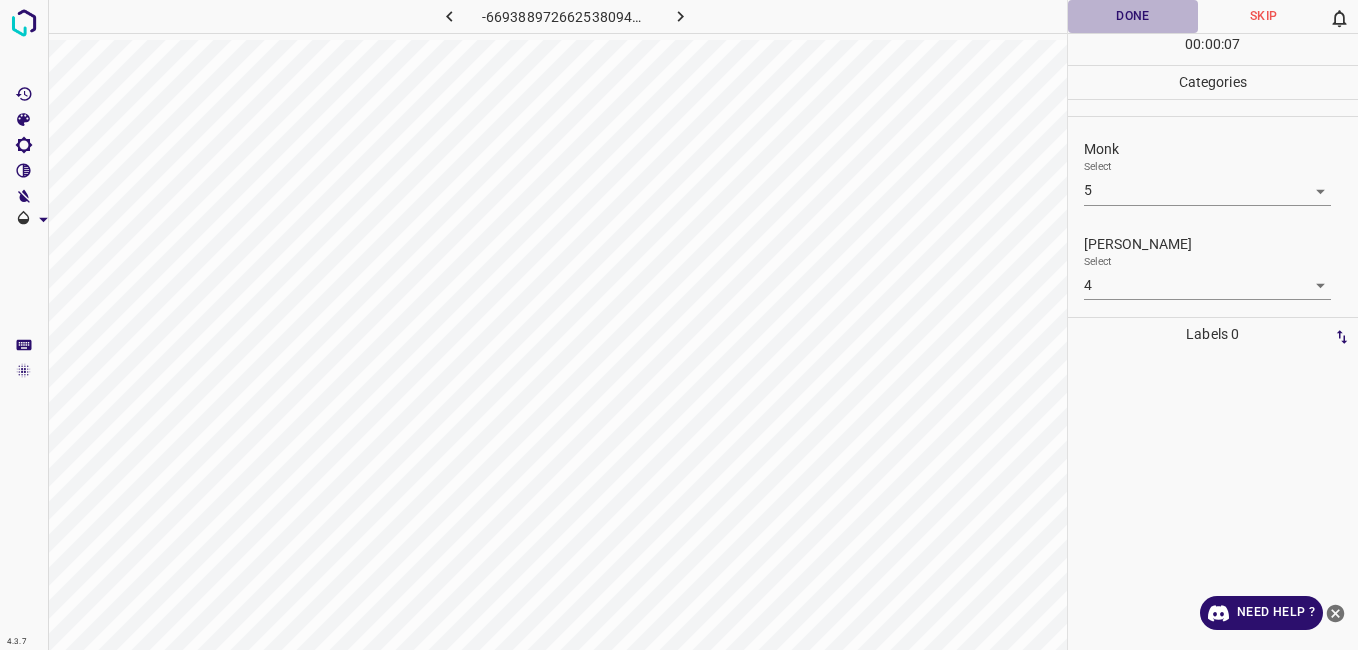 click on "Done" at bounding box center (1133, 16) 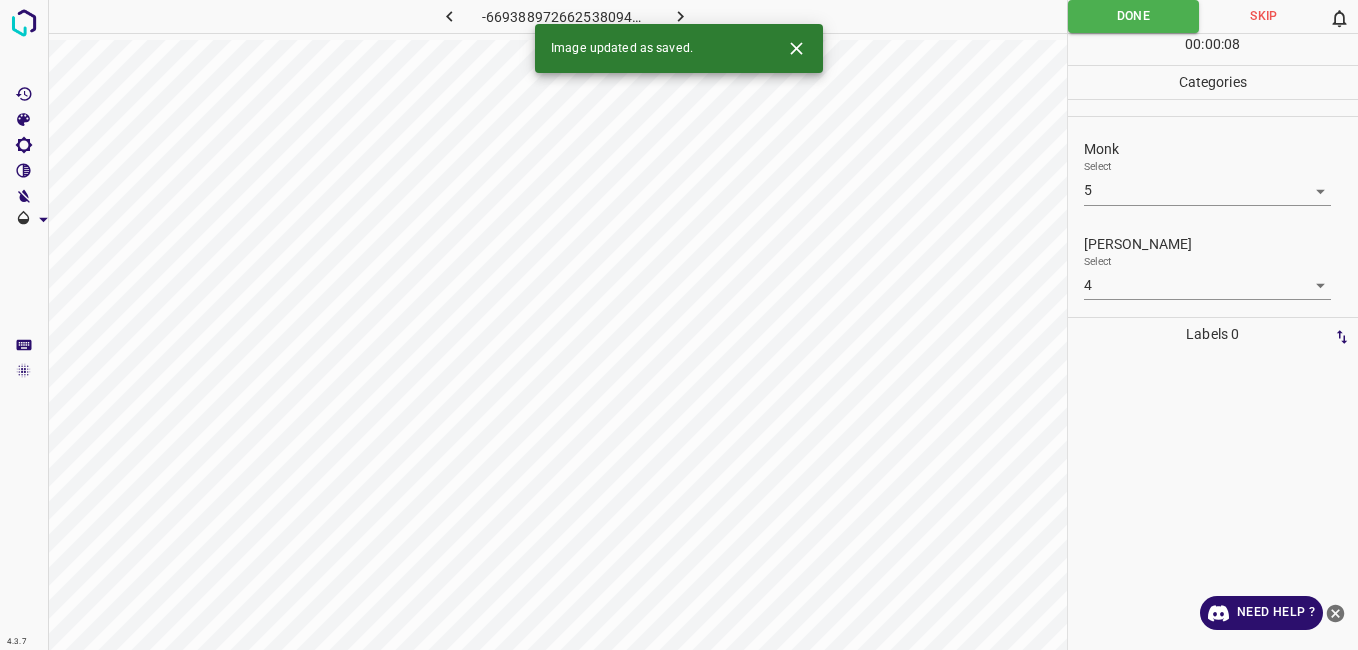 click at bounding box center [681, 16] 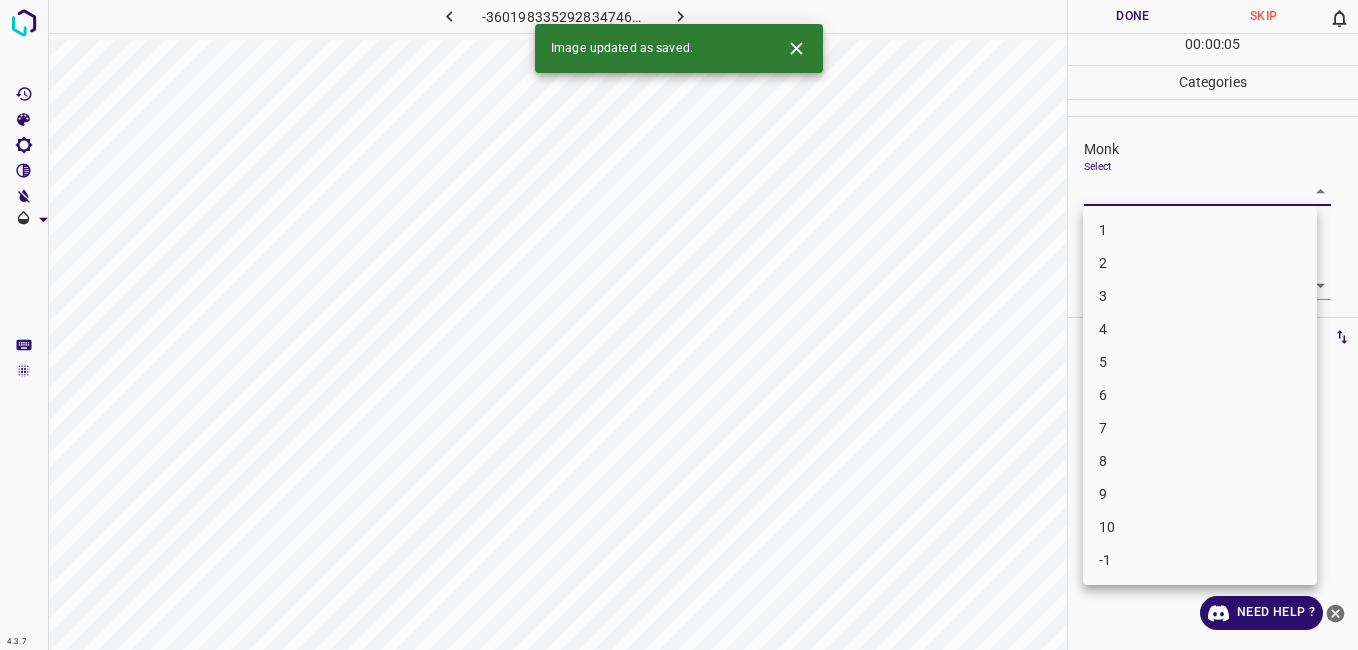 click on "4.3.7 -3601983352928347463.png Done Skip 0 00   : 00   : 05   Categories Monk   Select ​  [PERSON_NAME]   Select ​ Labels   0 Categories 1 Monk 2  [PERSON_NAME] Tools Space Change between modes (Draw & Edit) I Auto labeling R Restore zoom M Zoom in N Zoom out Delete Delete selecte label Filters Z Restore filters X Saturation filter C Brightness filter V Contrast filter B Gray scale filter General O Download Image updated as saved. Need Help ? - Text - Hide - Delete 1 2 3 4 5 6 7 8 9 10 -1" at bounding box center (679, 325) 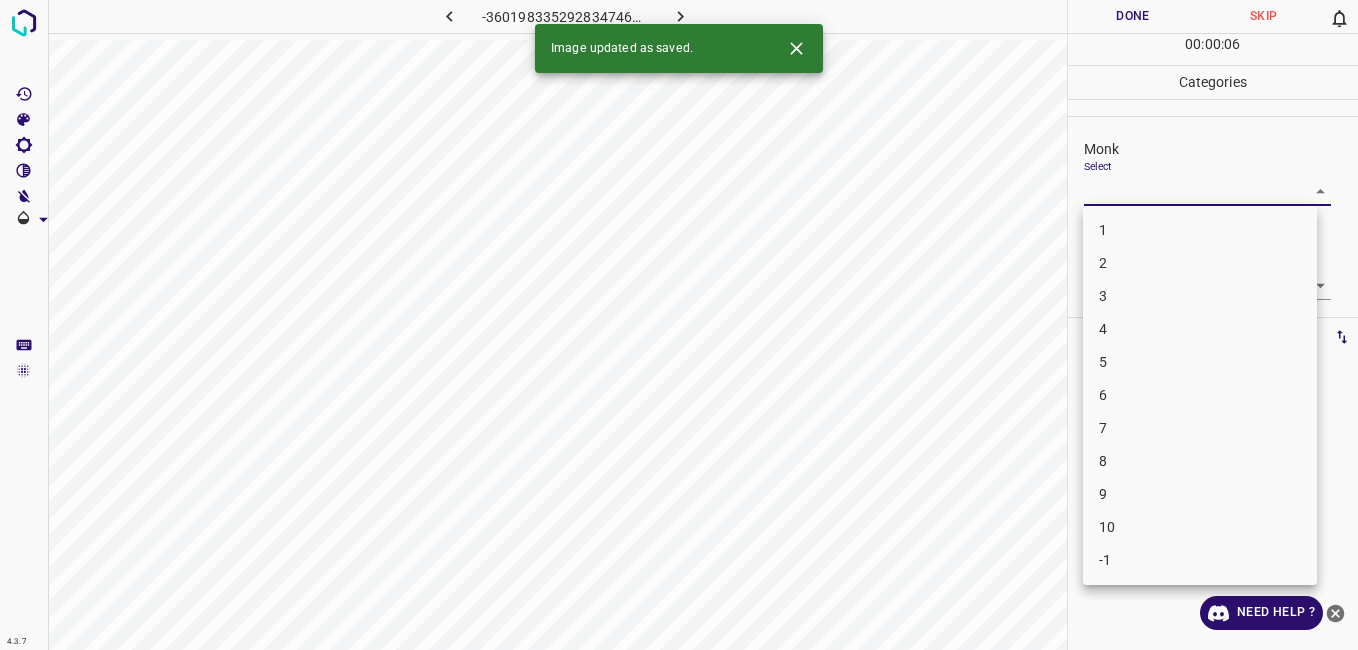 click on "2" at bounding box center [1200, 263] 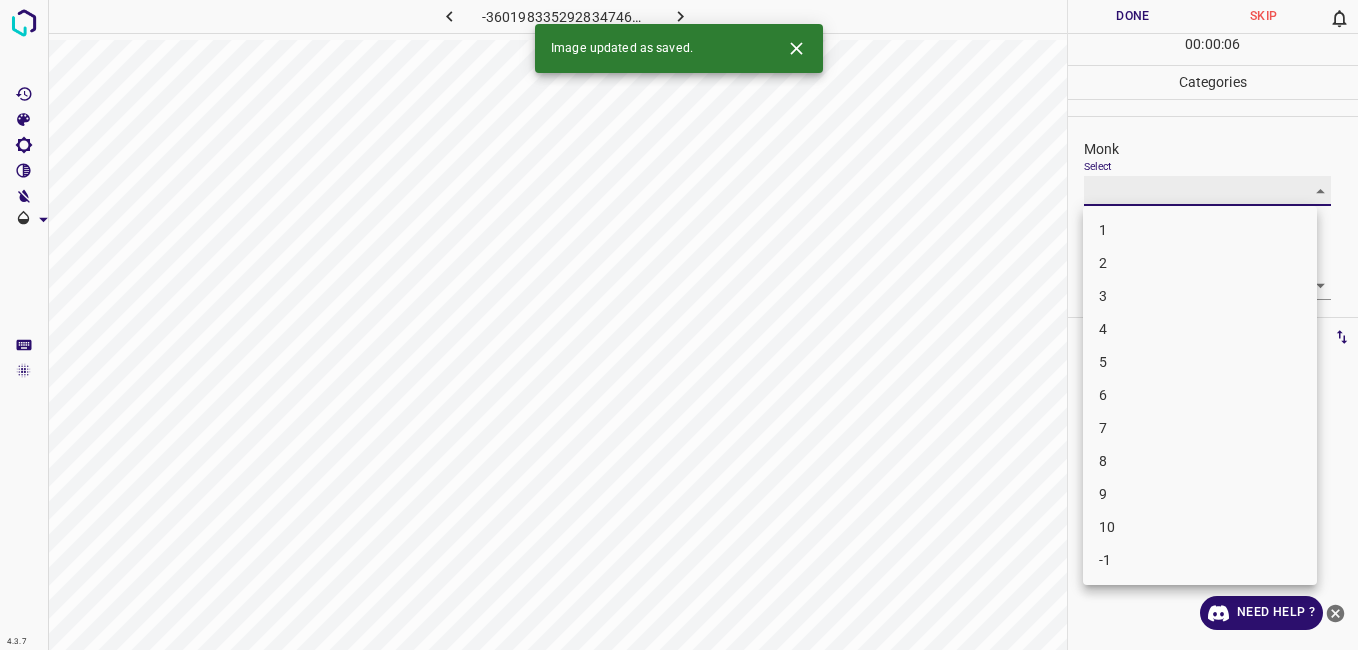 type on "2" 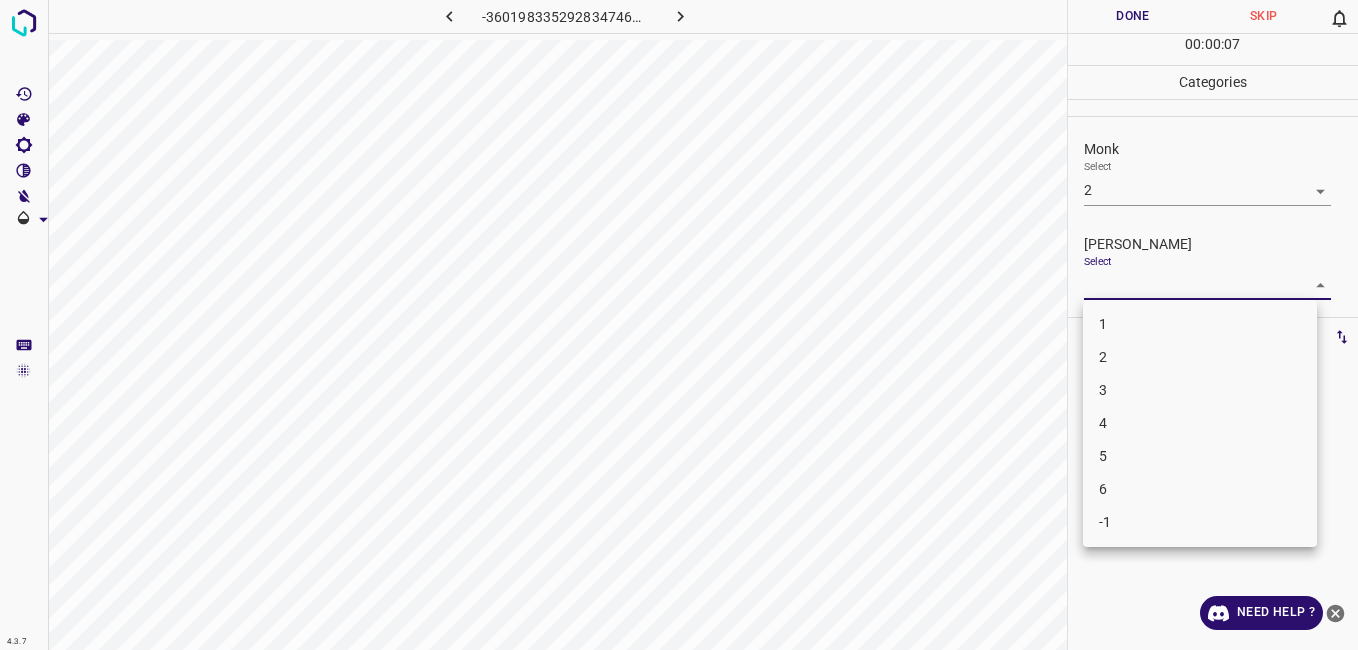 click on "4.3.7 -3601983352928347463.png Done Skip 0 00   : 00   : 07   Categories Monk   Select 2 2  [PERSON_NAME]   Select ​ Labels   0 Categories 1 Monk 2  [PERSON_NAME] Tools Space Change between modes (Draw & Edit) I Auto labeling R Restore zoom M Zoom in N Zoom out Delete Delete selecte label Filters Z Restore filters X Saturation filter C Brightness filter V Contrast filter B Gray scale filter General O Download Need Help ? - Text - Hide - Delete 1 2 3 4 5 6 -1" at bounding box center [679, 325] 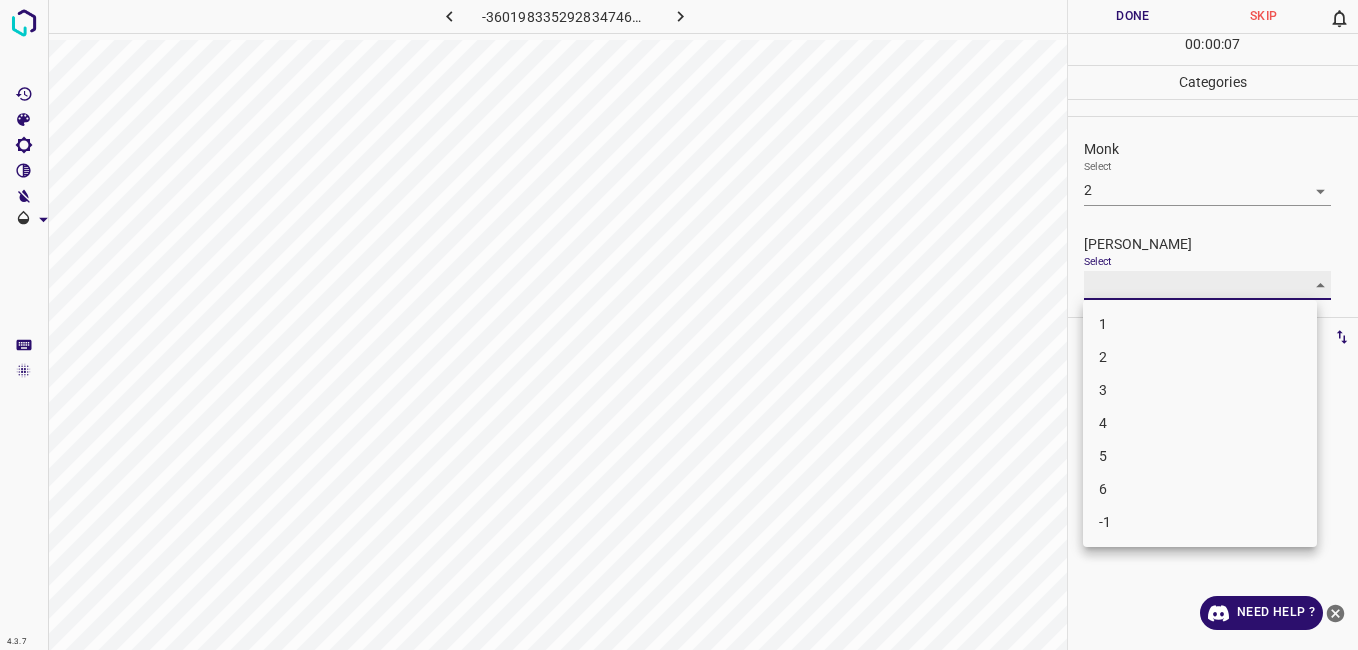 type on "1" 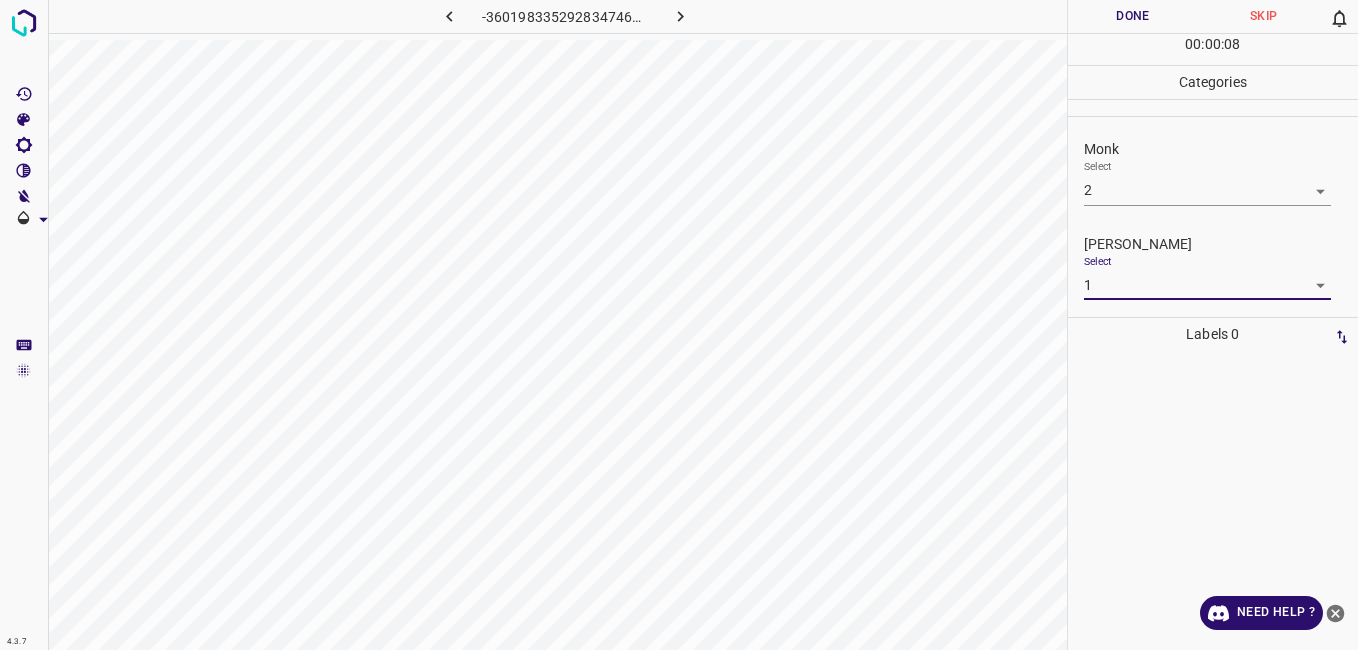 click on "Done" at bounding box center [1133, 16] 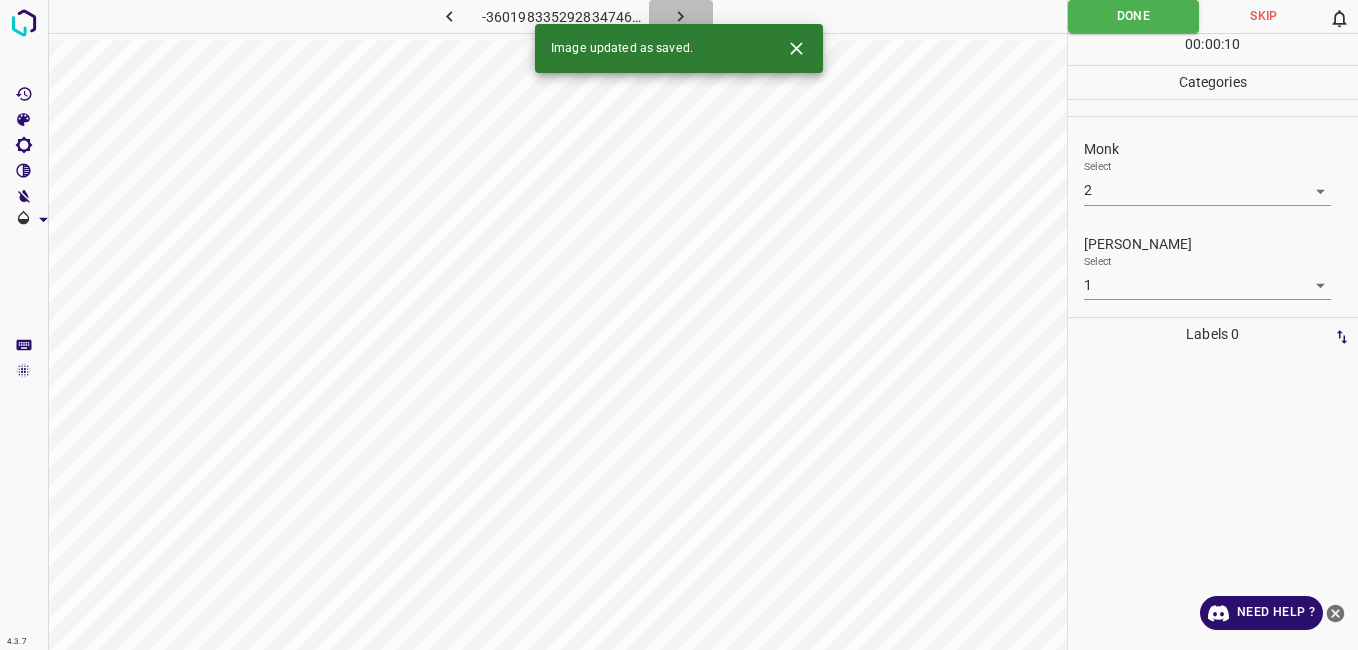 click 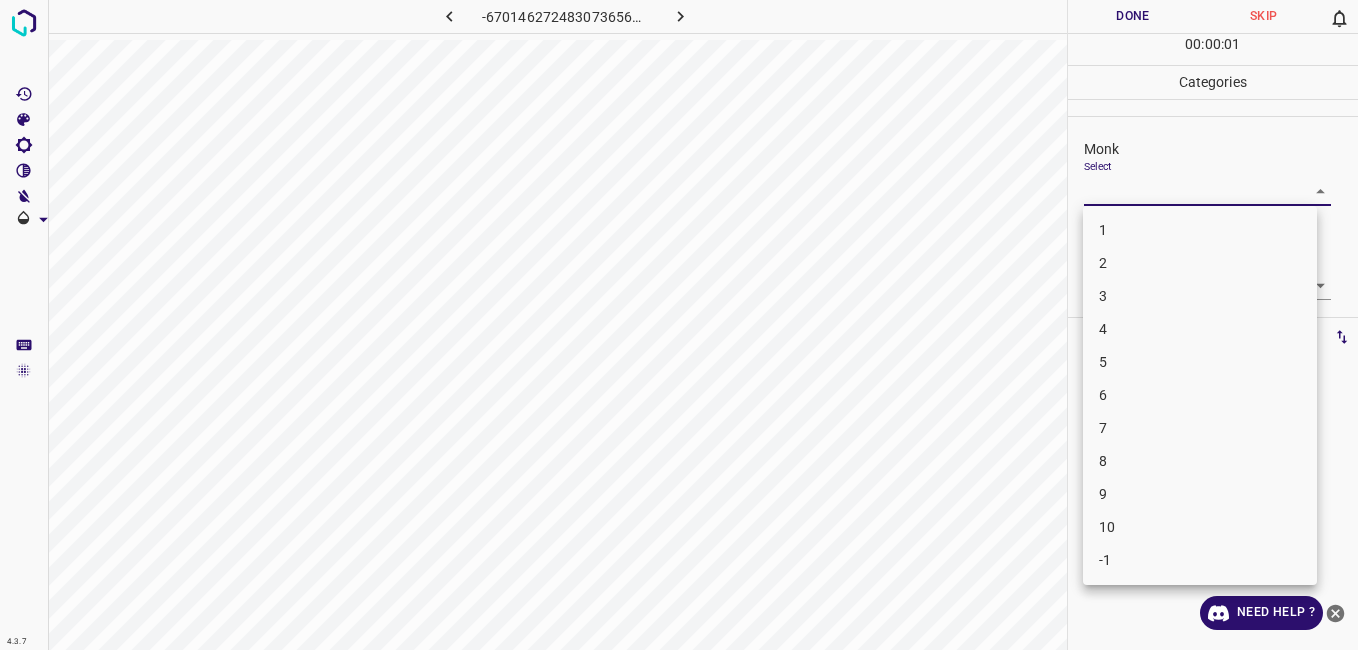 click on "4.3.7 -6701462724830736566.png Done Skip 0 00   : 00   : 01   Categories Monk   Select ​  [PERSON_NAME]   Select ​ Labels   0 Categories 1 Monk 2  [PERSON_NAME] Tools Space Change between modes (Draw & Edit) I Auto labeling R Restore zoom M Zoom in N Zoom out Delete Delete selecte label Filters Z Restore filters X Saturation filter C Brightness filter V Contrast filter B Gray scale filter General O Download Need Help ? - Text - Hide - Delete 1 2 3 4 5 6 7 8 9 10 -1" at bounding box center [679, 325] 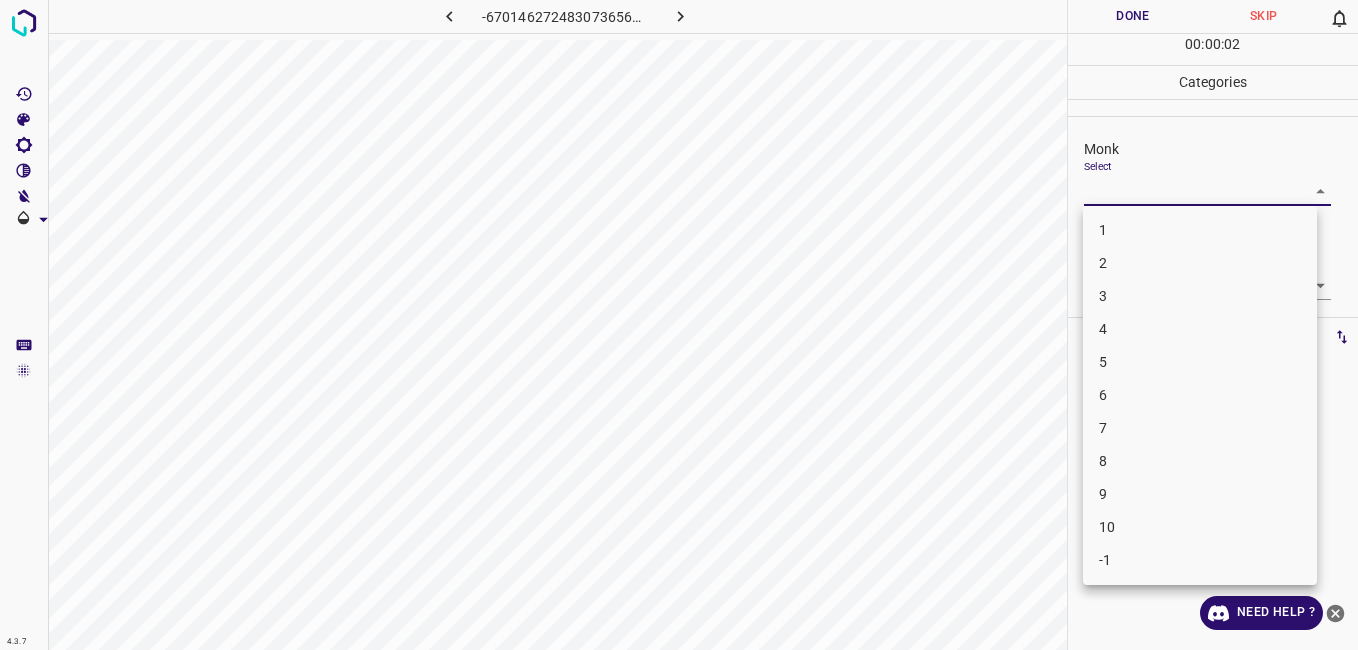 click on "4" at bounding box center [1200, 329] 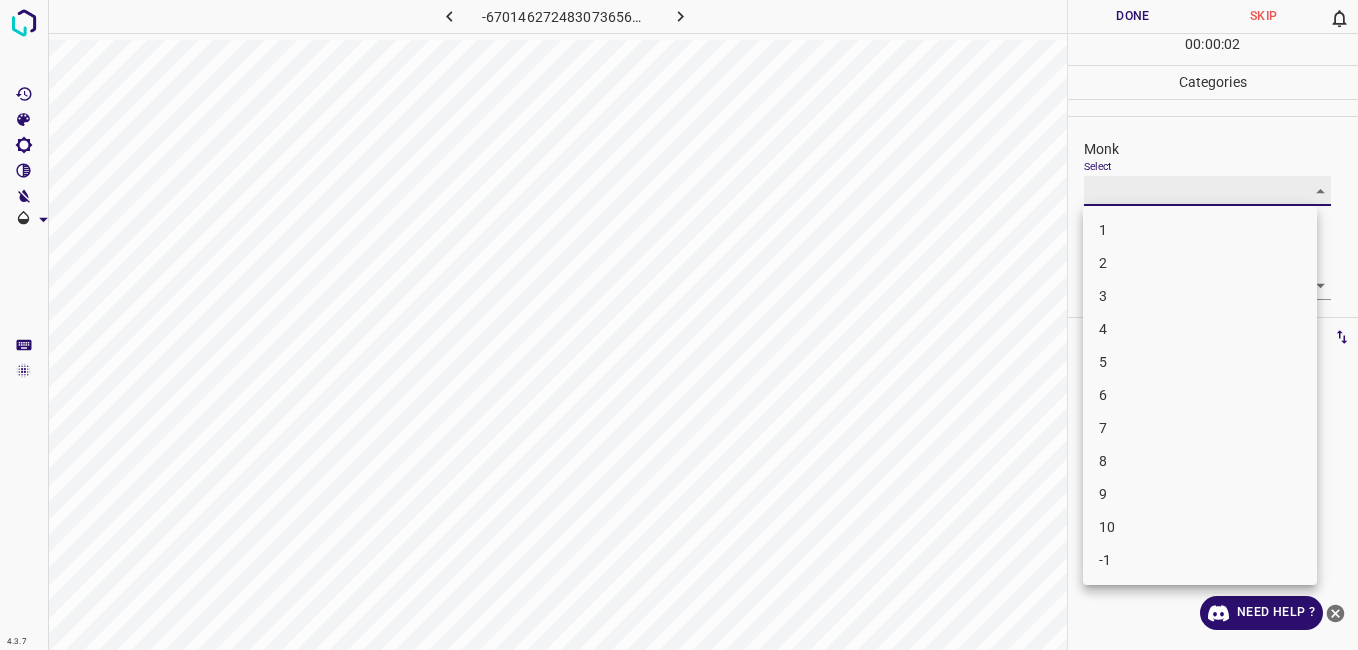 type on "4" 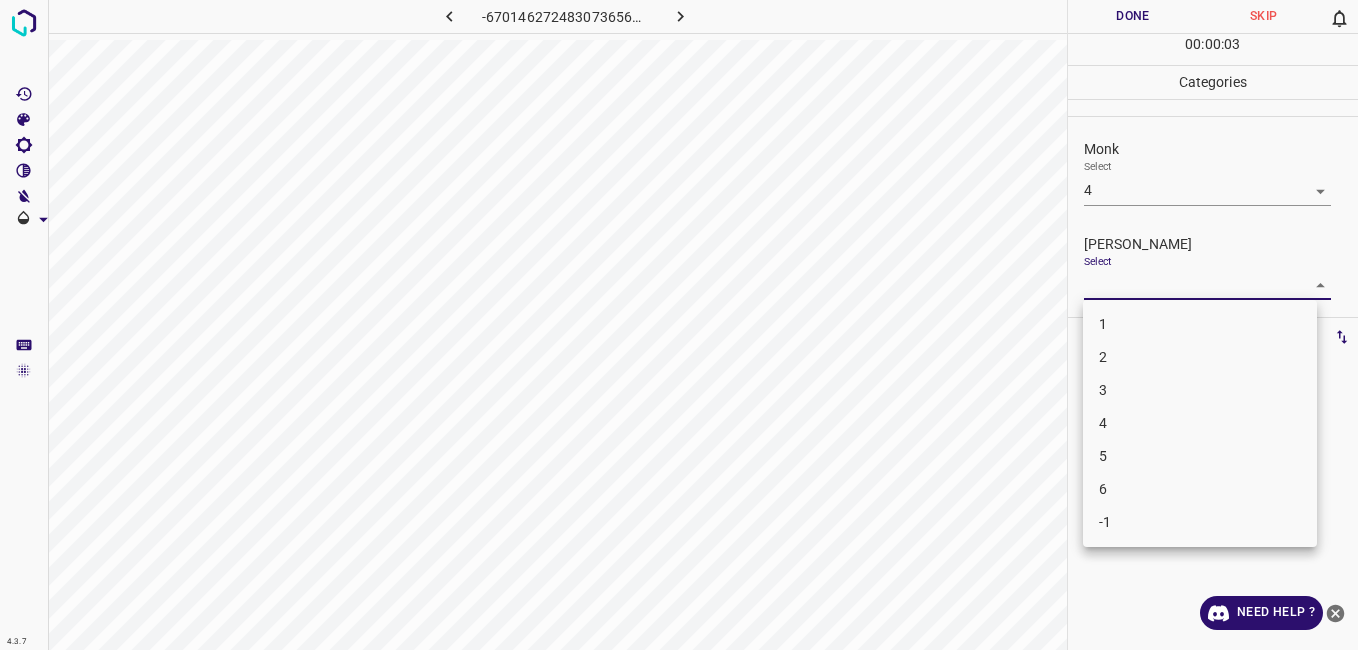 click on "4.3.7 -6701462724830736566.png Done Skip 0 00   : 00   : 03   Categories Monk   Select 4 4  [PERSON_NAME]   Select ​ Labels   0 Categories 1 Monk 2  [PERSON_NAME] Tools Space Change between modes (Draw & Edit) I Auto labeling R Restore zoom M Zoom in N Zoom out Delete Delete selecte label Filters Z Restore filters X Saturation filter C Brightness filter V Contrast filter B Gray scale filter General O Download Need Help ? - Text - Hide - Delete 1 2 3 4 5 6 -1" at bounding box center (679, 325) 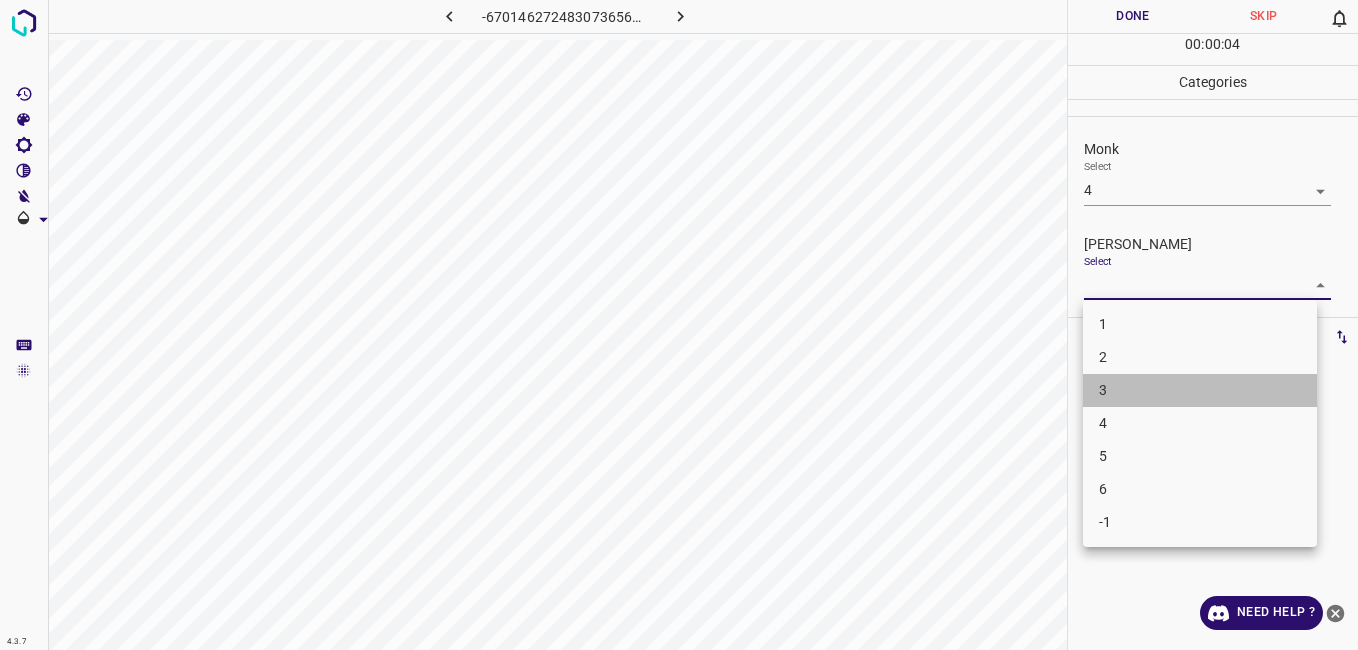 click on "3" at bounding box center (1200, 390) 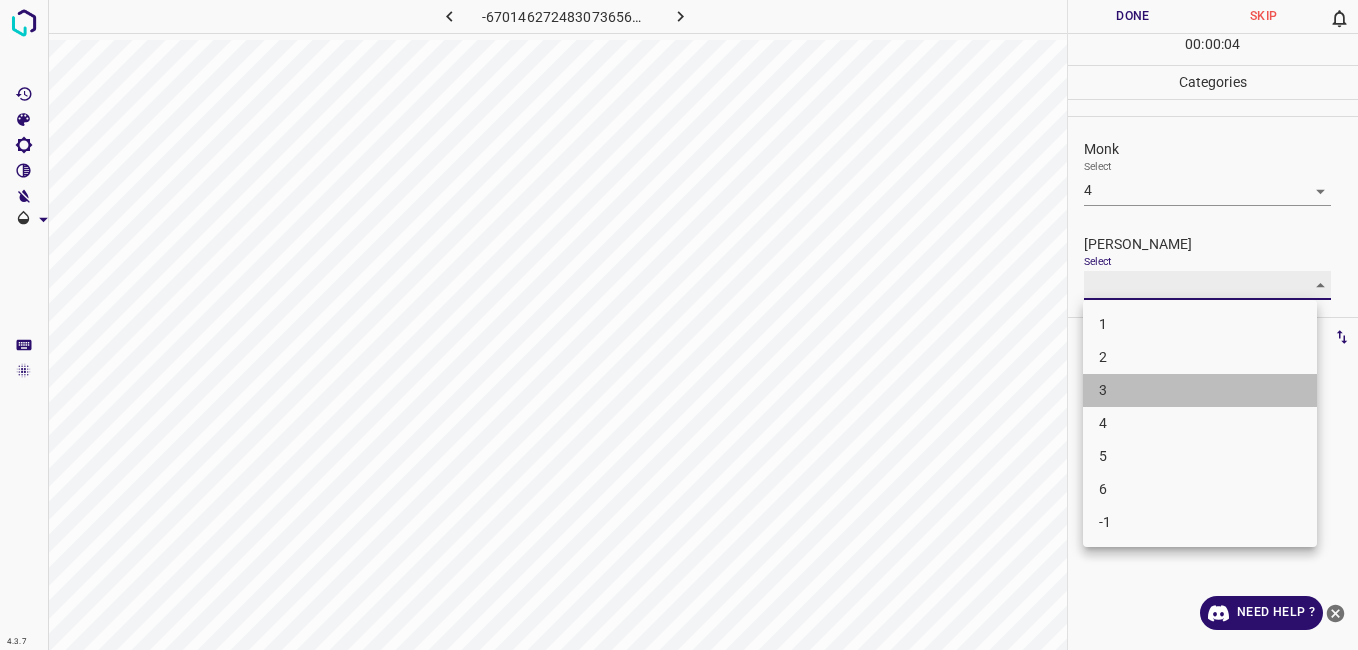 type on "3" 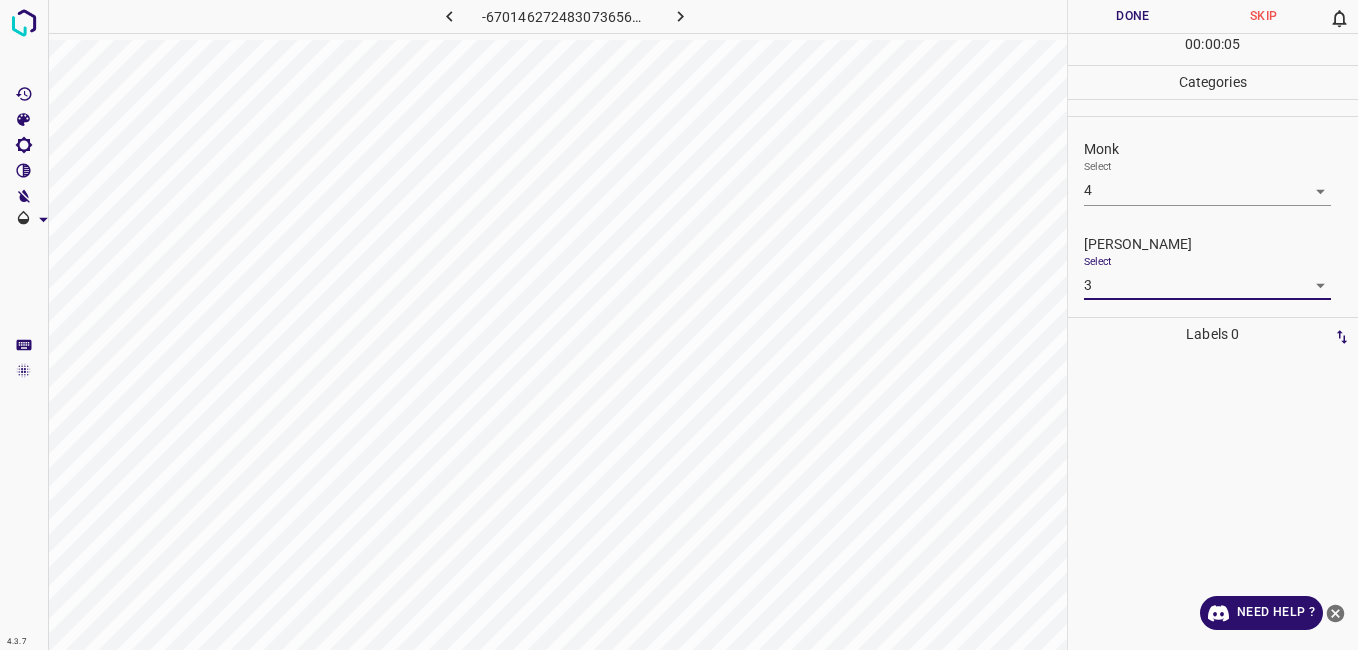 click on "Done" at bounding box center [1133, 16] 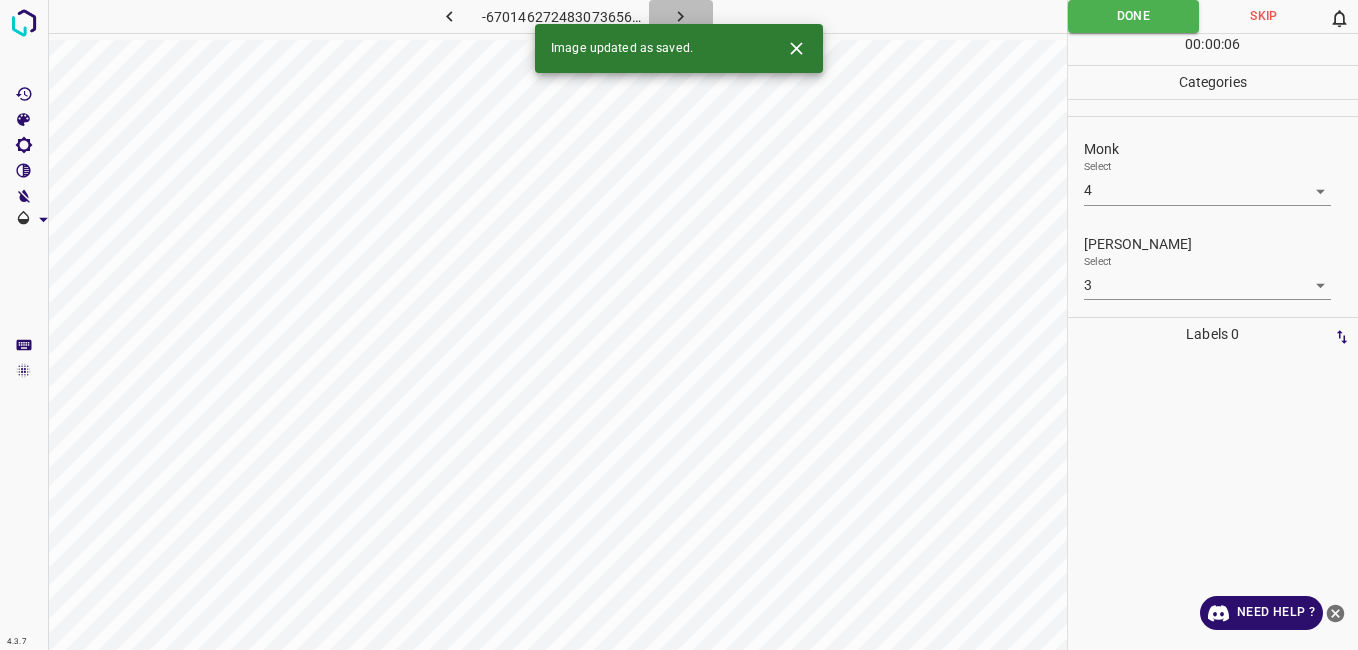 click 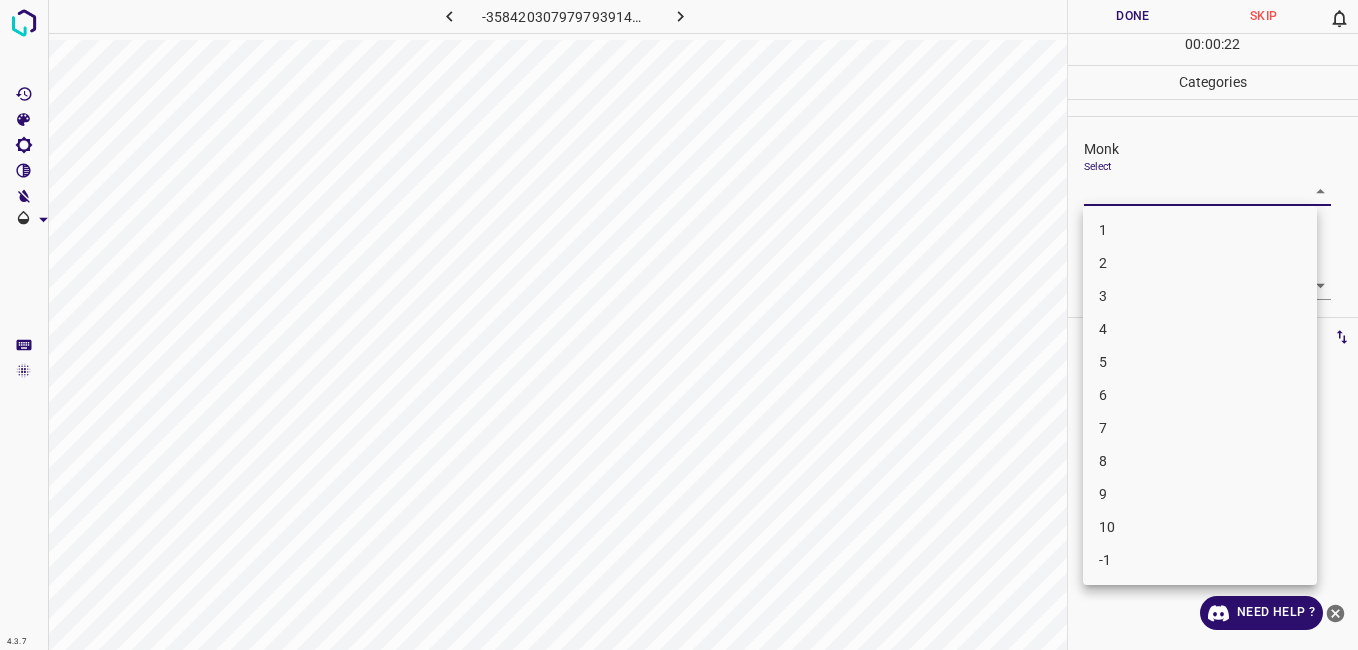click on "4.3.7 -3584203079797939145.png Done Skip 0 00   : 00   : 22   Categories Monk   Select ​  [PERSON_NAME]   Select ​ Labels   0 Categories 1 Monk 2  [PERSON_NAME] Tools Space Change between modes (Draw & Edit) I Auto labeling R Restore zoom M Zoom in N Zoom out Delete Delete selecte label Filters Z Restore filters X Saturation filter C Brightness filter V Contrast filter B Gray scale filter General O Download Need Help ? - Text - Hide - Delete 1 2 3 4 5 6 7 8 9 10 -1" at bounding box center [679, 325] 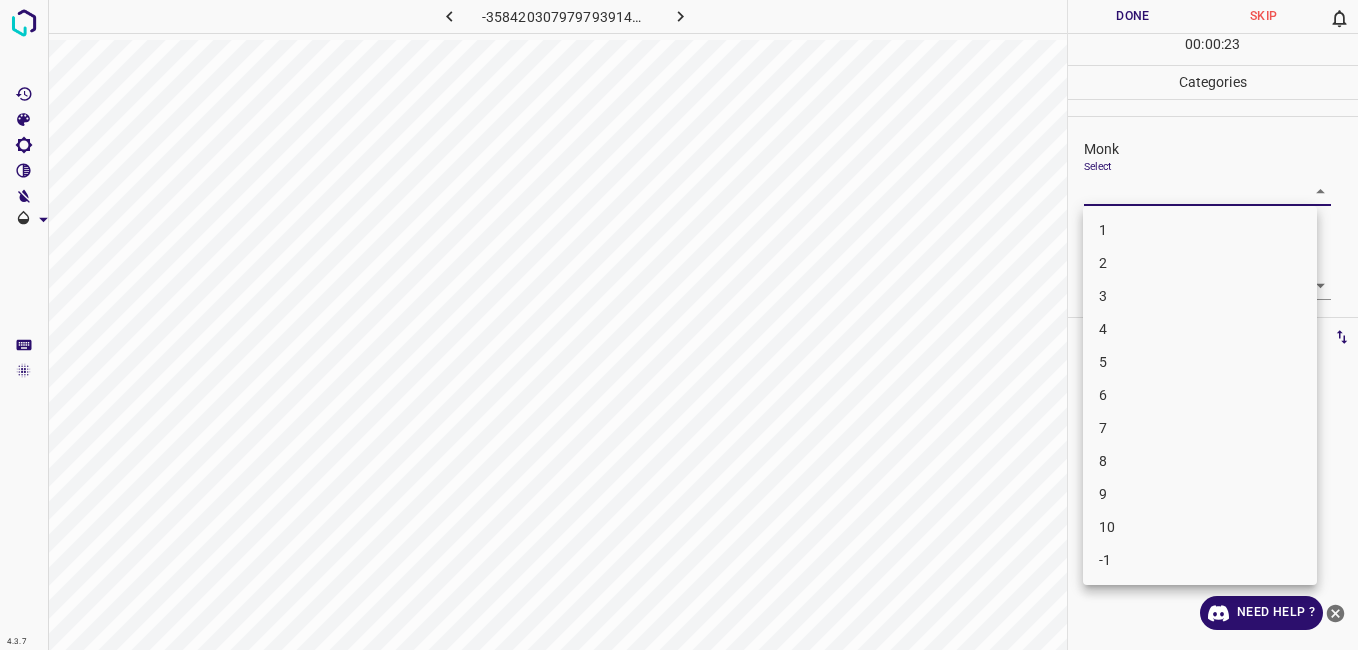 click on "3" at bounding box center (1200, 296) 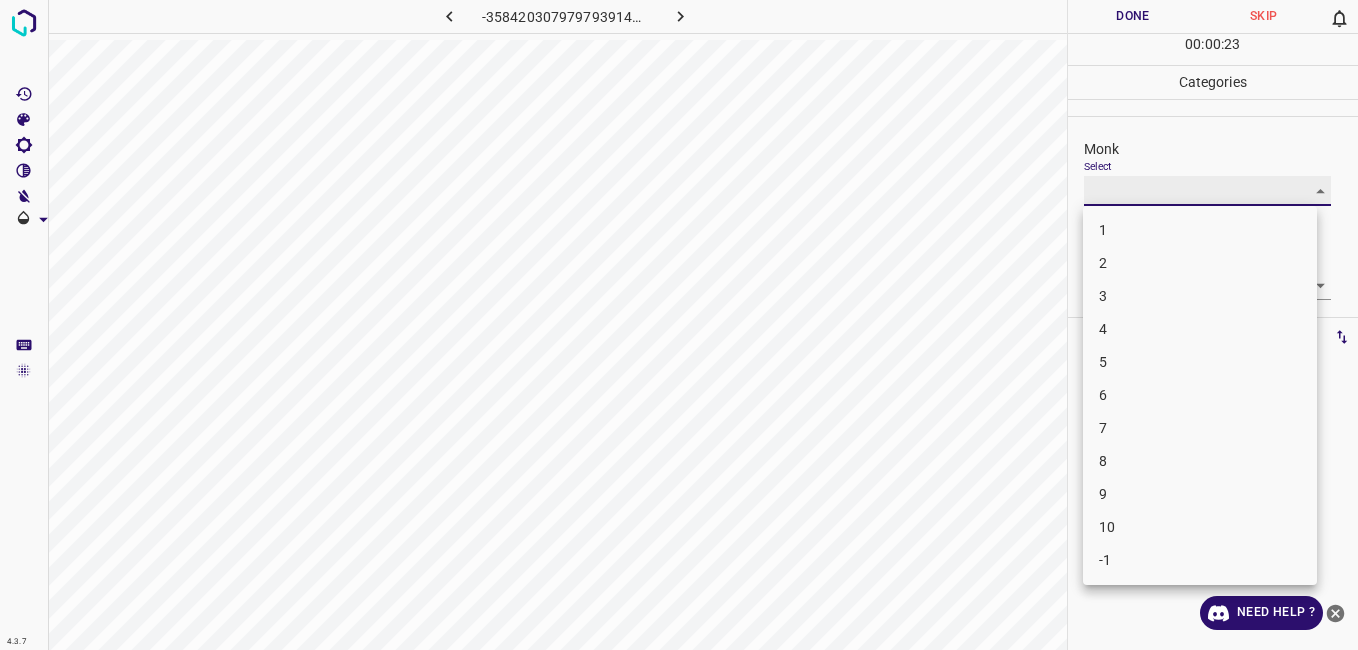 type on "3" 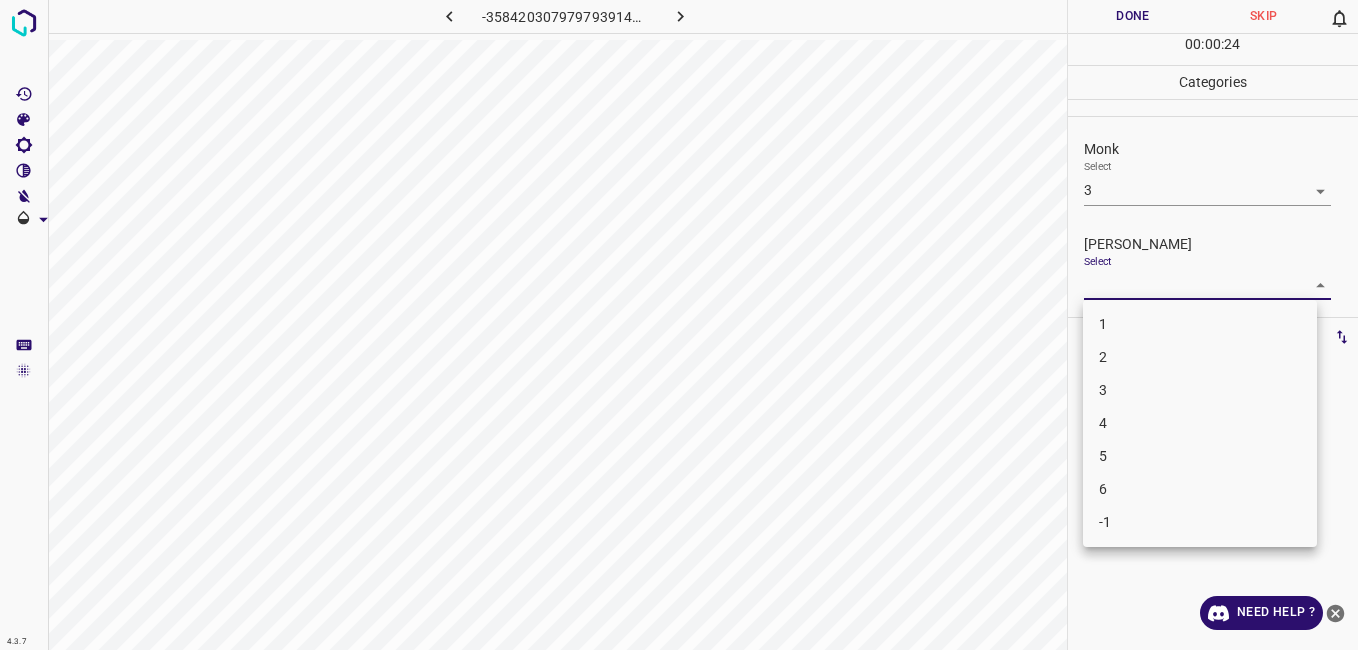 click on "4.3.7 -3584203079797939145.png Done Skip 0 00   : 00   : 24   Categories Monk   Select 3 3  [PERSON_NAME]   Select ​ Labels   0 Categories 1 Monk 2  [PERSON_NAME] Tools Space Change between modes (Draw & Edit) I Auto labeling R Restore zoom M Zoom in N Zoom out Delete Delete selecte label Filters Z Restore filters X Saturation filter C Brightness filter V Contrast filter B Gray scale filter General O Download Need Help ? - Text - Hide - Delete 1 2 3 4 5 6 -1" at bounding box center [679, 325] 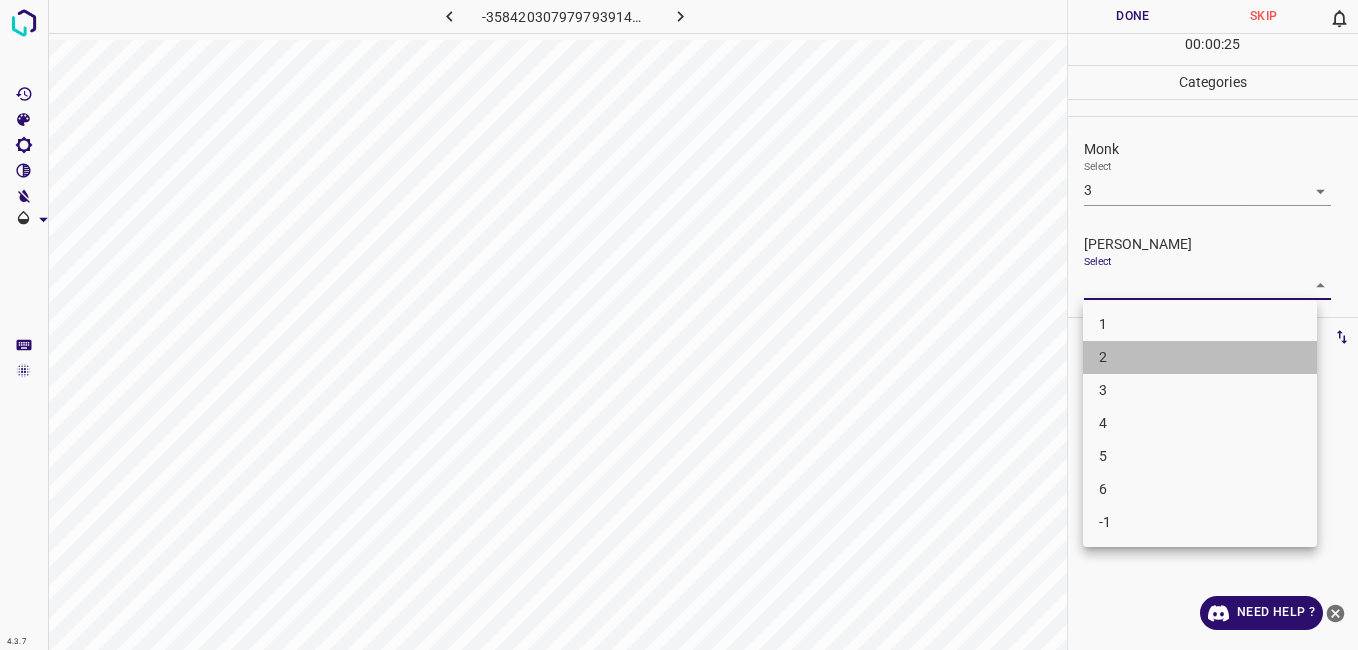 drag, startPoint x: 1124, startPoint y: 346, endPoint x: 1124, endPoint y: 334, distance: 12 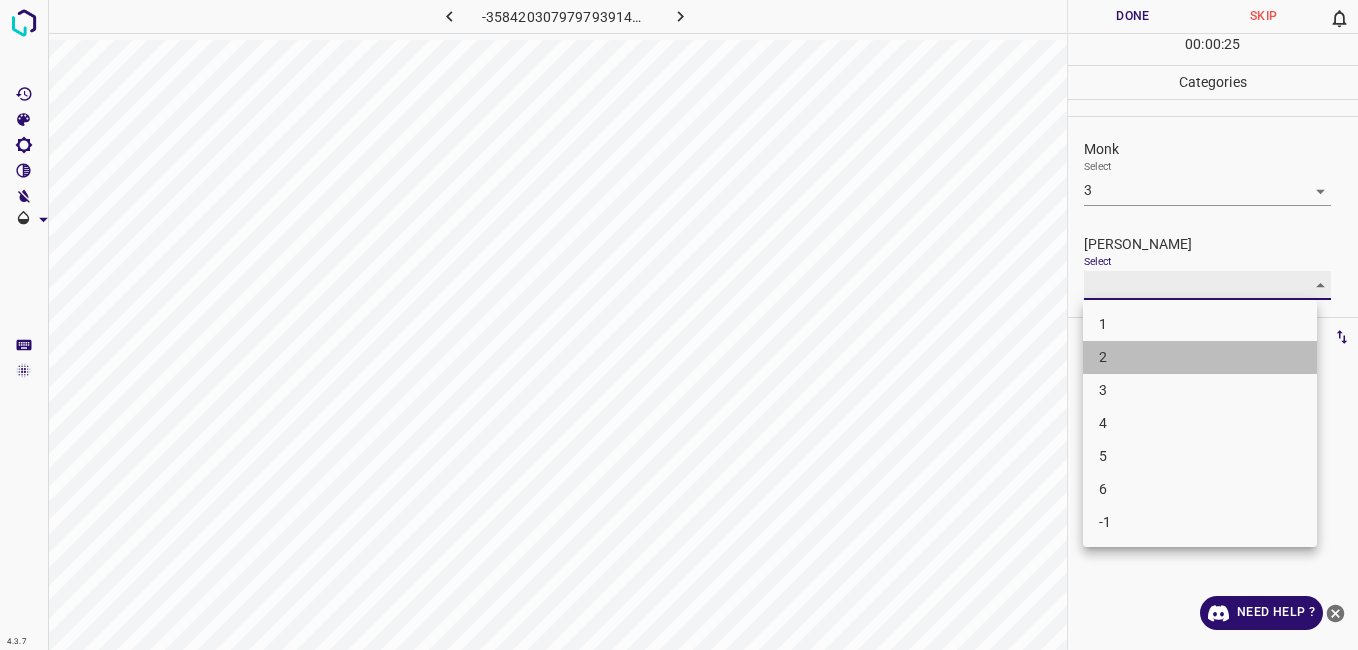 type on "2" 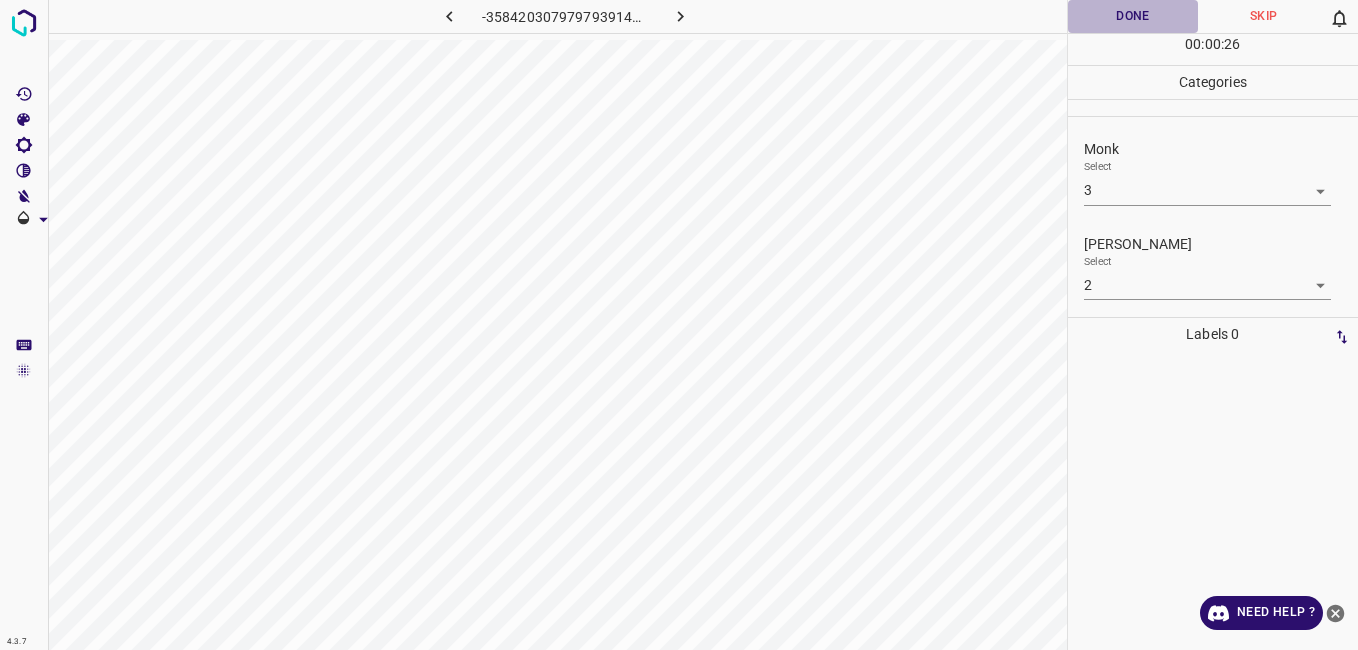 click on "Done" at bounding box center (1133, 16) 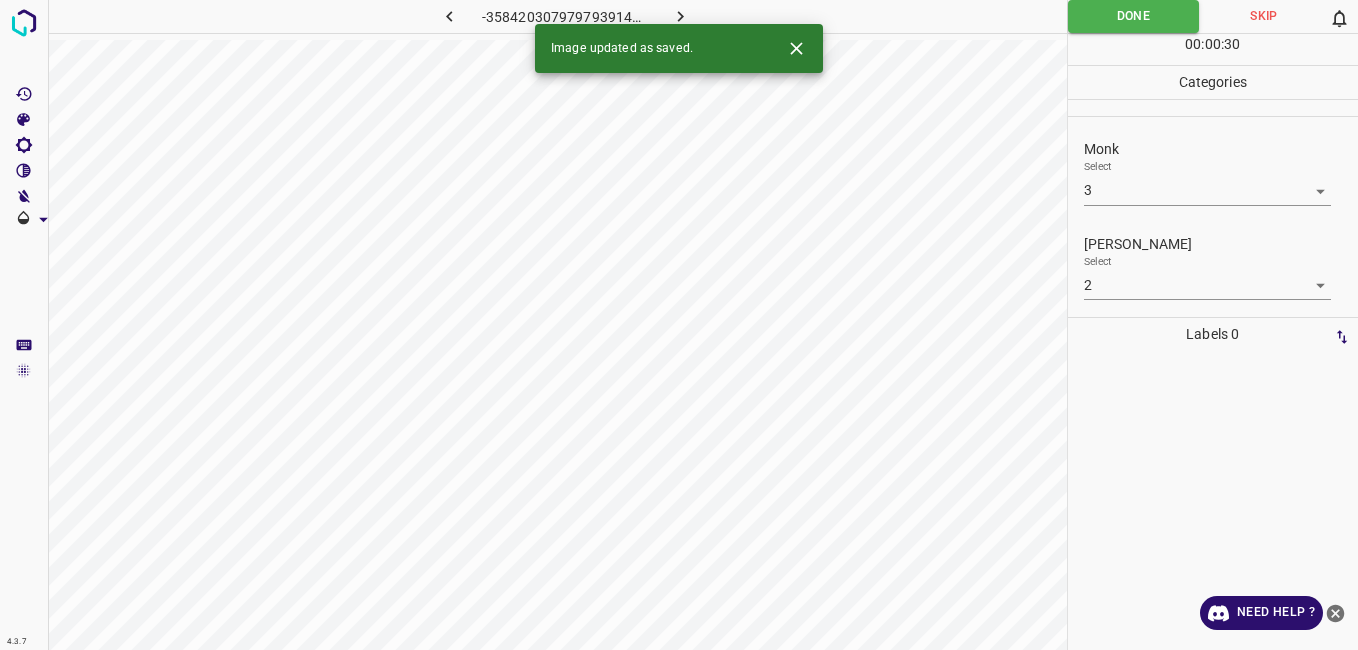 click at bounding box center [681, 16] 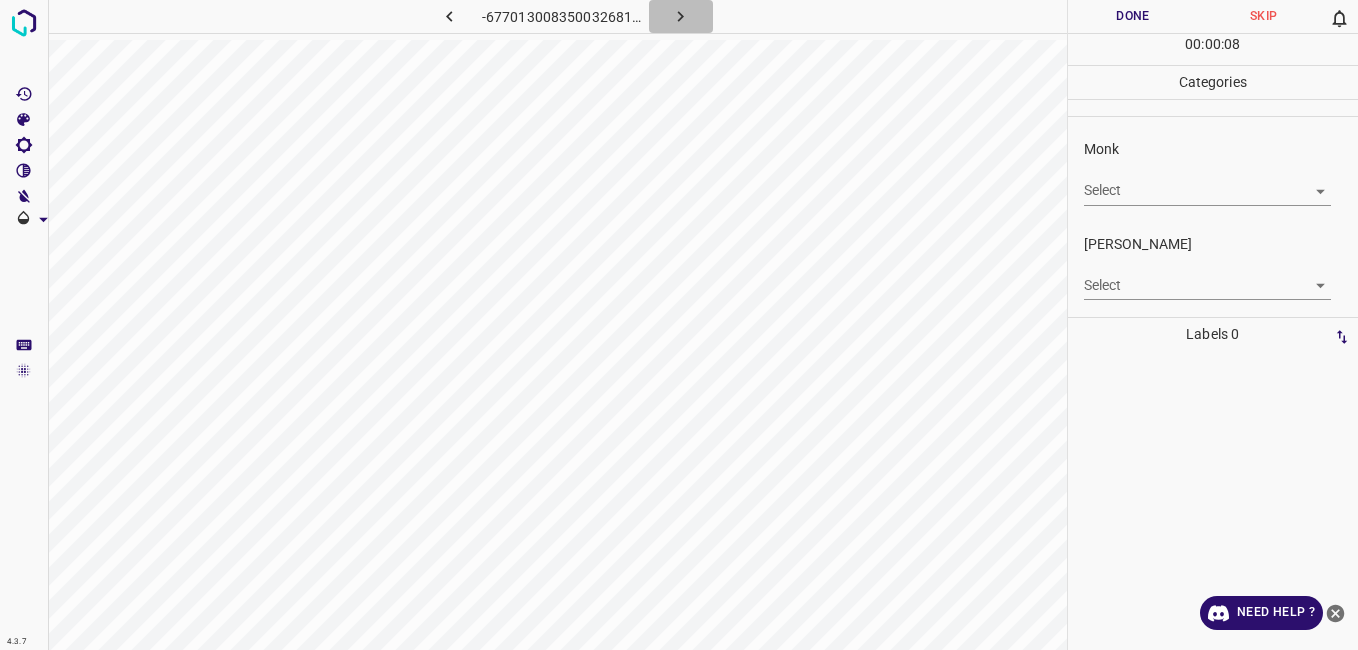 click 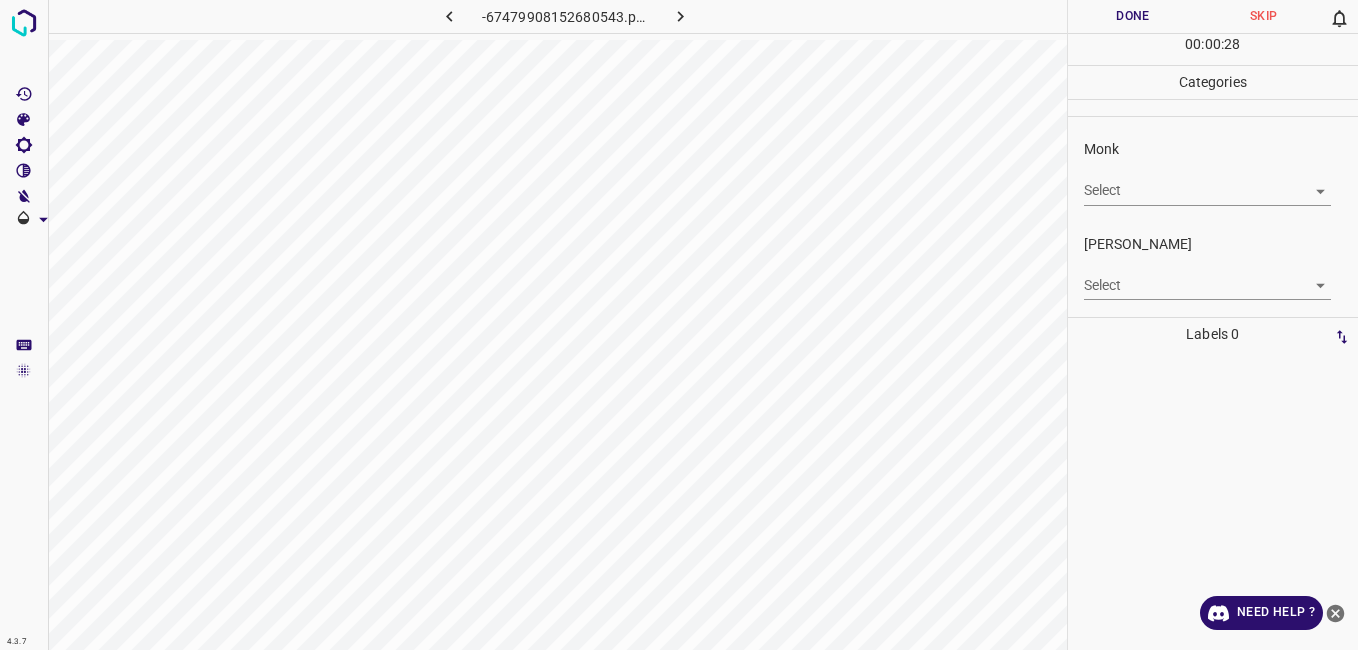 click on "Select ​" at bounding box center (1207, 182) 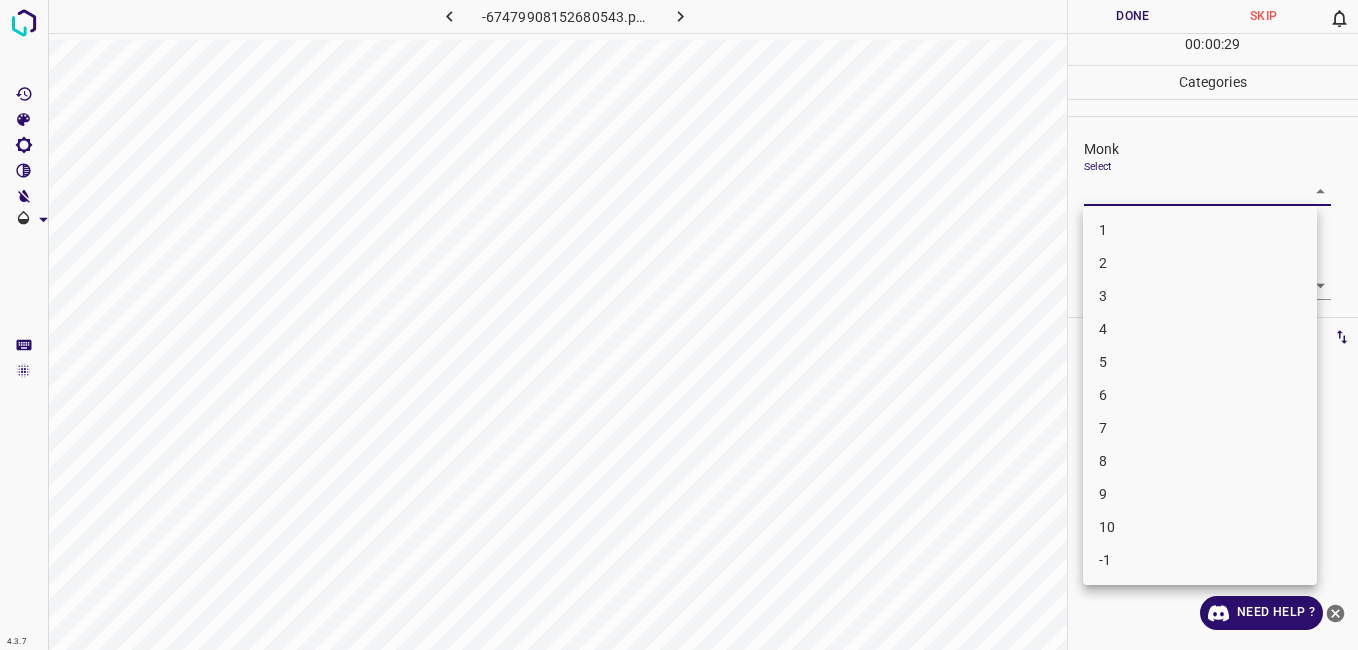 click on "4.3.7 -67479908152680543.png Done Skip 0 00   : 00   : 29   Categories Monk   Select ​  [PERSON_NAME]   Select ​ Labels   0 Categories 1 Monk 2  [PERSON_NAME] Tools Space Change between modes (Draw & Edit) I Auto labeling R Restore zoom M Zoom in N Zoom out Delete Delete selecte label Filters Z Restore filters X Saturation filter C Brightness filter V Contrast filter B Gray scale filter General O Download Need Help ? - Text - Hide - Delete 1 2 3 4 5 6 7 8 9 10 -1" at bounding box center (679, 325) 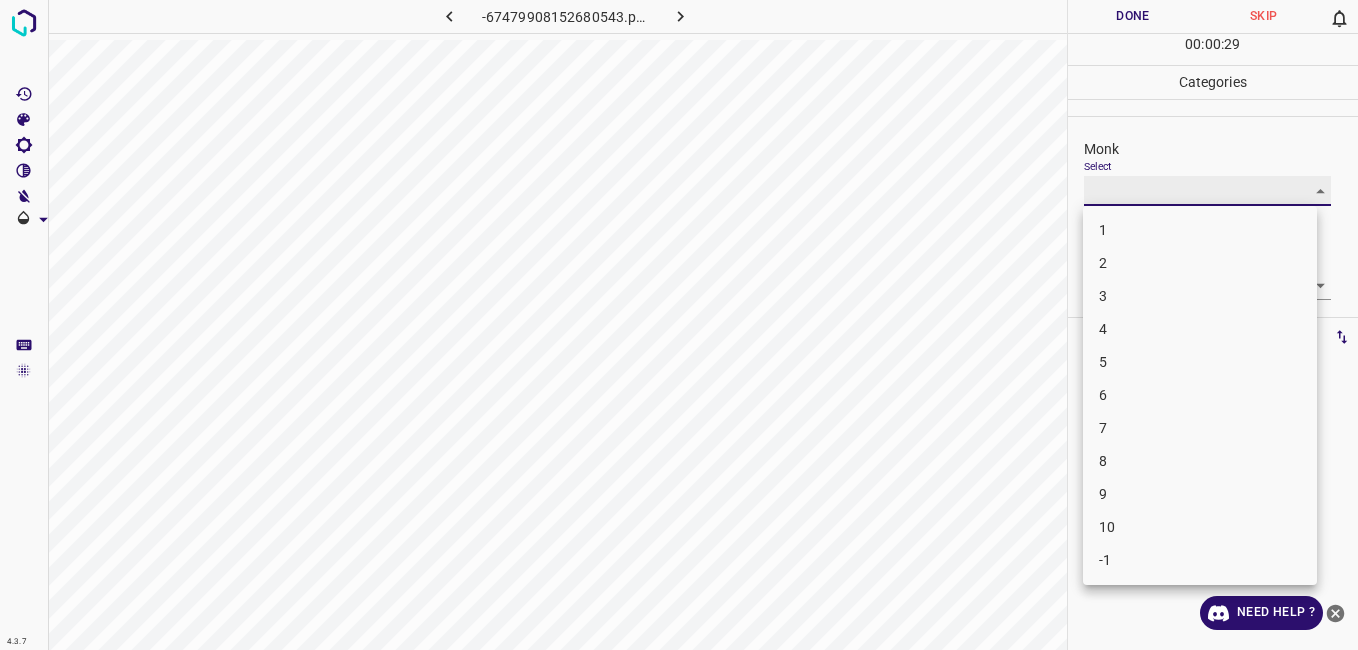 type on "2" 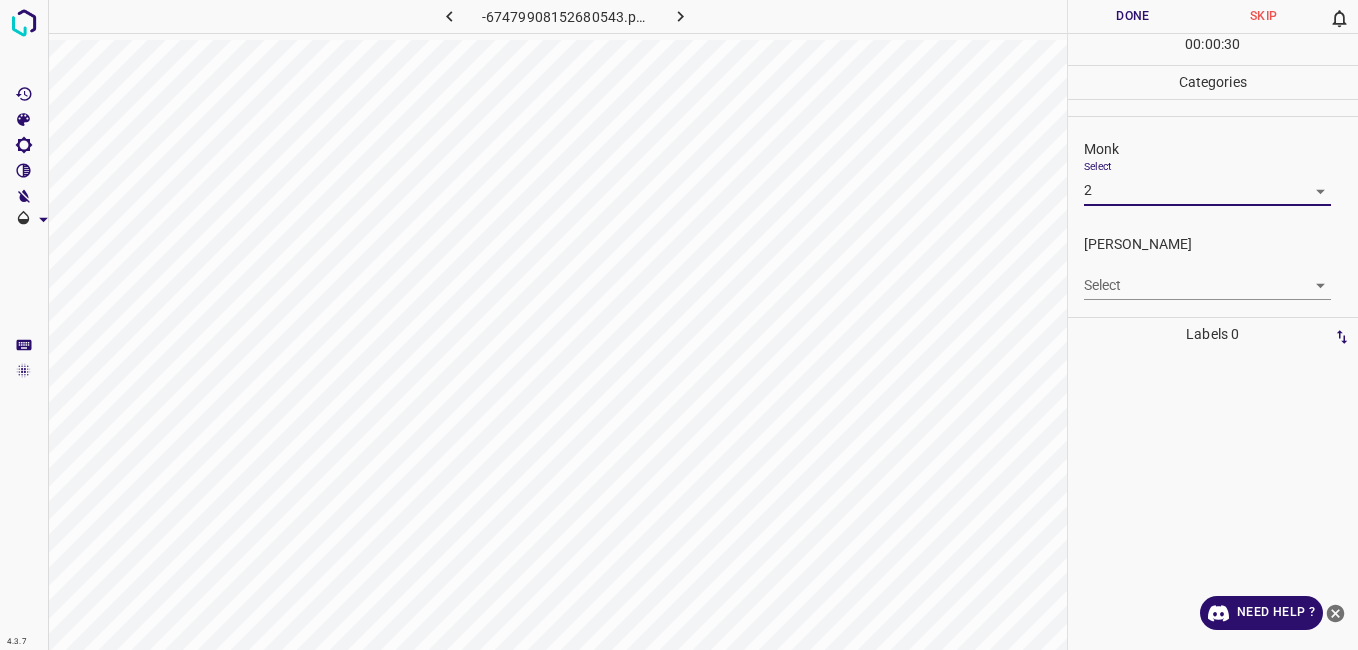 click on "4.3.7 -67479908152680543.png Done Skip 0 00   : 00   : 30   Categories Monk   Select 2 2  [PERSON_NAME]   Select ​ Labels   0 Categories 1 Monk 2  [PERSON_NAME] Tools Space Change between modes (Draw & Edit) I Auto labeling R Restore zoom M Zoom in N Zoom out Delete Delete selecte label Filters Z Restore filters X Saturation filter C Brightness filter V Contrast filter B Gray scale filter General O Download Need Help ? - Text - Hide - Delete" at bounding box center [679, 325] 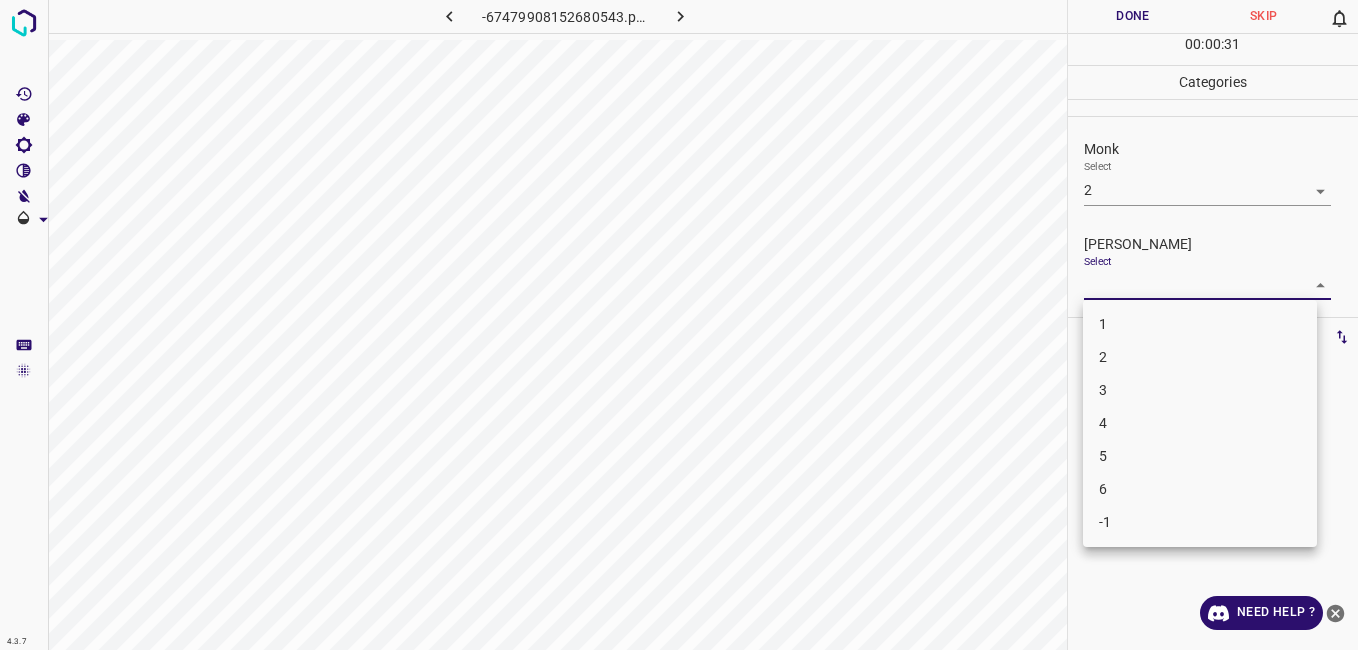 click on "1" at bounding box center (1200, 324) 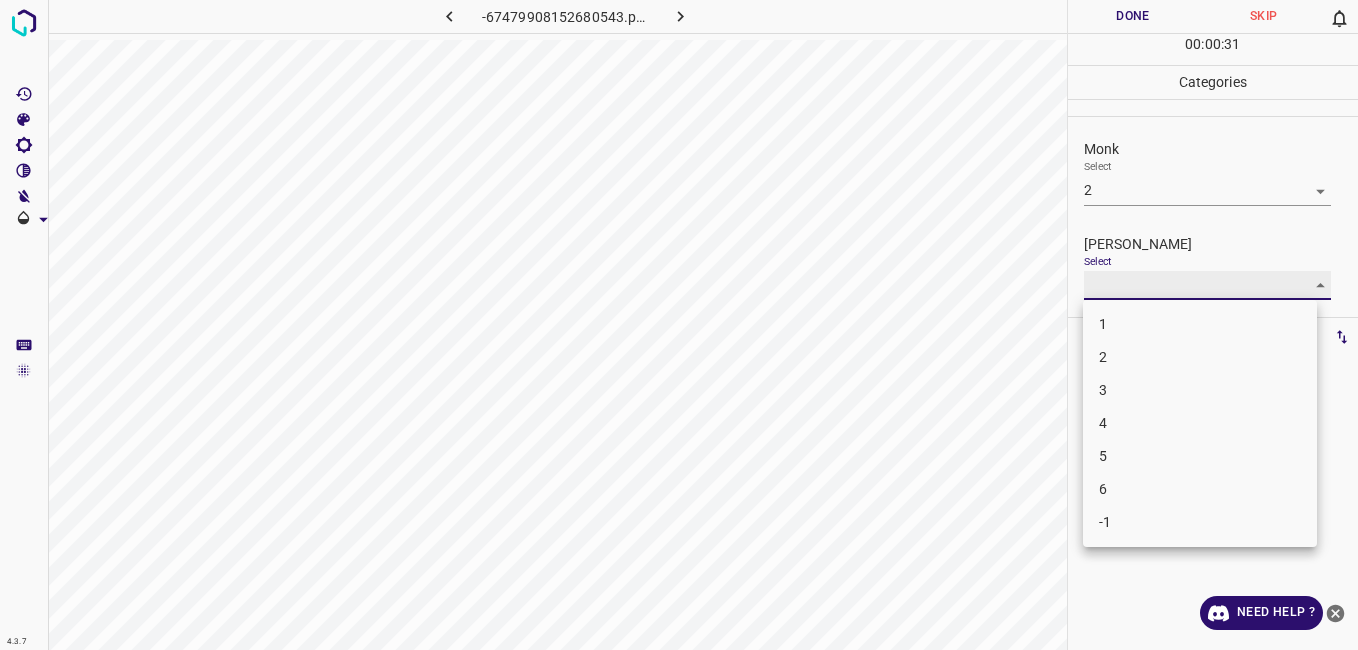 type on "1" 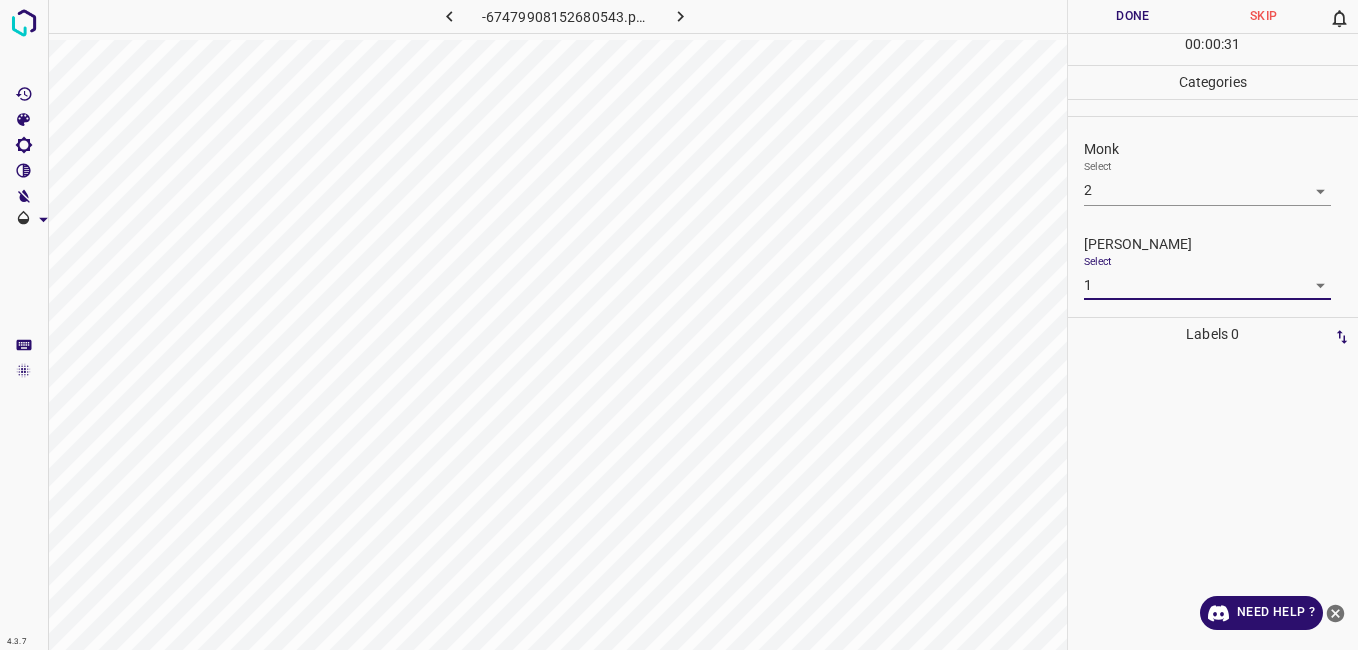 click on "Done" at bounding box center (1133, 16) 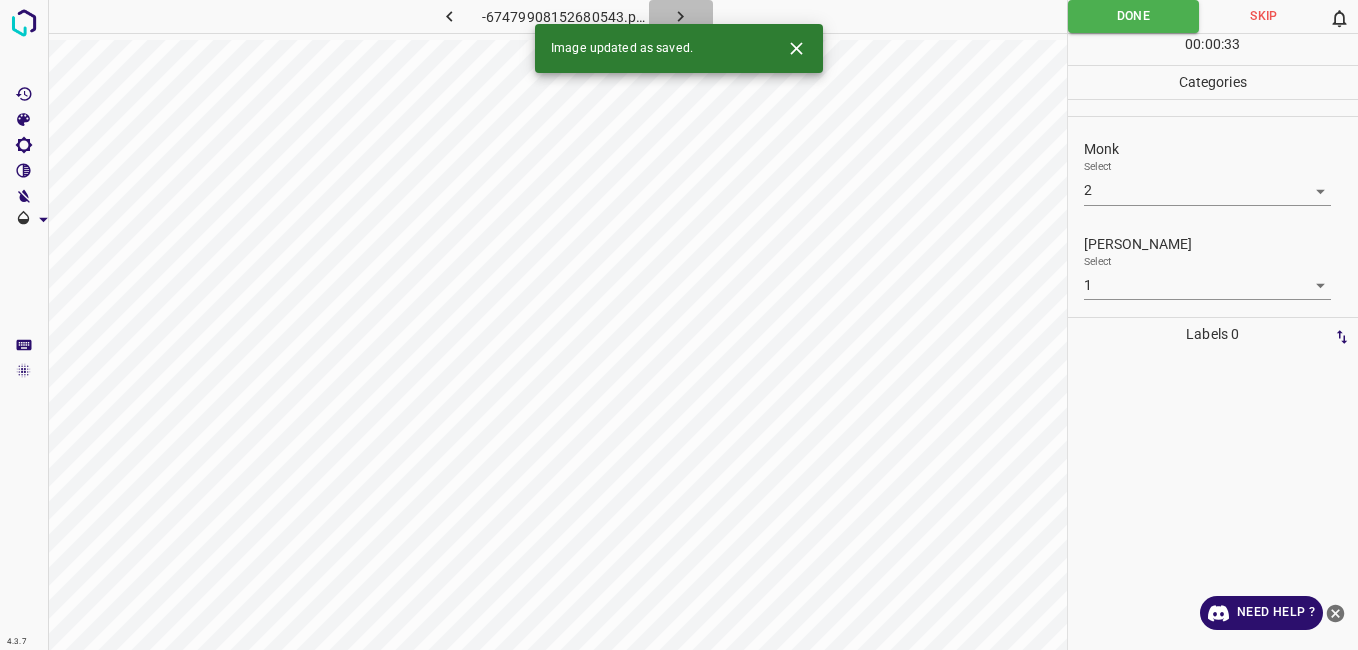 click 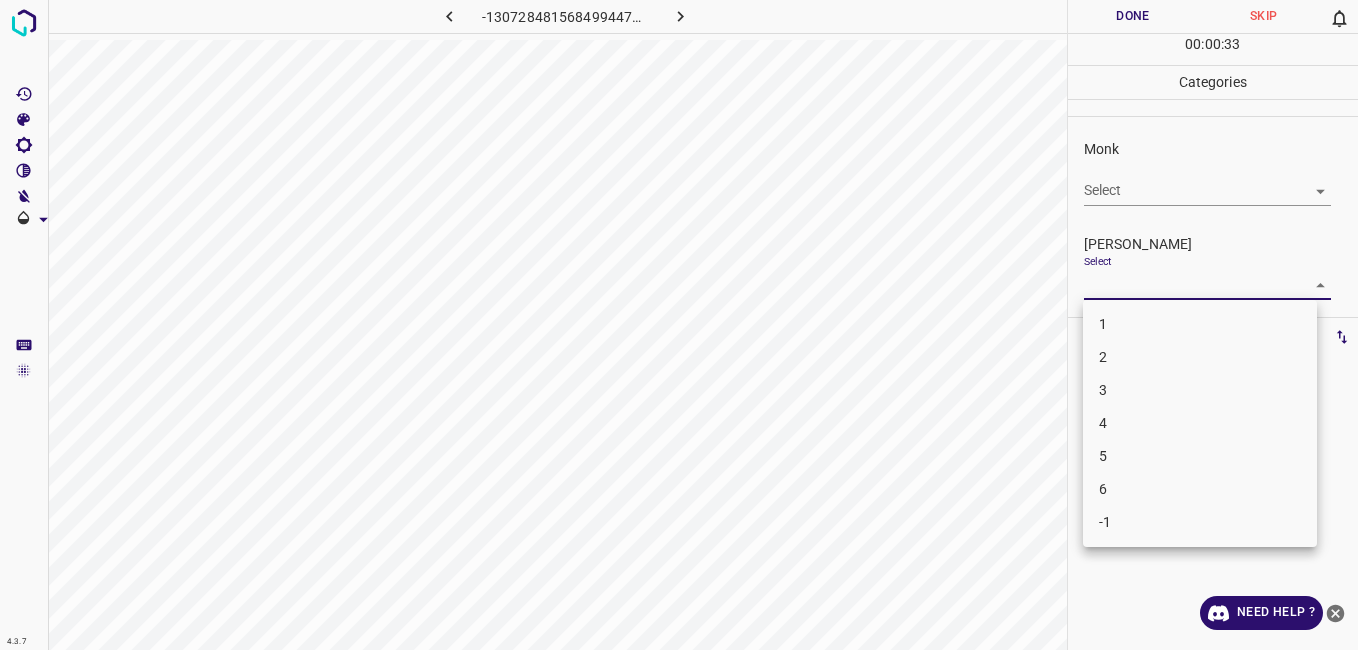 click on "4.3.7 -1307284815684994475.png Done Skip 0 00   : 00   : 33   Categories Monk   Select ​  [PERSON_NAME]   Select ​ Labels   0 Categories 1 Monk 2  [PERSON_NAME] Tools Space Change between modes (Draw & Edit) I Auto labeling R Restore zoom M Zoom in N Zoom out Delete Delete selecte label Filters Z Restore filters X Saturation filter C Brightness filter V Contrast filter B Gray scale filter General O Download Need Help ? - Text - Hide - Delete 1 2 3 4 5 6 -1" at bounding box center (679, 325) 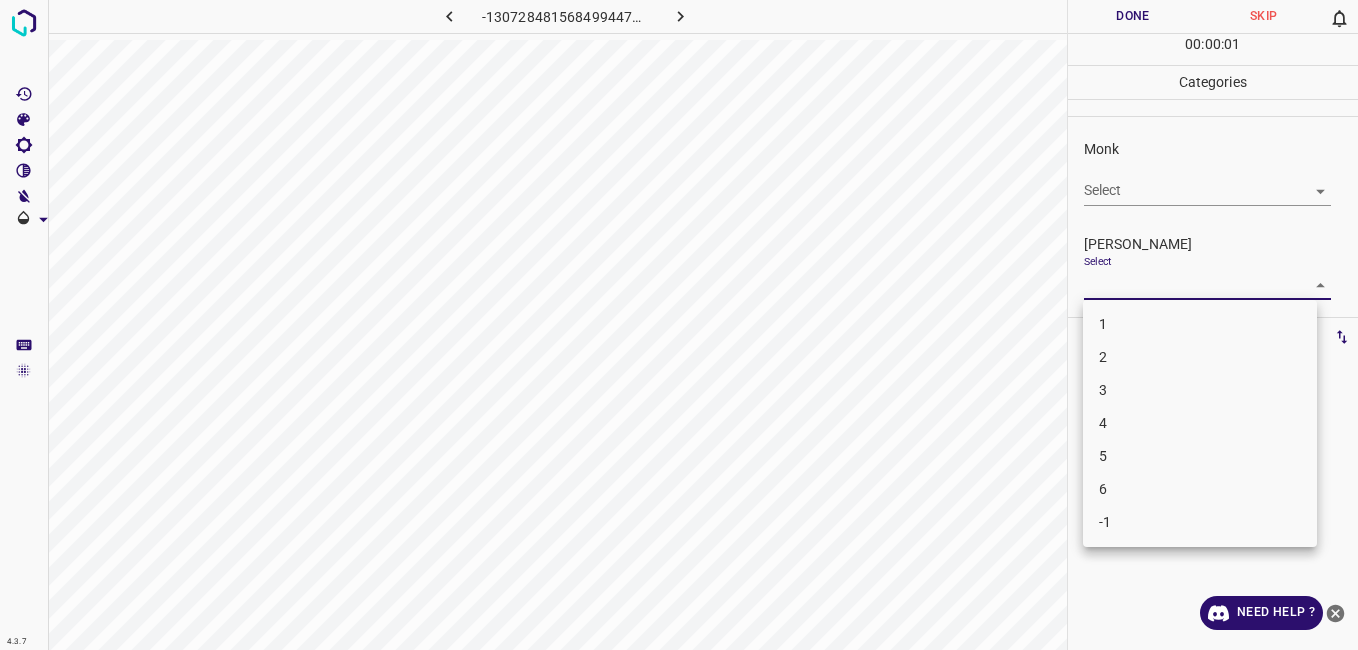 click at bounding box center [679, 325] 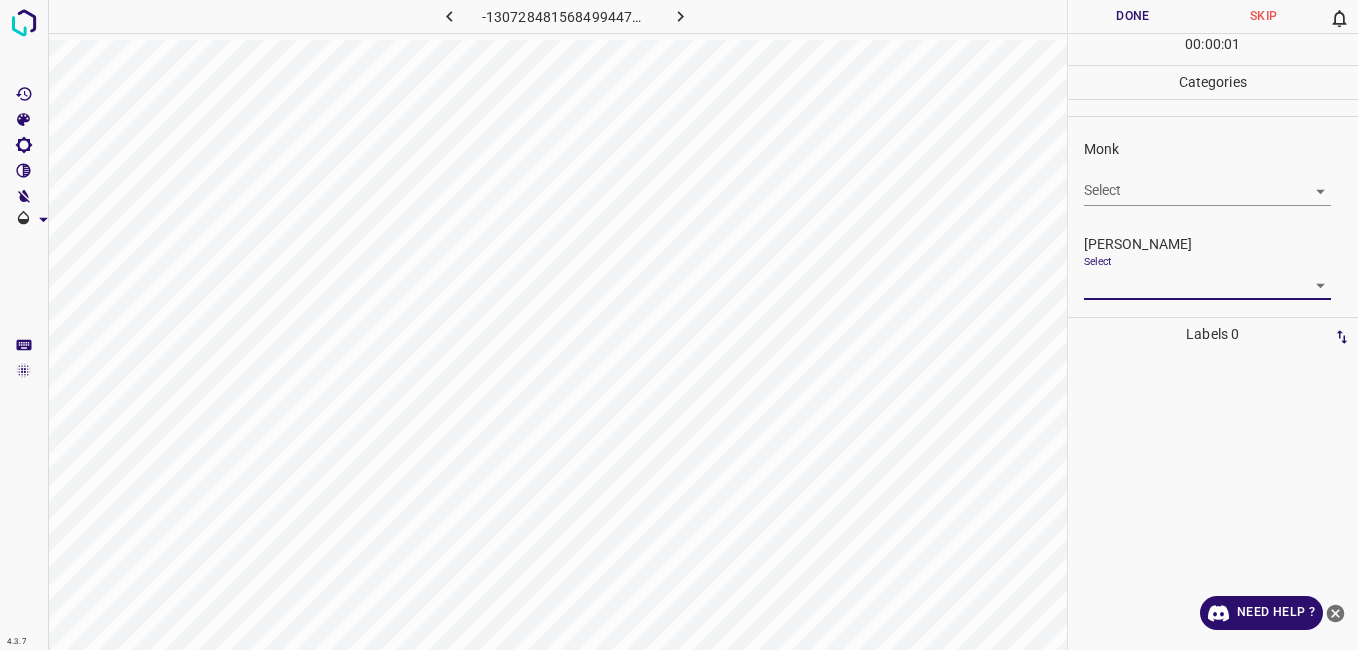 click on "4.3.7 -1307284815684994475.png Done Skip 0 00   : 00   : 01   Categories Monk   Select ​  [PERSON_NAME]   Select ​ Labels   0 Categories 1 Monk 2  [PERSON_NAME] Tools Space Change between modes (Draw & Edit) I Auto labeling R Restore zoom M Zoom in N Zoom out Delete Delete selecte label Filters Z Restore filters X Saturation filter C Brightness filter V Contrast filter B Gray scale filter General O Download Need Help ? - Text - Hide - Delete" at bounding box center [679, 325] 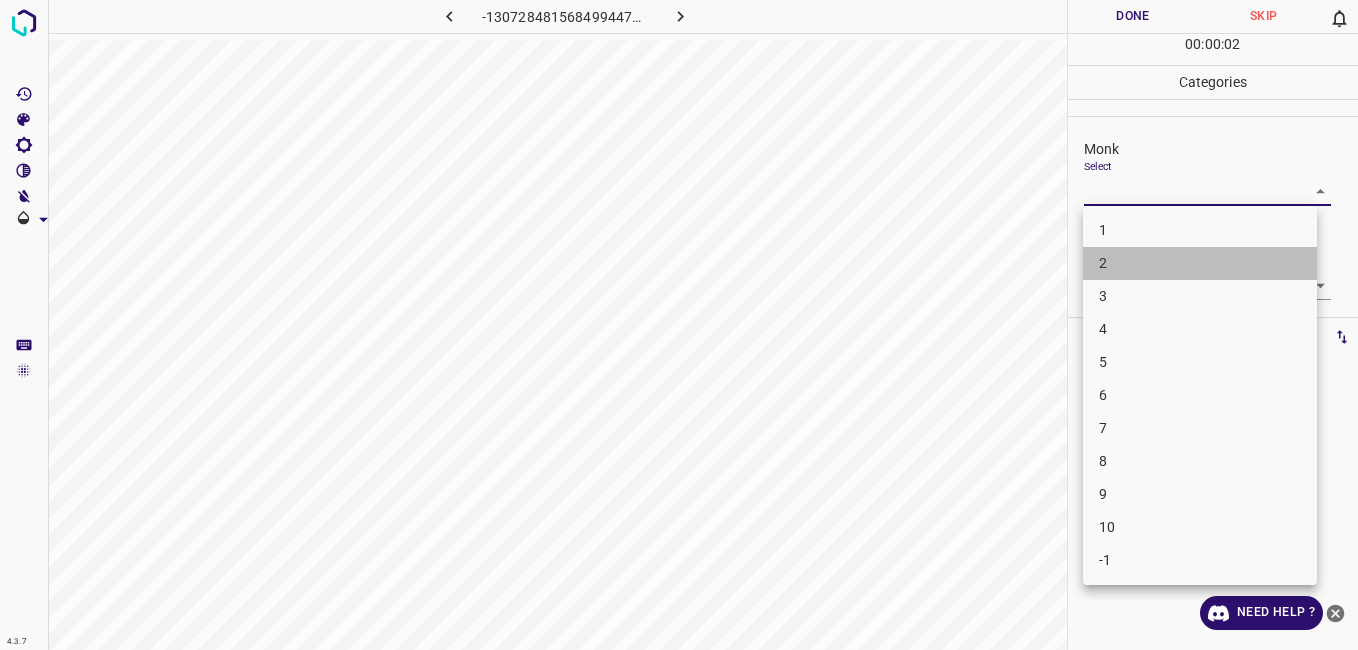click on "2" at bounding box center [1200, 263] 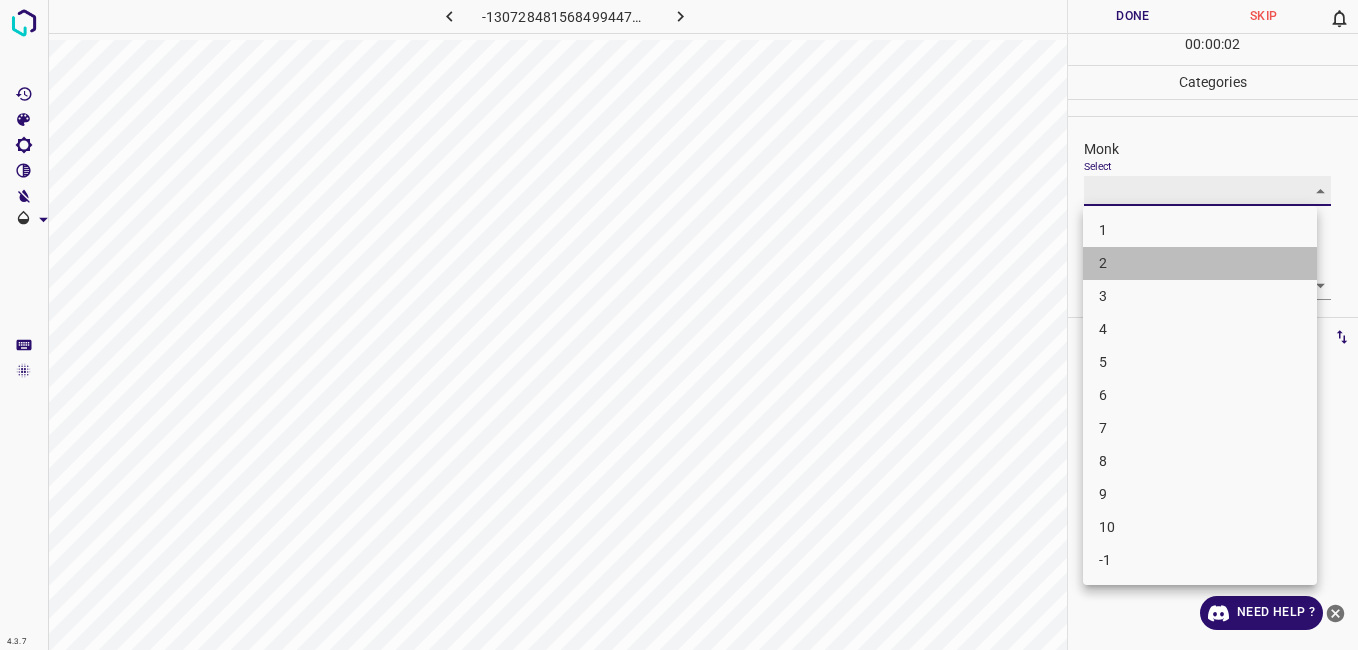 type on "2" 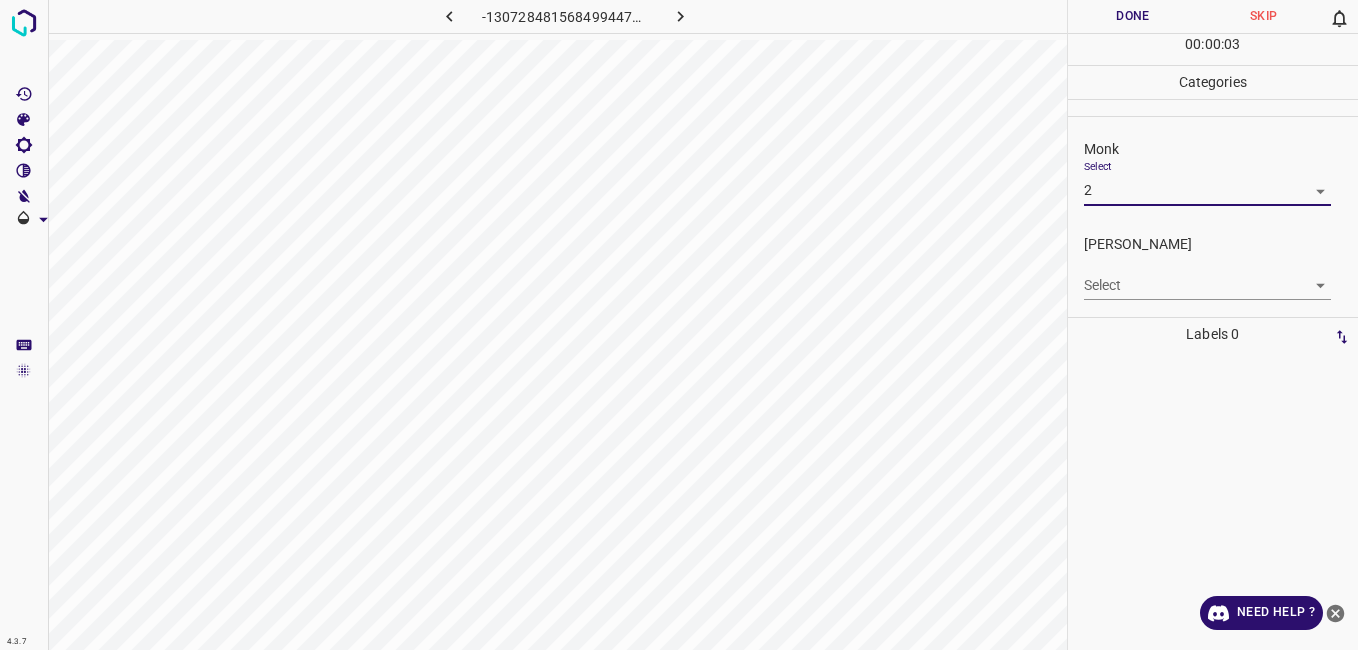 click on "4.3.7 -1307284815684994475.png Done Skip 0 00   : 00   : 03   Categories Monk   Select 2 2  [PERSON_NAME]   Select ​ Labels   0 Categories 1 Monk 2  [PERSON_NAME] Tools Space Change between modes (Draw & Edit) I Auto labeling R Restore zoom M Zoom in N Zoom out Delete Delete selecte label Filters Z Restore filters X Saturation filter C Brightness filter V Contrast filter B Gray scale filter General O Download Need Help ? - Text - Hide - Delete" at bounding box center [679, 325] 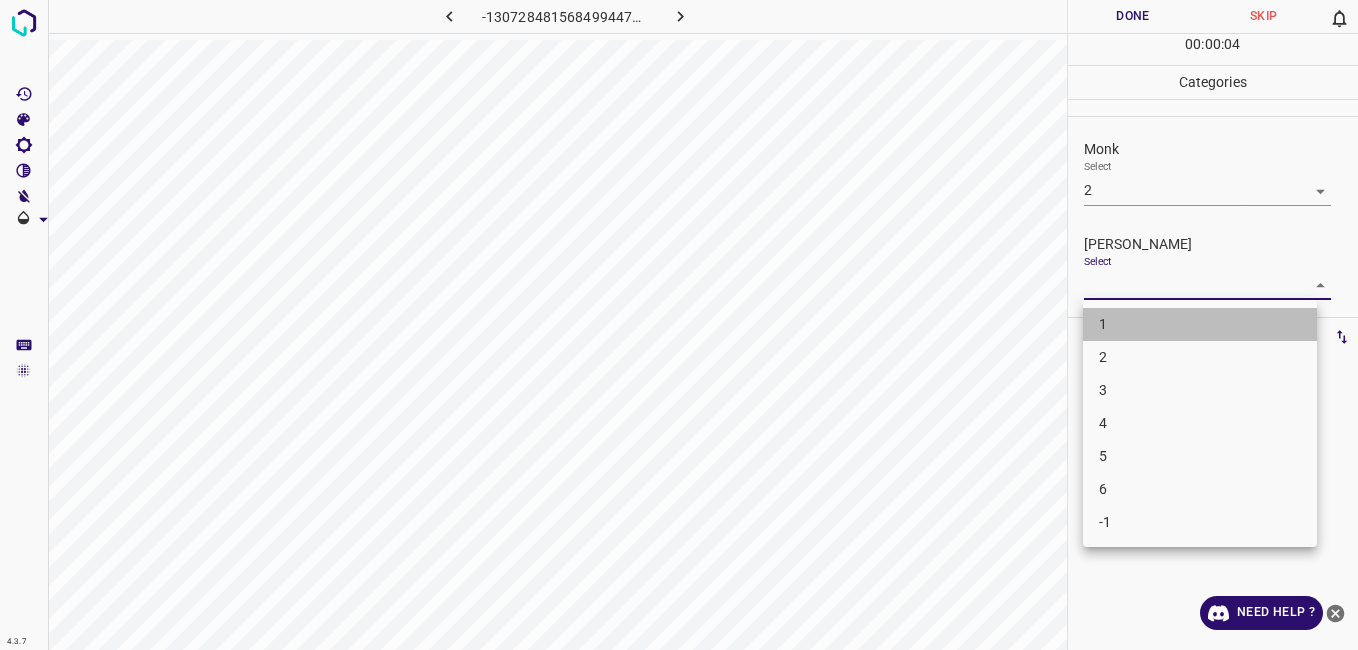 click on "1" at bounding box center (1200, 324) 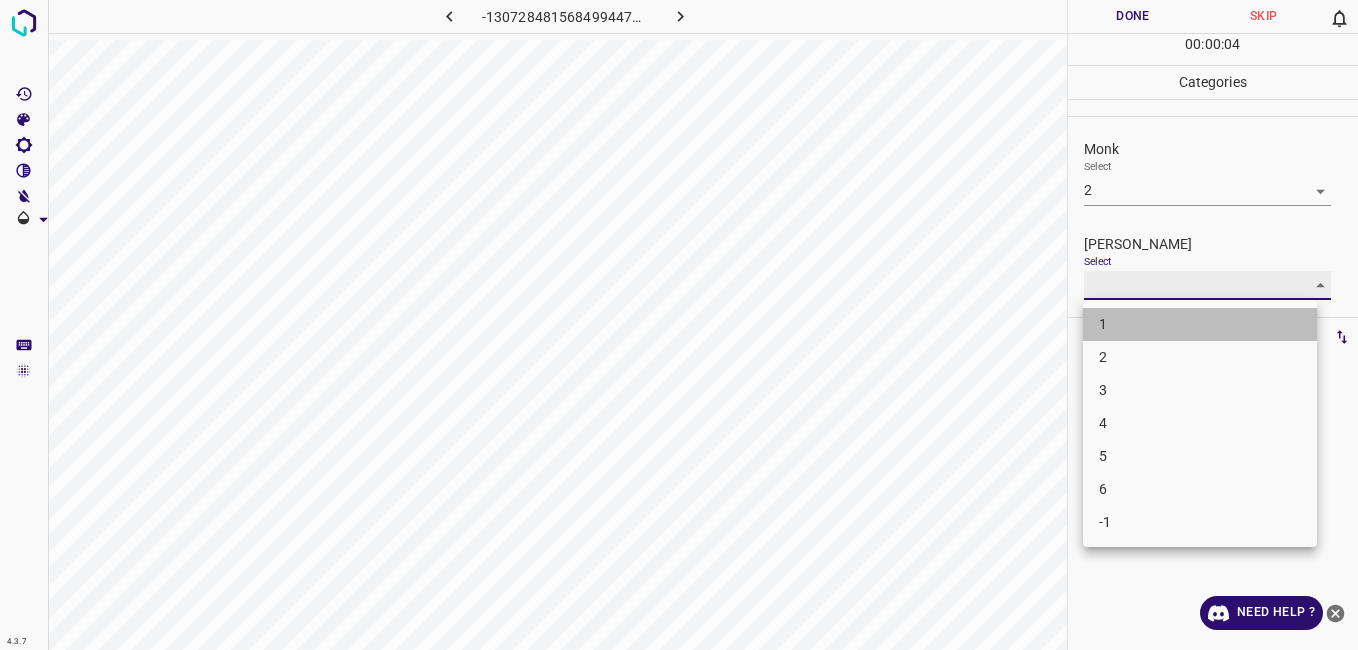 type on "1" 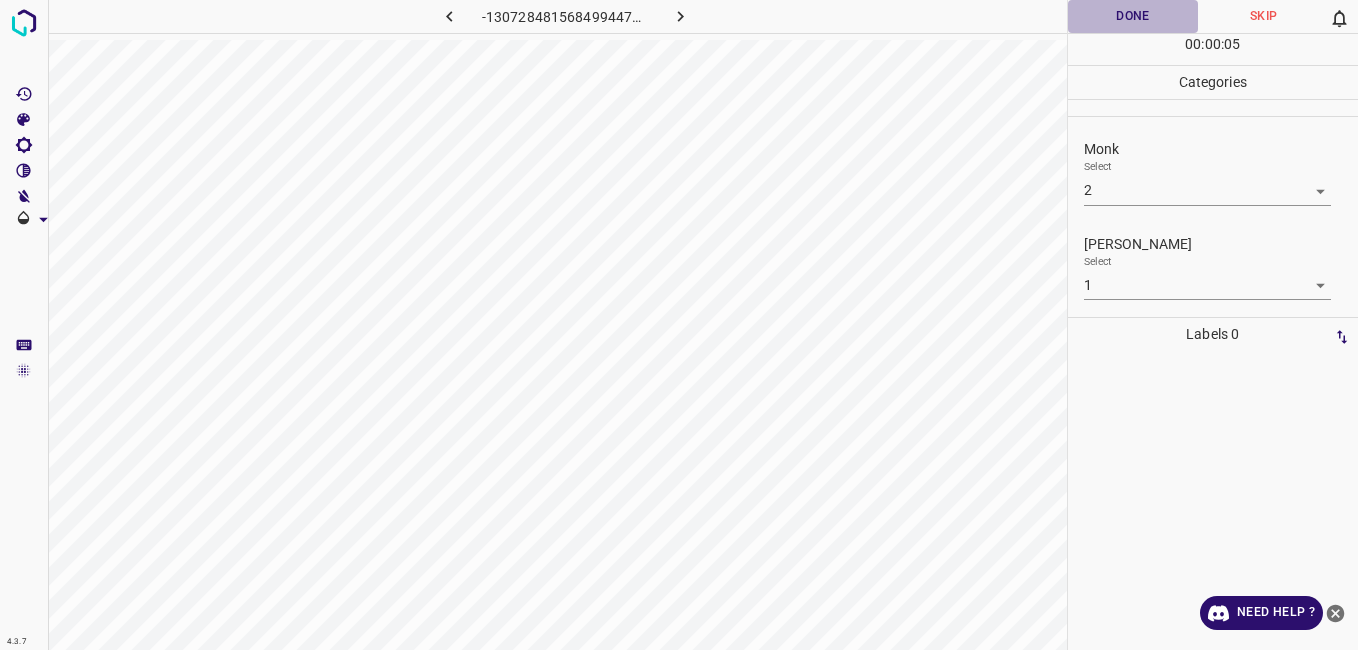 click on "Done" at bounding box center (1133, 16) 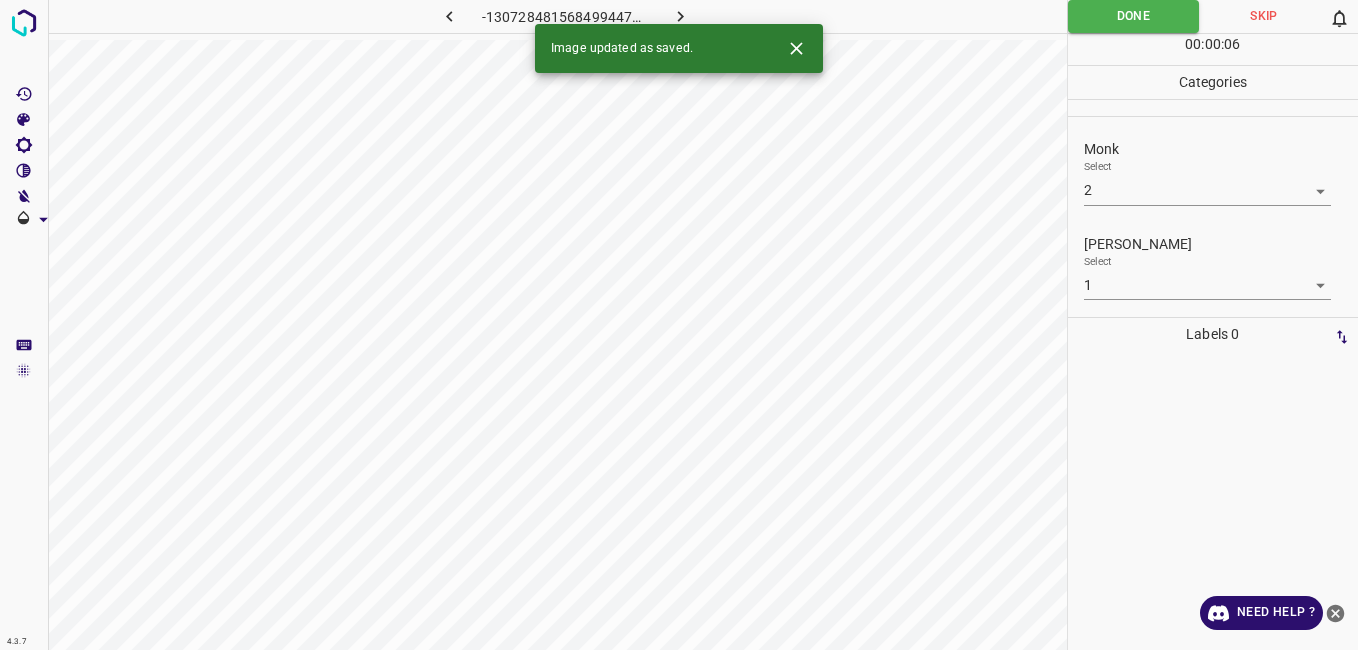 click at bounding box center (681, 16) 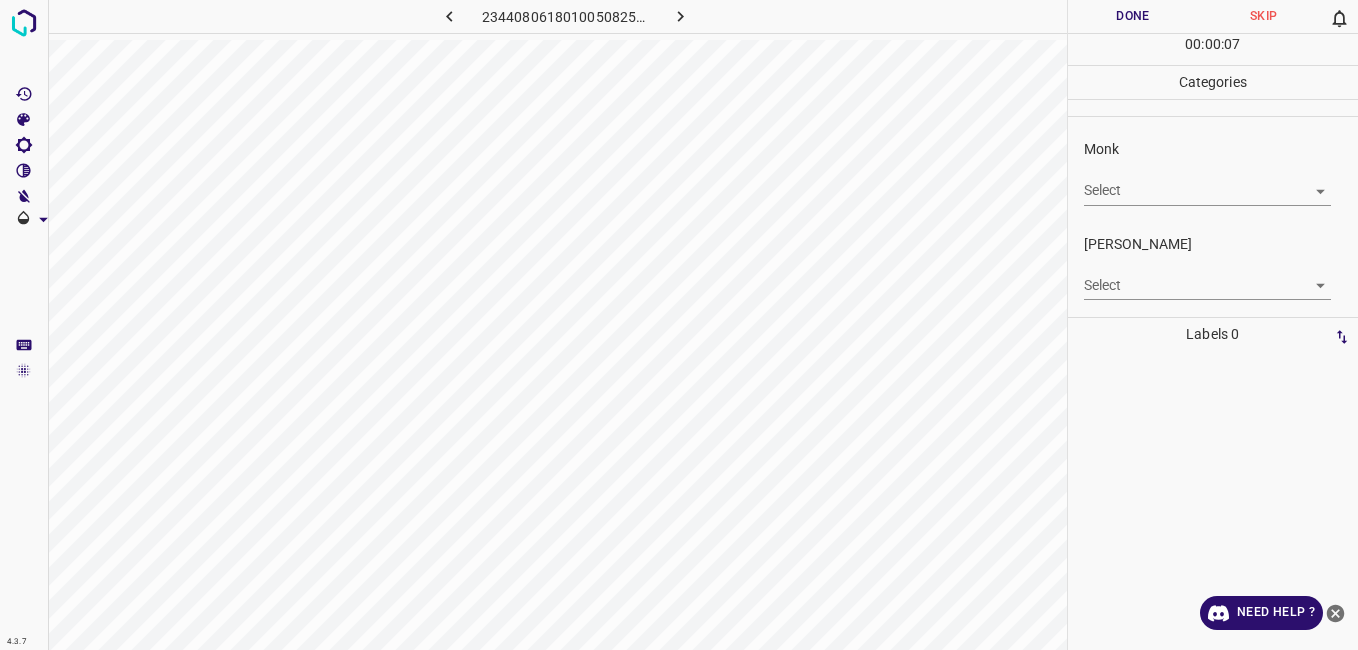 click on "4.3.7 2344080618010050825.png Done Skip 0 00   : 00   : 07   Categories Monk   Select ​  [PERSON_NAME]   Select ​ Labels   0 Categories 1 Monk 2  [PERSON_NAME] Tools Space Change between modes (Draw & Edit) I Auto labeling R Restore zoom M Zoom in N Zoom out Delete Delete selecte label Filters Z Restore filters X Saturation filter C Brightness filter V Contrast filter B Gray scale filter General O Download Need Help ? - Text - Hide - Delete" at bounding box center [679, 325] 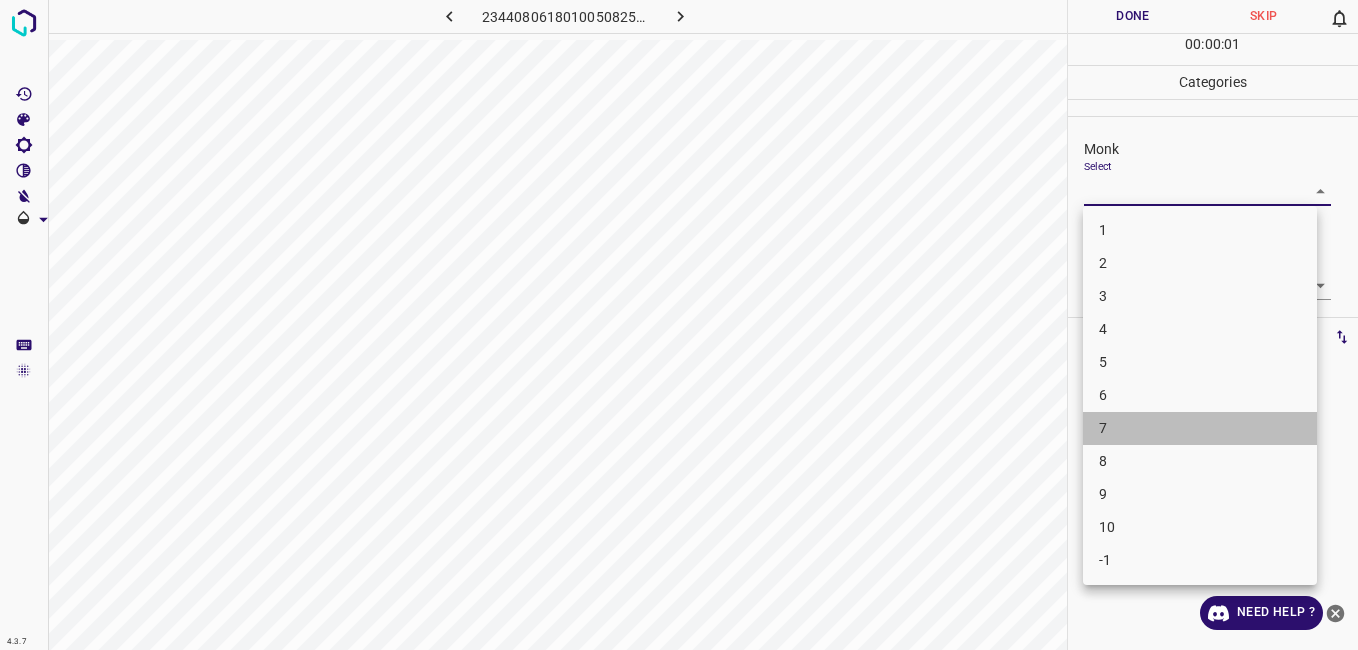 drag, startPoint x: 1106, startPoint y: 422, endPoint x: 1124, endPoint y: 404, distance: 25.455845 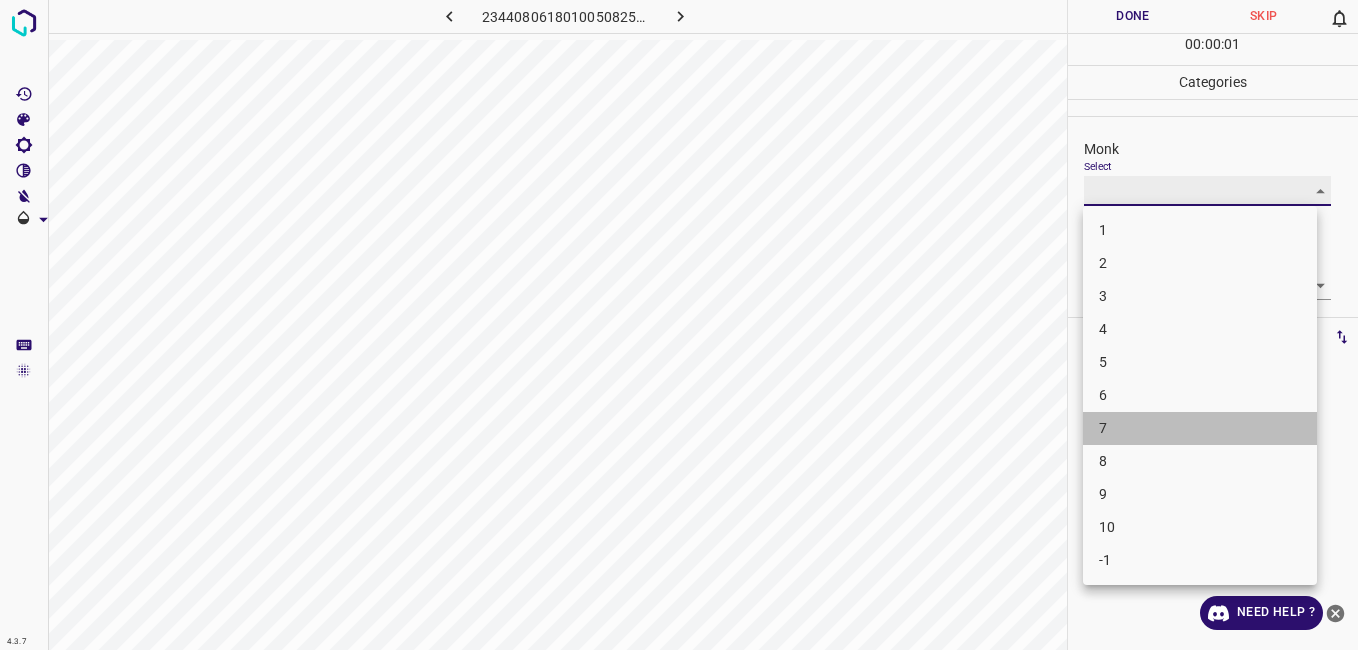 type on "7" 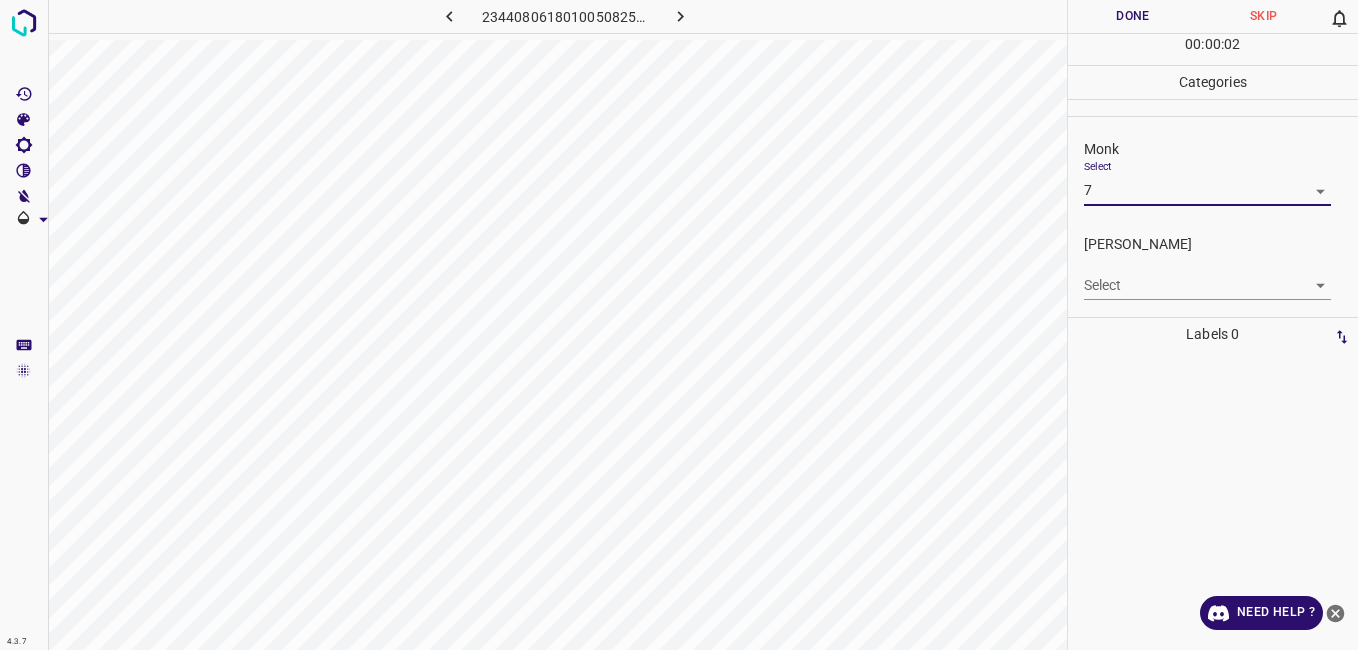 click on "4.3.7 2344080618010050825.png Done Skip 0 00   : 00   : 02   Categories Monk   Select 7 7  [PERSON_NAME]   Select ​ Labels   0 Categories 1 Monk 2  [PERSON_NAME] Tools Space Change between modes (Draw & Edit) I Auto labeling R Restore zoom M Zoom in N Zoom out Delete Delete selecte label Filters Z Restore filters X Saturation filter C Brightness filter V Contrast filter B Gray scale filter General O Download Need Help ? - Text - Hide - Delete" at bounding box center (679, 325) 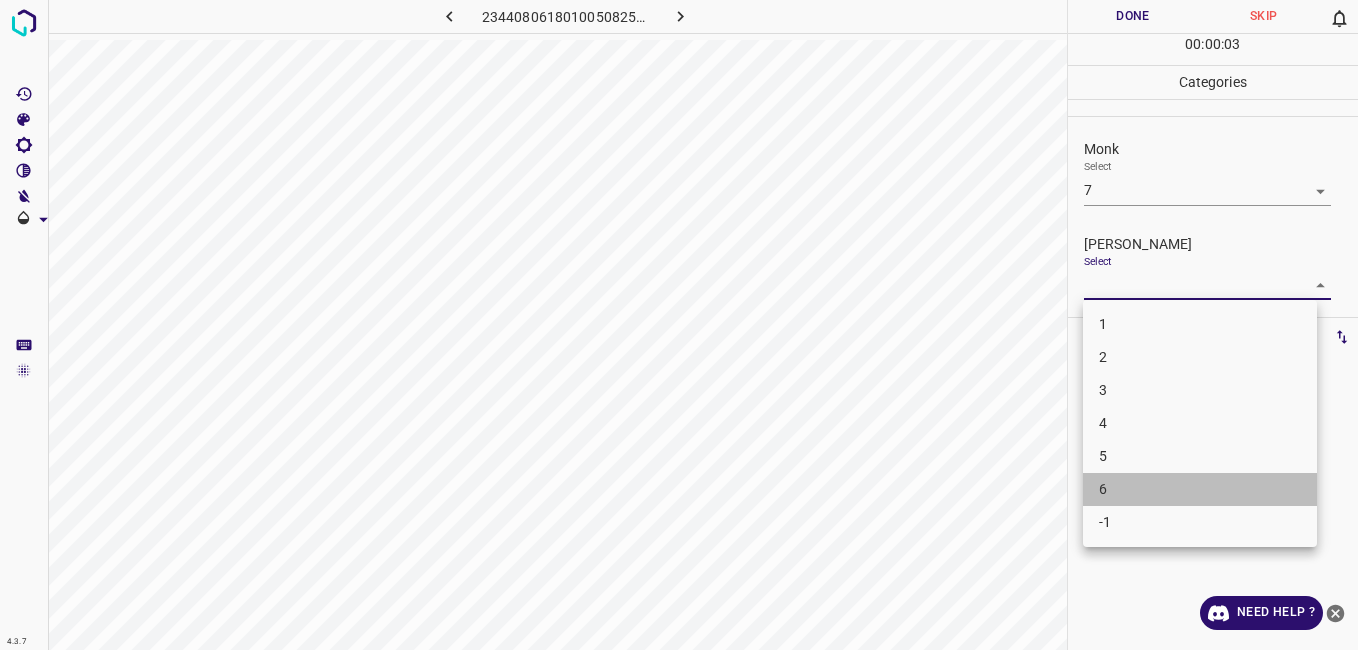 click on "6" at bounding box center (1200, 489) 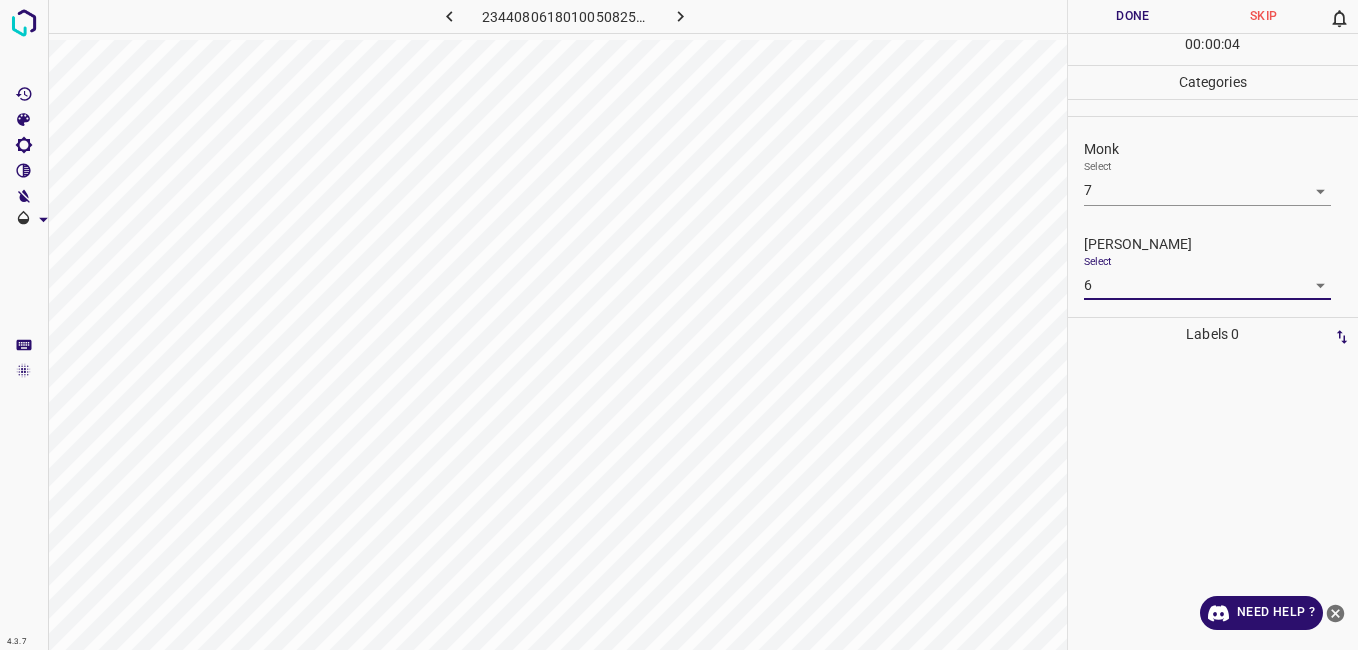 click on "4.3.7 2344080618010050825.png Done Skip 0 00   : 00   : 04   Categories Monk   Select 7 7  [PERSON_NAME]   Select 6 6 Labels   0 Categories 1 Monk 2  [PERSON_NAME] Tools Space Change between modes (Draw & Edit) I Auto labeling R Restore zoom M Zoom in N Zoom out Delete Delete selecte label Filters Z Restore filters X Saturation filter C Brightness filter V Contrast filter B Gray scale filter General O Download Need Help ? - Text - Hide - Delete" at bounding box center (679, 325) 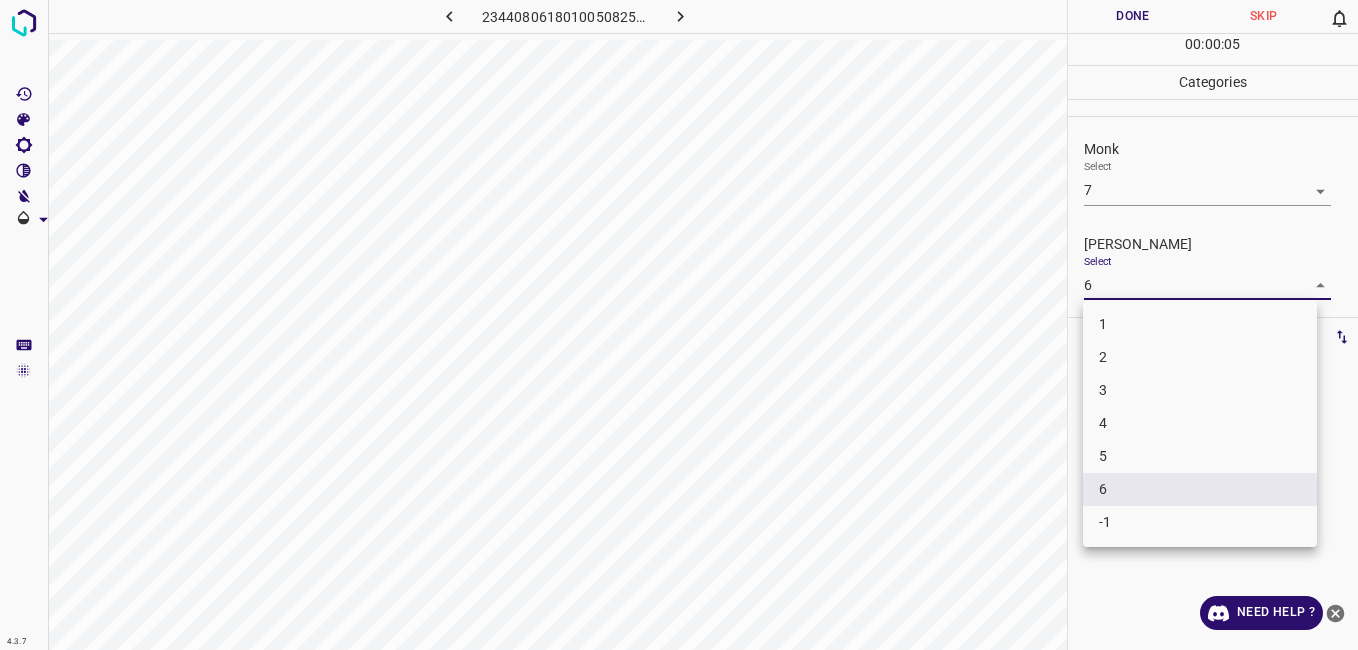 click on "5" at bounding box center (1200, 456) 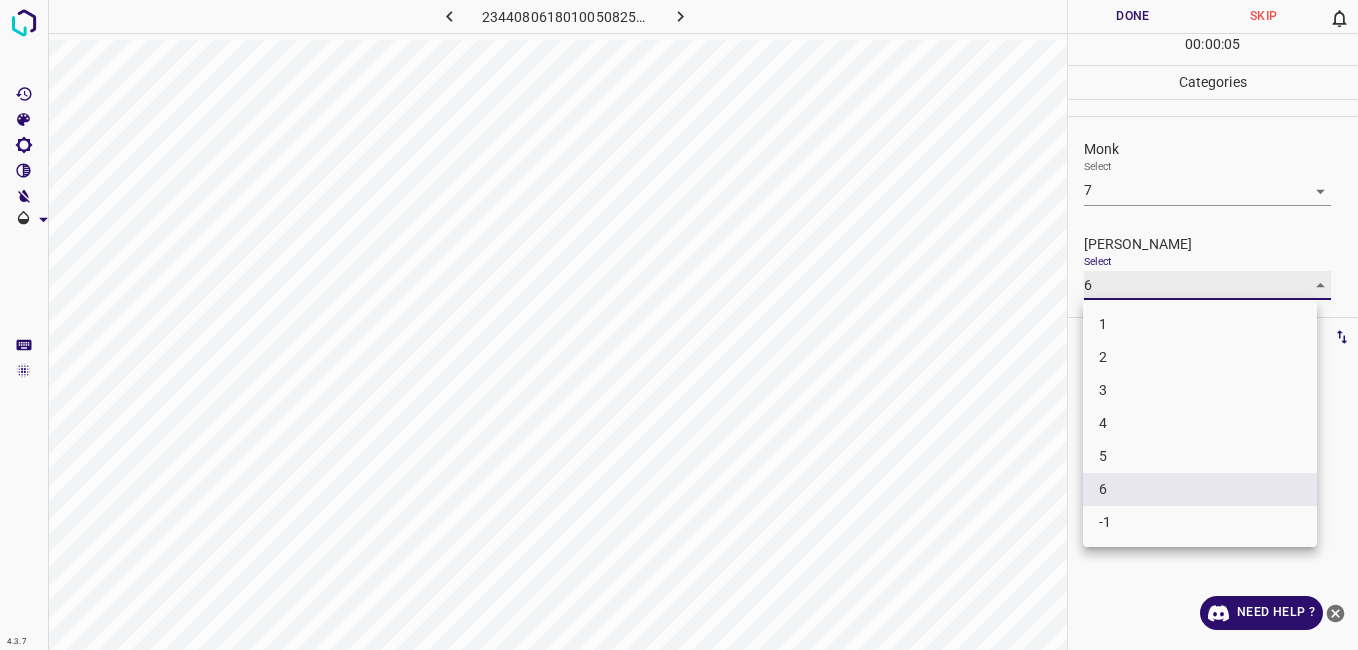type on "5" 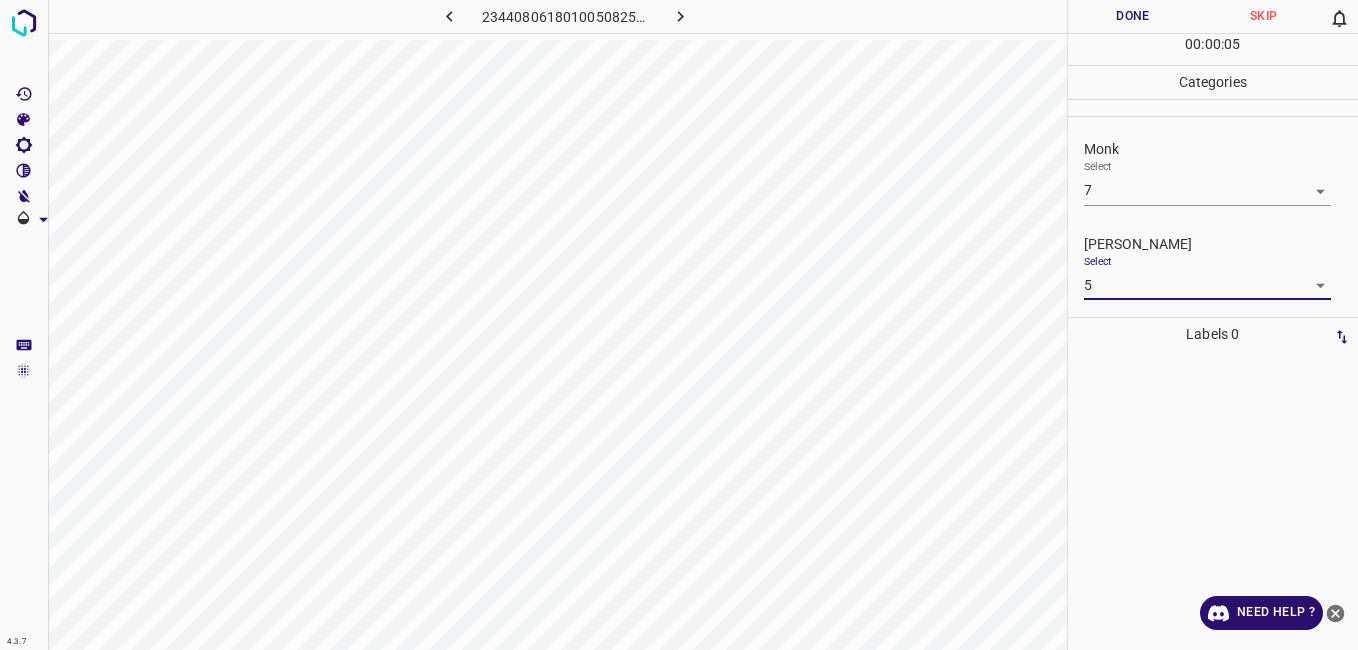 click on "Done" at bounding box center (1133, 16) 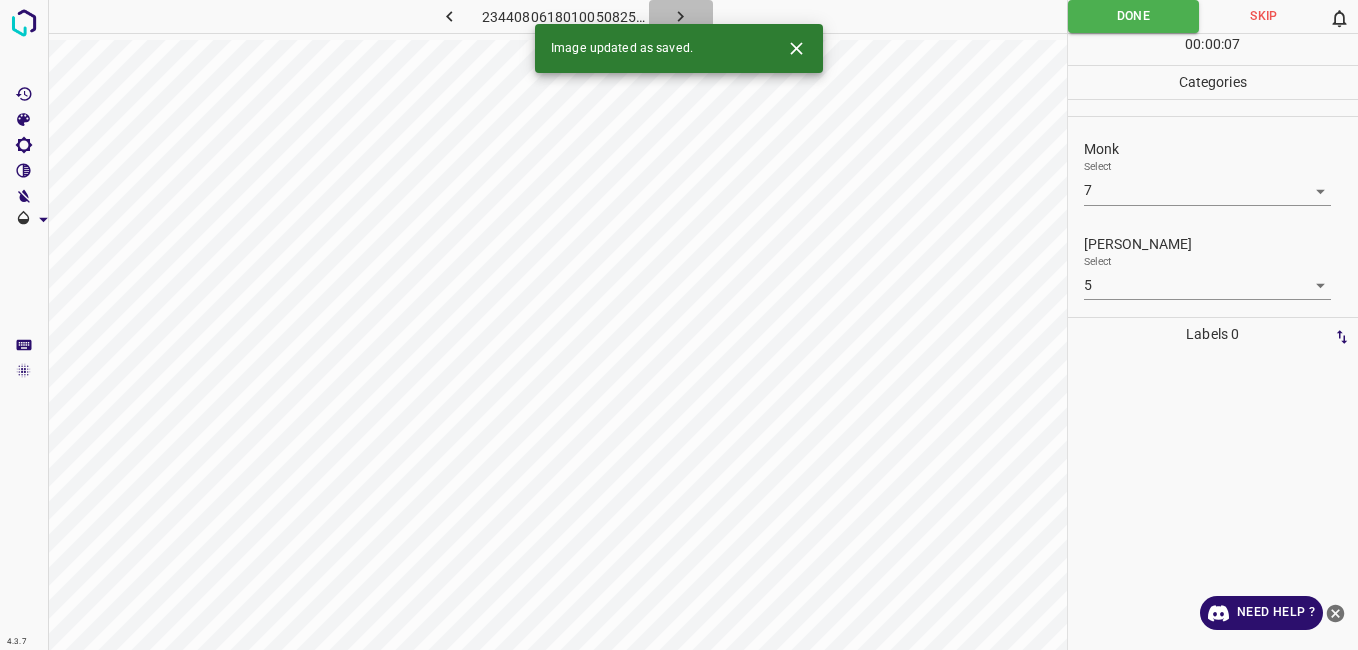 click 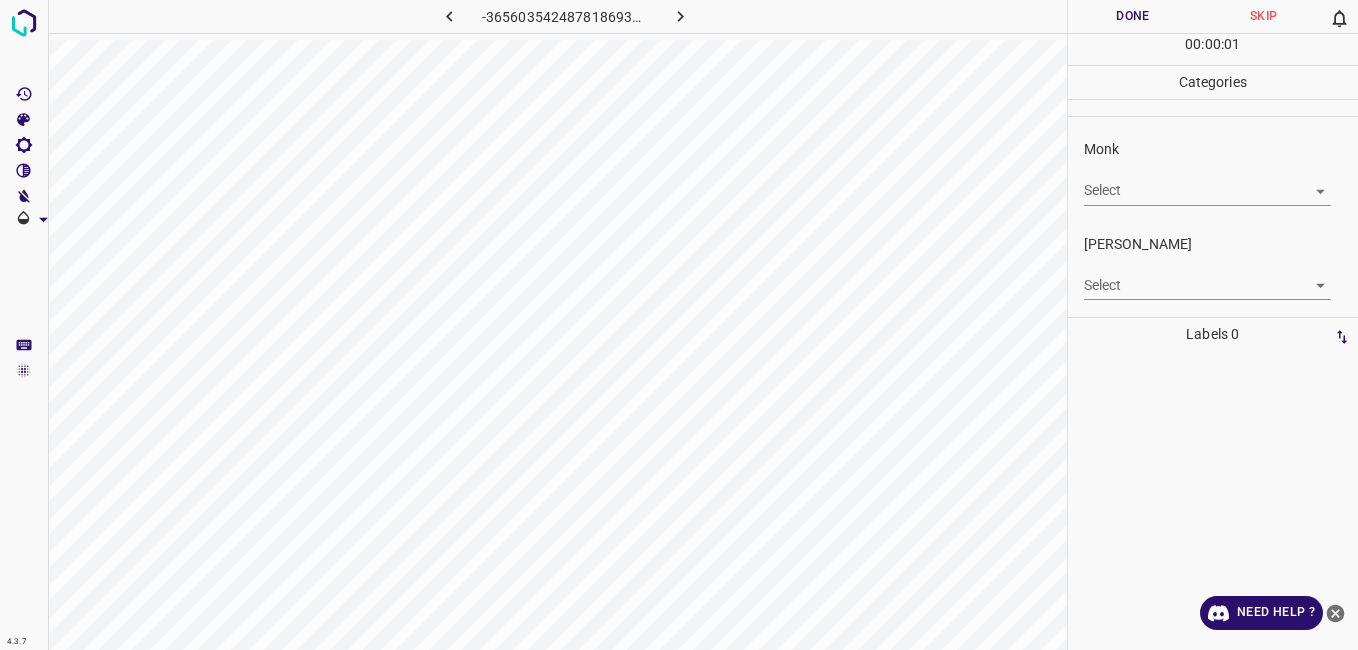click on "Select ​" at bounding box center [1207, 182] 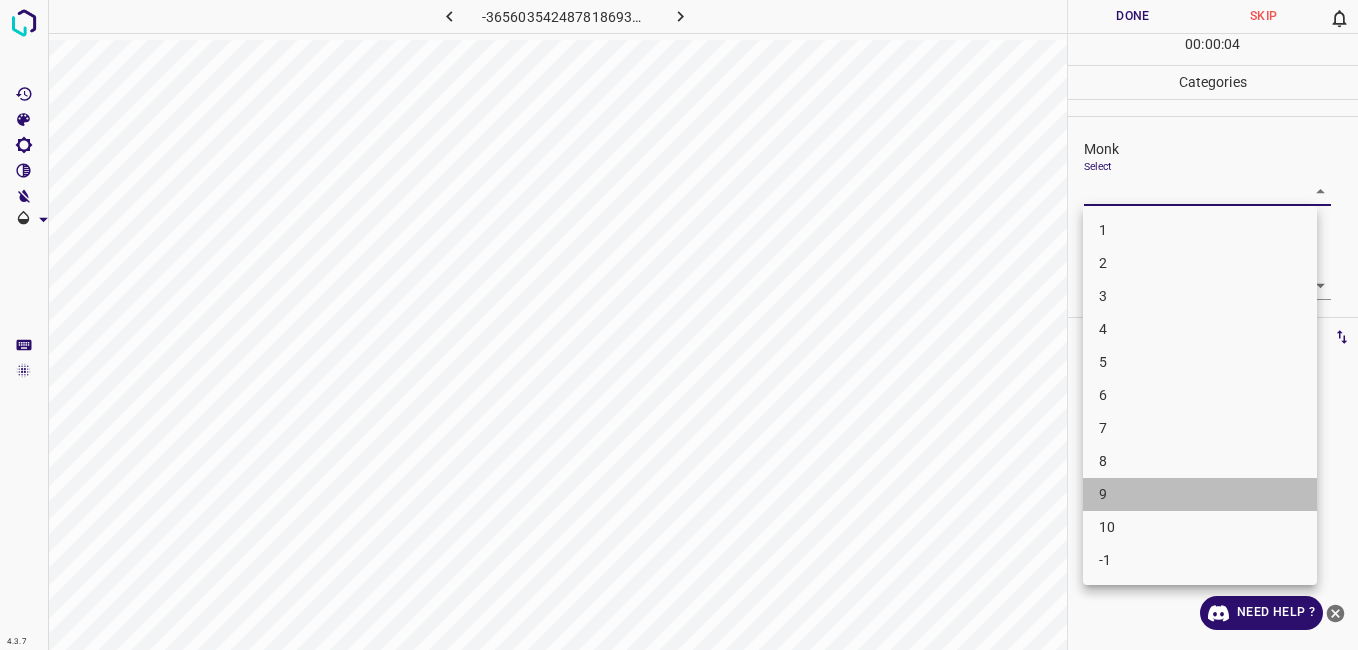 click on "9" at bounding box center (1200, 494) 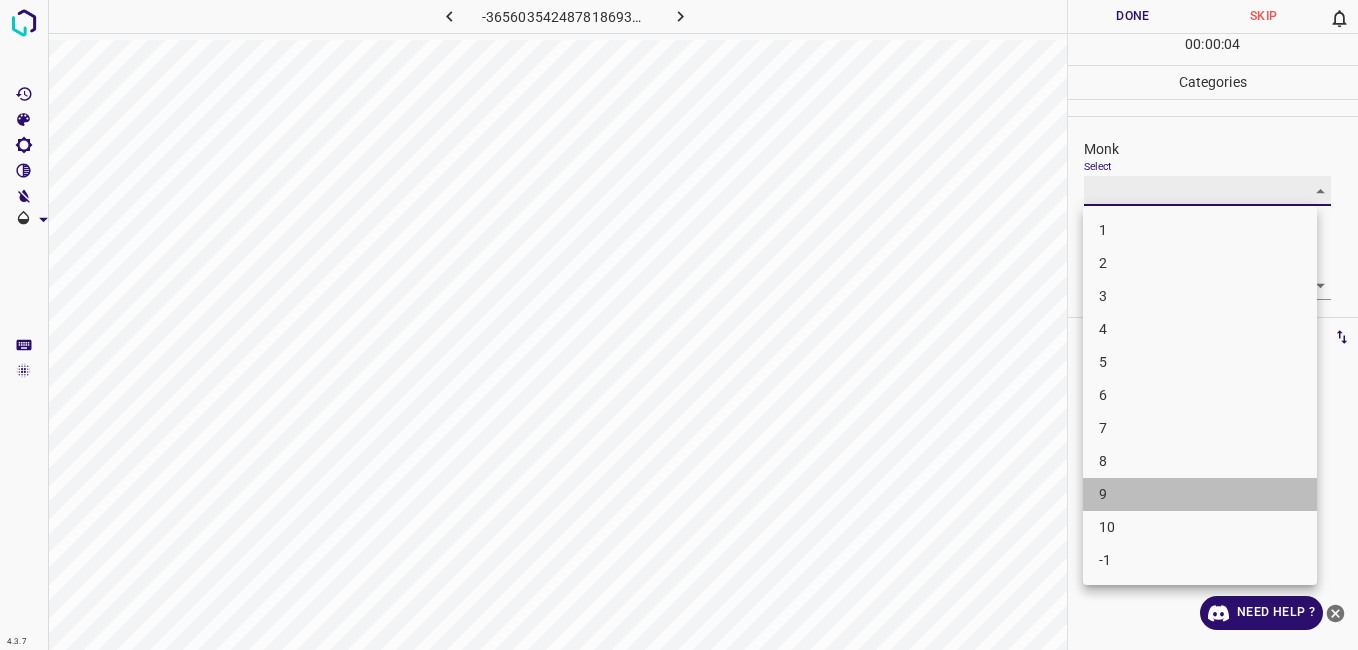 type on "9" 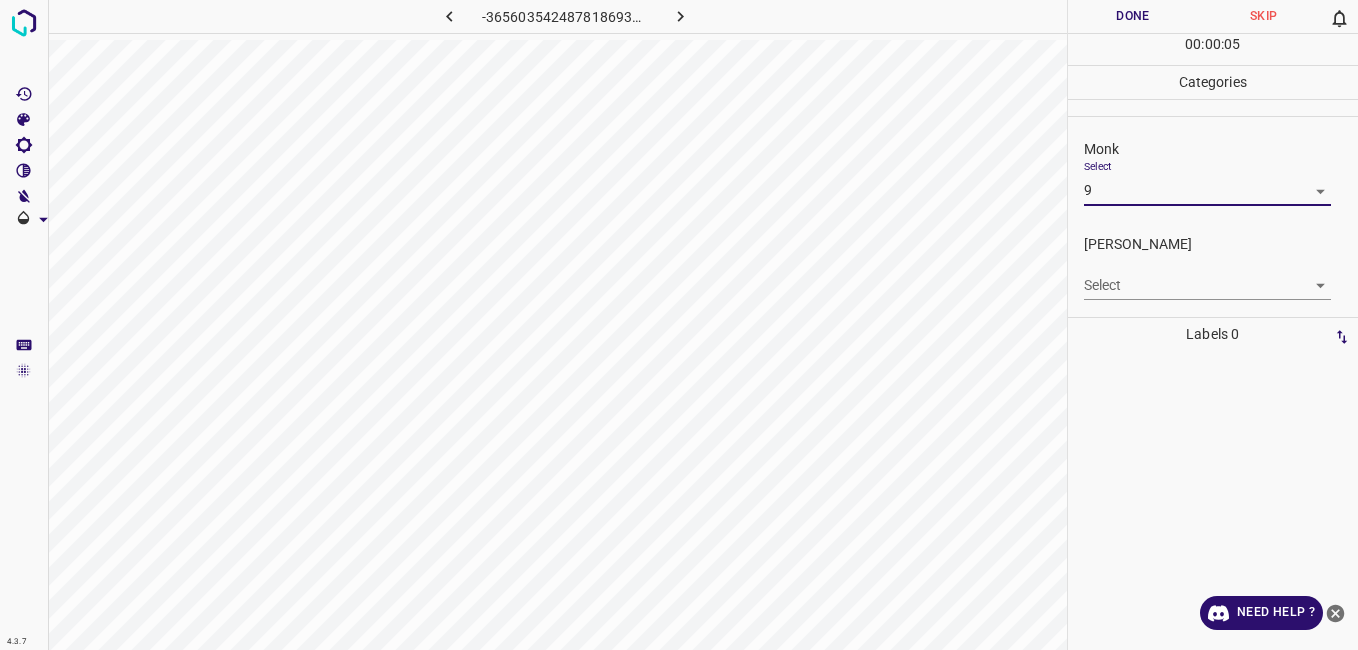 click on "4.3.7 -3656035424878186936.png Done Skip 0 00   : 00   : 05   Categories Monk   Select 9 9  [PERSON_NAME]   Select ​ Labels   0 Categories 1 Monk 2  [PERSON_NAME] Tools Space Change between modes (Draw & Edit) I Auto labeling R Restore zoom M Zoom in N Zoom out Delete Delete selecte label Filters Z Restore filters X Saturation filter C Brightness filter V Contrast filter B Gray scale filter General O Download Need Help ? - Text - Hide - Delete" at bounding box center (679, 325) 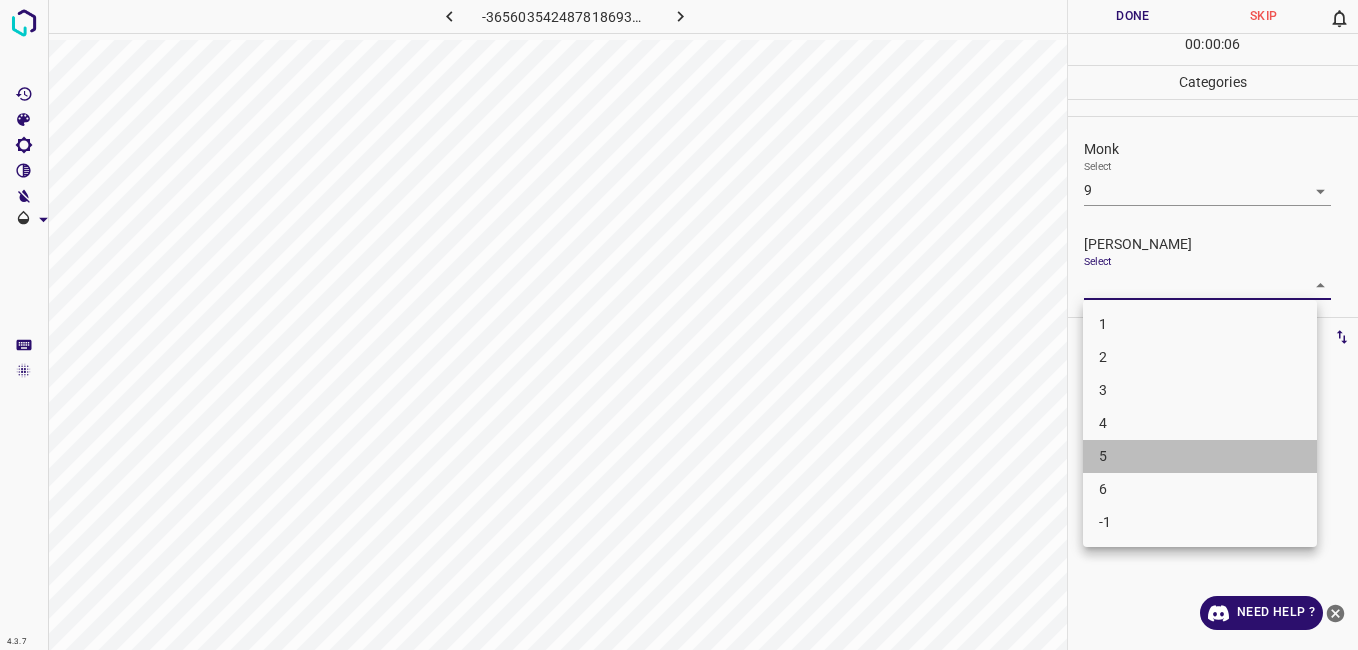 click on "5" at bounding box center [1200, 456] 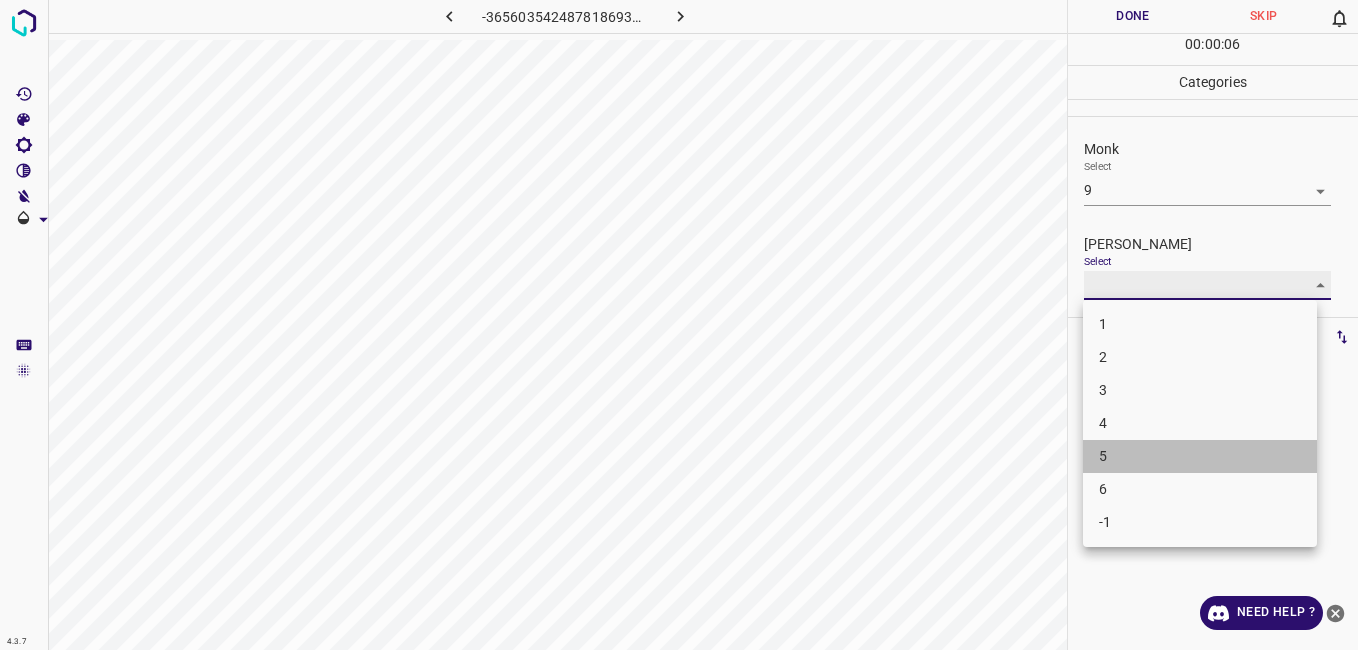 type on "5" 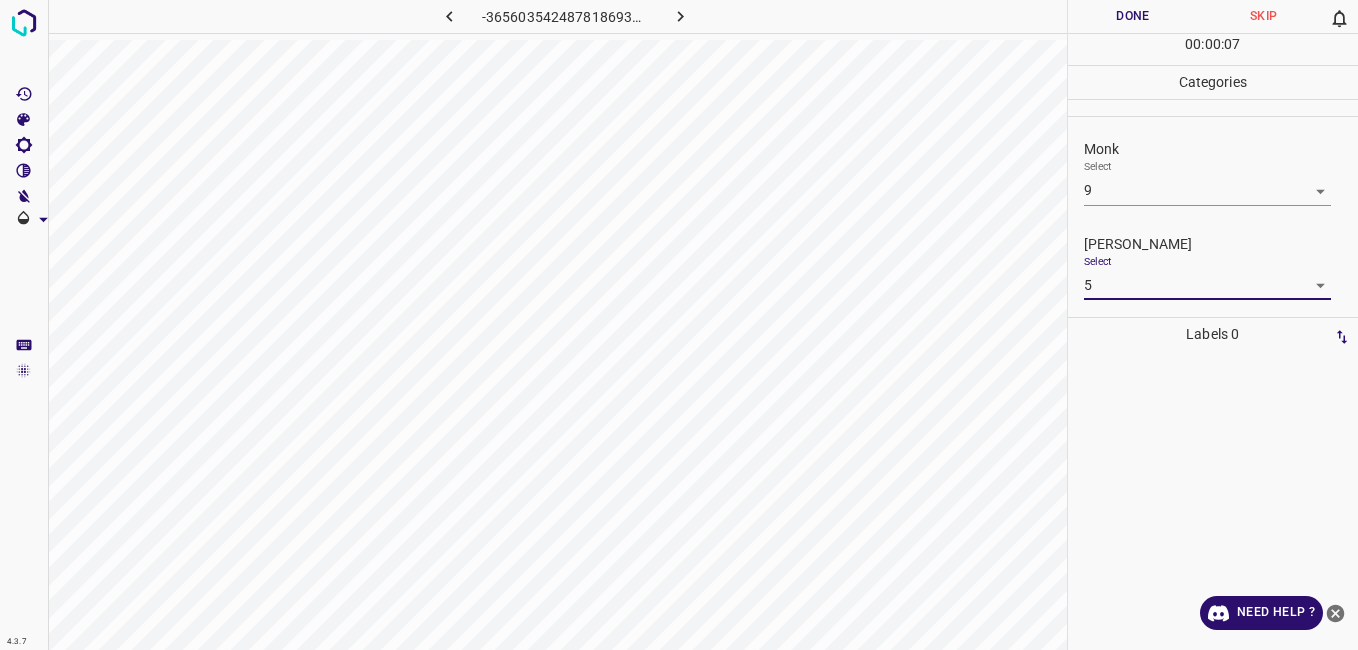 click on "00   : 00   : 07" at bounding box center (1213, 49) 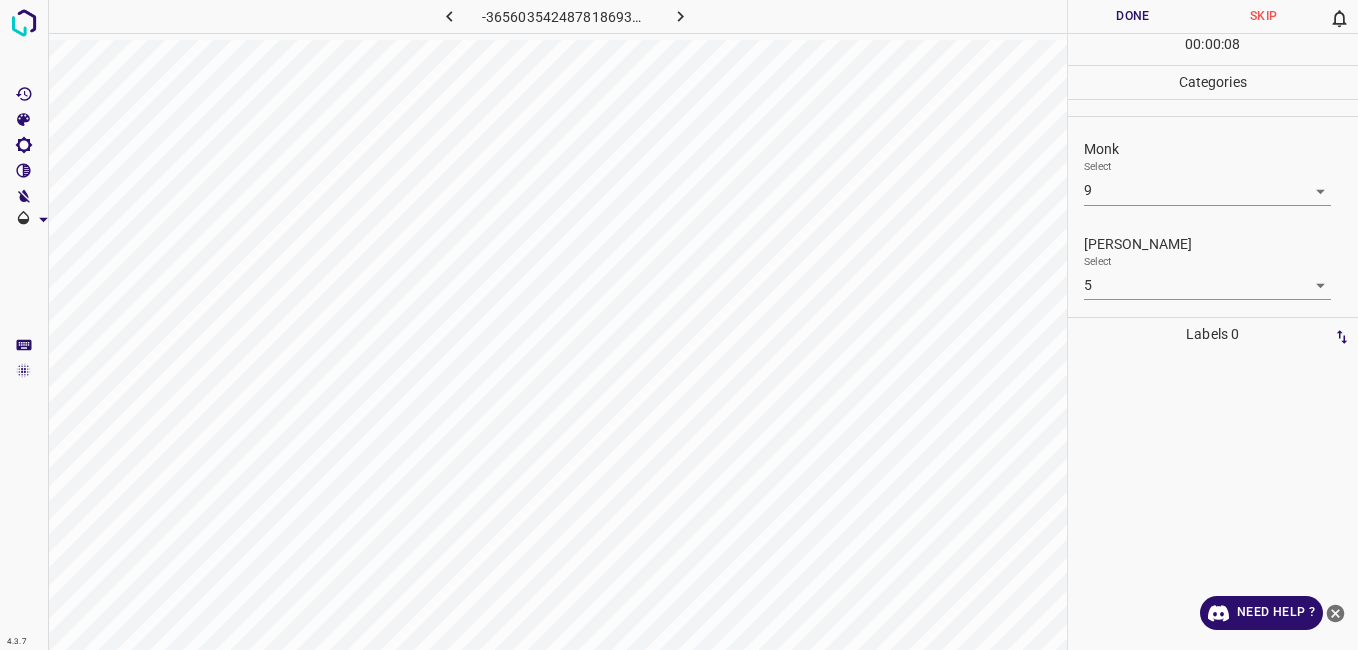 click on "Done" at bounding box center (1133, 16) 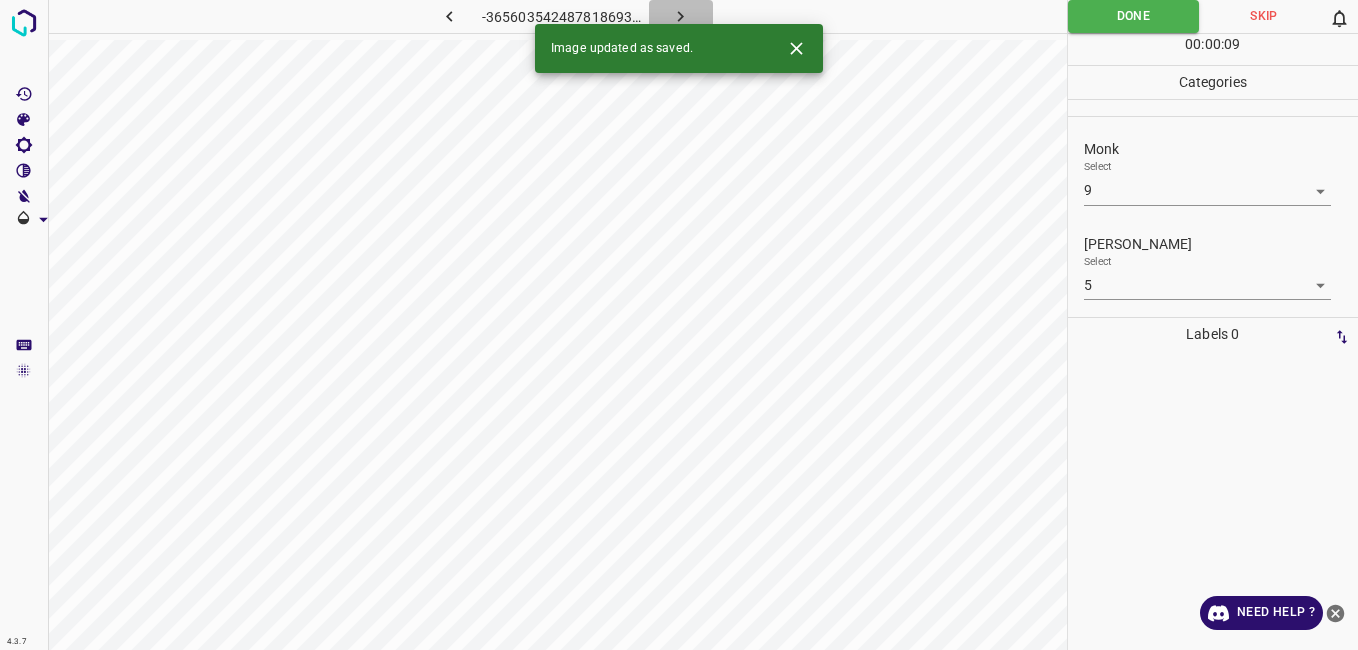 click 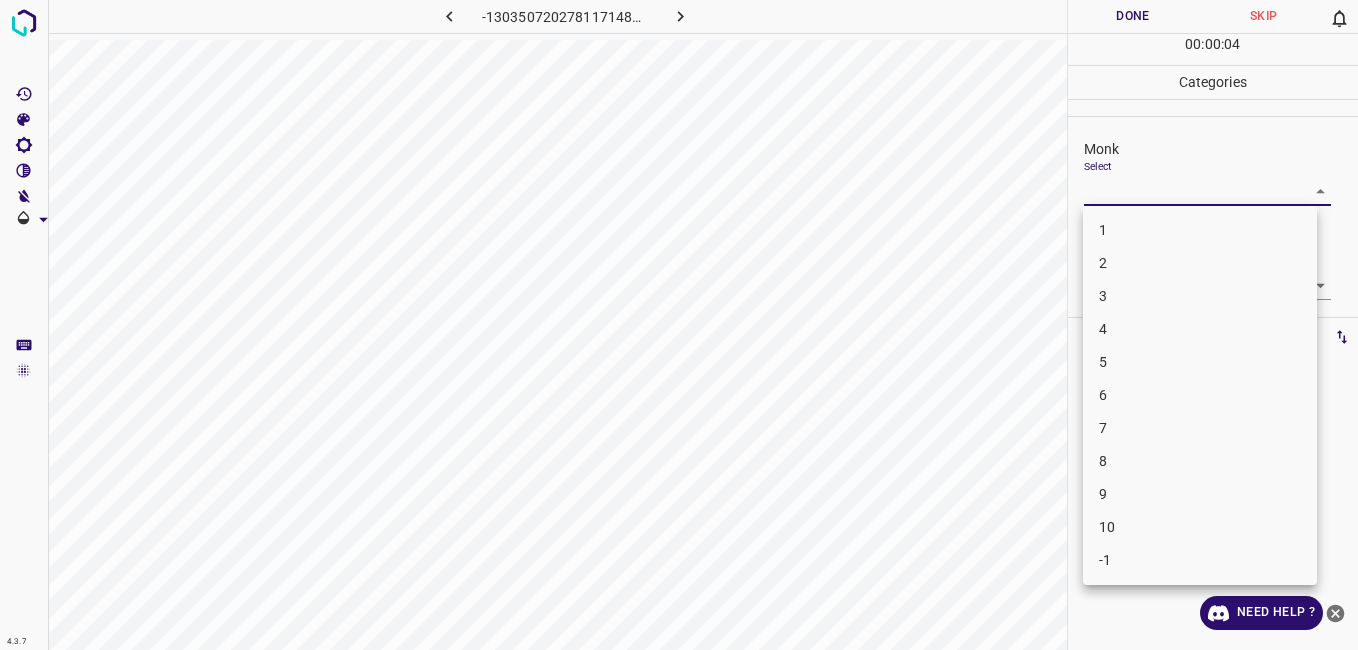 click on "4.3.7 -1303507202781171489.png Done Skip 0 00   : 00   : 04   Categories Monk   Select ​  [PERSON_NAME]   Select ​ Labels   0 Categories 1 Monk 2  [PERSON_NAME] Tools Space Change between modes (Draw & Edit) I Auto labeling R Restore zoom M Zoom in N Zoom out Delete Delete selecte label Filters Z Restore filters X Saturation filter C Brightness filter V Contrast filter B Gray scale filter General O Download Need Help ? - Text - Hide - Delete 1 2 3 4 5 6 7 8 9 10 -1" at bounding box center (679, 325) 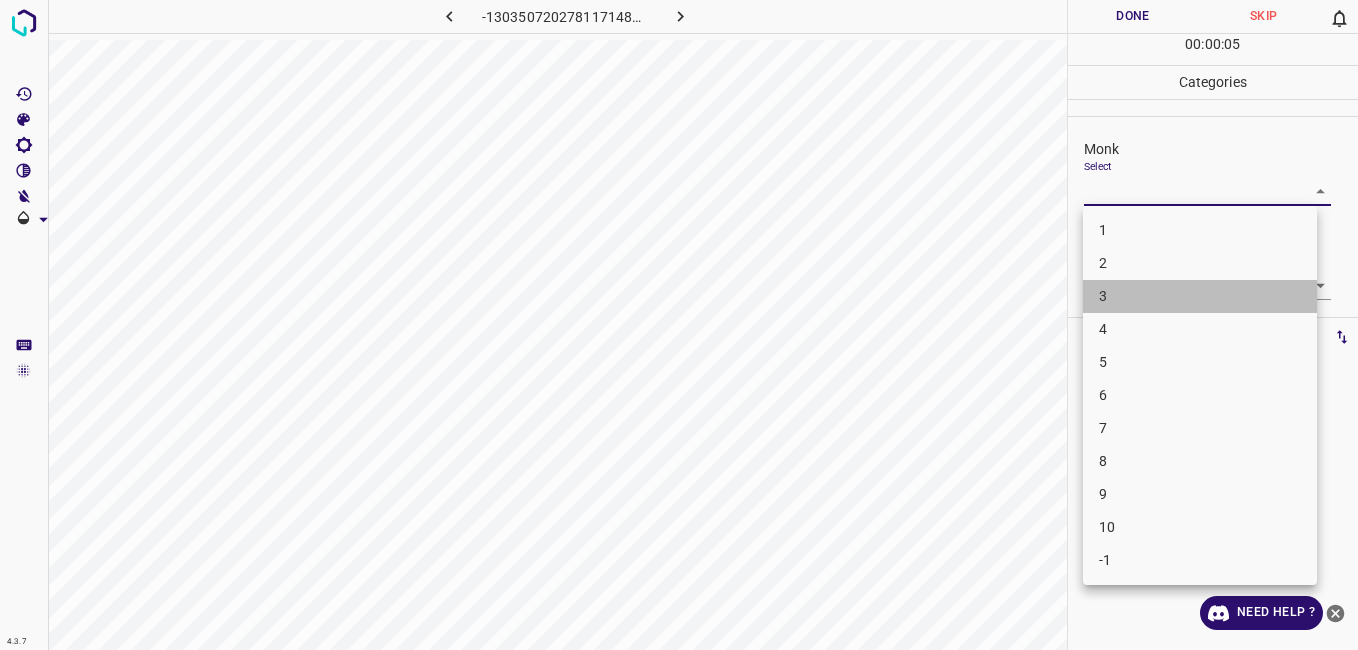 click on "3" at bounding box center [1200, 296] 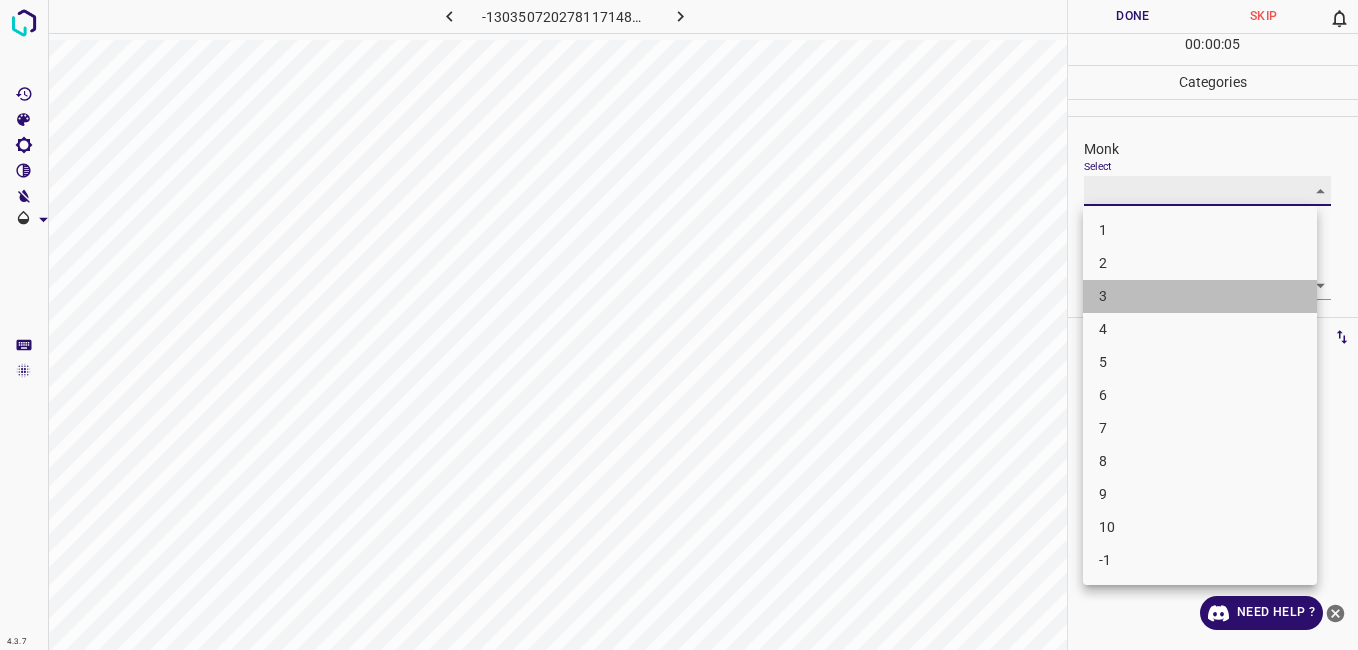 type on "3" 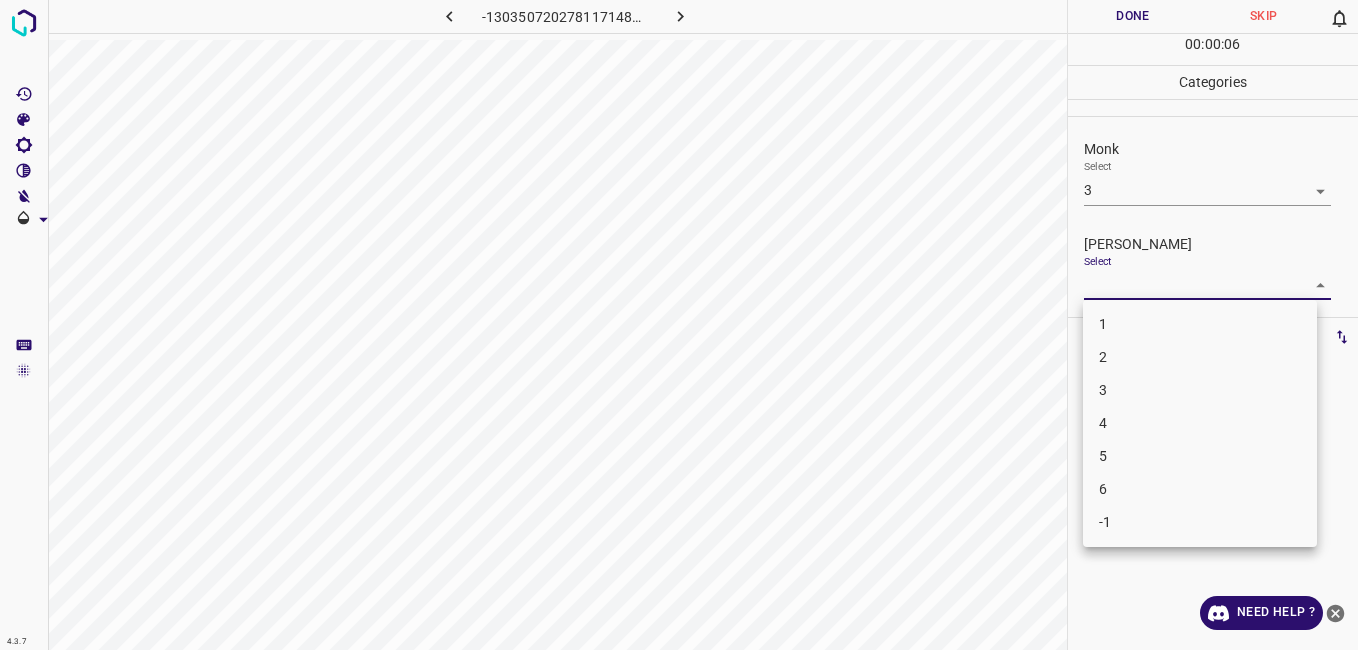 click on "4.3.7 -1303507202781171489.png Done Skip 0 00   : 00   : 06   Categories Monk   Select 3 3  [PERSON_NAME]   Select ​ Labels   0 Categories 1 Monk 2  [PERSON_NAME] Tools Space Change between modes (Draw & Edit) I Auto labeling R Restore zoom M Zoom in N Zoom out Delete Delete selecte label Filters Z Restore filters X Saturation filter C Brightness filter V Contrast filter B Gray scale filter General O Download Need Help ? - Text - Hide - Delete 1 2 3 4 5 6 -1" at bounding box center [679, 325] 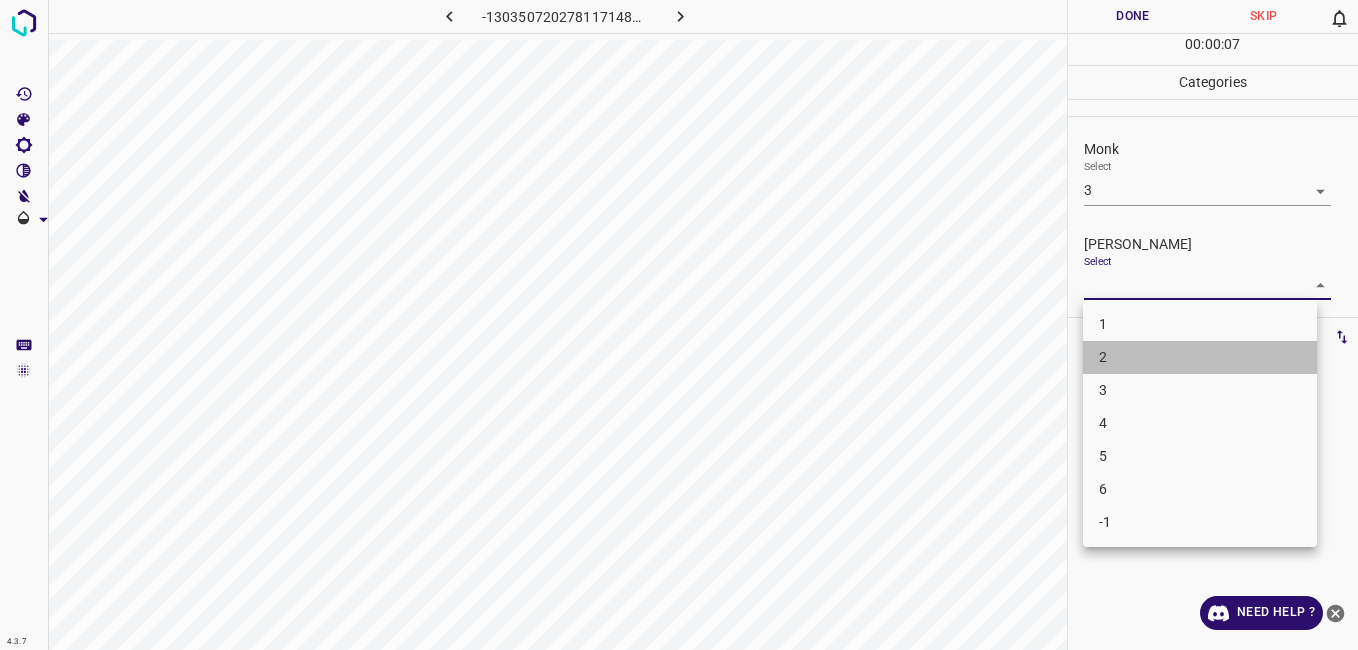 click on "2" at bounding box center (1200, 357) 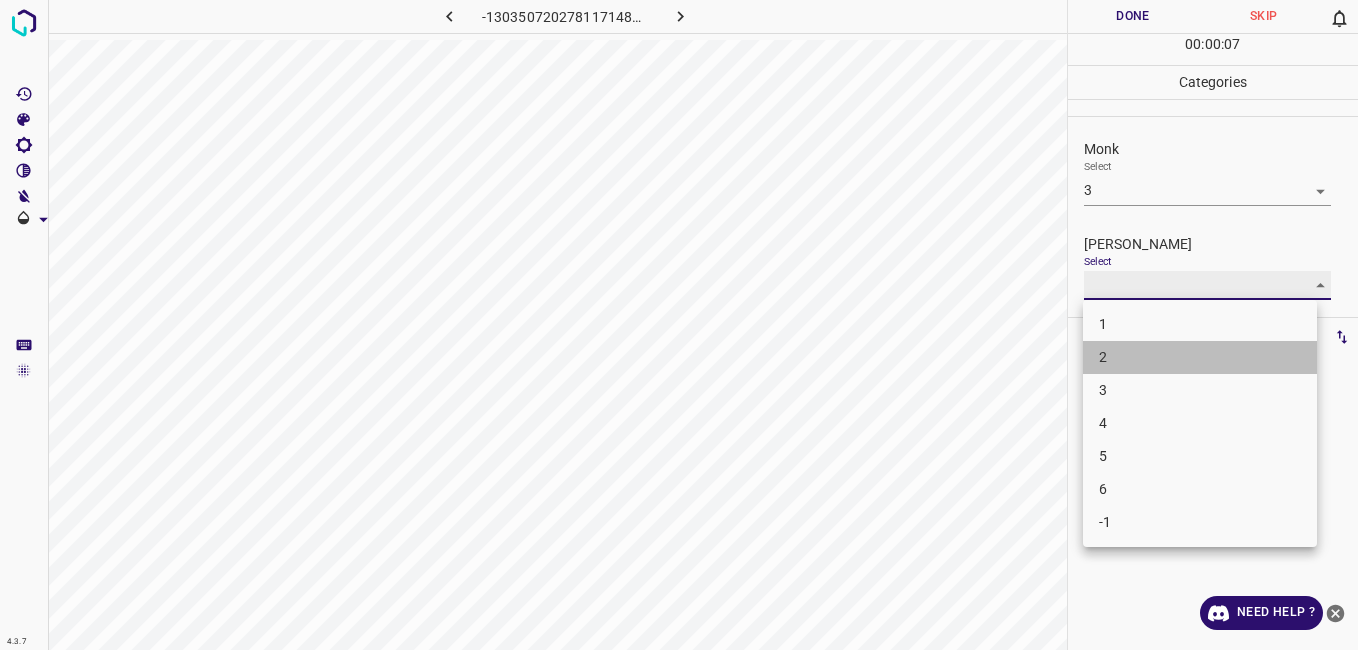 type on "2" 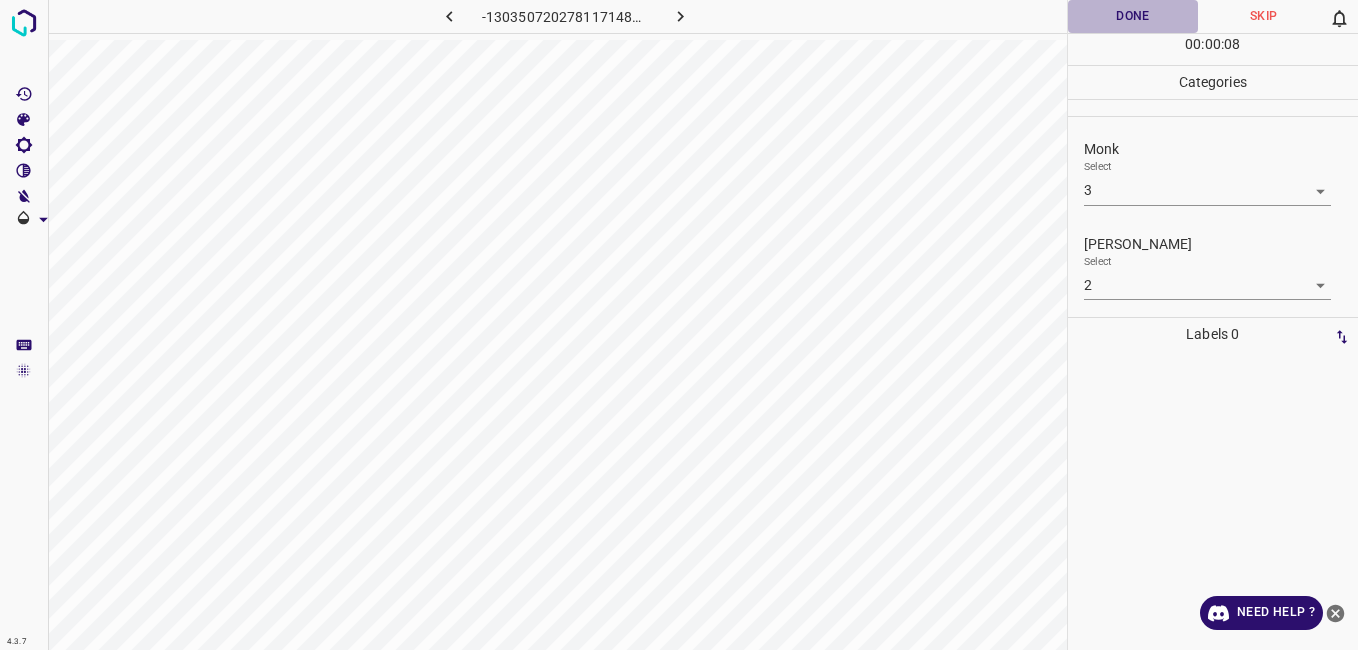 click on "Done" at bounding box center (1133, 16) 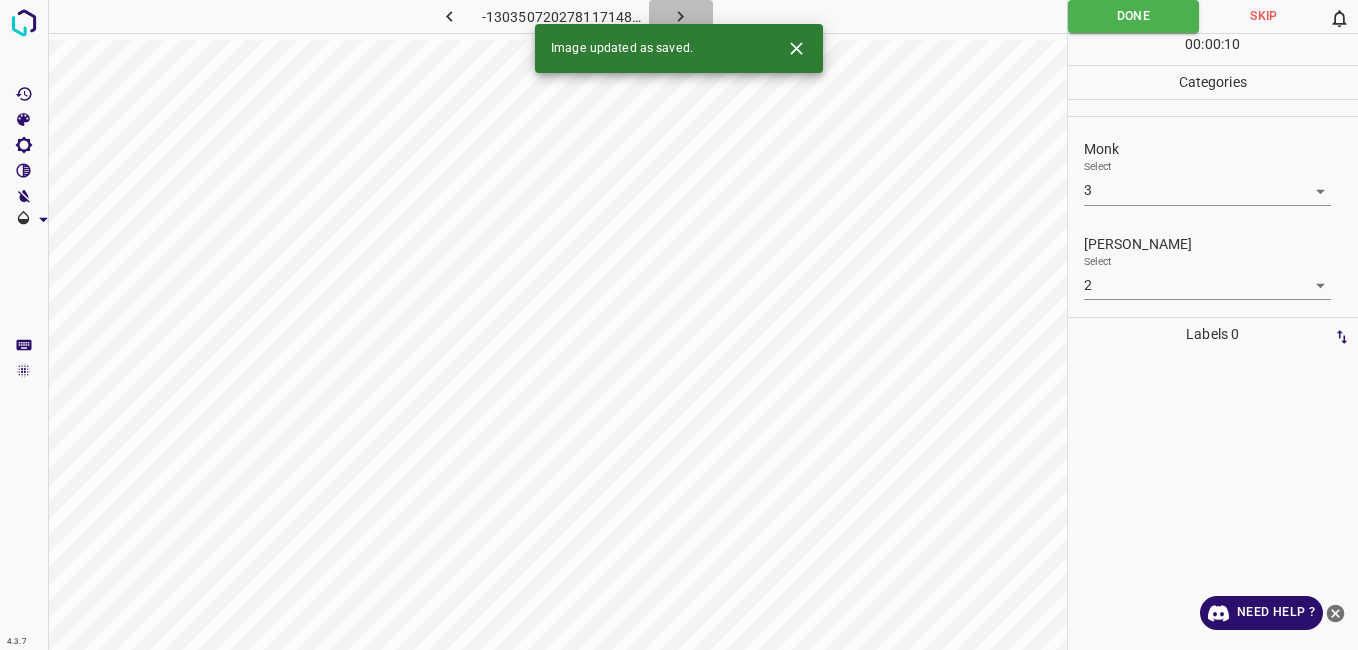 click 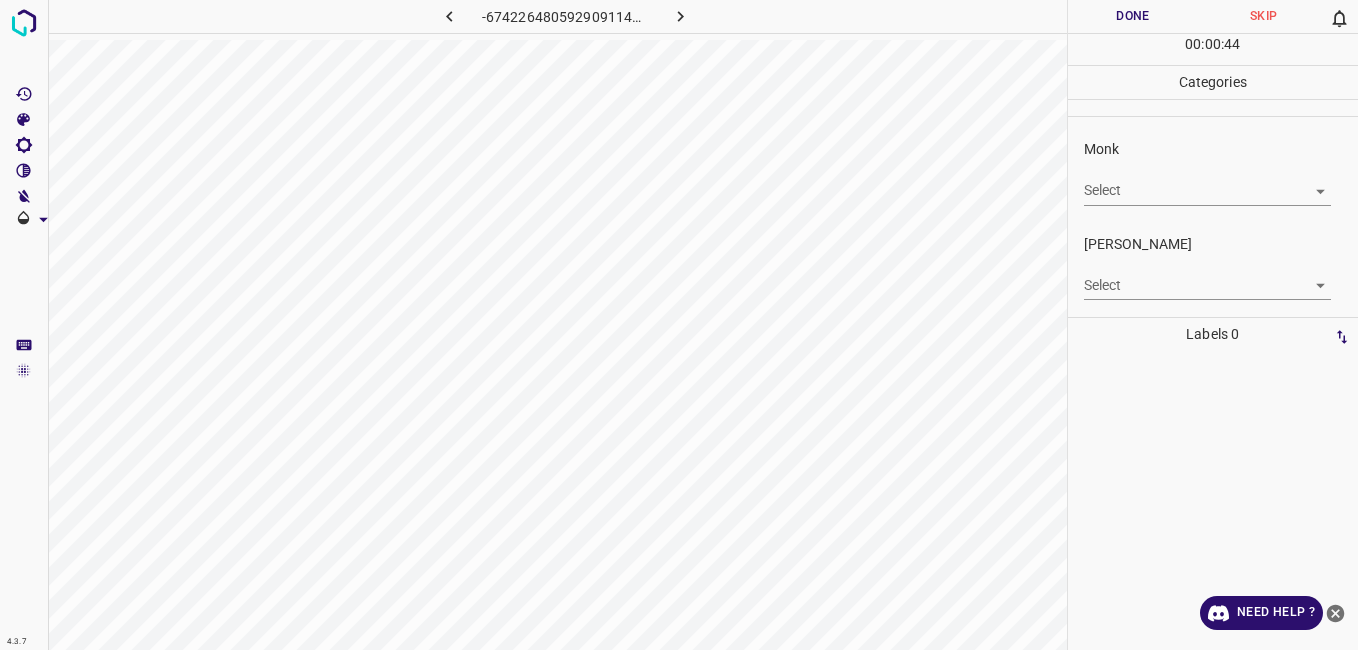 click on "4.3.7 -6742264805929091146.png Done Skip 0 00   : 00   : 44   Categories Monk   Select ​  [PERSON_NAME]   Select ​ Labels   0 Categories 1 Monk 2  [PERSON_NAME] Tools Space Change between modes (Draw & Edit) I Auto labeling R Restore zoom M Zoom in N Zoom out Delete Delete selecte label Filters Z Restore filters X Saturation filter C Brightness filter V Contrast filter B Gray scale filter General O Download Need Help ? - Text - Hide - Delete" at bounding box center [679, 325] 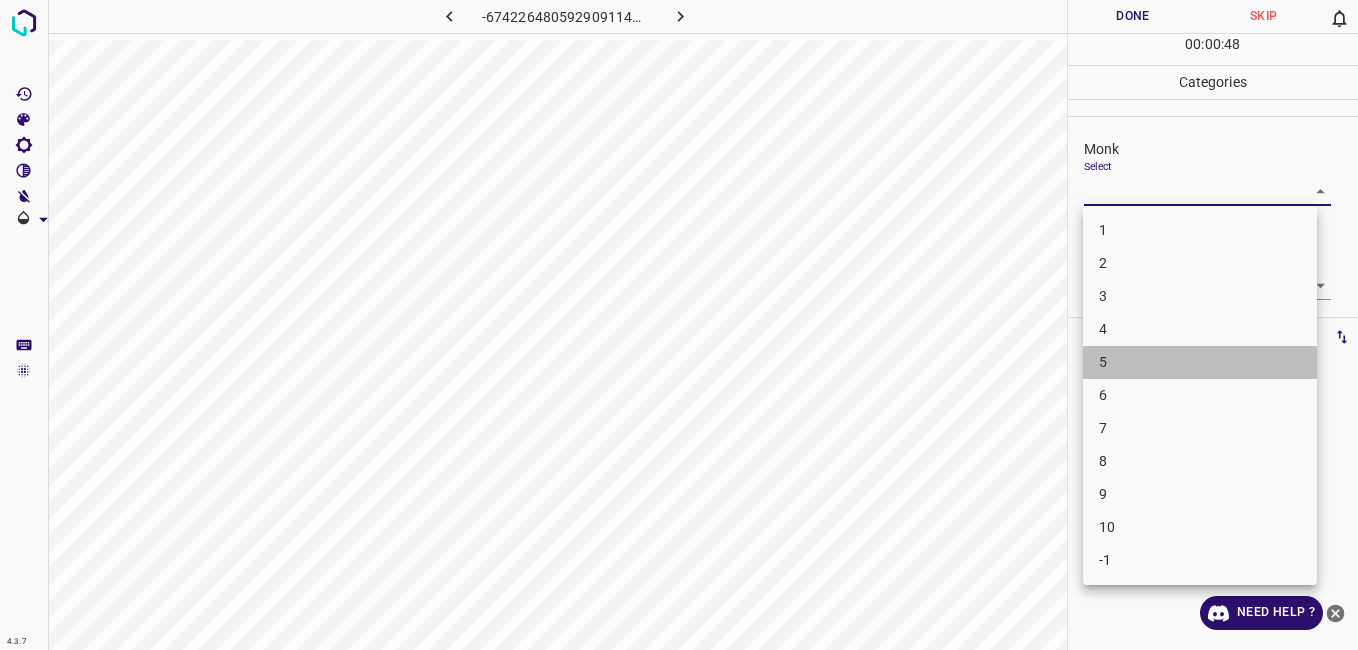 click on "5" at bounding box center (1200, 362) 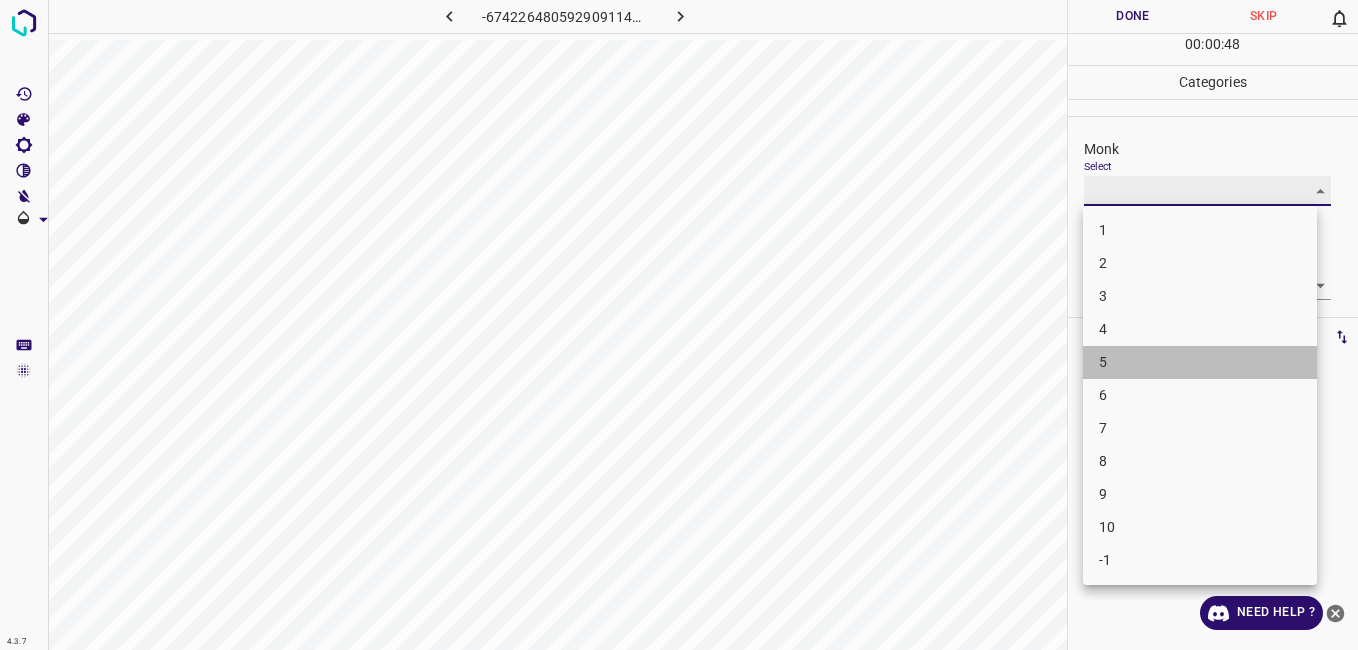 type on "5" 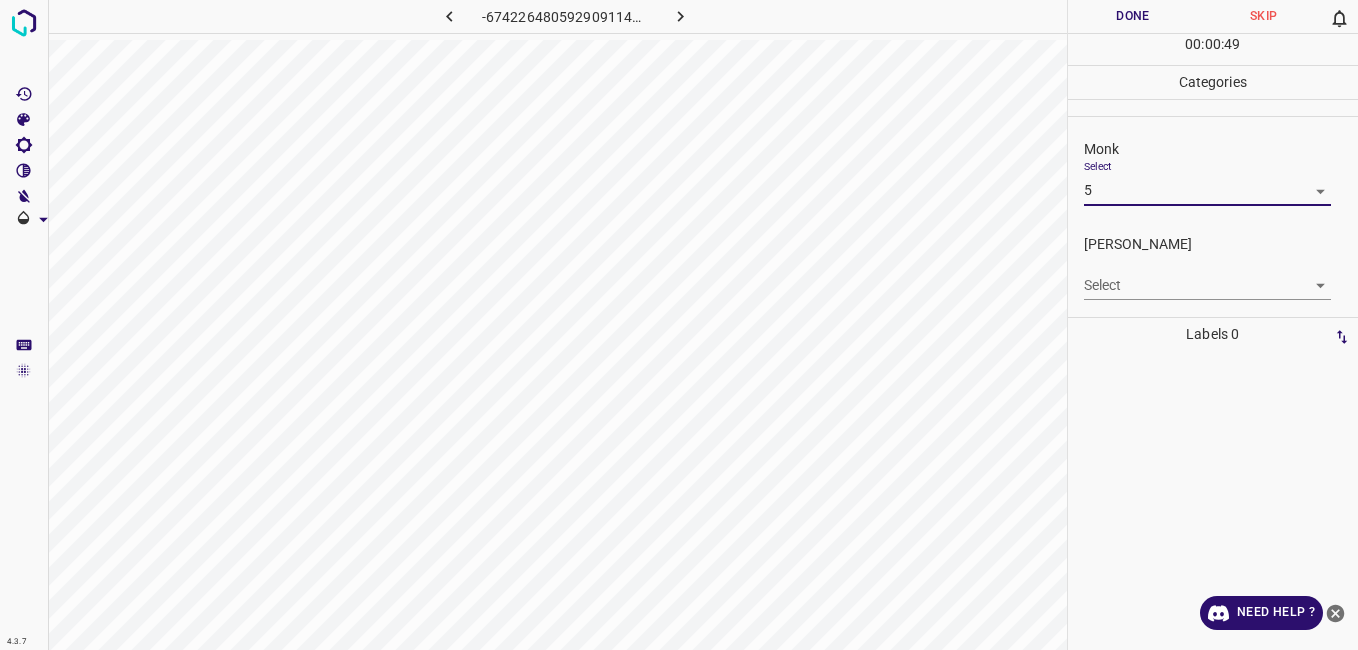 click on "4.3.7 -6742264805929091146.png Done Skip 0 00   : 00   : 49   Categories Monk   Select 5 5  [PERSON_NAME]   Select ​ Labels   0 Categories 1 Monk 2  [PERSON_NAME] Tools Space Change between modes (Draw & Edit) I Auto labeling R Restore zoom M Zoom in N Zoom out Delete Delete selecte label Filters Z Restore filters X Saturation filter C Brightness filter V Contrast filter B Gray scale filter General O Download Need Help ? - Text - Hide - Delete" at bounding box center (679, 325) 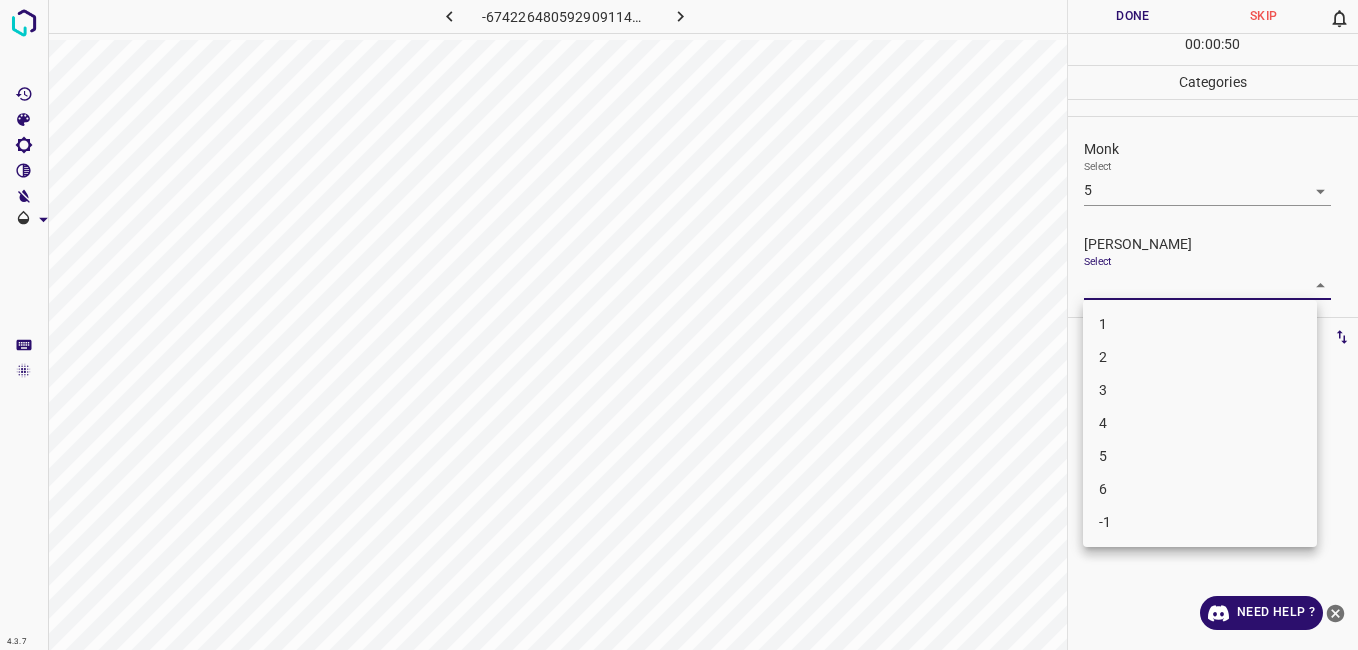 click on "4" at bounding box center (1200, 423) 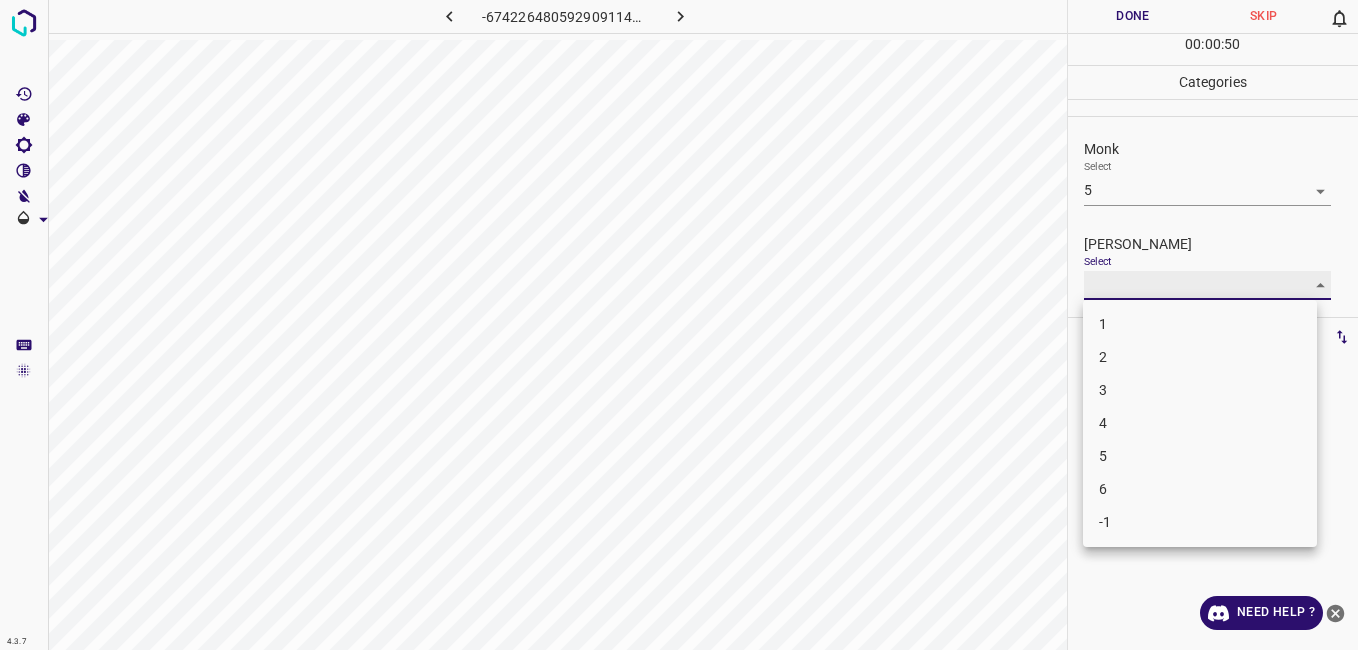 type on "4" 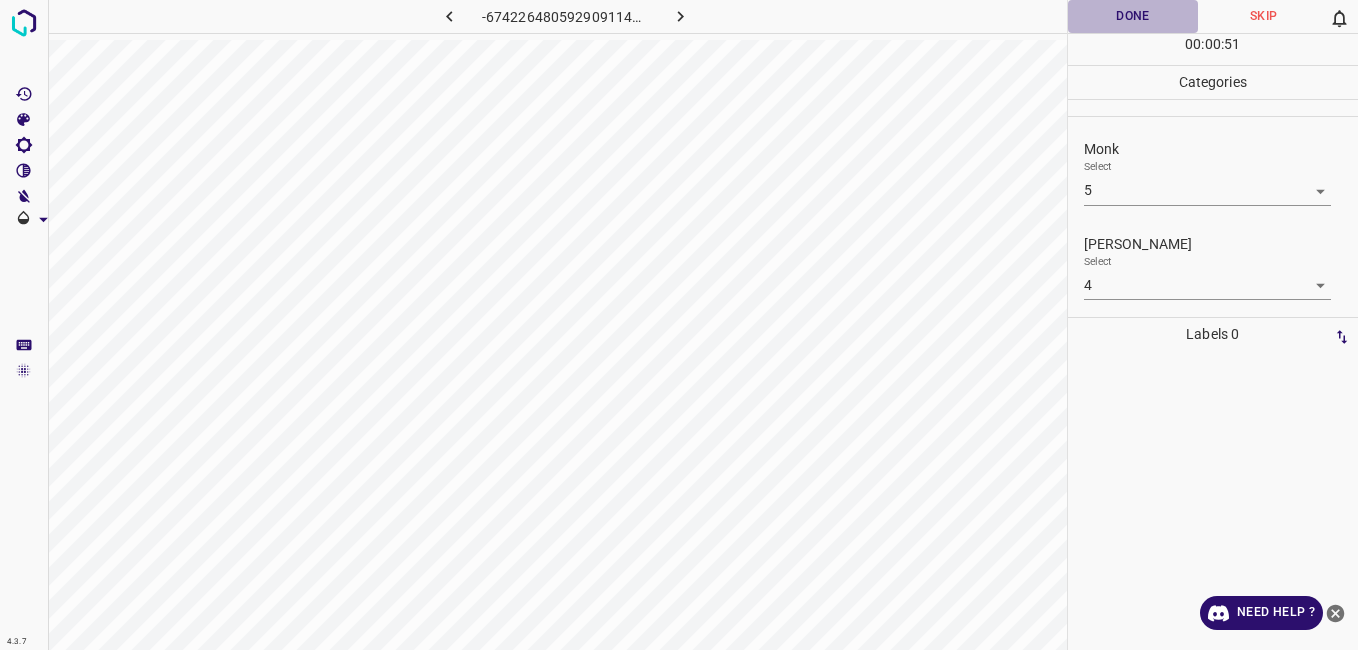 click on "Done" at bounding box center (1133, 16) 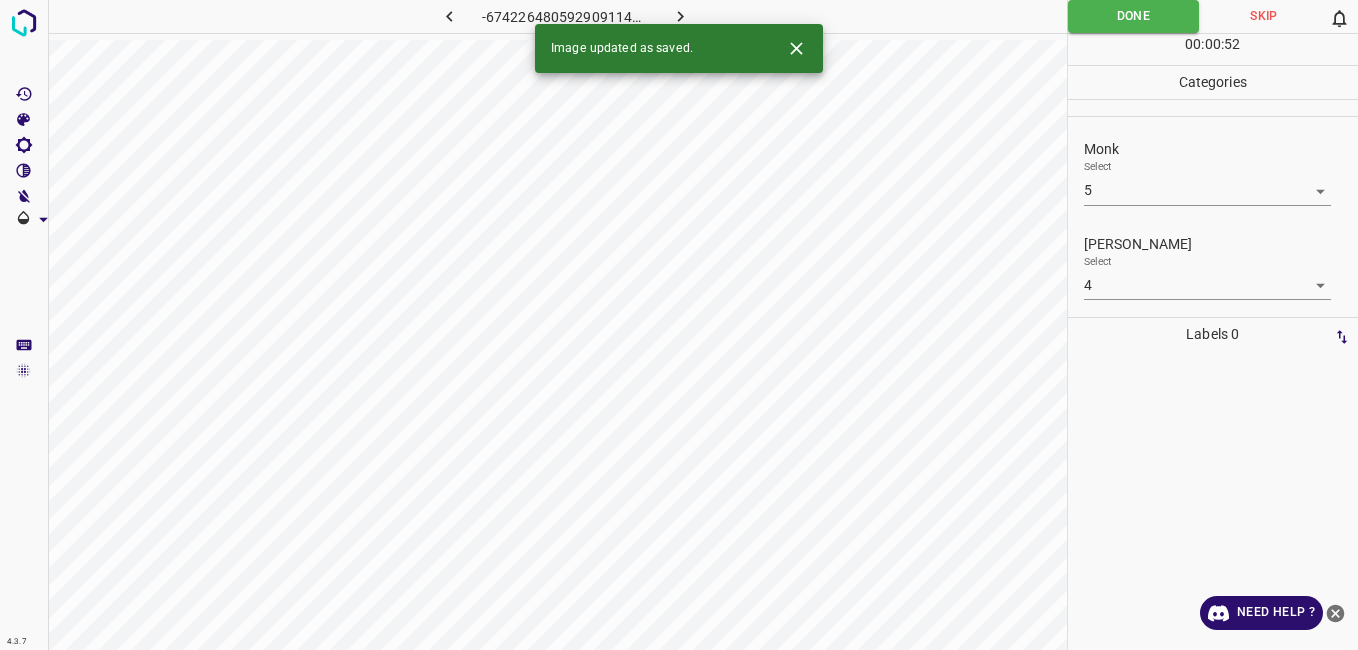 click at bounding box center [681, 16] 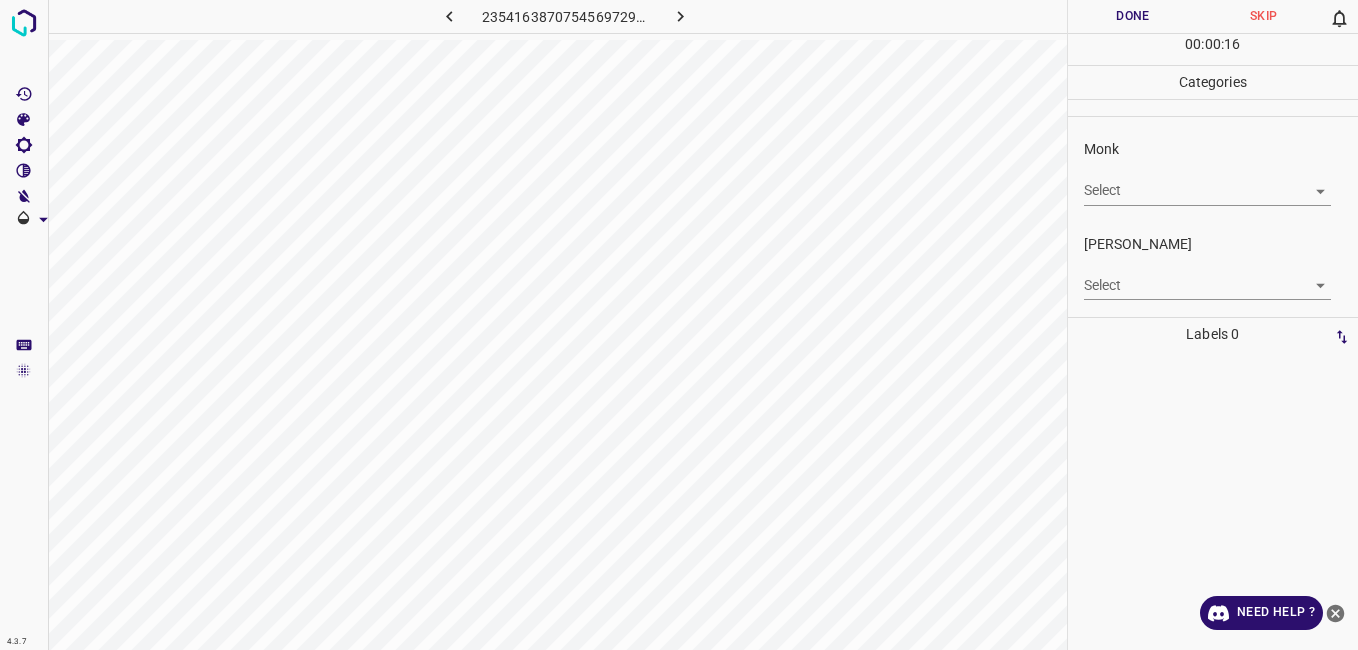 click on "Select ​" at bounding box center [1207, 182] 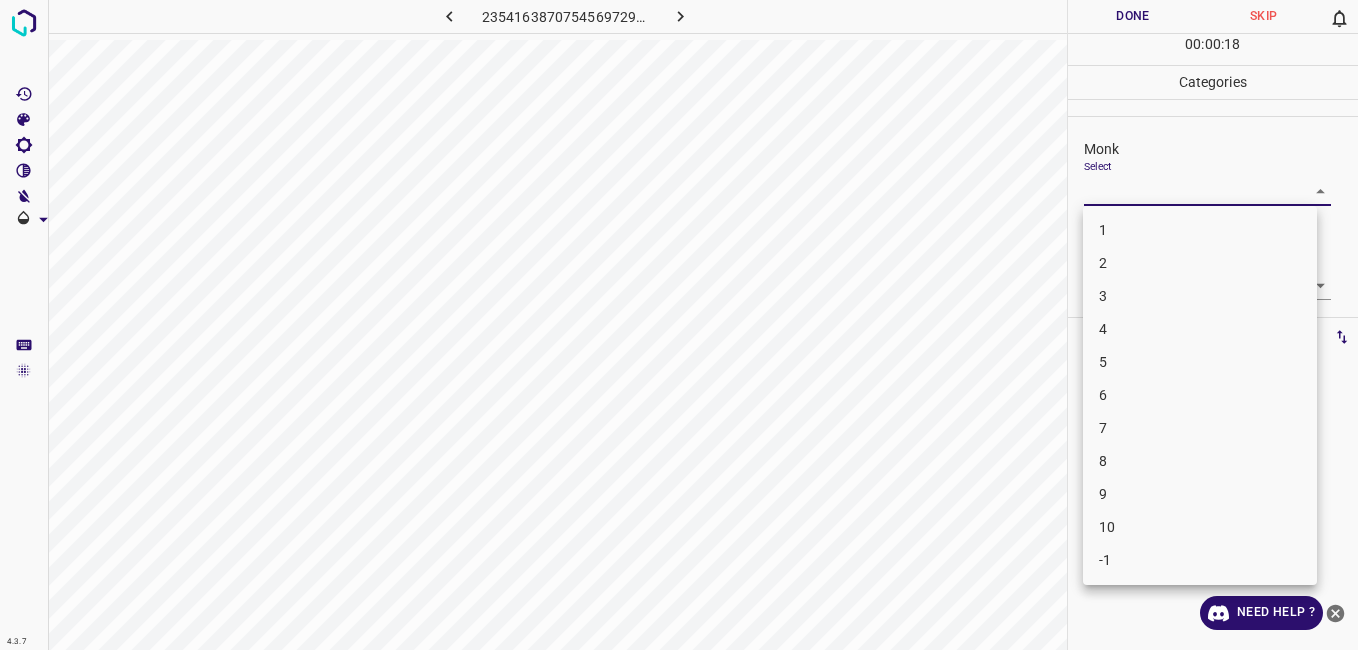 click on "3" at bounding box center [1200, 296] 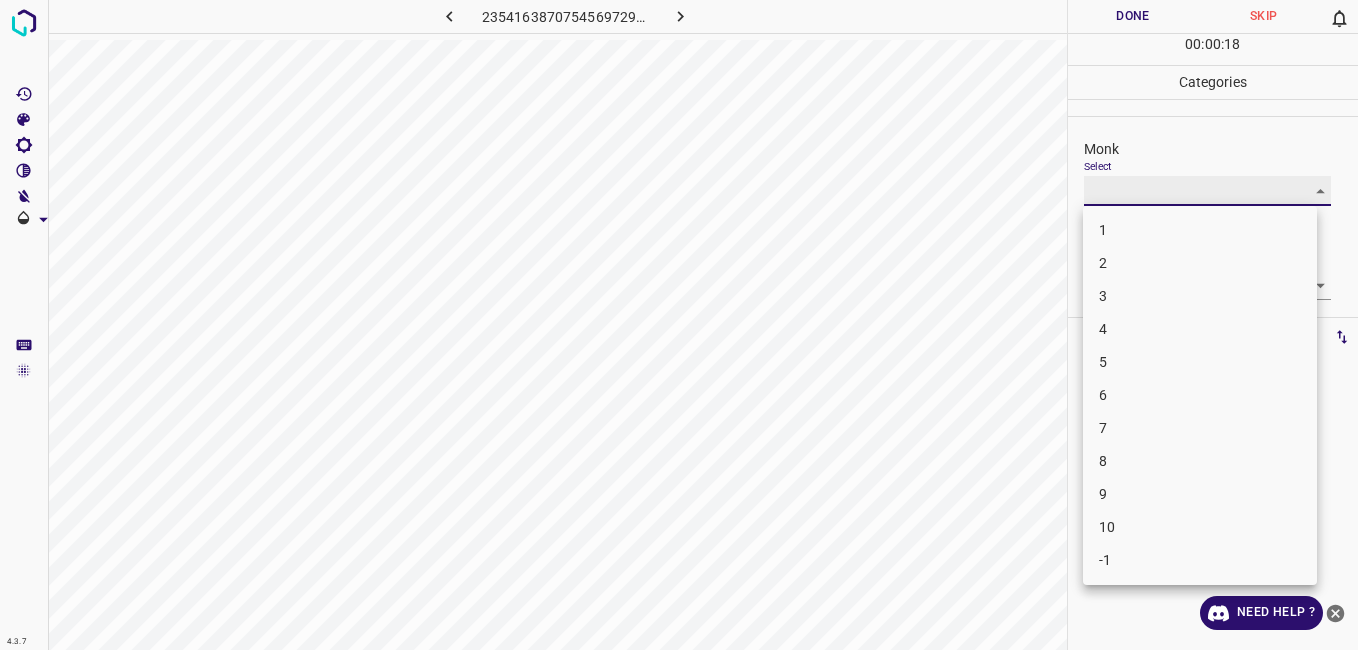 type on "3" 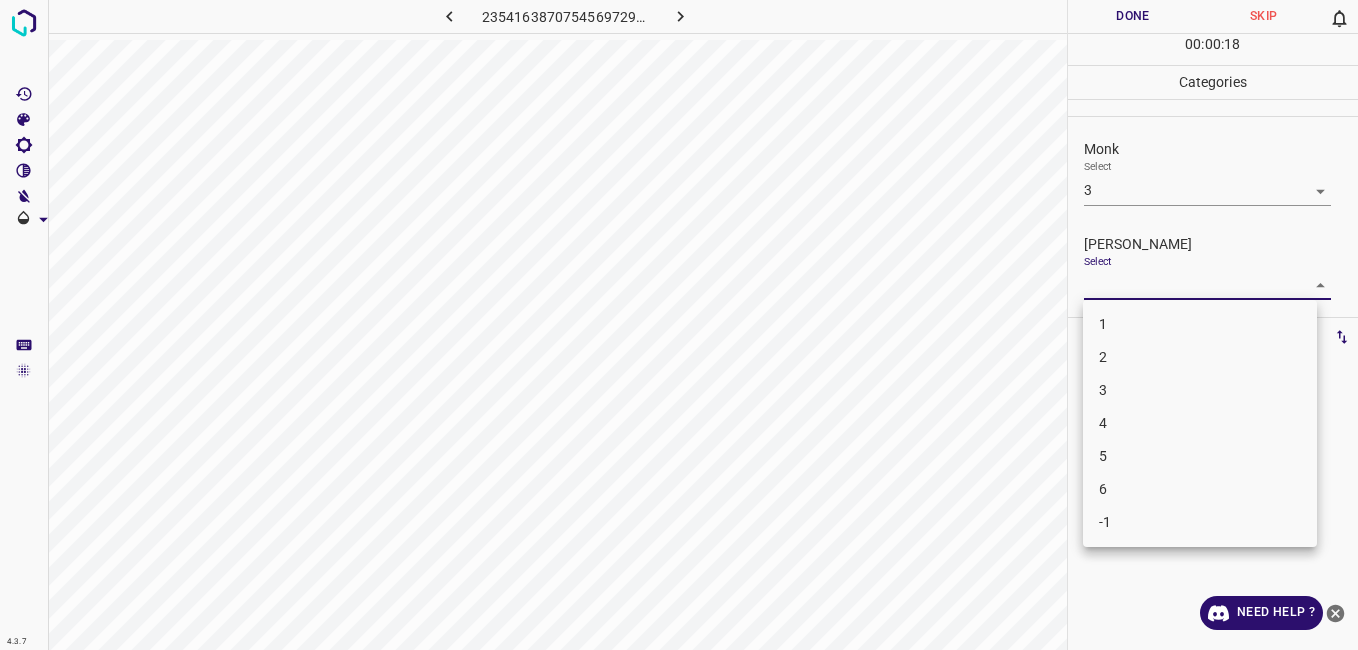 click on "4.3.7 2354163870754569729.png Done Skip 0 00   : 00   : 18   Categories Monk   Select 3 3  [PERSON_NAME]   Select ​ Labels   0 Categories 1 Monk 2  [PERSON_NAME] Tools Space Change between modes (Draw & Edit) I Auto labeling R Restore zoom M Zoom in N Zoom out Delete Delete selecte label Filters Z Restore filters X Saturation filter C Brightness filter V Contrast filter B Gray scale filter General O Download Need Help ? - Text - Hide - Delete 1 2 3 4 5 6 -1" at bounding box center [679, 325] 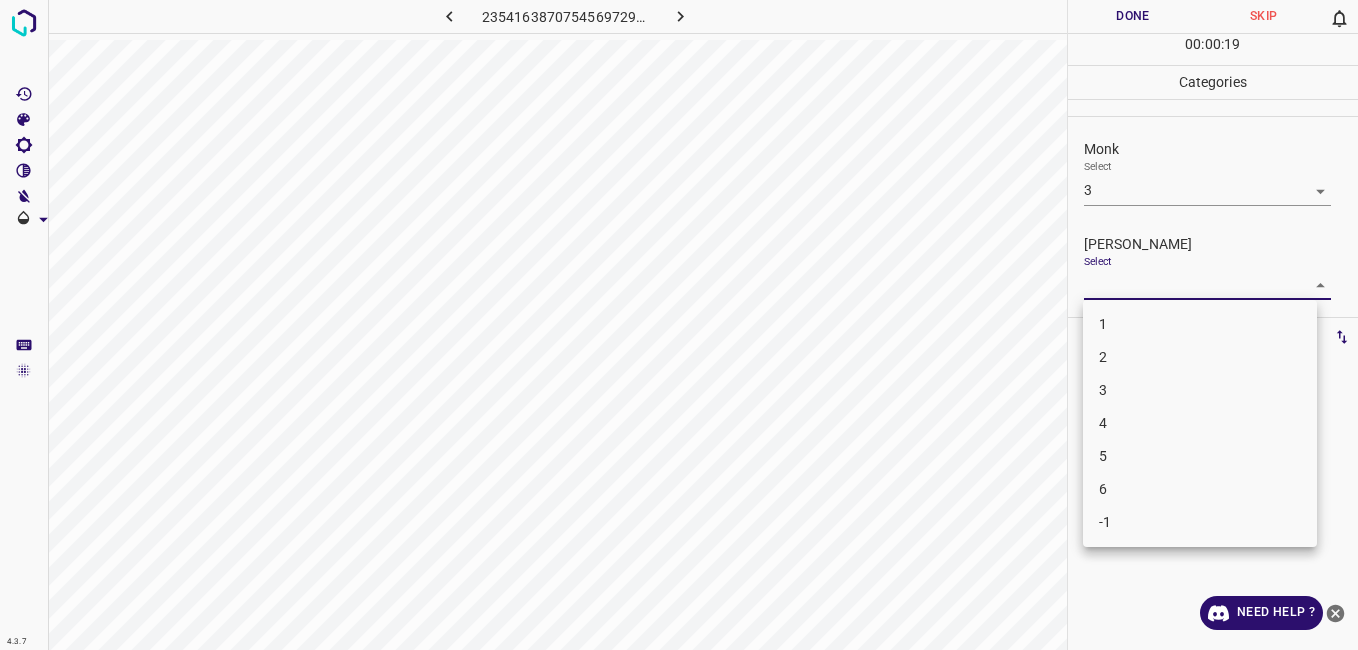 click on "2" at bounding box center [1200, 357] 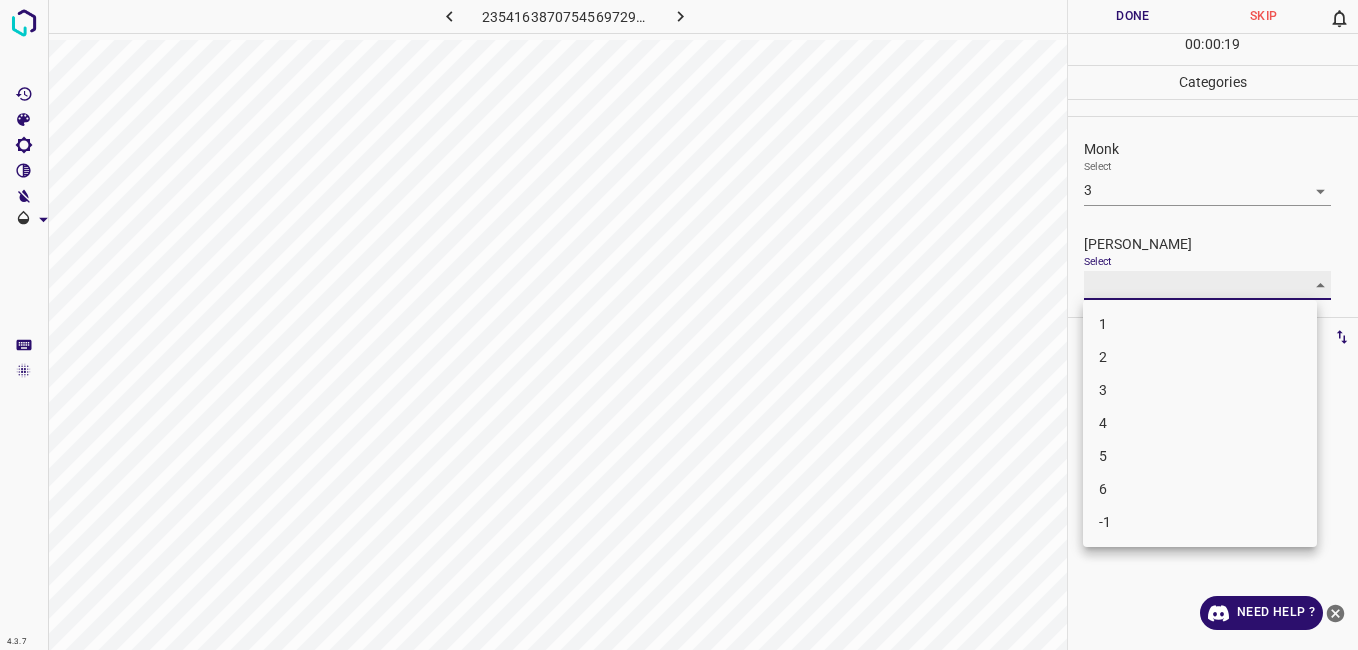 type on "2" 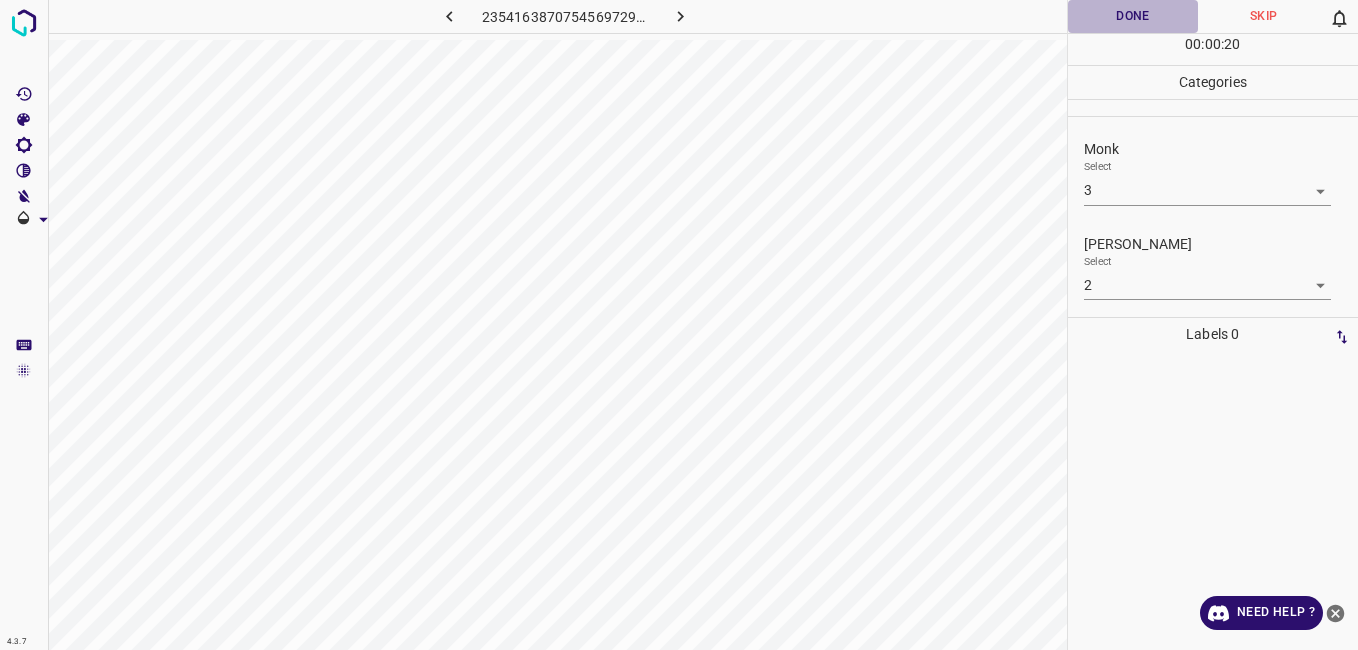 click on "Done" at bounding box center [1133, 16] 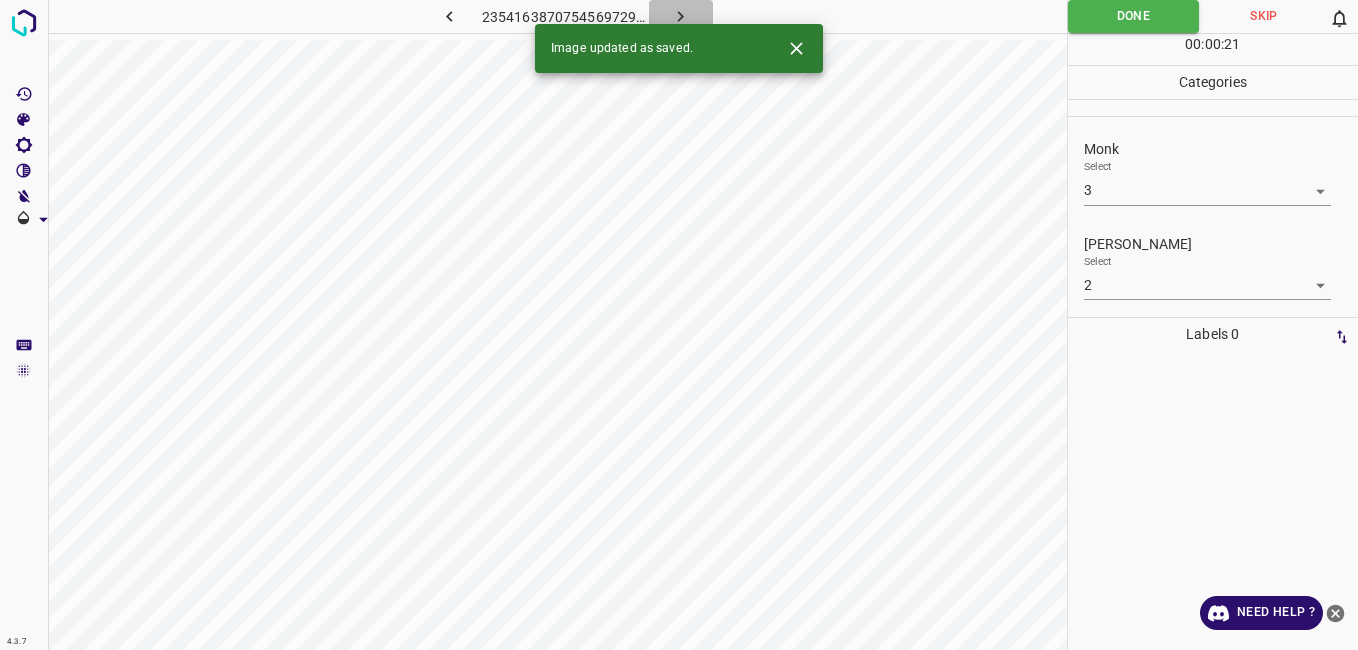 click at bounding box center (681, 16) 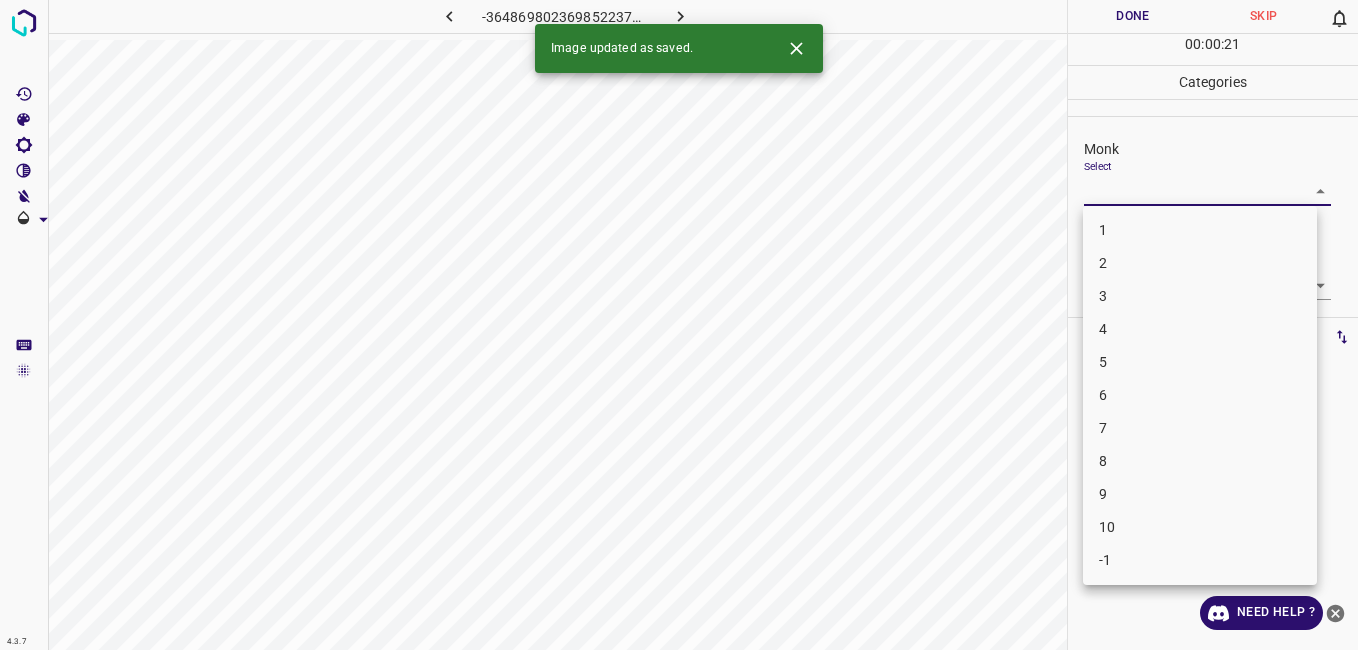 click on "4.3.7 -3648698023698522371.png Done Skip 0 00   : 00   : 21   Categories Monk   Select ​  [PERSON_NAME]   Select ​ Labels   0 Categories 1 Monk 2  [PERSON_NAME] Tools Space Change between modes (Draw & Edit) I Auto labeling R Restore zoom M Zoom in N Zoom out Delete Delete selecte label Filters Z Restore filters X Saturation filter C Brightness filter V Contrast filter B Gray scale filter General O Download Image updated as saved. Need Help ? - Text - Hide - Delete 1 2 3 4 5 6 7 8 9 10 -1" at bounding box center (679, 325) 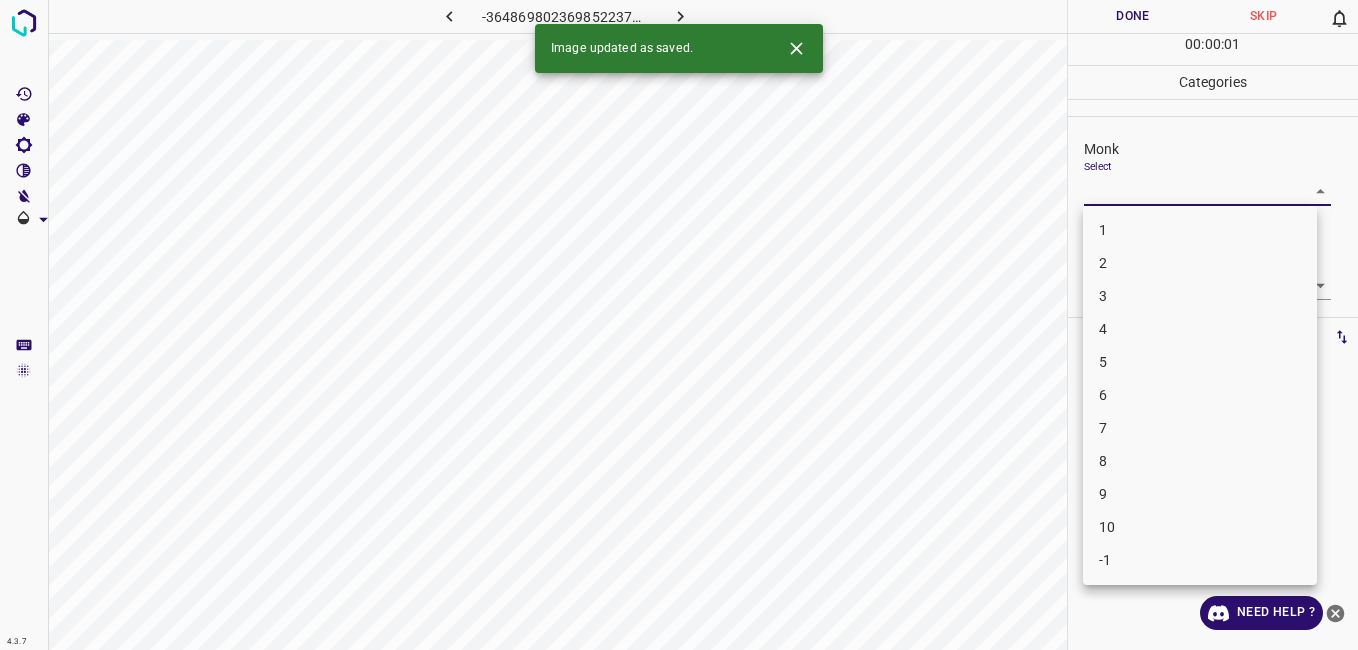 click on "3" at bounding box center [1200, 296] 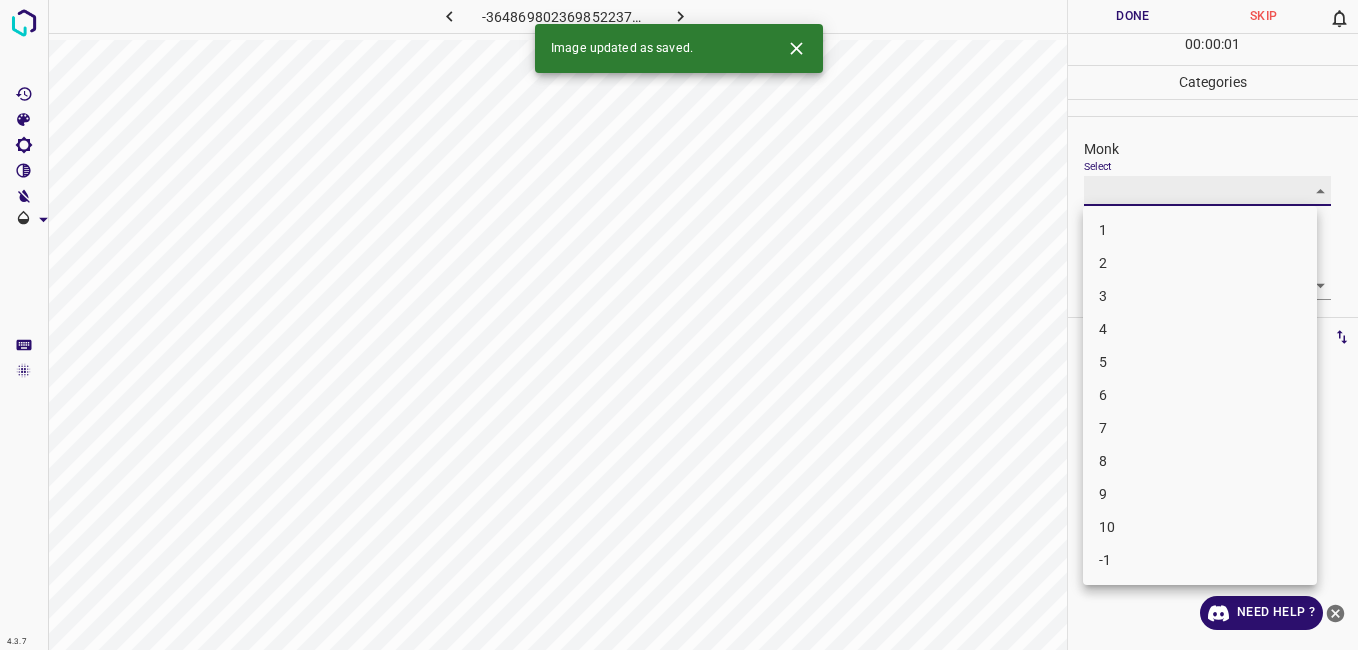 type on "3" 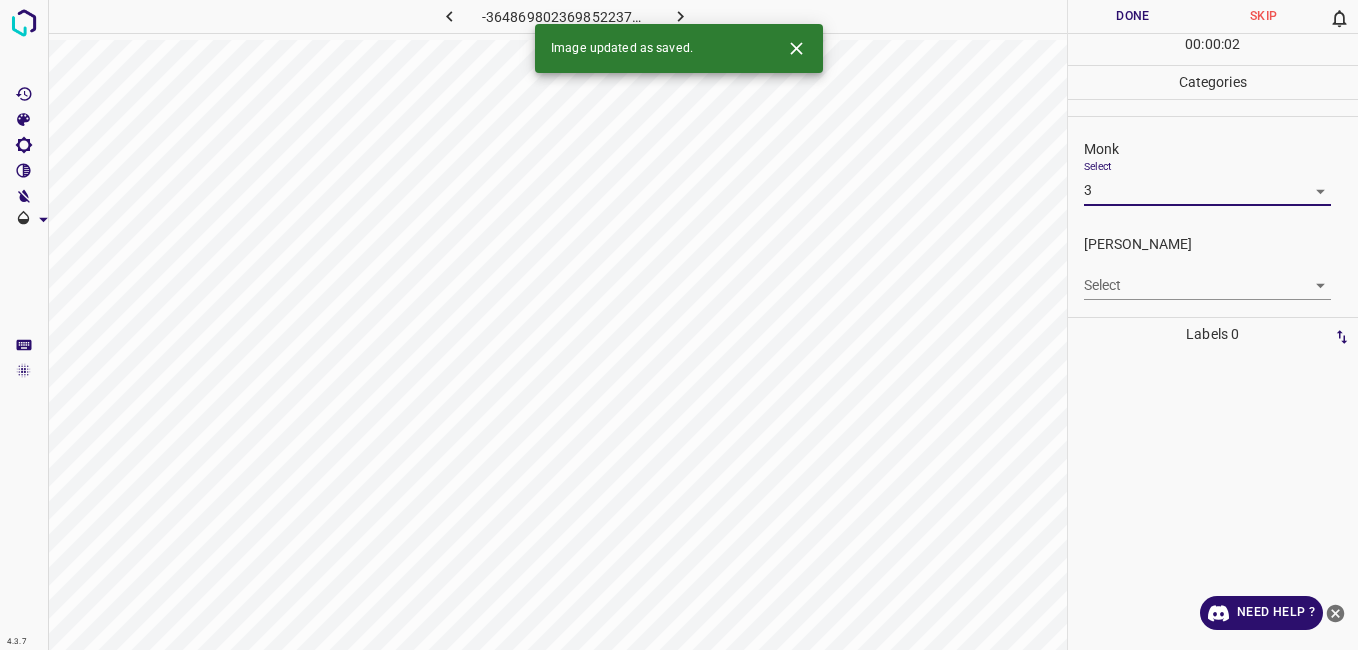 click on "4.3.7 -3648698023698522371.png Done Skip 0 00   : 00   : 02   Categories Monk   Select 3 3  [PERSON_NAME]   Select ​ Labels   0 Categories 1 Monk 2  [PERSON_NAME] Tools Space Change between modes (Draw & Edit) I Auto labeling R Restore zoom M Zoom in N Zoom out Delete Delete selecte label Filters Z Restore filters X Saturation filter C Brightness filter V Contrast filter B Gray scale filter General O Download Image updated as saved. Need Help ? - Text - Hide - Delete" at bounding box center (679, 325) 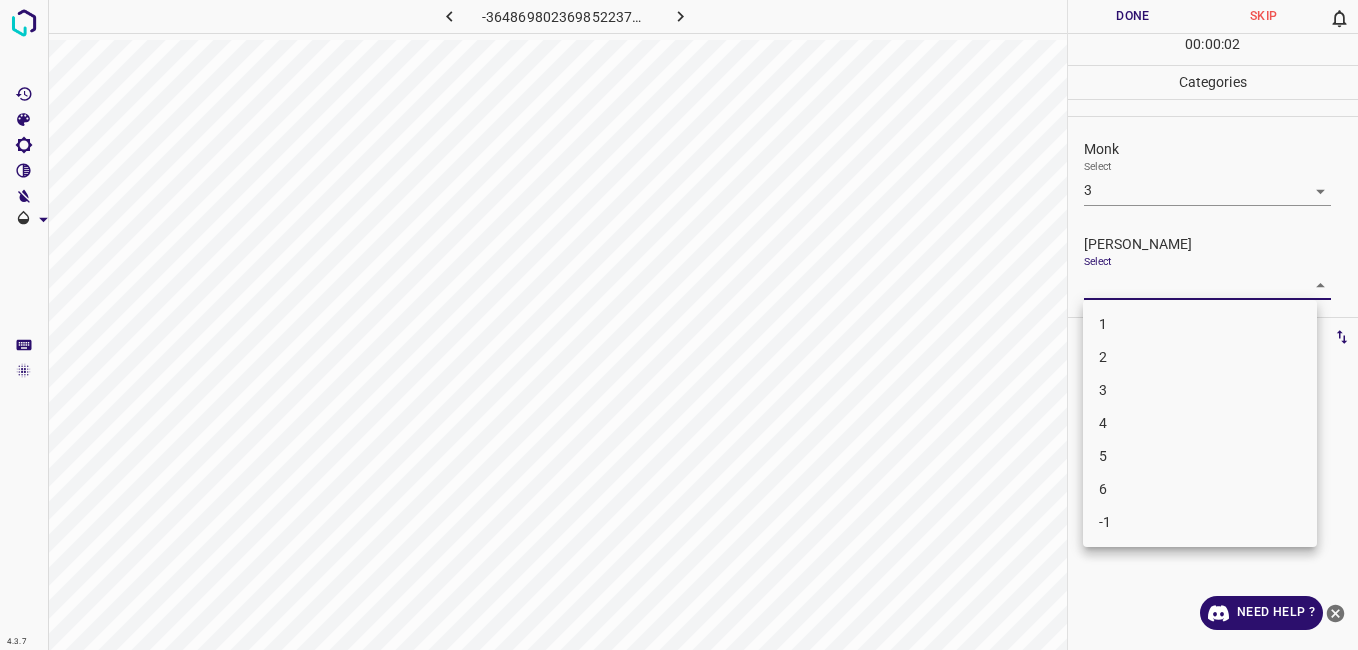 click on "2" at bounding box center (1200, 357) 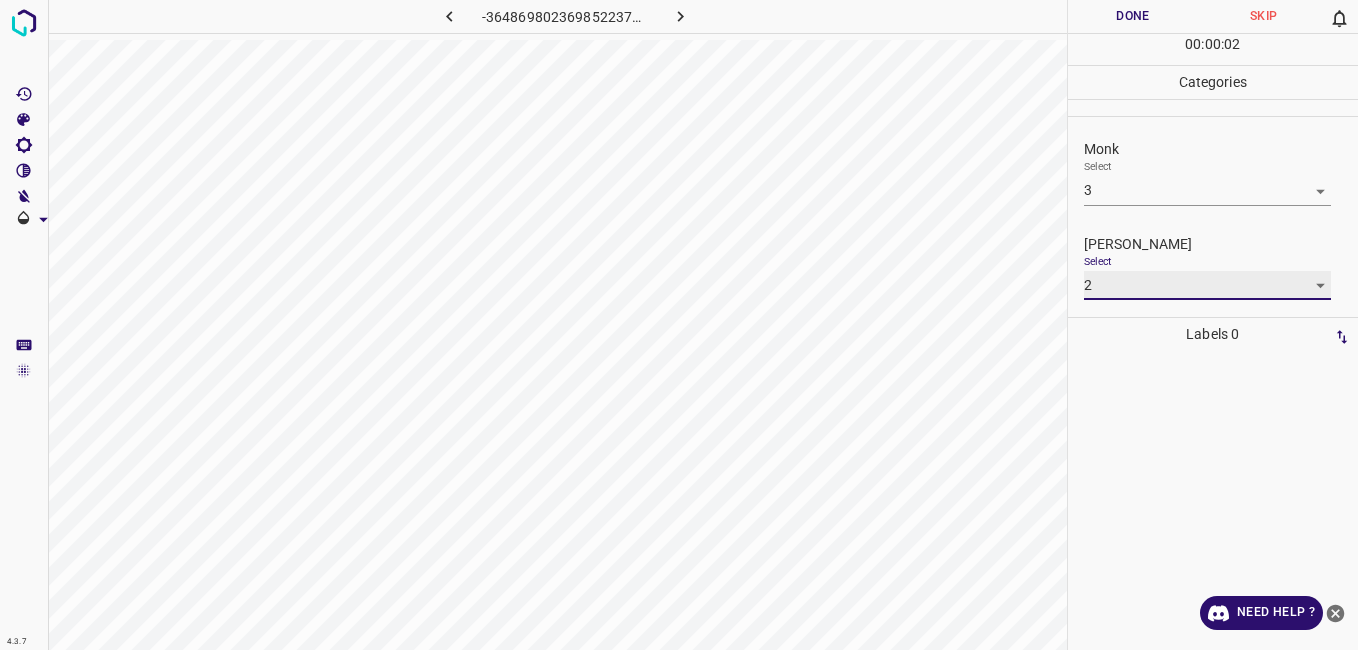type on "2" 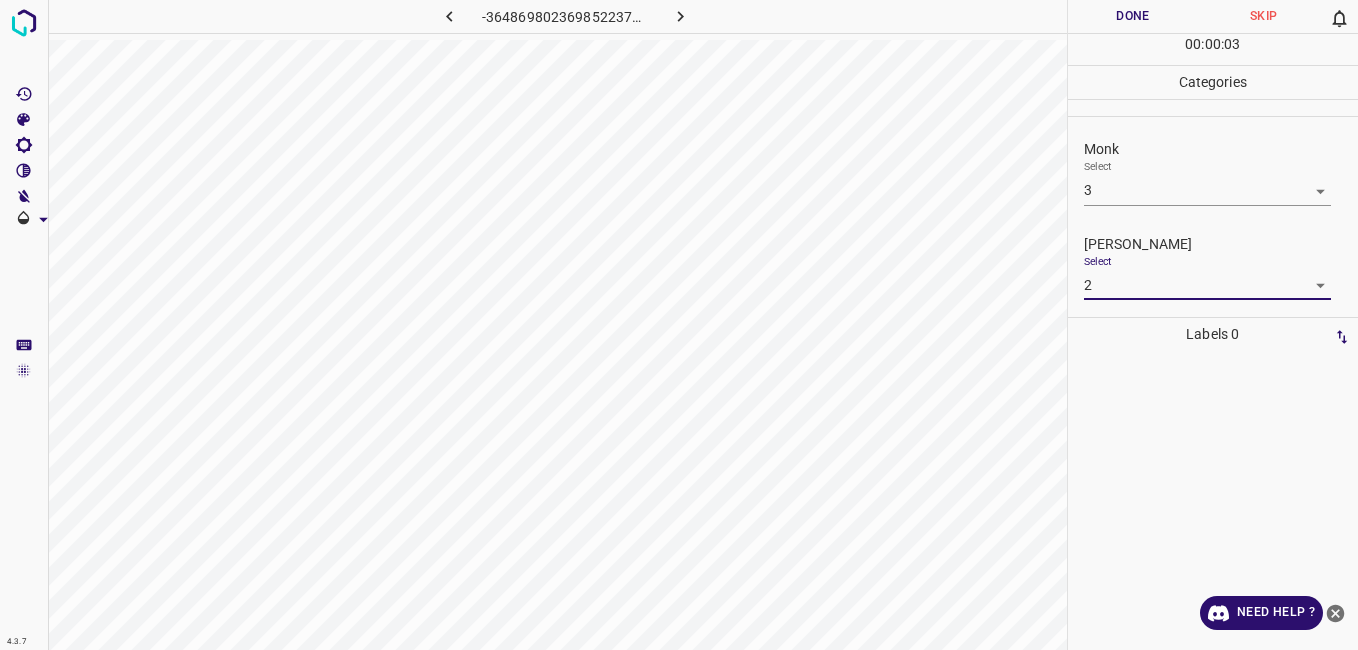 click on "Done" at bounding box center [1133, 16] 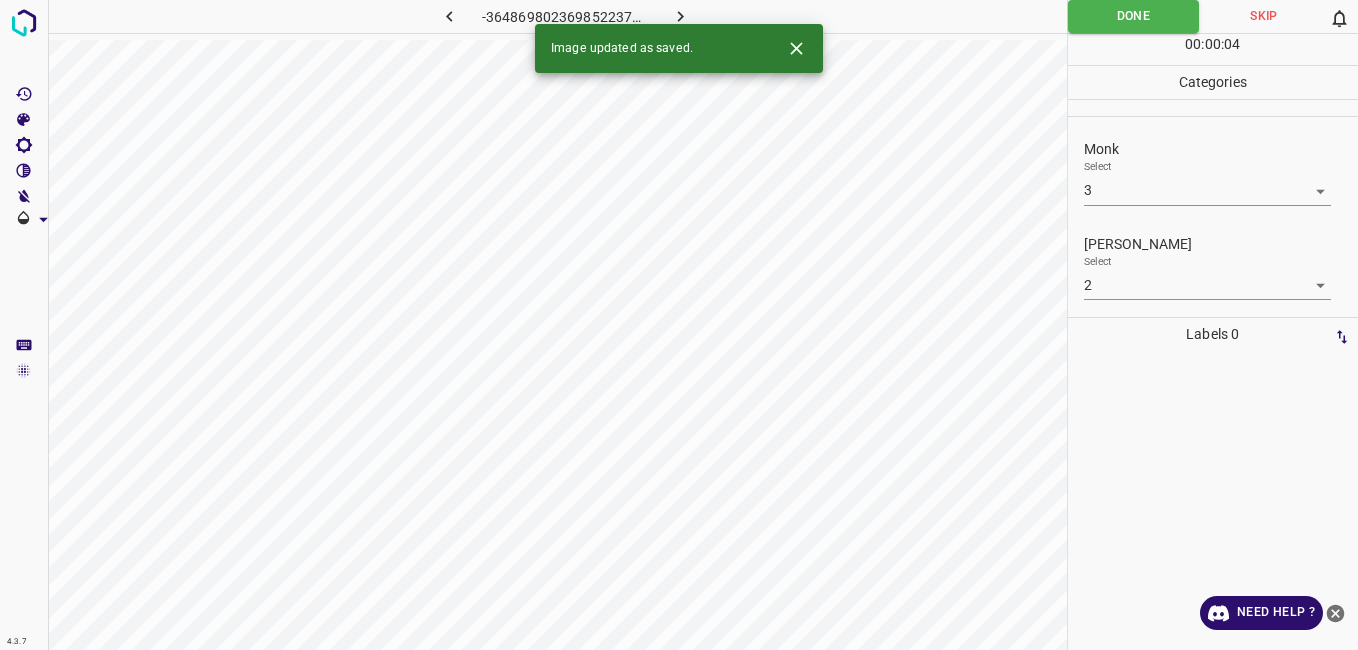 click 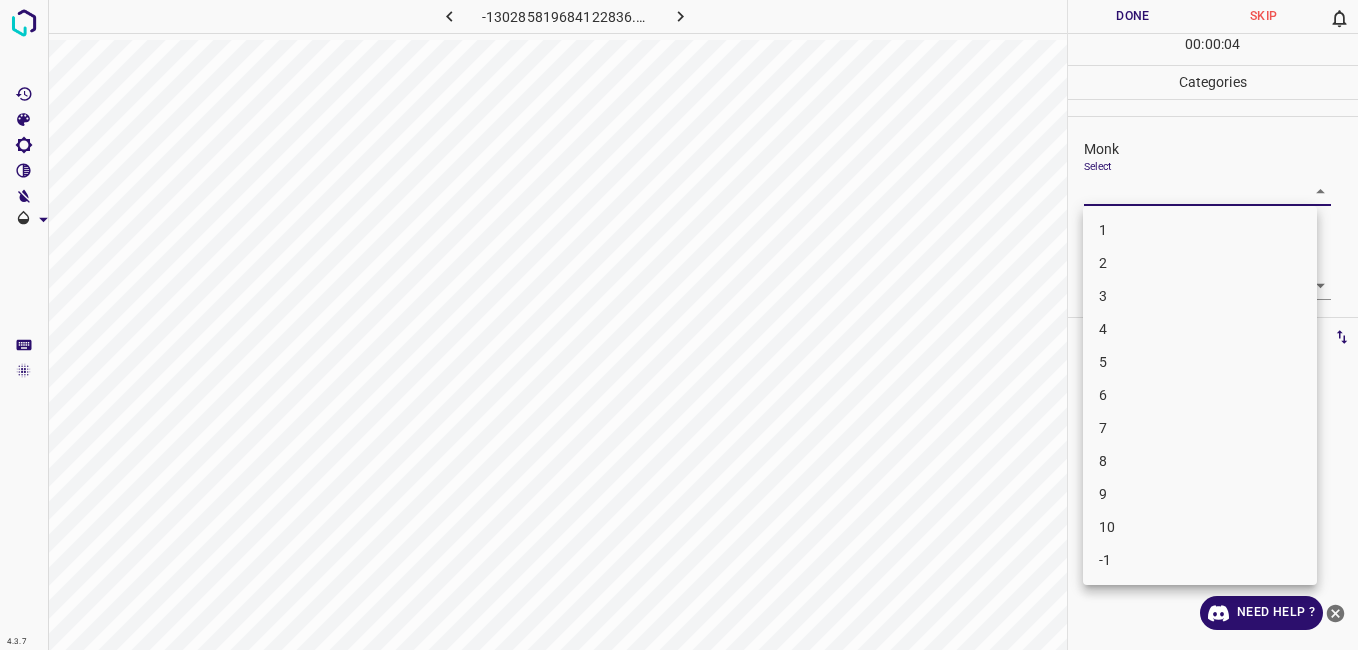 click on "4.3.7 -130285819684122836.png Done Skip 0 00   : 00   : 04   Categories Monk   Select ​  [PERSON_NAME]   Select ​ Labels   0 Categories 1 Monk 2  [PERSON_NAME] Tools Space Change between modes (Draw & Edit) I Auto labeling R Restore zoom M Zoom in N Zoom out Delete Delete selecte label Filters Z Restore filters X Saturation filter C Brightness filter V Contrast filter B Gray scale filter General O Download Need Help ? - Text - Hide - Delete 1 2 3 4 5 6 7 8 9 10 -1" at bounding box center (679, 325) 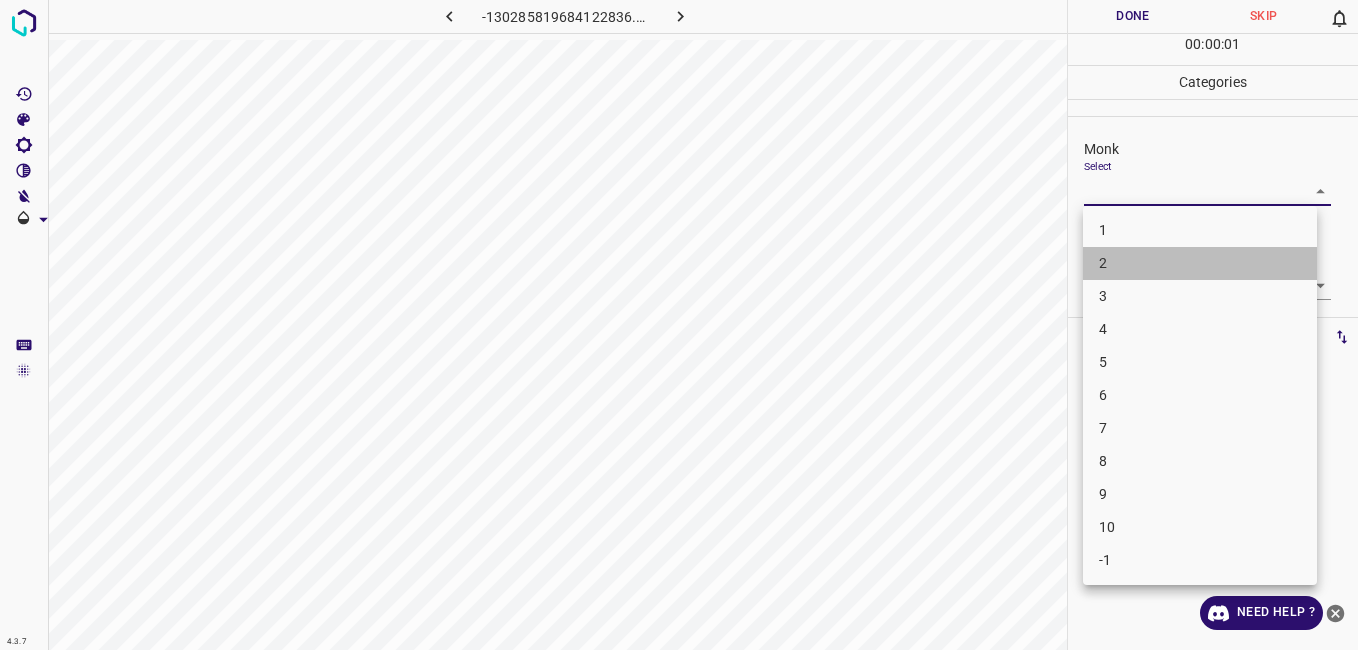 click on "2" at bounding box center [1200, 263] 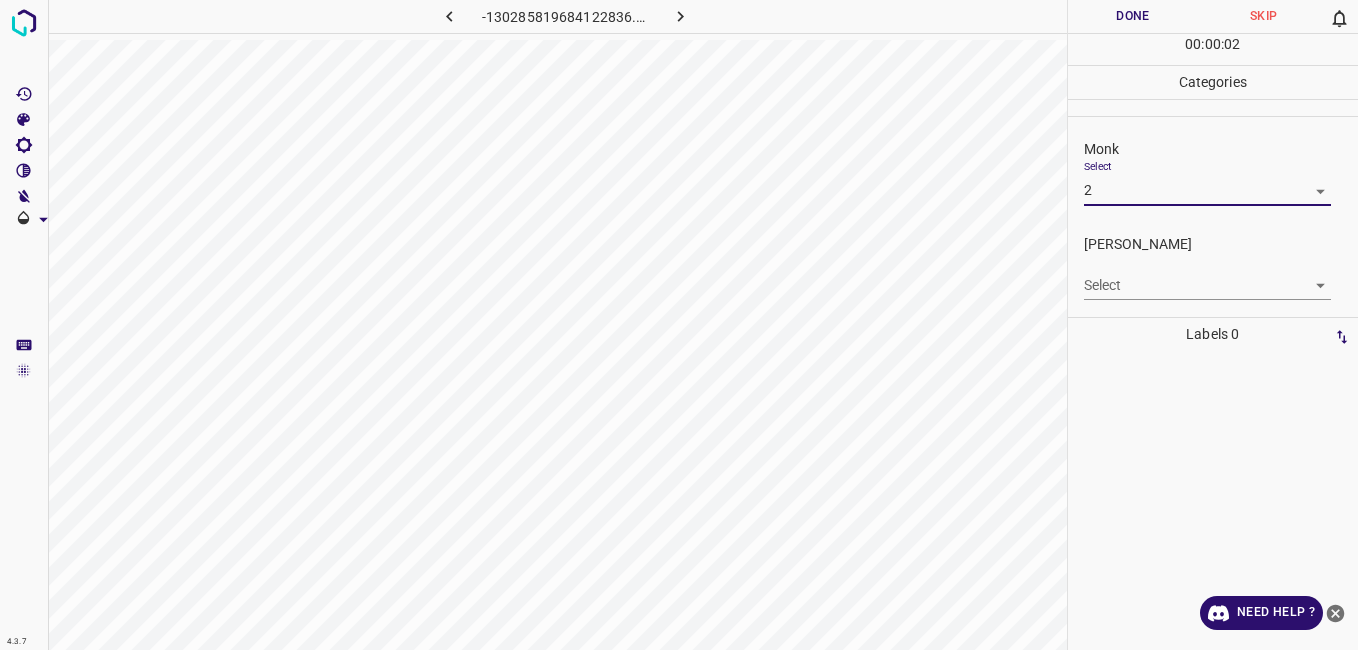click on "4.3.7 -130285819684122836.png Done Skip 0 00   : 00   : 02   Categories Monk   Select 2 2  [PERSON_NAME]   Select ​ Labels   0 Categories 1 Monk 2  [PERSON_NAME] Tools Space Change between modes (Draw & Edit) I Auto labeling R Restore zoom M Zoom in N Zoom out Delete Delete selecte label Filters Z Restore filters X Saturation filter C Brightness filter V Contrast filter B Gray scale filter General O Download Need Help ? - Text - Hide - Delete" at bounding box center (679, 325) 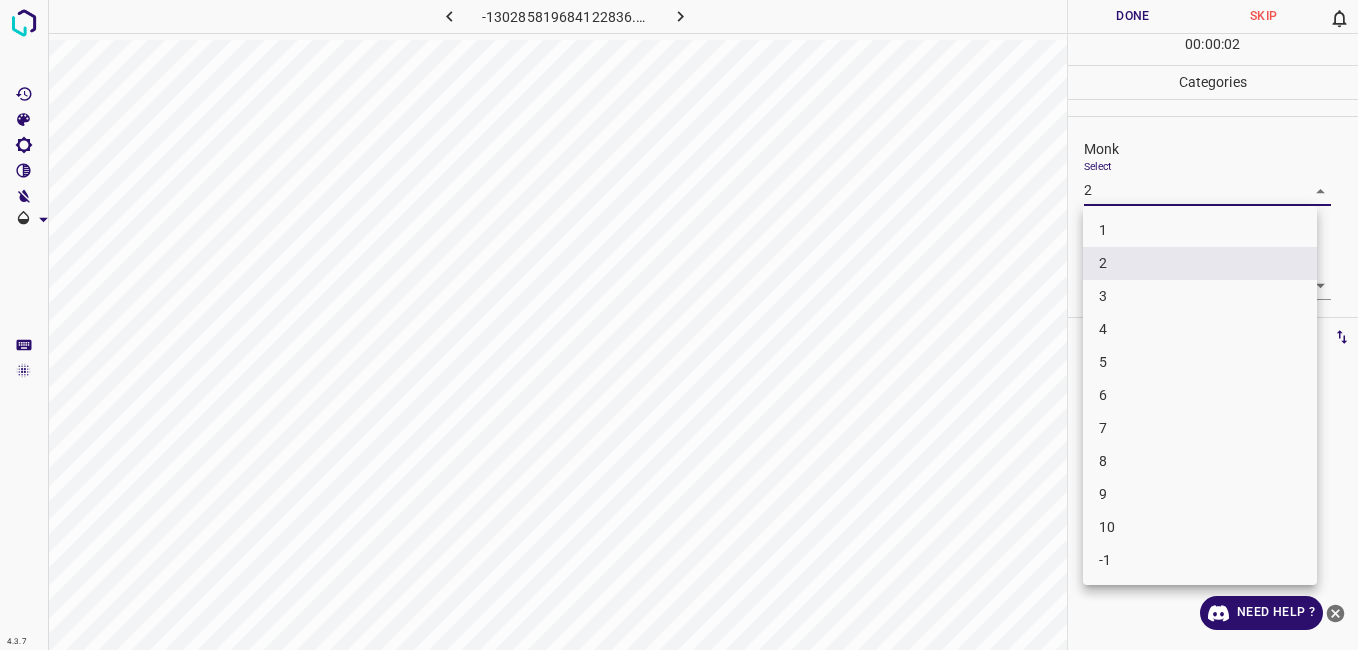 click on "3" at bounding box center [1200, 296] 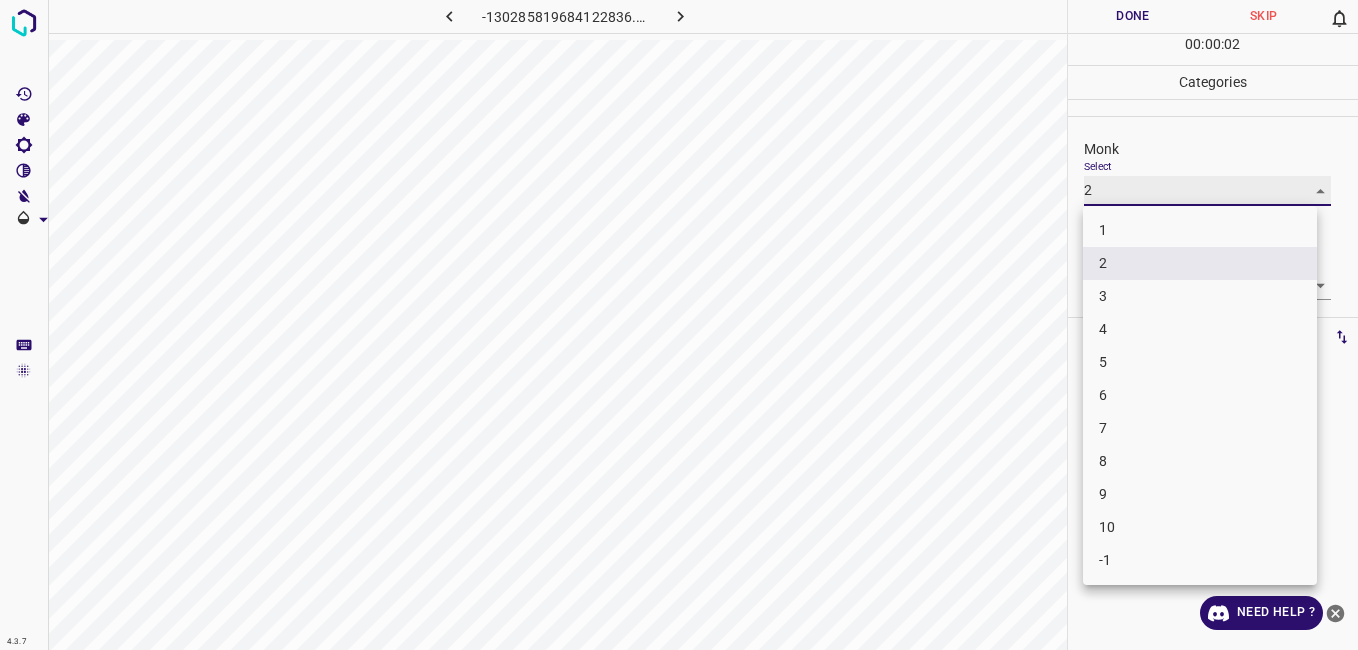type on "3" 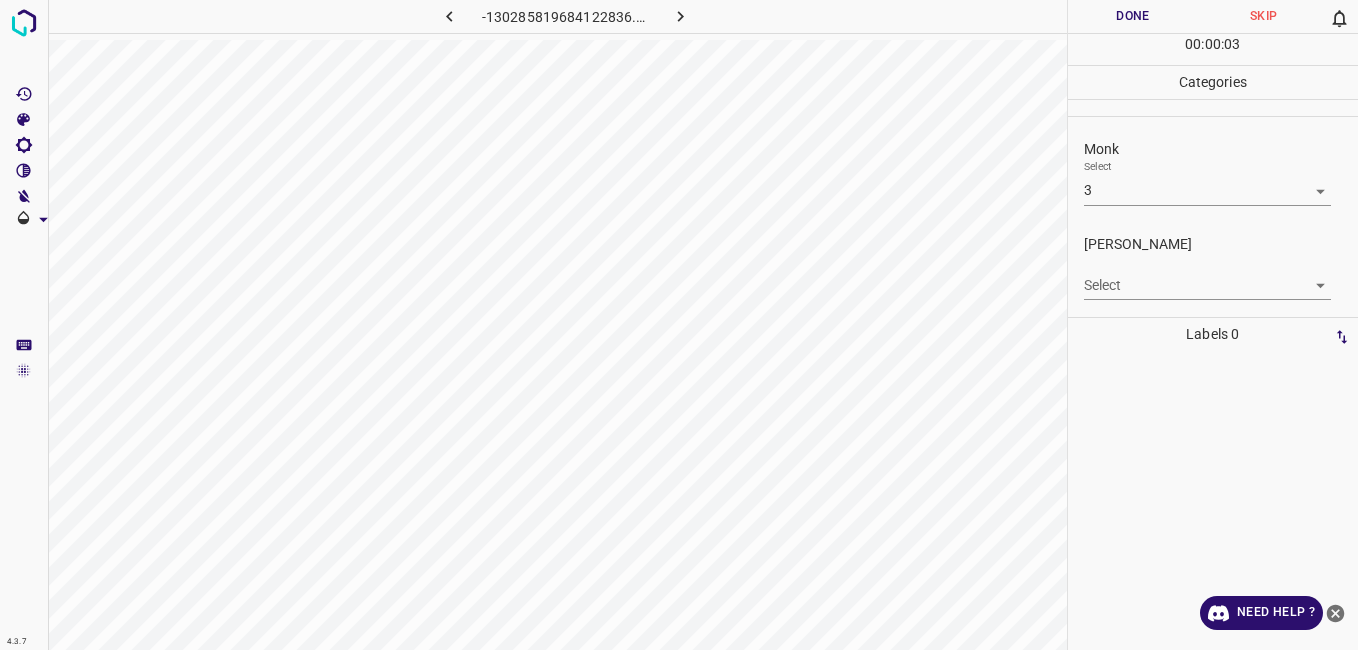 click on "4.3.7 -130285819684122836.png Done Skip 0 00   : 00   : 03   Categories Monk   Select 3 3  [PERSON_NAME]   Select ​ Labels   0 Categories 1 Monk 2  [PERSON_NAME] Tools Space Change between modes (Draw & Edit) I Auto labeling R Restore zoom M Zoom in N Zoom out Delete Delete selecte label Filters Z Restore filters X Saturation filter C Brightness filter V Contrast filter B Gray scale filter General O Download Need Help ? - Text - Hide - Delete" at bounding box center (679, 325) 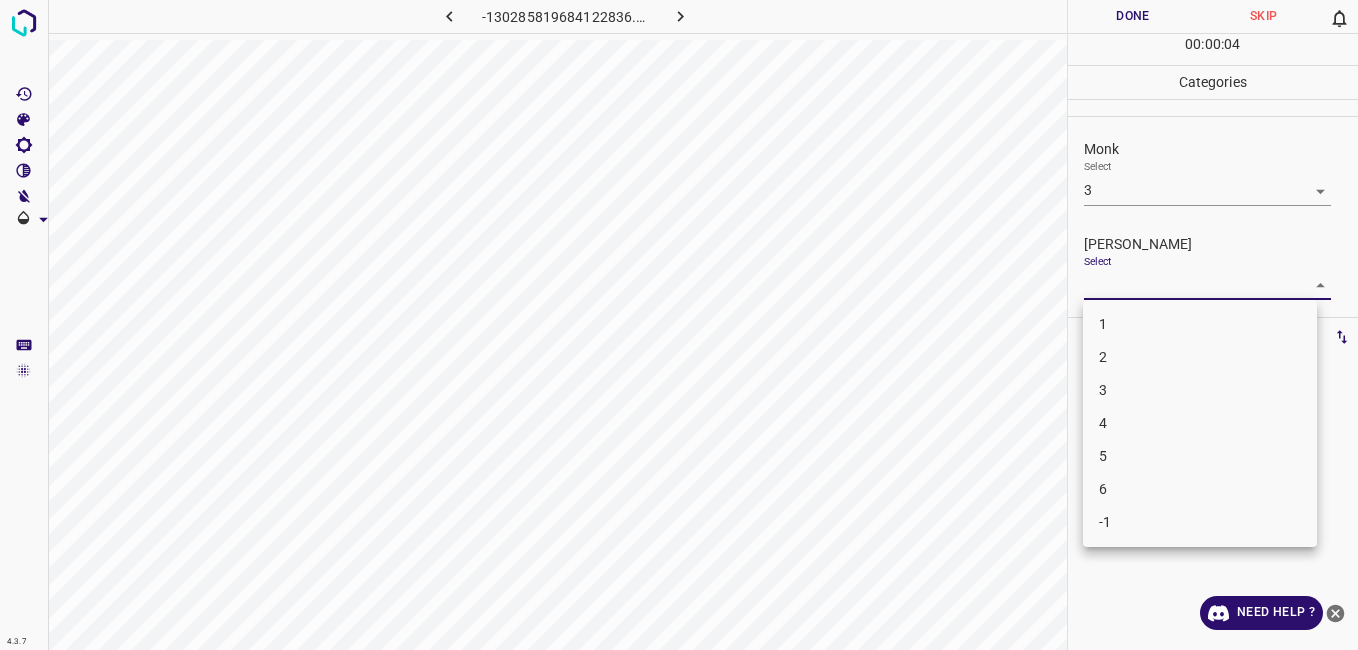 click on "2" at bounding box center [1200, 357] 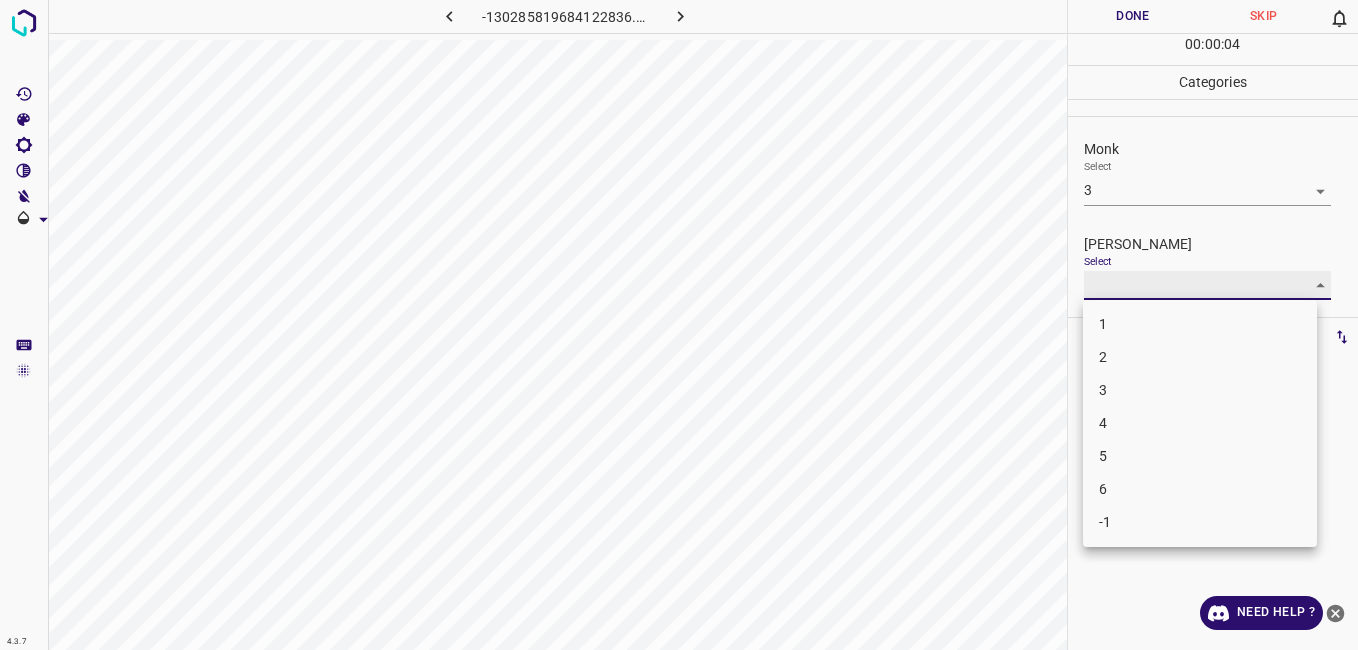 type on "2" 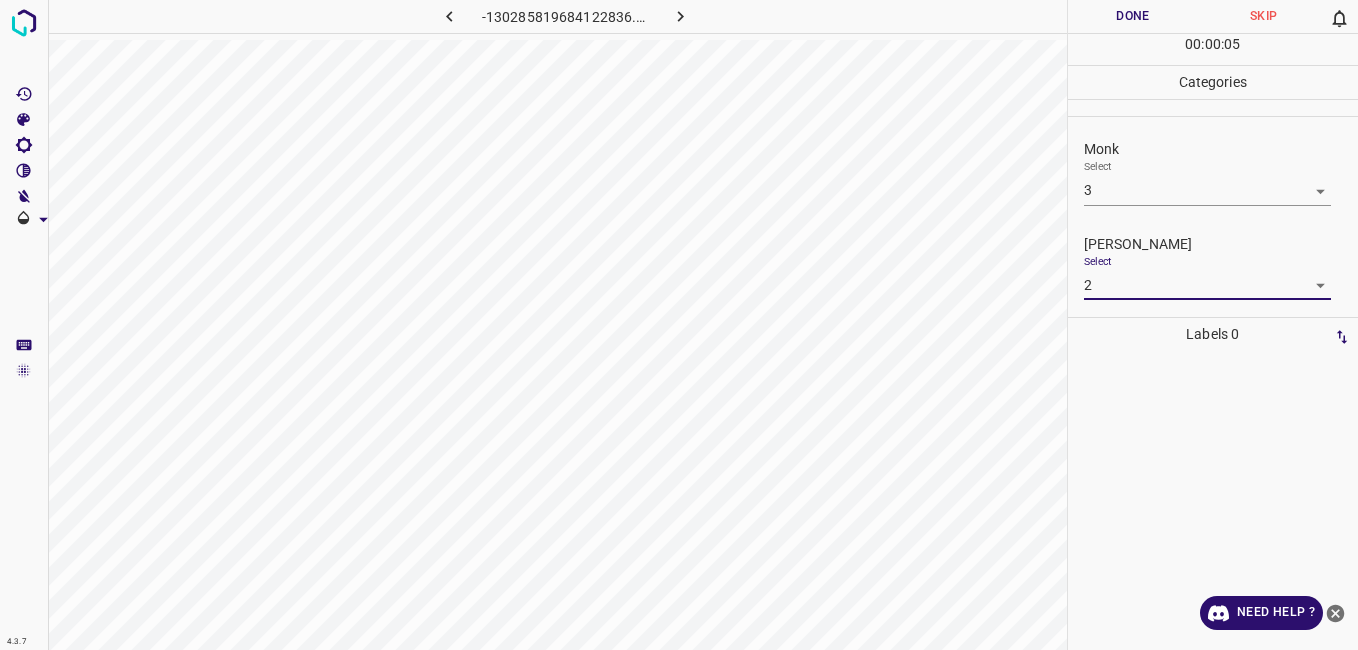 click on "Done" at bounding box center (1133, 16) 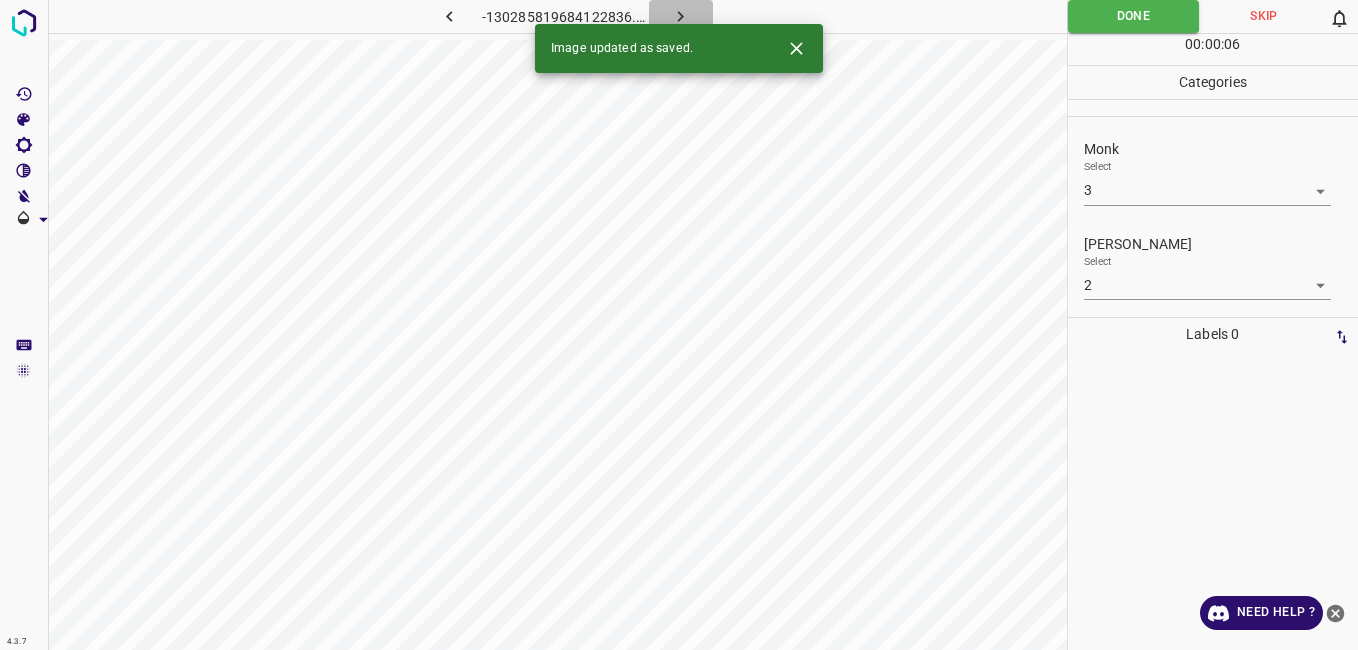 click at bounding box center [681, 16] 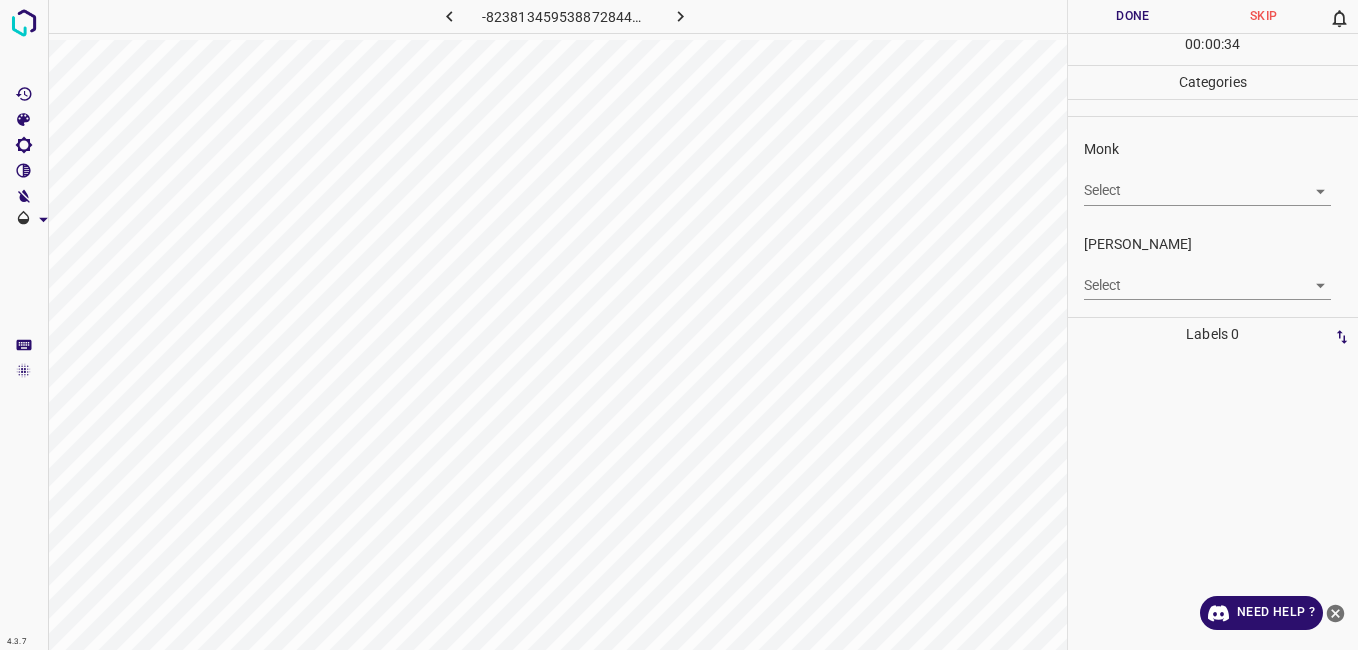 click on "4.3.7 -8238134595388728442.png Done Skip 0 00   : 00   : 34   Categories Monk   Select ​  [PERSON_NAME]   Select ​ Labels   0 Categories 1 Monk 2  [PERSON_NAME] Tools Space Change between modes (Draw & Edit) I Auto labeling R Restore zoom M Zoom in N Zoom out Delete Delete selecte label Filters Z Restore filters X Saturation filter C Brightness filter V Contrast filter B Gray scale filter General O Download Need Help ? - Text - Hide - Delete" at bounding box center (679, 325) 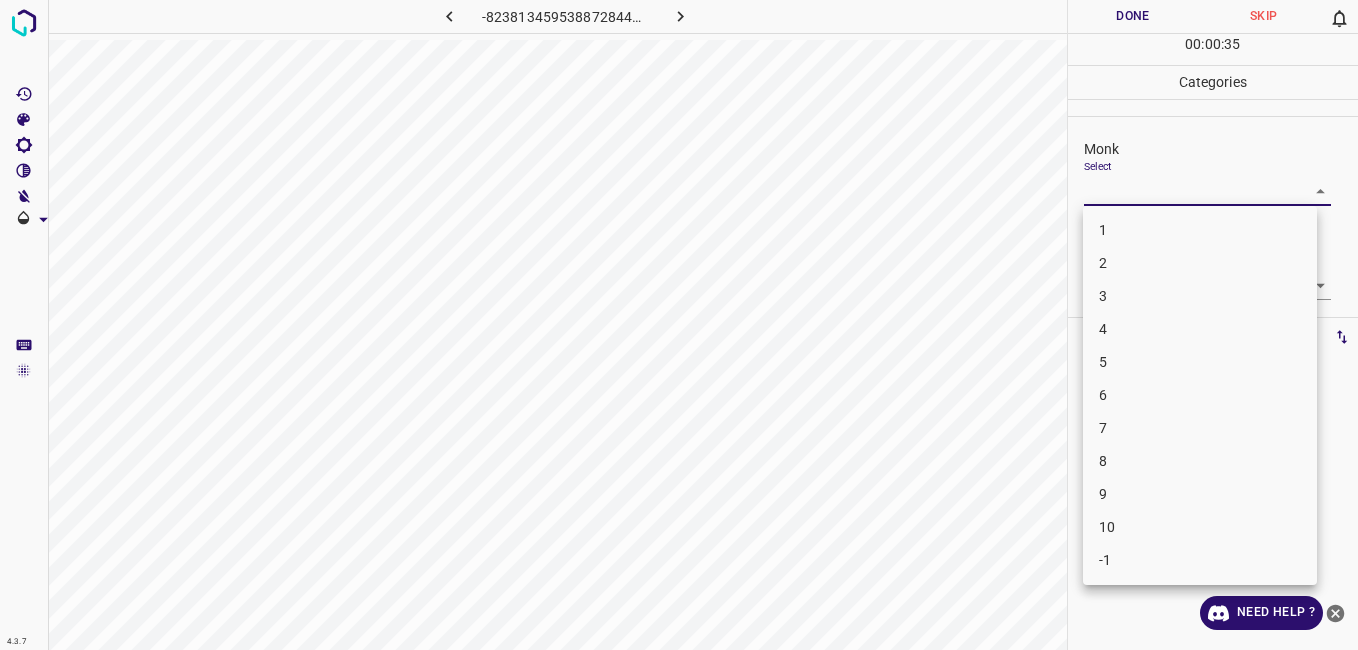 click on "1" at bounding box center (1200, 230) 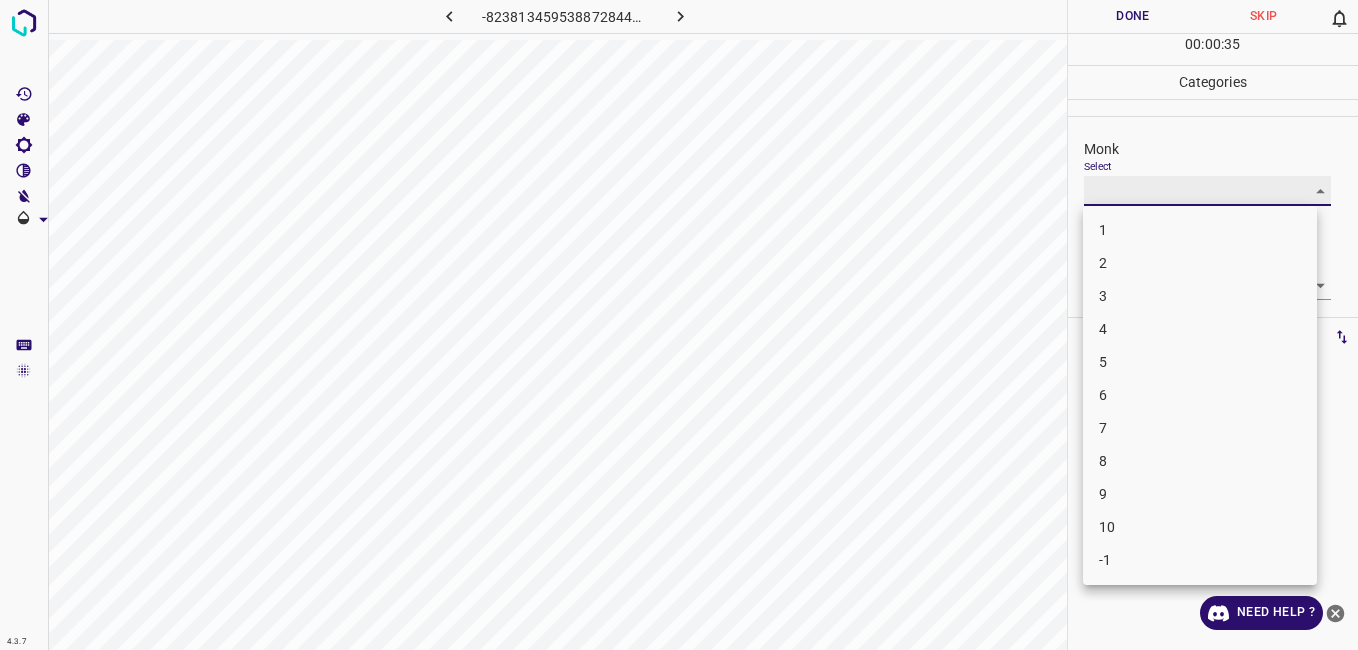 type on "1" 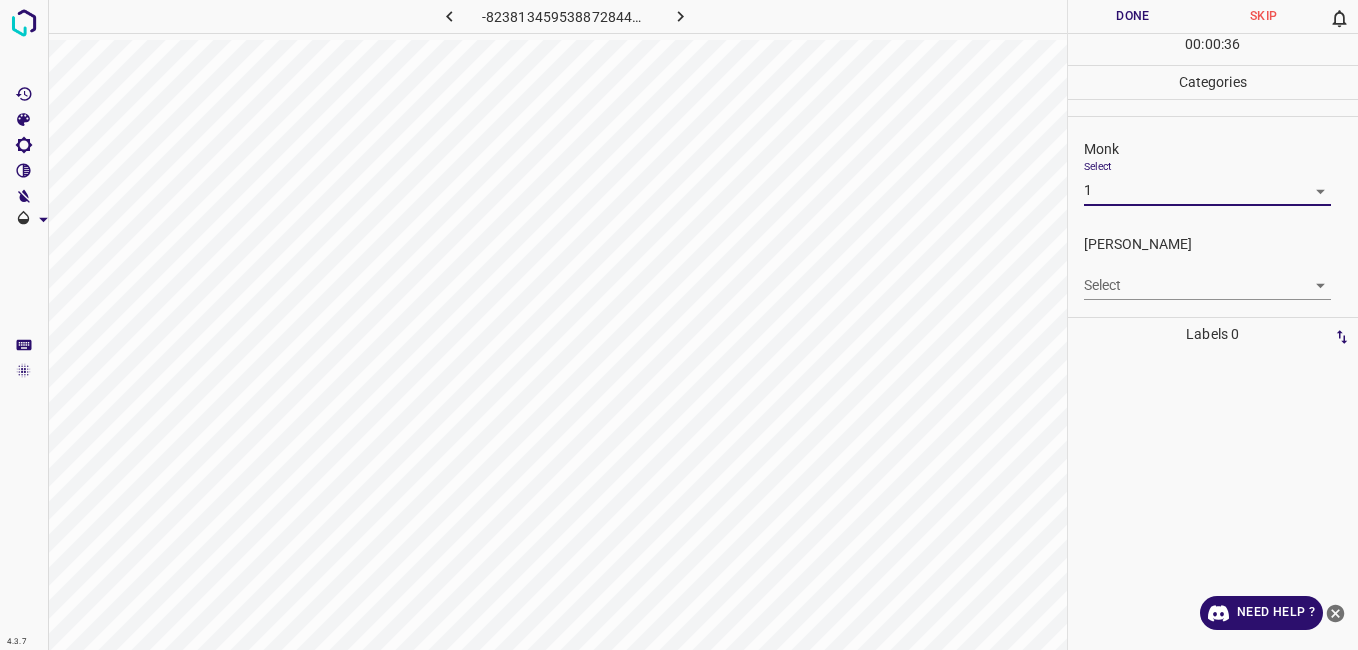 click on "4.3.7 -8238134595388728442.png Done Skip 0 00   : 00   : 36   Categories Monk   Select 1 1  [PERSON_NAME]   Select ​ Labels   0 Categories 1 Monk 2  [PERSON_NAME] Tools Space Change between modes (Draw & Edit) I Auto labeling R Restore zoom M Zoom in N Zoom out Delete Delete selecte label Filters Z Restore filters X Saturation filter C Brightness filter V Contrast filter B Gray scale filter General O Download Need Help ? - Text - Hide - Delete" at bounding box center [679, 325] 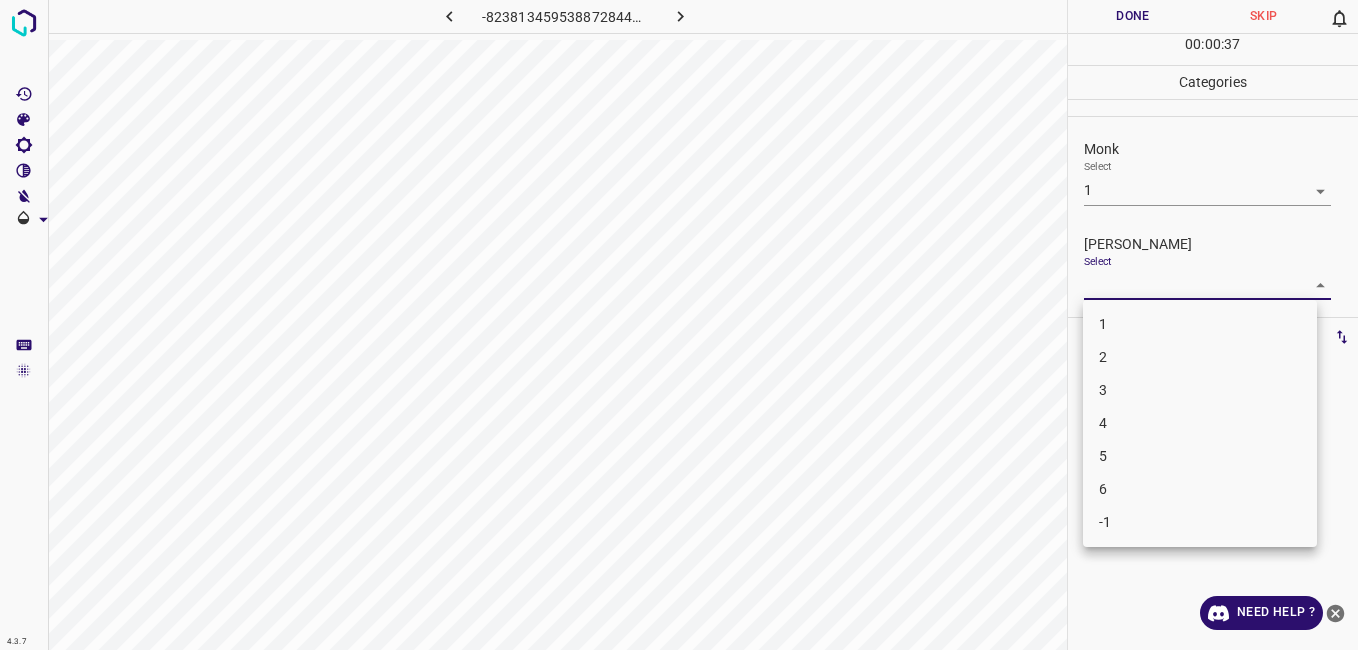 click on "1" at bounding box center [1200, 324] 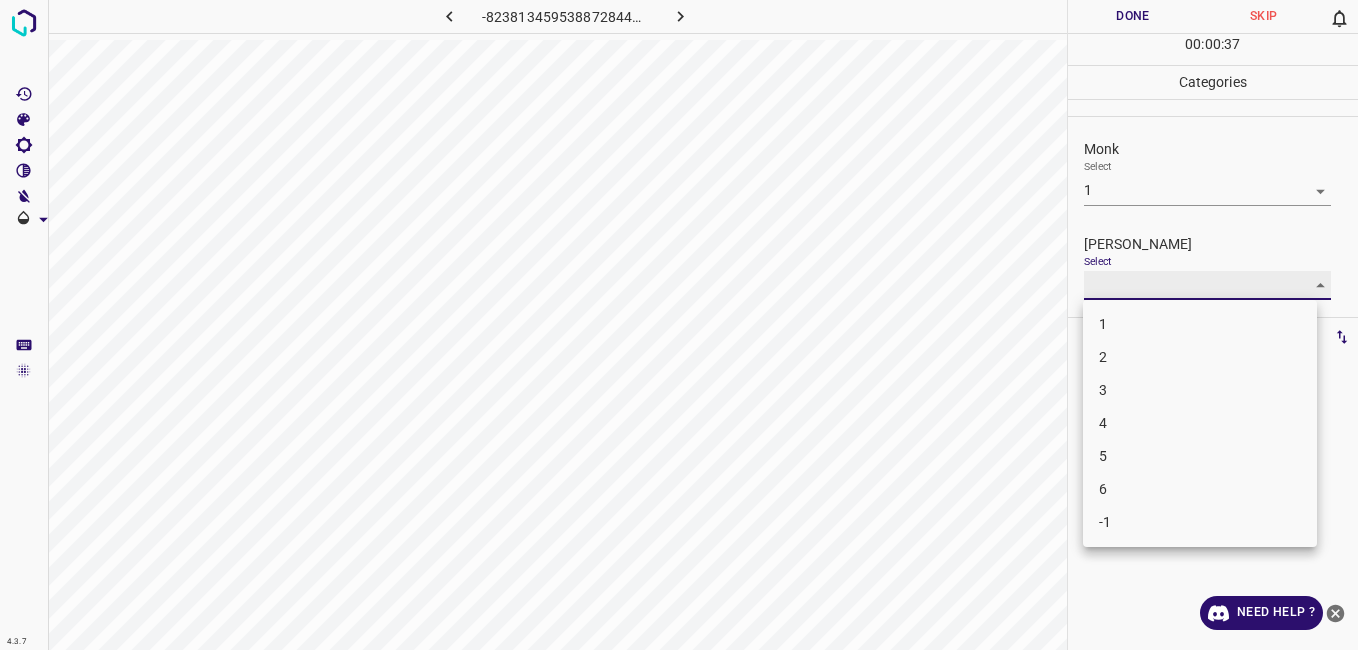 type on "1" 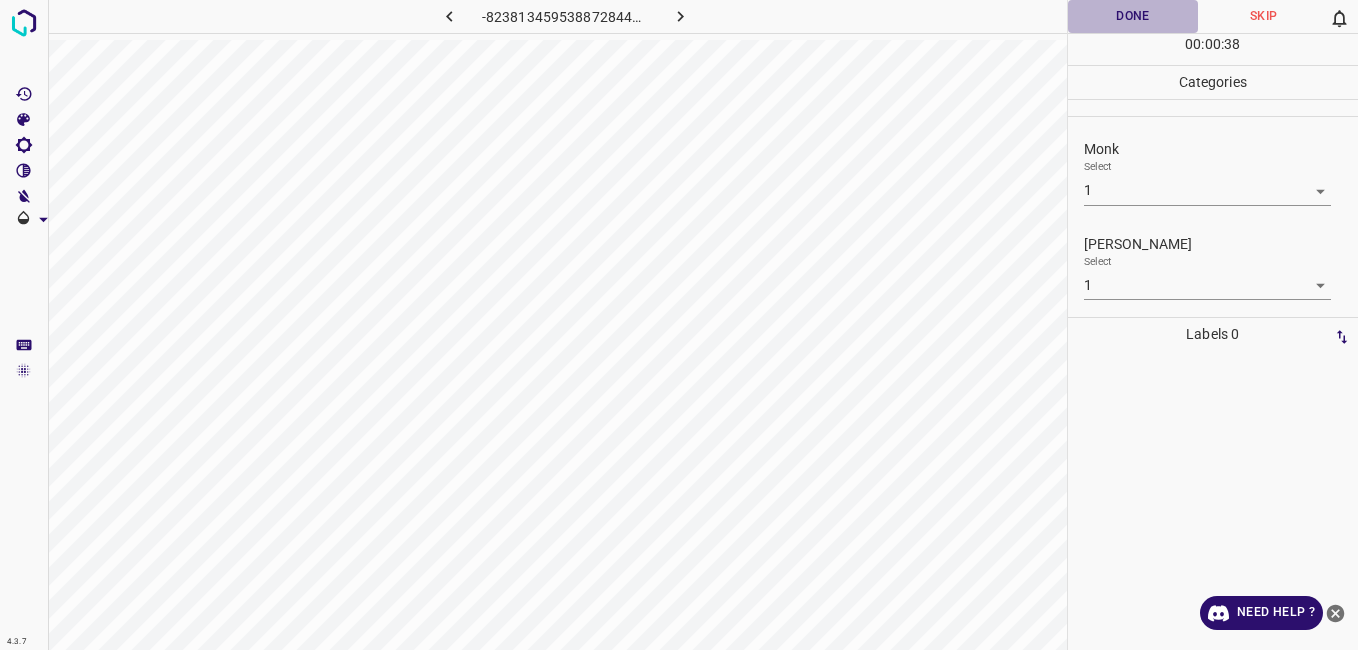 click on "Done" at bounding box center (1133, 16) 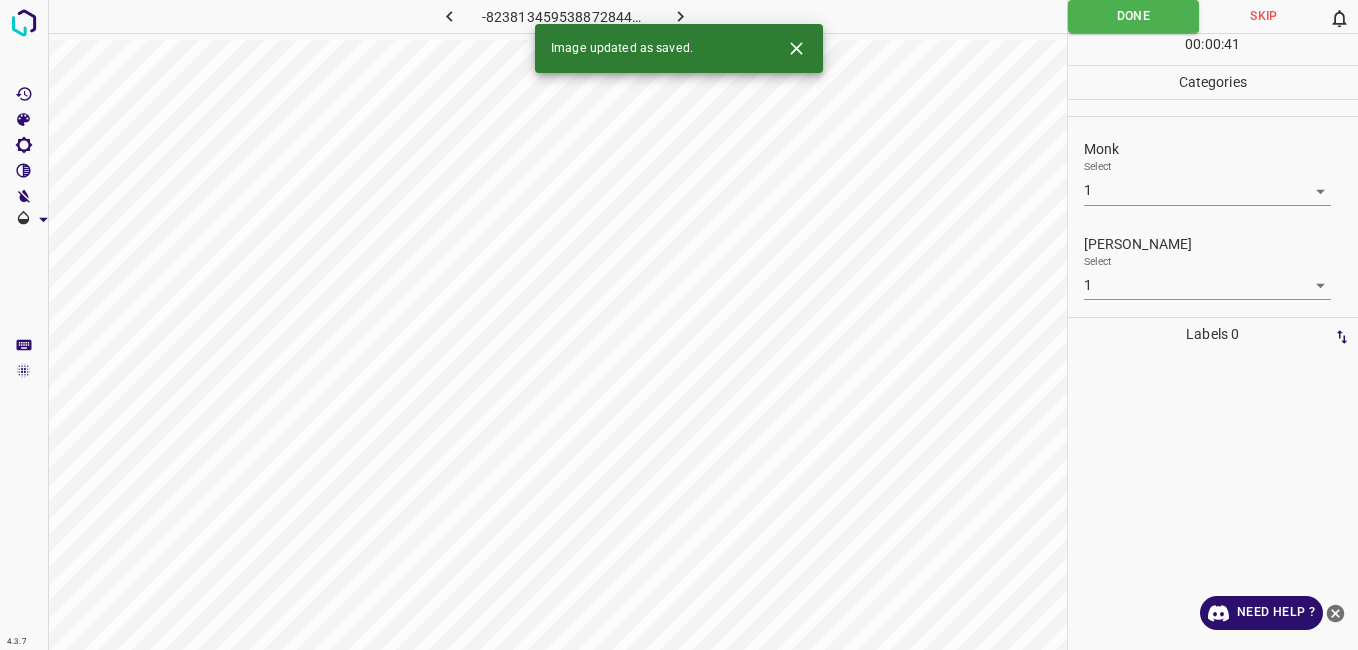 click 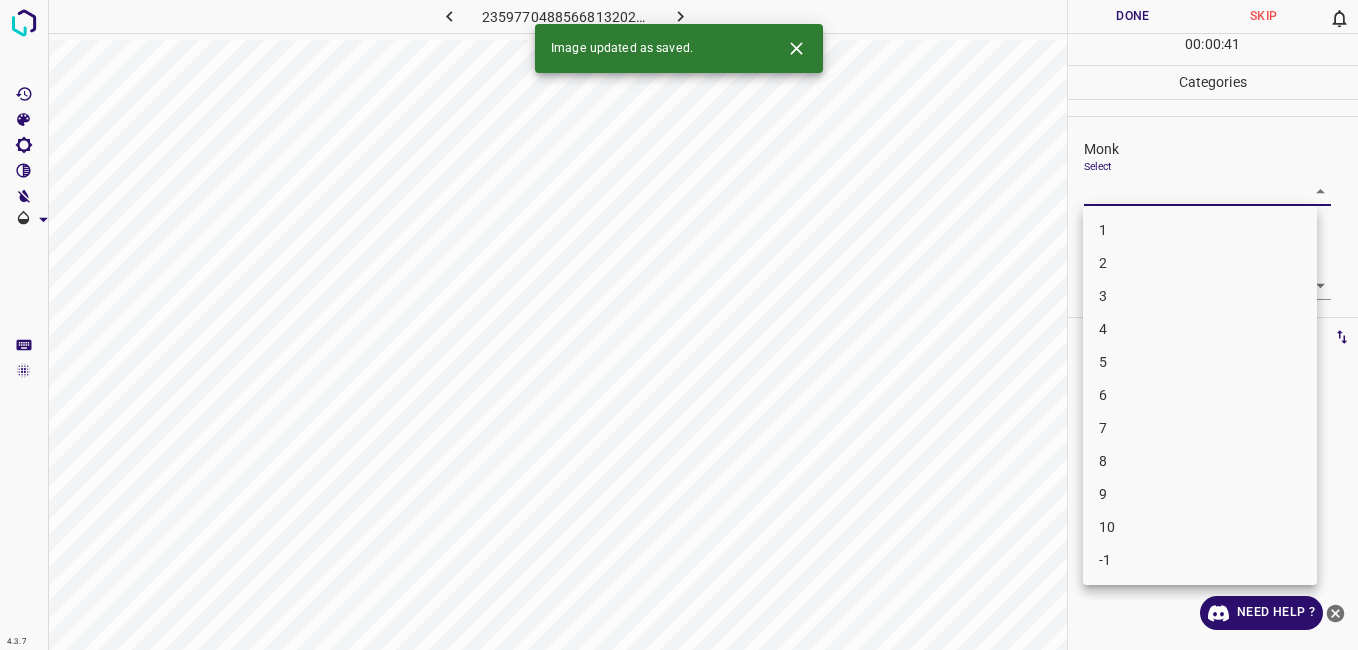 click on "4.3.7 2359770488566813202.png Done Skip 0 00   : 00   : 41   Categories Monk   Select ​  [PERSON_NAME]   Select ​ Labels   0 Categories 1 Monk 2  [PERSON_NAME] Tools Space Change between modes (Draw & Edit) I Auto labeling R Restore zoom M Zoom in N Zoom out Delete Delete selecte label Filters Z Restore filters X Saturation filter C Brightness filter V Contrast filter B Gray scale filter General O Download Image updated as saved. Need Help ? - Text - Hide - Delete 1 2 3 4 5 6 7 8 9 10 -1" at bounding box center [679, 325] 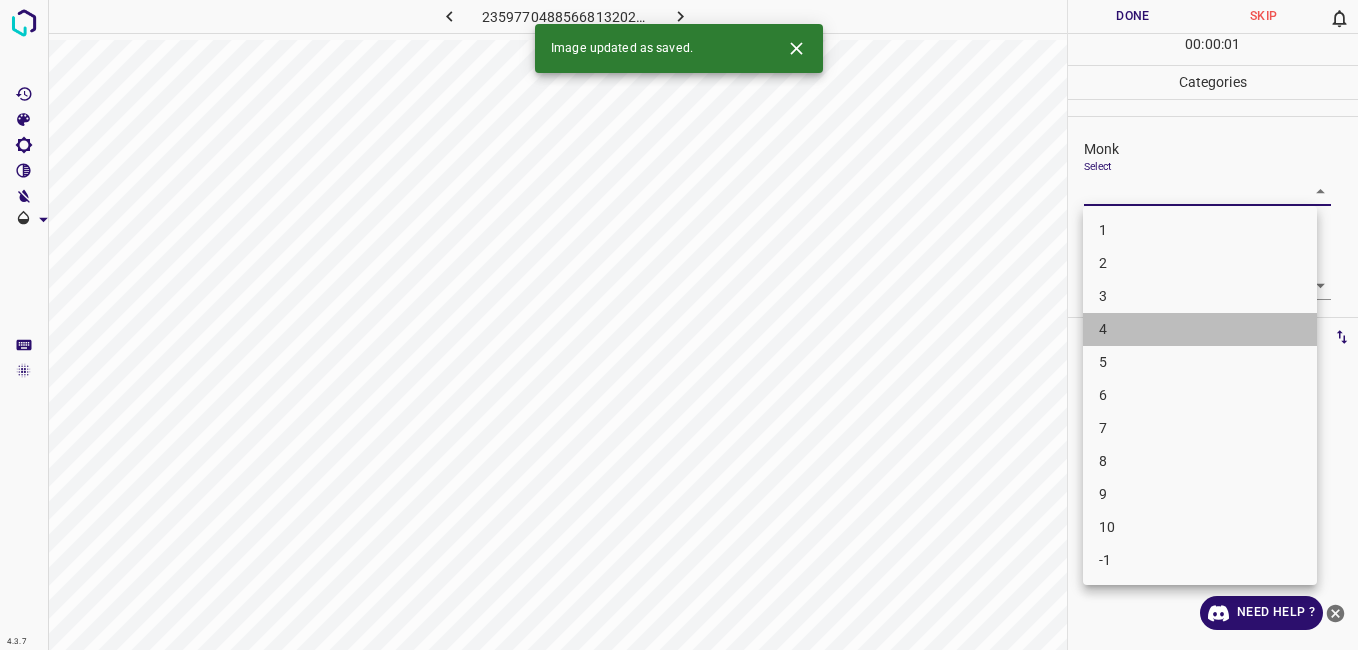 click on "4" at bounding box center [1200, 329] 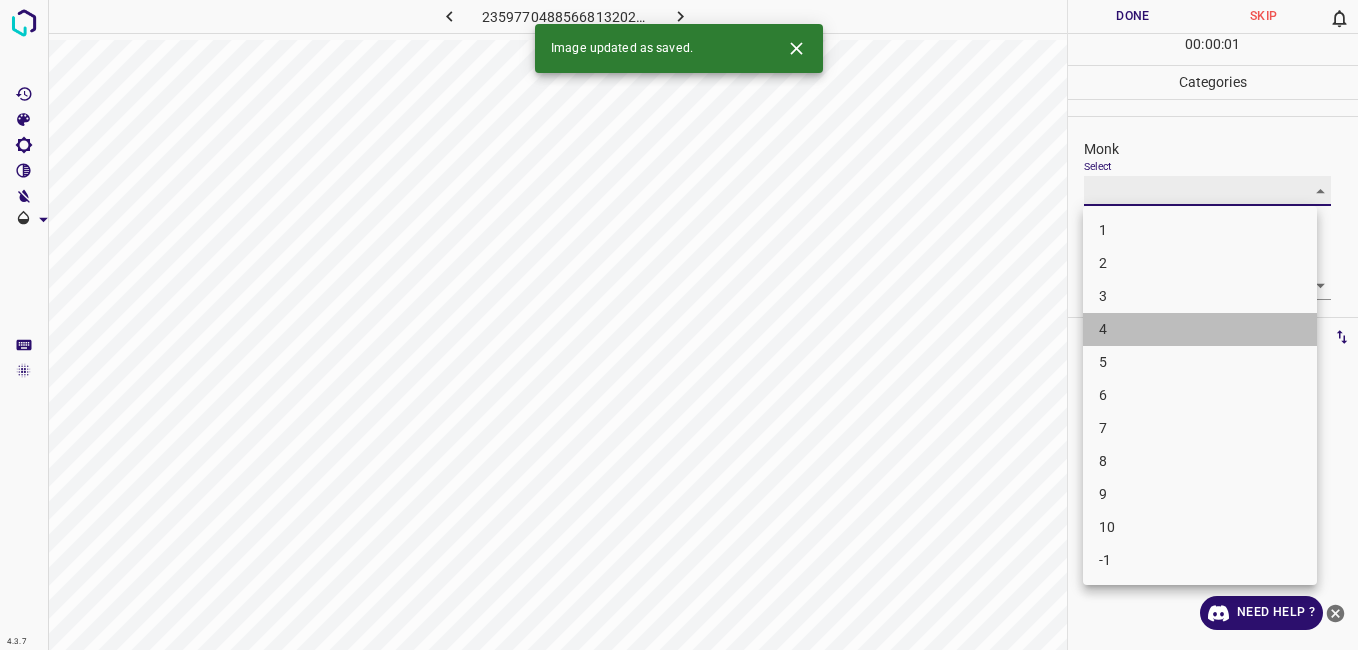 type on "4" 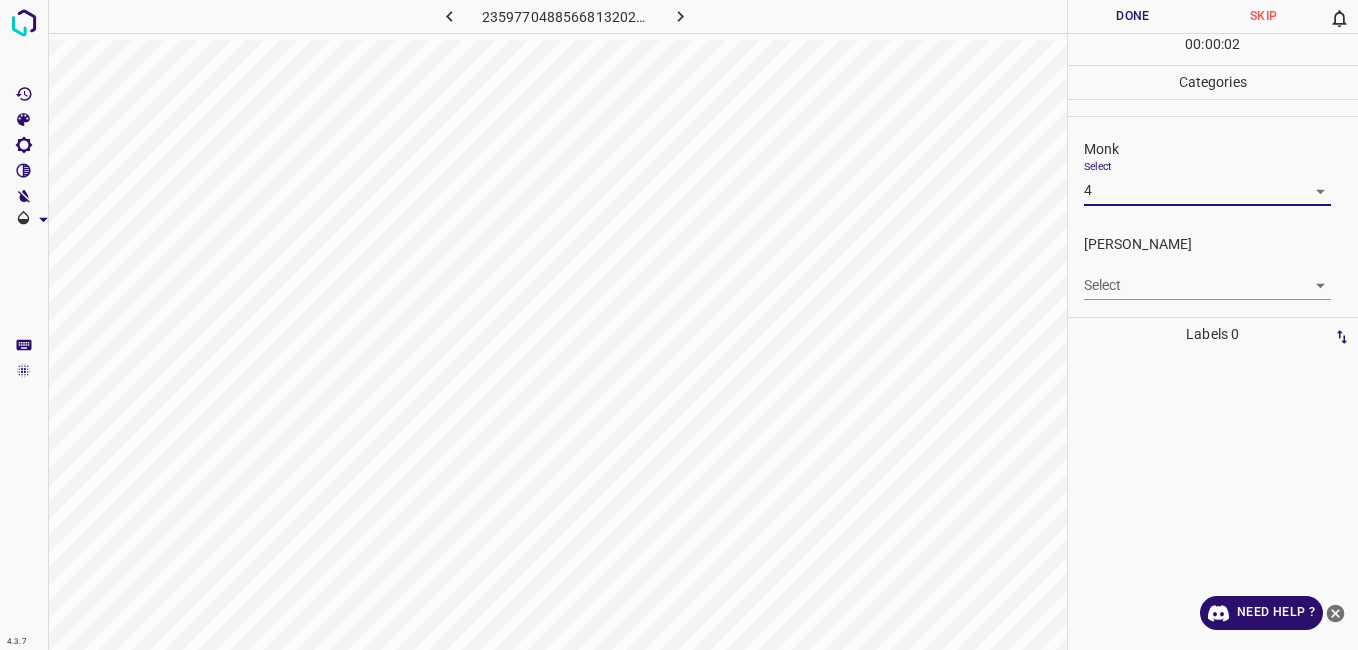 click on "4.3.7 2359770488566813202.png Done Skip 0 00   : 00   : 02   Categories Monk   Select 4 4  [PERSON_NAME]   Select ​ Labels   0 Categories 1 Monk 2  [PERSON_NAME] Tools Space Change between modes (Draw & Edit) I Auto labeling R Restore zoom M Zoom in N Zoom out Delete Delete selecte label Filters Z Restore filters X Saturation filter C Brightness filter V Contrast filter B Gray scale filter General O Download Need Help ? - Text - Hide - Delete" at bounding box center [679, 325] 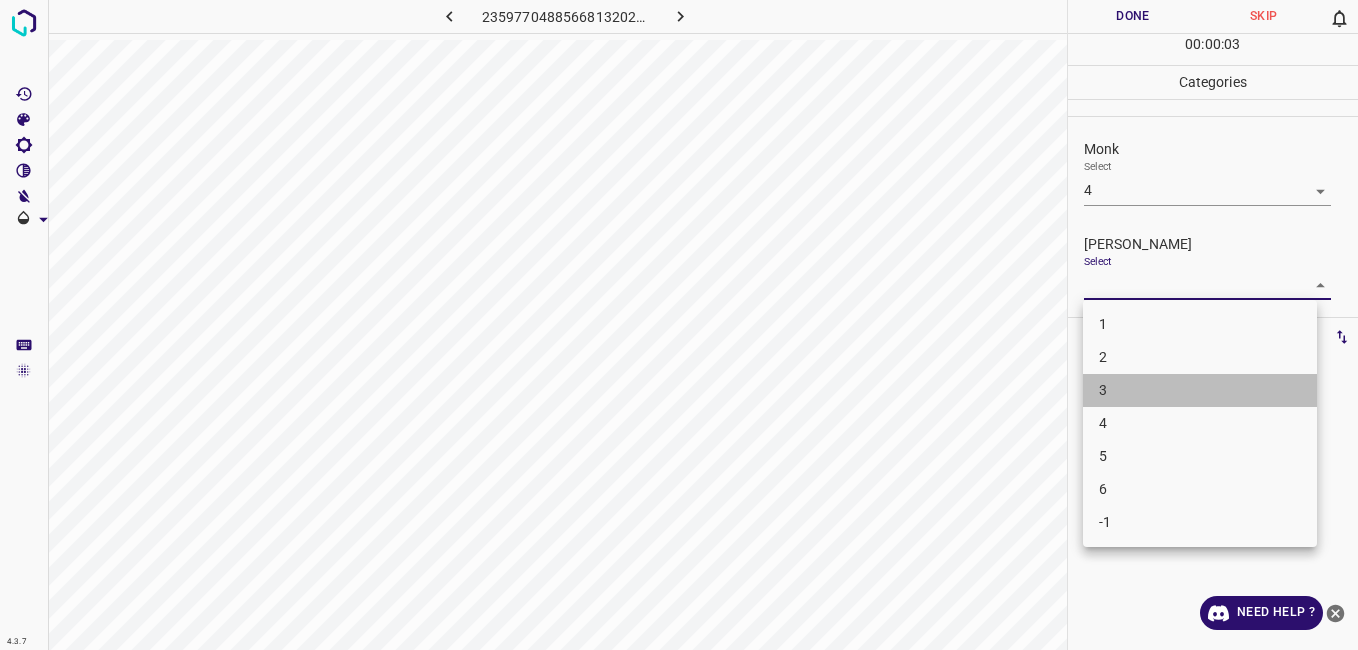 click on "3" at bounding box center (1200, 390) 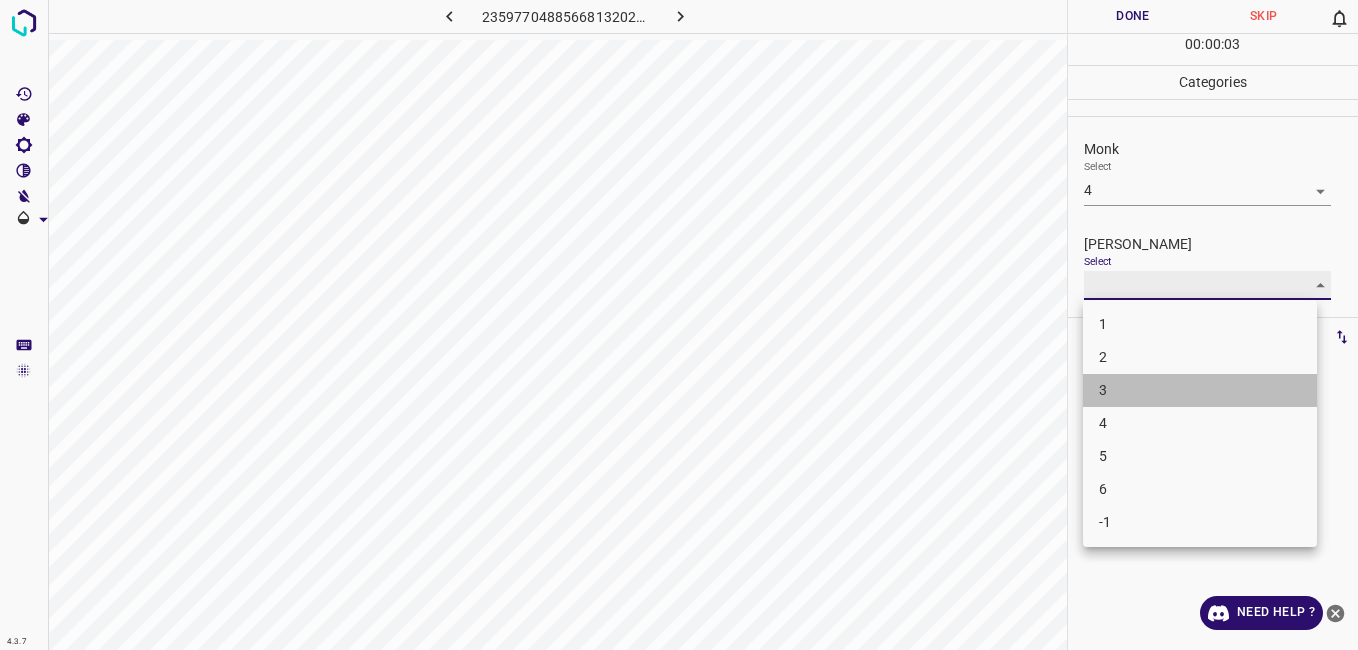 type on "3" 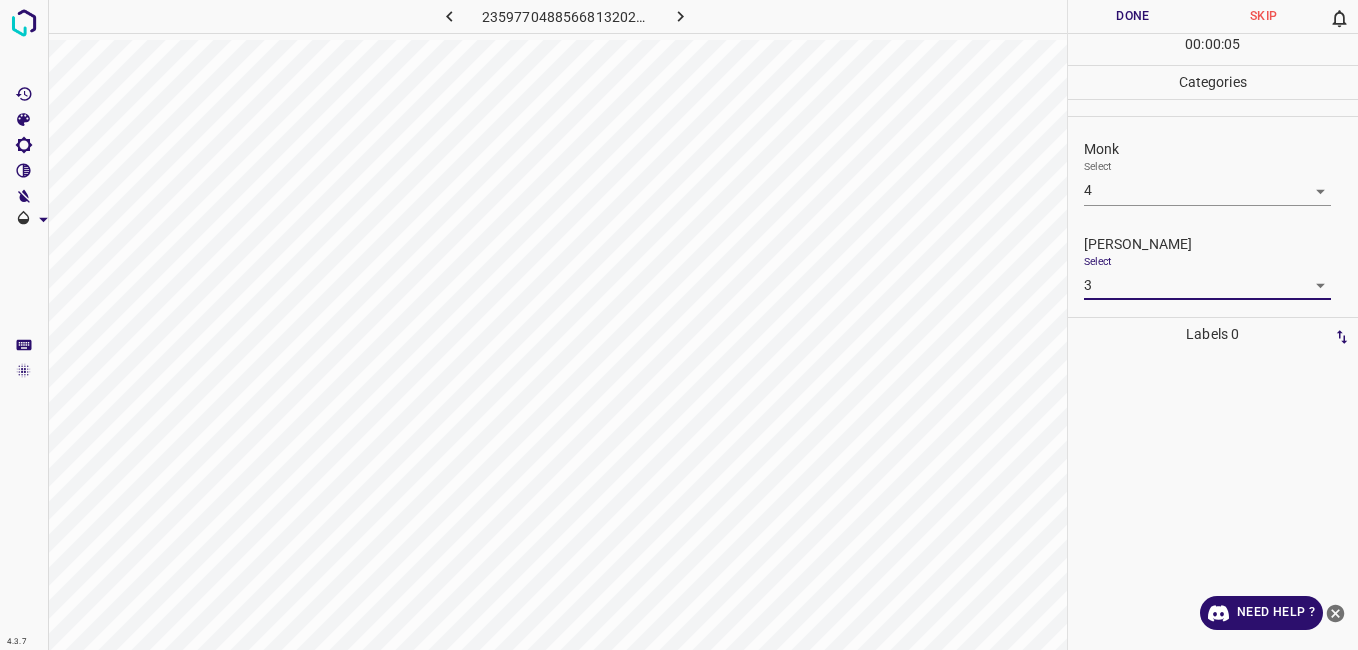 click on "Done" at bounding box center [1133, 16] 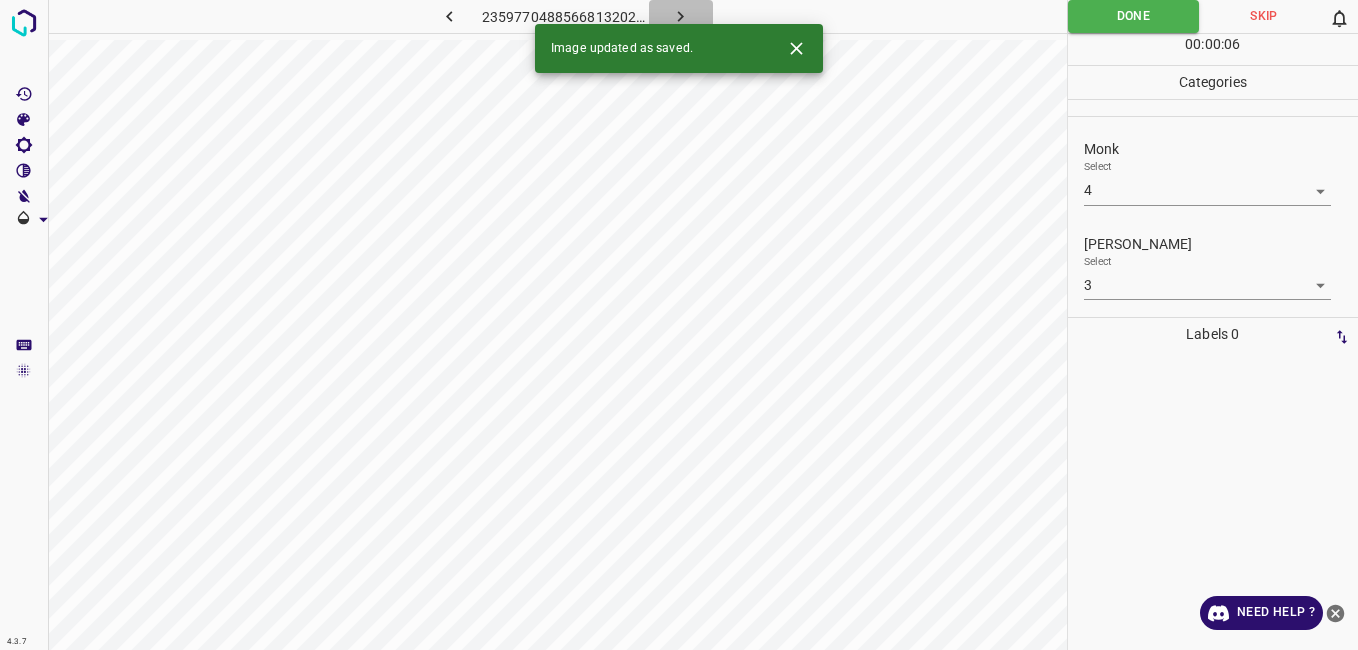 click at bounding box center [681, 16] 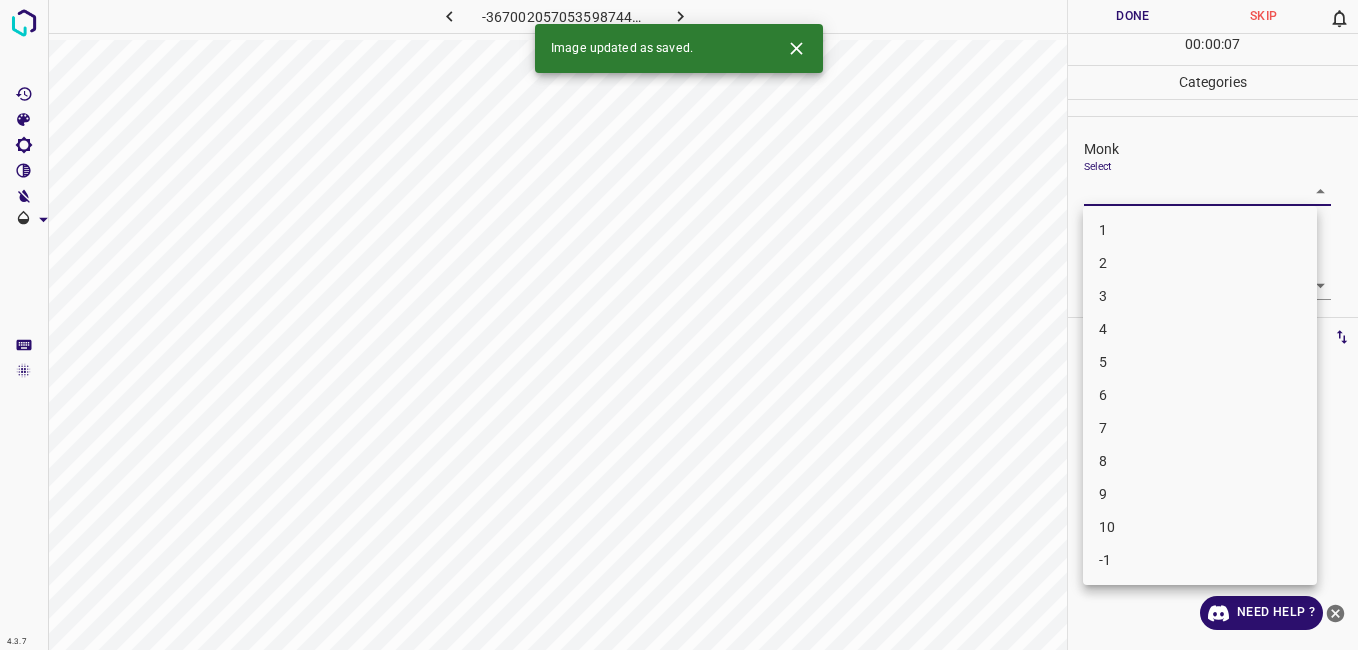 click on "4.3.7 -3670020570535987446.png Done Skip 0 00   : 00   : 07   Categories Monk   Select ​  [PERSON_NAME]   Select ​ Labels   0 Categories 1 Monk 2  [PERSON_NAME] Tools Space Change between modes (Draw & Edit) I Auto labeling R Restore zoom M Zoom in N Zoom out Delete Delete selecte label Filters Z Restore filters X Saturation filter C Brightness filter V Contrast filter B Gray scale filter General O Download Image updated as saved. Need Help ? - Text - Hide - Delete 1 2 3 4 5 6 7 8 9 10 -1" at bounding box center [679, 325] 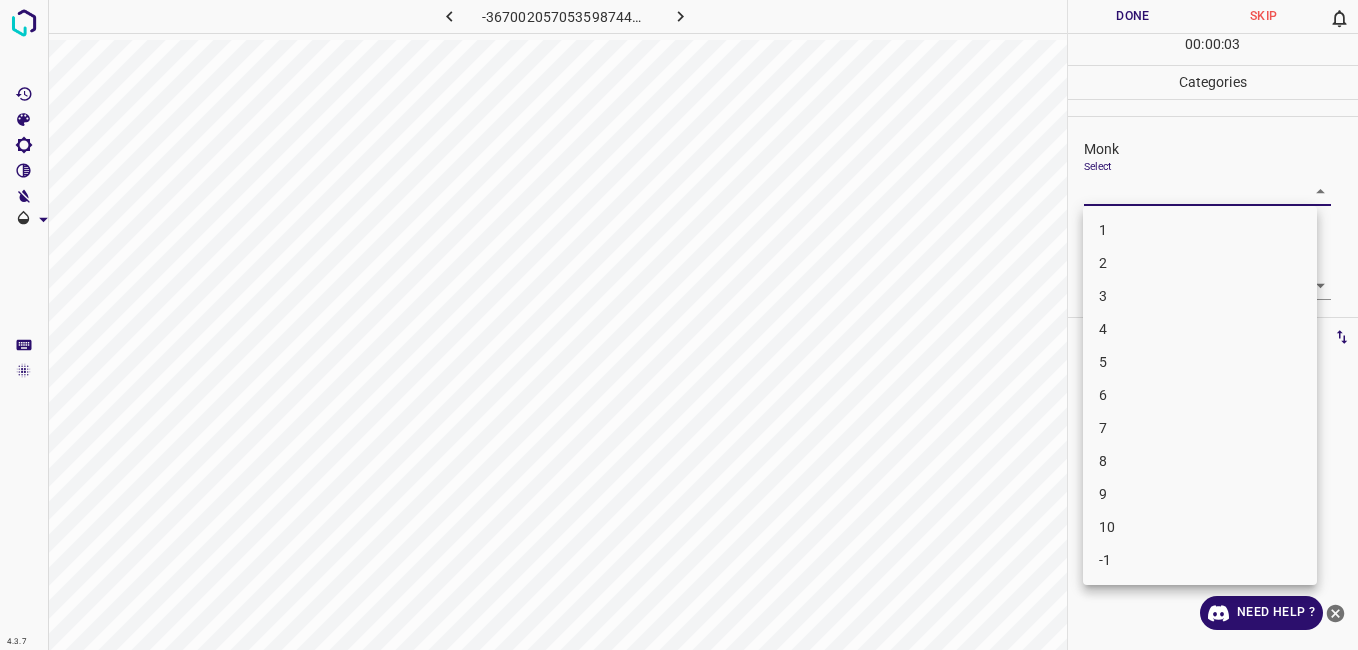 click on "3" at bounding box center (1200, 296) 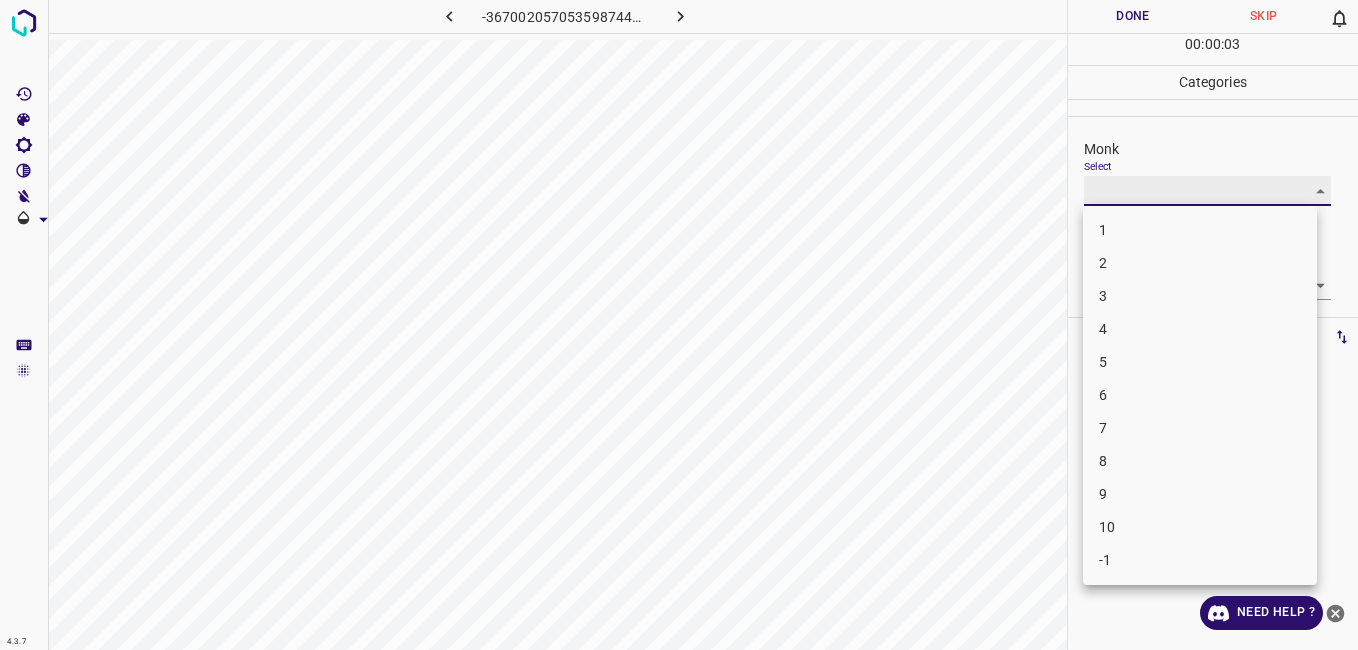 type on "3" 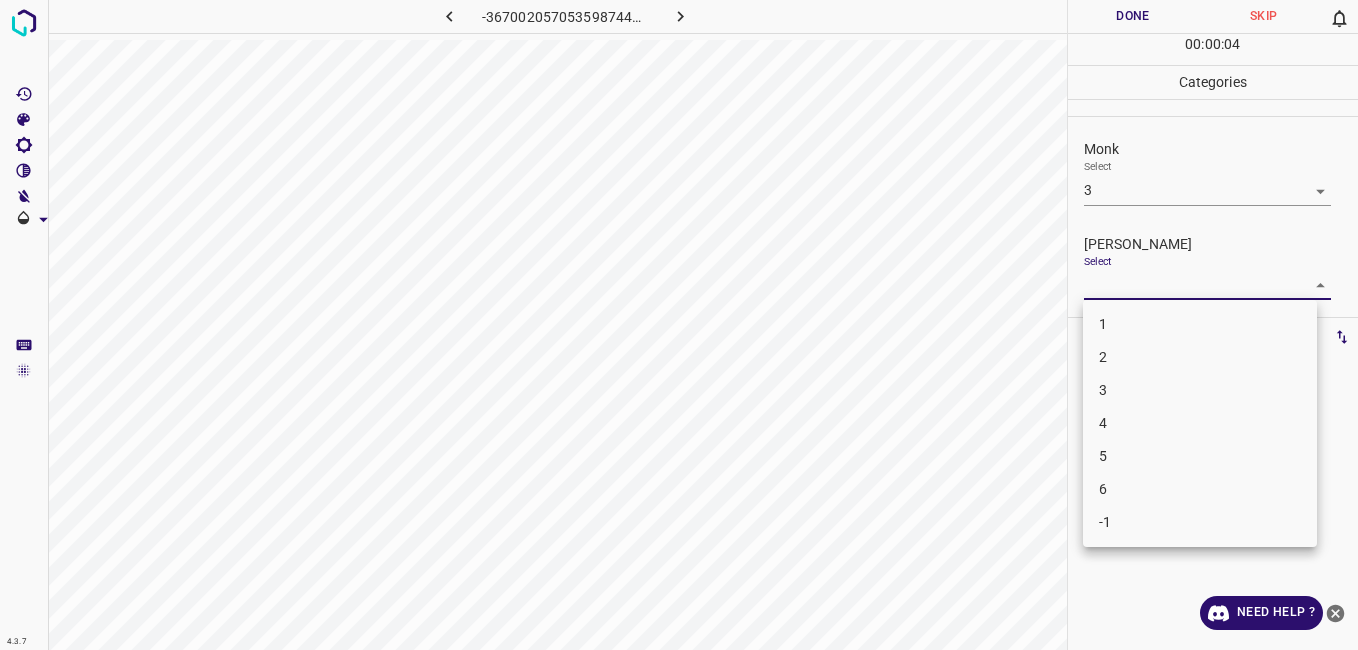 click on "4.3.7 -3670020570535987446.png Done Skip 0 00   : 00   : 04   Categories Monk   Select 3 3  [PERSON_NAME]   Select ​ Labels   0 Categories 1 Monk 2  [PERSON_NAME] Tools Space Change between modes (Draw & Edit) I Auto labeling R Restore zoom M Zoom in N Zoom out Delete Delete selecte label Filters Z Restore filters X Saturation filter C Brightness filter V Contrast filter B Gray scale filter General O Download Need Help ? - Text - Hide - Delete 1 2 3 4 5 6 -1" at bounding box center (679, 325) 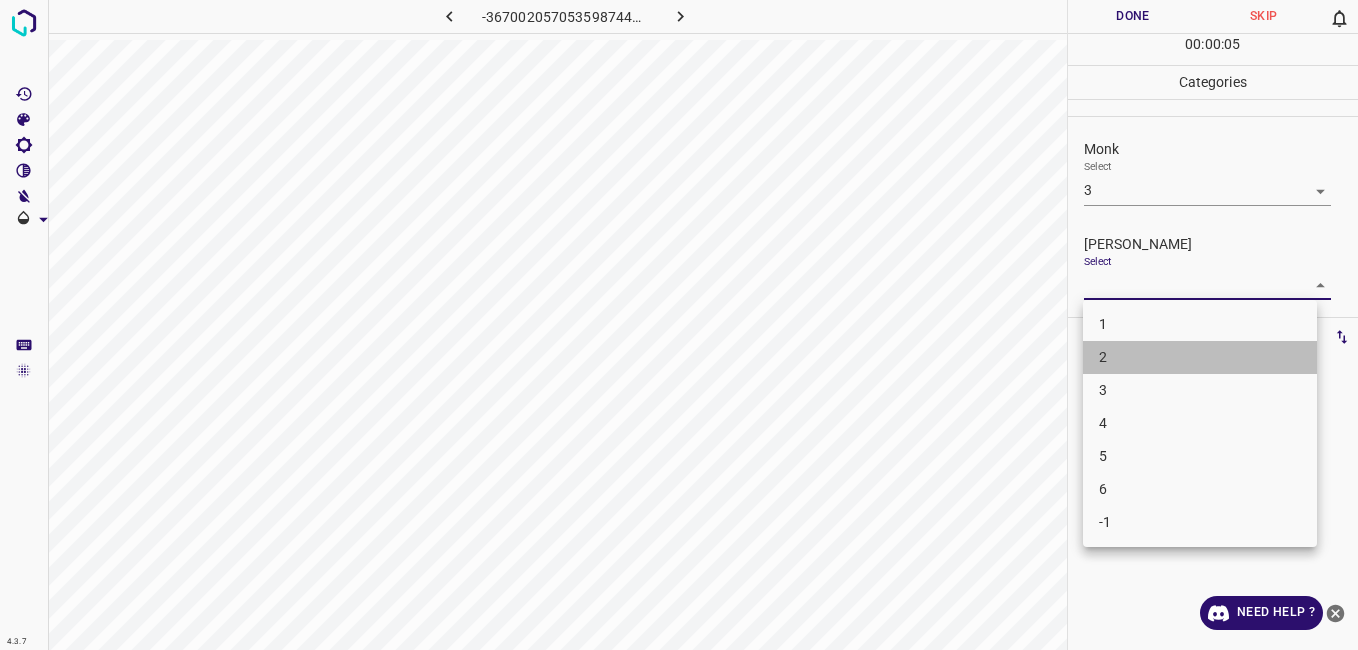click on "2" at bounding box center (1200, 357) 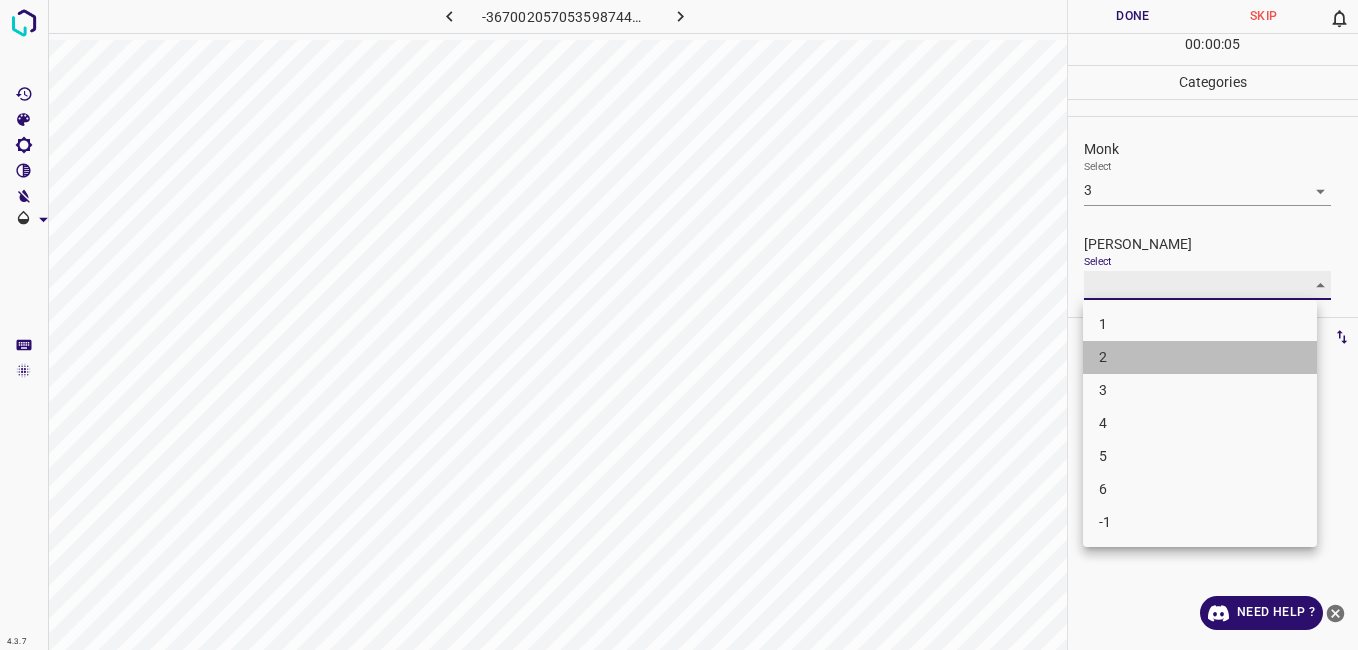 type on "2" 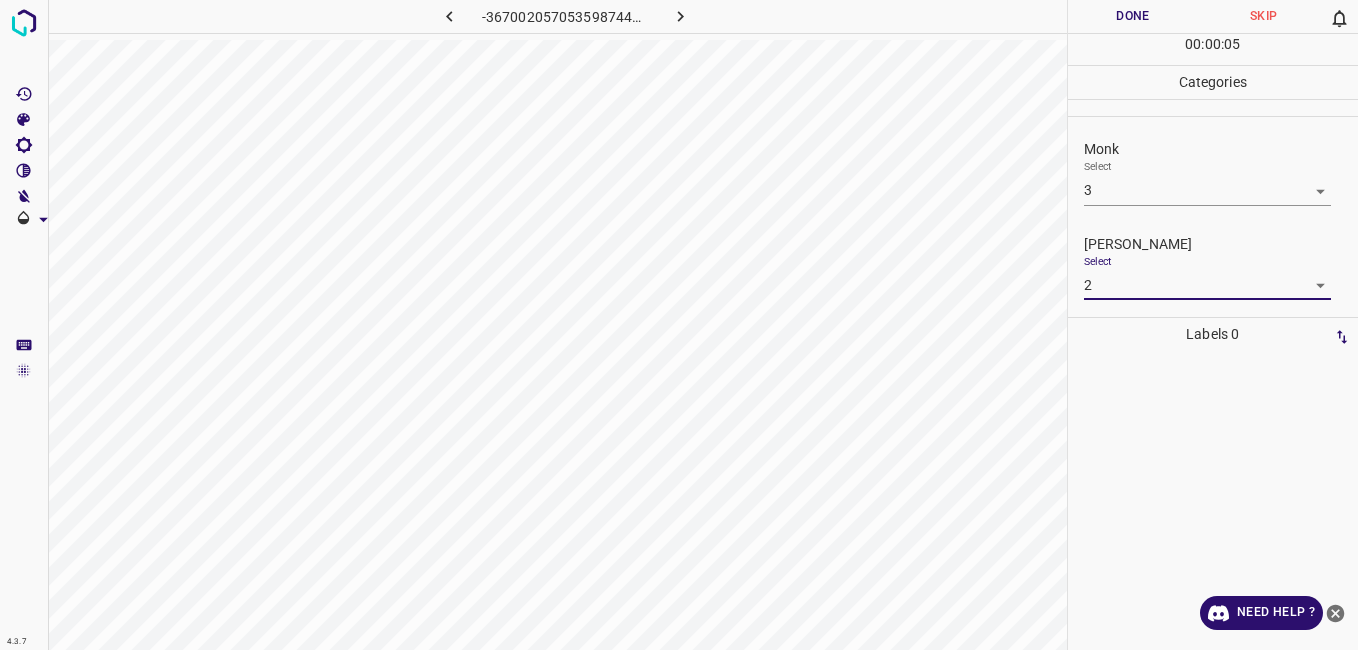 click on "Done" at bounding box center (1133, 16) 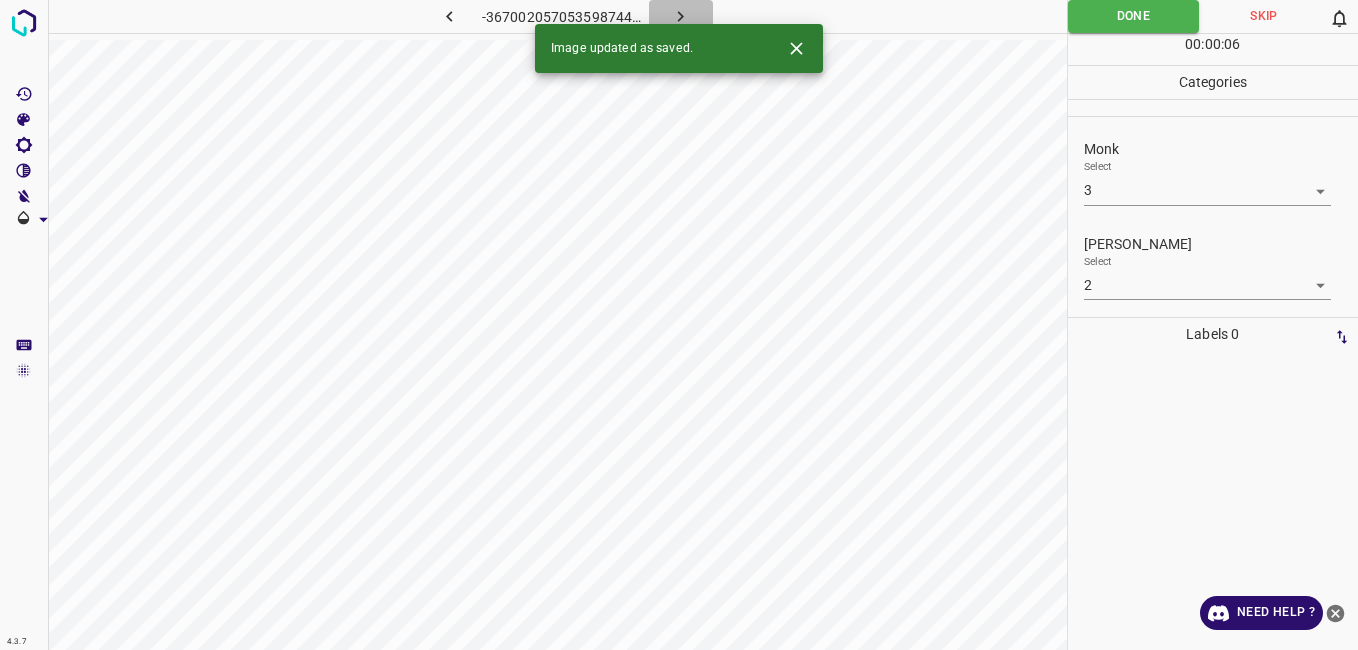 click 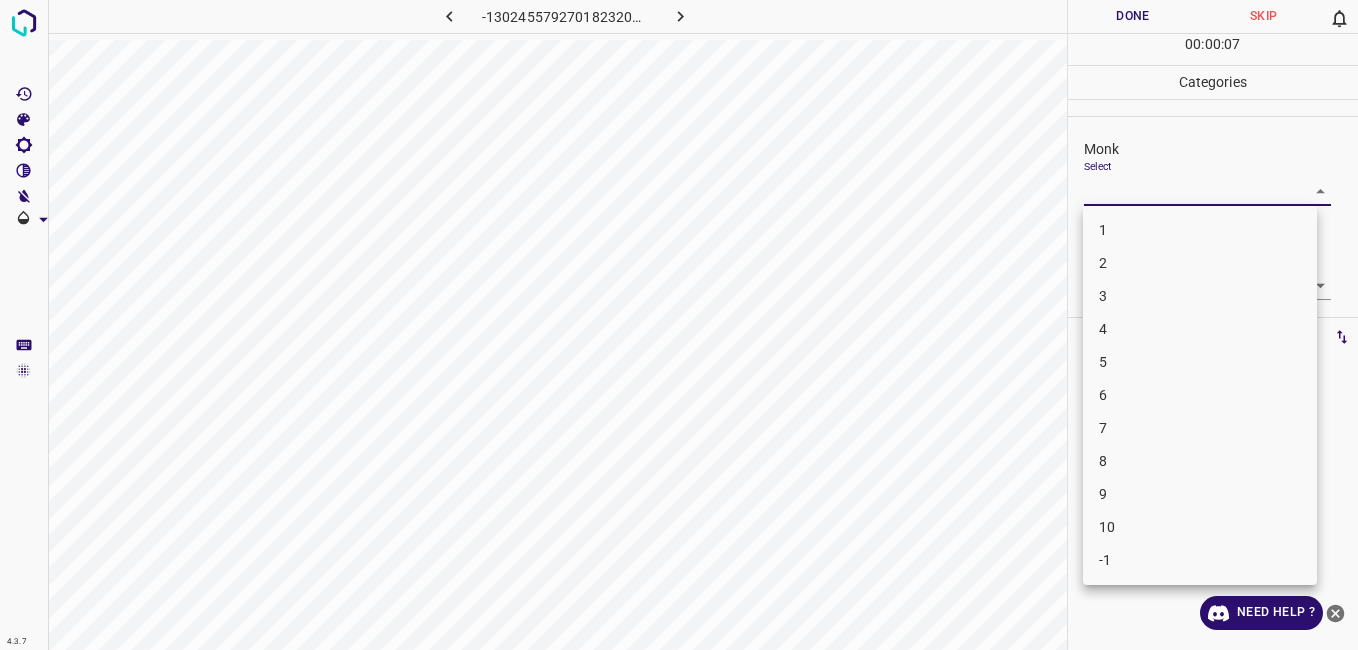click on "4.3.7 -1302455792701823207.png Done Skip 0 00   : 00   : 07   Categories Monk   Select ​  [PERSON_NAME]   Select ​ Labels   0 Categories 1 Monk 2  [PERSON_NAME] Tools Space Change between modes (Draw & Edit) I Auto labeling R Restore zoom M Zoom in N Zoom out Delete Delete selecte label Filters Z Restore filters X Saturation filter C Brightness filter V Contrast filter B Gray scale filter General O Download Need Help ? - Text - Hide - Delete 1 2 3 4 5 6 7 8 9 10 -1" at bounding box center [679, 325] 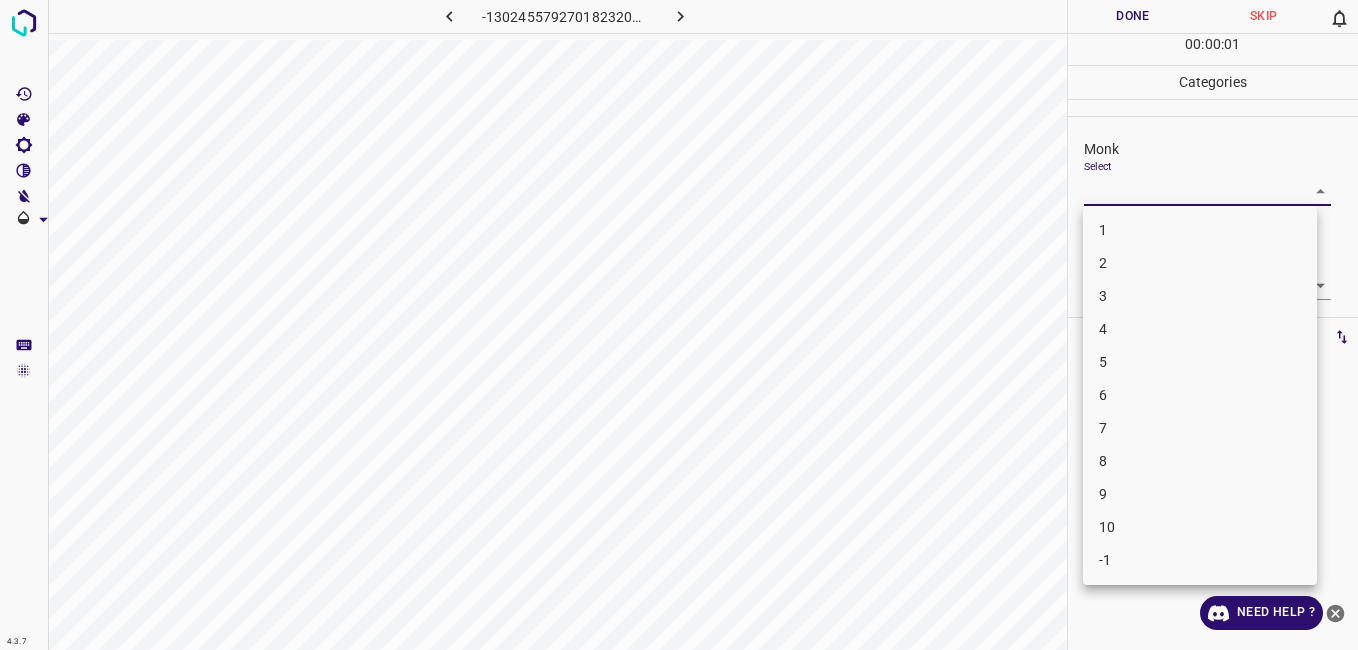 click on "4" at bounding box center [1200, 329] 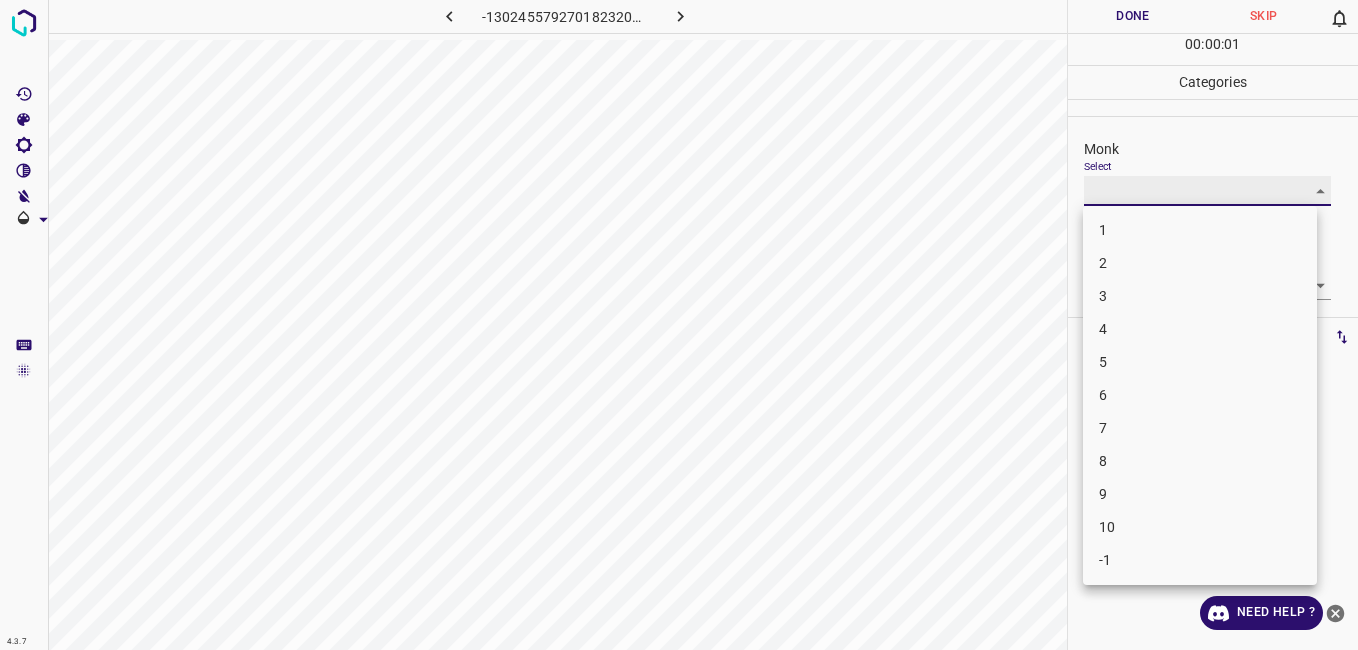 type on "4" 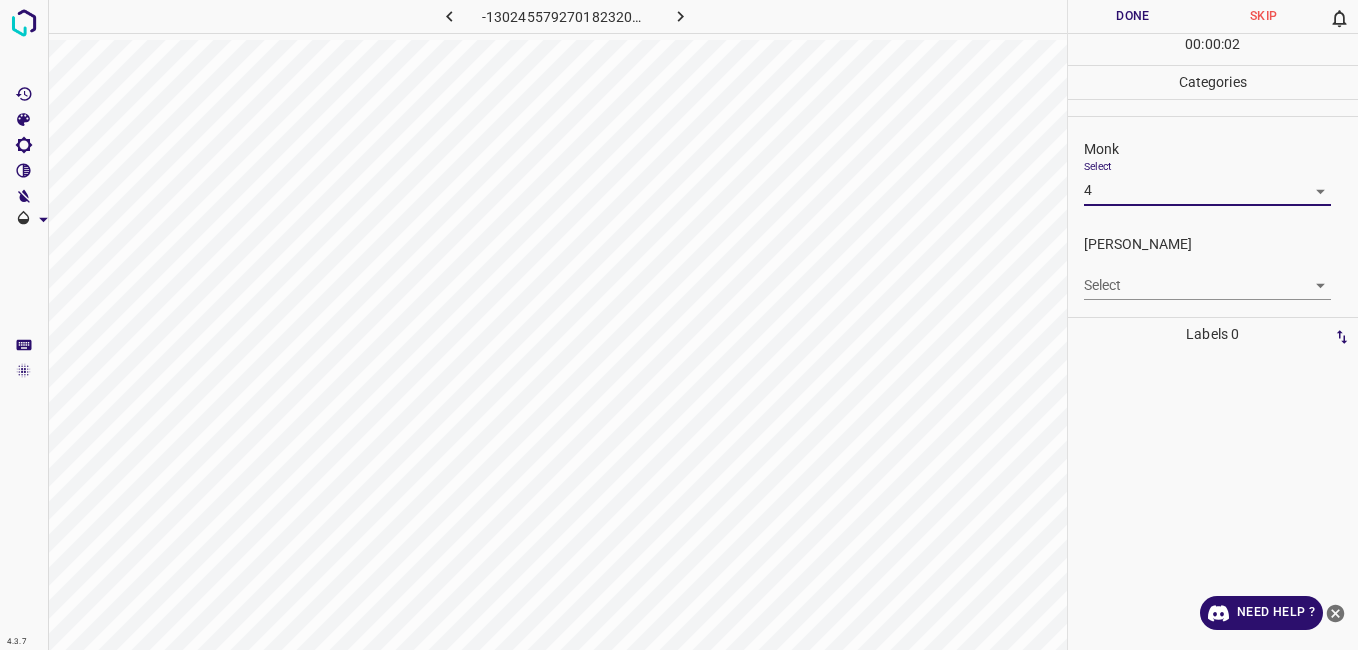 click on "4.3.7 -1302455792701823207.png Done Skip 0 00   : 00   : 02   Categories Monk   Select 4 4  [PERSON_NAME]   Select ​ Labels   0 Categories 1 Monk 2  [PERSON_NAME] Tools Space Change between modes (Draw & Edit) I Auto labeling R Restore zoom M Zoom in N Zoom out Delete Delete selecte label Filters Z Restore filters X Saturation filter C Brightness filter V Contrast filter B Gray scale filter General O Download Need Help ? - Text - Hide - Delete" at bounding box center [679, 325] 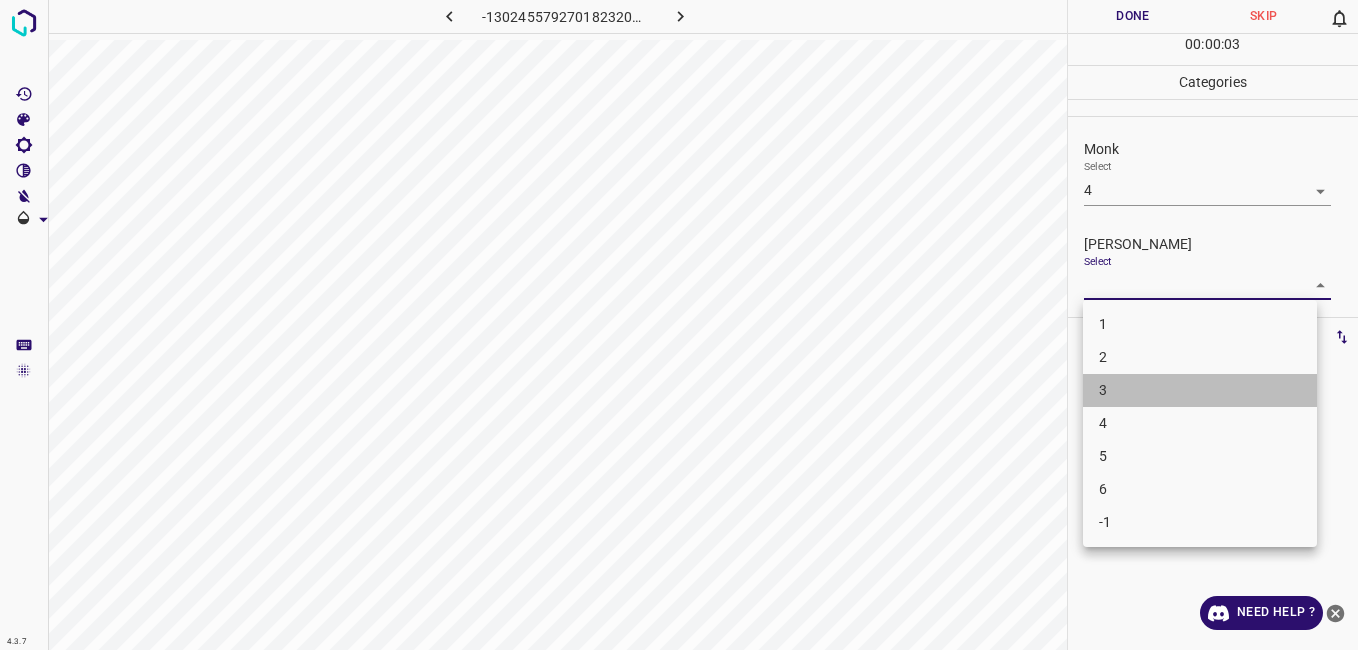 click on "3" at bounding box center [1200, 390] 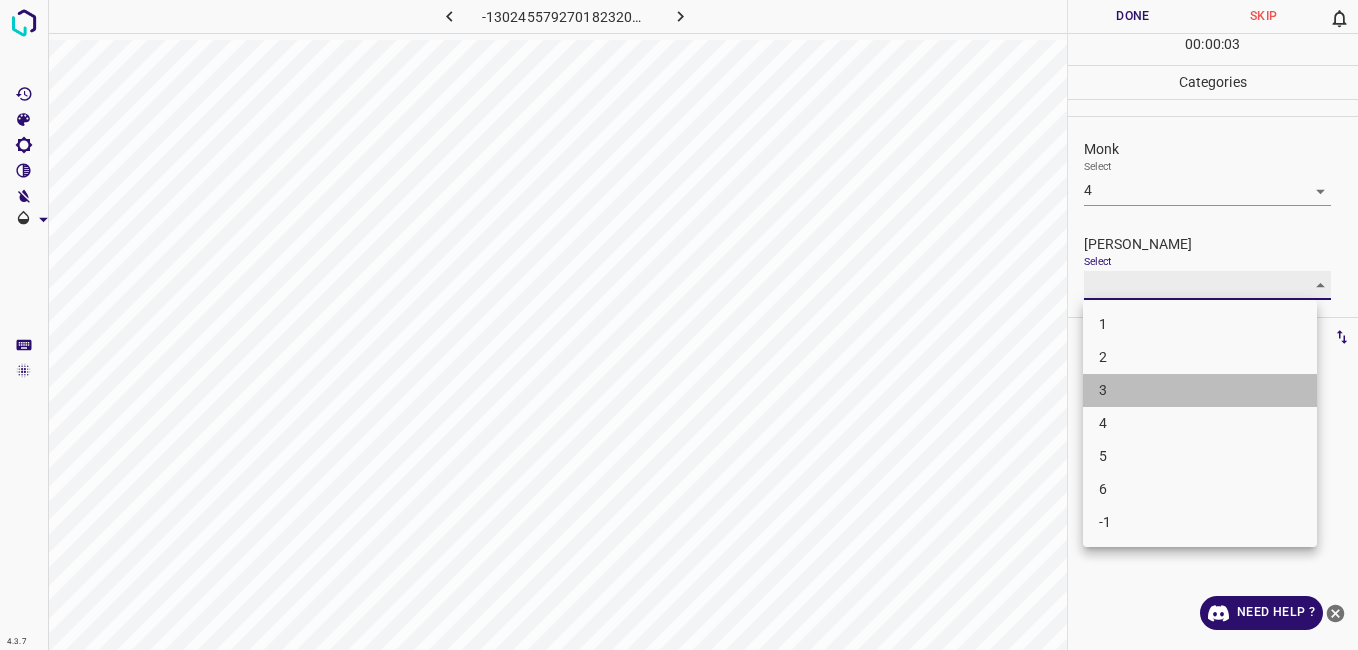 type on "3" 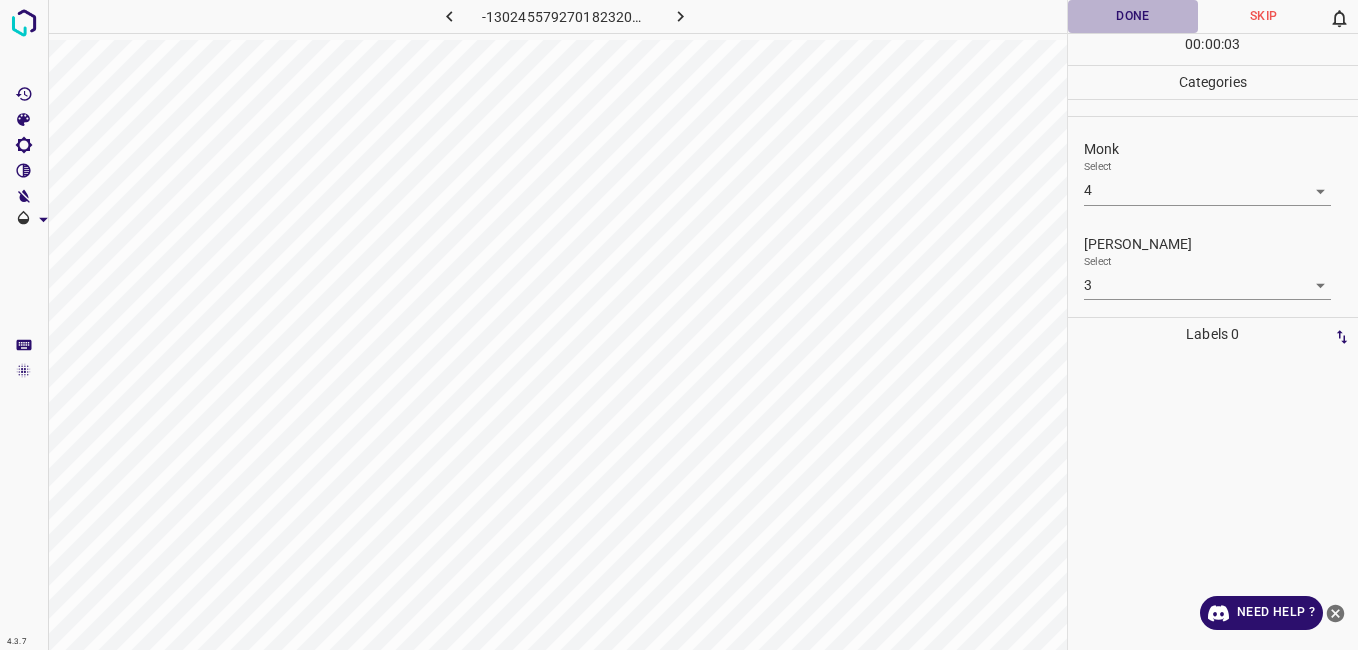 click on "Done" at bounding box center [1133, 16] 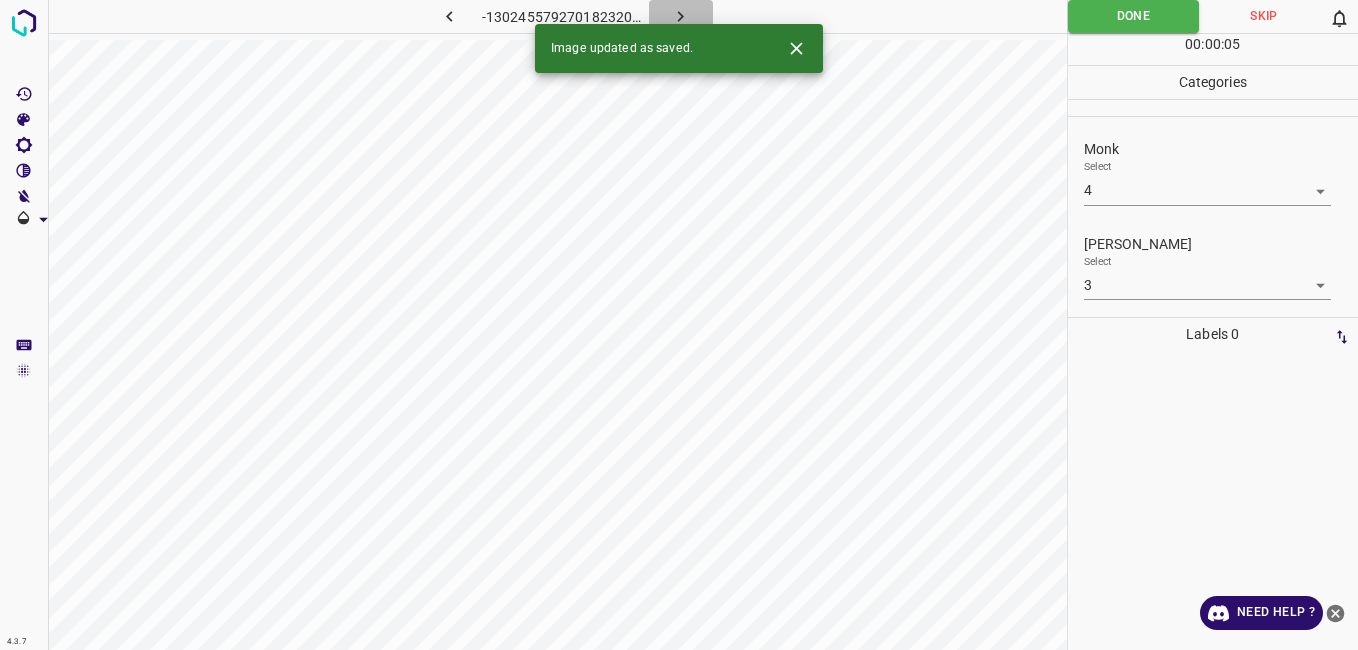 click 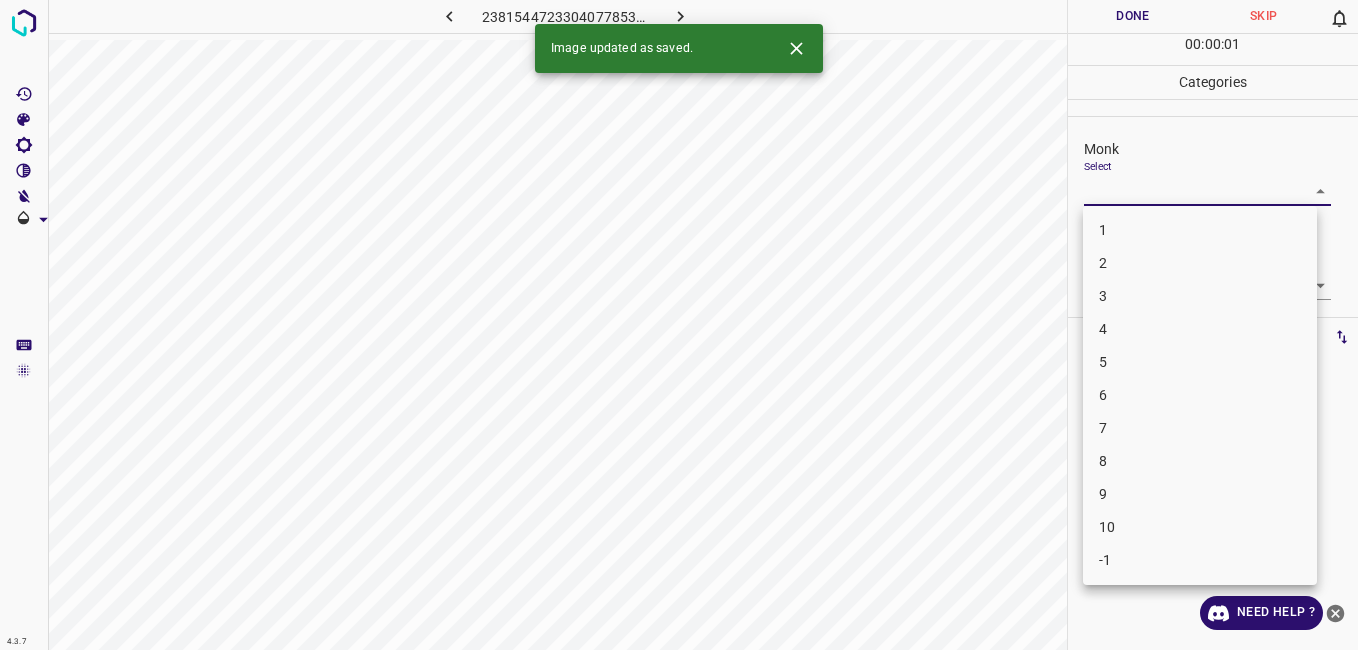 click on "4.3.7 2381544723304077853.png Done Skip 0 00   : 00   : 01   Categories Monk   Select ​  [PERSON_NAME]   Select ​ Labels   0 Categories 1 Monk 2  [PERSON_NAME] Tools Space Change between modes (Draw & Edit) I Auto labeling R Restore zoom M Zoom in N Zoom out Delete Delete selecte label Filters Z Restore filters X Saturation filter C Brightness filter V Contrast filter B Gray scale filter General O Download Image updated as saved. Need Help ? - Text - Hide - Delete 1 2 3 4 5 6 7 8 9 10 -1" at bounding box center (679, 325) 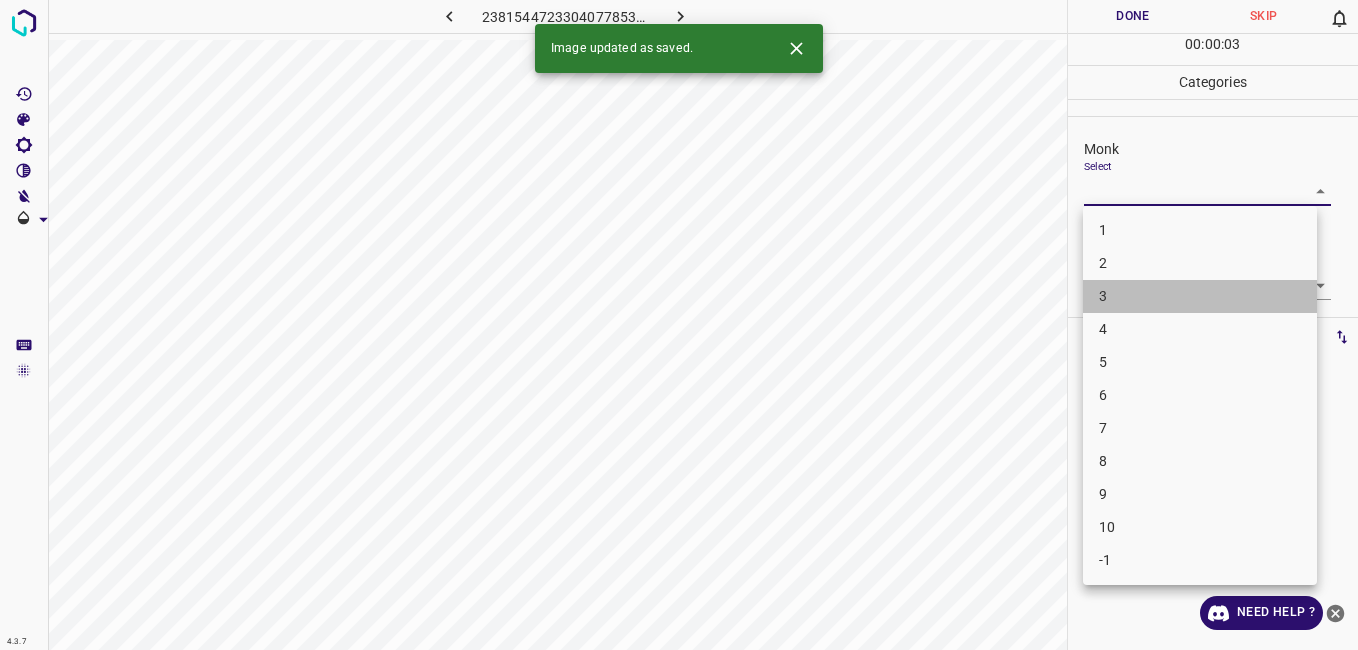 click on "3" at bounding box center (1200, 296) 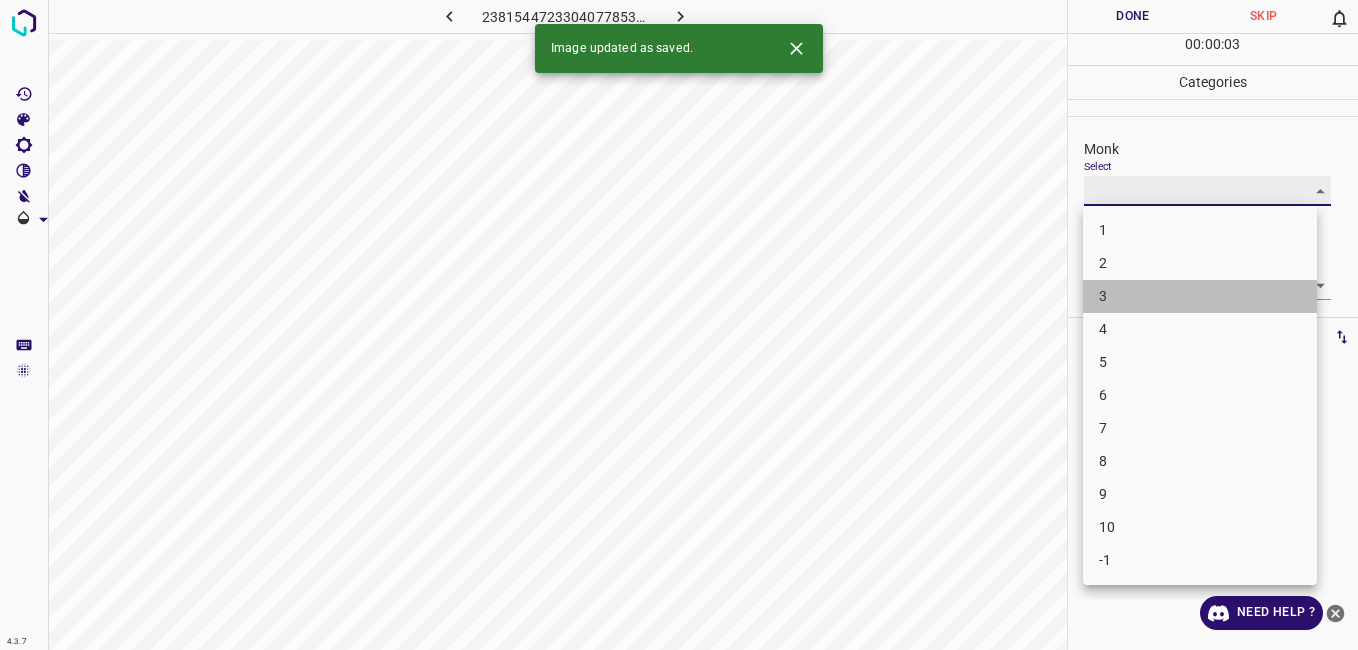 type on "3" 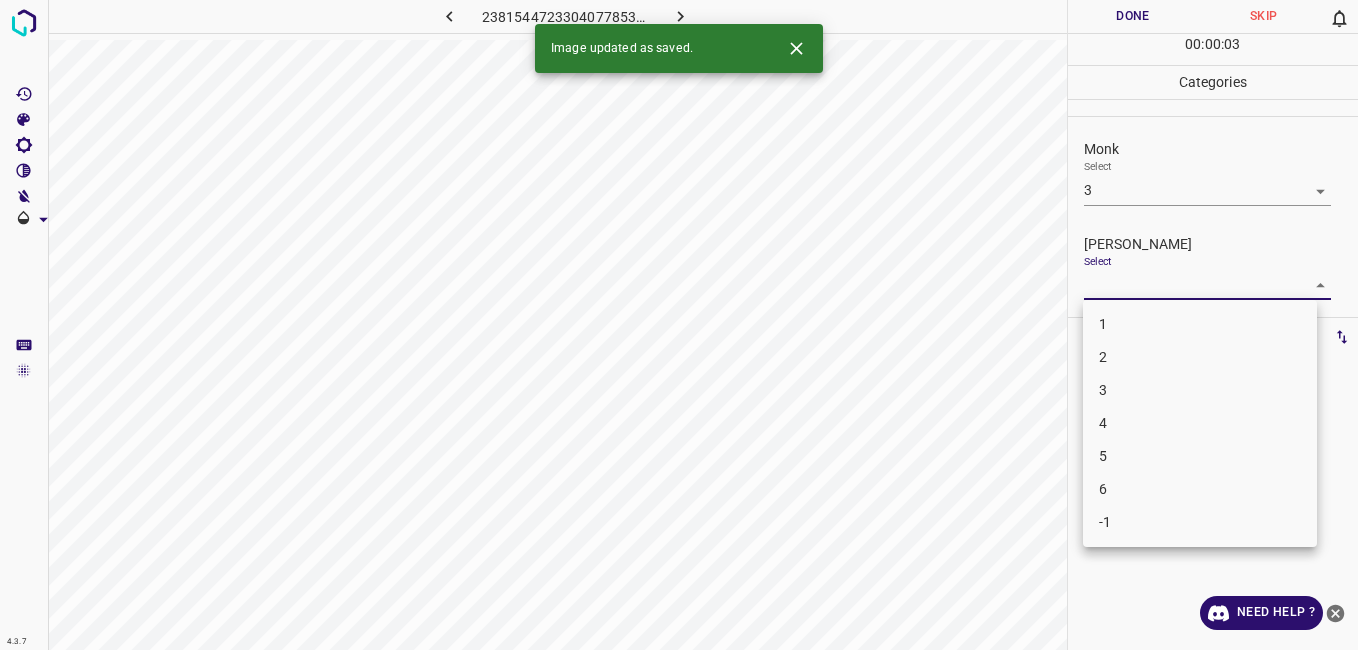 click on "4.3.7 2381544723304077853.png Done Skip 0 00   : 00   : 03   Categories Monk   Select 3 3  [PERSON_NAME]   Select ​ Labels   0 Categories 1 Monk 2  [PERSON_NAME] Tools Space Change between modes (Draw & Edit) I Auto labeling R Restore zoom M Zoom in N Zoom out Delete Delete selecte label Filters Z Restore filters X Saturation filter C Brightness filter V Contrast filter B Gray scale filter General O Download Image updated as saved. Need Help ? - Text - Hide - Delete 1 2 3 4 5 6 -1" at bounding box center [679, 325] 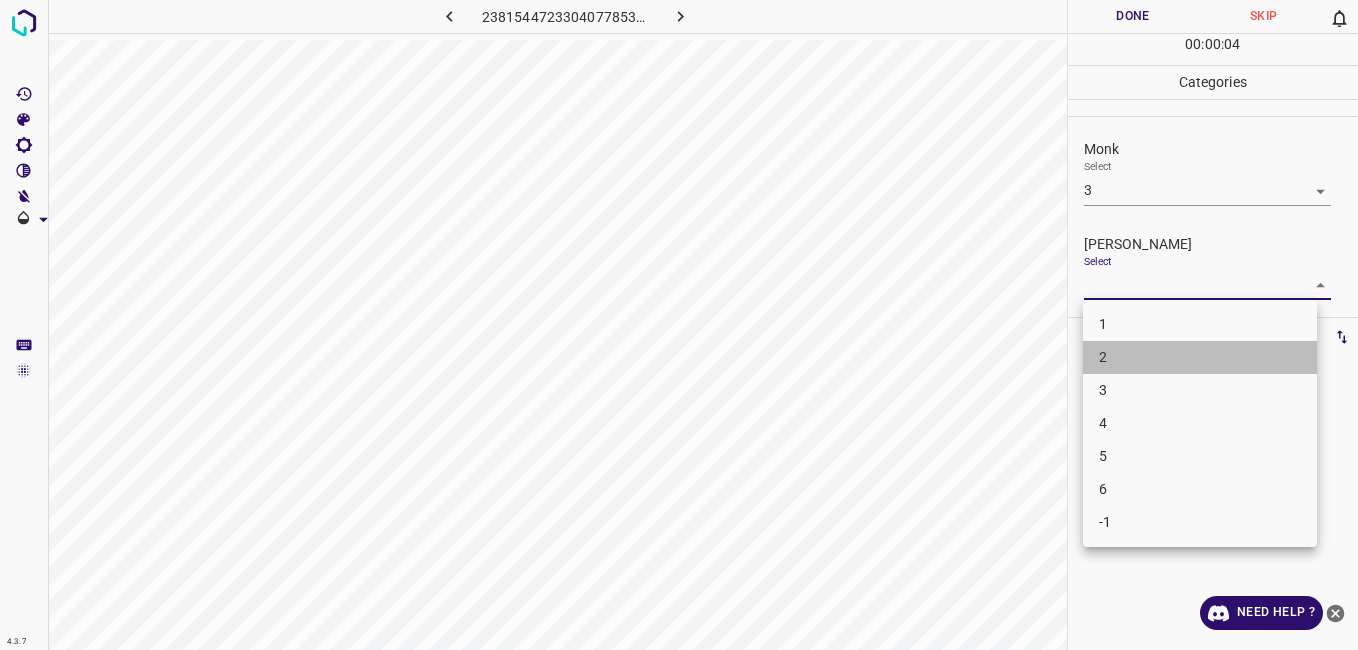 click on "2" at bounding box center [1200, 357] 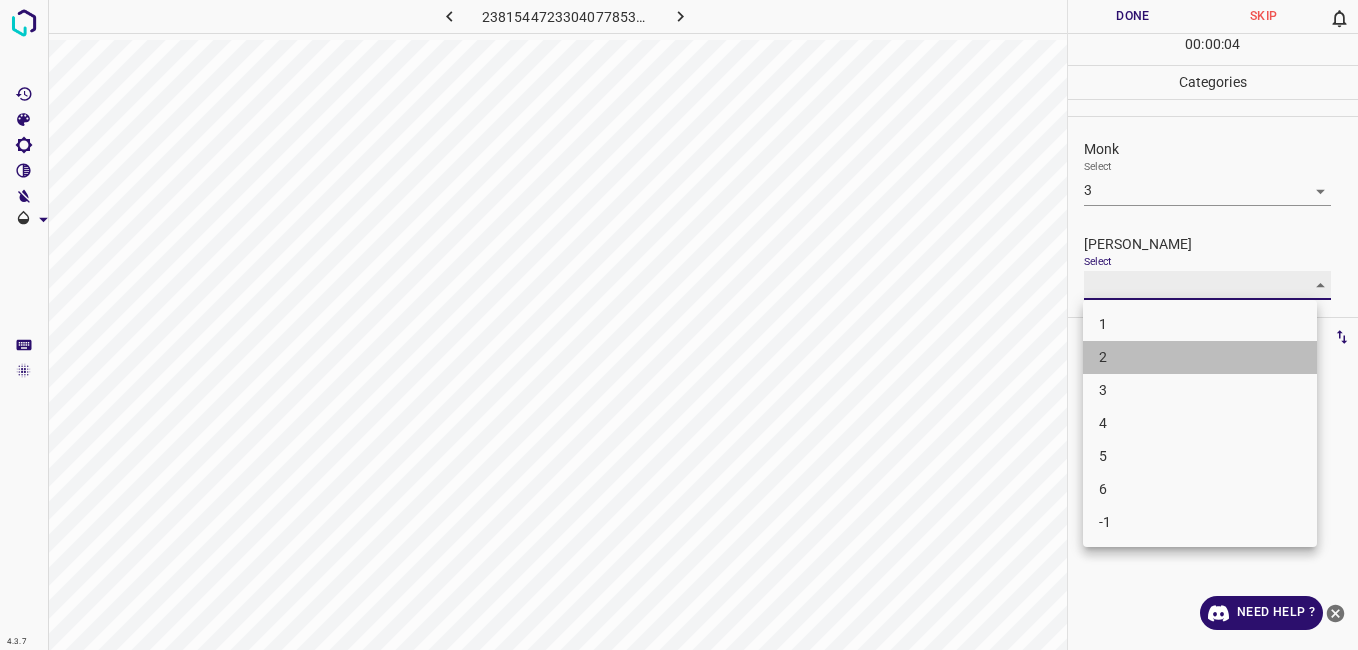 type on "2" 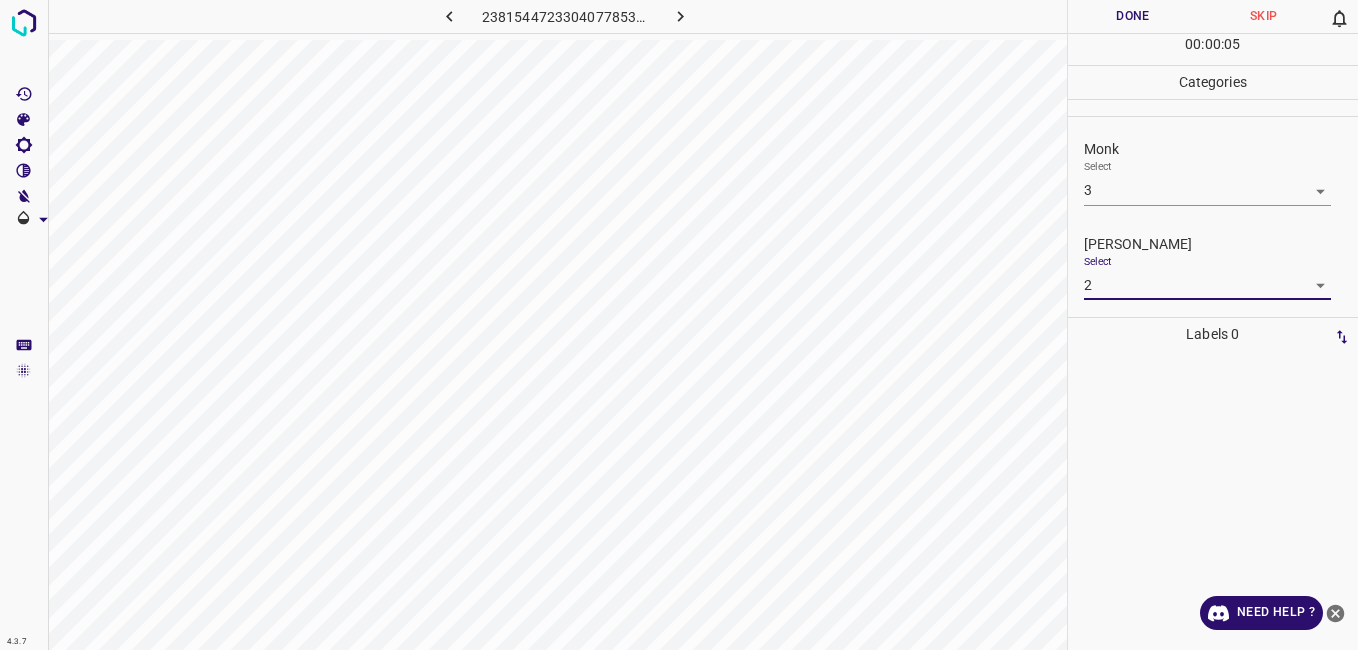 click on "Done" at bounding box center [1133, 16] 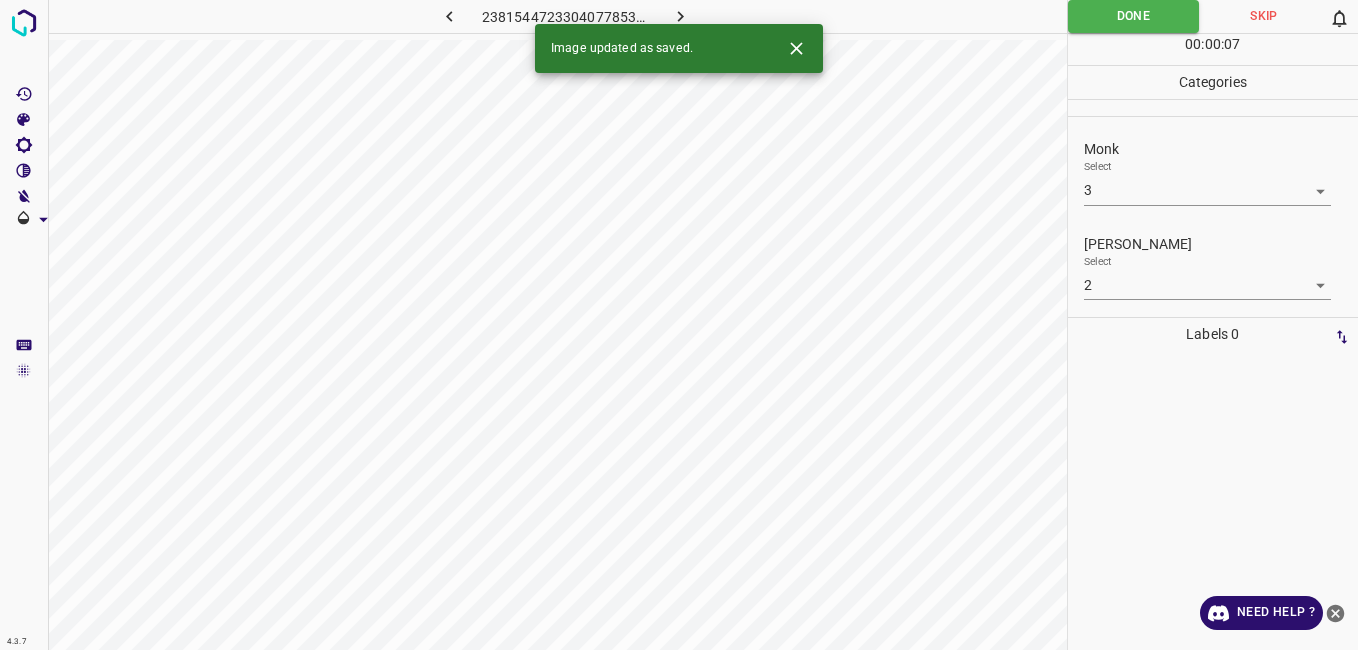 click 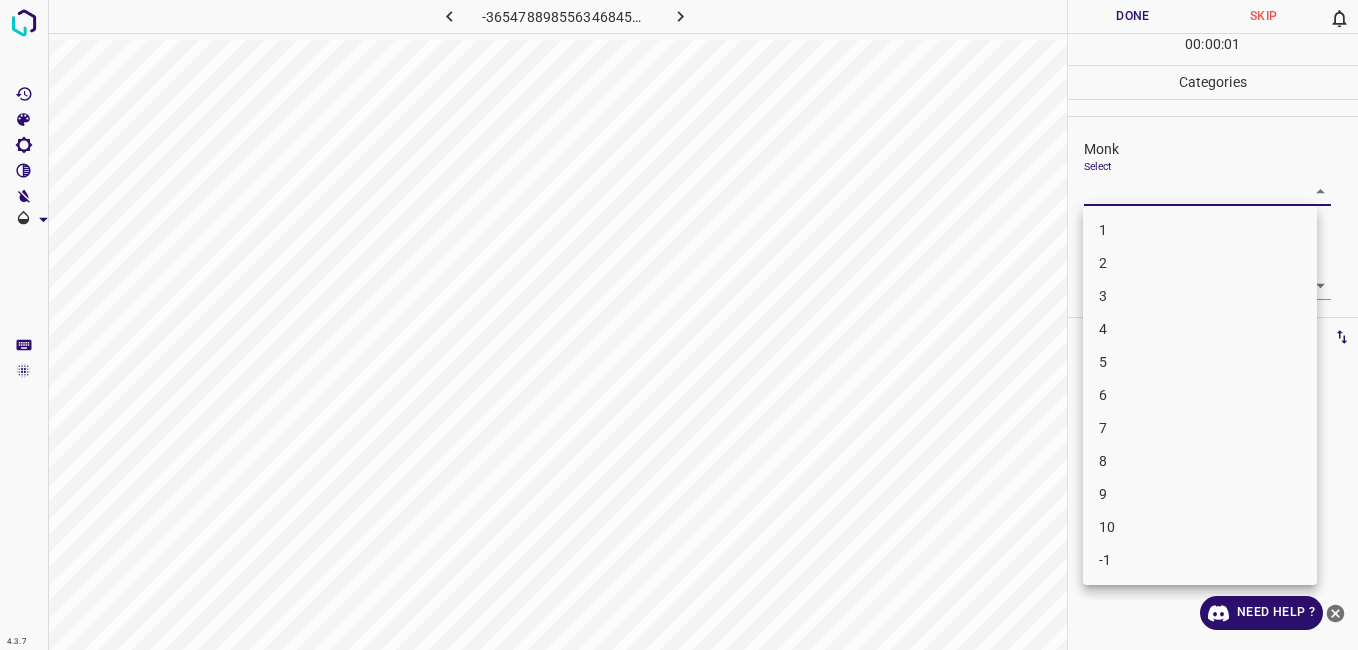 click on "4.3.7 -3654788985563468455.png Done Skip 0 00   : 00   : 01   Categories Monk   Select ​  [PERSON_NAME]   Select ​ Labels   0 Categories 1 Monk 2  [PERSON_NAME] Tools Space Change between modes (Draw & Edit) I Auto labeling R Restore zoom M Zoom in N Zoom out Delete Delete selecte label Filters Z Restore filters X Saturation filter C Brightness filter V Contrast filter B Gray scale filter General O Download Need Help ? - Text - Hide - Delete 1 2 3 4 5 6 7 8 9 10 -1" at bounding box center [679, 325] 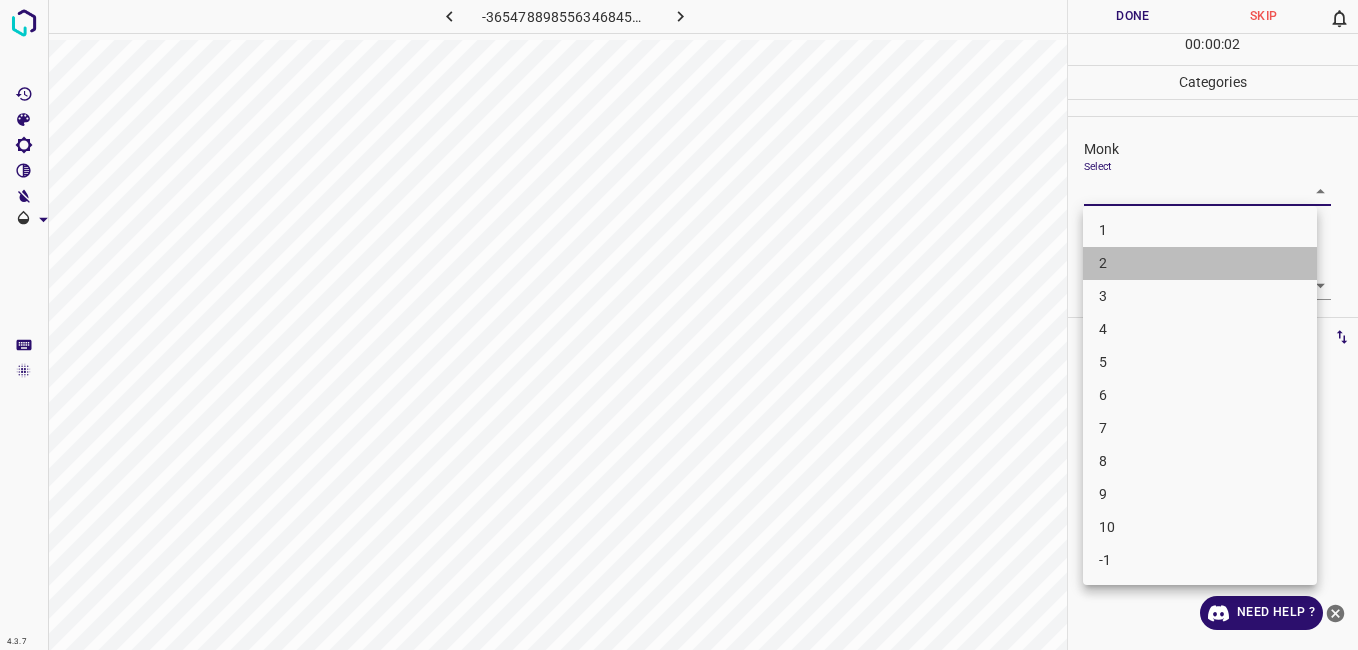 click on "2" at bounding box center [1200, 263] 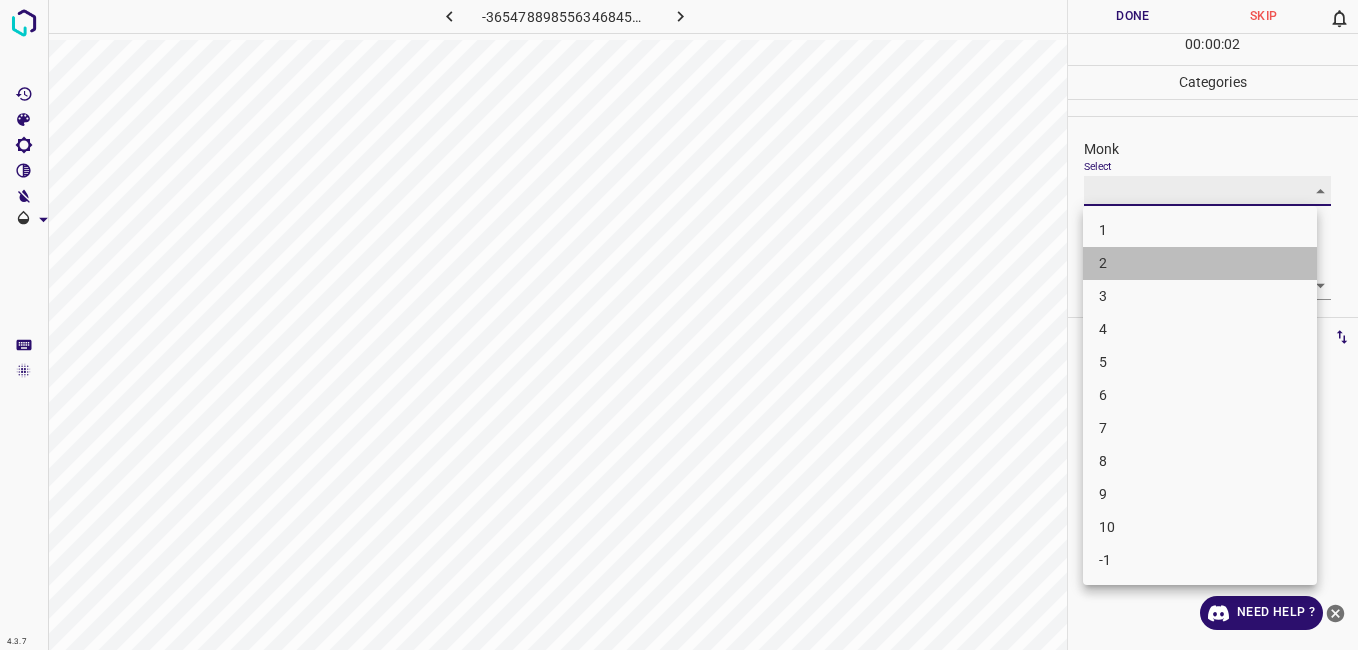 type on "2" 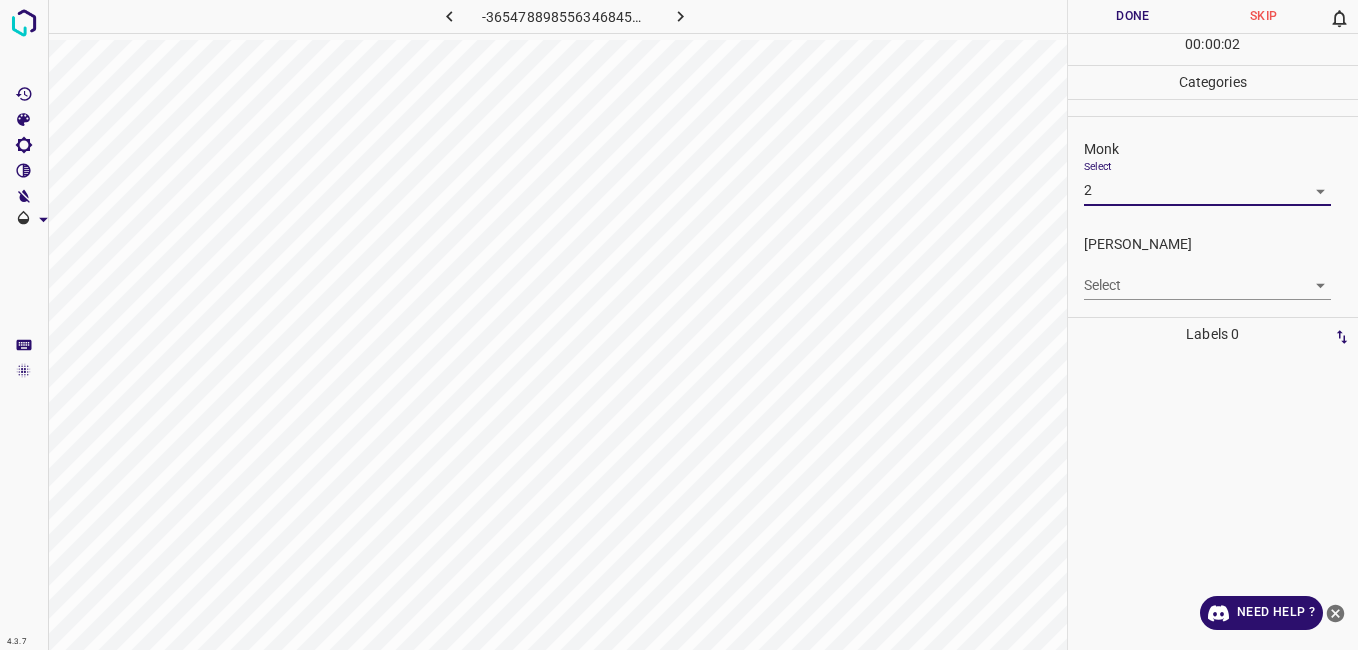 click on "4.3.7 -3654788985563468455.png Done Skip 0 00   : 00   : 02   Categories Monk   Select 2 2  [PERSON_NAME]   Select ​ Labels   0 Categories 1 Monk 2  [PERSON_NAME] Tools Space Change between modes (Draw & Edit) I Auto labeling R Restore zoom M Zoom in N Zoom out Delete Delete selecte label Filters Z Restore filters X Saturation filter C Brightness filter V Contrast filter B Gray scale filter General O Download Need Help ? - Text - Hide - Delete" at bounding box center (679, 325) 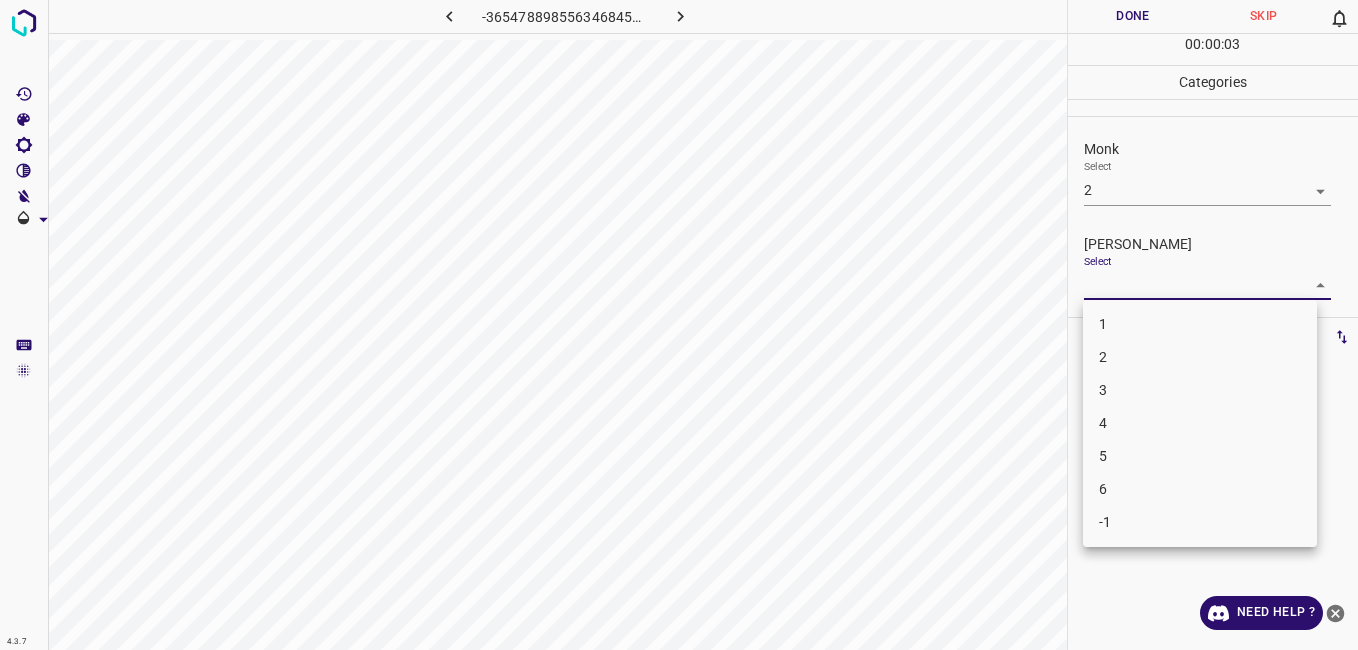 click on "1" at bounding box center [1200, 324] 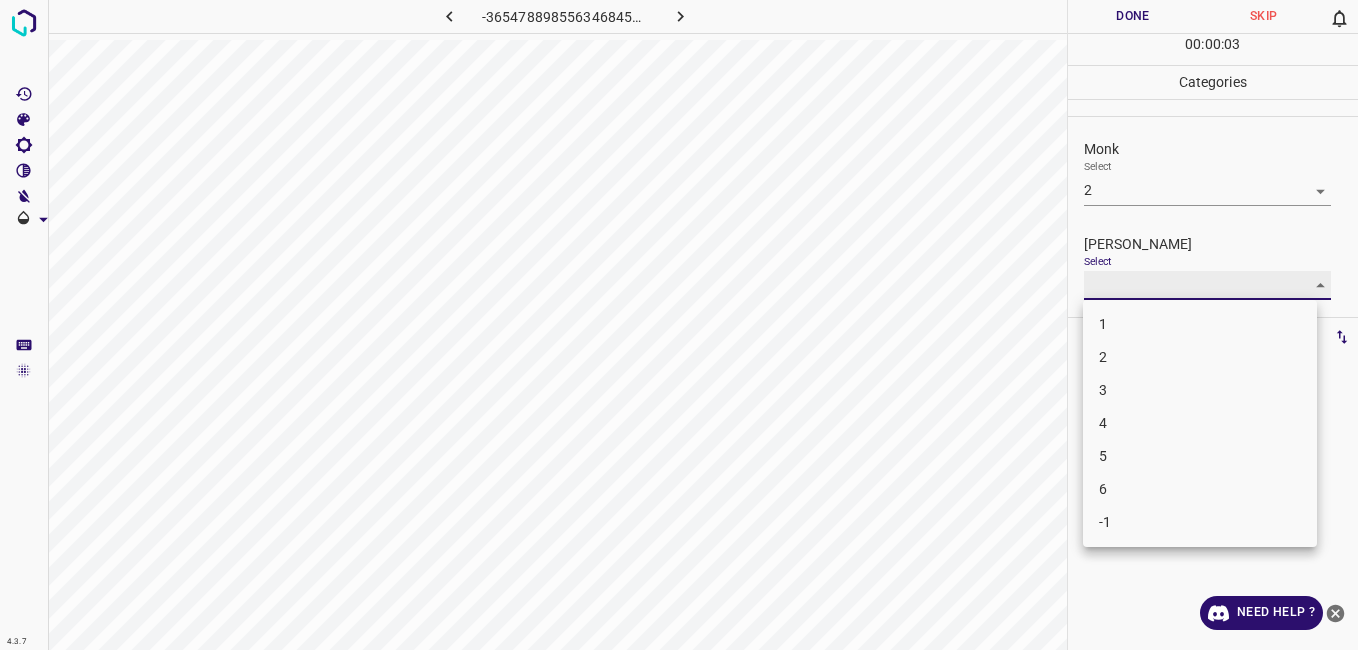 type on "1" 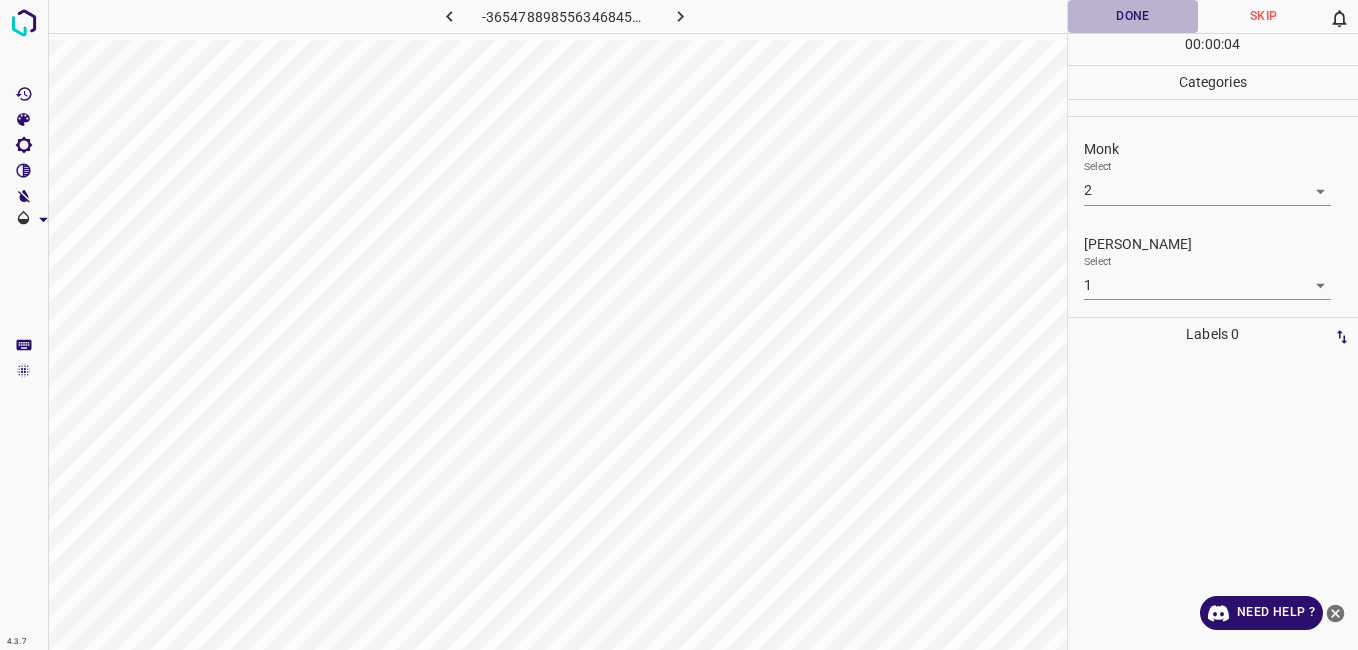 click on "Done" at bounding box center [1133, 16] 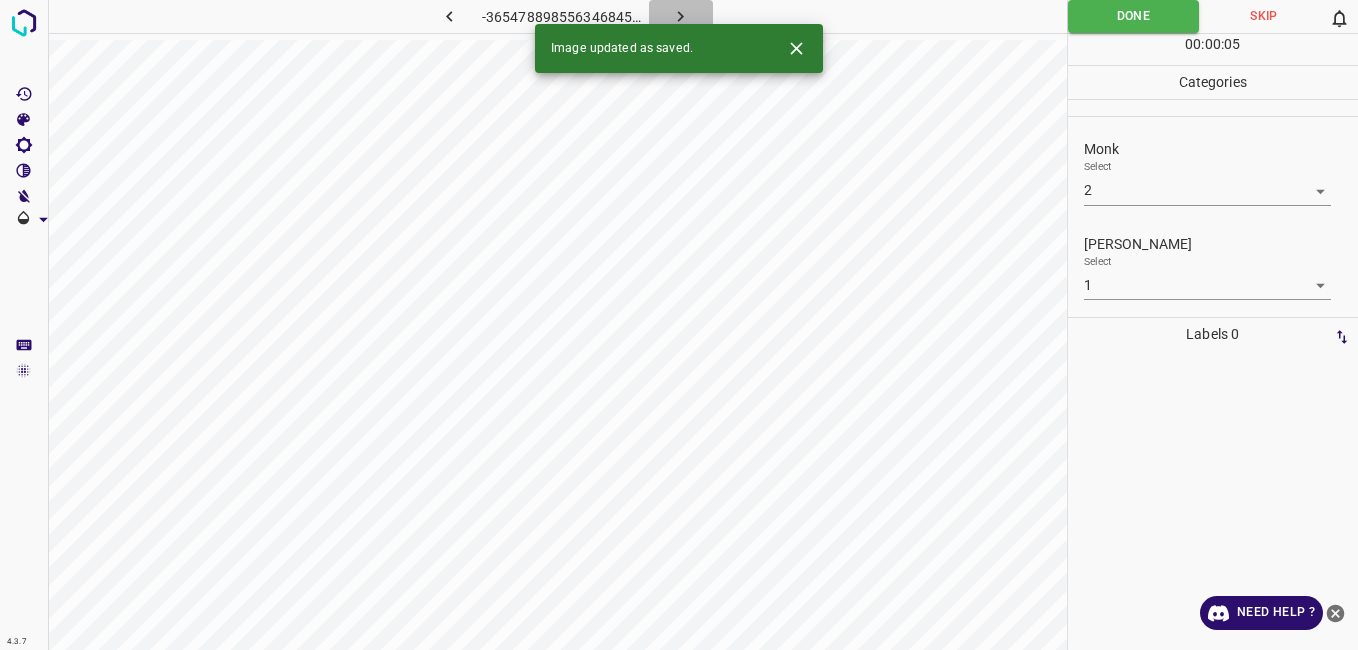 click 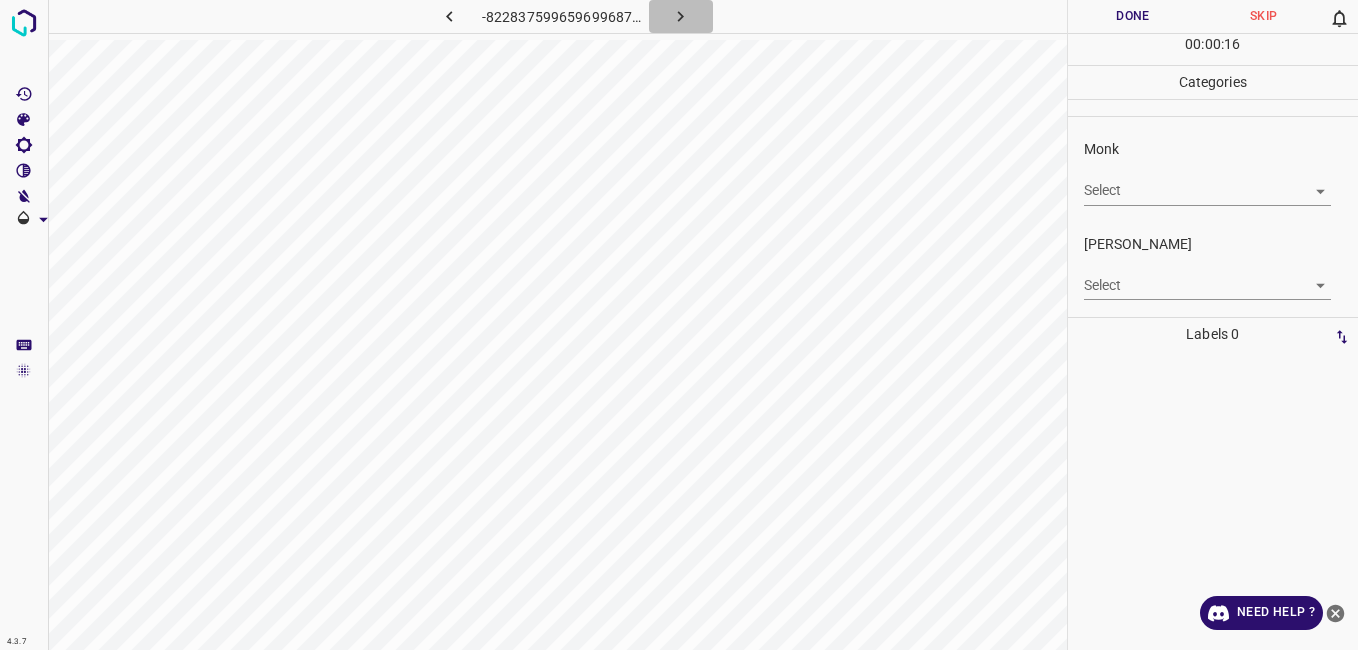 click 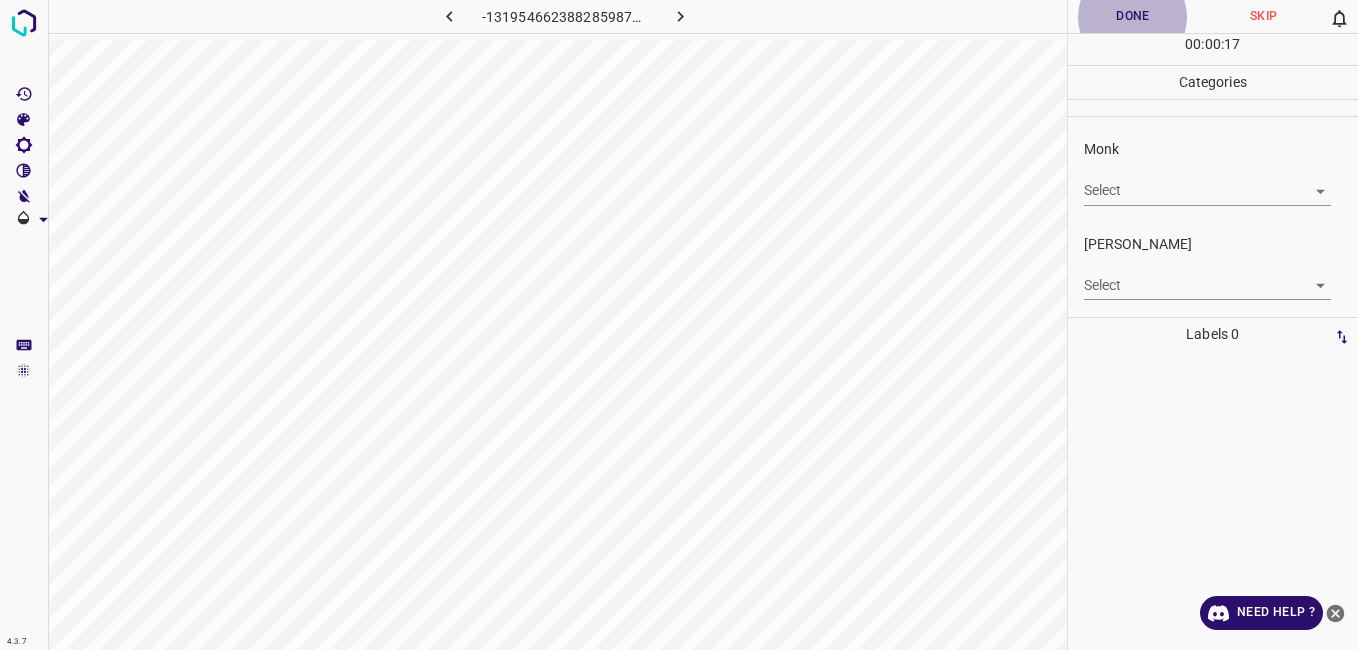 click at bounding box center [681, 16] 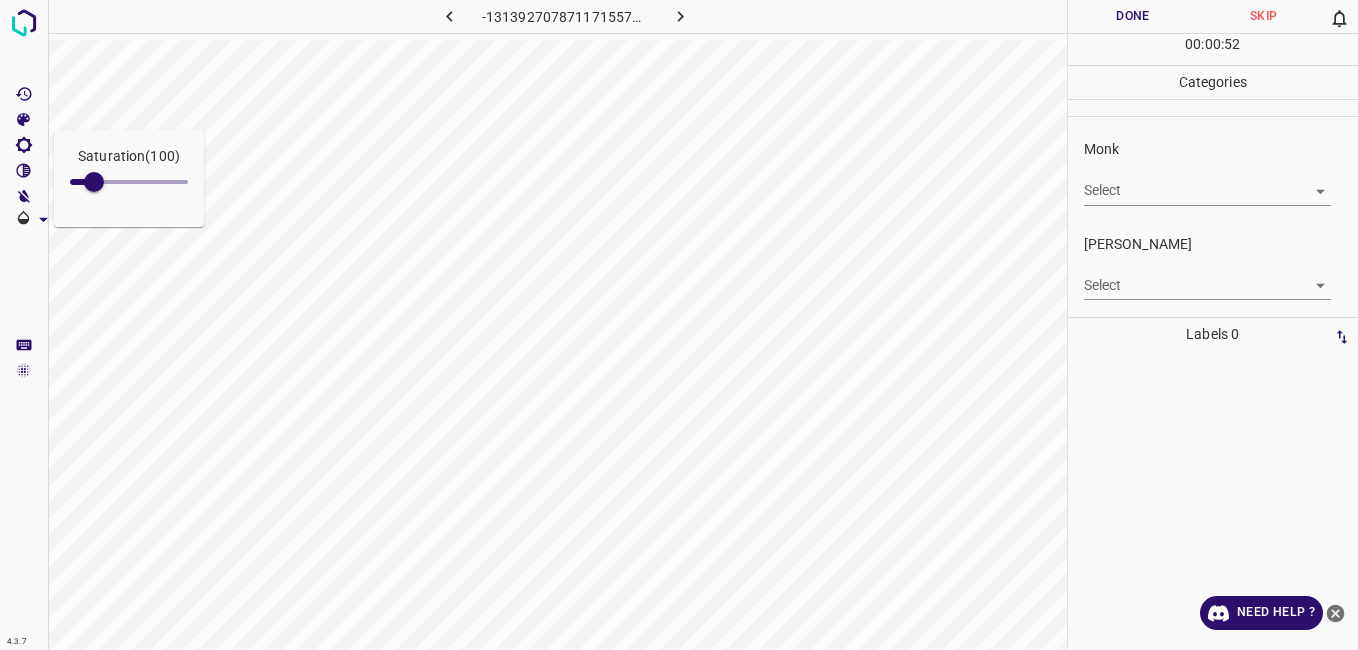 click on "Saturation ( 100 ) 4.3.7 -1313927078711715573.png Done Skip 0 00   : 00   : 52   Categories Monk   Select ​  [PERSON_NAME]   Select ​ Labels   0 Categories 1 Monk 2  [PERSON_NAME] Tools Space Change between modes (Draw & Edit) I Auto labeling R Restore zoom M Zoom in N Zoom out Delete Delete selecte label Filters Z Restore filters X Saturation filter C Brightness filter V Contrast filter B Gray scale filter General O Download Need Help ? - Text - Hide - Delete" at bounding box center [679, 325] 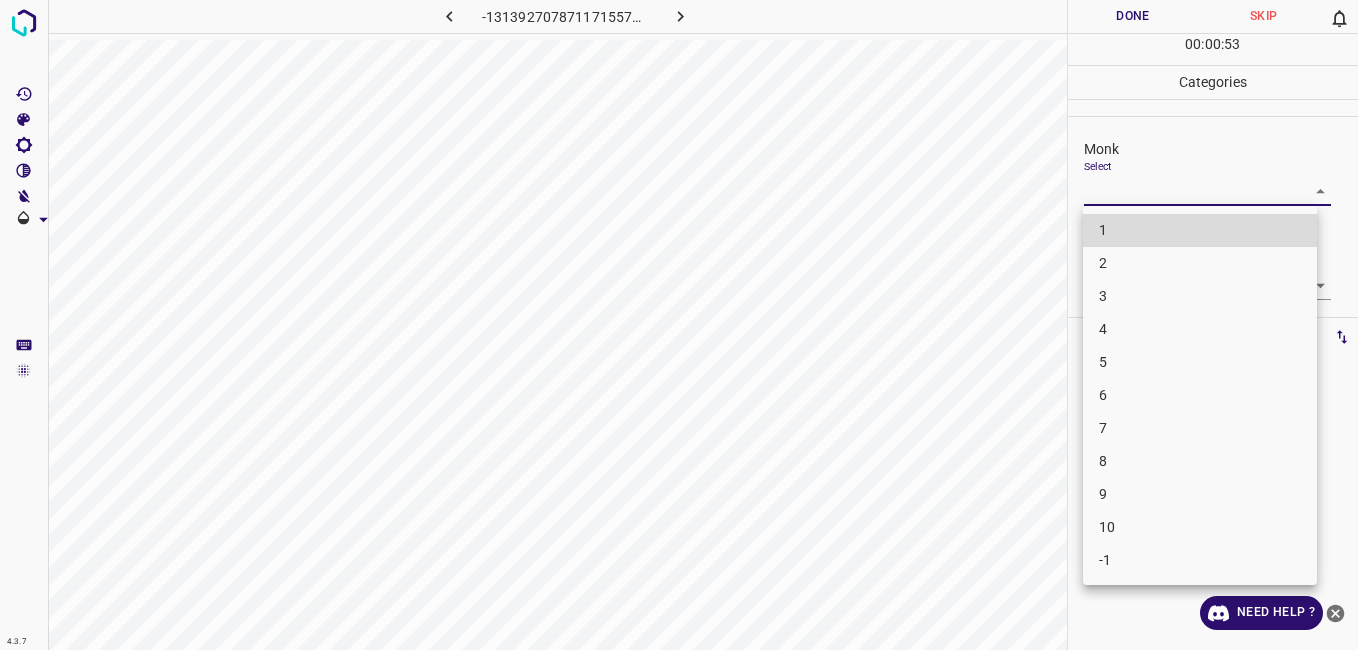 click on "3" at bounding box center (1200, 296) 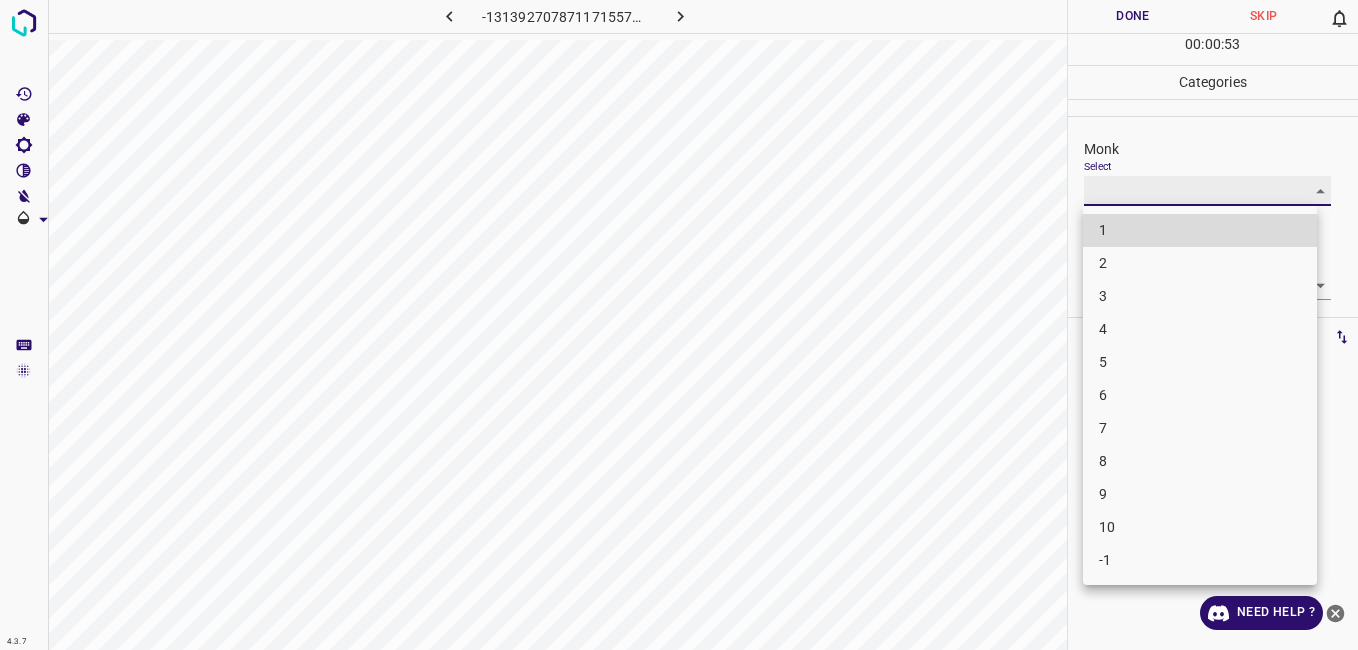 type on "3" 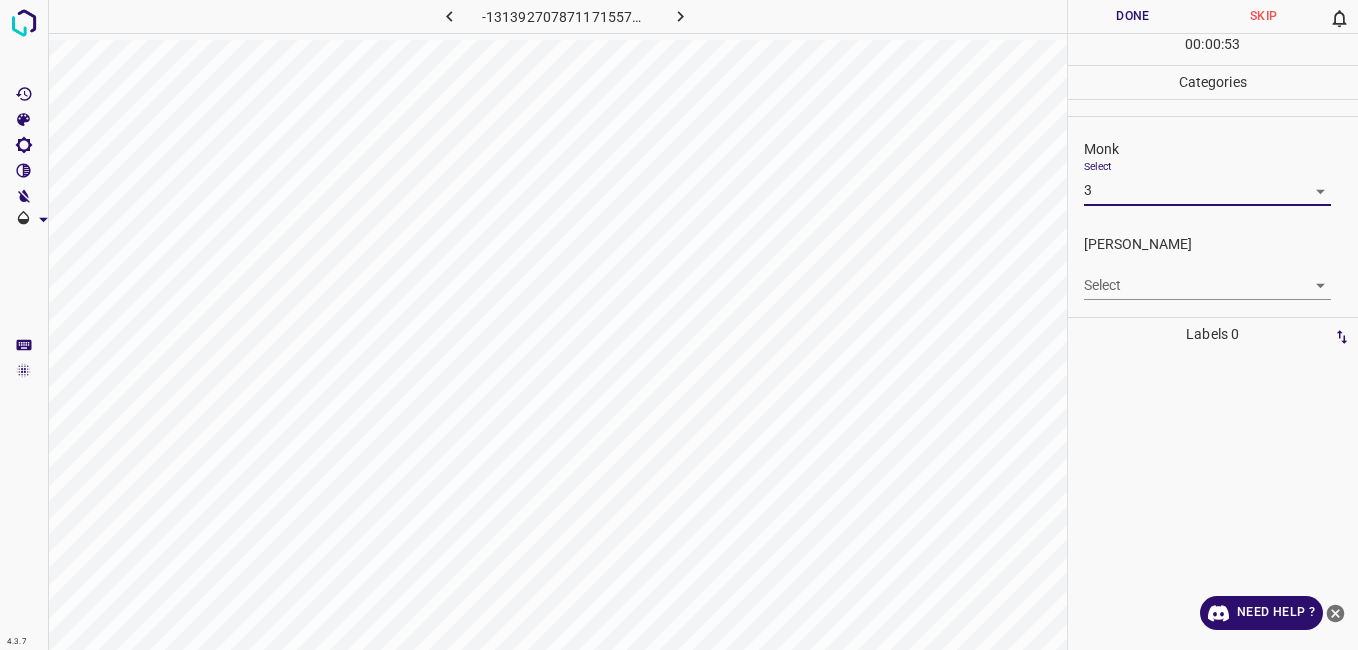 click on "4.3.7 -1313927078711715573.png Done Skip 0 00   : 00   : 53   Categories Monk   Select 3 3  [PERSON_NAME]   Select ​ Labels   0 Categories 1 Monk 2  [PERSON_NAME] Tools Space Change between modes (Draw & Edit) I Auto labeling R Restore zoom M Zoom in N Zoom out Delete Delete selecte label Filters Z Restore filters X Saturation filter C Brightness filter V Contrast filter B Gray scale filter General O Download Need Help ? - Text - Hide - Delete" at bounding box center (679, 325) 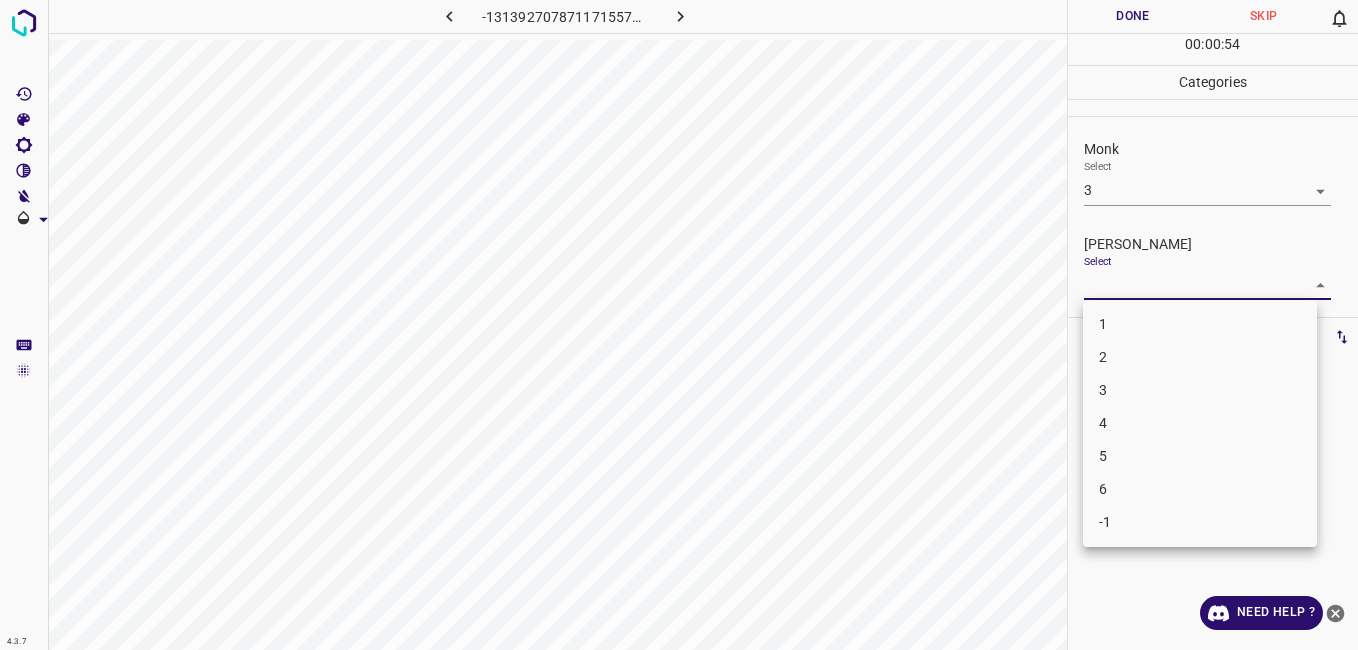 click on "2" at bounding box center (1200, 357) 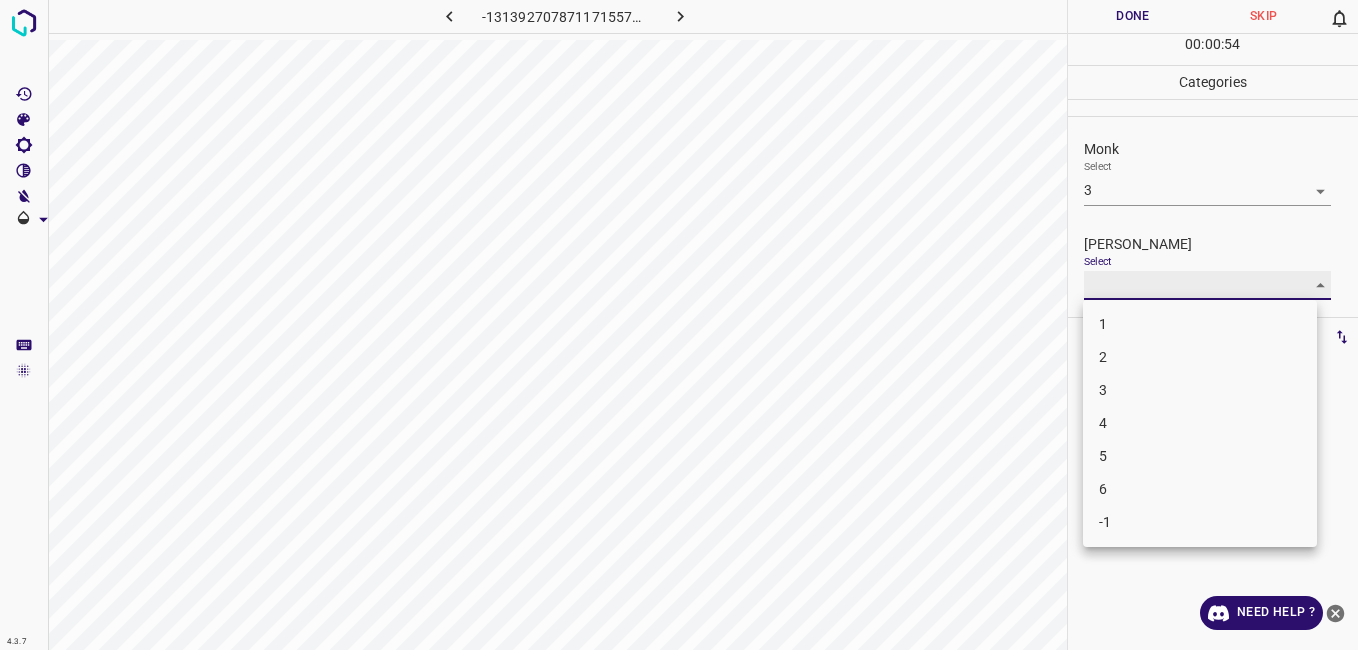 type on "2" 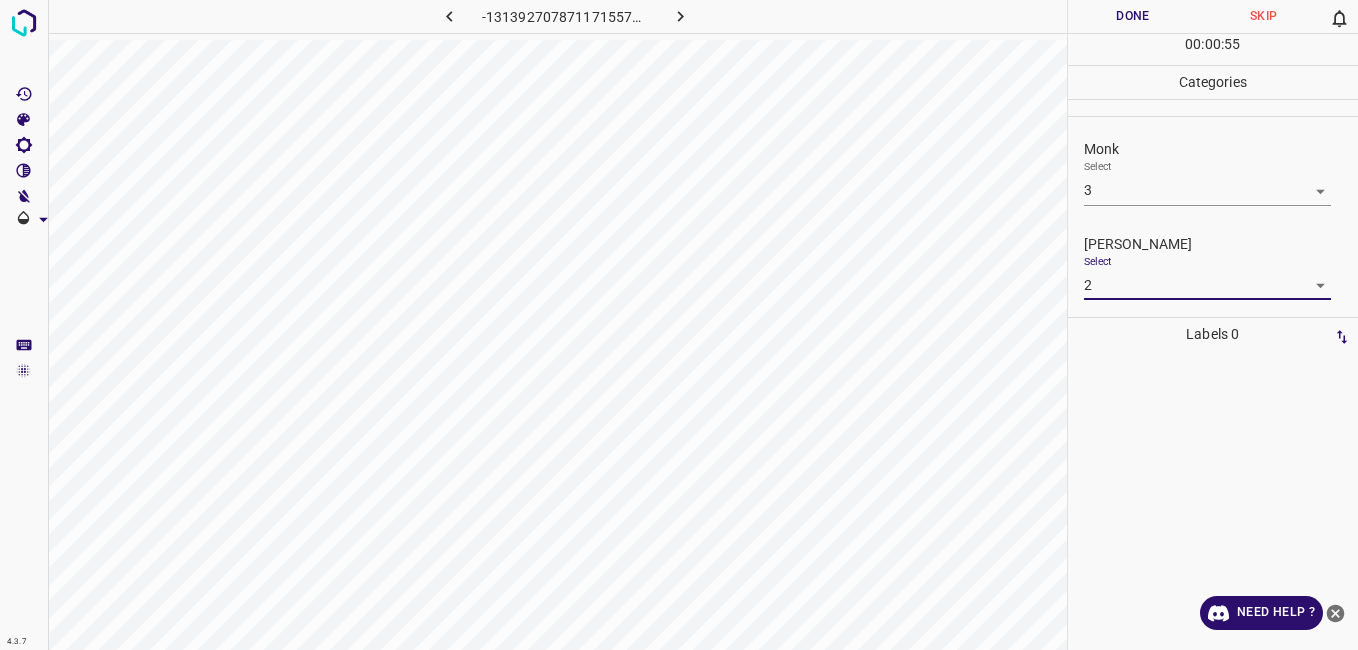 click on "00   : 00   : 55" at bounding box center (1213, 49) 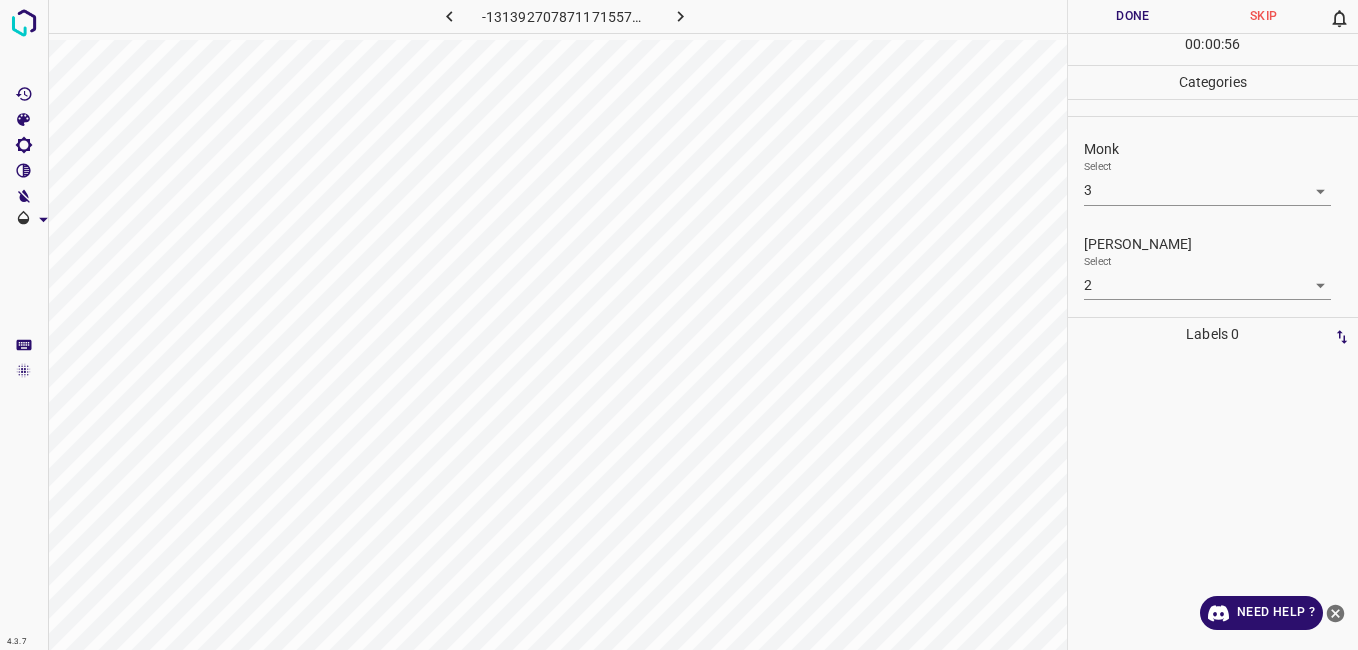 click on "Done" at bounding box center [1133, 16] 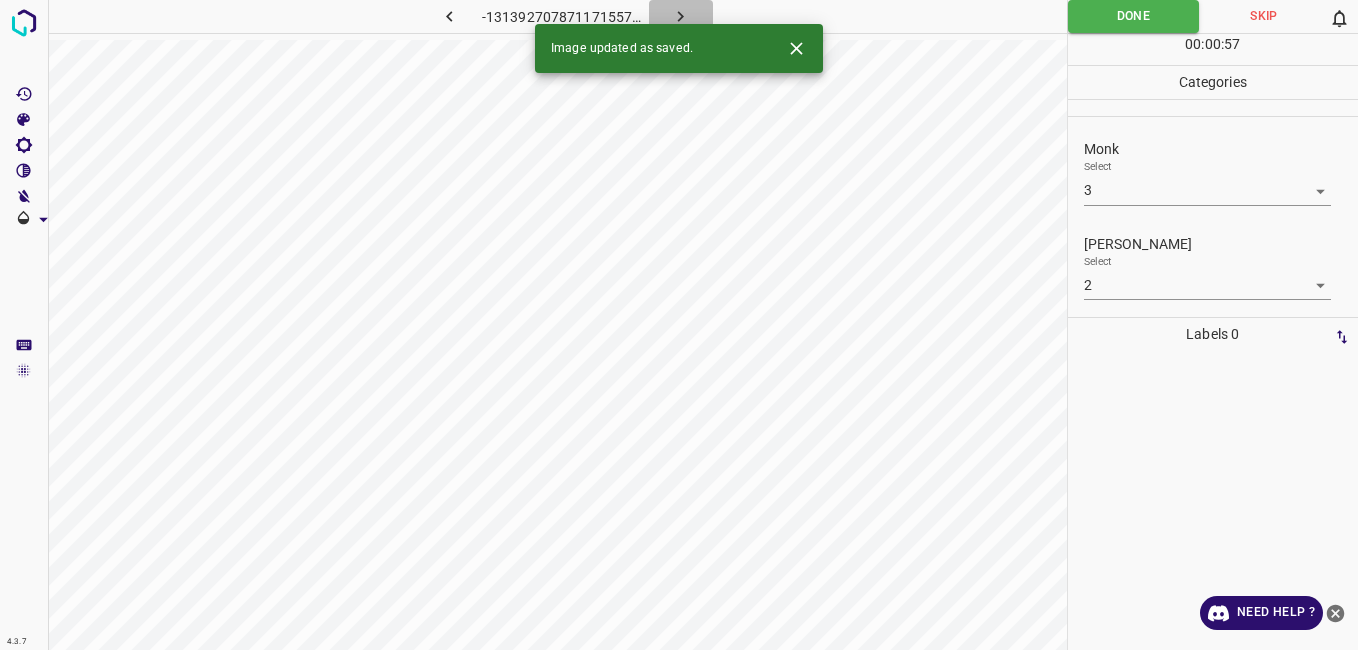 click at bounding box center (681, 16) 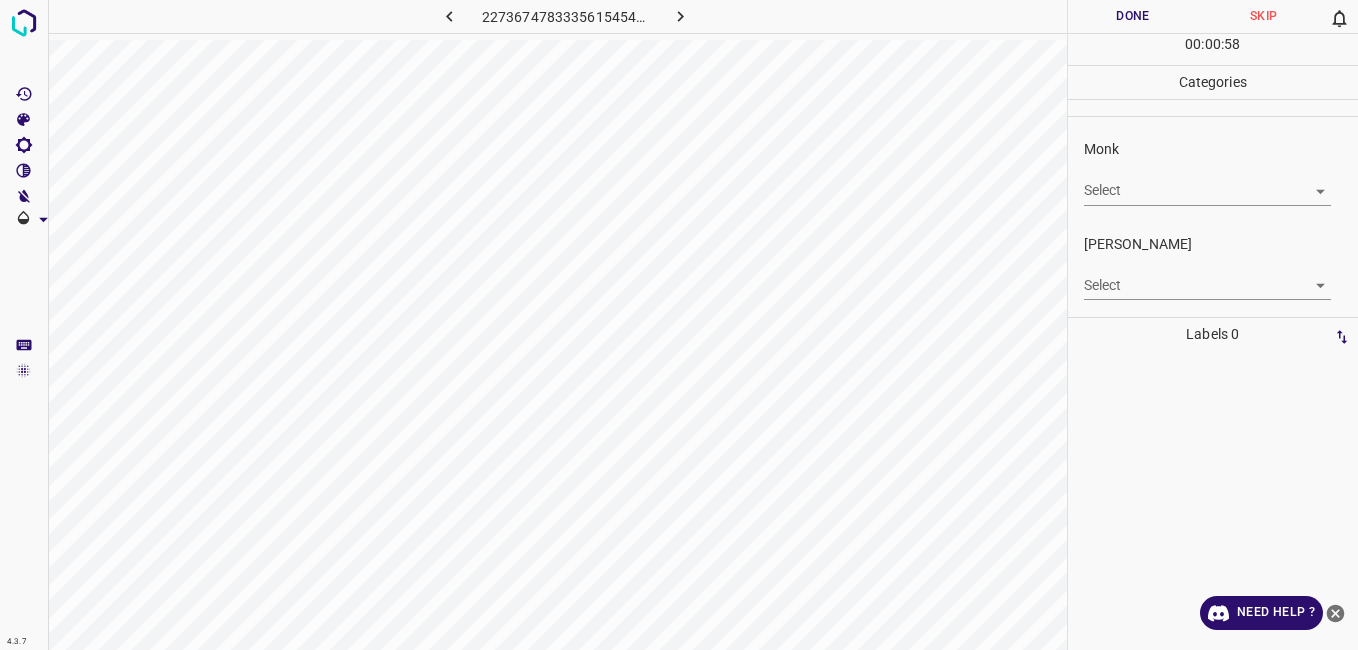 click on "4.3.7 2273674783335615454.png Done Skip 0 00   : 00   : 58   Categories Monk   Select ​  [PERSON_NAME]   Select ​ Labels   0 Categories 1 Monk 2  [PERSON_NAME] Tools Space Change between modes (Draw & Edit) I Auto labeling R Restore zoom M Zoom in N Zoom out Delete Delete selecte label Filters Z Restore filters X Saturation filter C Brightness filter V Contrast filter B Gray scale filter General O Download Need Help ? - Text - Hide - Delete" at bounding box center (679, 325) 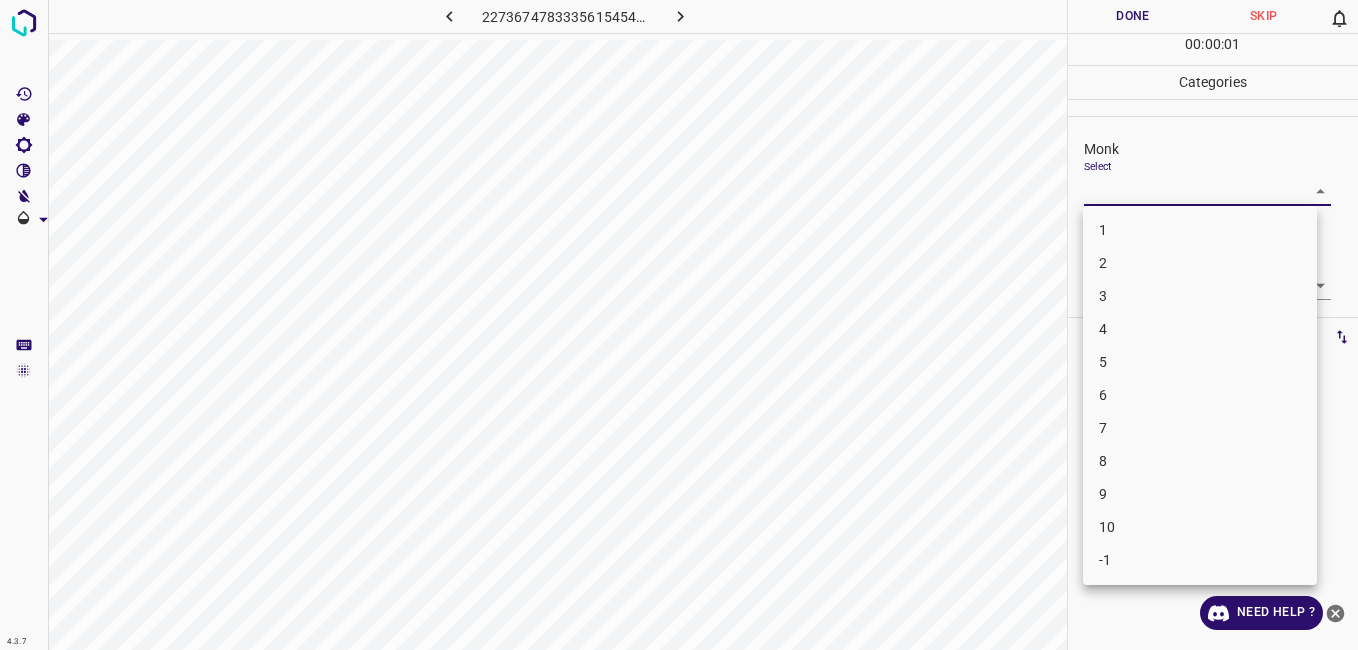 click on "1" at bounding box center (1200, 230) 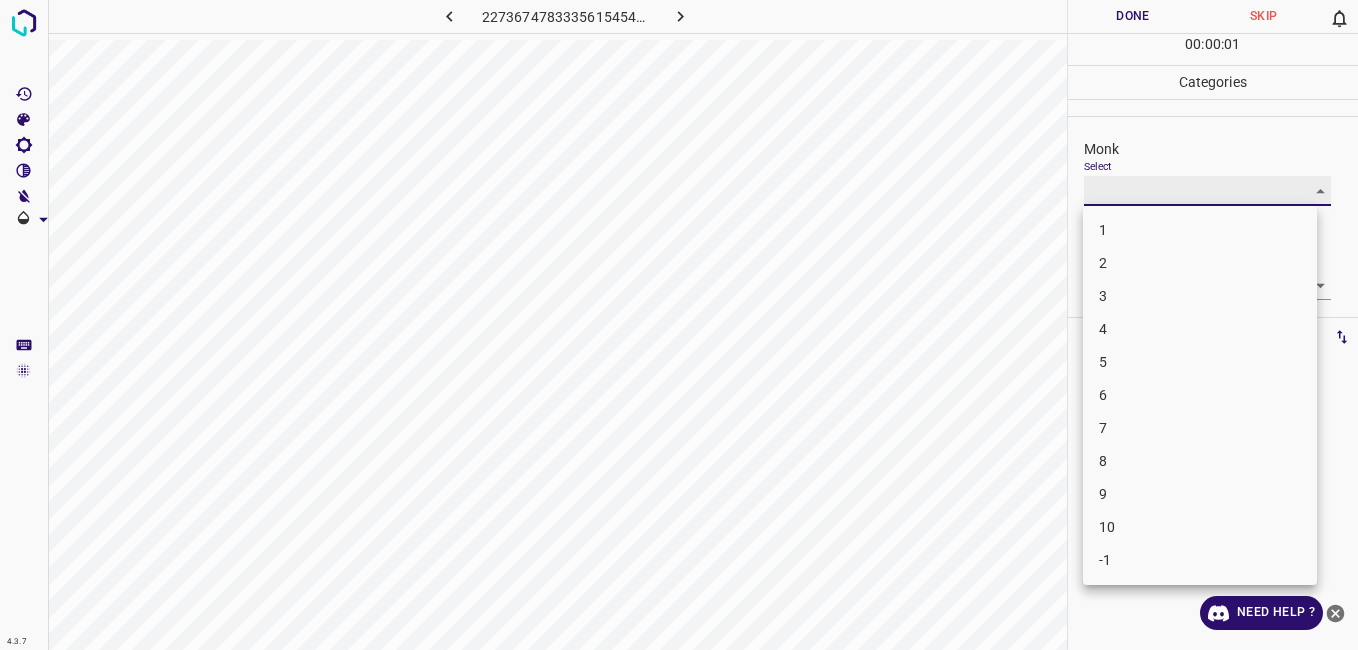 type on "1" 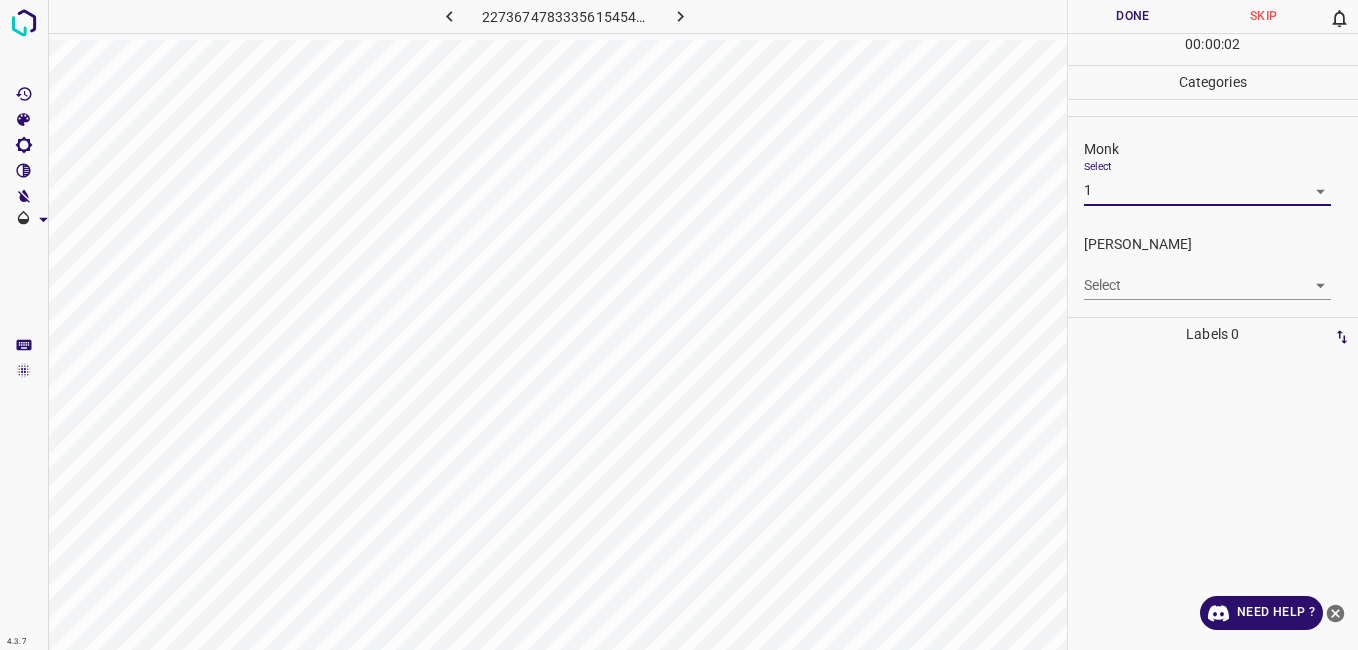 click on "4.3.7 2273674783335615454.png Done Skip 0 00   : 00   : 02   Categories Monk   Select 1 1  [PERSON_NAME]   Select ​ Labels   0 Categories 1 Monk 2  [PERSON_NAME] Tools Space Change between modes (Draw & Edit) I Auto labeling R Restore zoom M Zoom in N Zoom out Delete Delete selecte label Filters Z Restore filters X Saturation filter C Brightness filter V Contrast filter B Gray scale filter General O Download Need Help ? - Text - Hide - Delete" at bounding box center [679, 325] 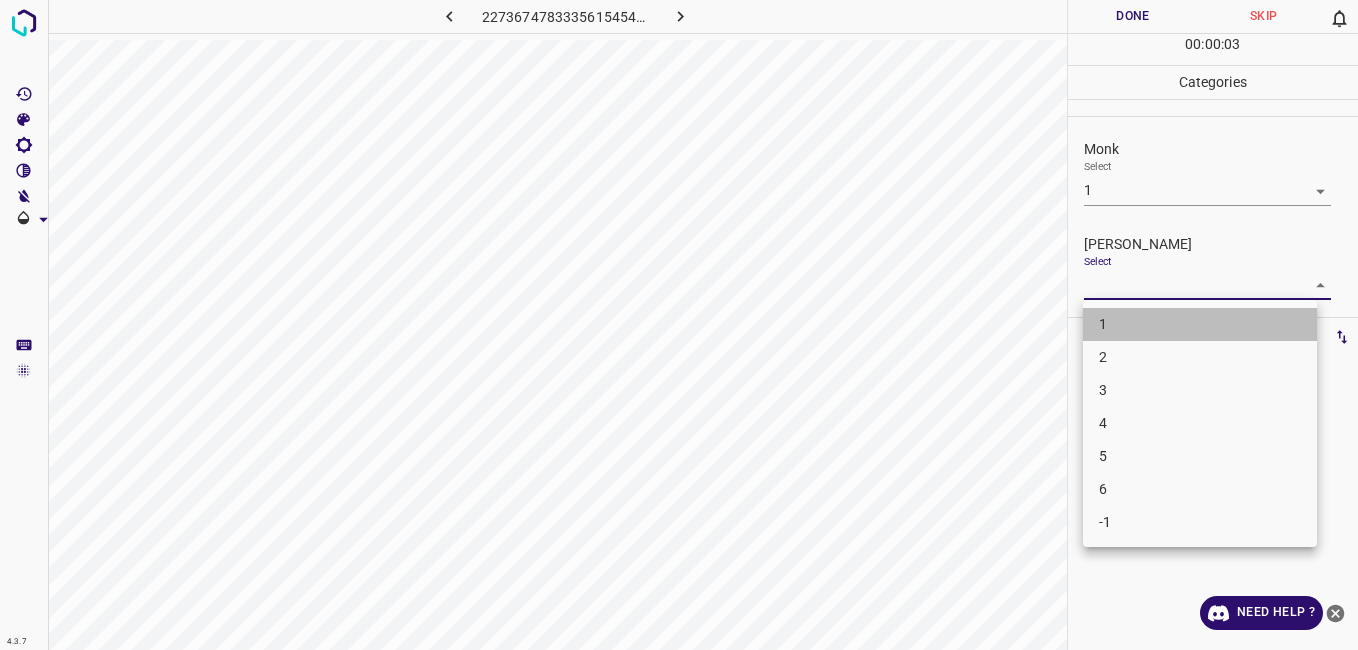click on "1" at bounding box center [1200, 324] 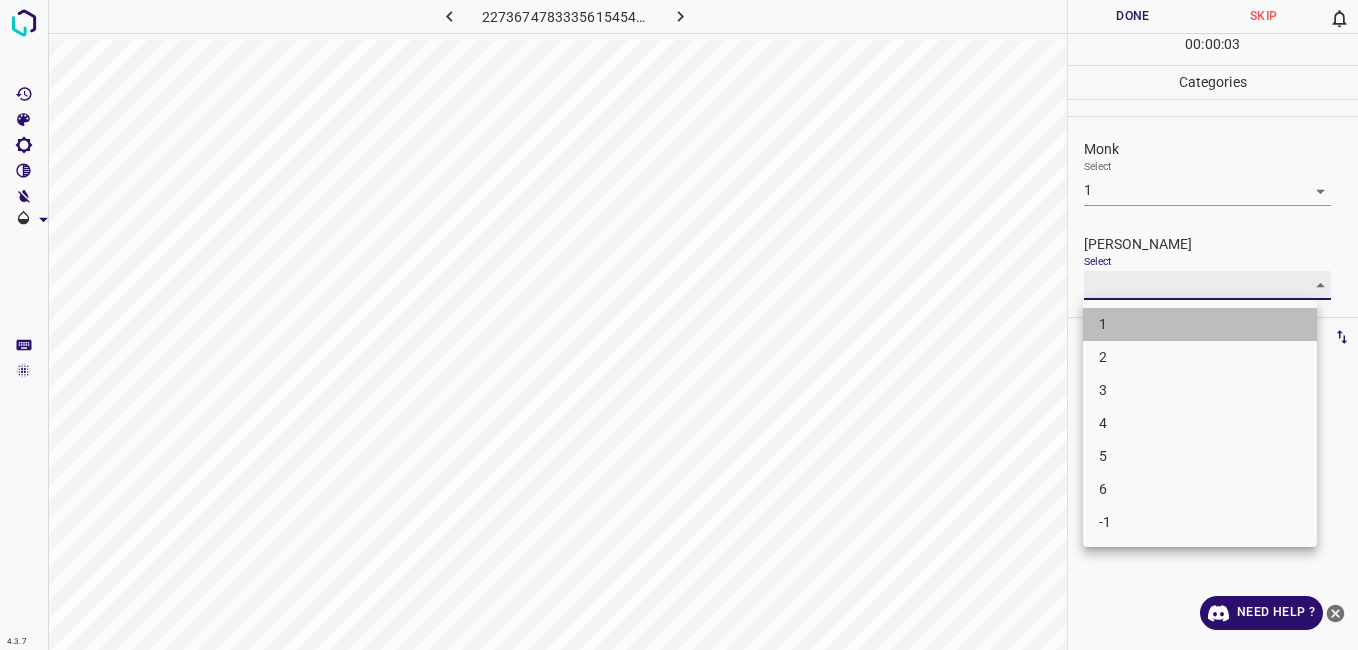 type on "1" 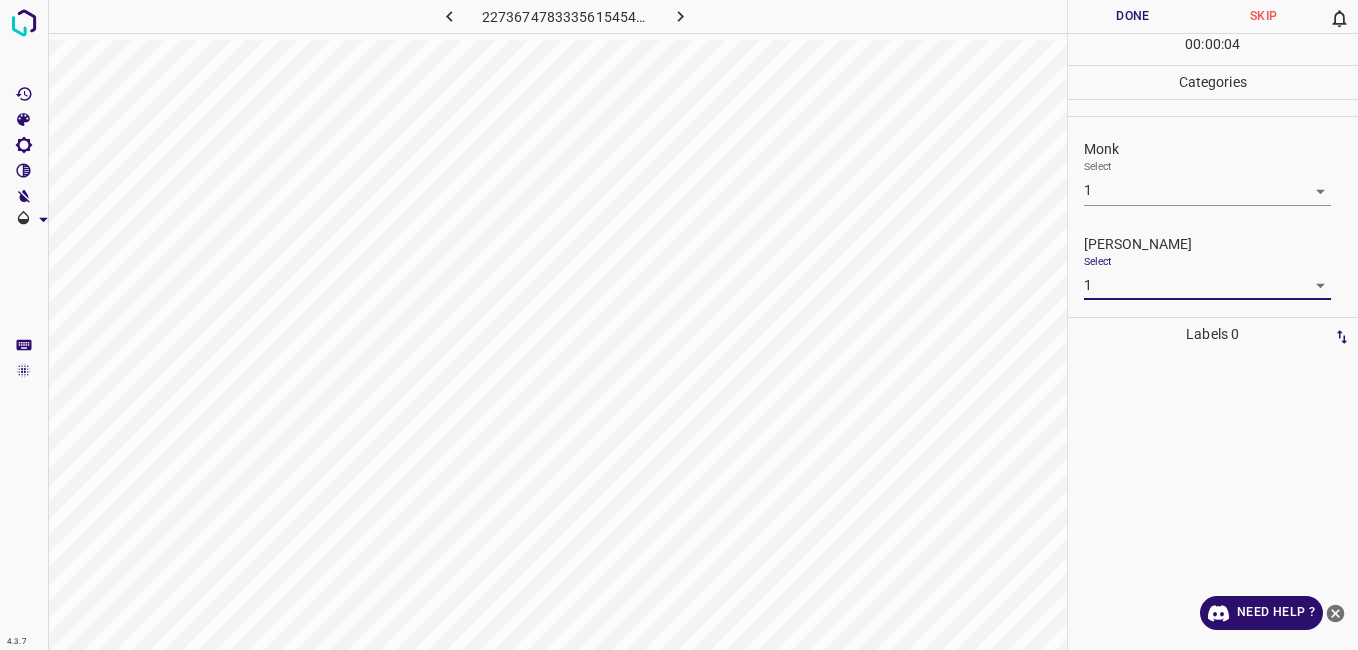 click on "Done" at bounding box center (1133, 16) 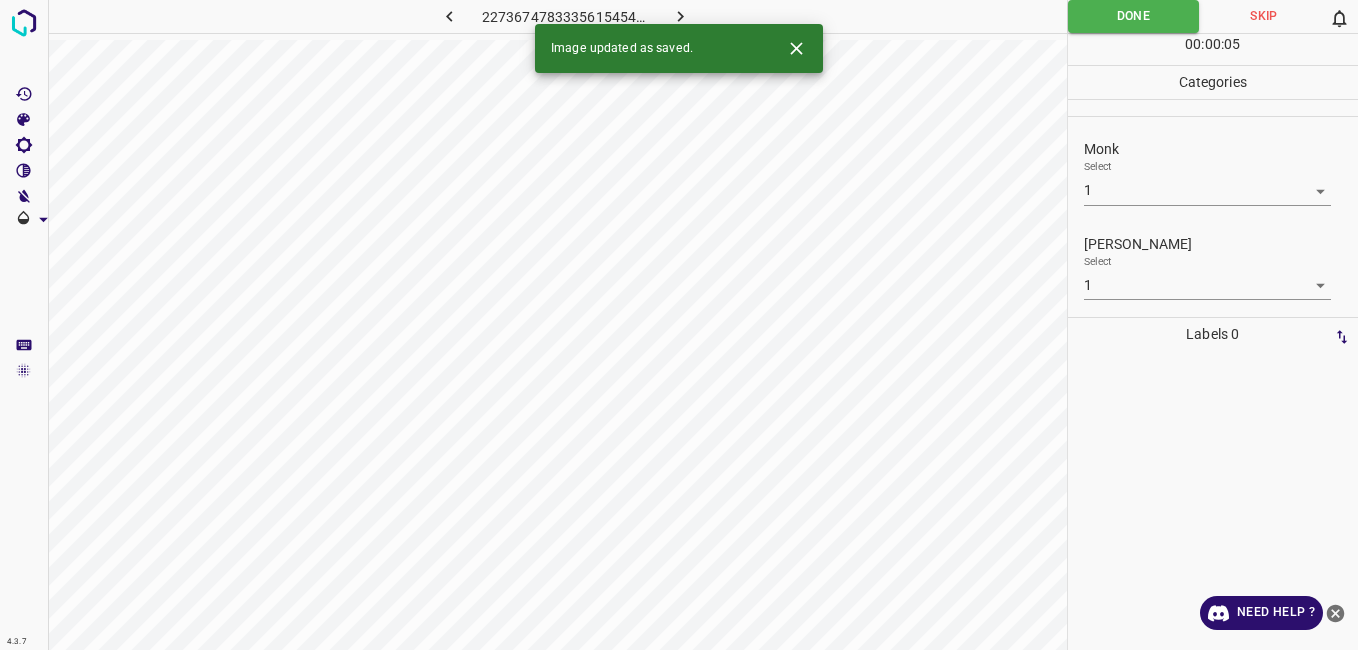 click at bounding box center (681, 16) 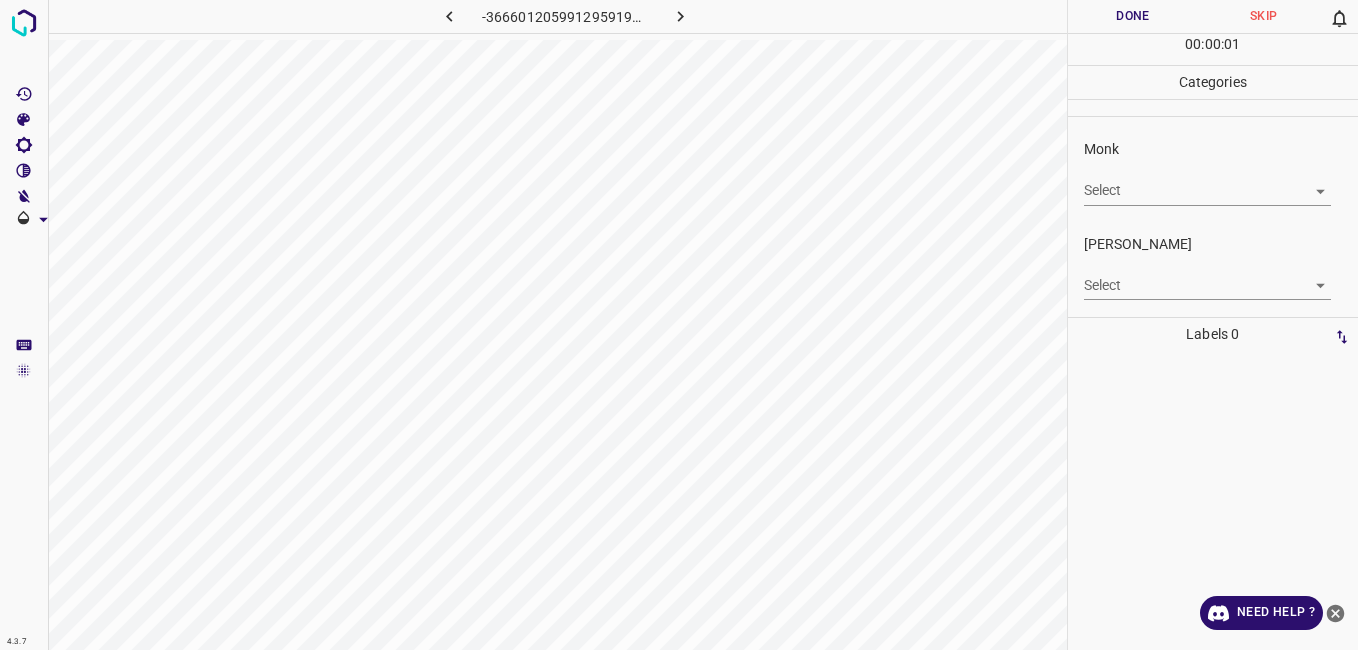 click on "4.3.7 -3666012059912959193.png Done Skip 0 00   : 00   : 01   Categories Monk   Select ​  [PERSON_NAME]   Select ​ Labels   0 Categories 1 Monk 2  [PERSON_NAME] Tools Space Change between modes (Draw & Edit) I Auto labeling R Restore zoom M Zoom in N Zoom out Delete Delete selecte label Filters Z Restore filters X Saturation filter C Brightness filter V Contrast filter B Gray scale filter General O Download Need Help ? - Text - Hide - Delete" at bounding box center [679, 325] 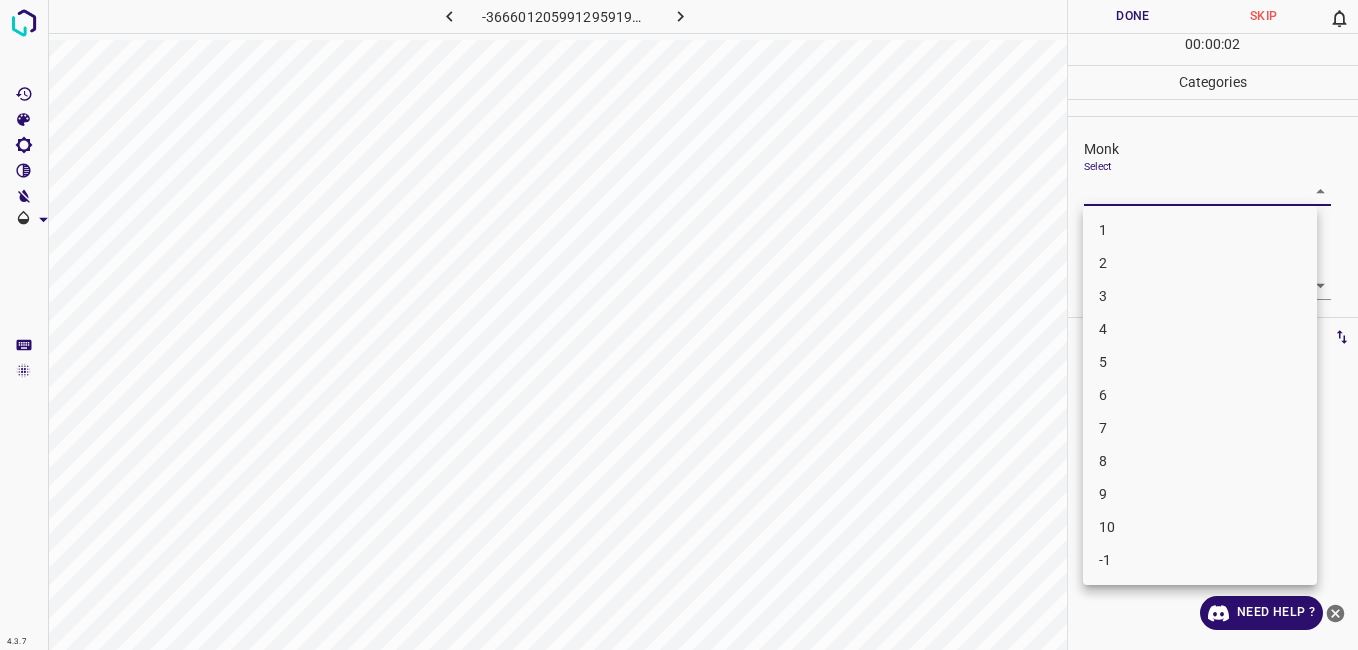 click on "8" at bounding box center (1200, 461) 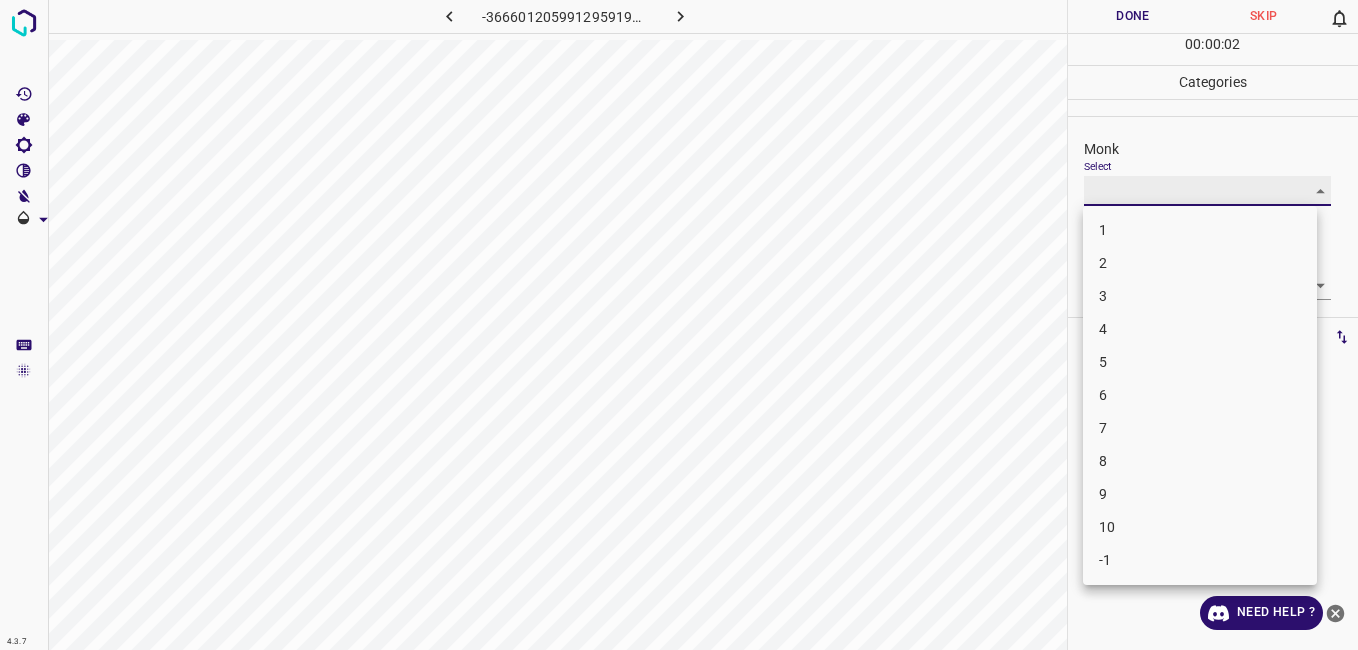 type on "8" 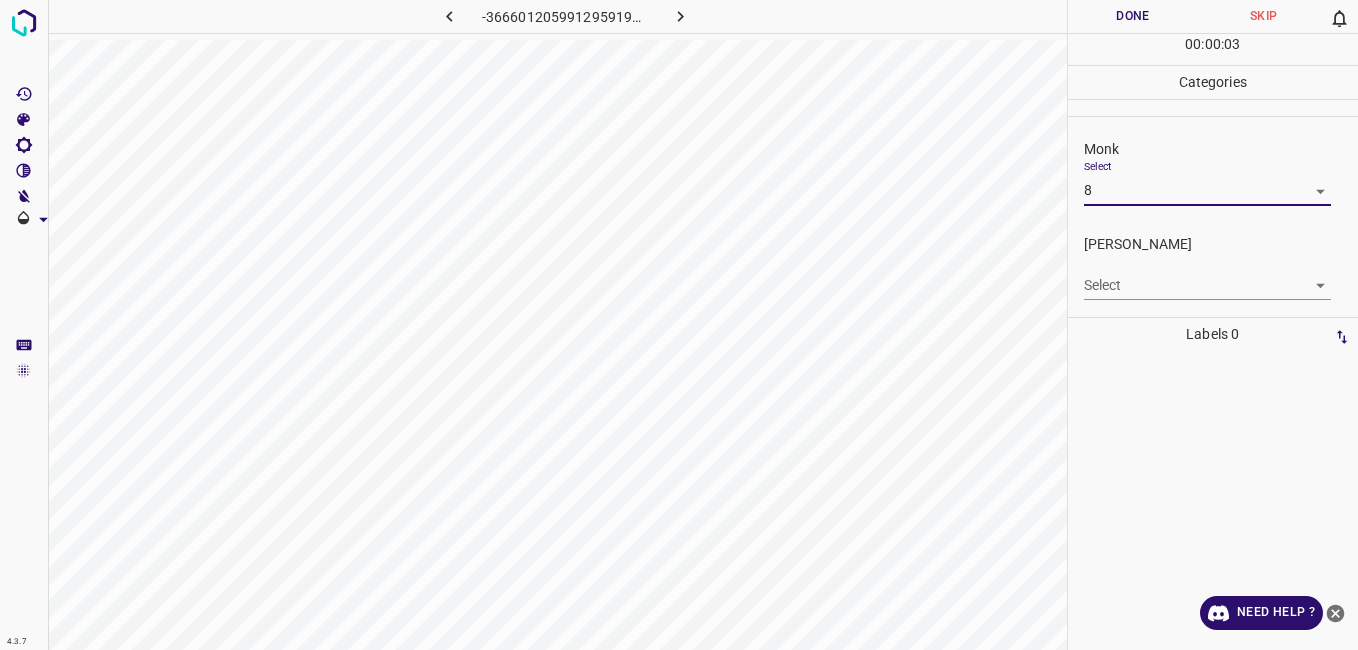 click on "4.3.7 -3666012059912959193.png Done Skip 0 00   : 00   : 03   Categories Monk   Select 8 8  [PERSON_NAME]   Select ​ Labels   0 Categories 1 Monk 2  [PERSON_NAME] Tools Space Change between modes (Draw & Edit) I Auto labeling R Restore zoom M Zoom in N Zoom out Delete Delete selecte label Filters Z Restore filters X Saturation filter C Brightness filter V Contrast filter B Gray scale filter General O Download Need Help ? - Text - Hide - Delete" at bounding box center [679, 325] 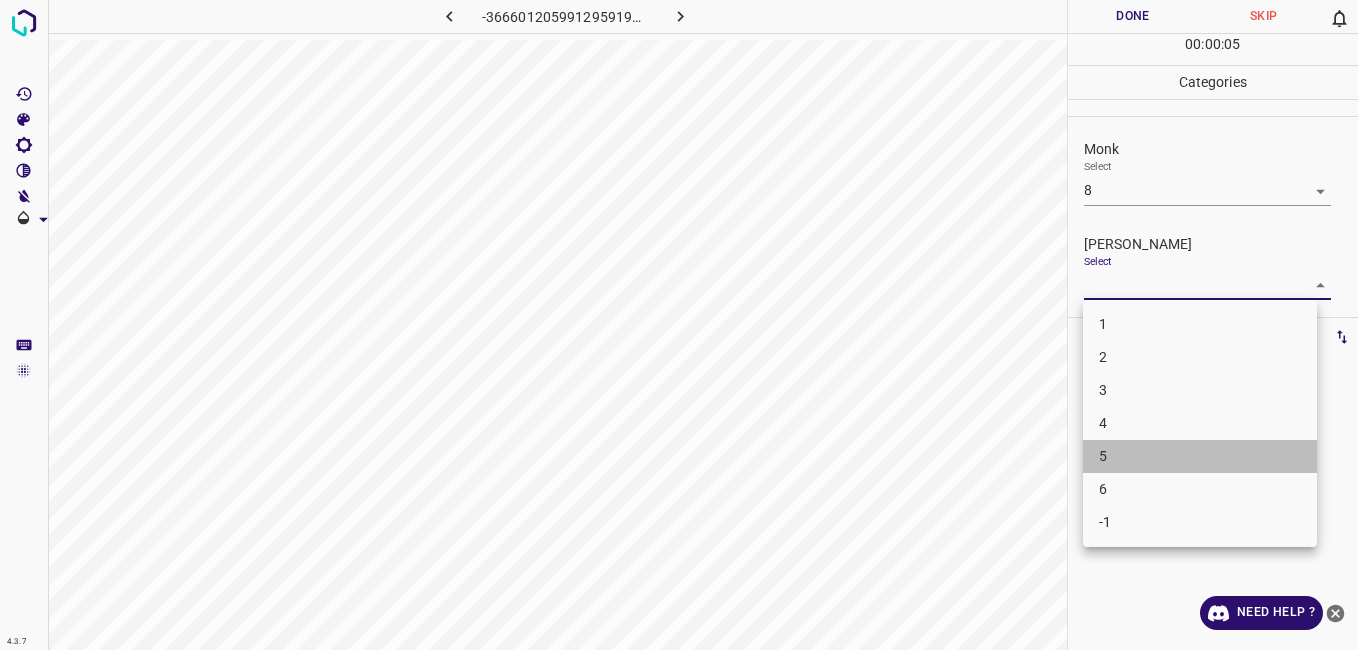 click on "5" at bounding box center [1200, 456] 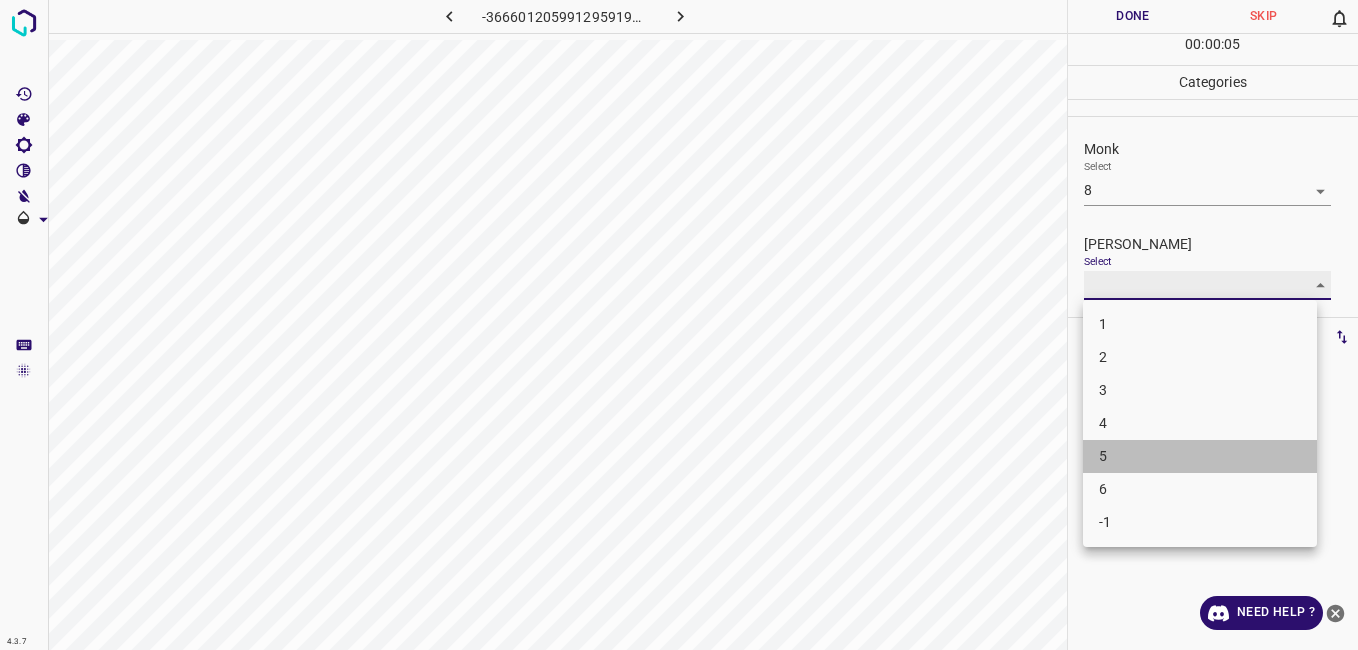 type on "5" 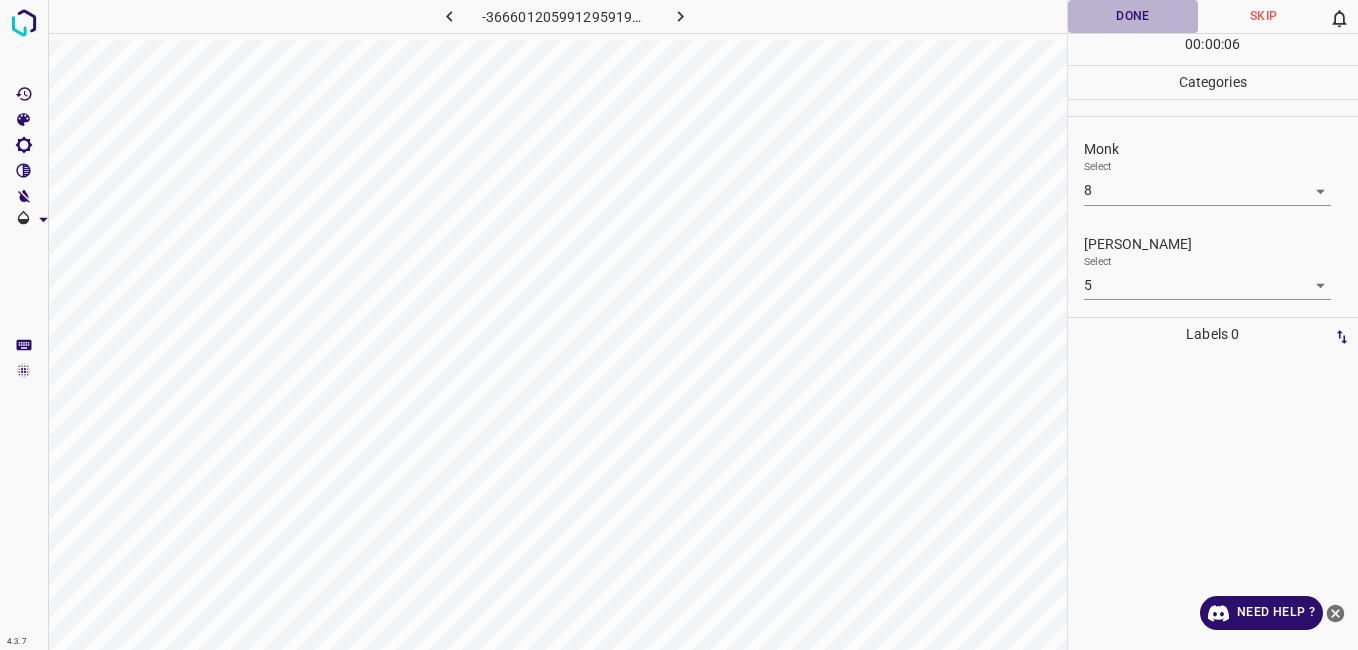 click on "Done" at bounding box center (1133, 16) 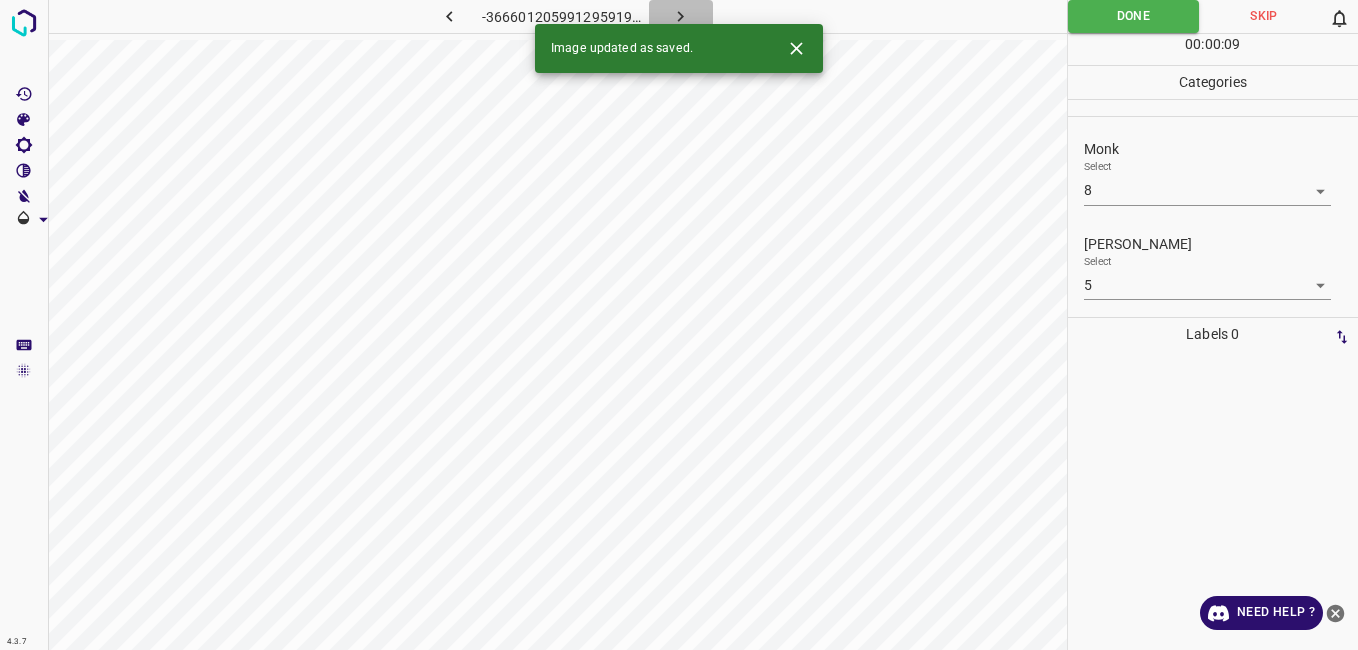 click 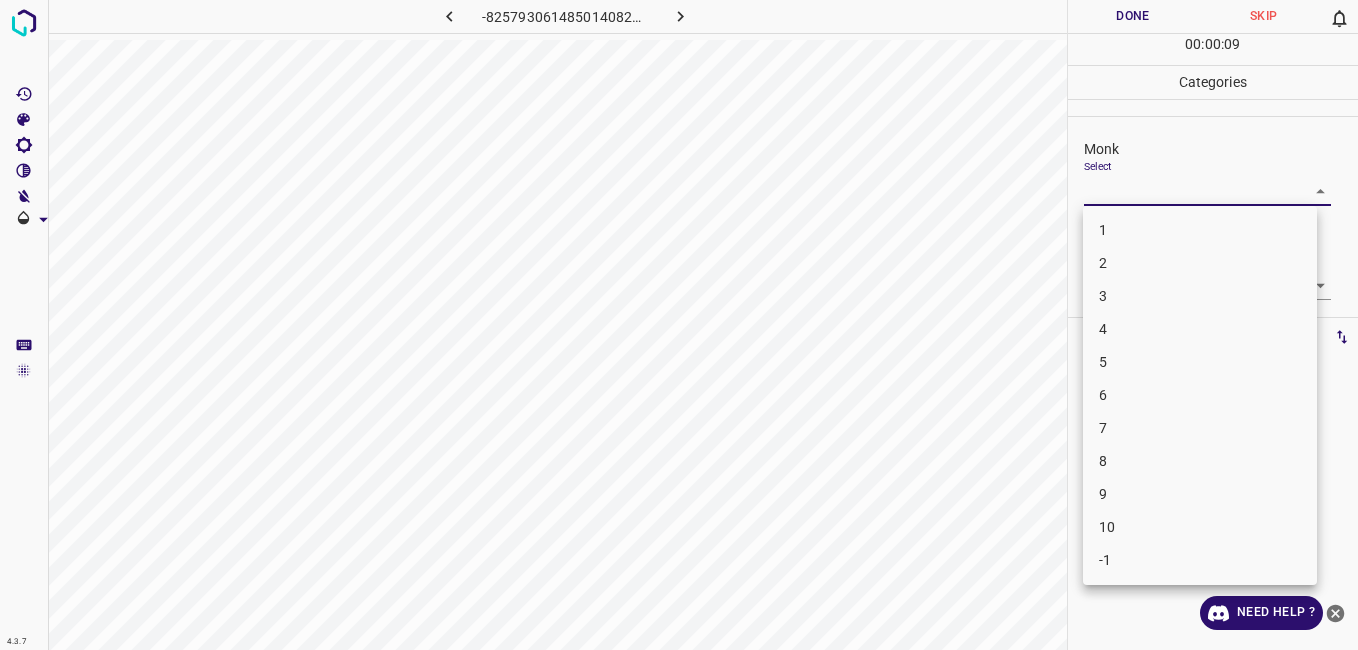 click on "4.3.7 -8257930614850140820.png Done Skip 0 00   : 00   : 09   Categories Monk   Select ​  [PERSON_NAME]   Select ​ Labels   0 Categories 1 Monk 2  [PERSON_NAME] Tools Space Change between modes (Draw & Edit) I Auto labeling R Restore zoom M Zoom in N Zoom out Delete Delete selecte label Filters Z Restore filters X Saturation filter C Brightness filter V Contrast filter B Gray scale filter General O Download Need Help ? - Text - Hide - Delete 1 2 3 4 5 6 7 8 9 10 -1" at bounding box center [679, 325] 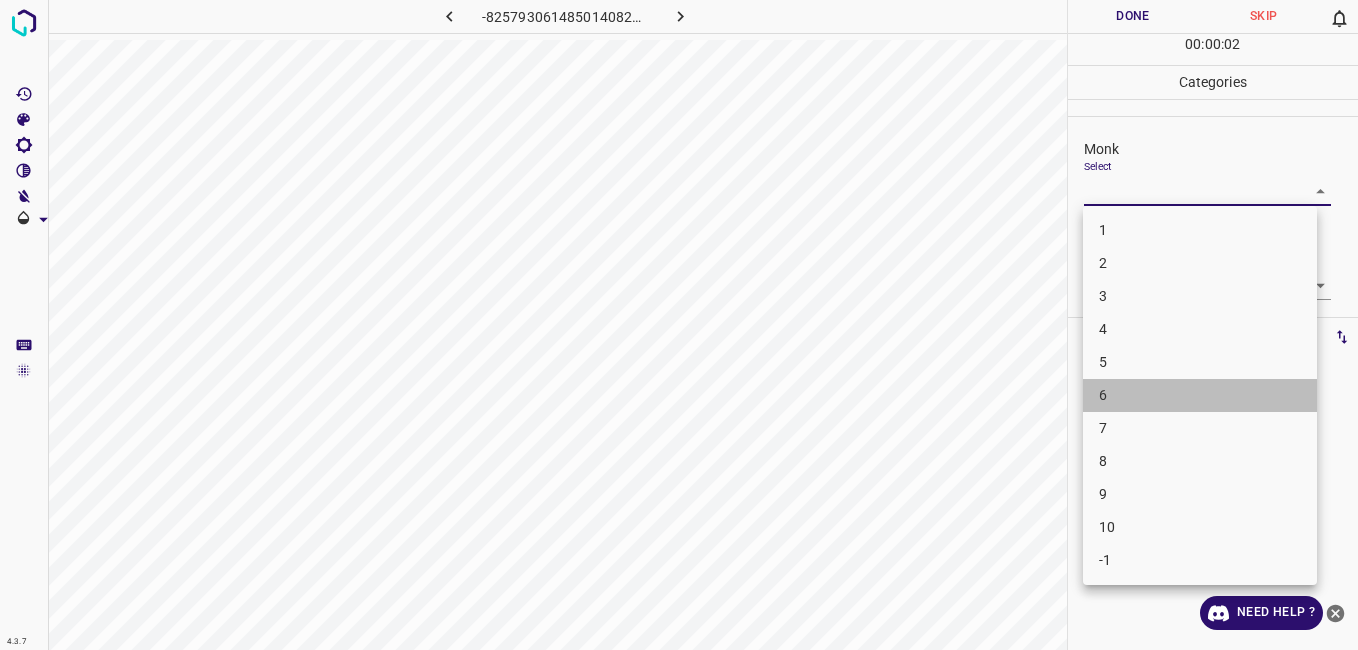 click on "6" at bounding box center (1200, 395) 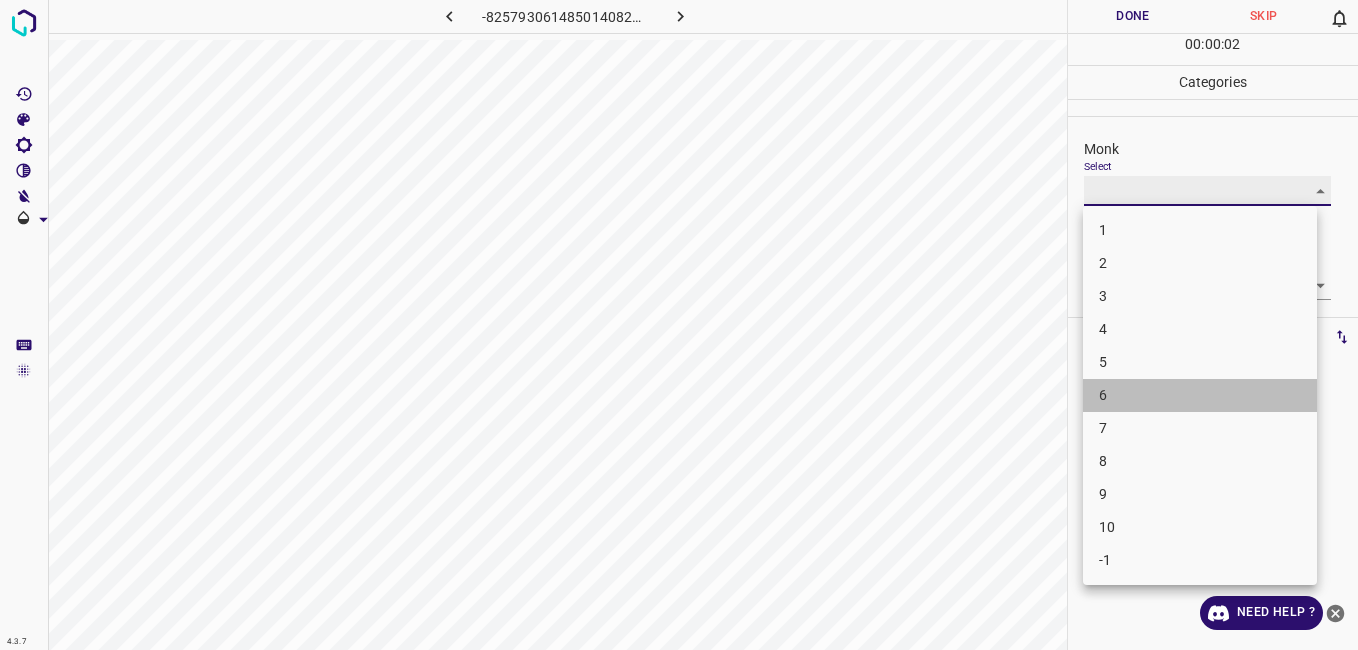type on "6" 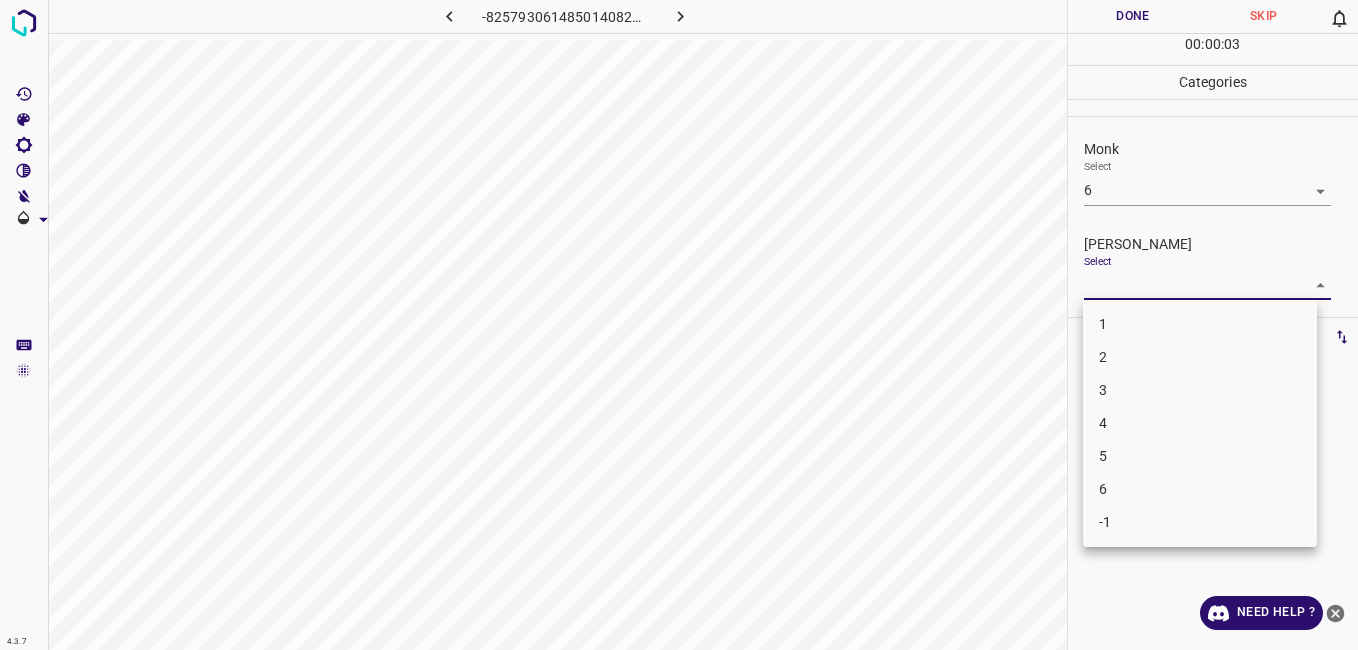 click on "4.3.7 -8257930614850140820.png Done Skip 0 00   : 00   : 03   Categories Monk   Select 6 6  [PERSON_NAME]   Select ​ Labels   0 Categories 1 Monk 2  [PERSON_NAME] Tools Space Change between modes (Draw & Edit) I Auto labeling R Restore zoom M Zoom in N Zoom out Delete Delete selecte label Filters Z Restore filters X Saturation filter C Brightness filter V Contrast filter B Gray scale filter General O Download Need Help ? - Text - Hide - Delete 1 2 3 4 5 6 -1" at bounding box center [679, 325] 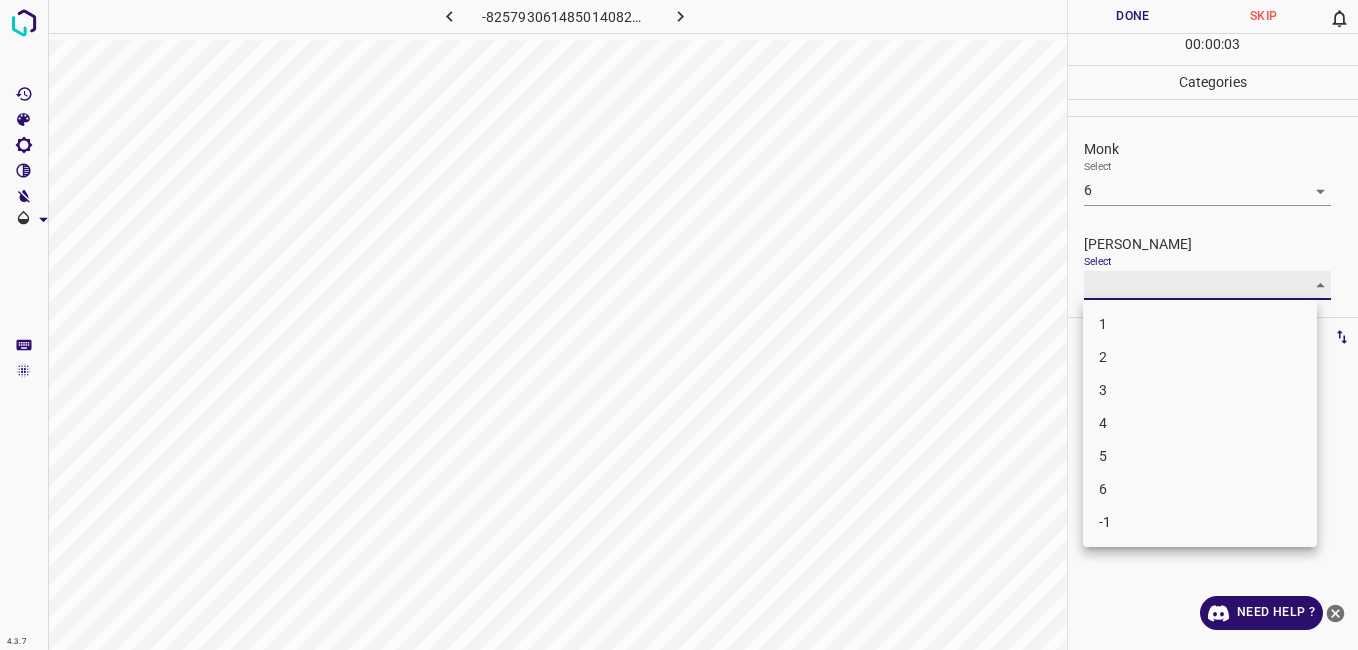 type on "5" 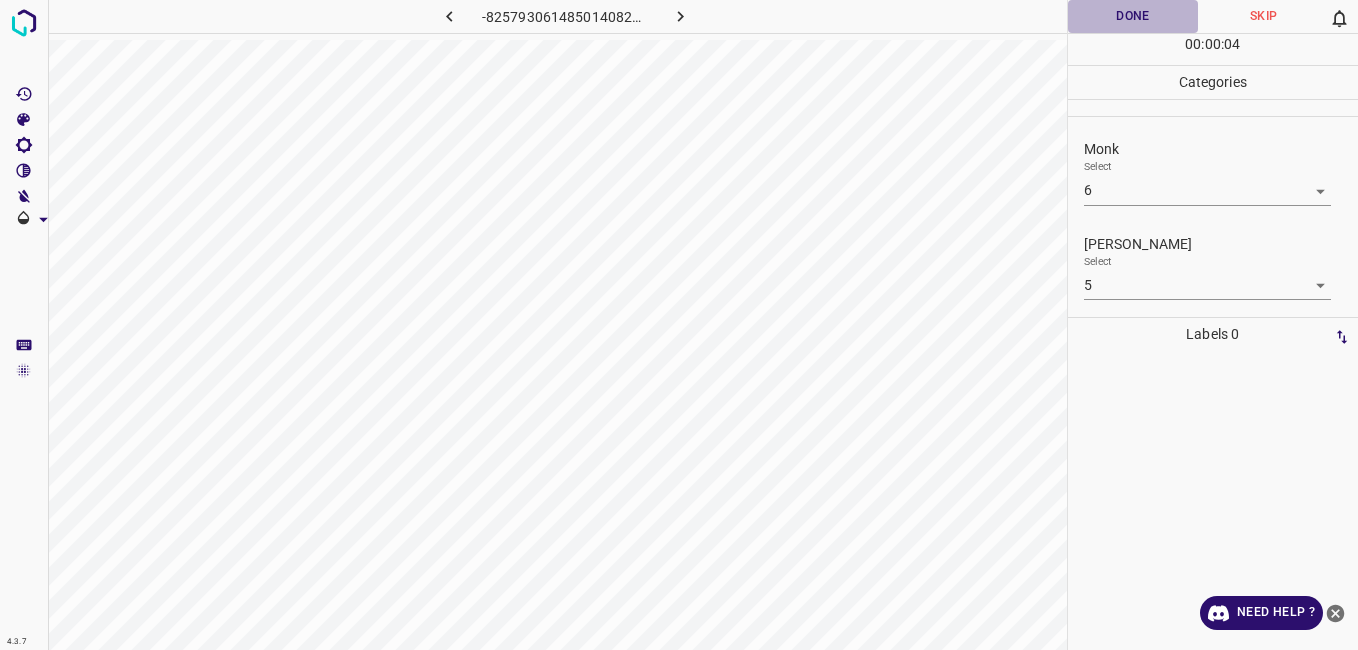 click on "Done" at bounding box center [1133, 16] 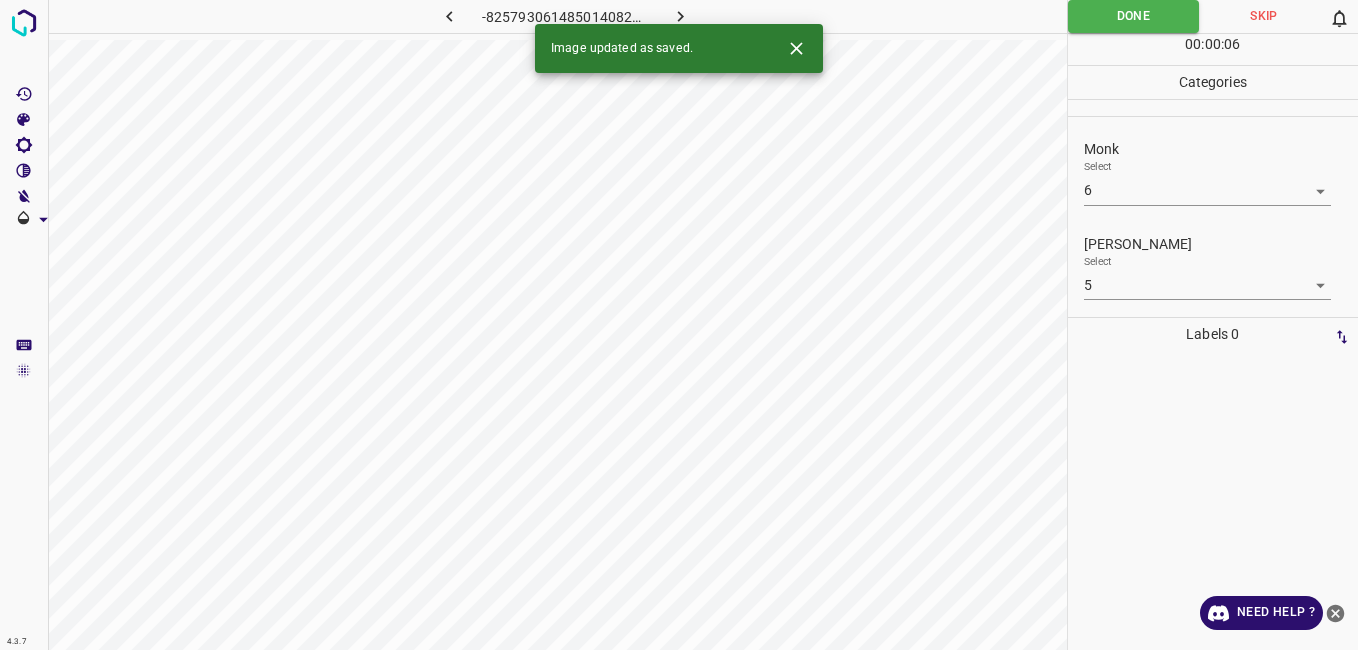 click at bounding box center (681, 16) 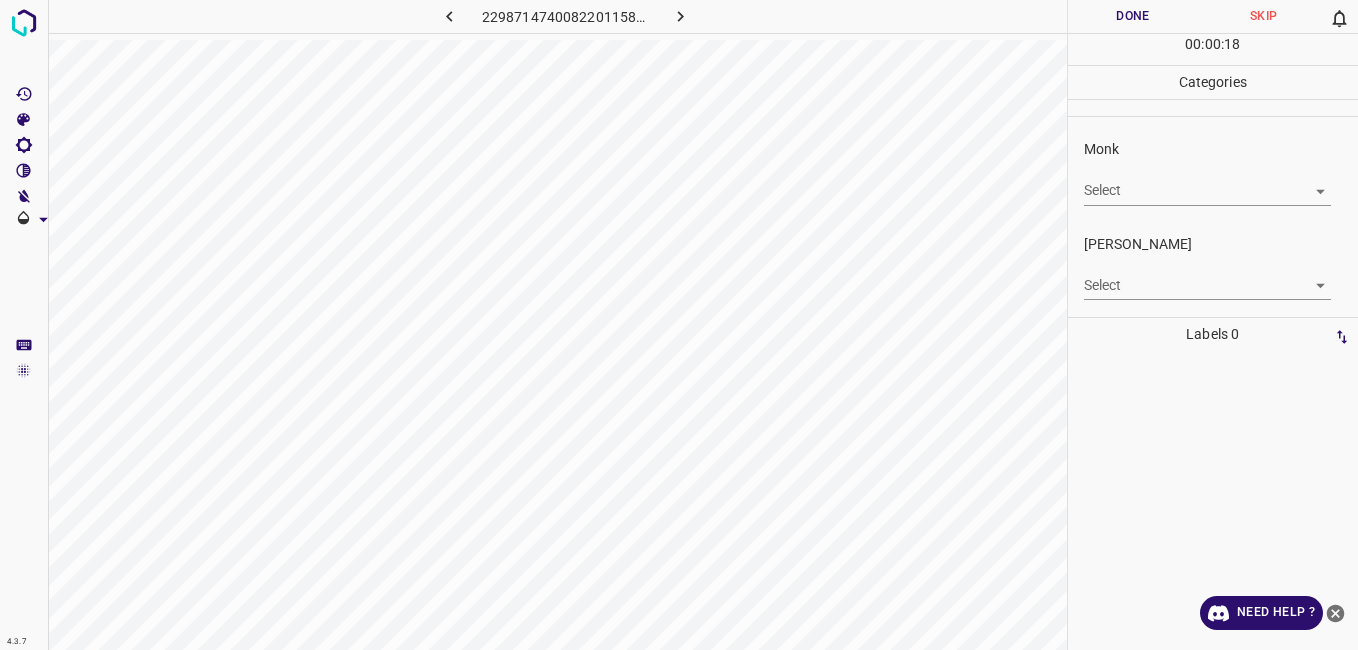 click on "4.3.7 2298714740082201158.png Done Skip 0 00   : 00   : 18   Categories Monk   Select ​  [PERSON_NAME]   Select ​ Labels   0 Categories 1 Monk 2  [PERSON_NAME] Tools Space Change between modes (Draw & Edit) I Auto labeling R Restore zoom M Zoom in N Zoom out Delete Delete selecte label Filters Z Restore filters X Saturation filter C Brightness filter V Contrast filter B Gray scale filter General O Download Need Help ? - Text - Hide - Delete" at bounding box center [679, 325] 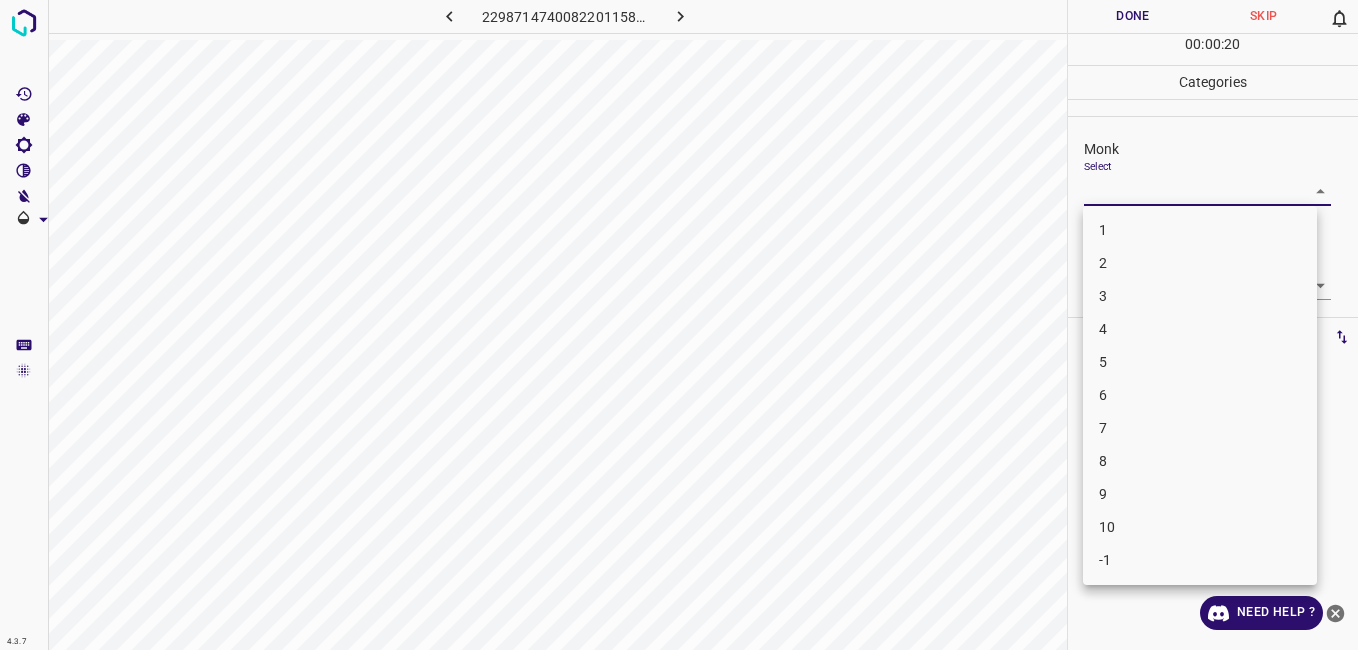 click on "2" at bounding box center (1200, 263) 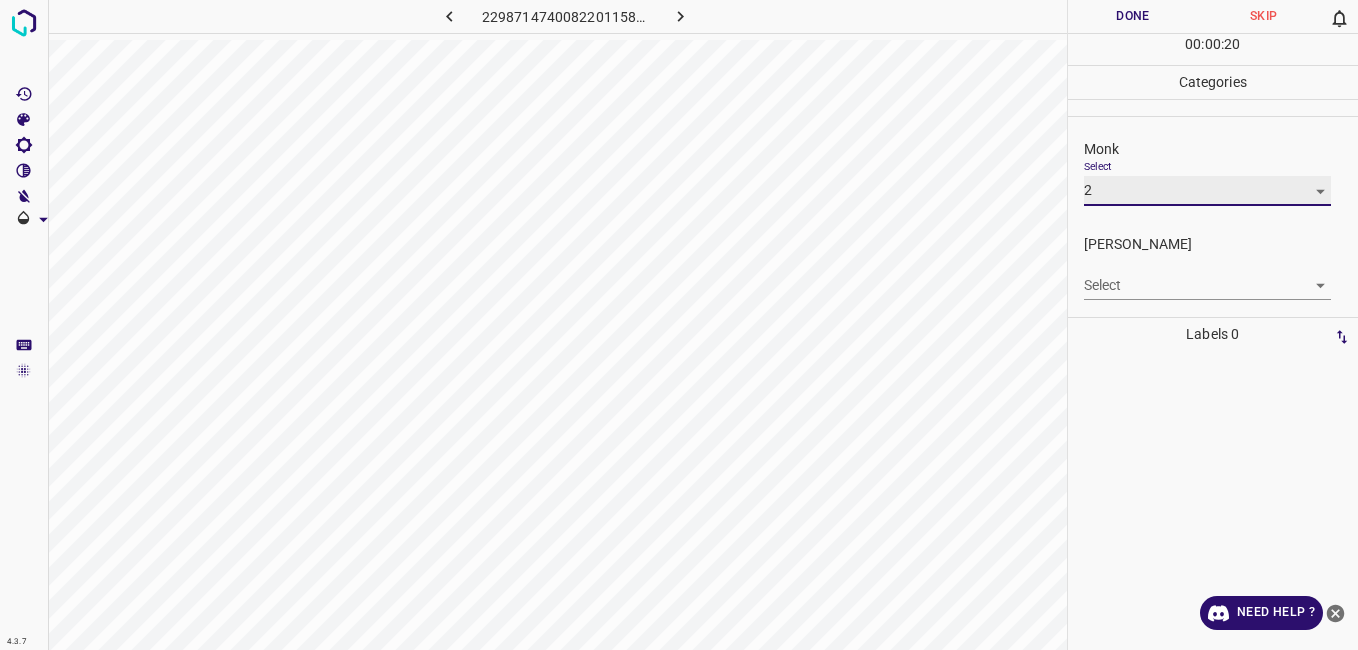 type on "2" 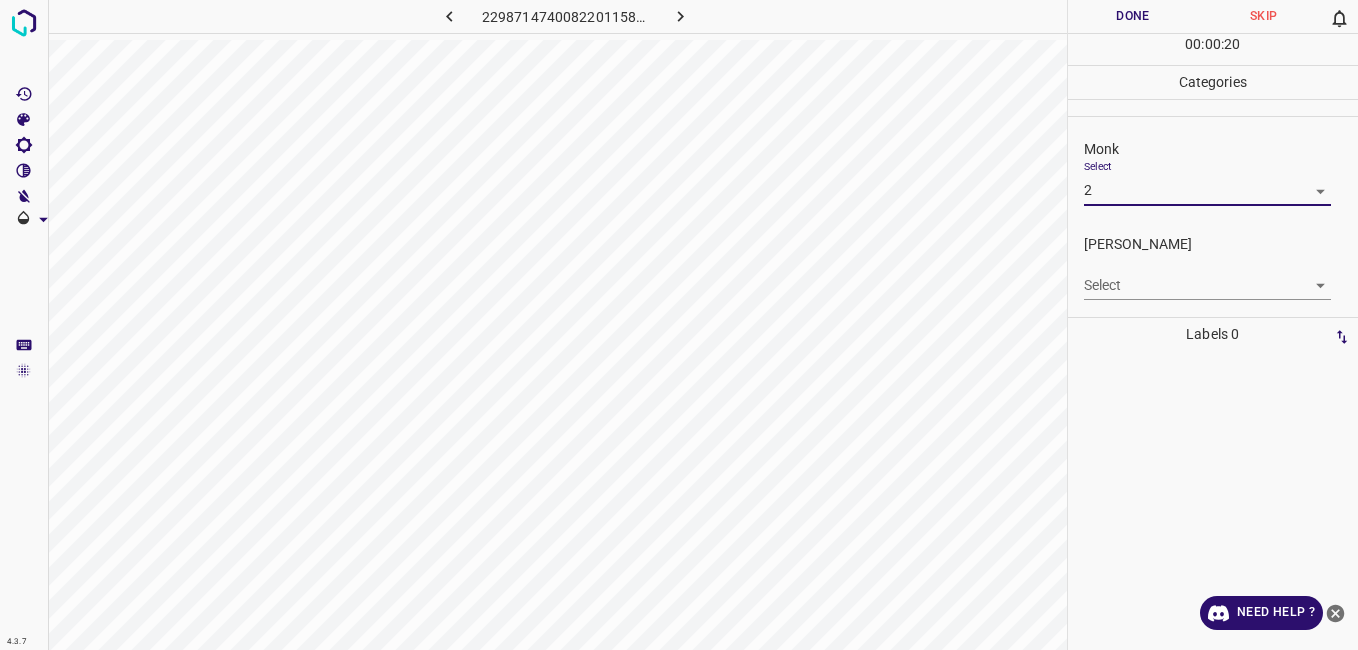 click on "4.3.7 2298714740082201158.png Done Skip 0 00   : 00   : 20   Categories Monk   Select 2 2  [PERSON_NAME]   Select ​ Labels   0 Categories 1 Monk 2  [PERSON_NAME] Tools Space Change between modes (Draw & Edit) I Auto labeling R Restore zoom M Zoom in N Zoom out Delete Delete selecte label Filters Z Restore filters X Saturation filter C Brightness filter V Contrast filter B Gray scale filter General O Download Need Help ? - Text - Hide - Delete" at bounding box center [679, 325] 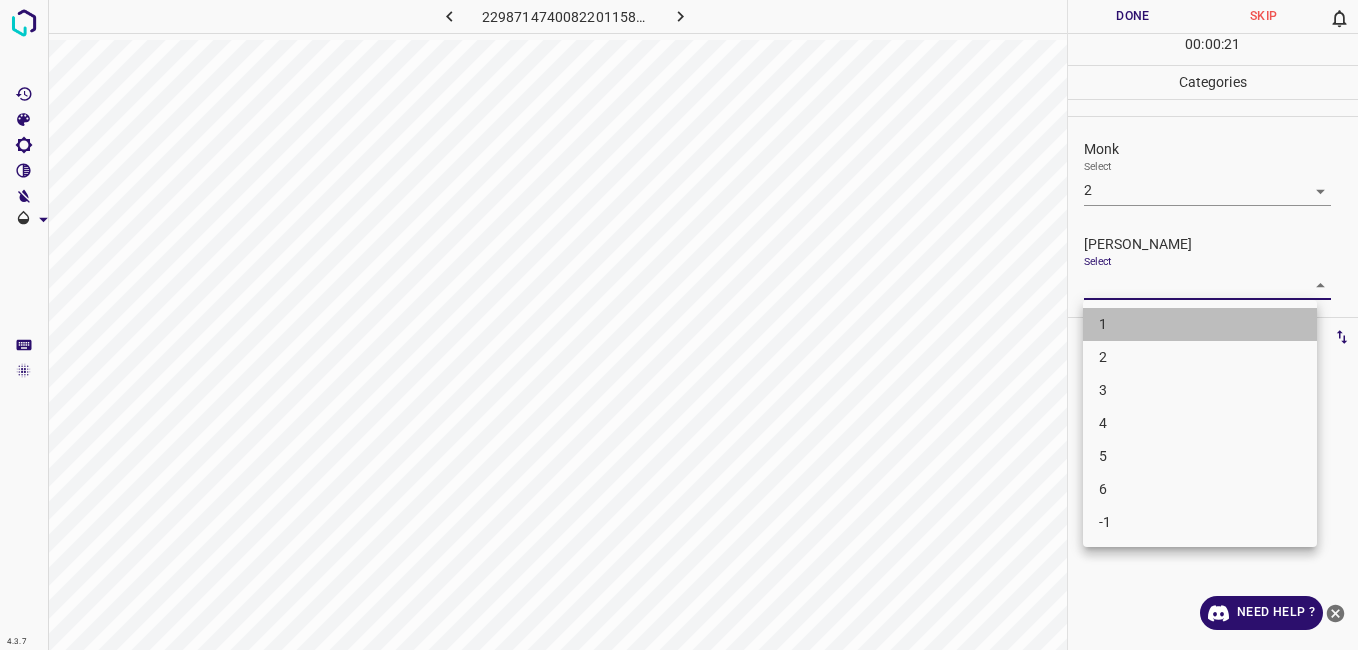 click on "1" at bounding box center [1200, 324] 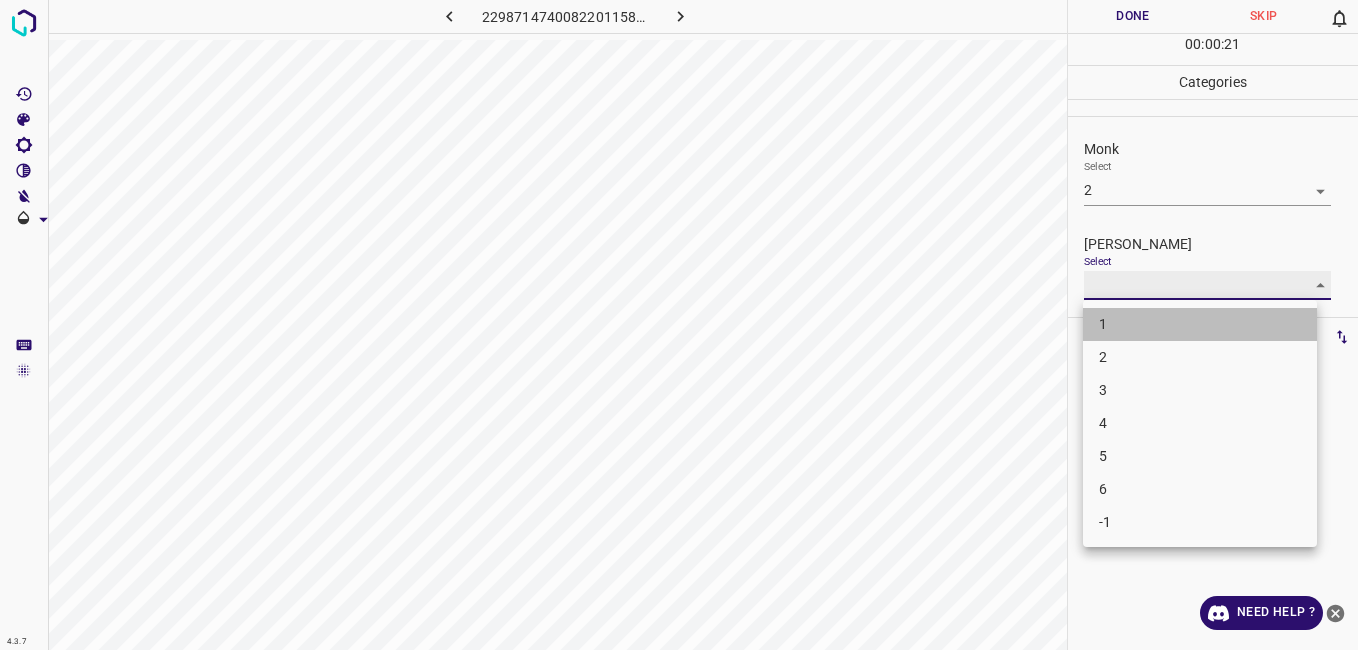 type on "1" 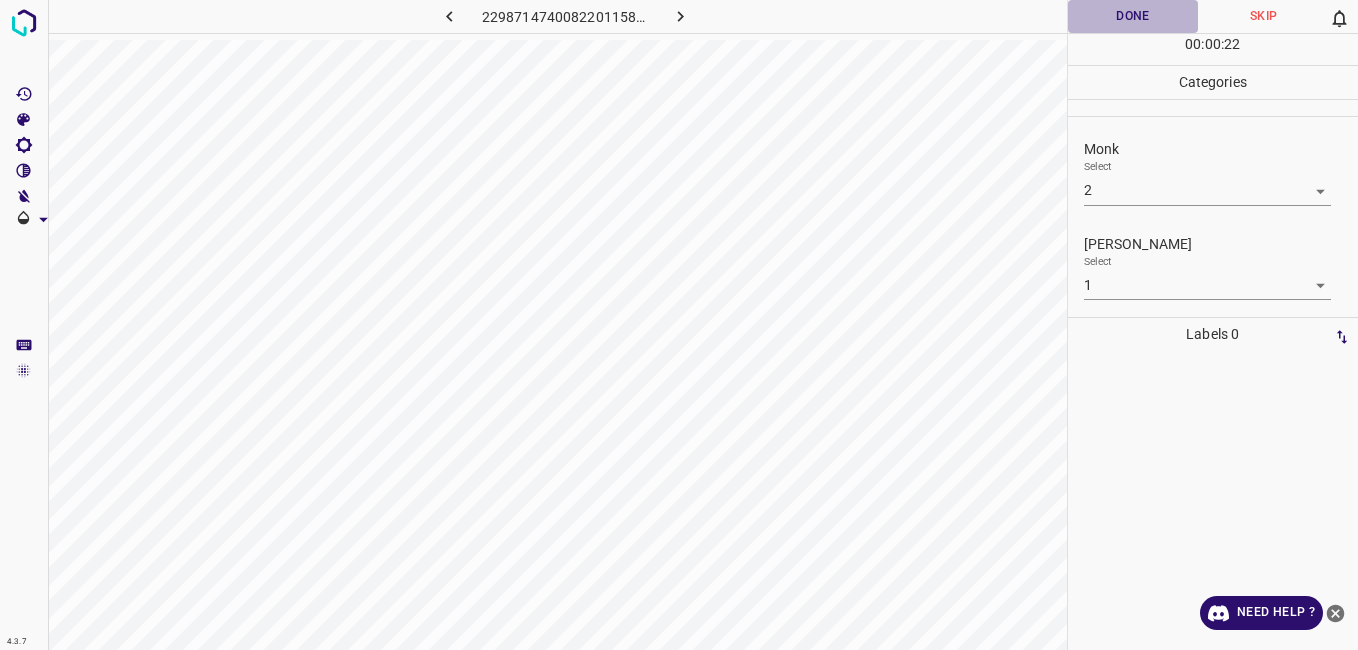 click on "Done" at bounding box center [1133, 16] 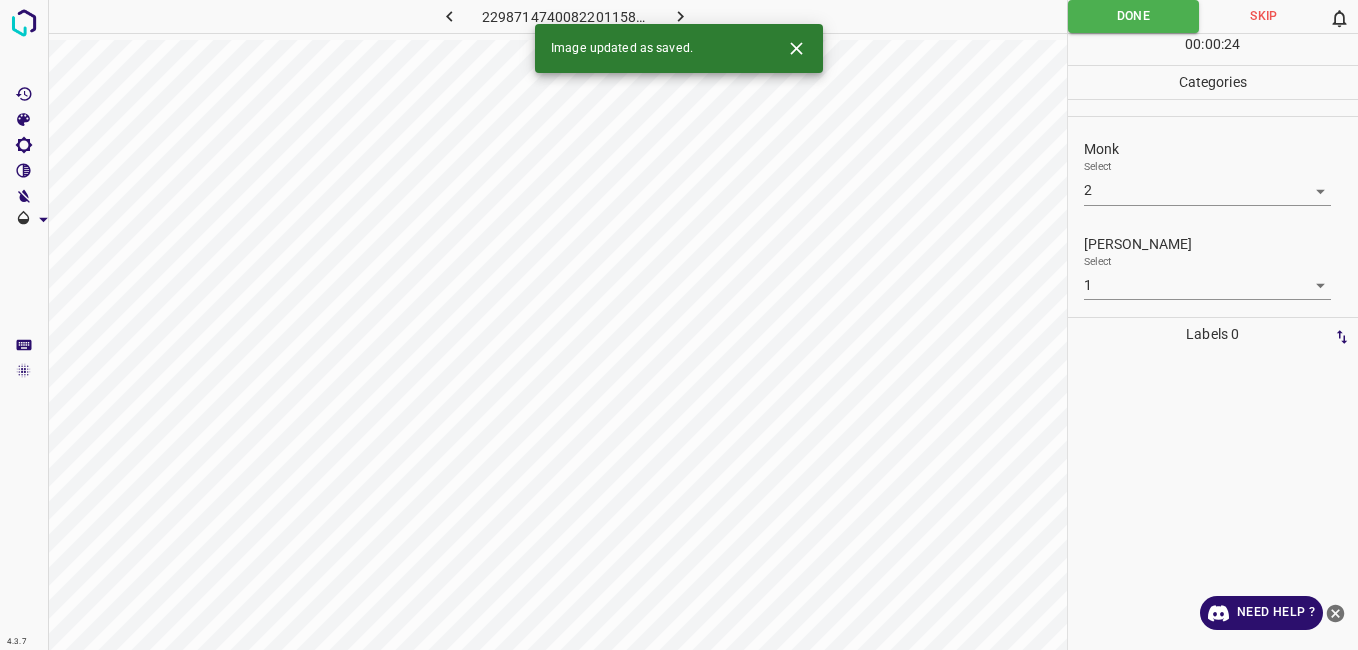 click 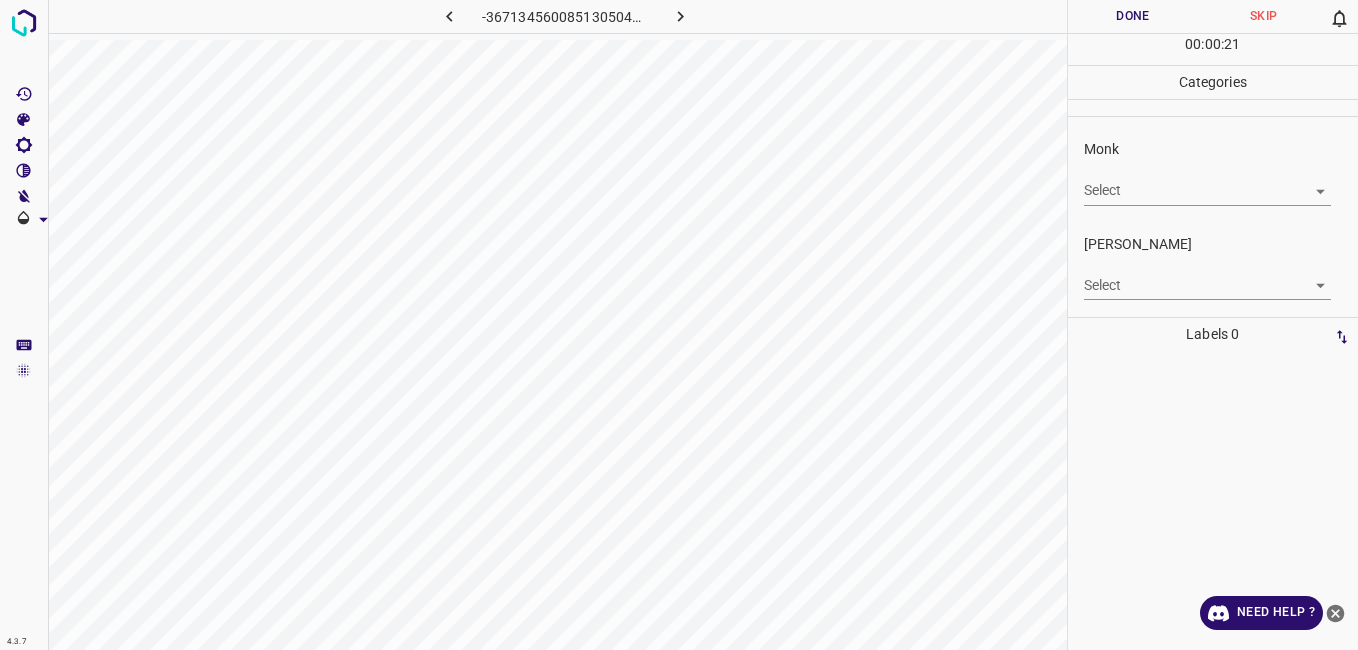 click on "4.3.7 -3671345600851305044.png Done Skip 0 00   : 00   : 21   Categories Monk   Select ​  [PERSON_NAME]   Select ​ Labels   0 Categories 1 Monk 2  [PERSON_NAME] Tools Space Change between modes (Draw & Edit) I Auto labeling R Restore zoom M Zoom in N Zoom out Delete Delete selecte label Filters Z Restore filters X Saturation filter C Brightness filter V Contrast filter B Gray scale filter General O Download Need Help ? - Text - Hide - Delete" at bounding box center (679, 325) 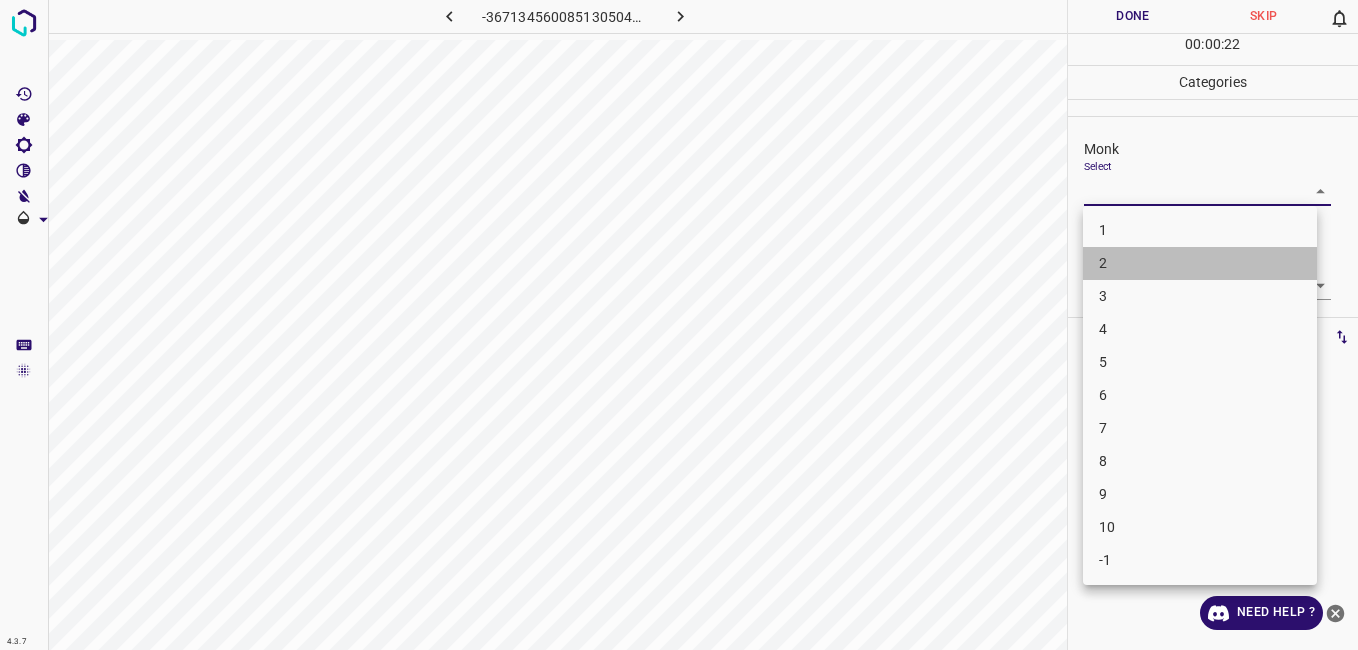 click on "2" at bounding box center [1200, 263] 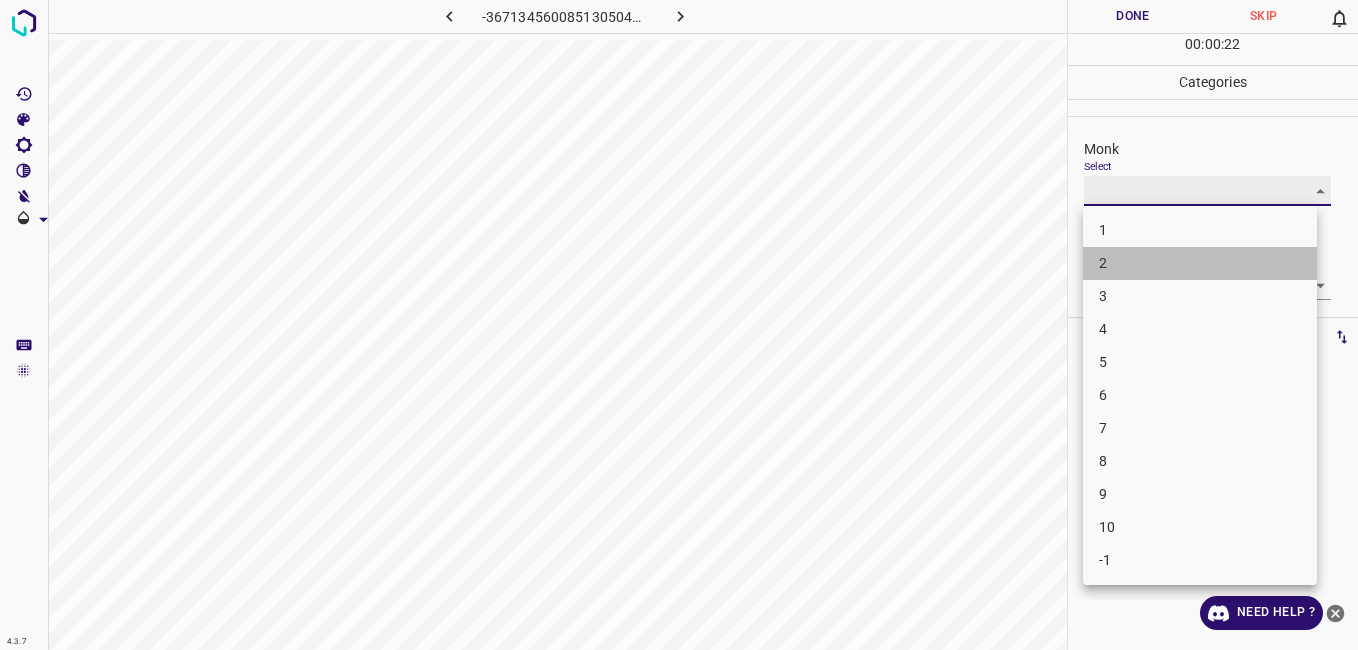 type on "2" 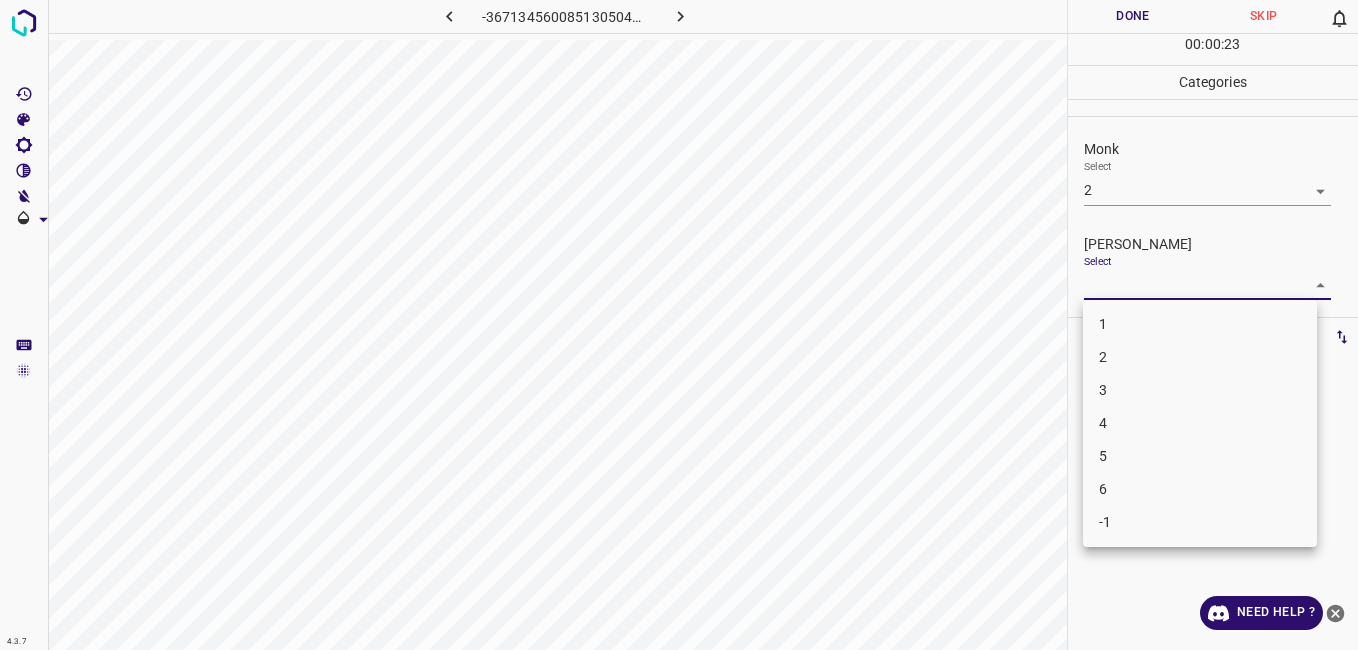 click on "4.3.7 -3671345600851305044.png Done Skip 0 00   : 00   : 23   Categories Monk   Select 2 2  [PERSON_NAME]   Select ​ Labels   0 Categories 1 Monk 2  [PERSON_NAME] Tools Space Change between modes (Draw & Edit) I Auto labeling R Restore zoom M Zoom in N Zoom out Delete Delete selecte label Filters Z Restore filters X Saturation filter C Brightness filter V Contrast filter B Gray scale filter General O Download Need Help ? - Text - Hide - Delete 1 2 3 4 5 6 -1" at bounding box center (679, 325) 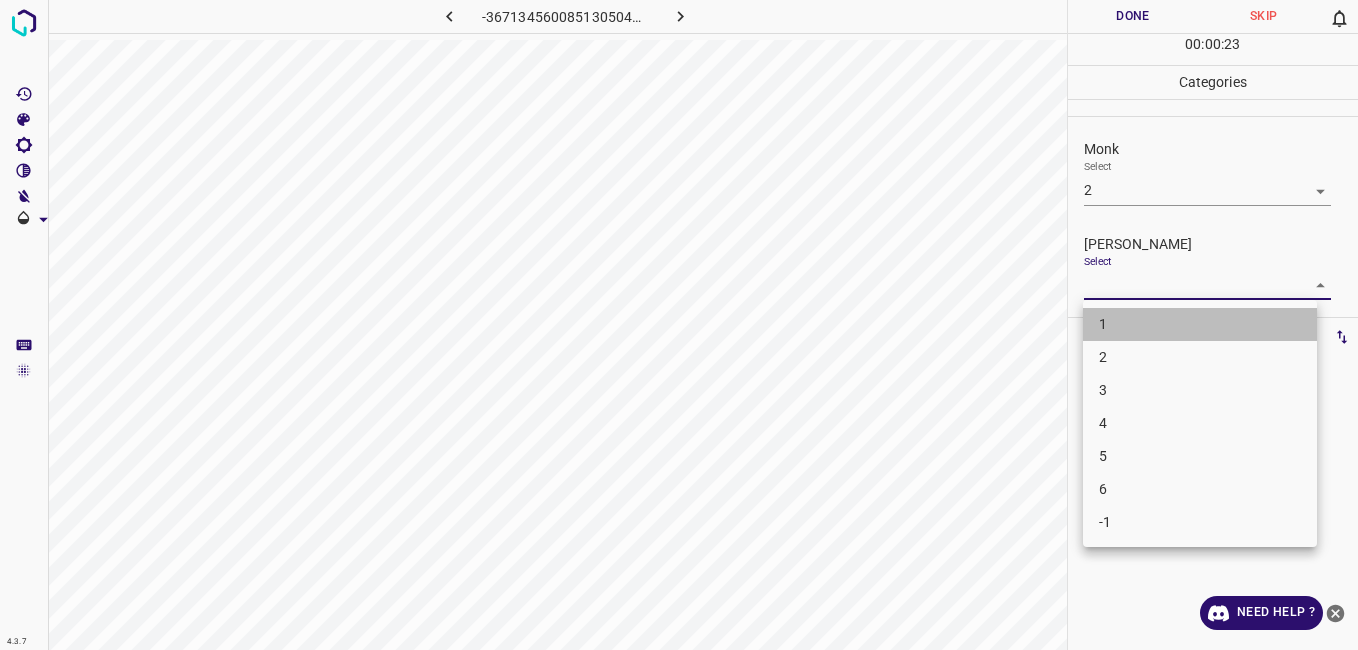 click on "1" at bounding box center (1200, 324) 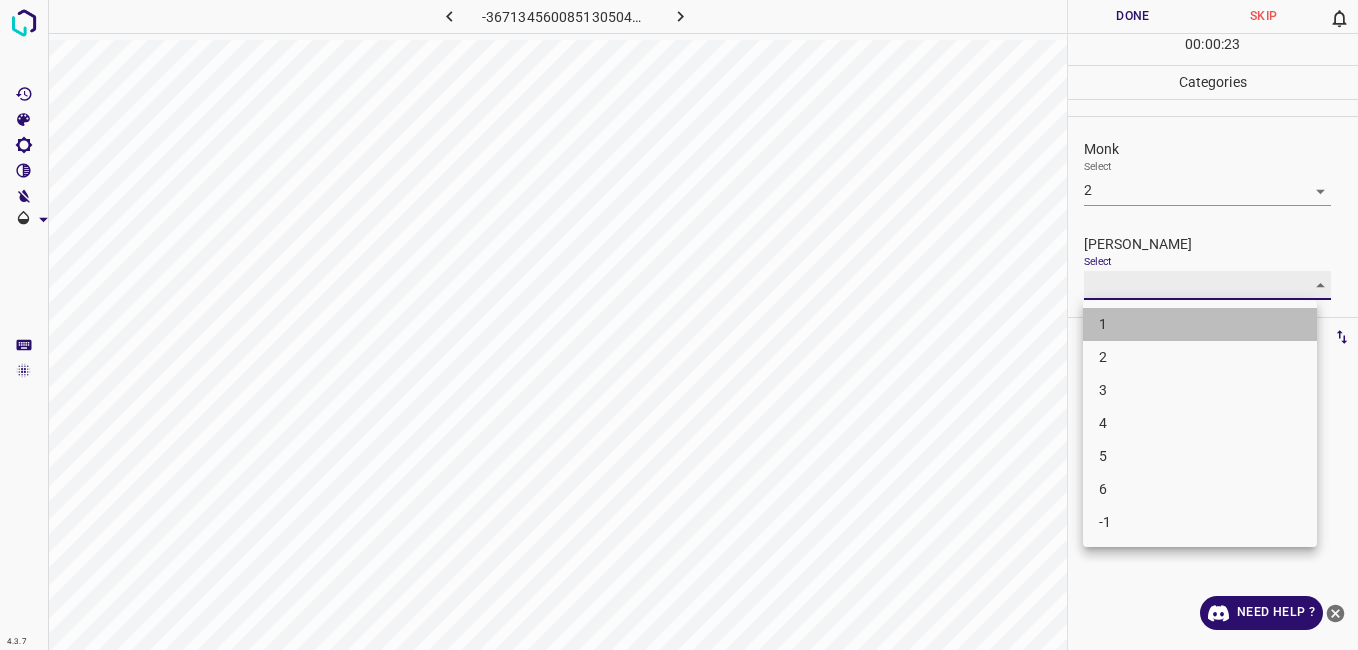 type on "1" 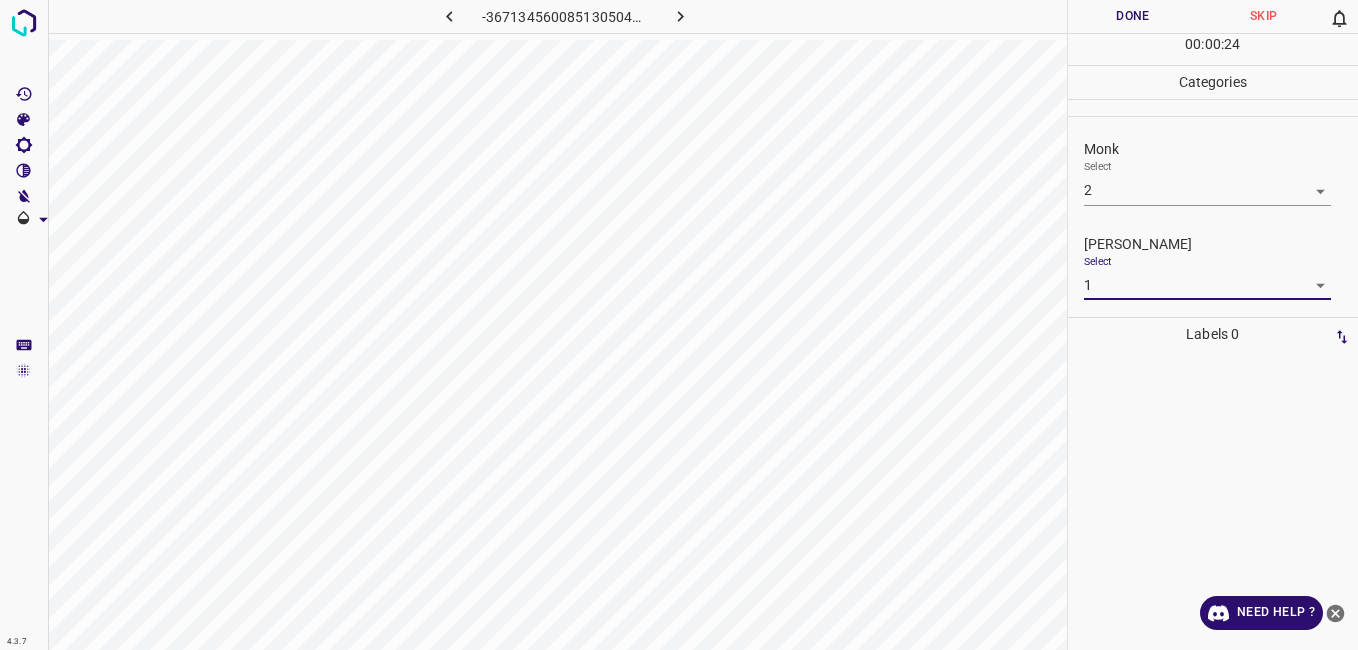 click on "Done" at bounding box center (1133, 16) 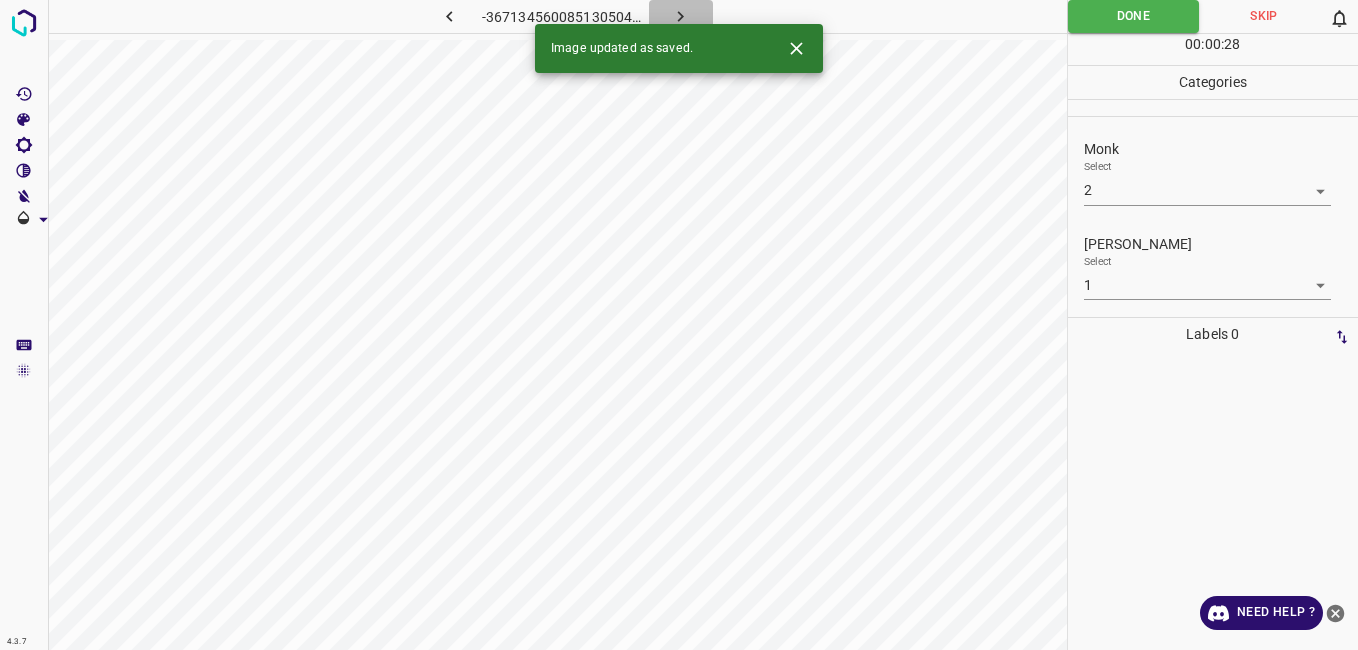 click at bounding box center (681, 16) 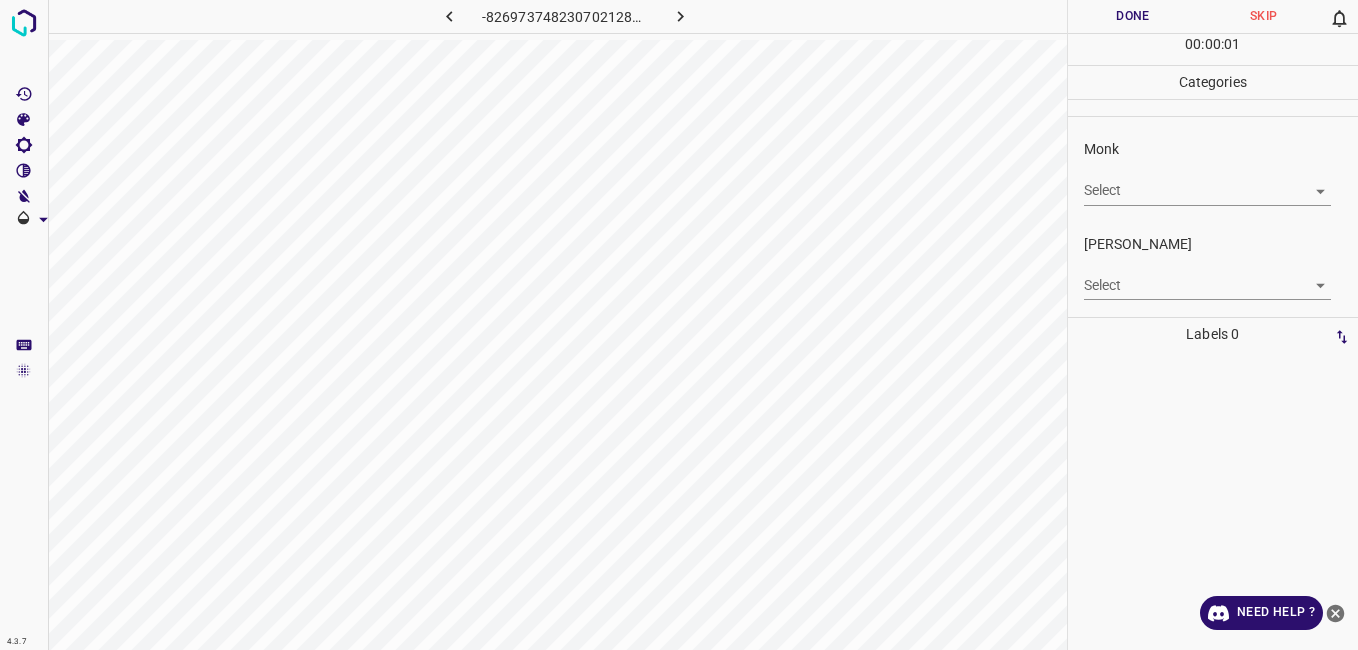 click on "Monk   Select ​" at bounding box center [1213, 172] 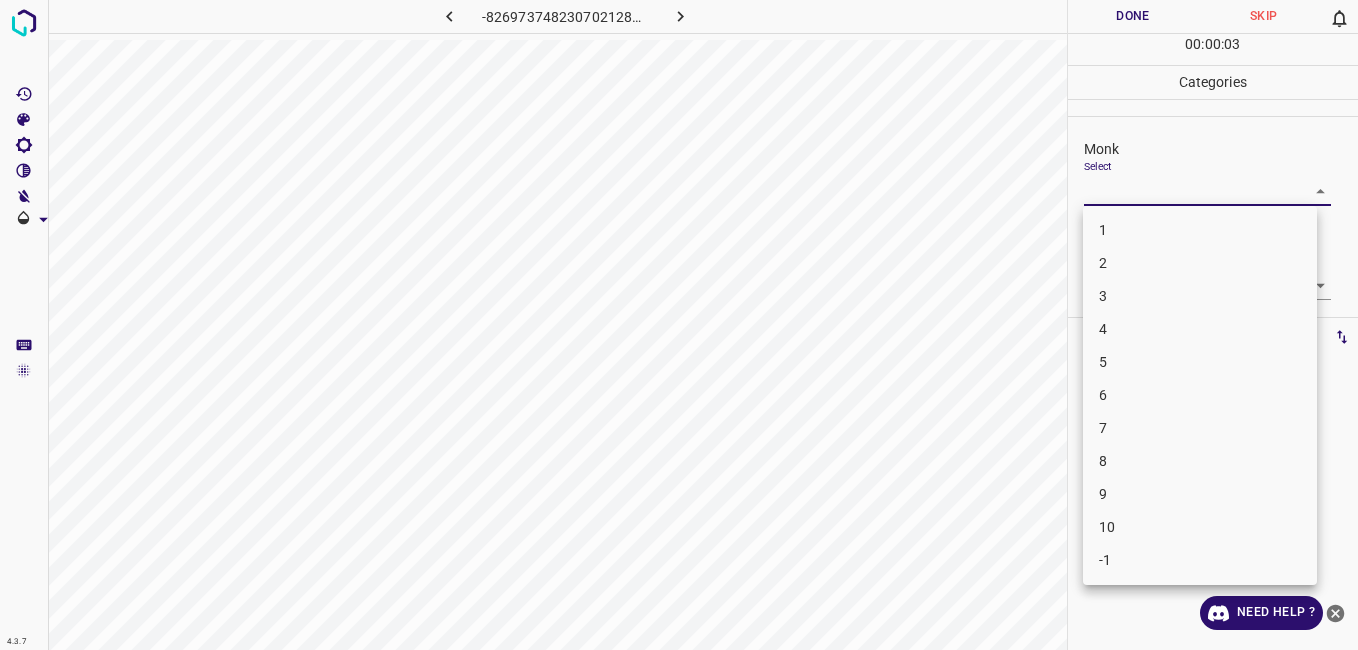 click on "2" at bounding box center [1200, 263] 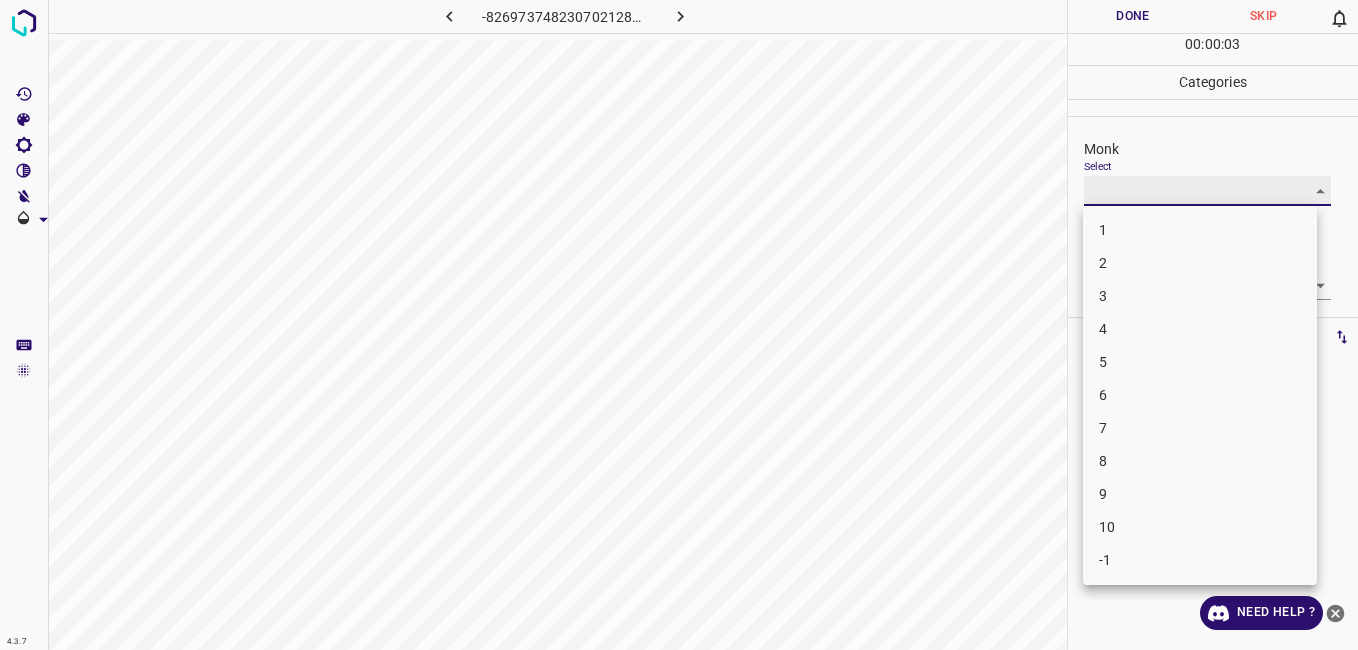 type on "2" 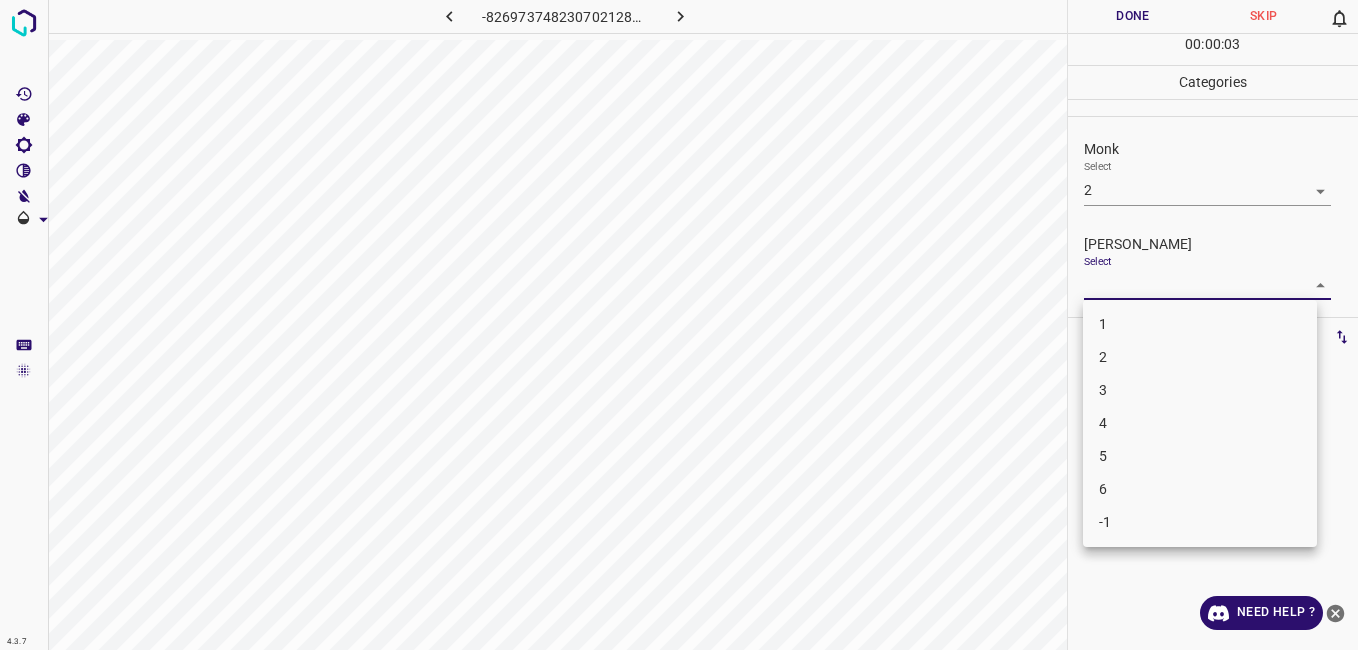 click on "4.3.7 -8269737482307021281.png Done Skip 0 00   : 00   : 03   Categories Monk   Select 2 2  [PERSON_NAME]   Select ​ Labels   0 Categories 1 Monk 2  [PERSON_NAME] Tools Space Change between modes (Draw & Edit) I Auto labeling R Restore zoom M Zoom in N Zoom out Delete Delete selecte label Filters Z Restore filters X Saturation filter C Brightness filter V Contrast filter B Gray scale filter General O Download Need Help ? - Text - Hide - Delete 1 2 3 4 5 6 -1" at bounding box center (679, 325) 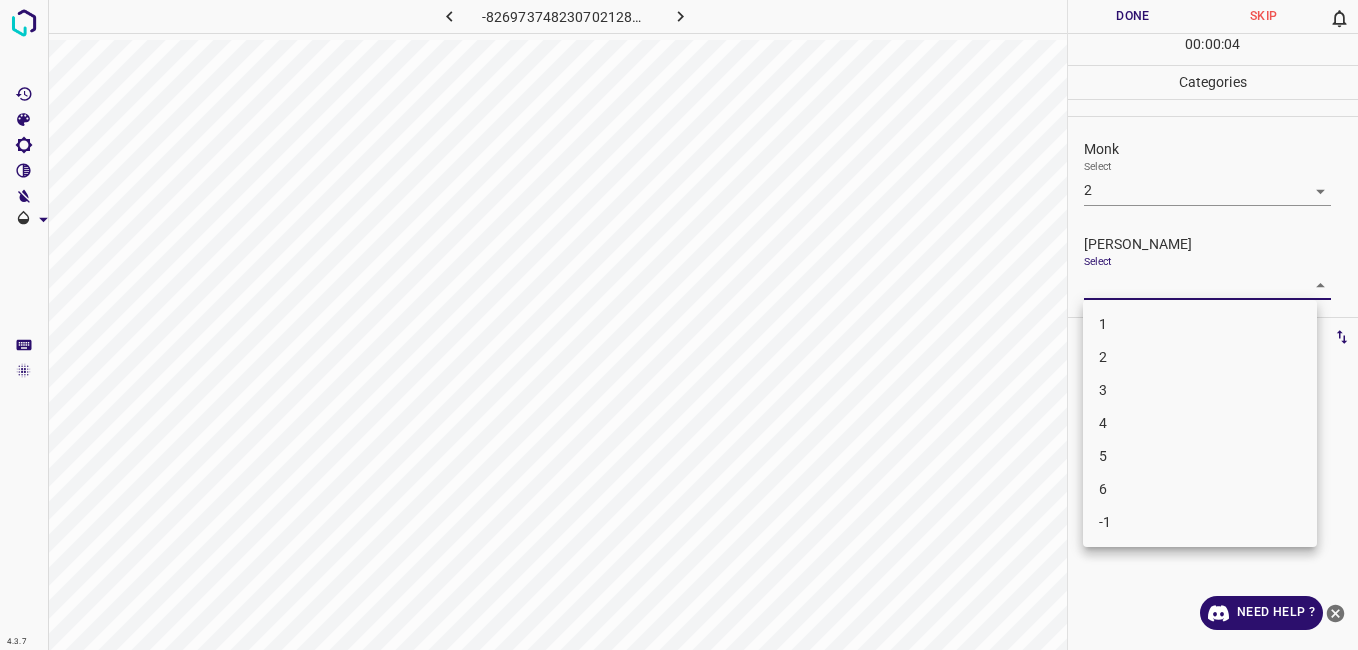 click on "1" at bounding box center [1200, 324] 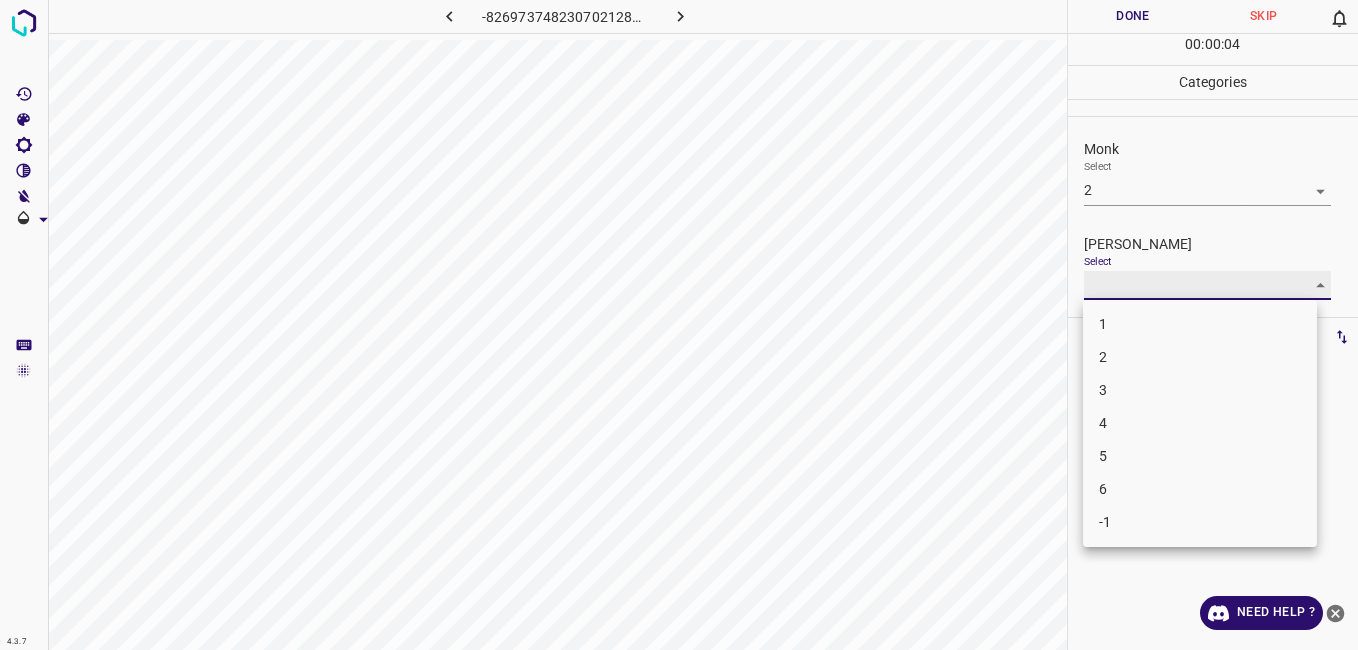 type on "1" 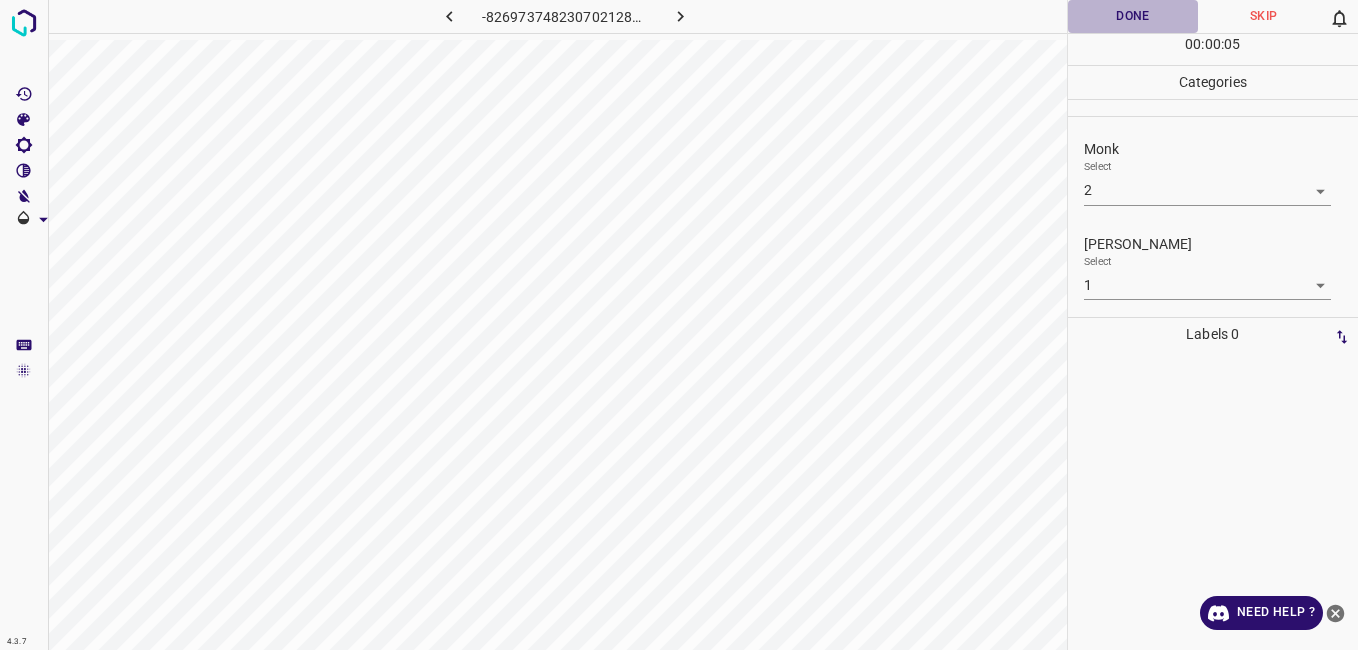 click on "Done" at bounding box center [1133, 16] 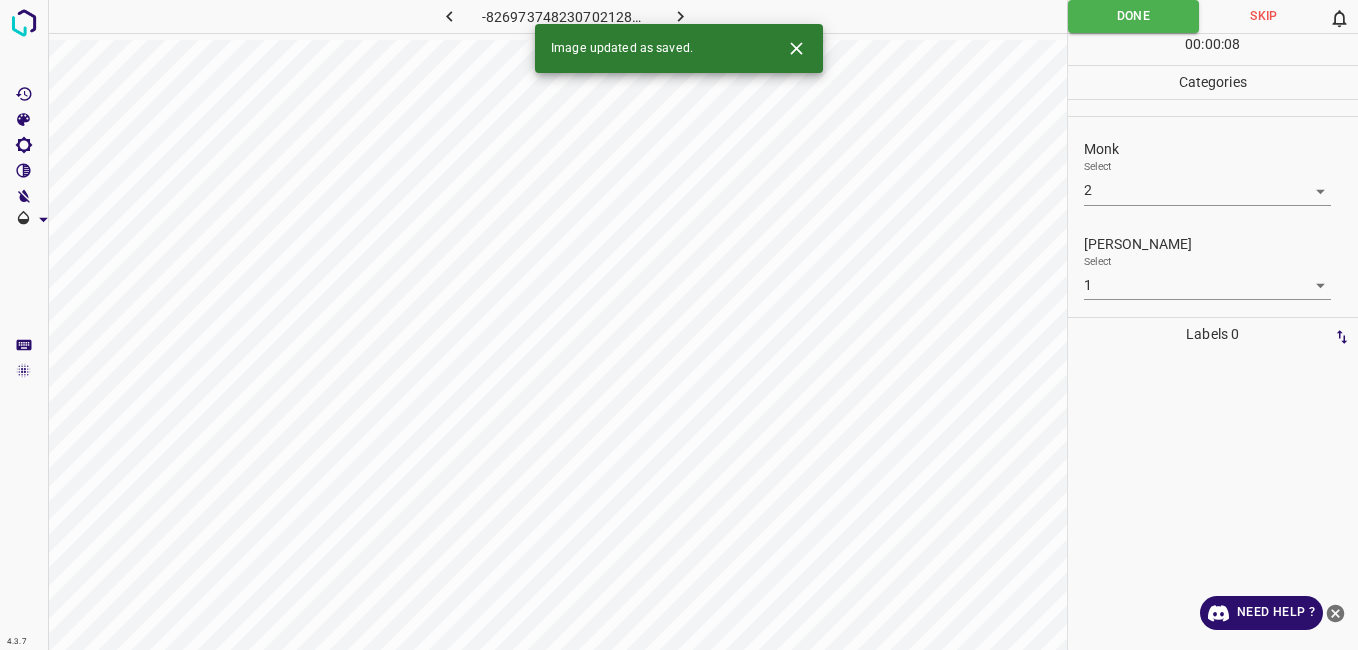 click 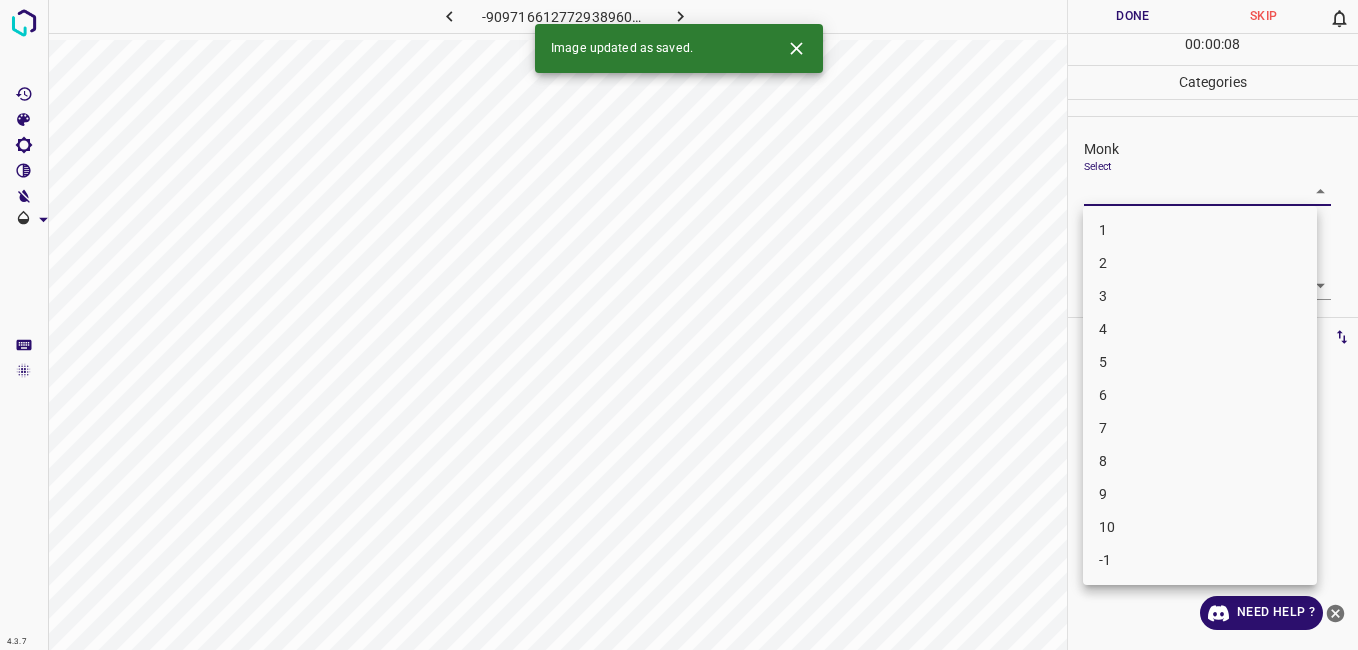 click on "4.3.7 -9097166127729389609.png Done Skip 0 00   : 00   : 08   Categories Monk   Select ​  [PERSON_NAME]   Select ​ Labels   0 Categories 1 Monk 2  [PERSON_NAME] Tools Space Change between modes (Draw & Edit) I Auto labeling R Restore zoom M Zoom in N Zoom out Delete Delete selecte label Filters Z Restore filters X Saturation filter C Brightness filter V Contrast filter B Gray scale filter General O Download Image updated as saved. Need Help ? - Text - Hide - Delete 1 2 3 4 5 6 7 8 9 10 -1" at bounding box center (679, 325) 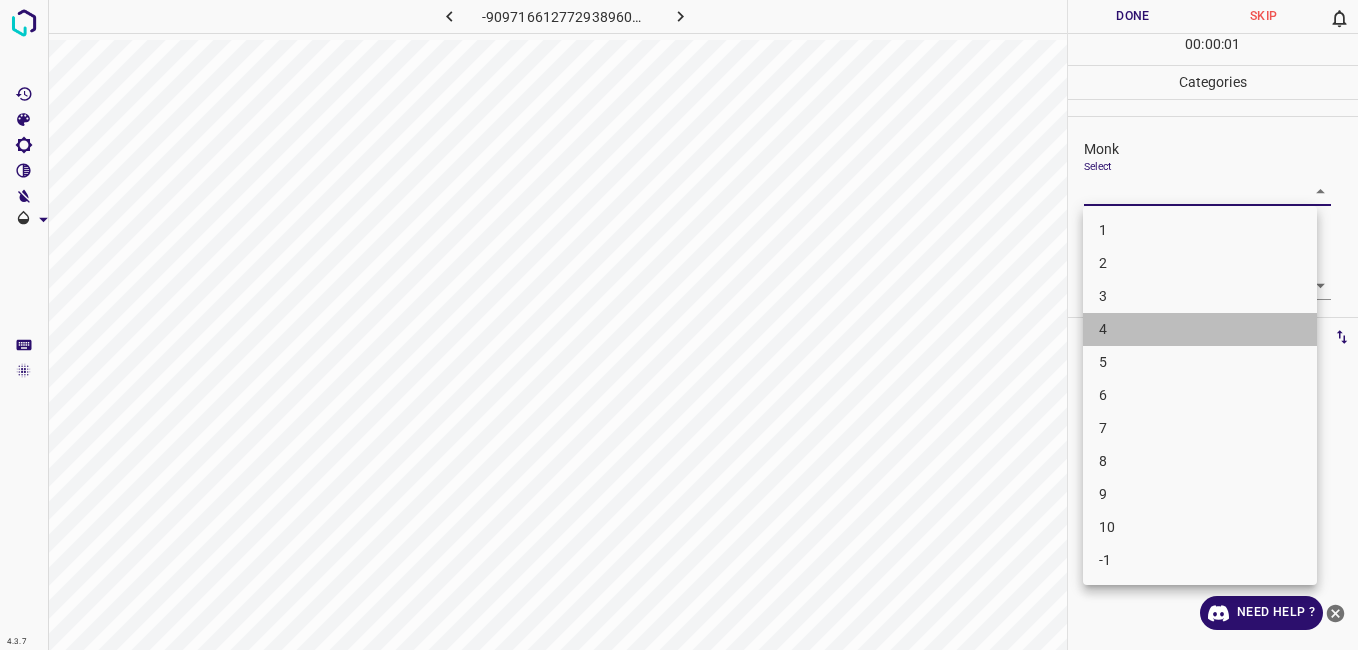click on "4" at bounding box center (1200, 329) 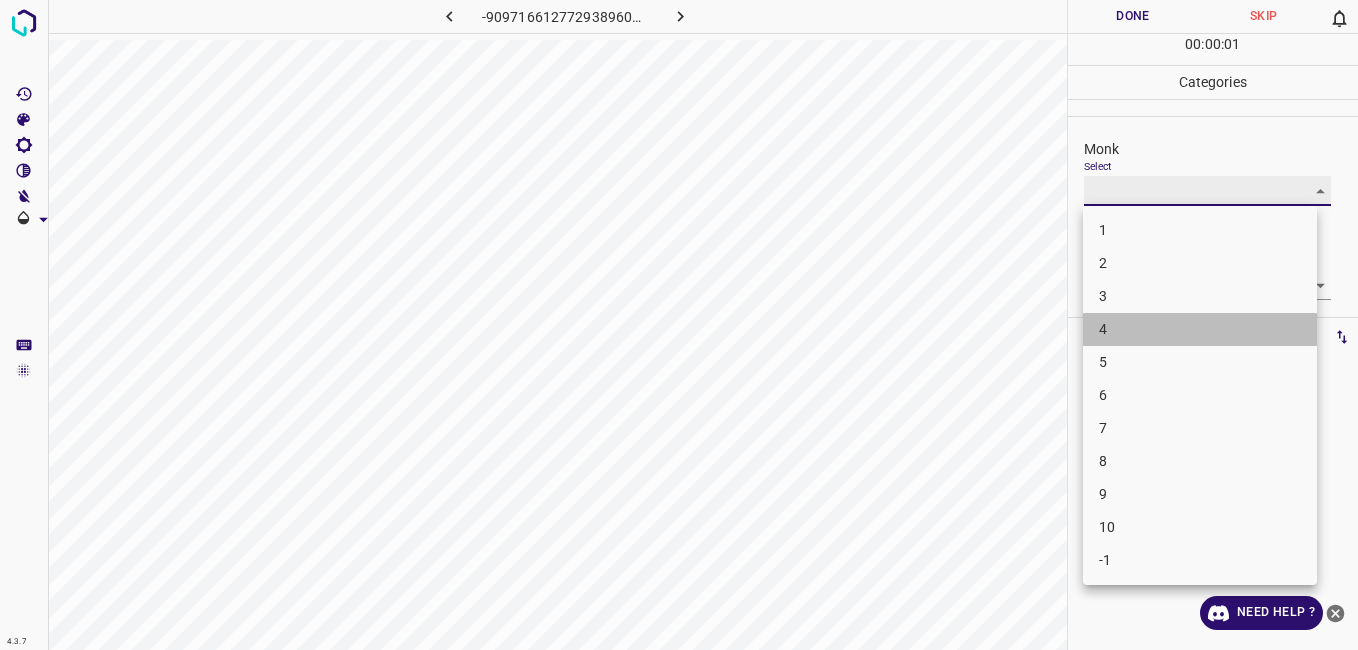 type on "4" 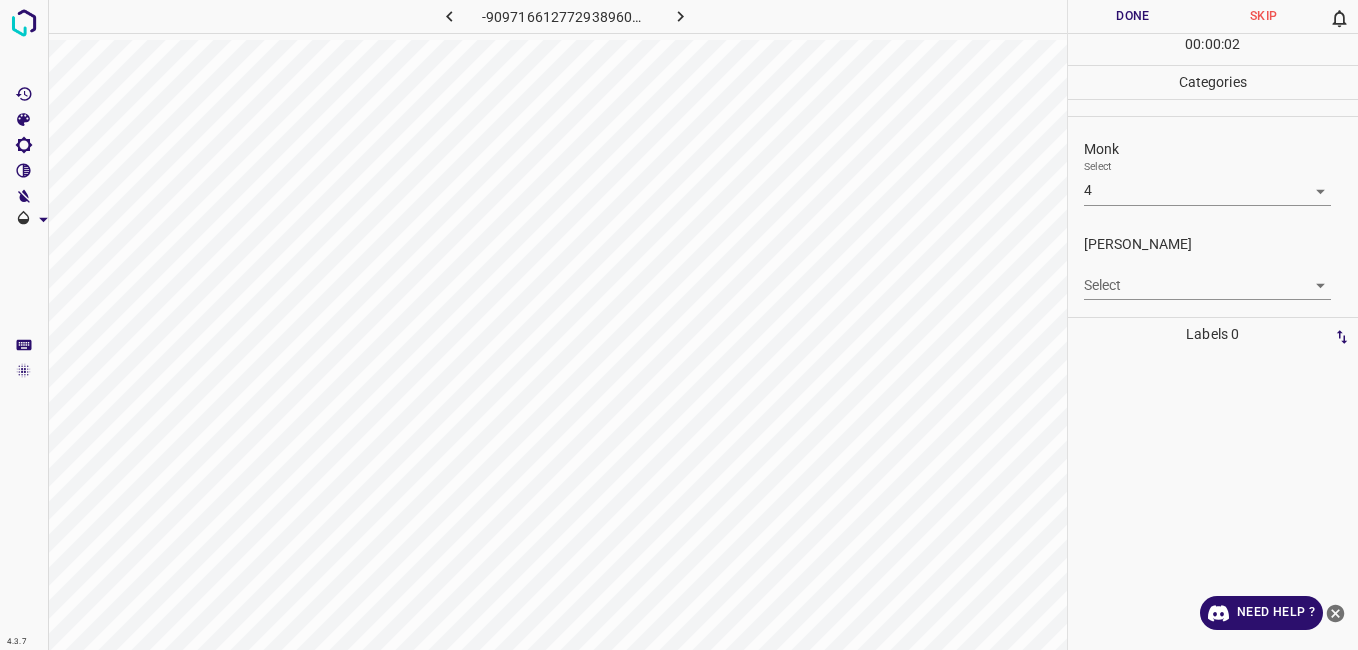click on "[PERSON_NAME]   Select ​" at bounding box center (1213, 267) 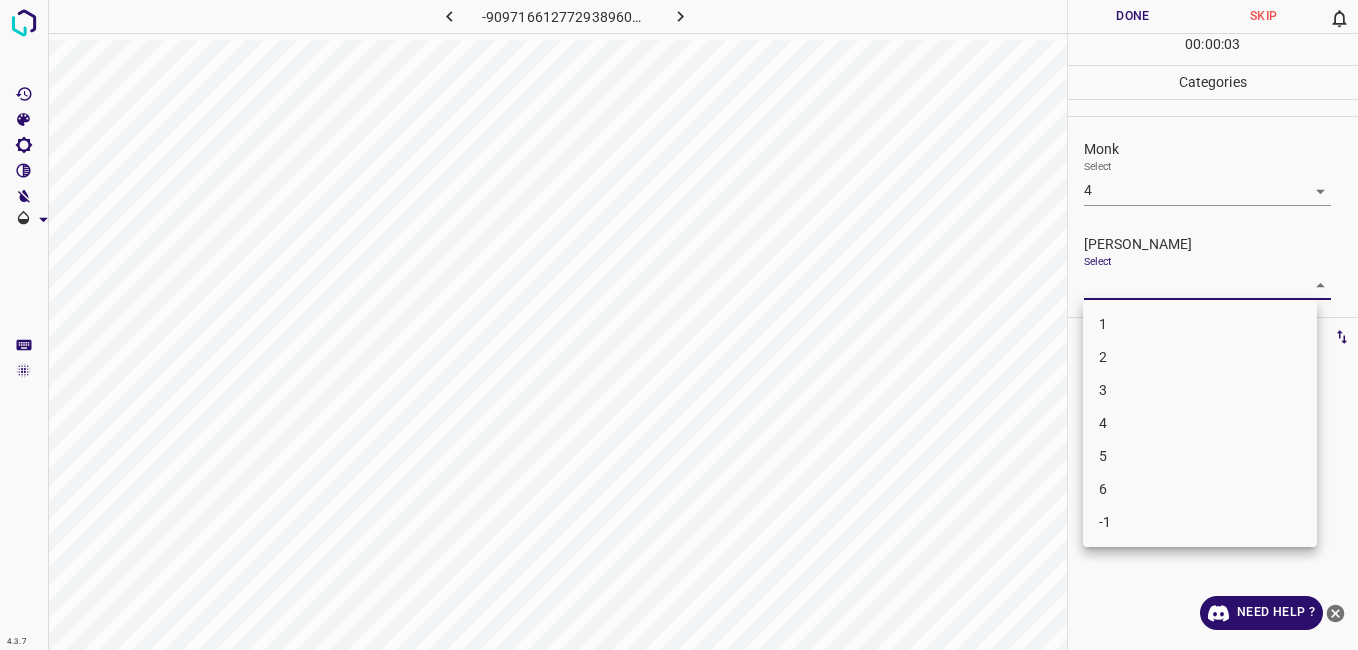 click on "3" at bounding box center [1200, 390] 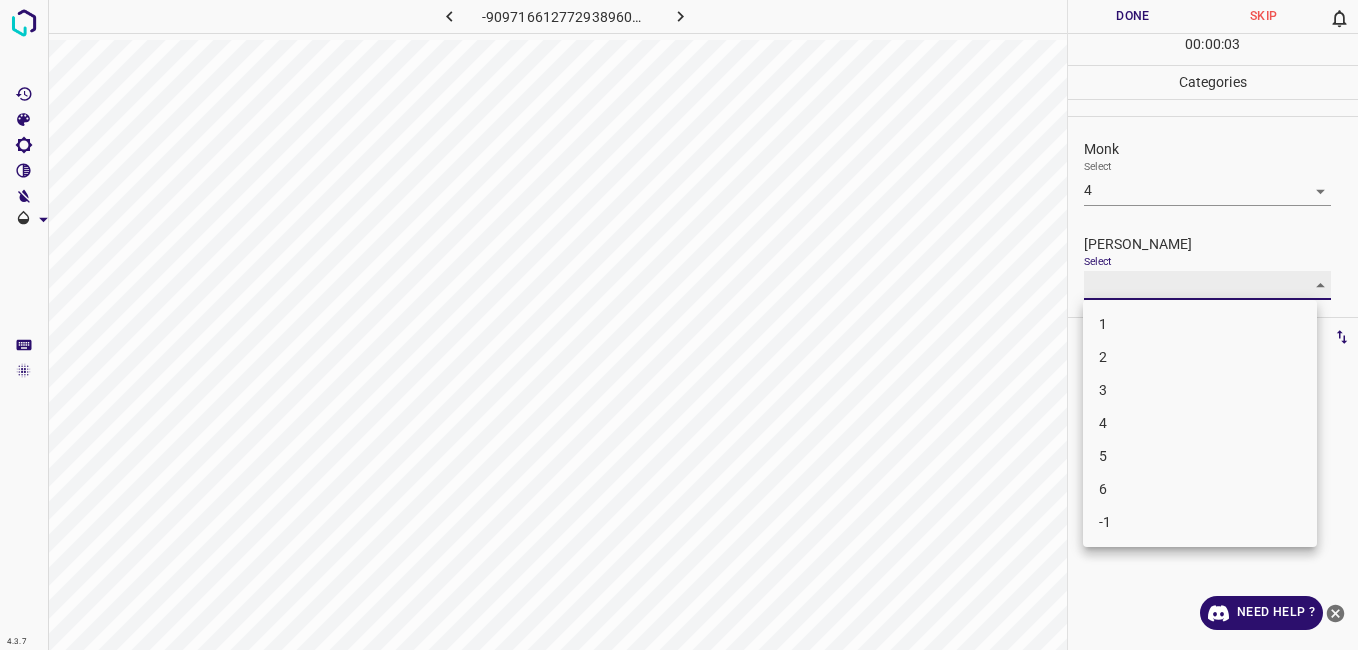 type on "3" 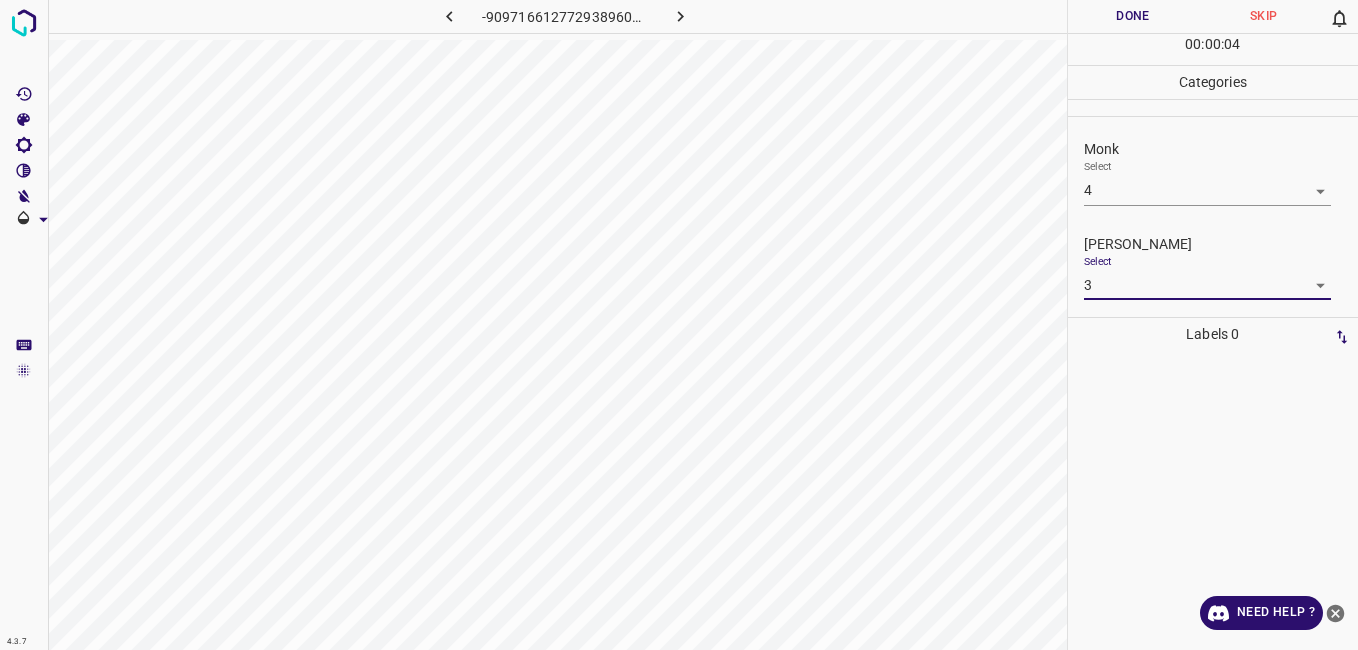 click on "Done" at bounding box center (1133, 16) 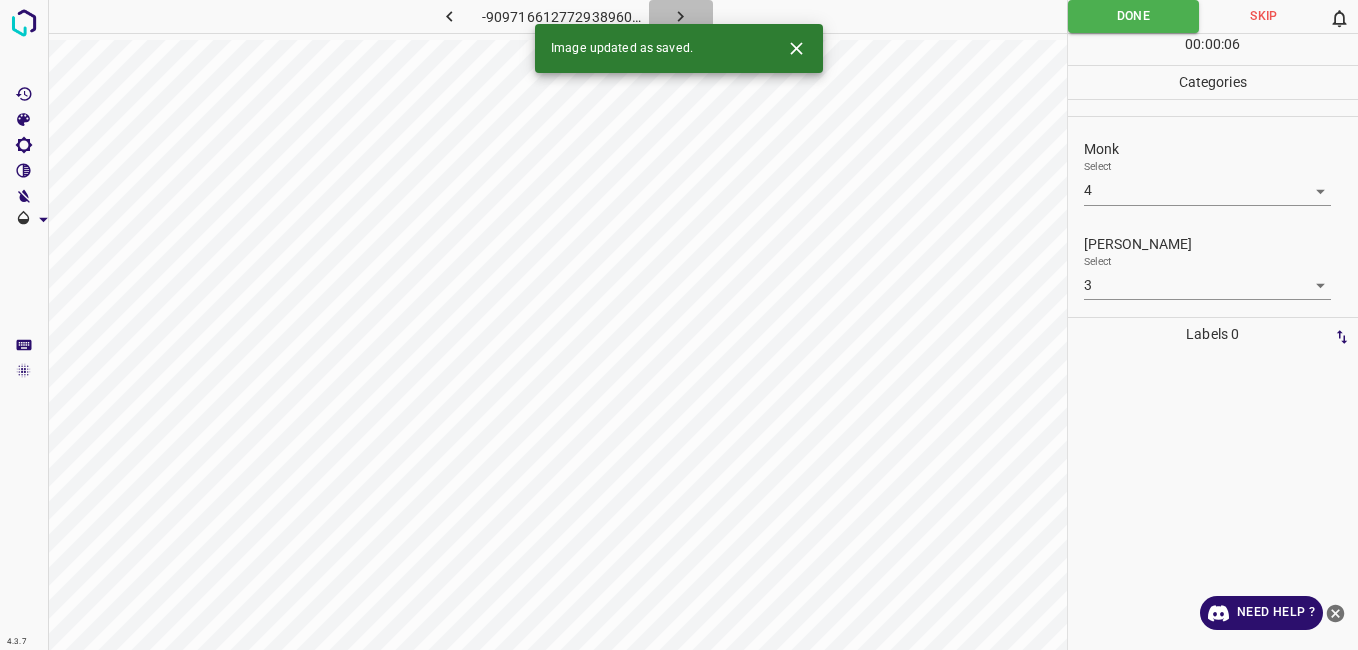 click 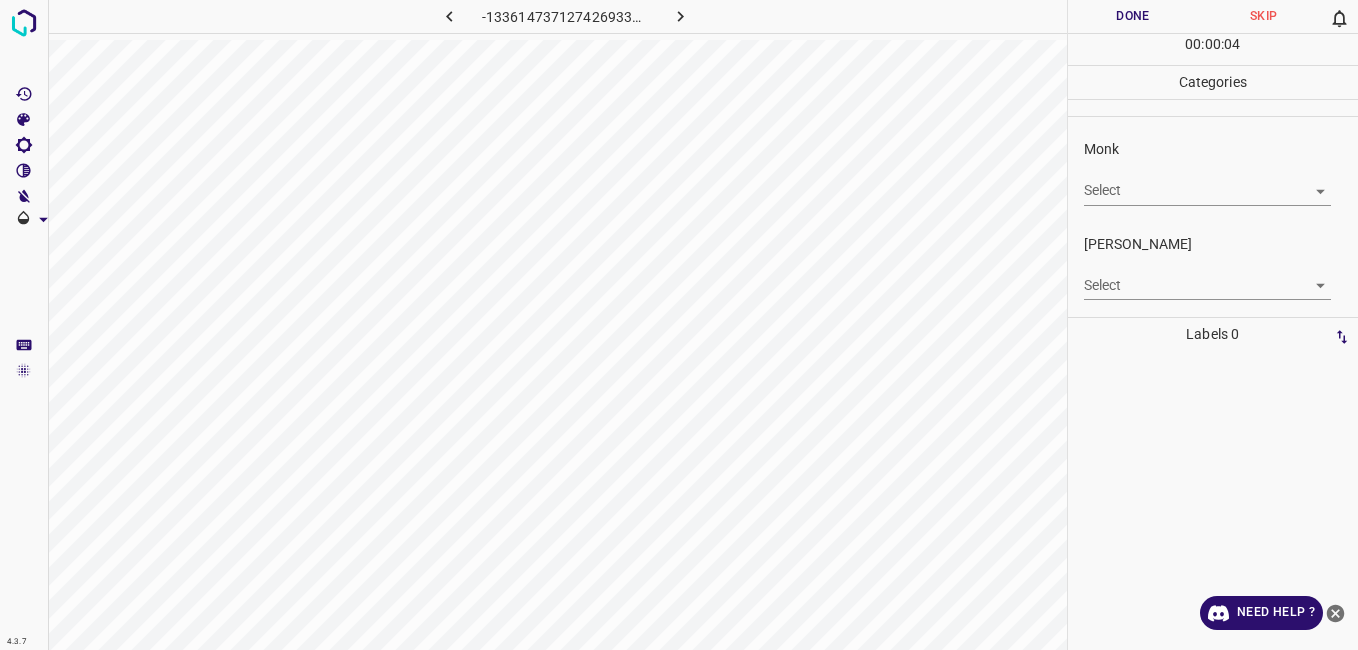 click on "4.3.7 -1336147371274269339.png Done Skip 0 00   : 00   : 04   Categories Monk   Select ​  [PERSON_NAME]   Select ​ Labels   0 Categories 1 Monk 2  [PERSON_NAME] Tools Space Change between modes (Draw & Edit) I Auto labeling R Restore zoom M Zoom in N Zoom out Delete Delete selecte label Filters Z Restore filters X Saturation filter C Brightness filter V Contrast filter B Gray scale filter General O Download Need Help ? - Text - Hide - Delete" at bounding box center [679, 325] 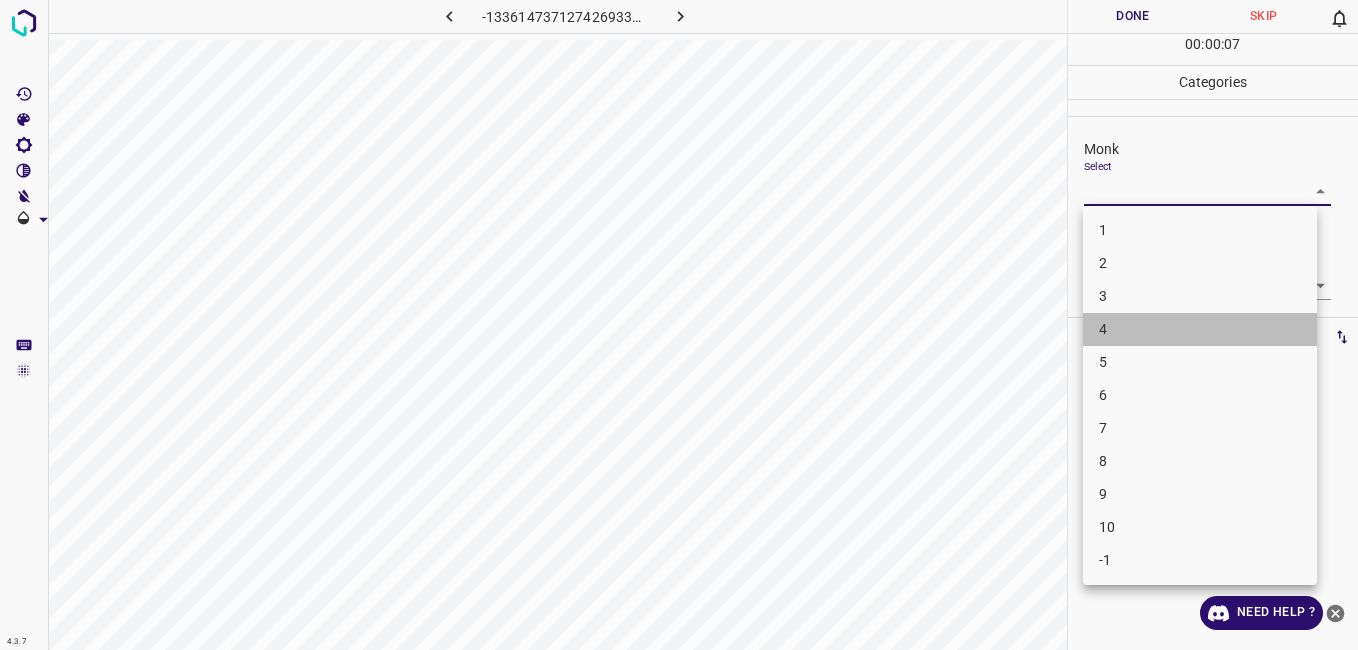 click on "4" at bounding box center [1200, 329] 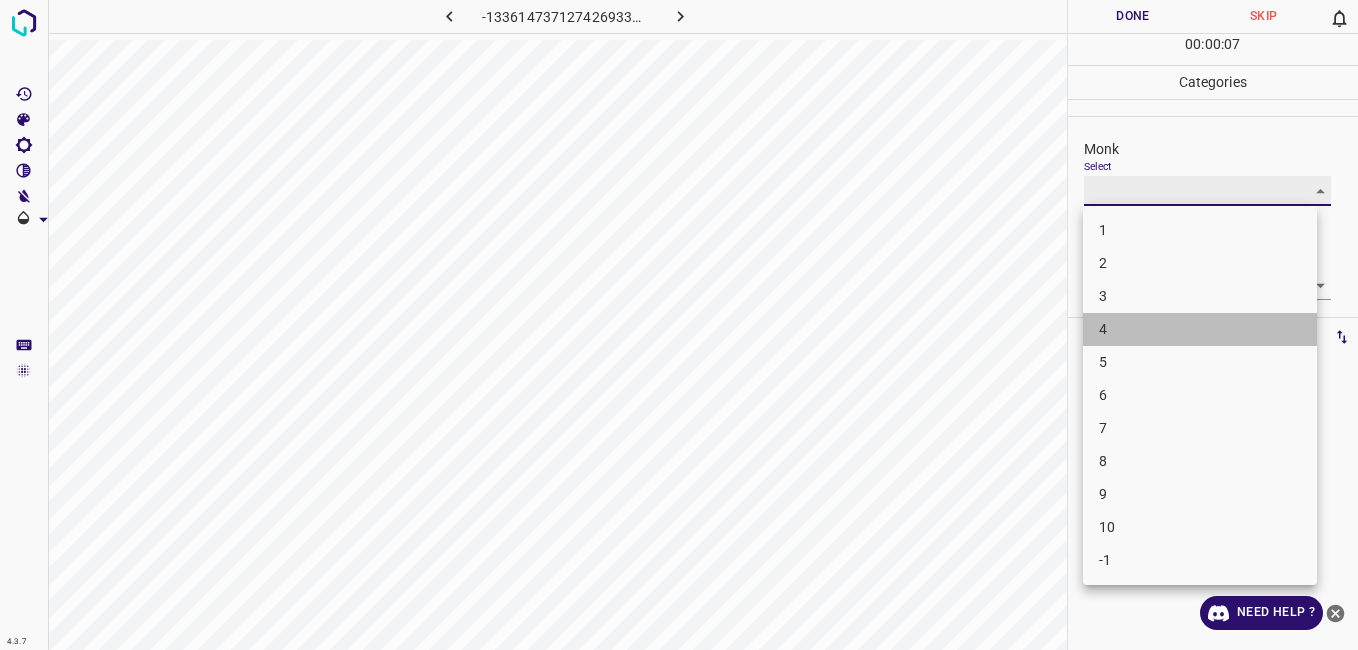 type on "4" 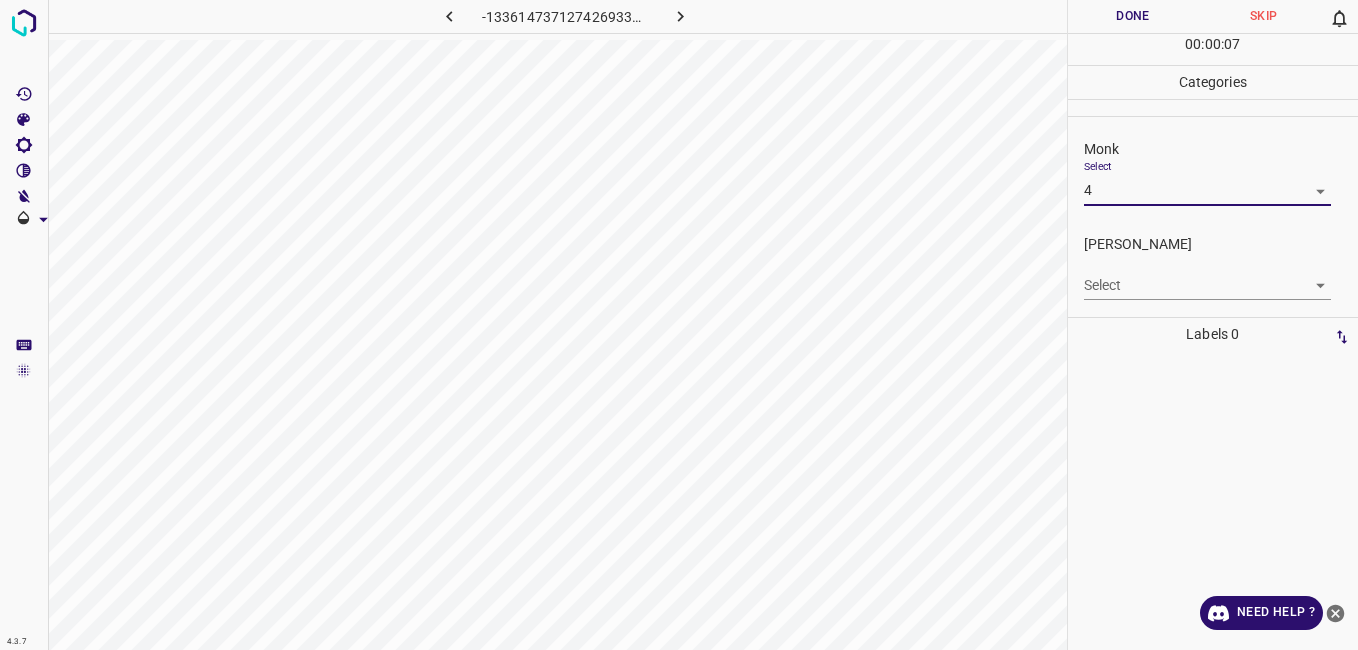 click on "4.3.7 -1336147371274269339.png Done Skip 0 00   : 00   : 07   Categories Monk   Select 4 4  [PERSON_NAME]   Select ​ Labels   0 Categories 1 Monk 2  [PERSON_NAME] Tools Space Change between modes (Draw & Edit) I Auto labeling R Restore zoom M Zoom in N Zoom out Delete Delete selecte label Filters Z Restore filters X Saturation filter C Brightness filter V Contrast filter B Gray scale filter General O Download Need Help ? - Text - Hide - Delete" at bounding box center (679, 325) 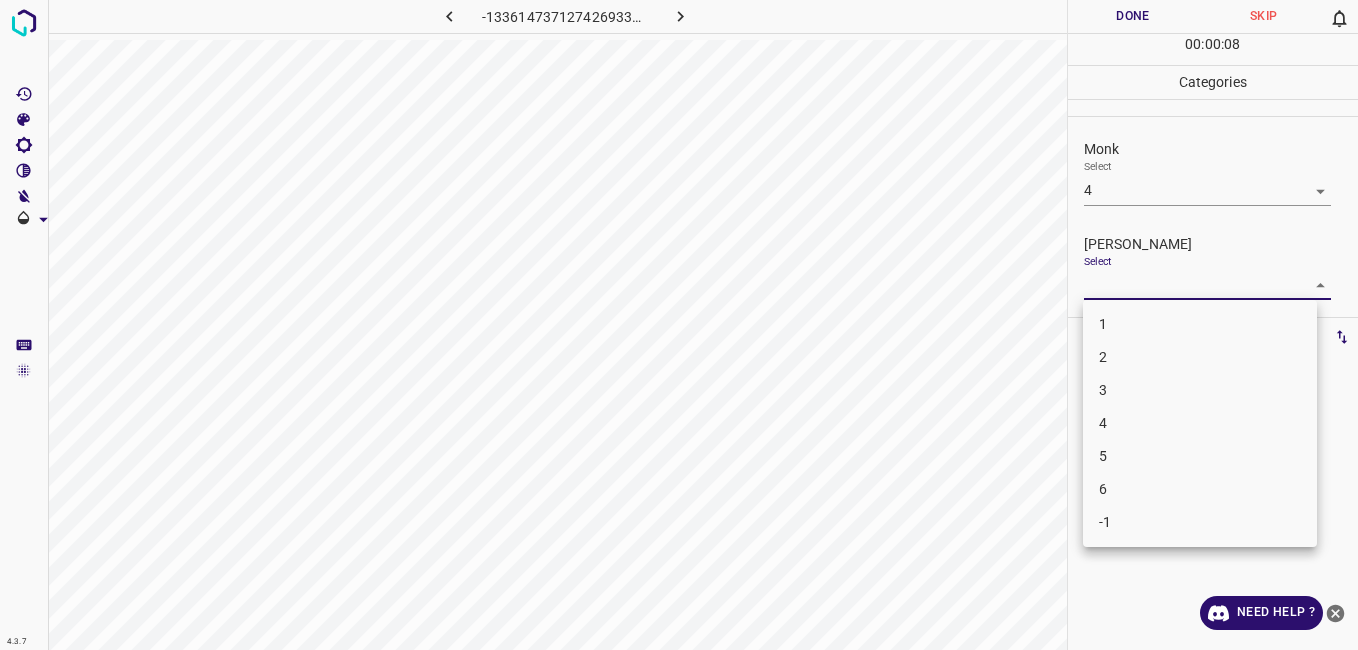 click on "3" at bounding box center [1200, 390] 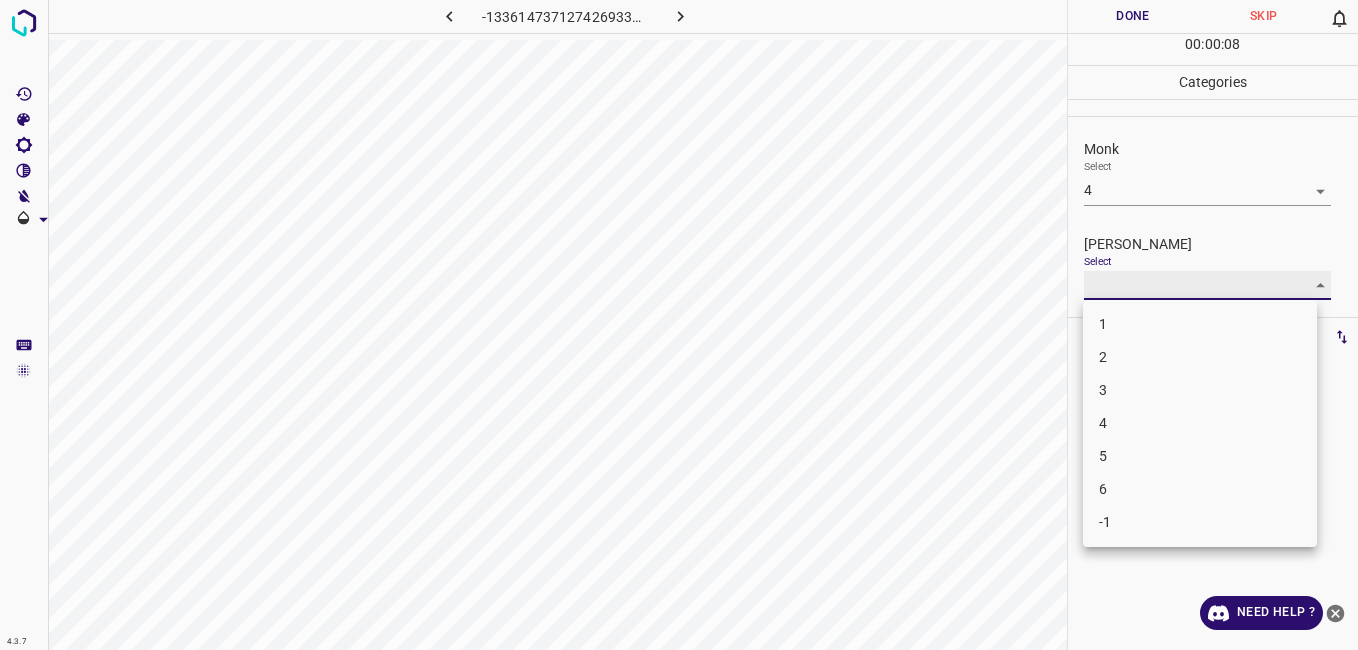 type on "3" 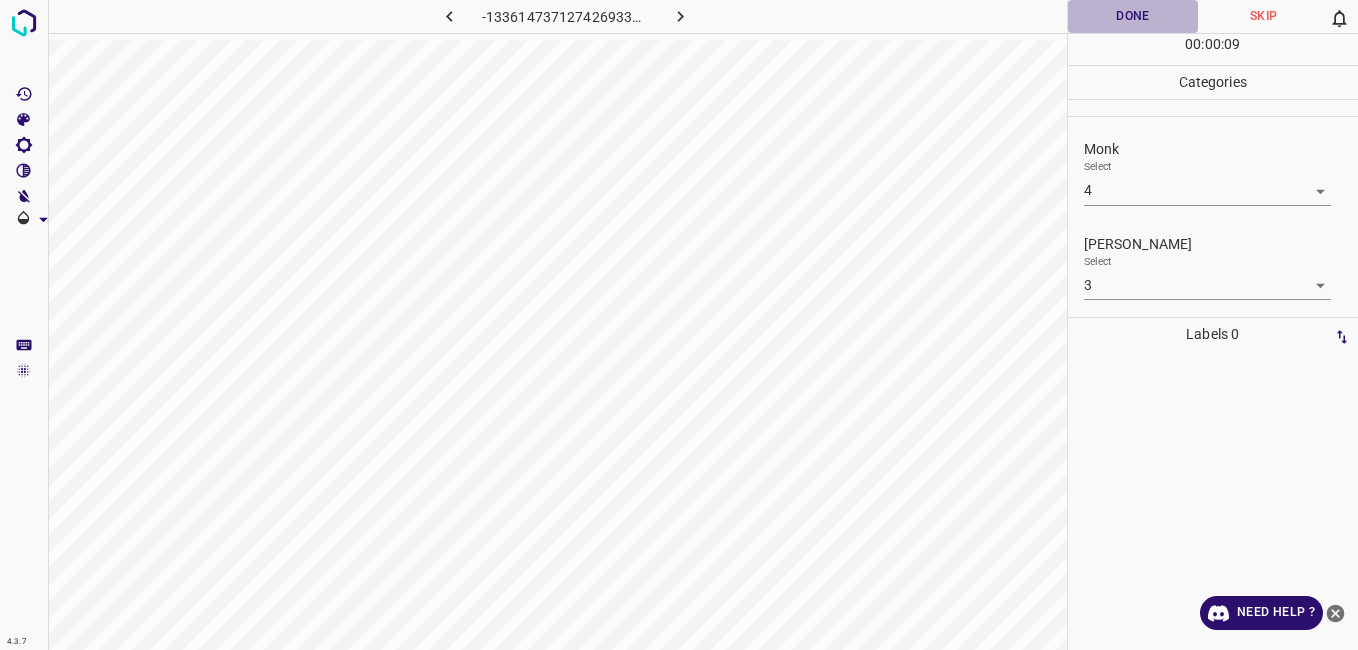 click on "Done" at bounding box center (1133, 16) 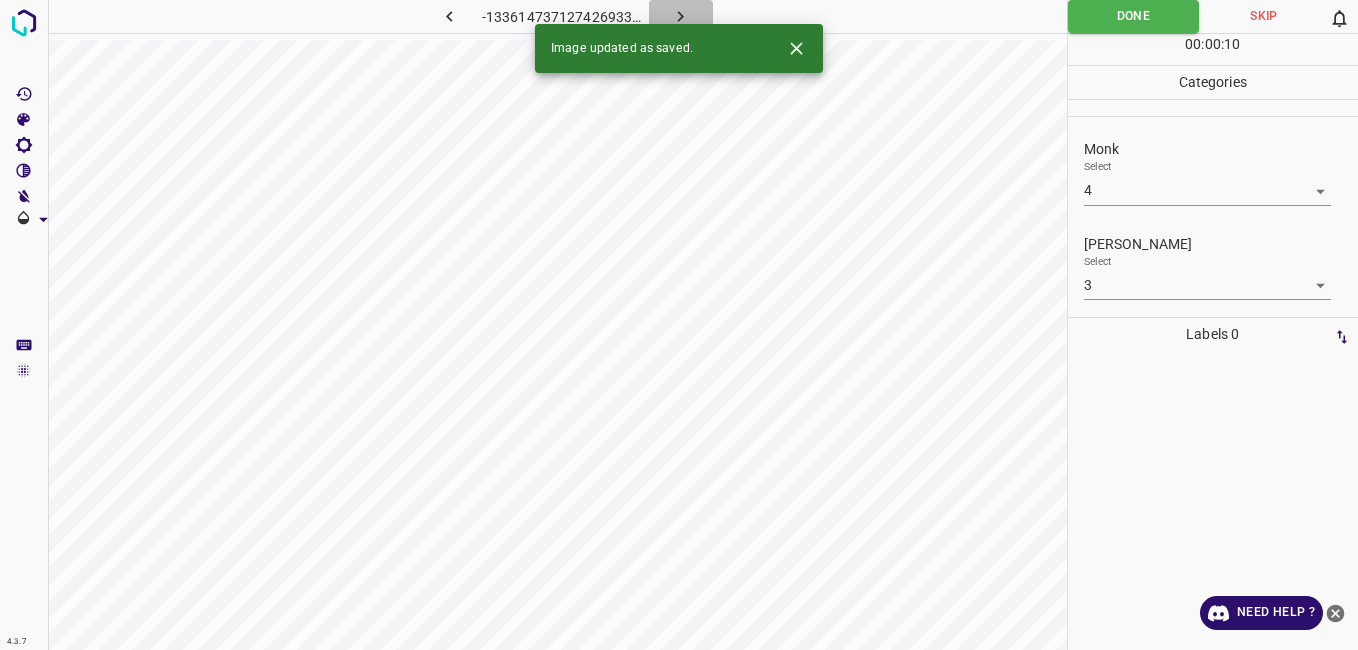click 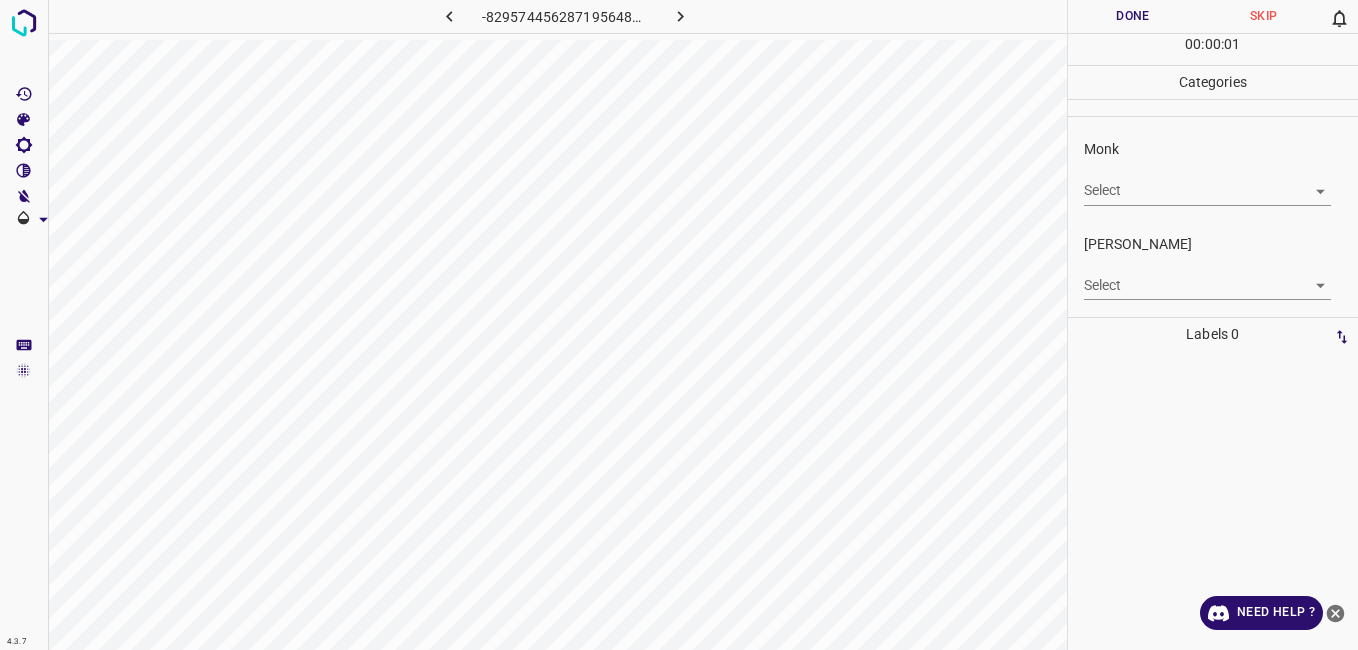 click on "Monk   Select ​" at bounding box center [1213, 172] 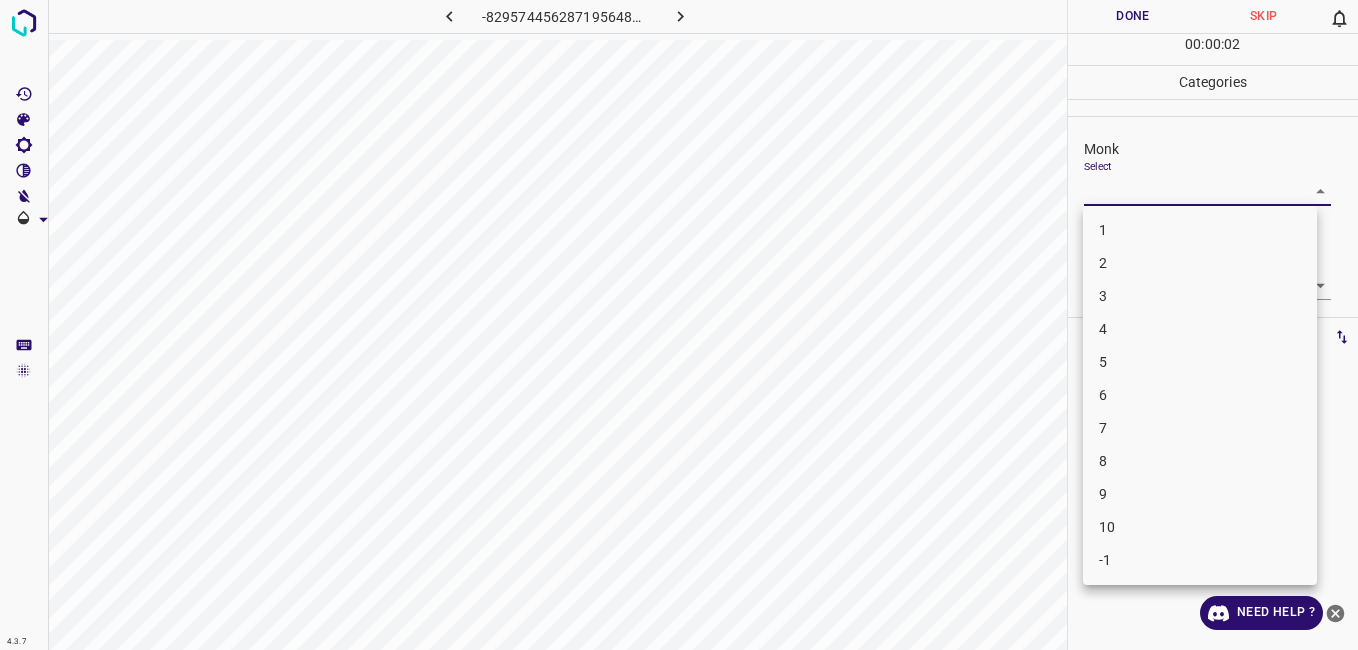 click on "4.3.7 -8295744562871956484.png Done Skip 0 00   : 00   : 02   Categories Monk   Select ​  [PERSON_NAME]   Select ​ Labels   0 Categories 1 Monk 2  [PERSON_NAME] Tools Space Change between modes (Draw & Edit) I Auto labeling R Restore zoom M Zoom in N Zoom out Delete Delete selecte label Filters Z Restore filters X Saturation filter C Brightness filter V Contrast filter B Gray scale filter General O Download Need Help ? - Text - Hide - Delete 1 2 3 4 5 6 7 8 9 10 -1" at bounding box center [679, 325] 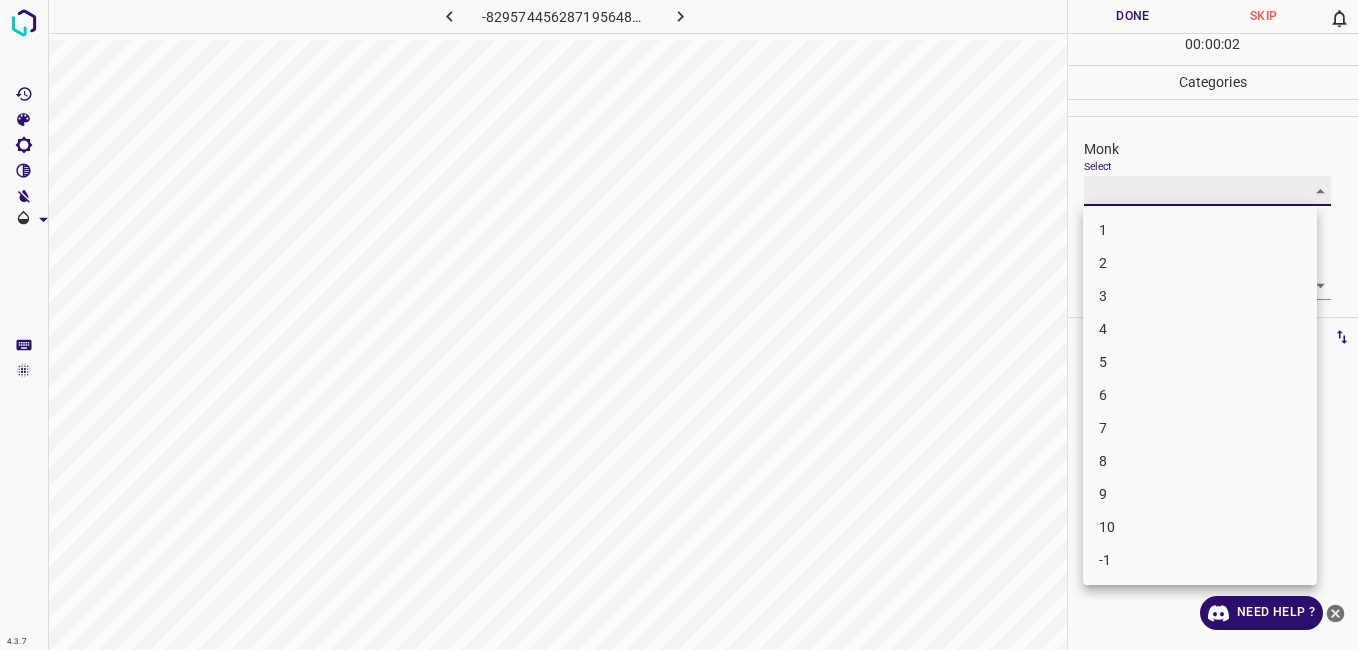 type on "2" 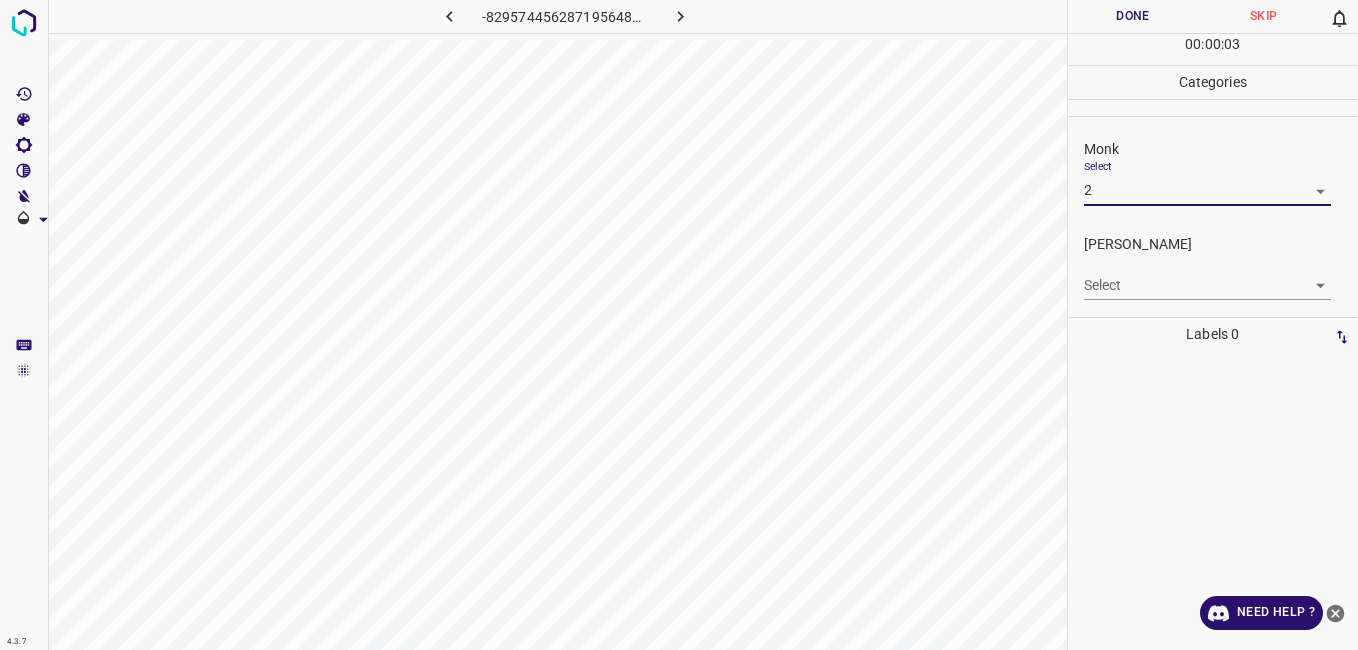 click on "Select ​" at bounding box center [1207, 277] 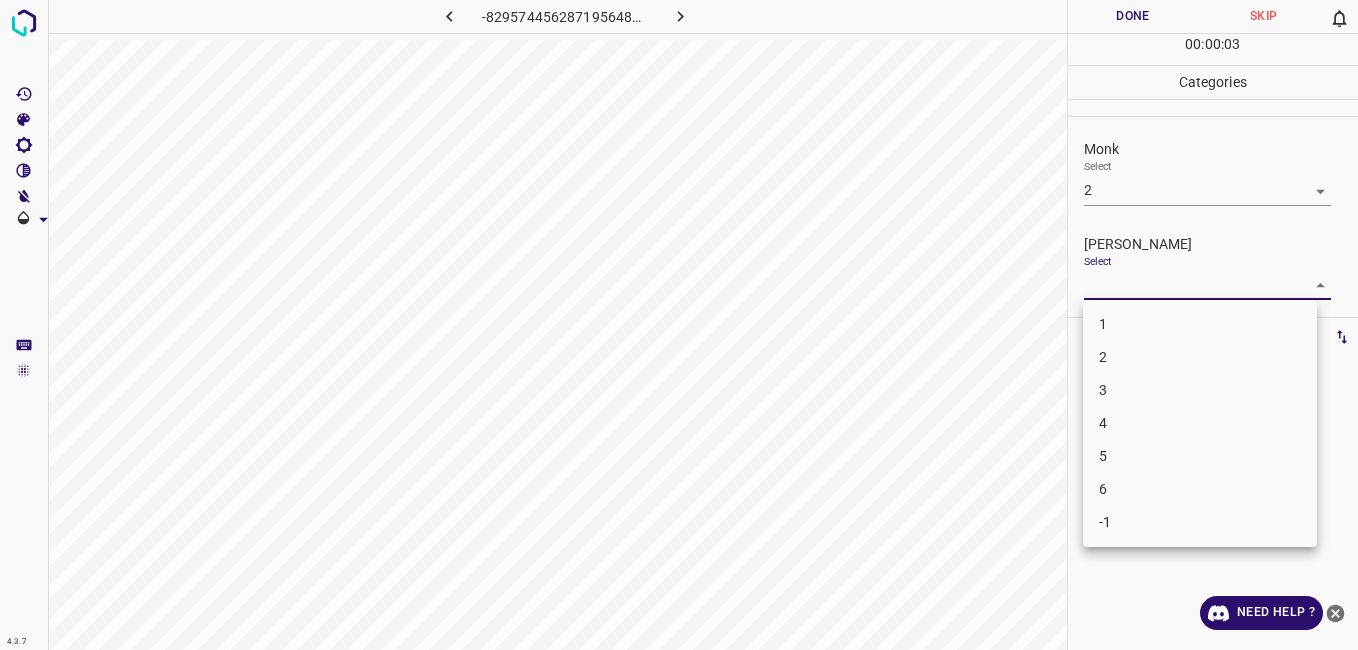 click on "4.3.7 -8295744562871956484.png Done Skip 0 00   : 00   : 03   Categories Monk   Select 2 2  [PERSON_NAME]   Select ​ Labels   0 Categories 1 Monk 2  [PERSON_NAME] Tools Space Change between modes (Draw & Edit) I Auto labeling R Restore zoom M Zoom in N Zoom out Delete Delete selecte label Filters Z Restore filters X Saturation filter C Brightness filter V Contrast filter B Gray scale filter General O Download Need Help ? - Text - Hide - Delete 1 2 3 4 5 6 -1" at bounding box center [679, 325] 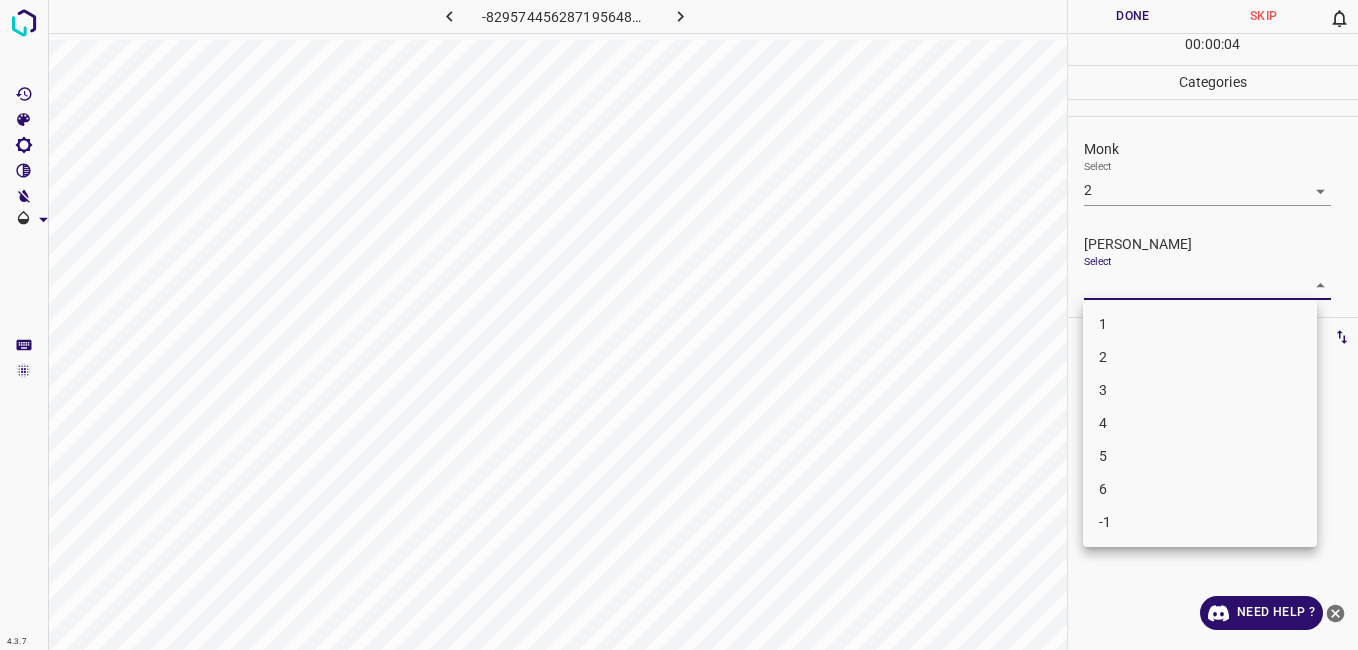 click on "1" at bounding box center [1200, 324] 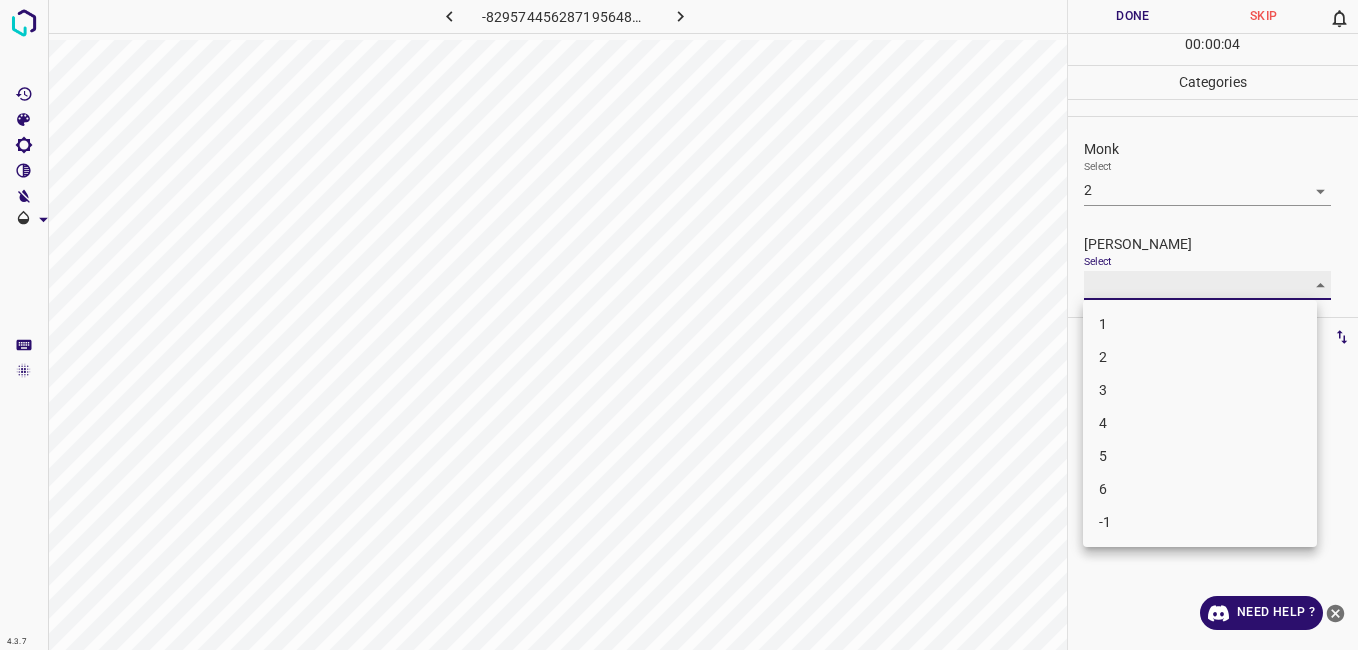 type on "1" 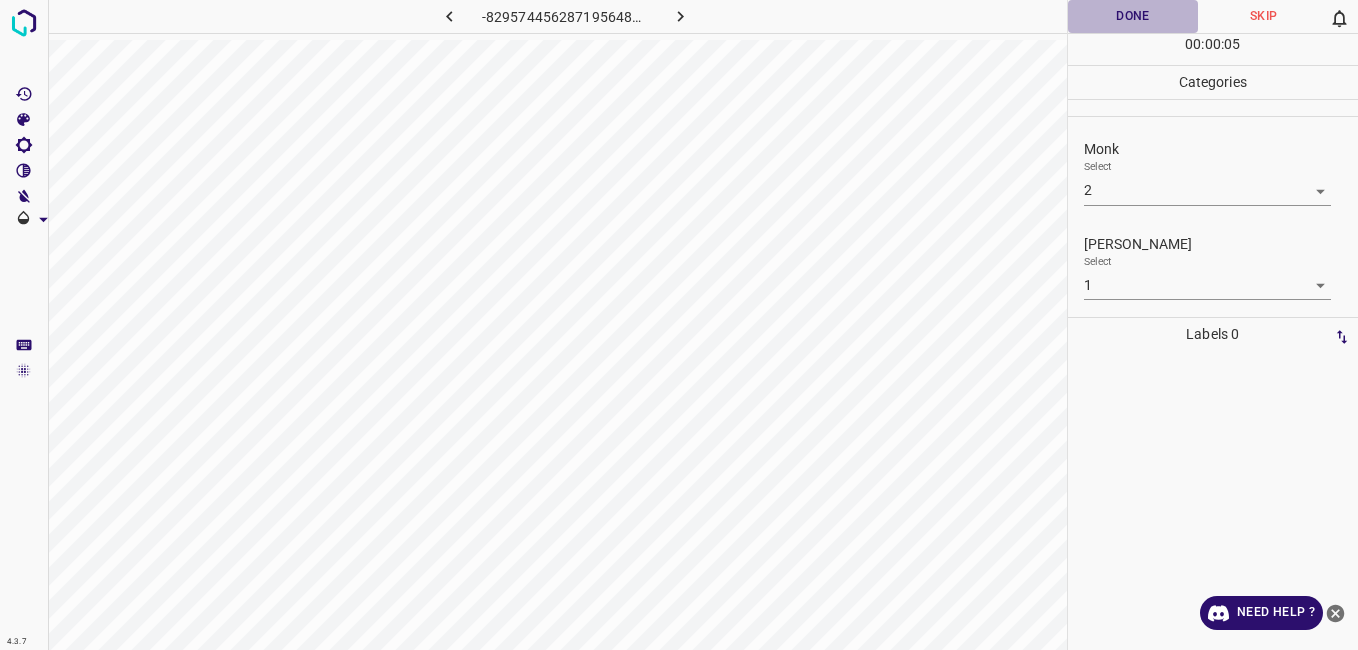click on "Done" at bounding box center (1133, 16) 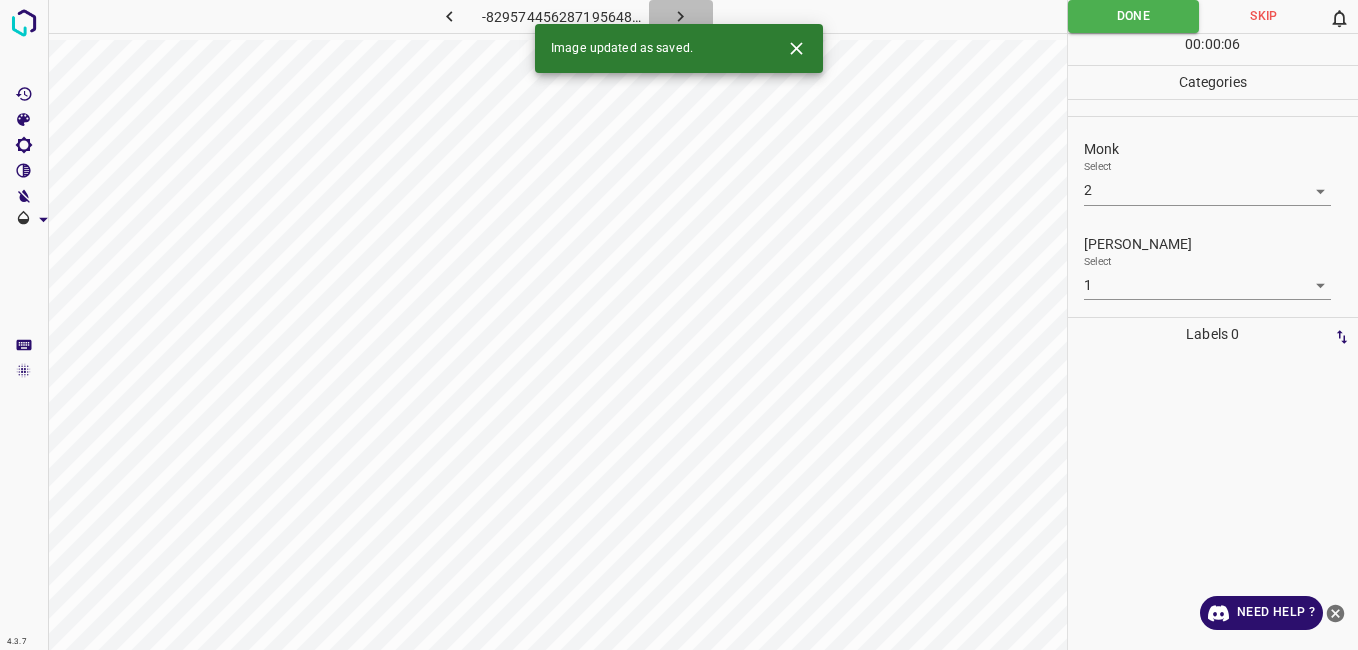 click 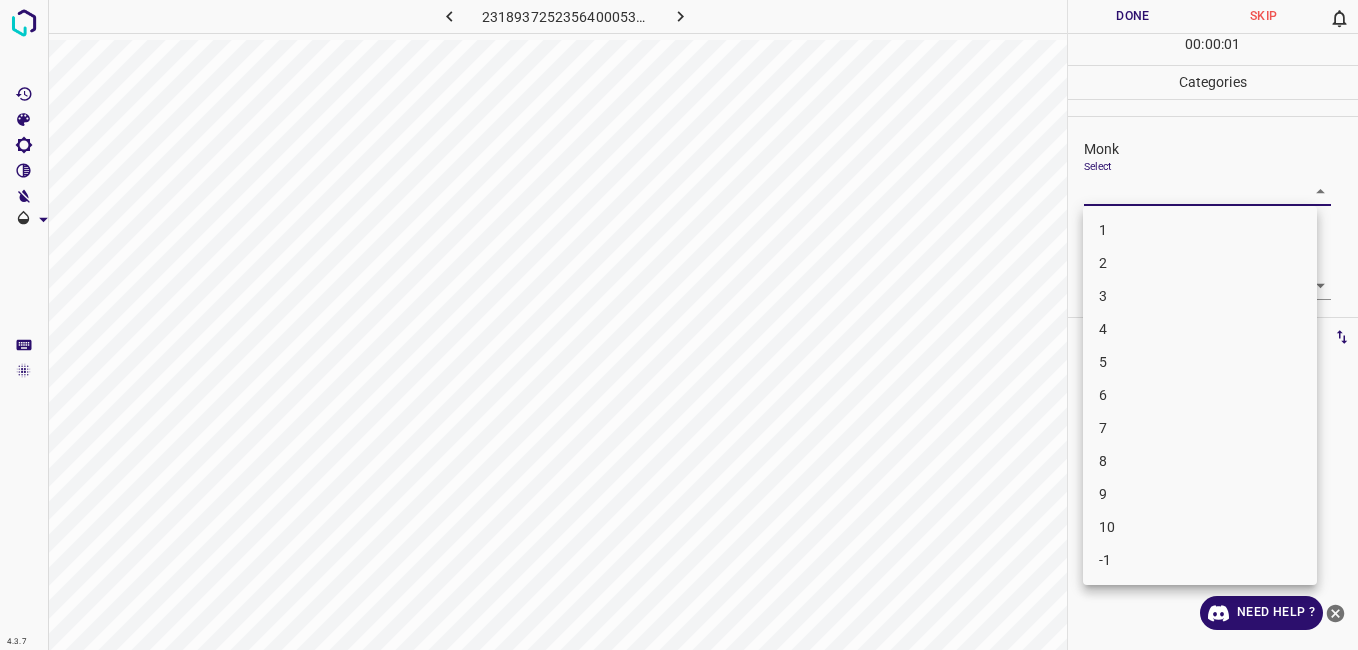 click on "4.3.7 2318937252356400053.png Done Skip 0 00   : 00   : 01   Categories Monk   Select ​  [PERSON_NAME]   Select ​ Labels   0 Categories 1 Monk 2  [PERSON_NAME] Tools Space Change between modes (Draw & Edit) I Auto labeling R Restore zoom M Zoom in N Zoom out Delete Delete selecte label Filters Z Restore filters X Saturation filter C Brightness filter V Contrast filter B Gray scale filter General O Download Need Help ? - Text - Hide - Delete 1 2 3 4 5 6 7 8 9 10 -1" at bounding box center (679, 325) 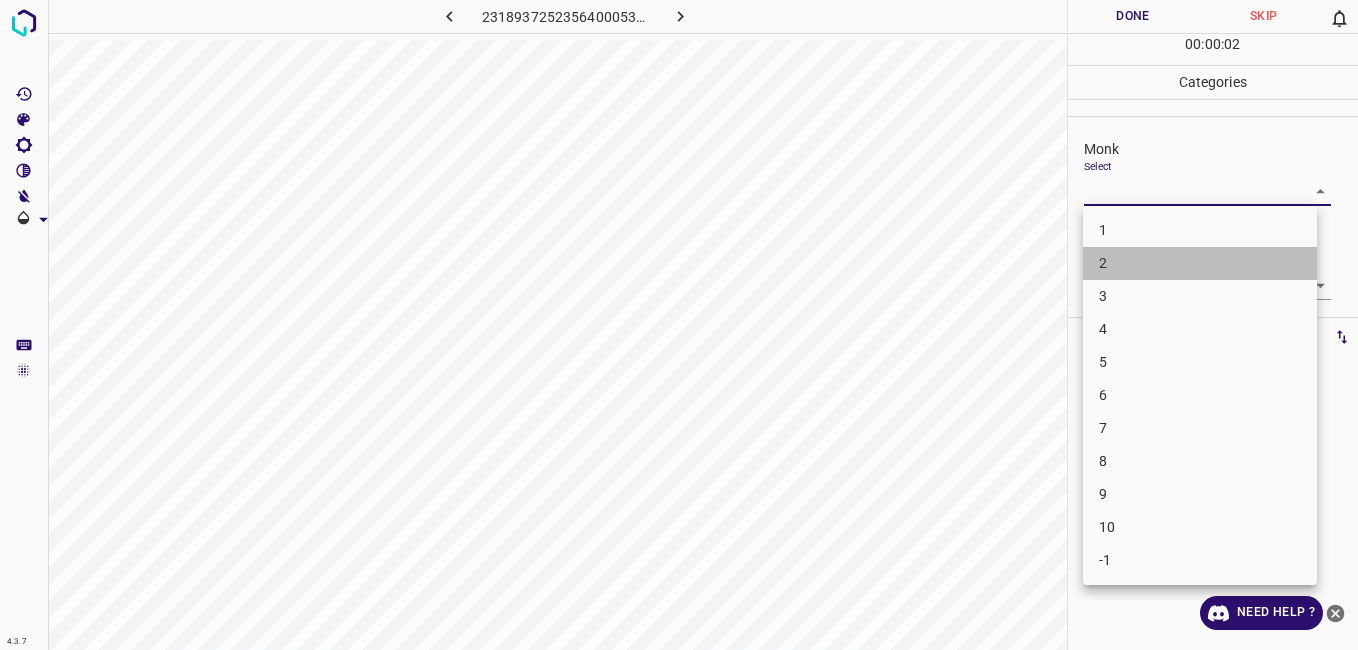 click on "2" at bounding box center (1200, 263) 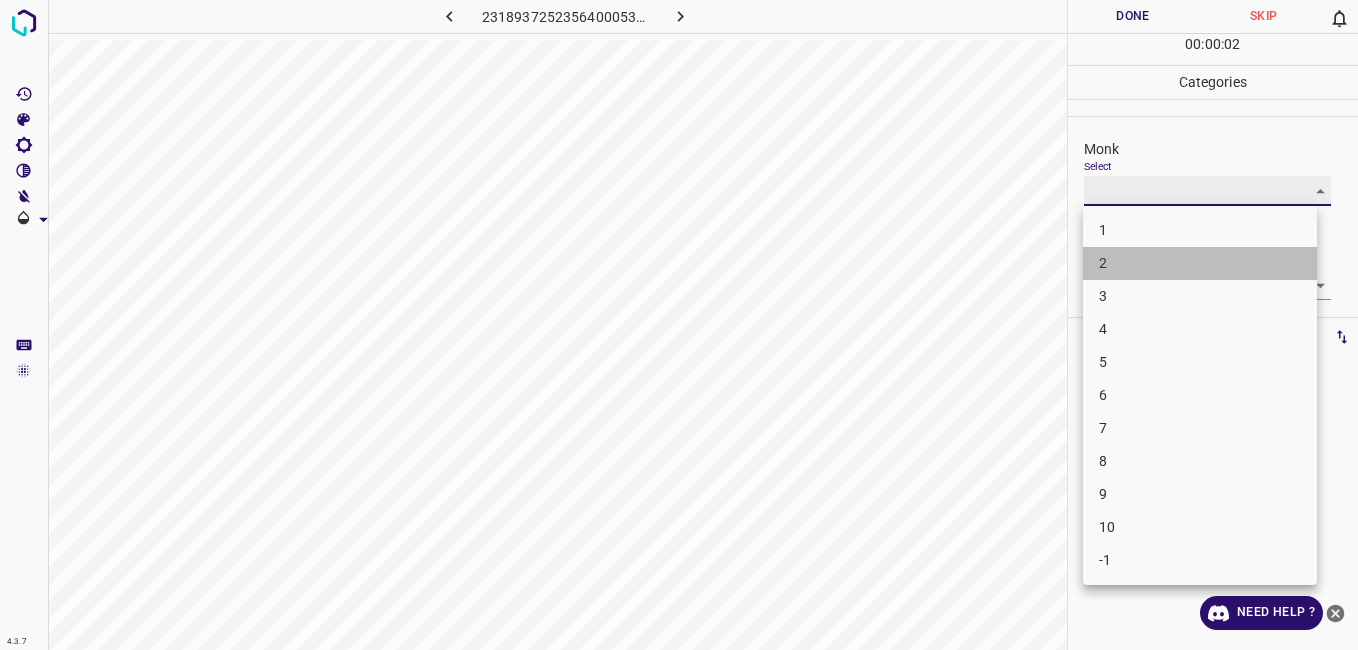 type on "2" 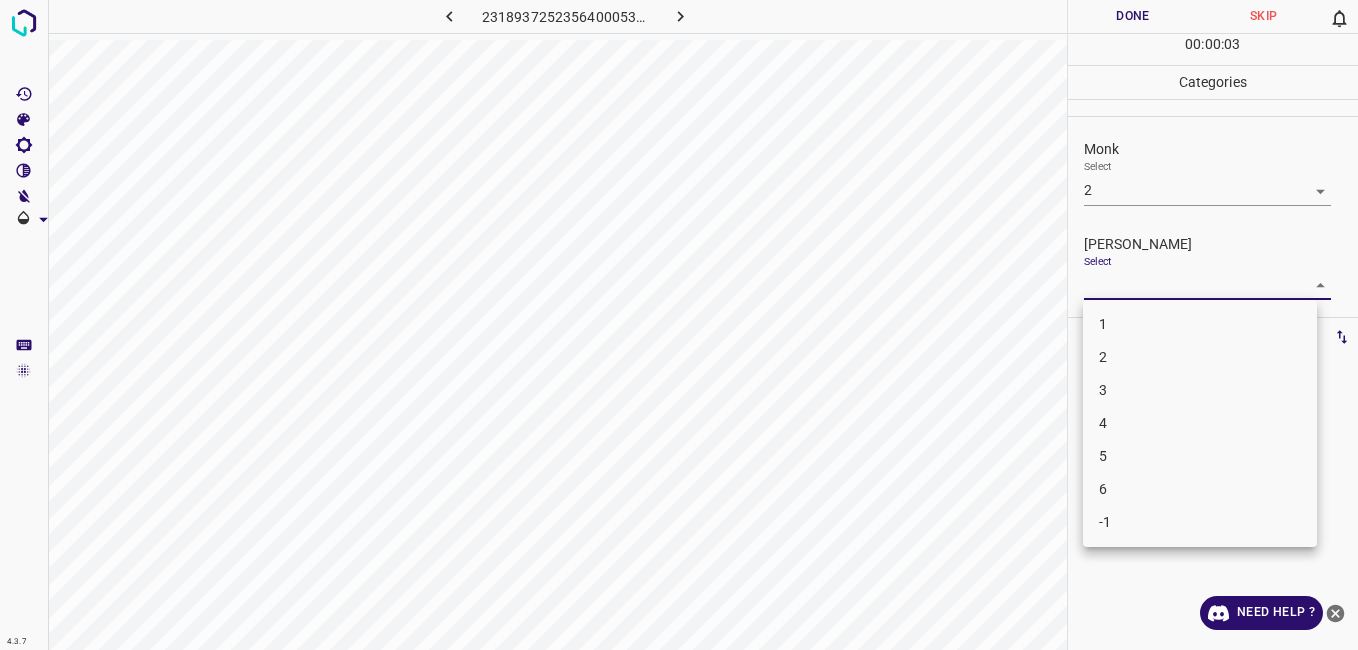 click on "4.3.7 2318937252356400053.png Done Skip 0 00   : 00   : 03   Categories Monk   Select 2 2  [PERSON_NAME]   Select ​ Labels   0 Categories 1 Monk 2  [PERSON_NAME] Tools Space Change between modes (Draw & Edit) I Auto labeling R Restore zoom M Zoom in N Zoom out Delete Delete selecte label Filters Z Restore filters X Saturation filter C Brightness filter V Contrast filter B Gray scale filter General O Download Need Help ? - Text - Hide - Delete 1 2 3 4 5 6 -1" at bounding box center [679, 325] 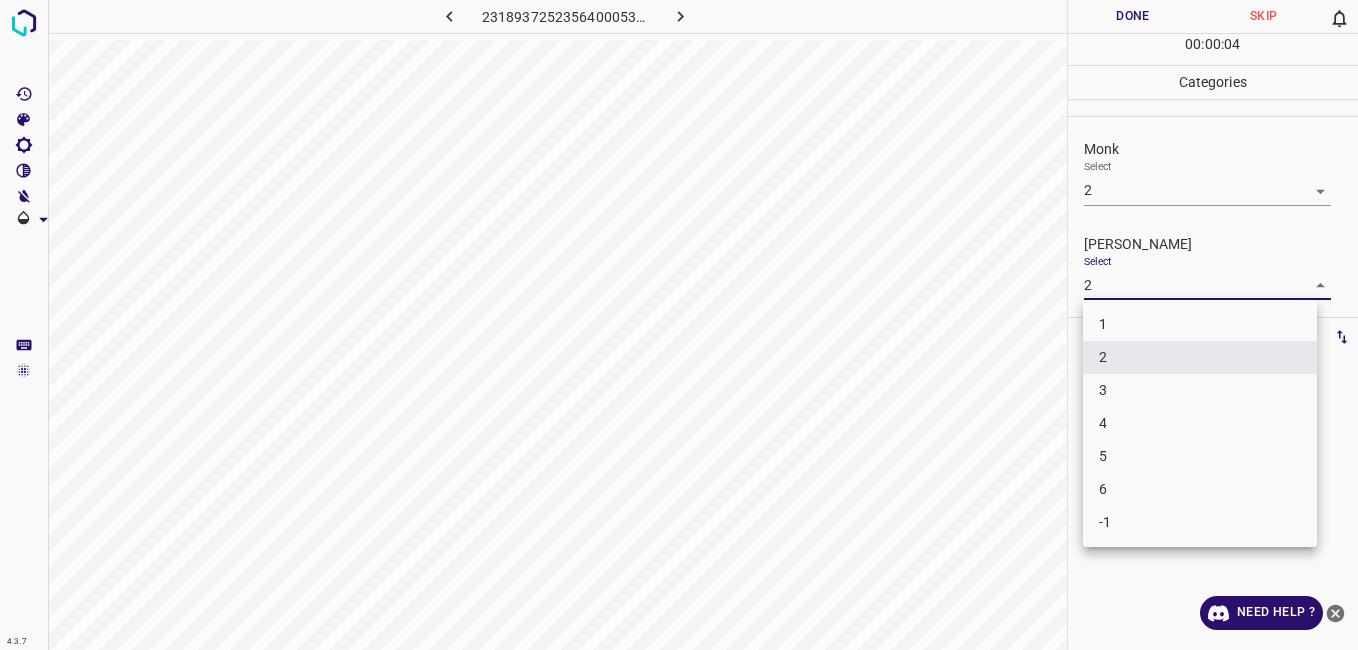 click on "4.3.7 2318937252356400053.png Done Skip 0 00   : 00   : 04   Categories Monk   Select 2 2  [PERSON_NAME]   Select 2 2 Labels   0 Categories 1 Monk 2  [PERSON_NAME] Tools Space Change between modes (Draw & Edit) I Auto labeling R Restore zoom M Zoom in N Zoom out Delete Delete selecte label Filters Z Restore filters X Saturation filter C Brightness filter V Contrast filter B Gray scale filter General O Download Need Help ? - Text - Hide - Delete 1 2 3 4 5 6 -1" at bounding box center [679, 325] 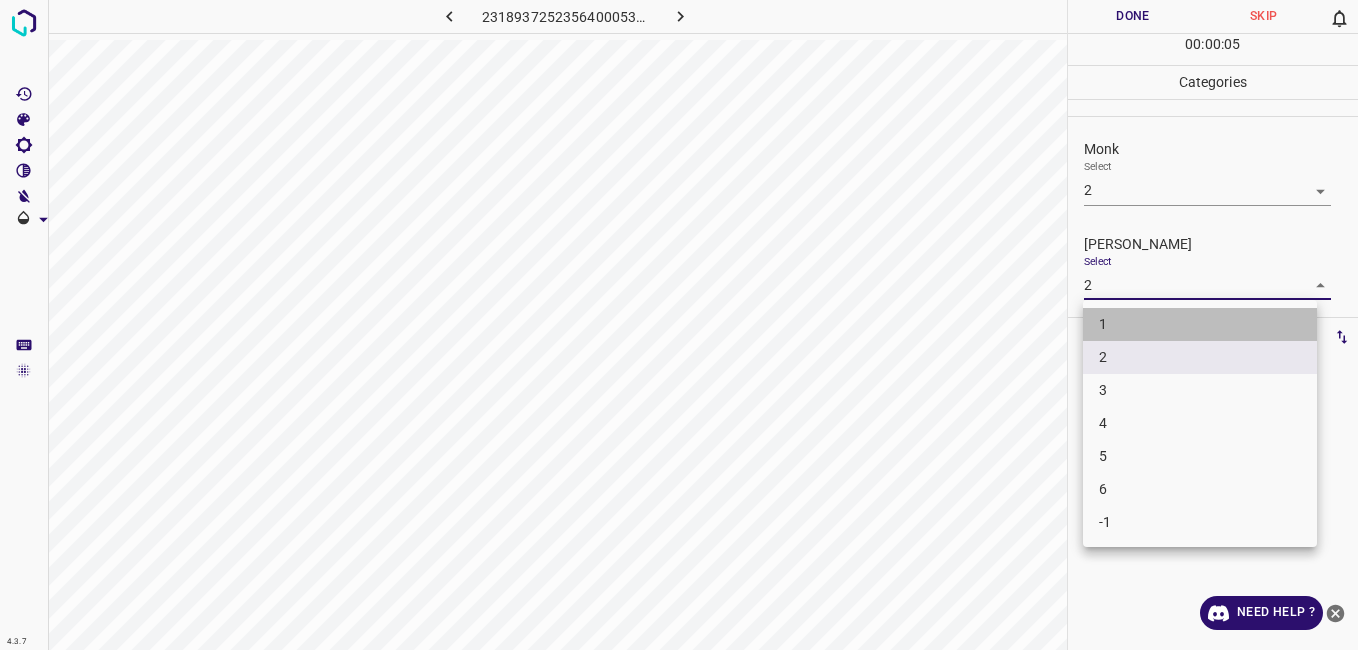 click on "1" at bounding box center [1200, 324] 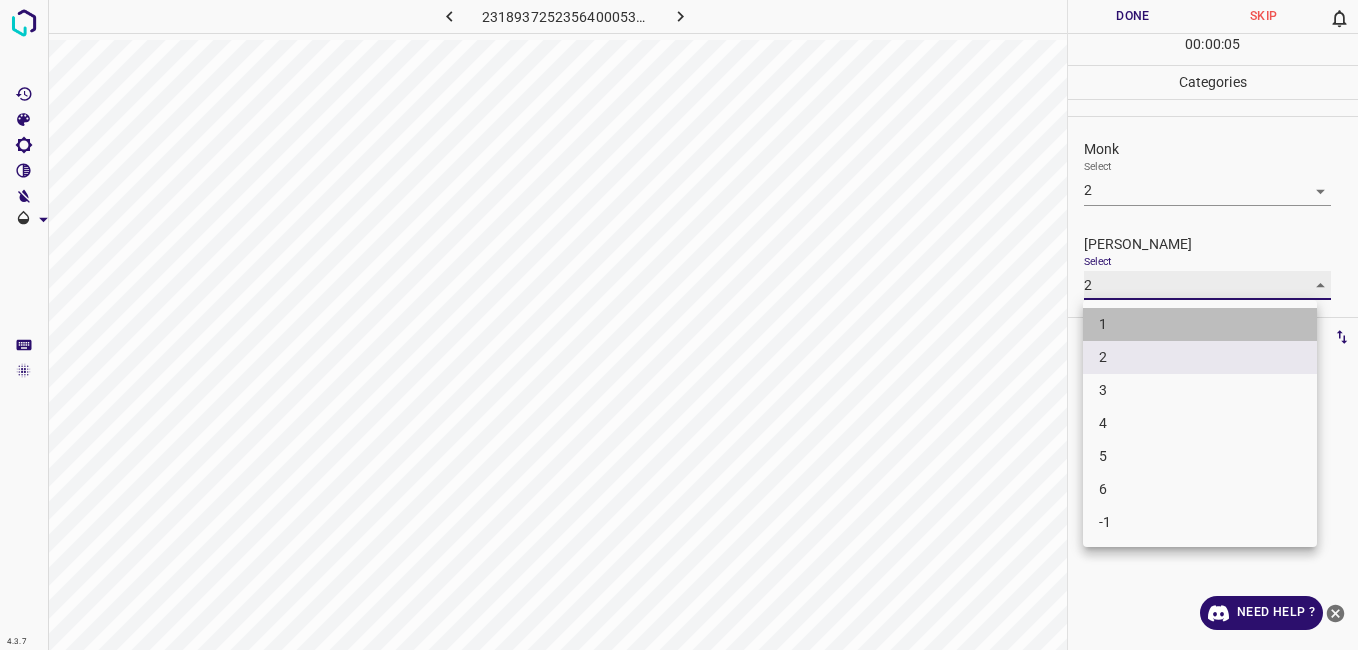 type on "1" 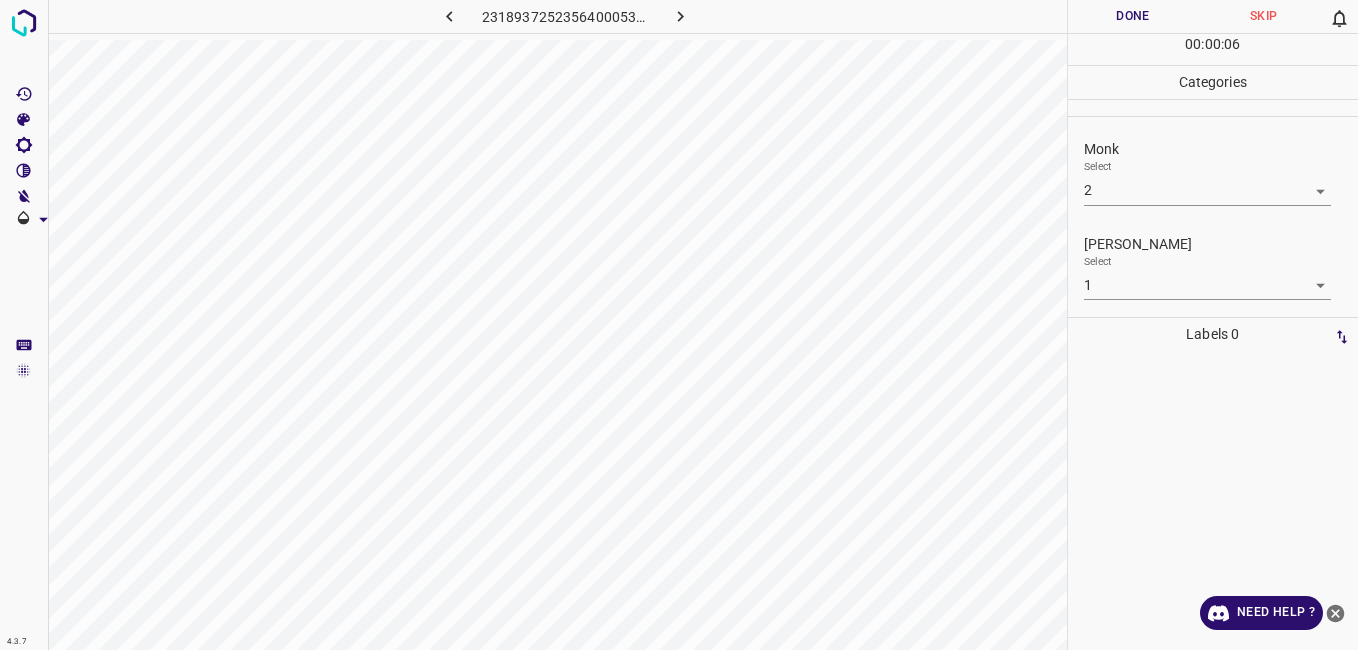 click on "00   : 00   : 06" at bounding box center [1213, 49] 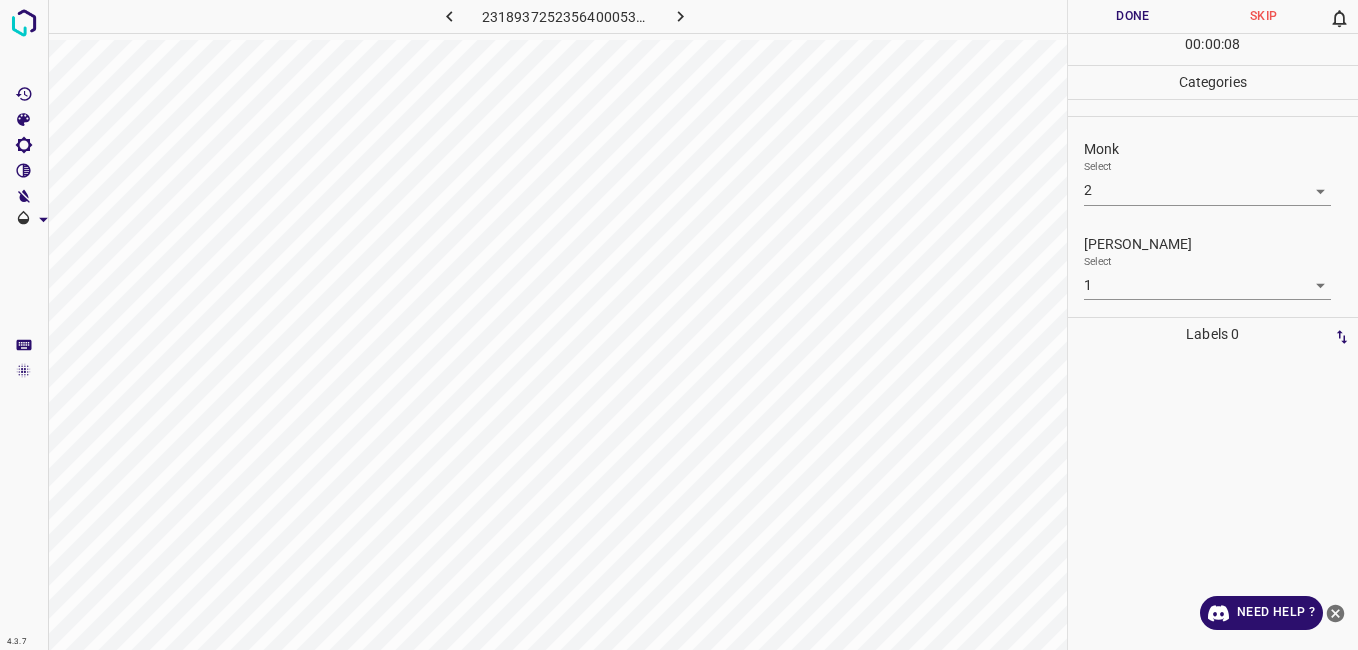 click on "Done" at bounding box center (1133, 16) 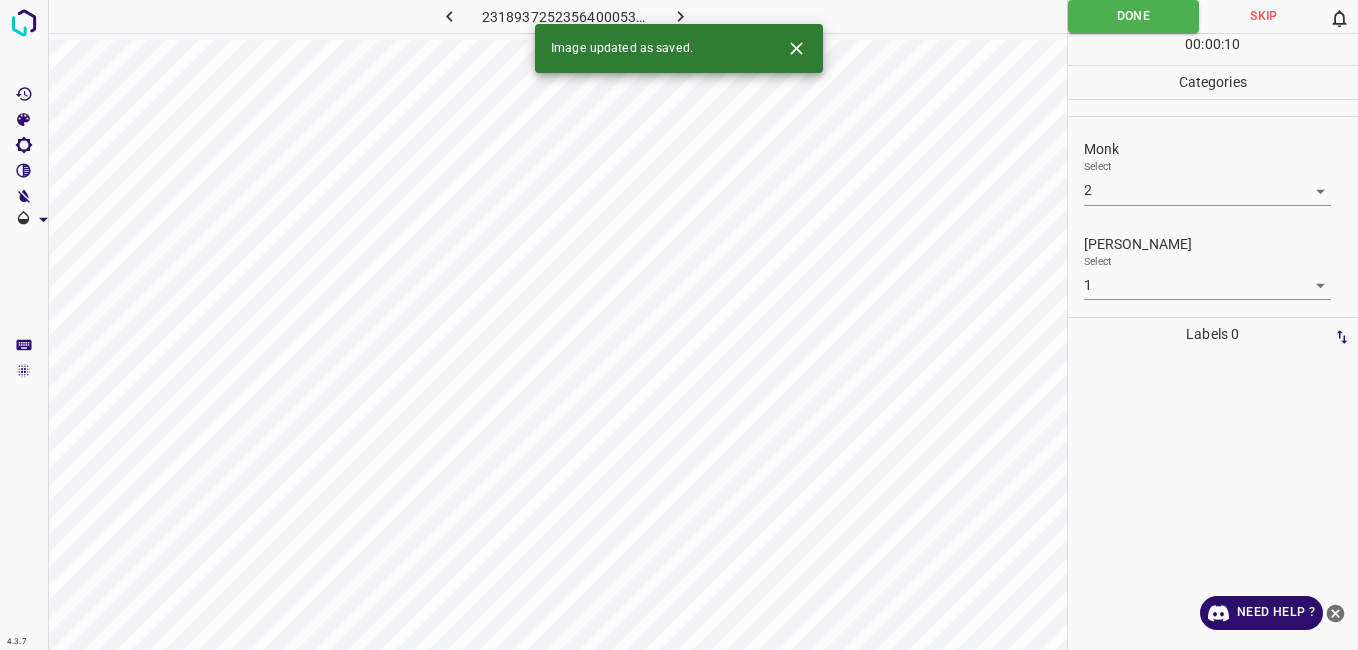 click at bounding box center (681, 16) 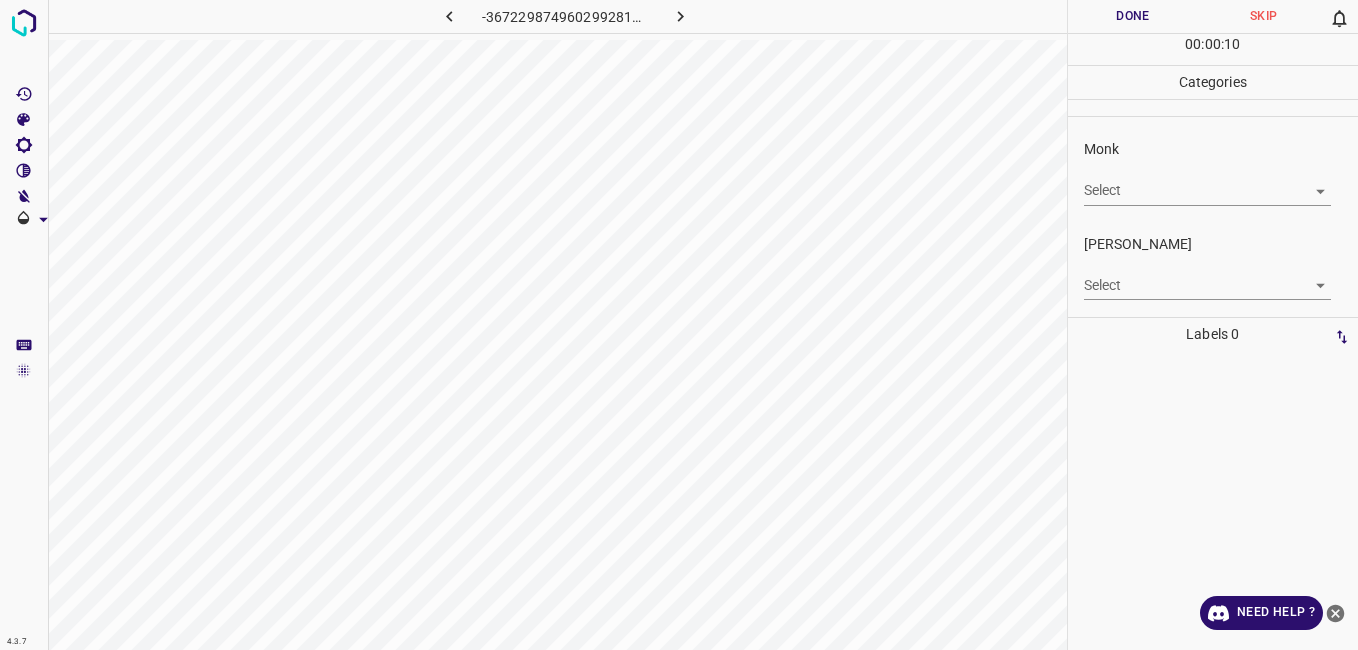 click on "4.3.7 -3672298749602992814.png Done Skip 0 00   : 00   : 10   Categories Monk   Select ​  [PERSON_NAME]   Select ​ Labels   0 Categories 1 Monk 2  [PERSON_NAME] Tools Space Change between modes (Draw & Edit) I Auto labeling R Restore zoom M Zoom in N Zoom out Delete Delete selecte label Filters Z Restore filters X Saturation filter C Brightness filter V Contrast filter B Gray scale filter General O Download Need Help ? - Text - Hide - Delete" at bounding box center [679, 325] 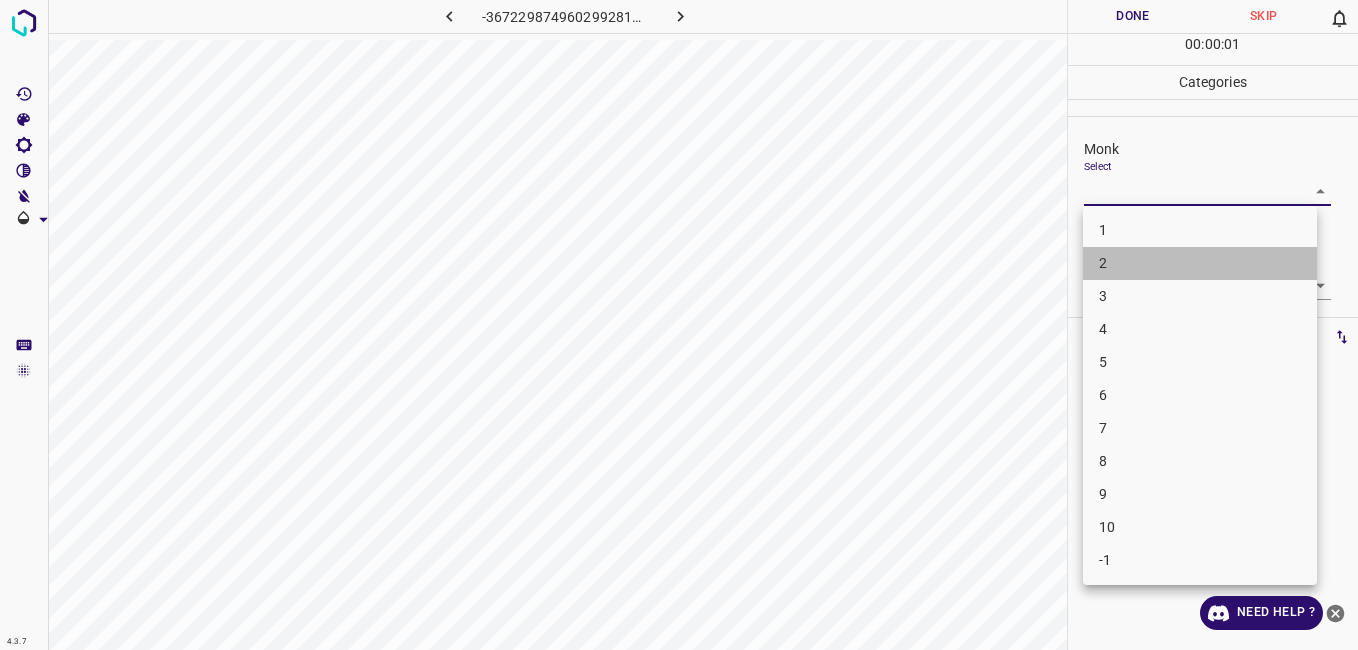 click on "2" at bounding box center (1200, 263) 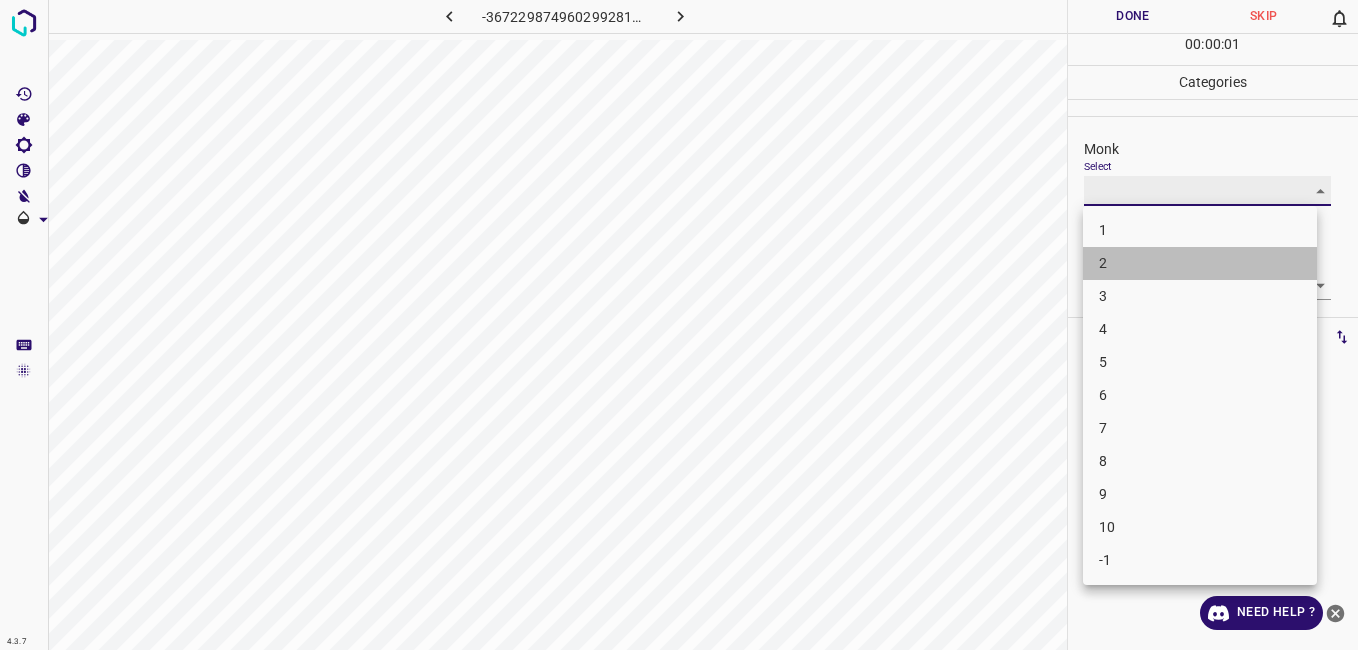 type on "2" 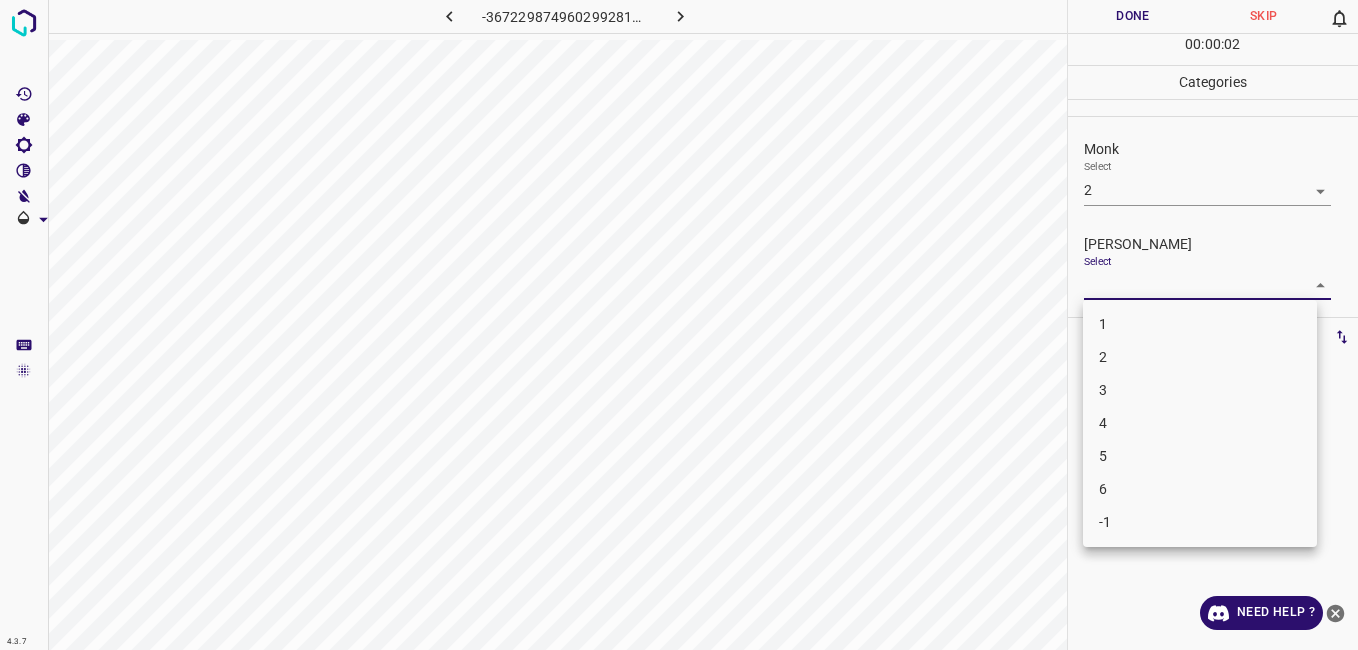 click on "4.3.7 -3672298749602992814.png Done Skip 0 00   : 00   : 02   Categories Monk   Select 2 2  [PERSON_NAME]   Select ​ Labels   0 Categories 1 Monk 2  [PERSON_NAME] Tools Space Change between modes (Draw & Edit) I Auto labeling R Restore zoom M Zoom in N Zoom out Delete Delete selecte label Filters Z Restore filters X Saturation filter C Brightness filter V Contrast filter B Gray scale filter General O Download Need Help ? - Text - Hide - Delete 1 2 3 4 5 6 -1" at bounding box center [679, 325] 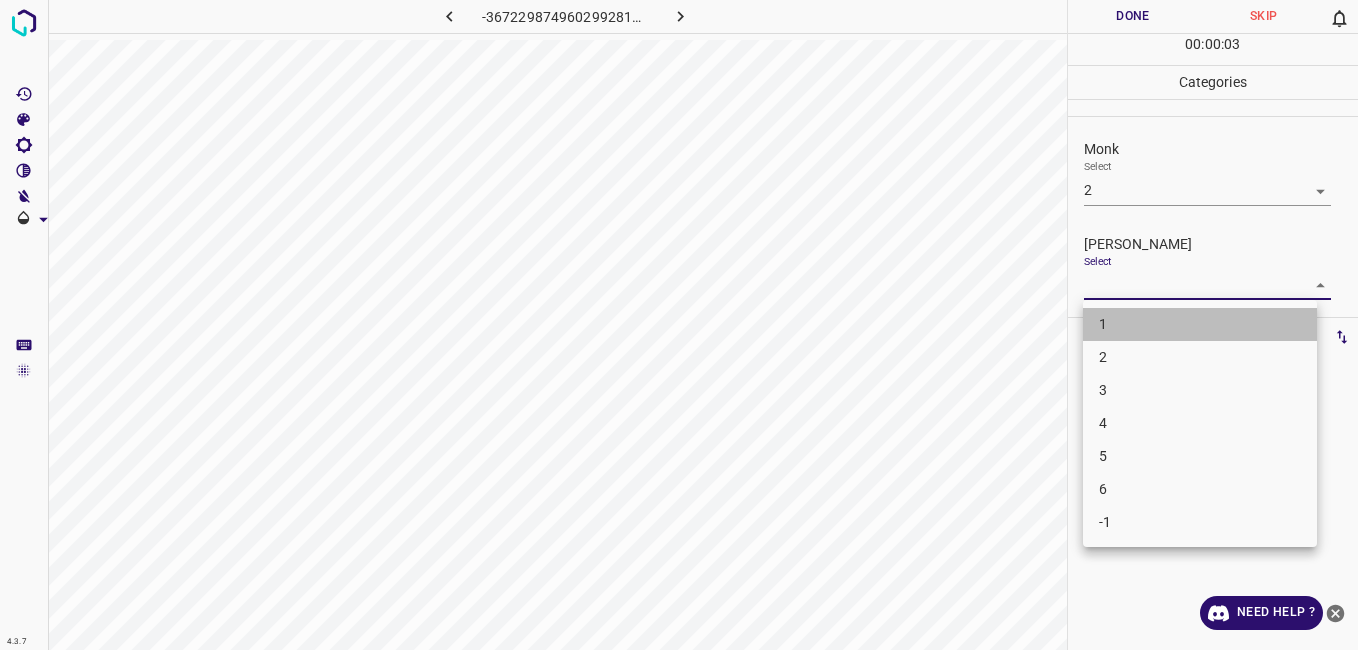 click on "1" at bounding box center (1200, 324) 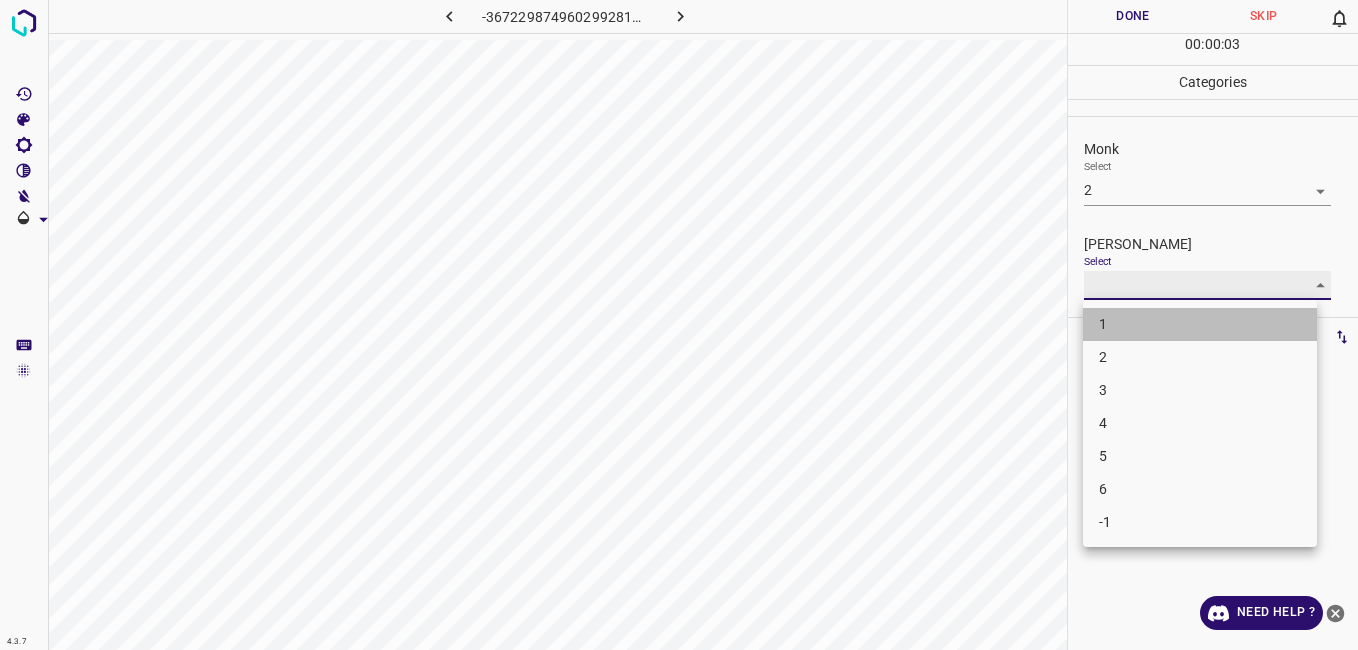type on "1" 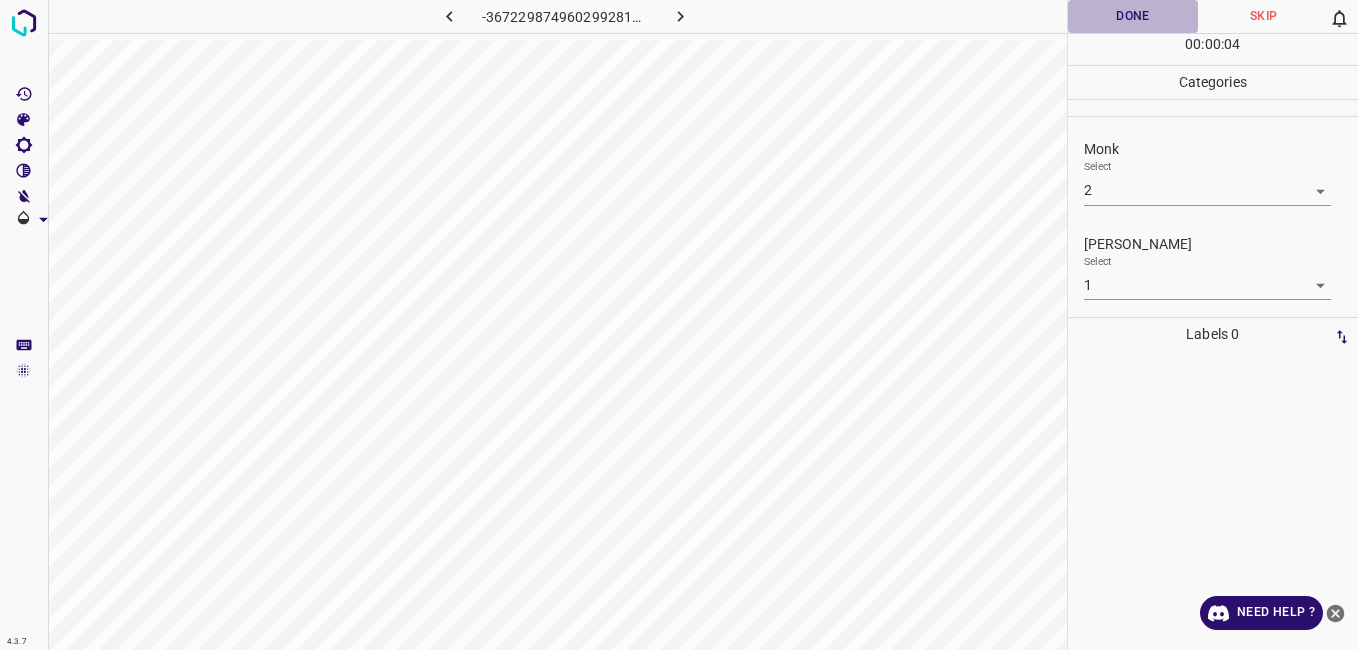 click on "Done" at bounding box center [1133, 16] 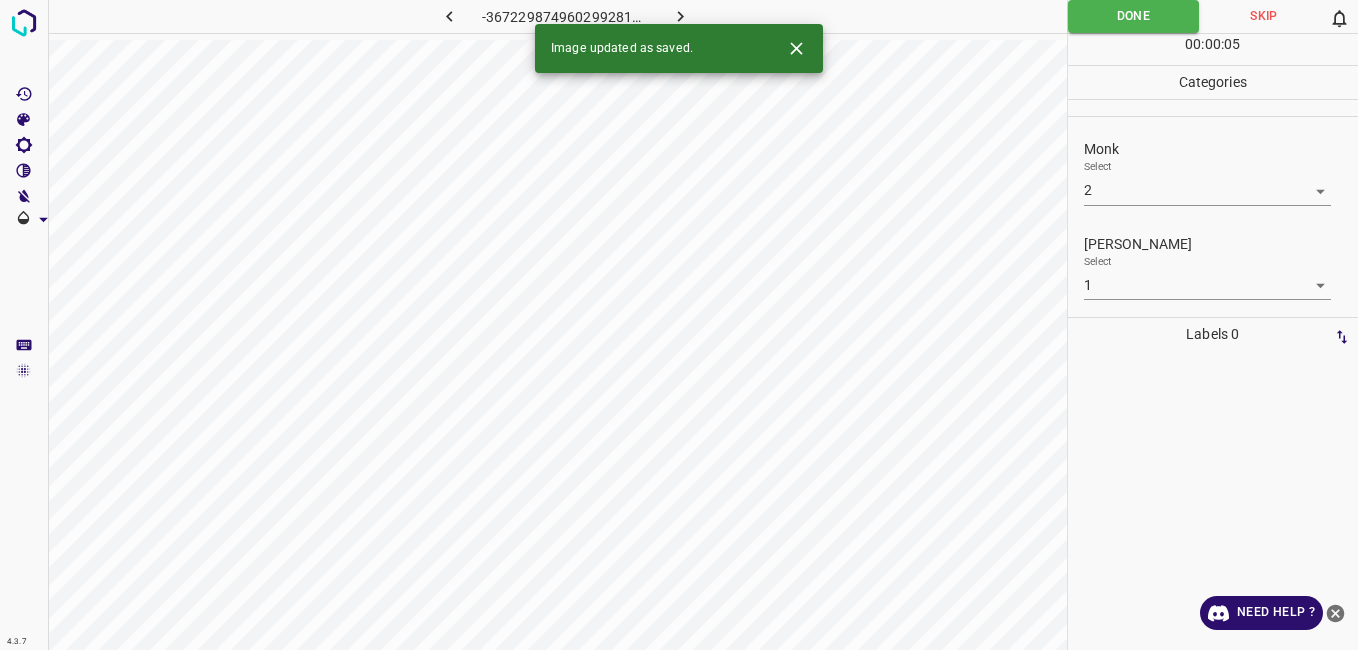 click 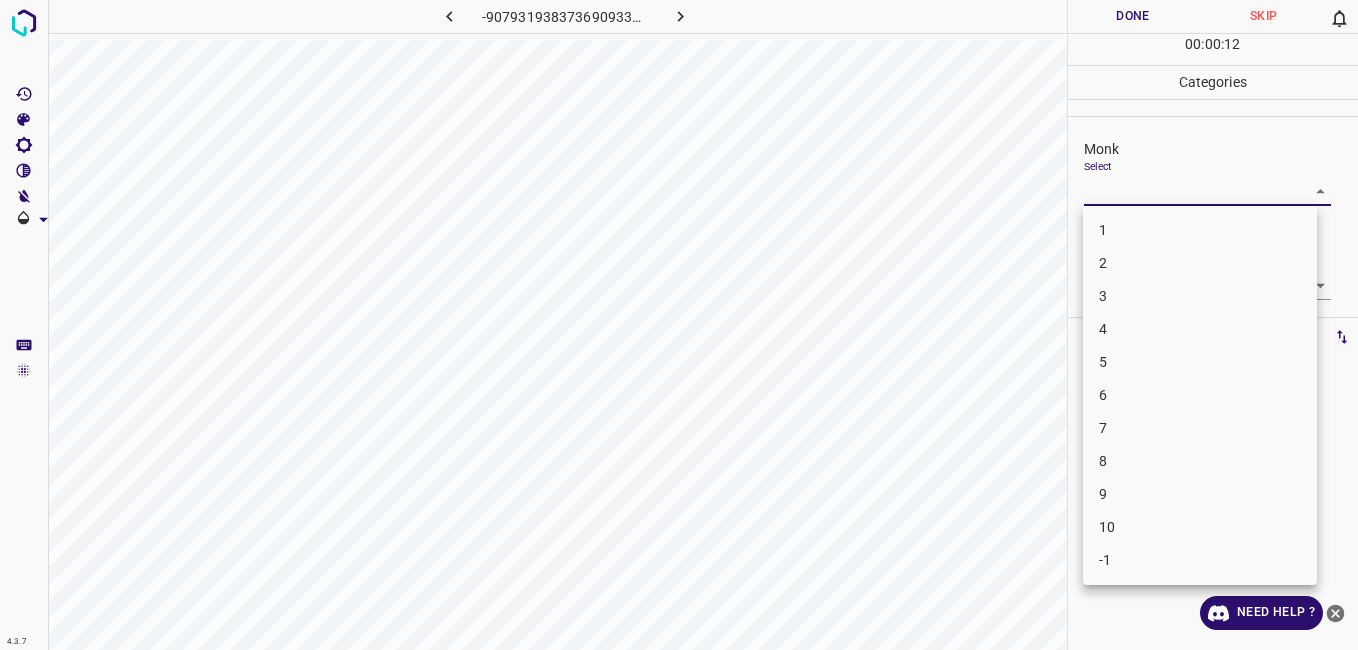 click on "4.3.7 -9079319383736909331.png Done Skip 0 00   : 00   : 12   Categories Monk   Select ​  [PERSON_NAME]   Select ​ Labels   0 Categories 1 Monk 2  [PERSON_NAME] Tools Space Change between modes (Draw & Edit) I Auto labeling R Restore zoom M Zoom in N Zoom out Delete Delete selecte label Filters Z Restore filters X Saturation filter C Brightness filter V Contrast filter B Gray scale filter General O Download Need Help ? - Text - Hide - Delete 1 2 3 4 5 6 7 8 9 10 -1" at bounding box center [679, 325] 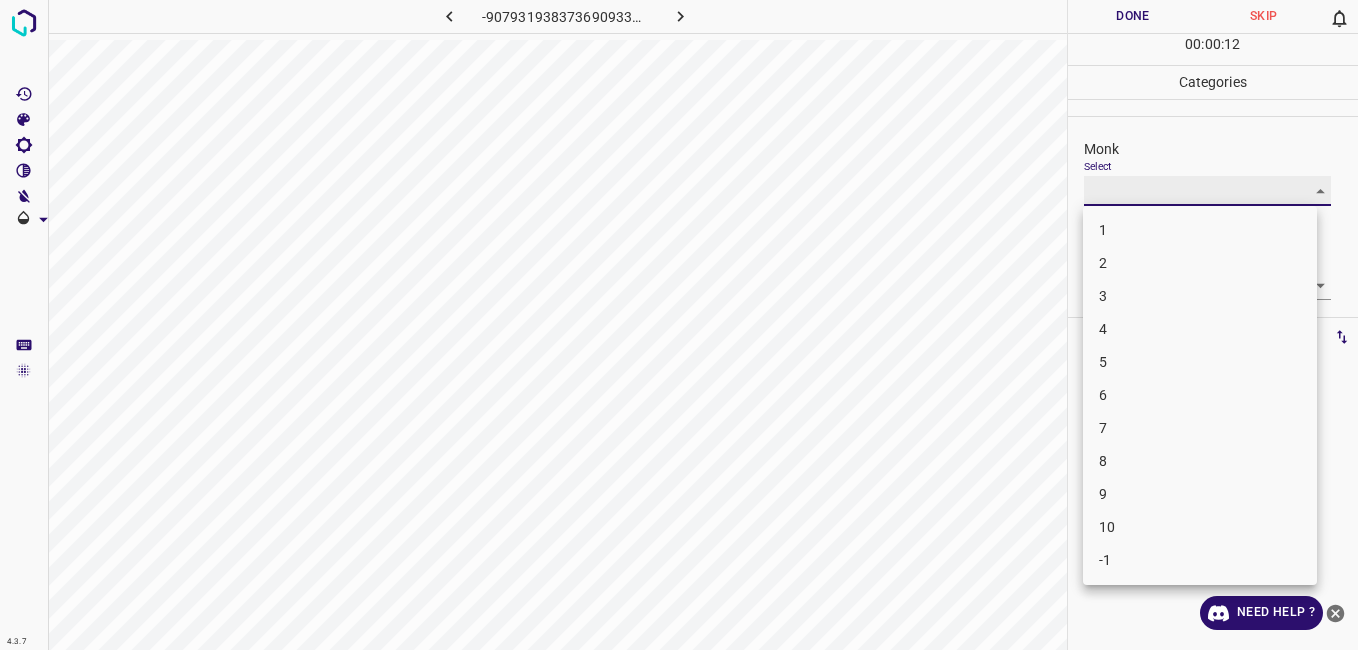 type on "2" 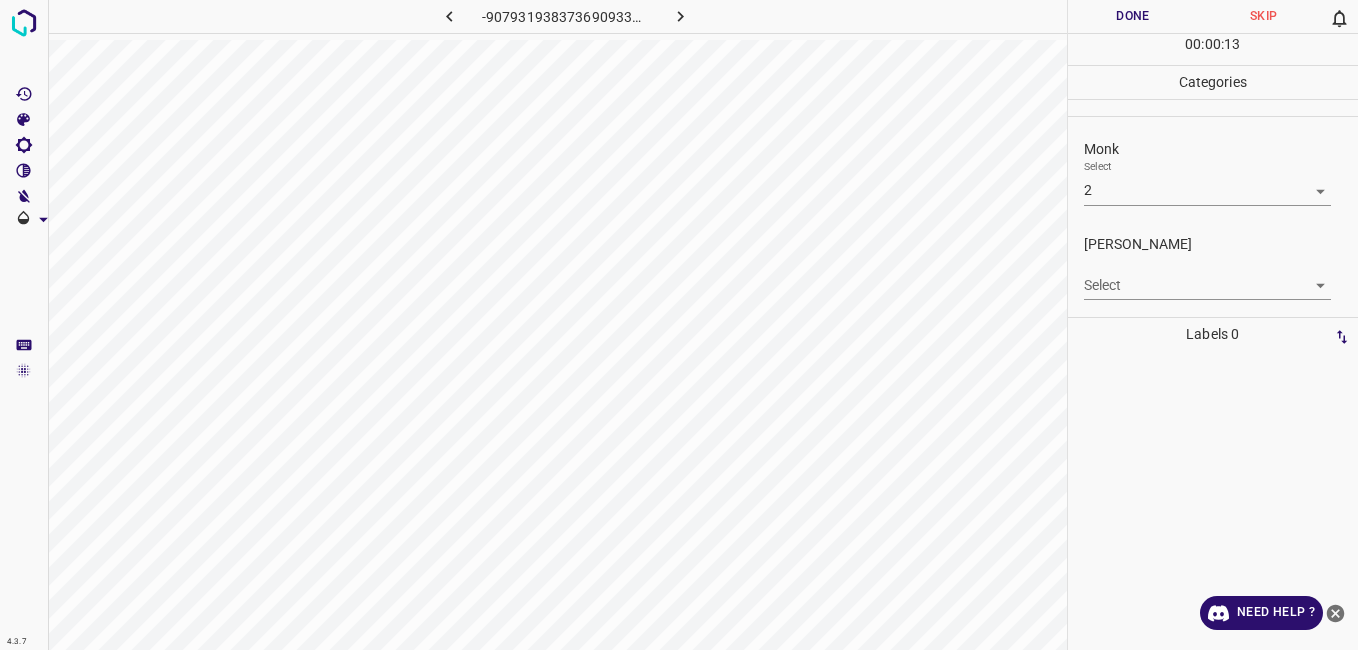 click on "Select ​" at bounding box center (1207, 277) 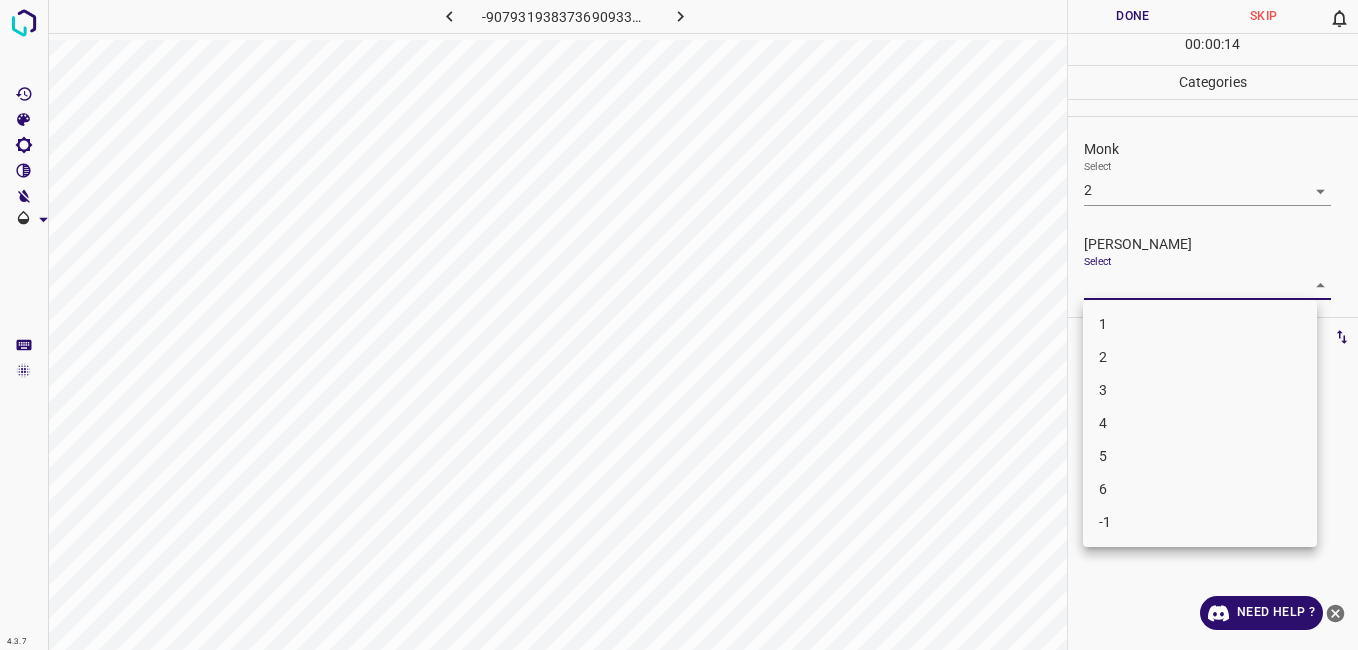 click on "1" at bounding box center (1200, 324) 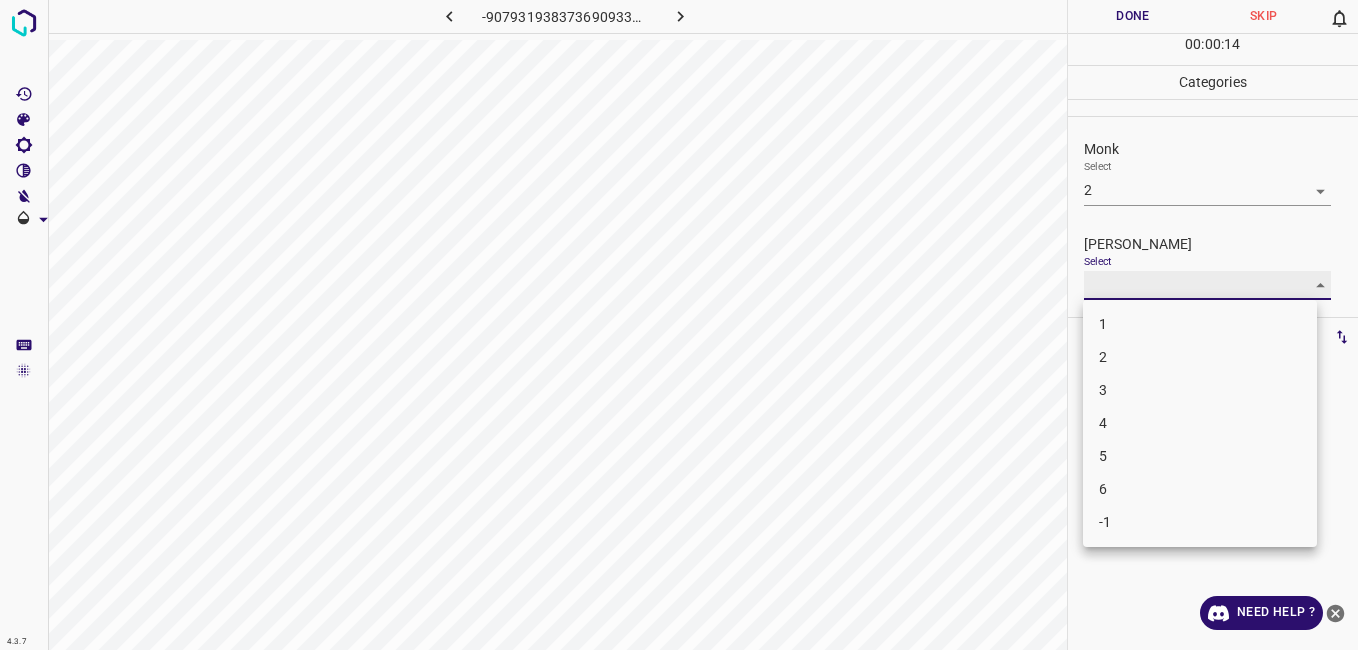 type on "1" 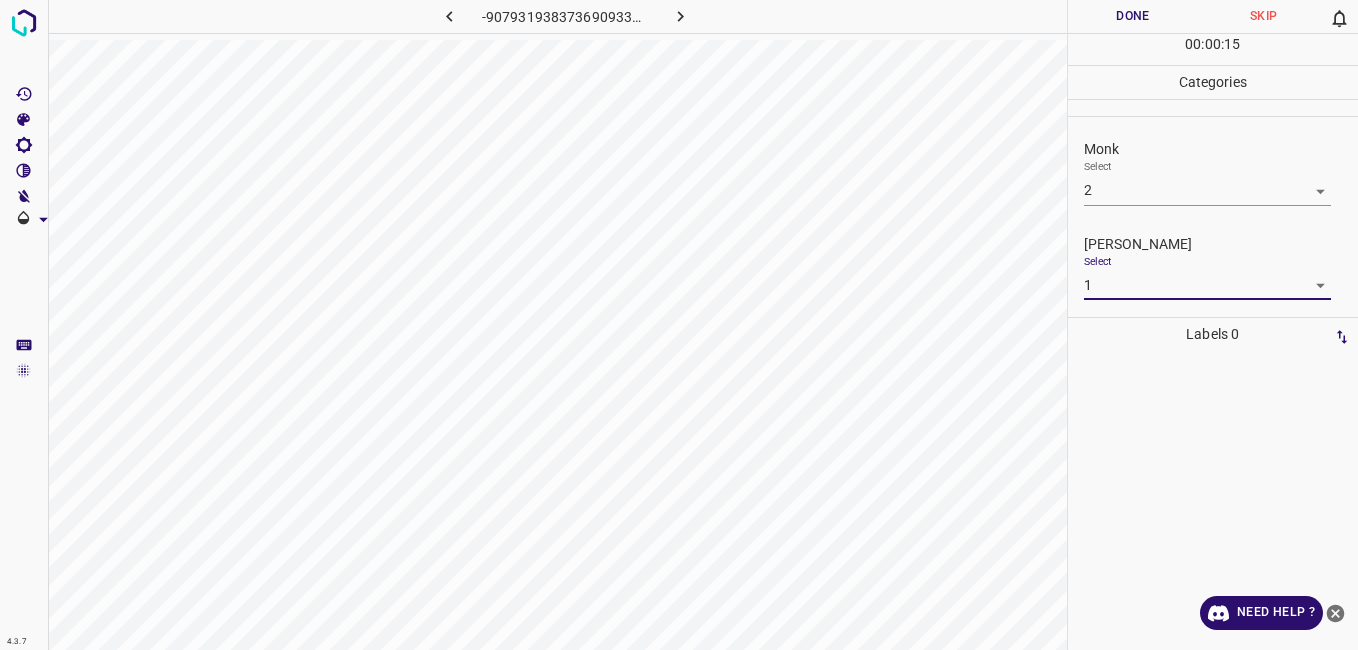 click on "Done" at bounding box center [1133, 16] 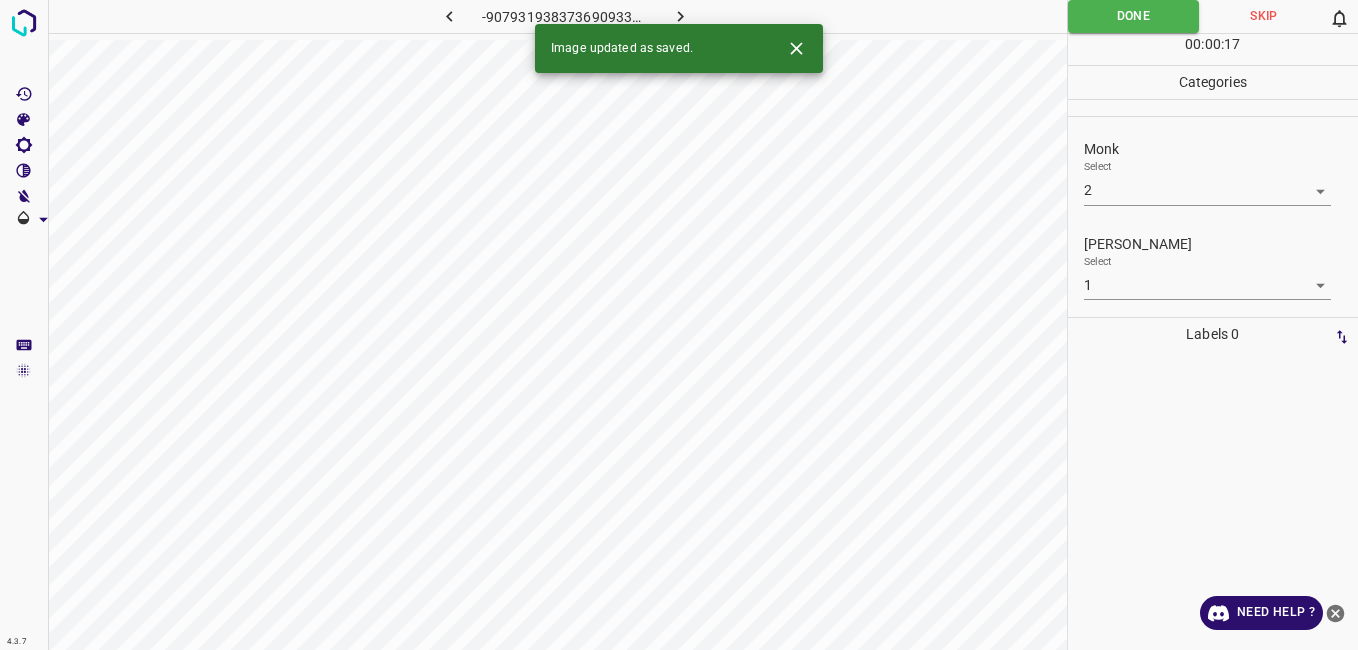 click at bounding box center (681, 16) 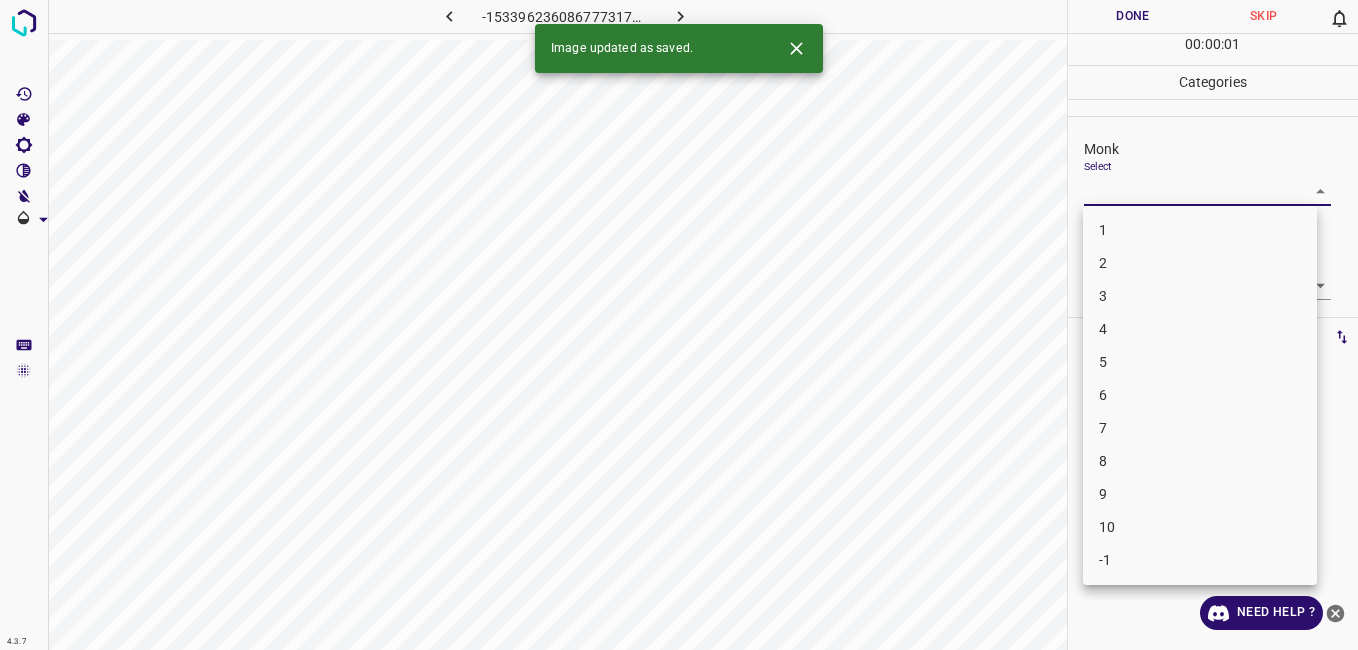 click on "4.3.7 -1533962360867773175.png Done Skip 0 00   : 00   : 01   Categories Monk   Select ​  [PERSON_NAME]   Select ​ Labels   0 Categories 1 Monk 2  [PERSON_NAME] Tools Space Change between modes (Draw & Edit) I Auto labeling R Restore zoom M Zoom in N Zoom out Delete Delete selecte label Filters Z Restore filters X Saturation filter C Brightness filter V Contrast filter B Gray scale filter General O Download Image updated as saved. Need Help ? - Text - Hide - Delete 1 2 3 4 5 6 7 8 9 10 -1" at bounding box center (679, 325) 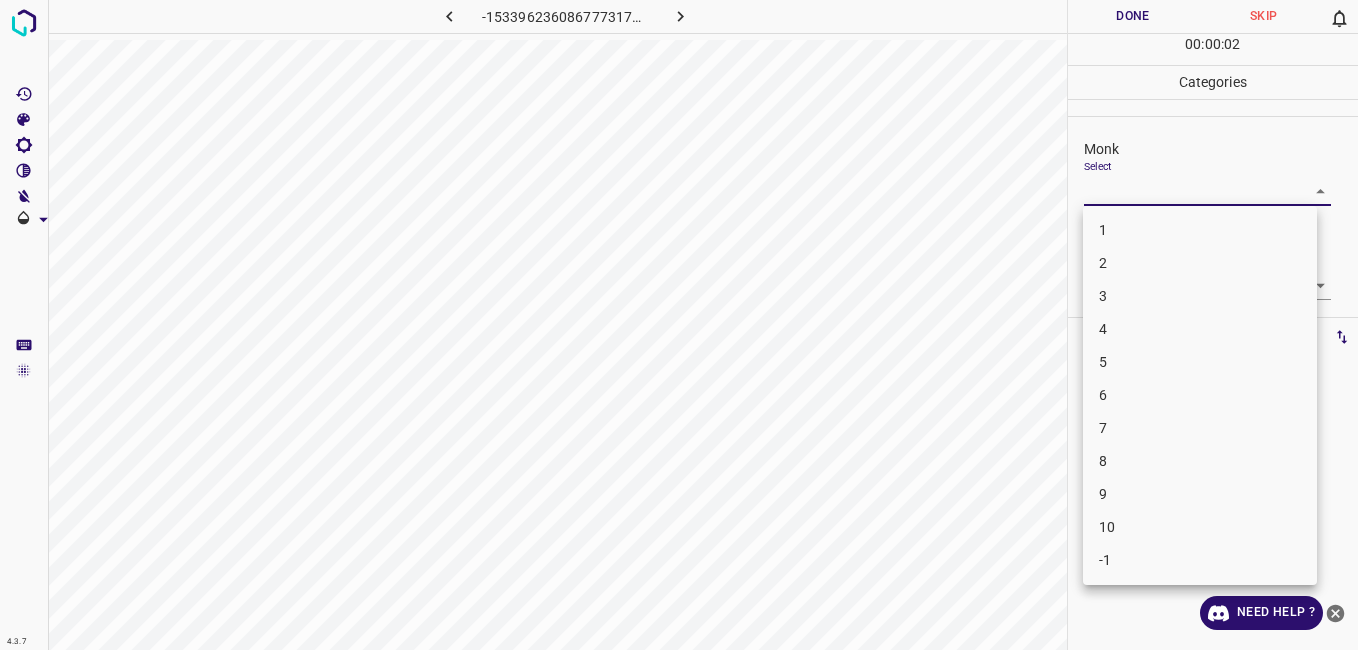 click on "7" at bounding box center (1200, 428) 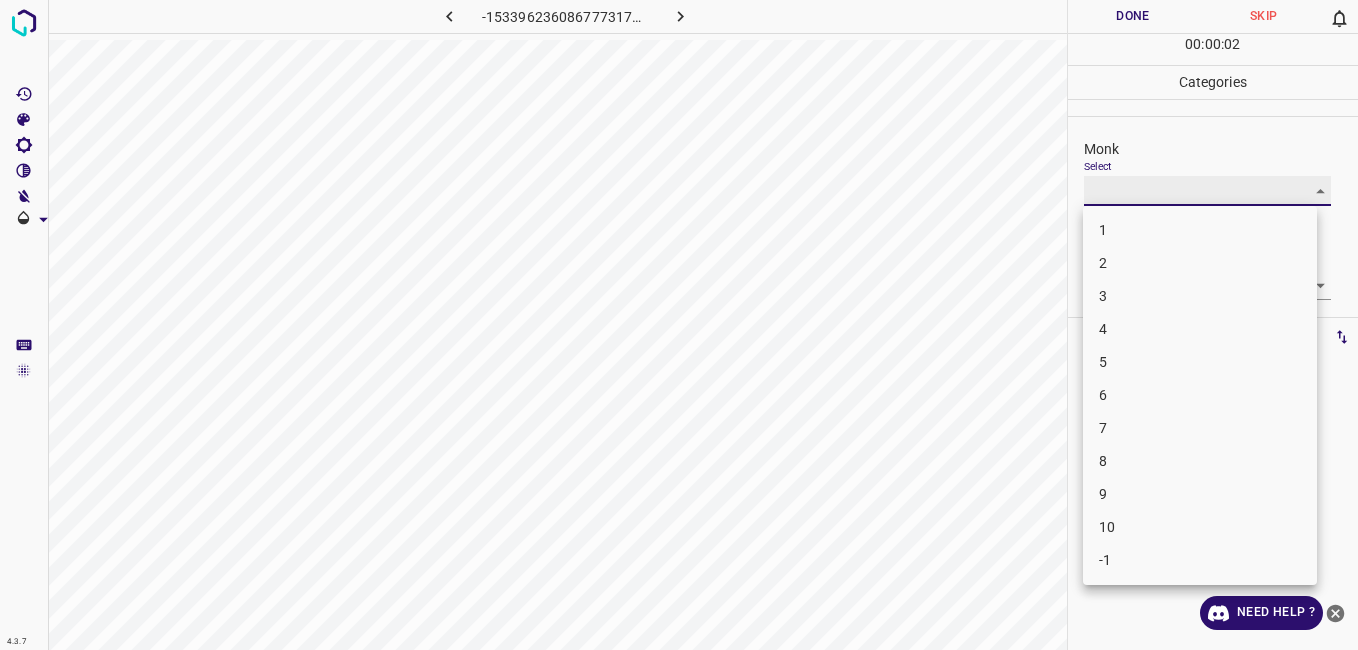 type on "7" 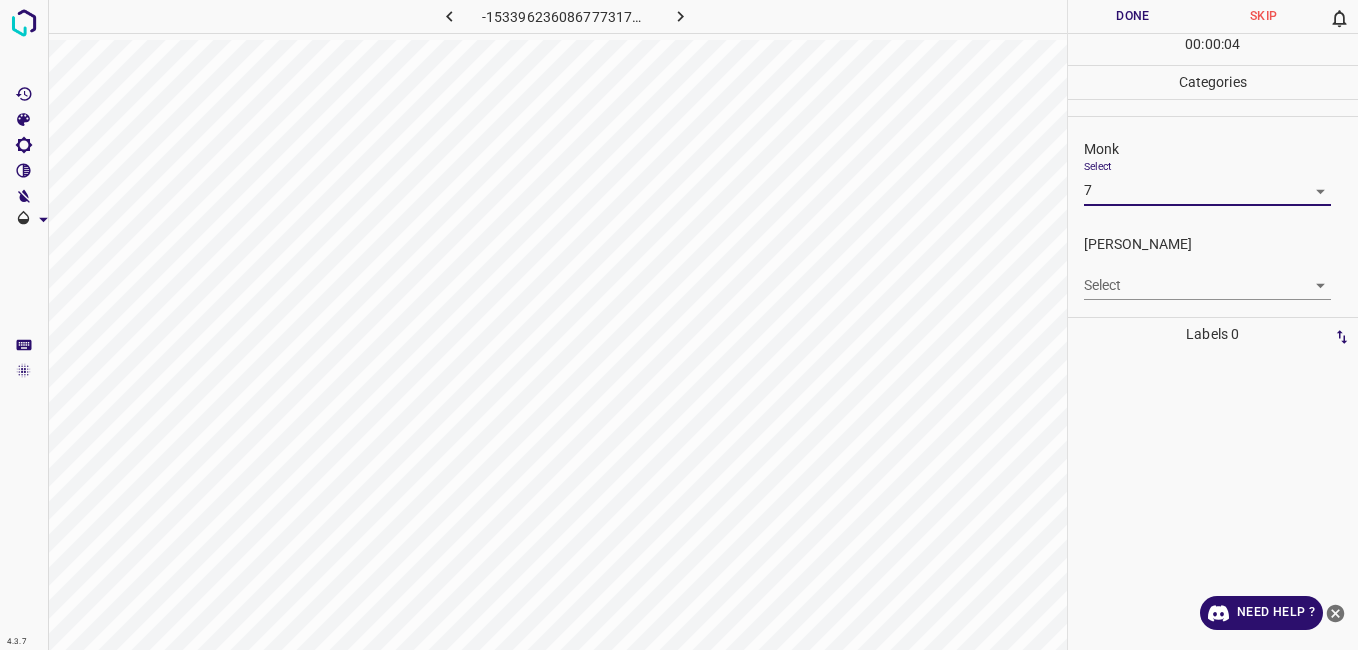 click on "4.3.7 -1533962360867773175.png Done Skip 0 00   : 00   : 04   Categories Monk   Select 7 7  [PERSON_NAME]   Select ​ Labels   0 Categories 1 Monk 2  [PERSON_NAME] Tools Space Change between modes (Draw & Edit) I Auto labeling R Restore zoom M Zoom in N Zoom out Delete Delete selecte label Filters Z Restore filters X Saturation filter C Brightness filter V Contrast filter B Gray scale filter General O Download Need Help ? - Text - Hide - Delete" at bounding box center [679, 325] 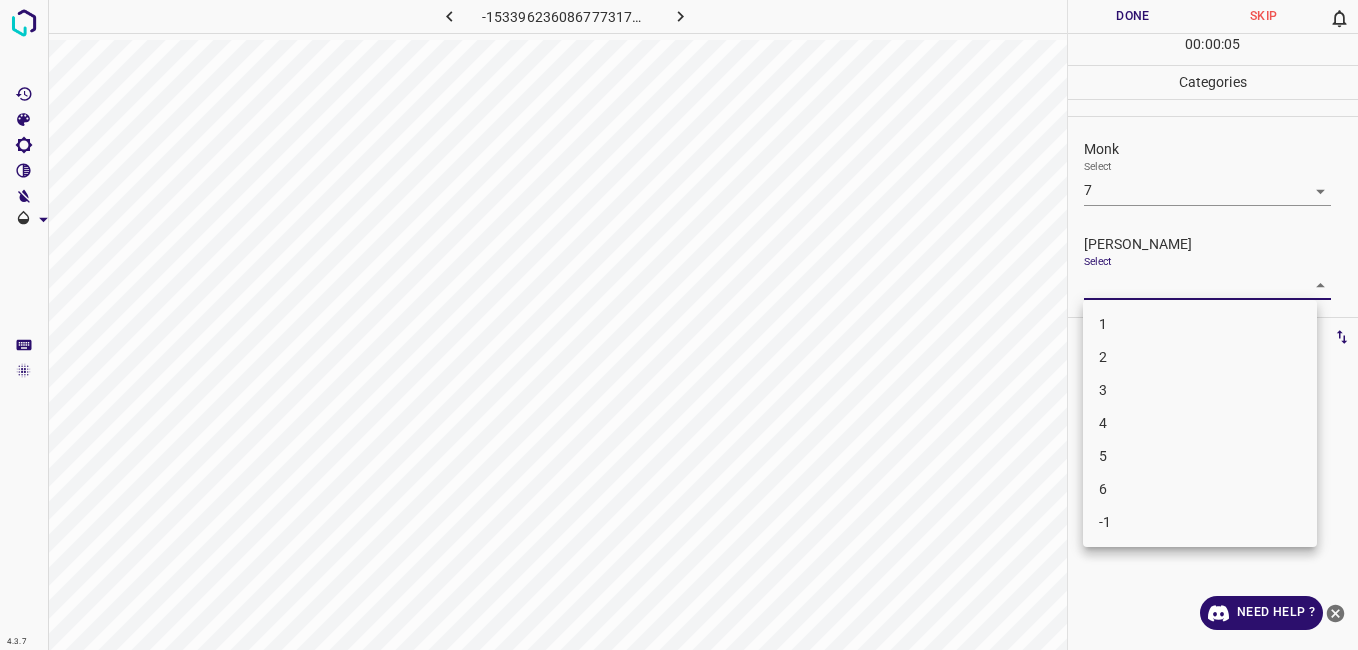 click on "5" at bounding box center [1200, 456] 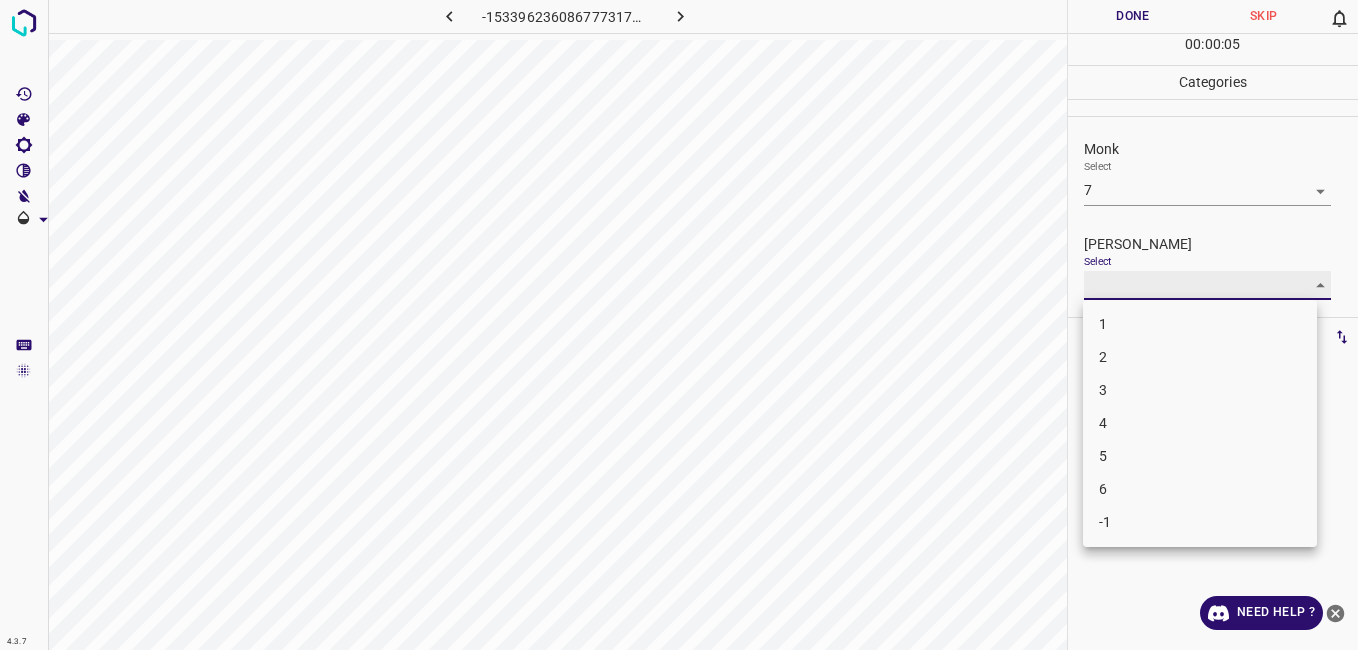 type on "5" 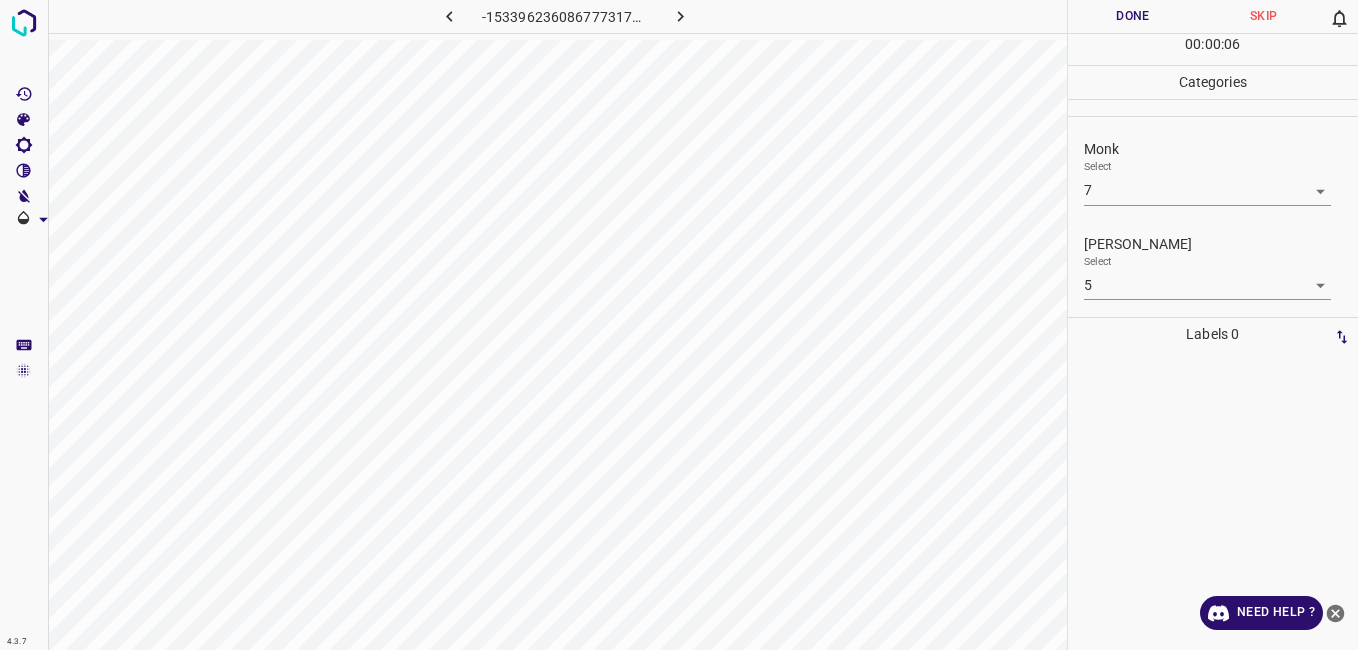 click on "00   : 00   : 06" at bounding box center (1213, 49) 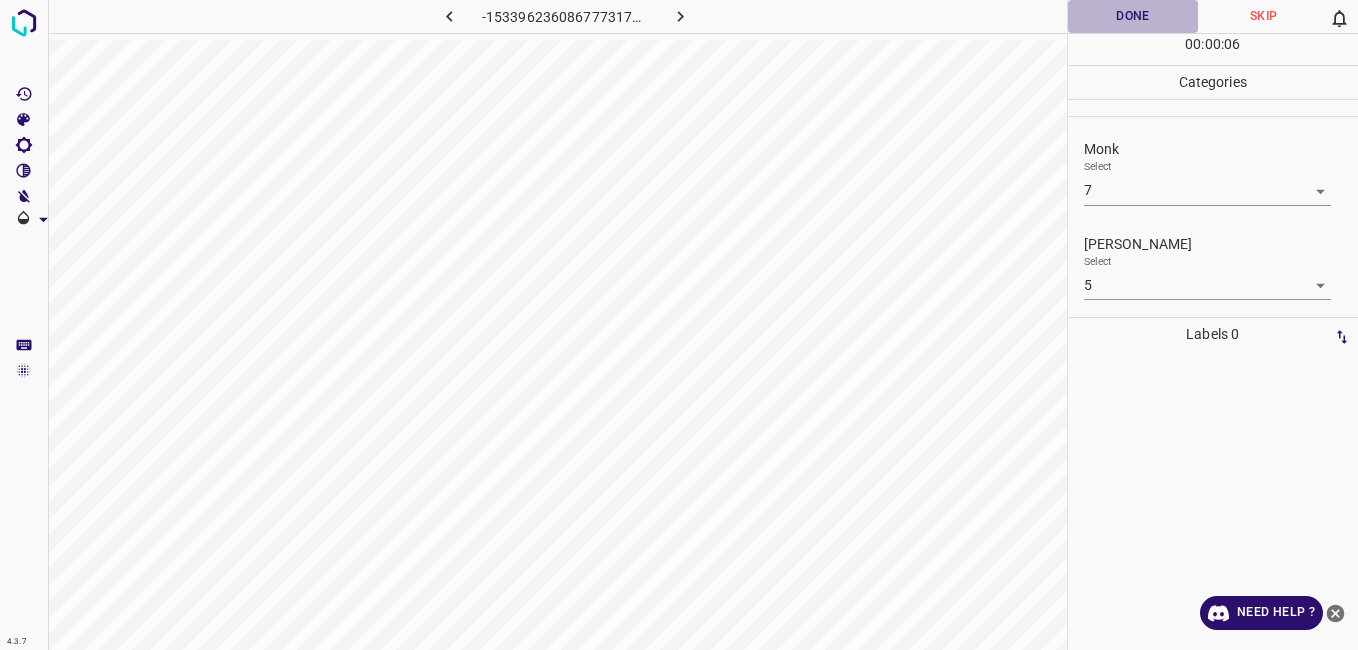 click on "Done" at bounding box center (1133, 16) 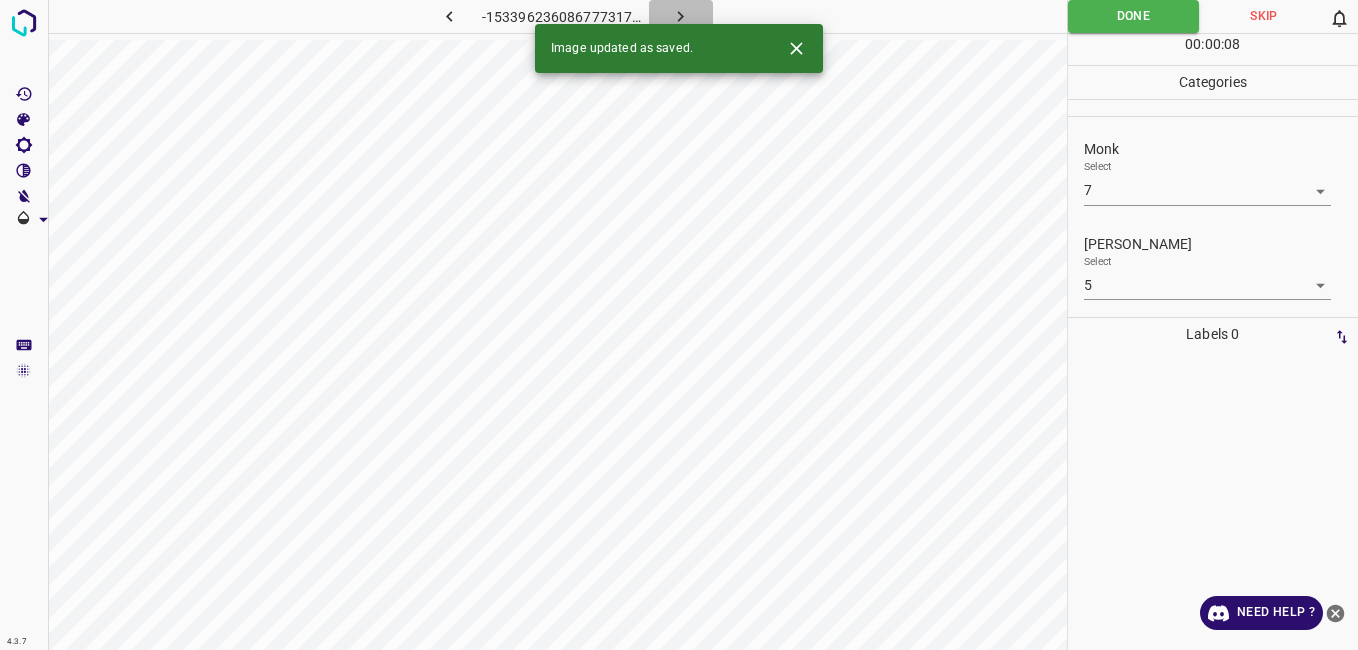 click 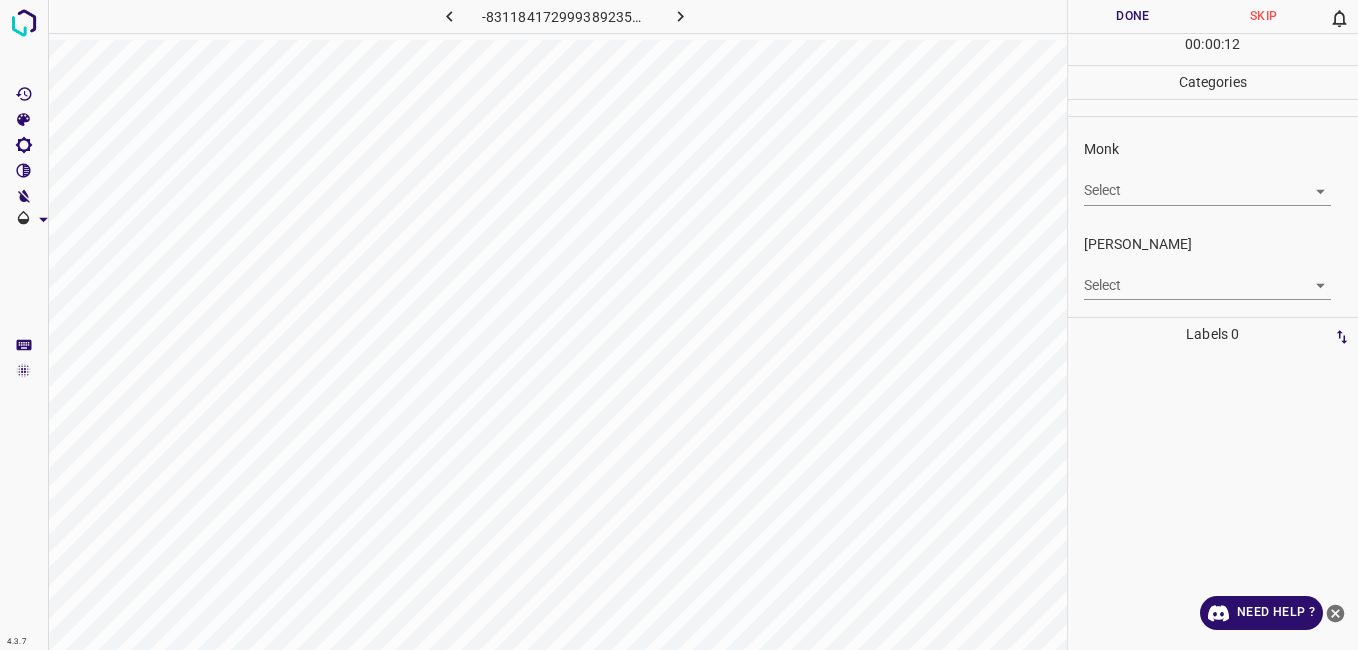 click on "4.3.7 -8311841729993892354.png Done Skip 0 00   : 00   : 12   Categories Monk   Select ​  [PERSON_NAME]   Select ​ Labels   0 Categories 1 Monk 2  [PERSON_NAME] Tools Space Change between modes (Draw & Edit) I Auto labeling R Restore zoom M Zoom in N Zoom out Delete Delete selecte label Filters Z Restore filters X Saturation filter C Brightness filter V Contrast filter B Gray scale filter General O Download Need Help ? - Text - Hide - Delete" at bounding box center [679, 325] 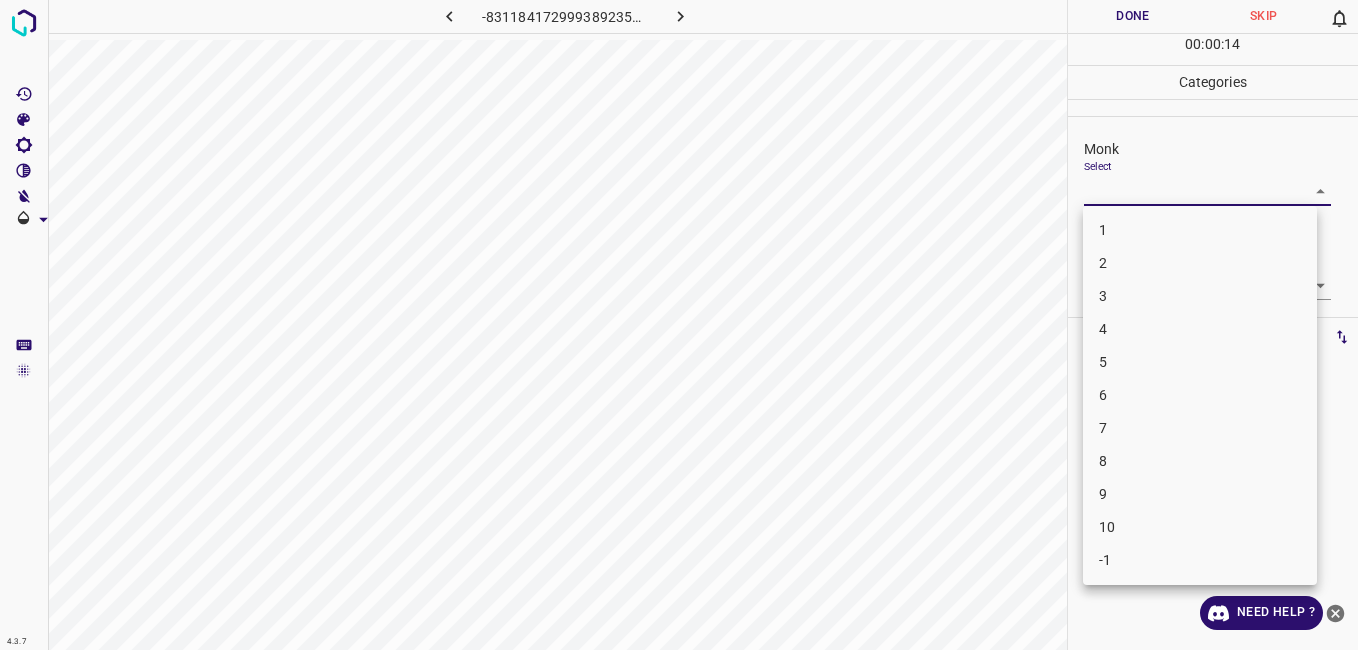 click on "6" at bounding box center (1200, 395) 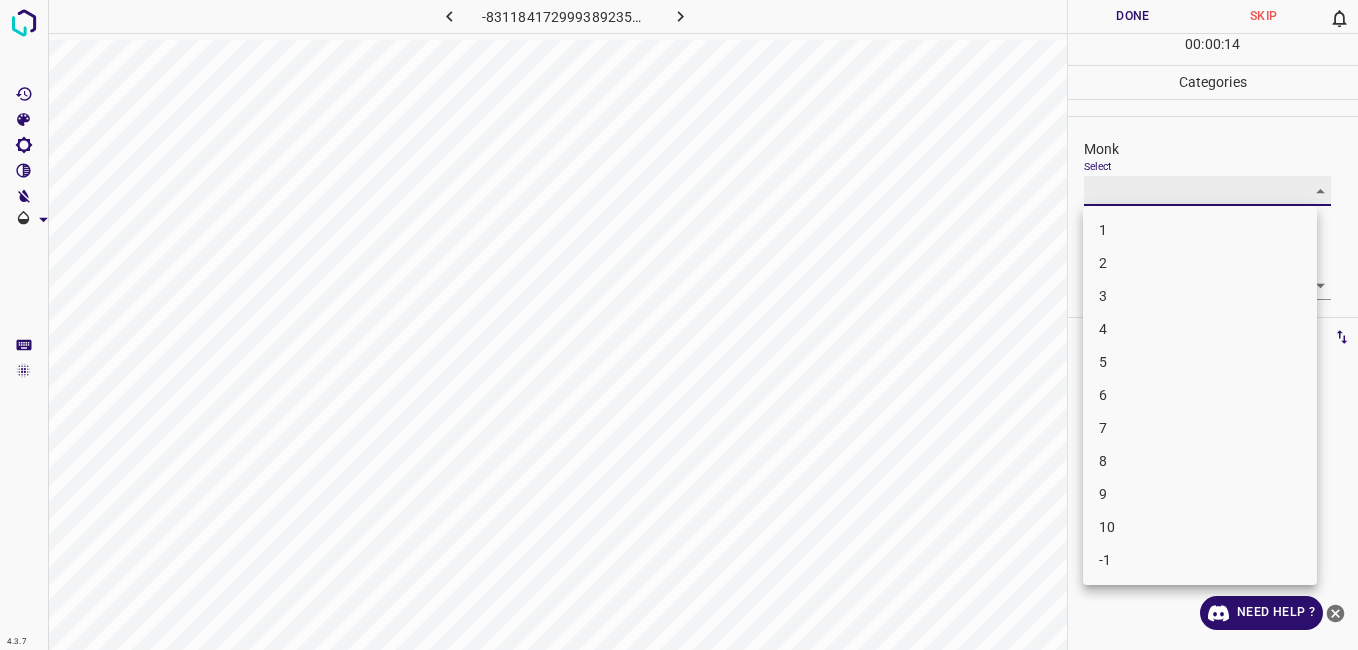 type on "6" 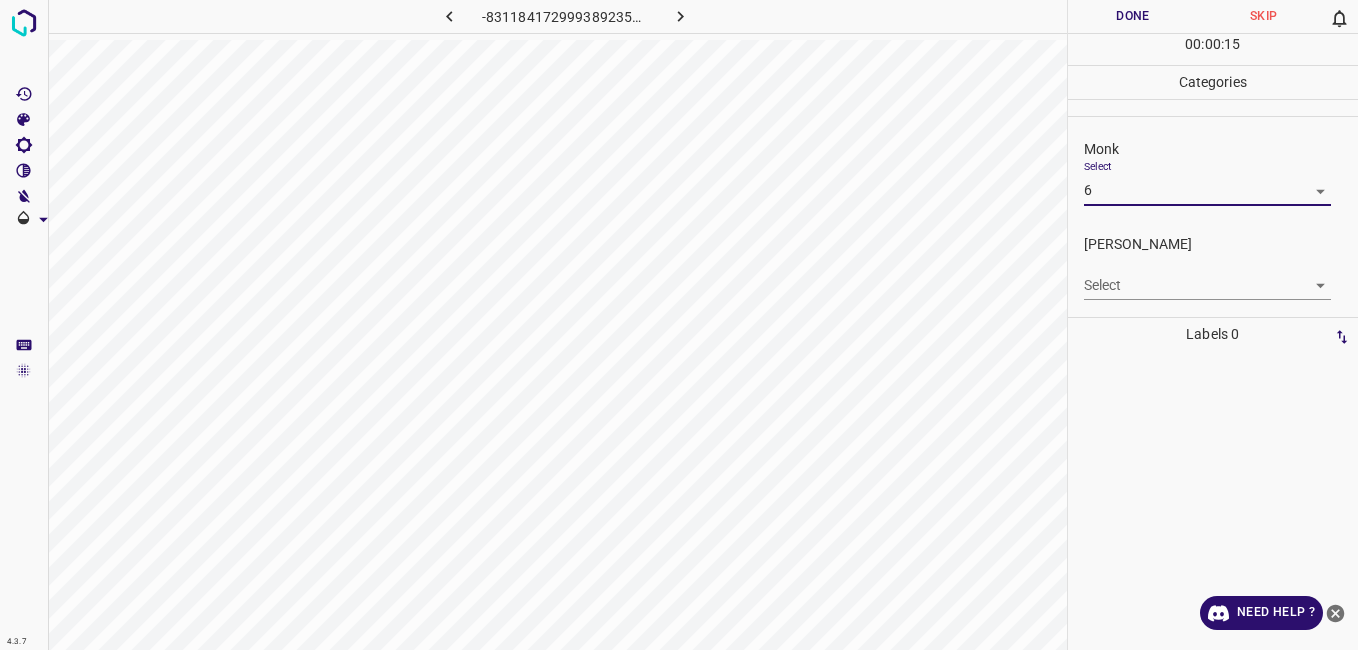 click on "4.3.7 -8311841729993892354.png Done Skip 0 00   : 00   : 15   Categories Monk   Select 6 6  [PERSON_NAME]   Select ​ Labels   0 Categories 1 Monk 2  [PERSON_NAME] Tools Space Change between modes (Draw & Edit) I Auto labeling R Restore zoom M Zoom in N Zoom out Delete Delete selecte label Filters Z Restore filters X Saturation filter C Brightness filter V Contrast filter B Gray scale filter General O Download Need Help ? - Text - Hide - Delete" at bounding box center [679, 325] 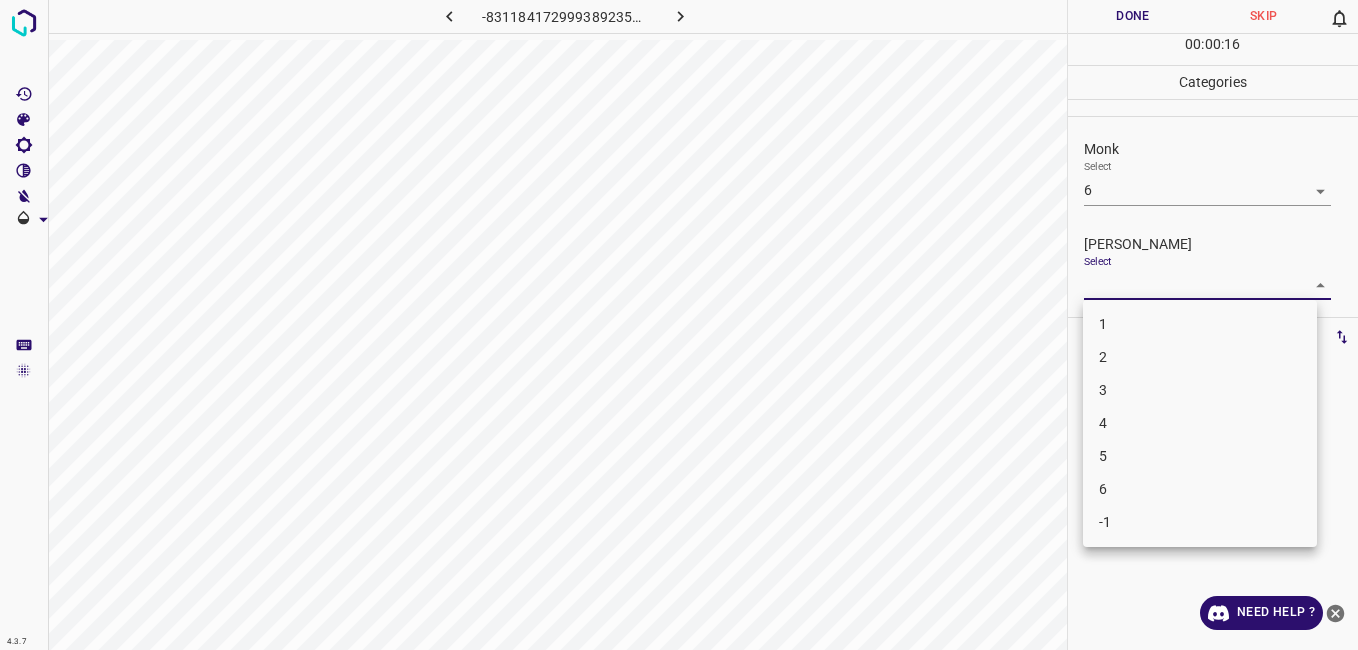 click on "5" at bounding box center (1200, 456) 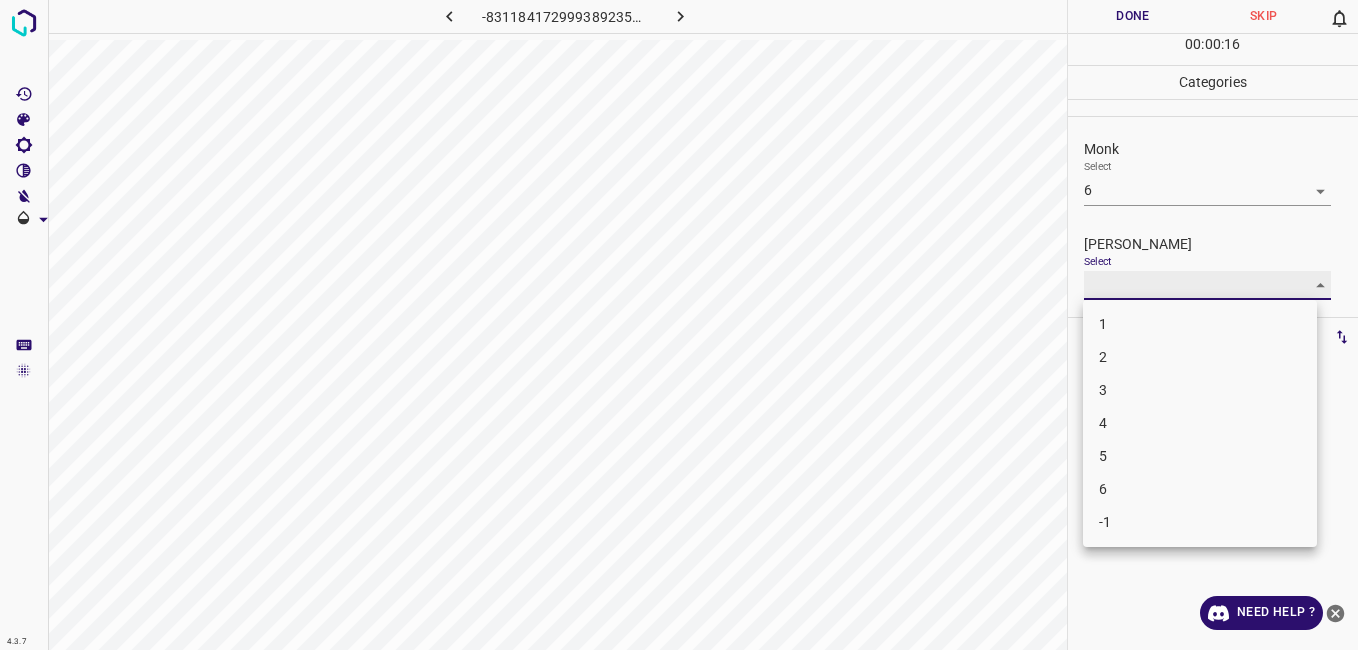 type on "5" 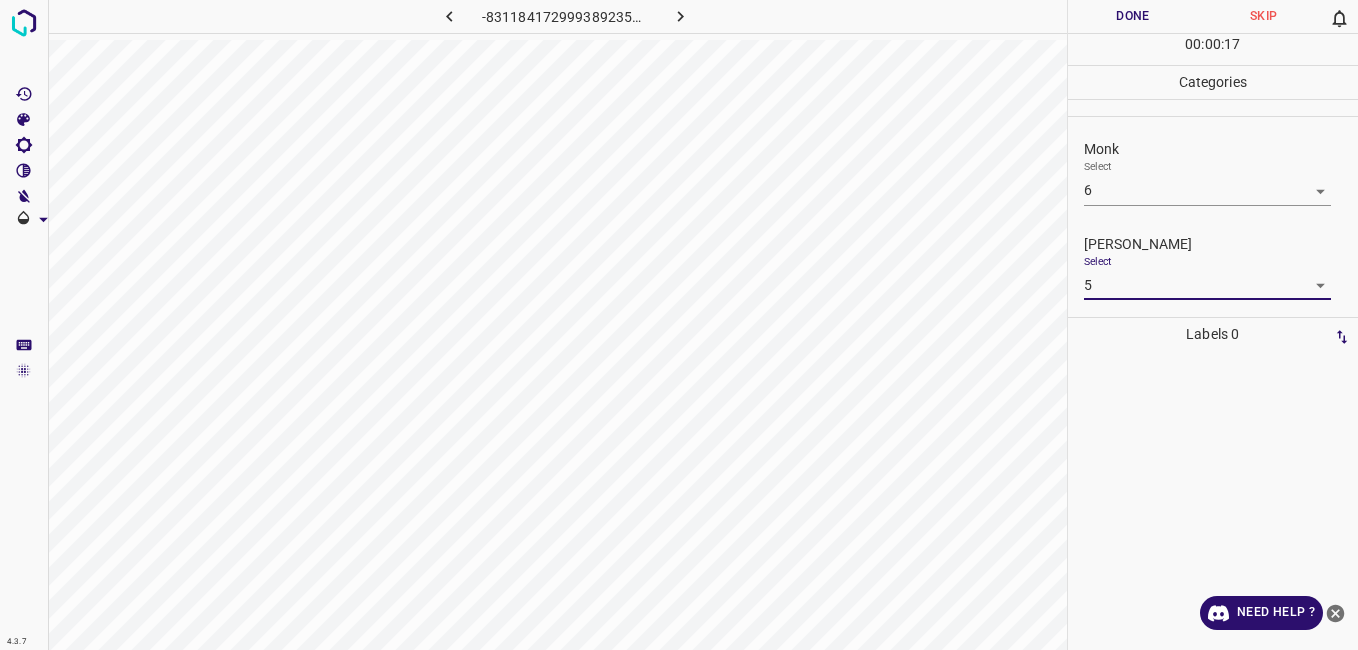 click on "Done" at bounding box center (1133, 16) 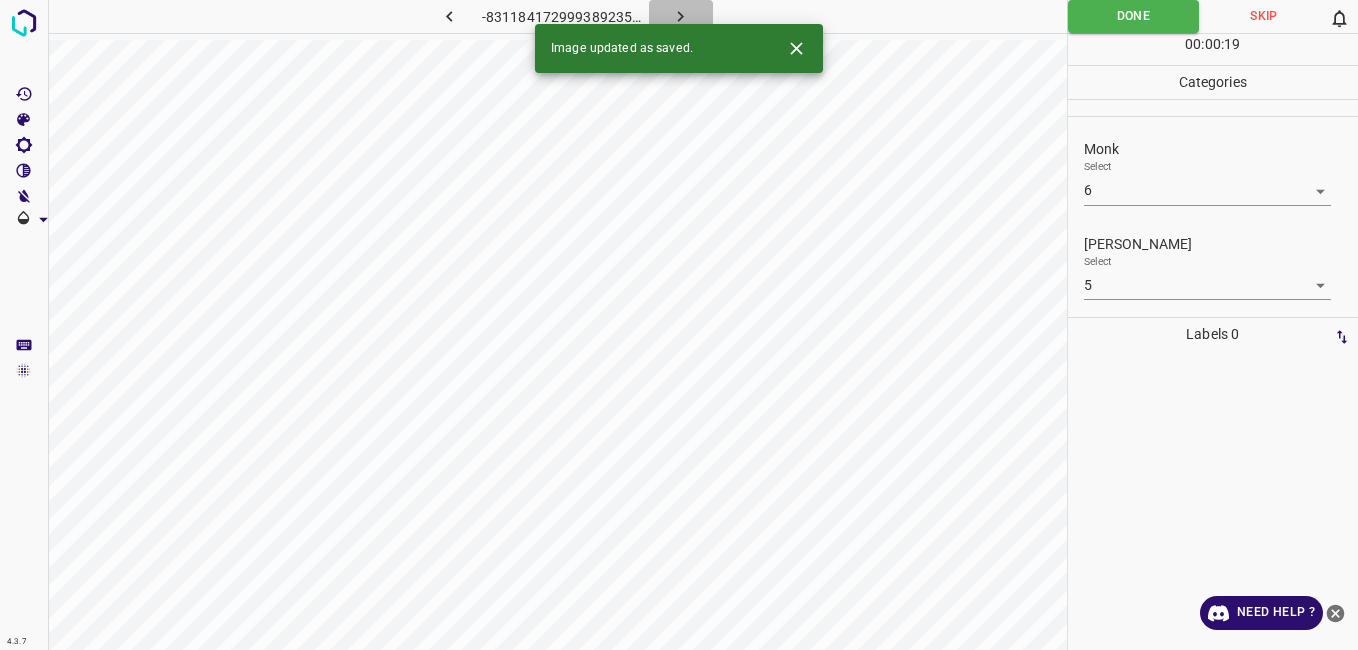 click 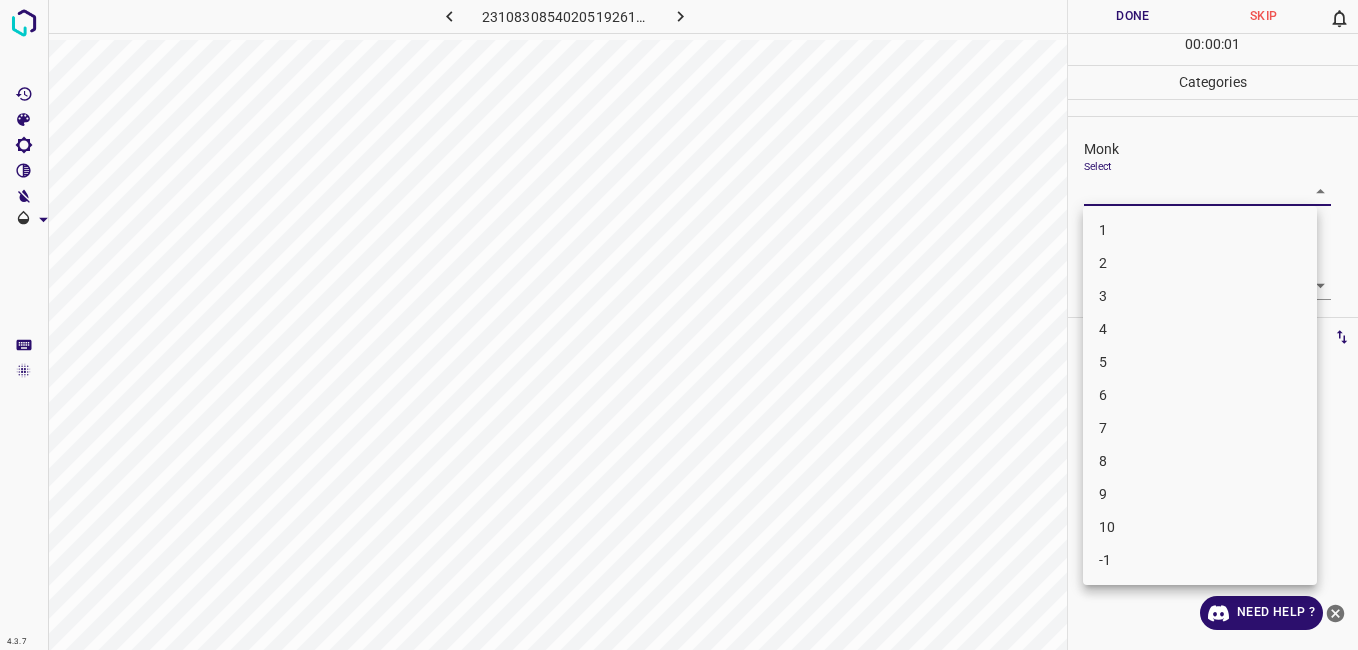 click on "4.3.7 2310830854020519261.png Done Skip 0 00   : 00   : 01   Categories Monk   Select ​  [PERSON_NAME]   Select ​ Labels   0 Categories 1 Monk 2  [PERSON_NAME] Tools Space Change between modes (Draw & Edit) I Auto labeling R Restore zoom M Zoom in N Zoom out Delete Delete selecte label Filters Z Restore filters X Saturation filter C Brightness filter V Contrast filter B Gray scale filter General O Download Need Help ? - Text - Hide - Delete 1 2 3 4 5 6 7 8 9 10 -1" at bounding box center [679, 325] 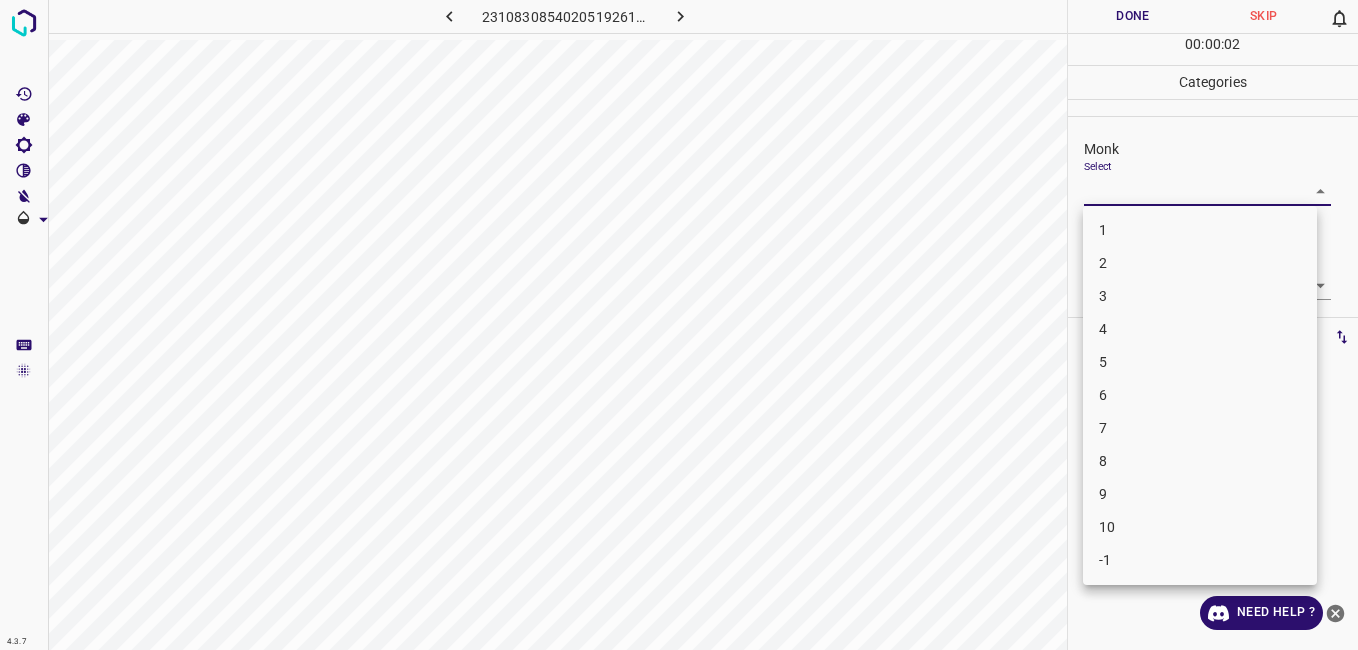 click on "4" at bounding box center [1200, 329] 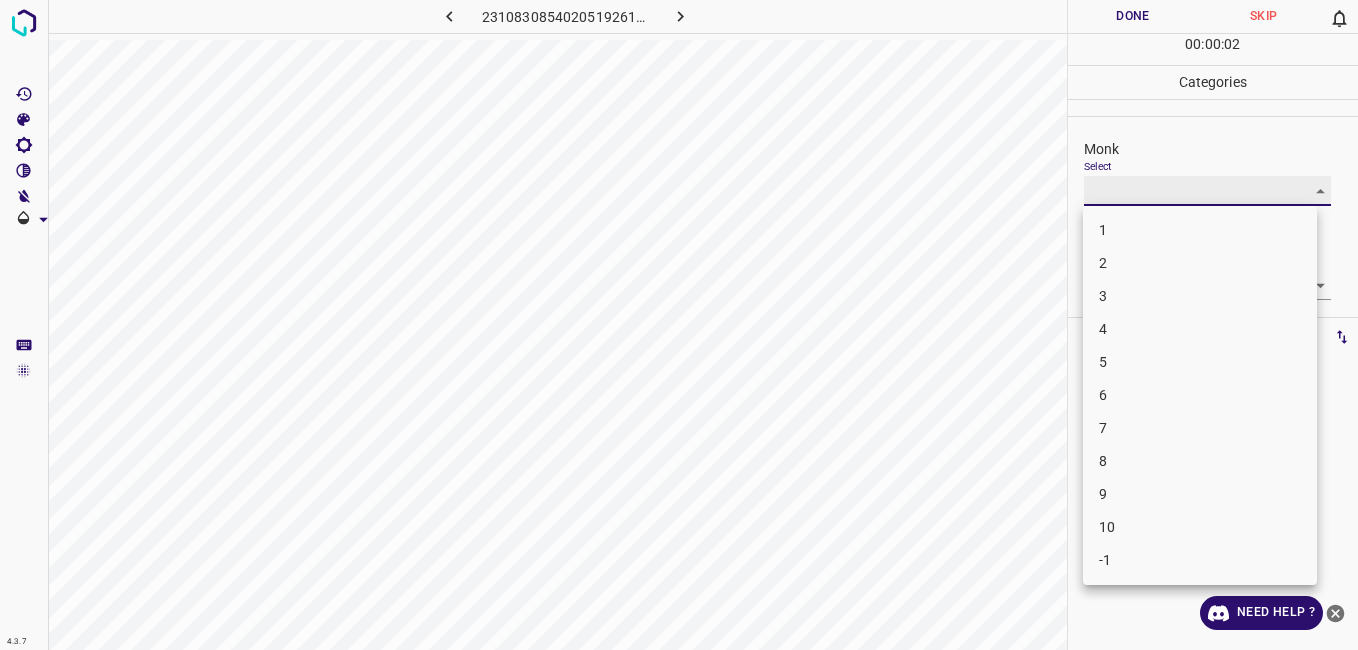 type on "4" 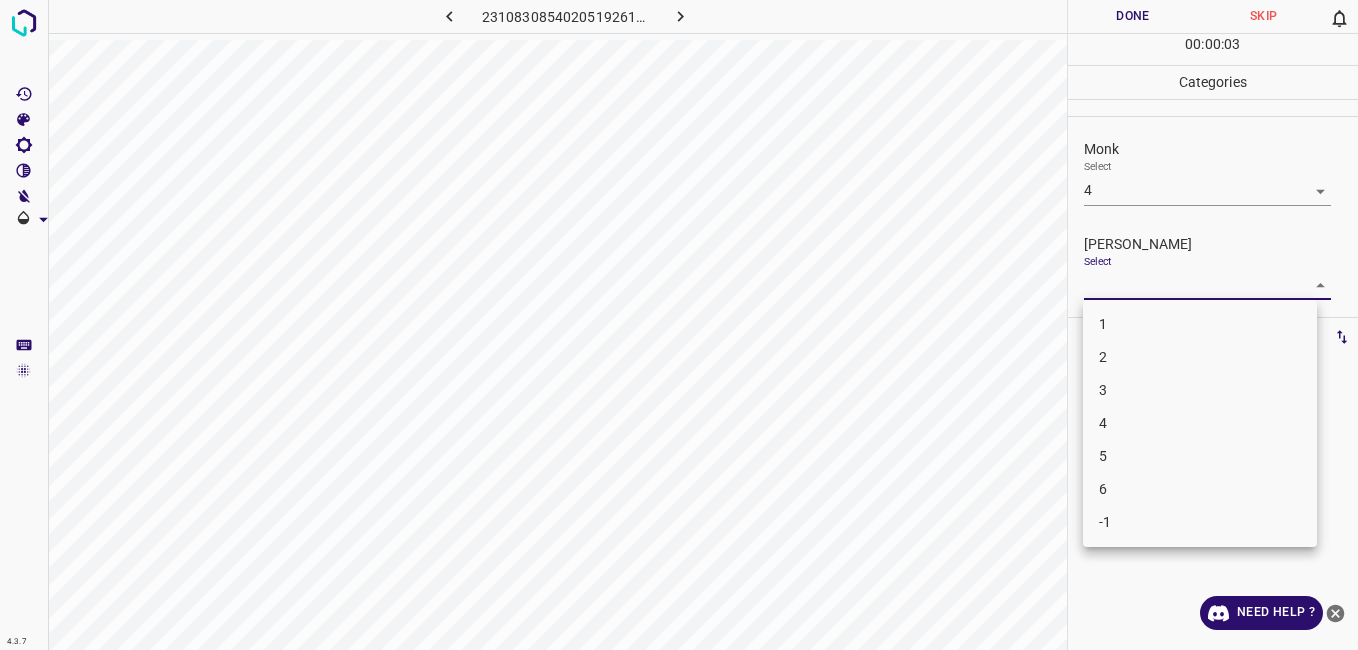 click on "4.3.7 2310830854020519261.png Done Skip 0 00   : 00   : 03   Categories Monk   Select 4 4  [PERSON_NAME]   Select ​ Labels   0 Categories 1 Monk 2  [PERSON_NAME] Tools Space Change between modes (Draw & Edit) I Auto labeling R Restore zoom M Zoom in N Zoom out Delete Delete selecte label Filters Z Restore filters X Saturation filter C Brightness filter V Contrast filter B Gray scale filter General O Download Need Help ? - Text - Hide - Delete 1 2 3 4 5 6 -1" at bounding box center (679, 325) 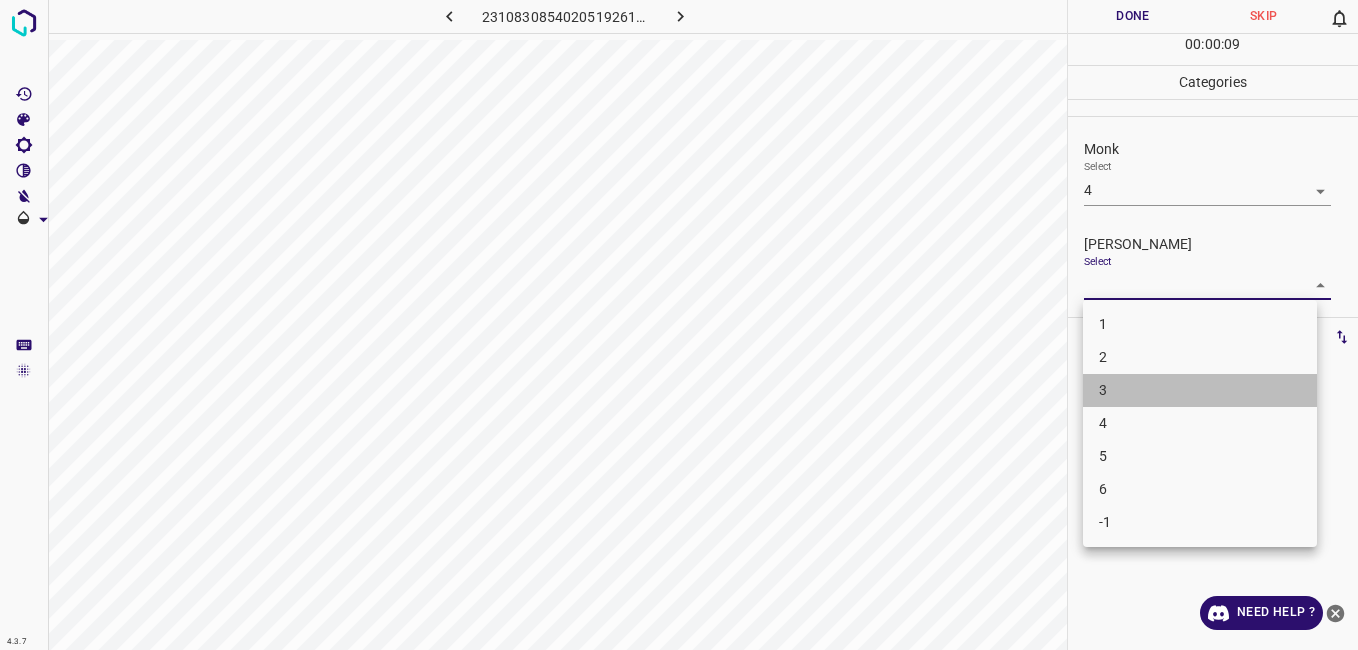 click on "3" at bounding box center [1200, 390] 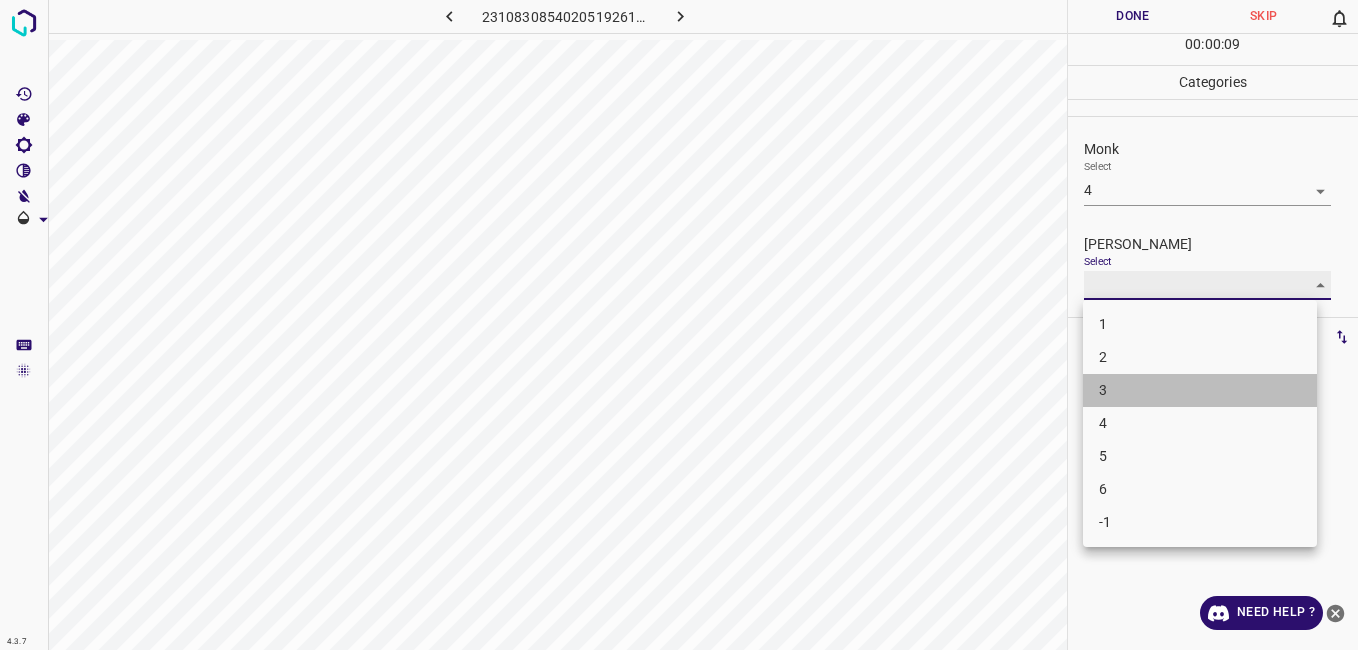 type on "3" 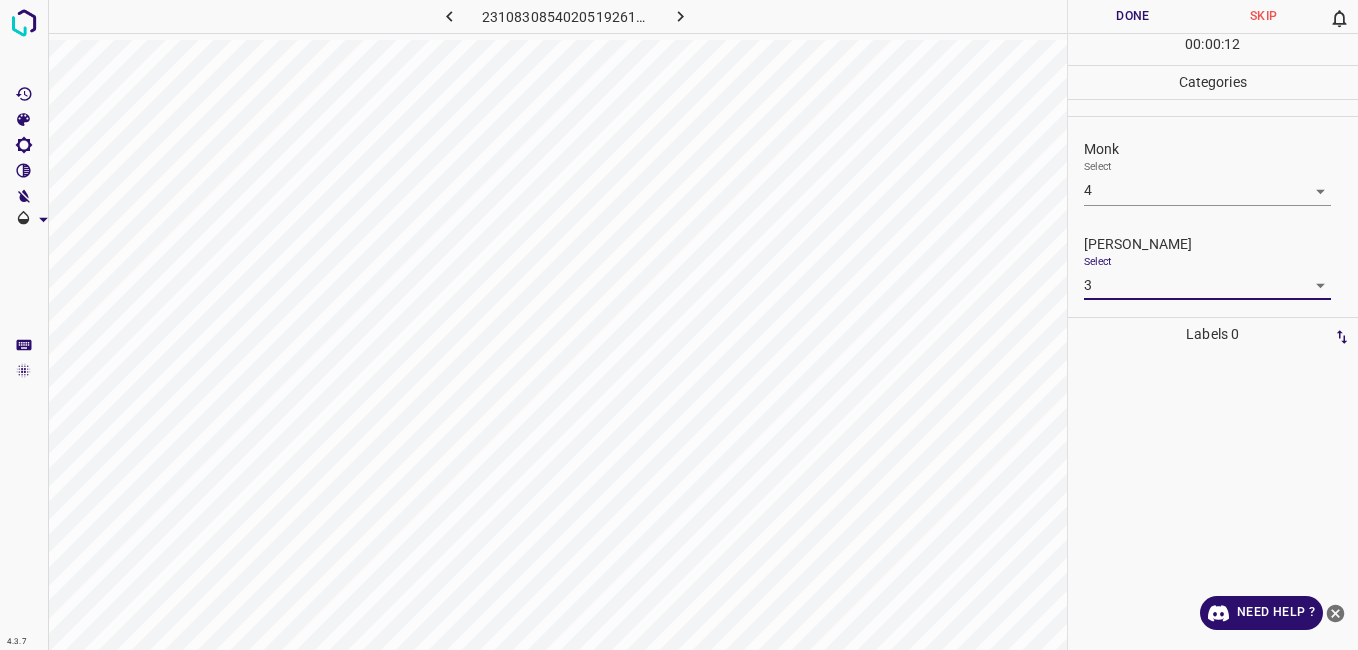 click on "Done" at bounding box center [1133, 16] 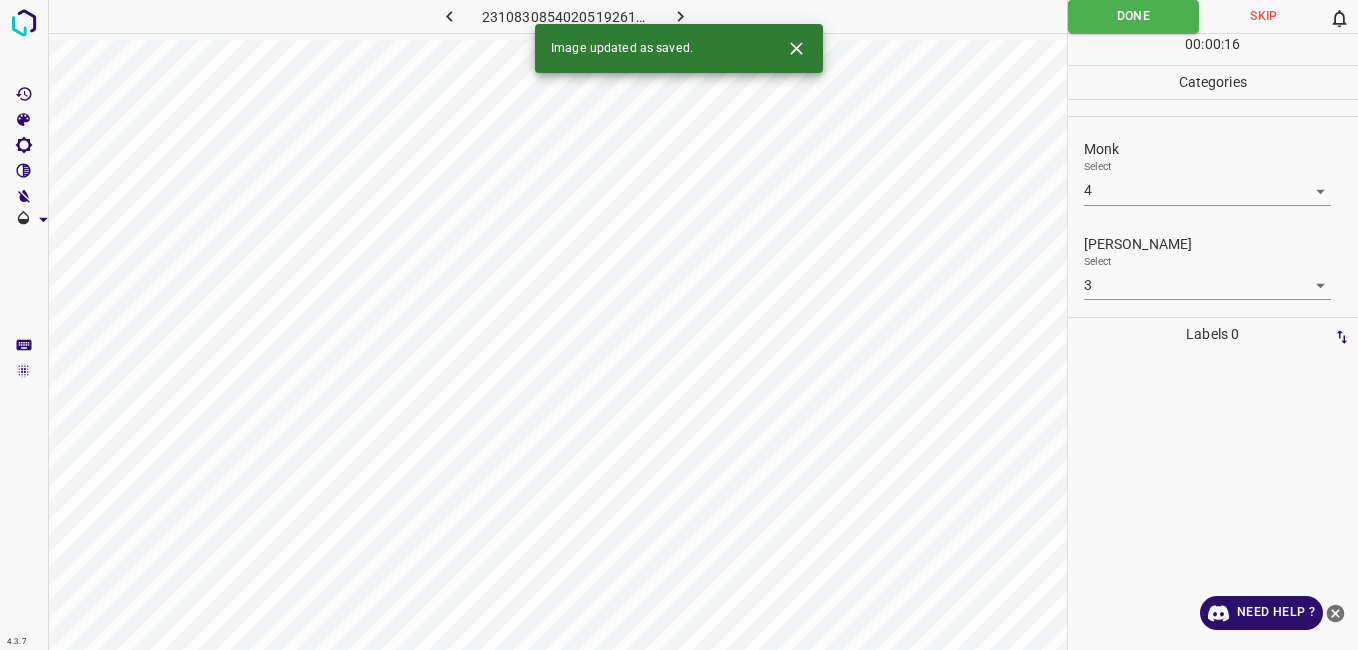click 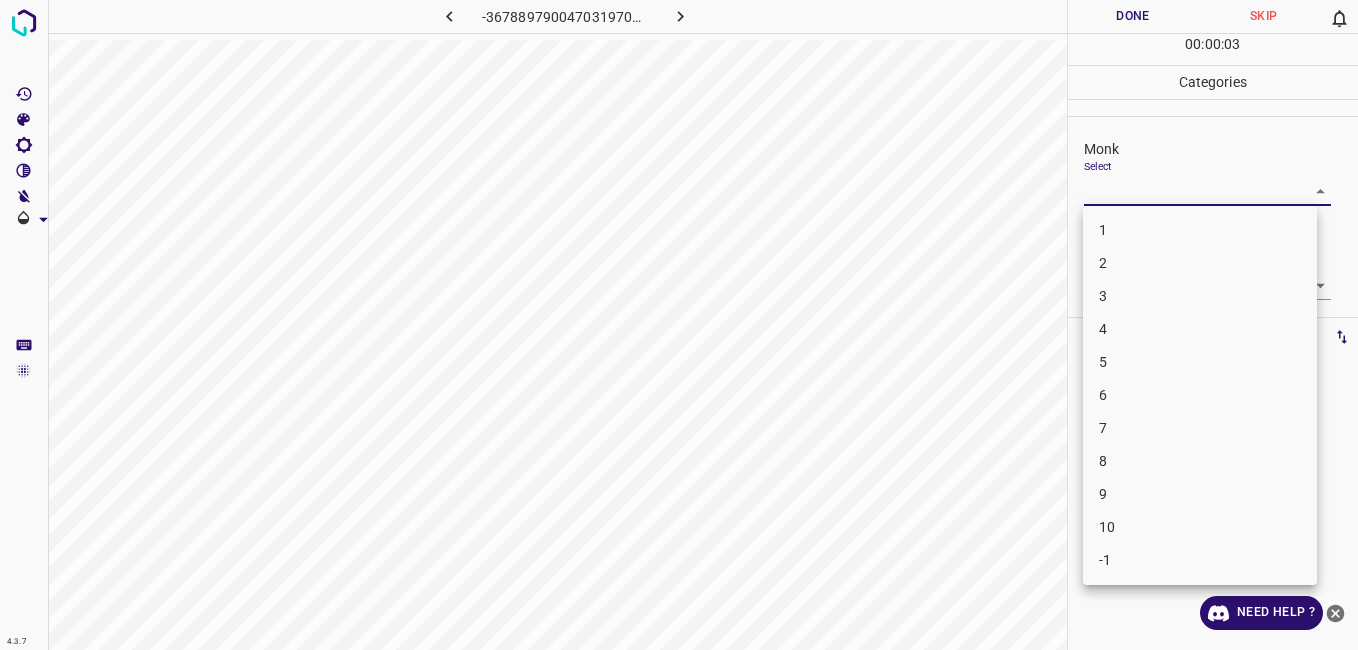 click on "4.3.7 -3678897900470319701.png Done Skip 0 00   : 00   : 03   Categories Monk   Select ​  [PERSON_NAME]   Select ​ Labels   0 Categories 1 Monk 2  [PERSON_NAME] Tools Space Change between modes (Draw & Edit) I Auto labeling R Restore zoom M Zoom in N Zoom out Delete Delete selecte label Filters Z Restore filters X Saturation filter C Brightness filter V Contrast filter B Gray scale filter General O Download Need Help ? - Text - Hide - Delete 1 2 3 4 5 6 7 8 9 10 -1" at bounding box center (679, 325) 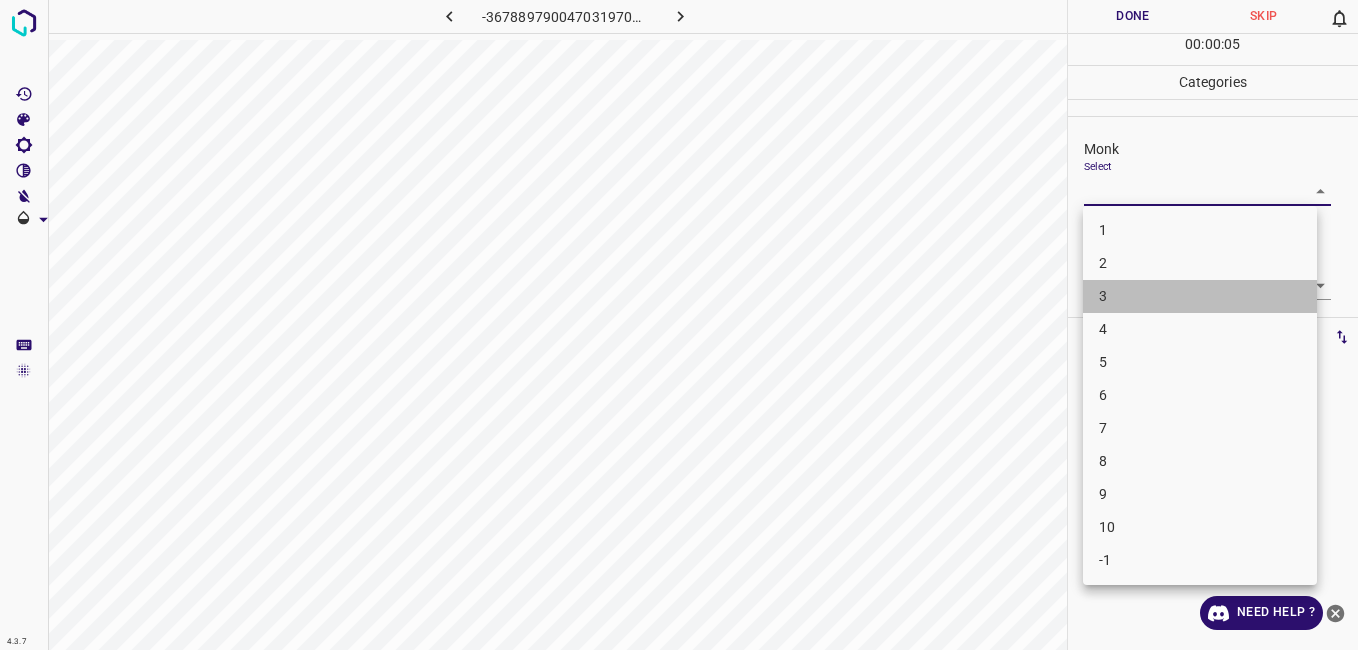 click on "3" at bounding box center [1200, 296] 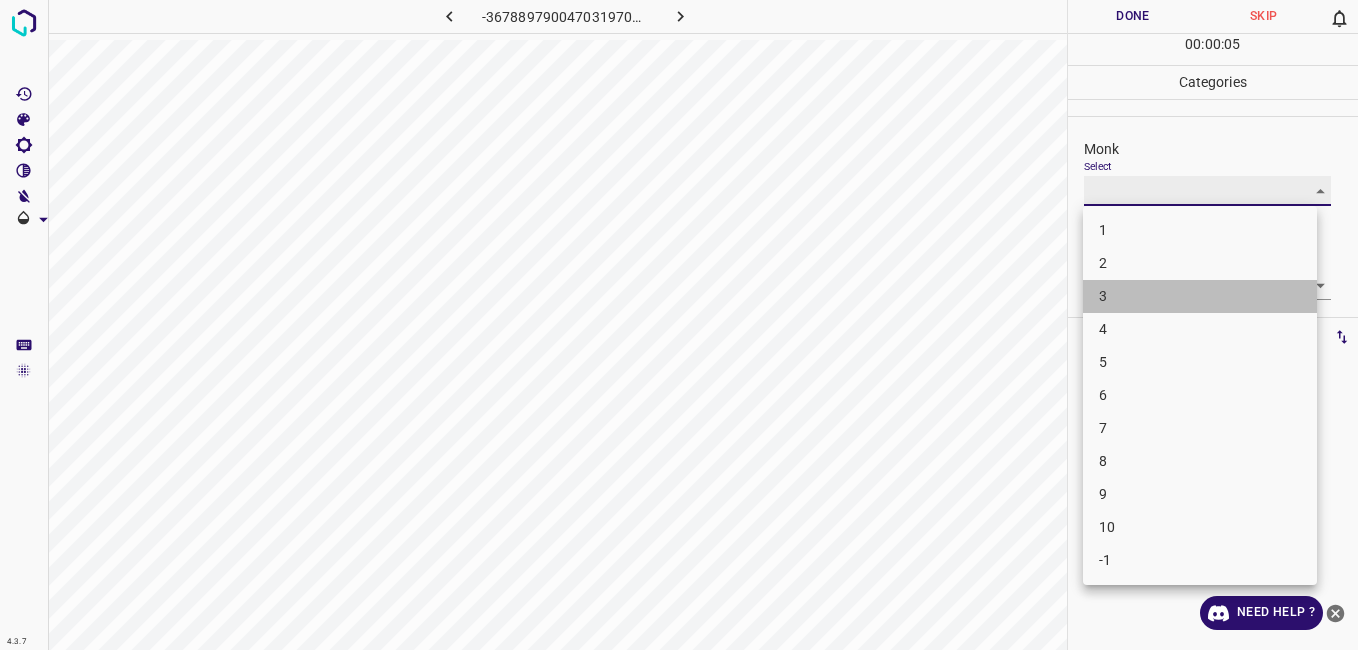 type on "3" 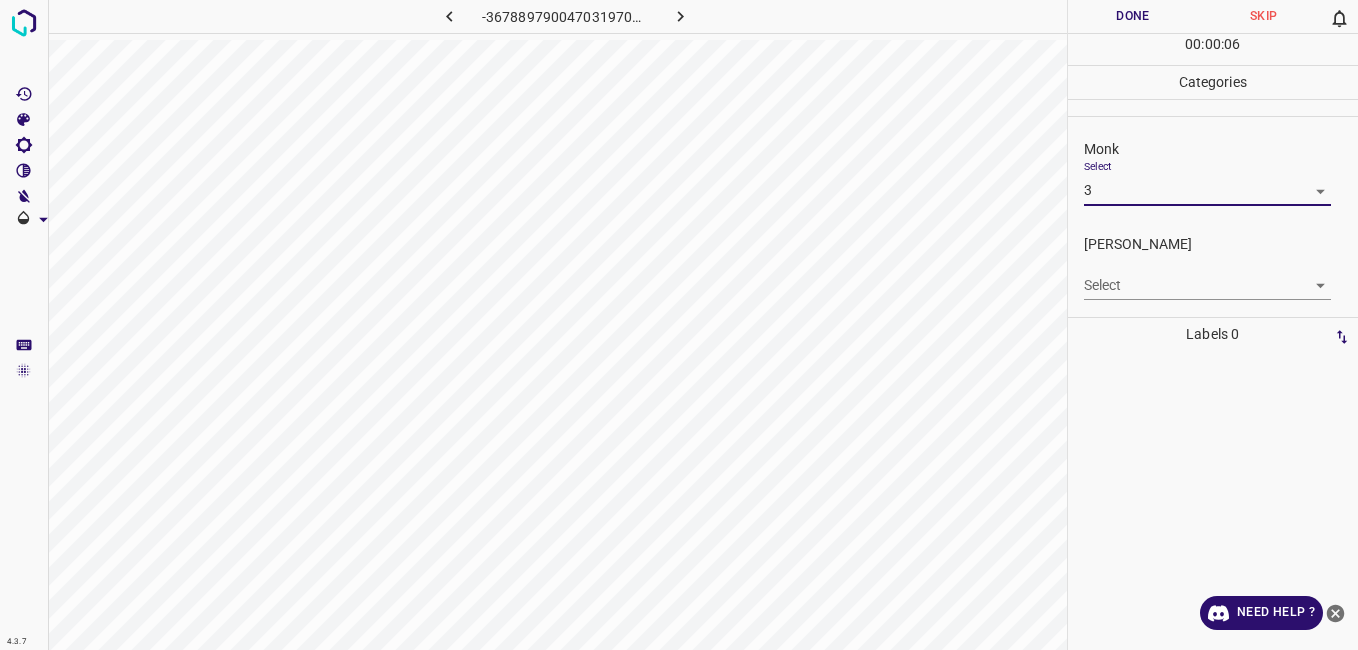 click on "4.3.7 -3678897900470319701.png Done Skip 0 00   : 00   : 06   Categories Monk   Select 3 3  [PERSON_NAME]   Select ​ Labels   0 Categories 1 Monk 2  [PERSON_NAME] Tools Space Change between modes (Draw & Edit) I Auto labeling R Restore zoom M Zoom in N Zoom out Delete Delete selecte label Filters Z Restore filters X Saturation filter C Brightness filter V Contrast filter B Gray scale filter General O Download Need Help ? - Text - Hide - Delete" at bounding box center [679, 325] 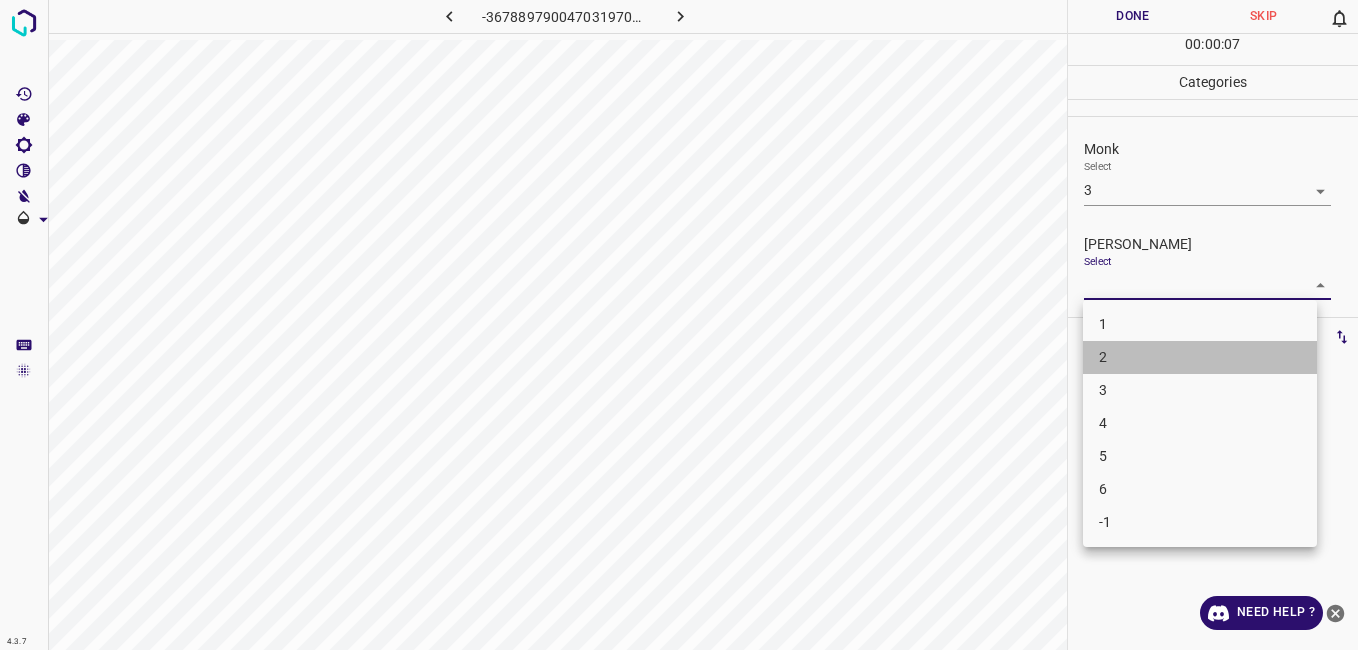 click on "2" at bounding box center [1200, 357] 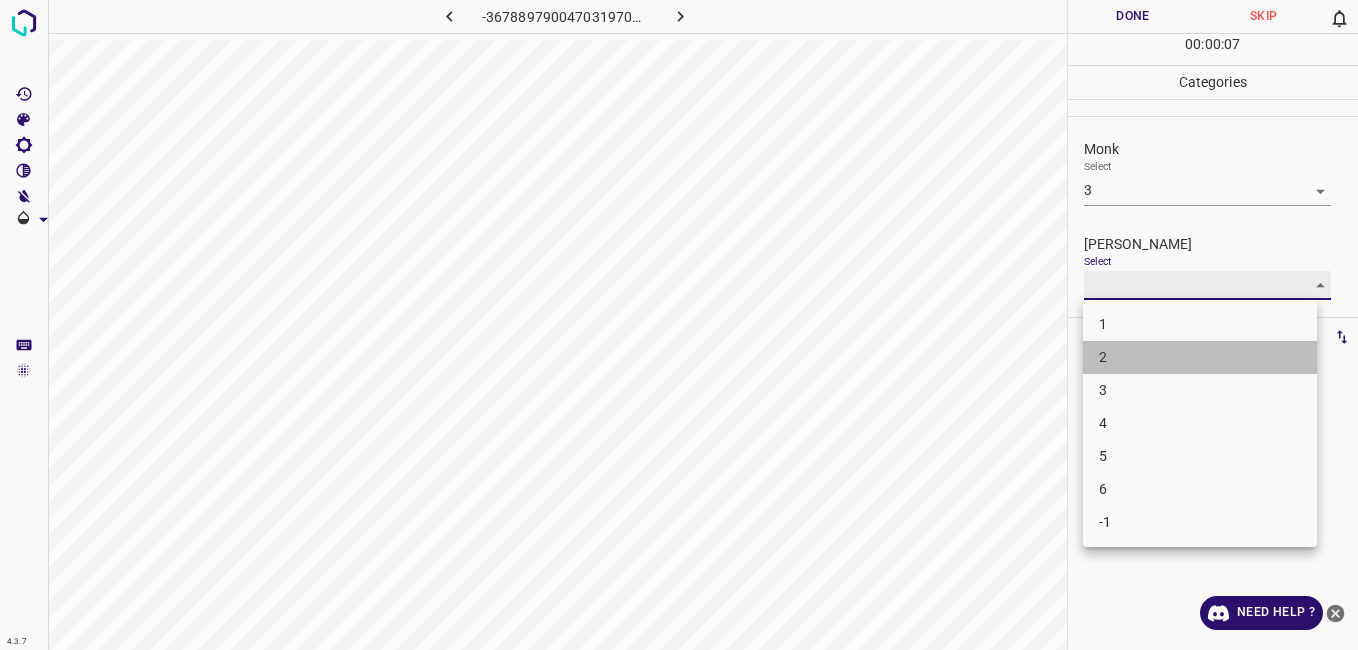 type on "2" 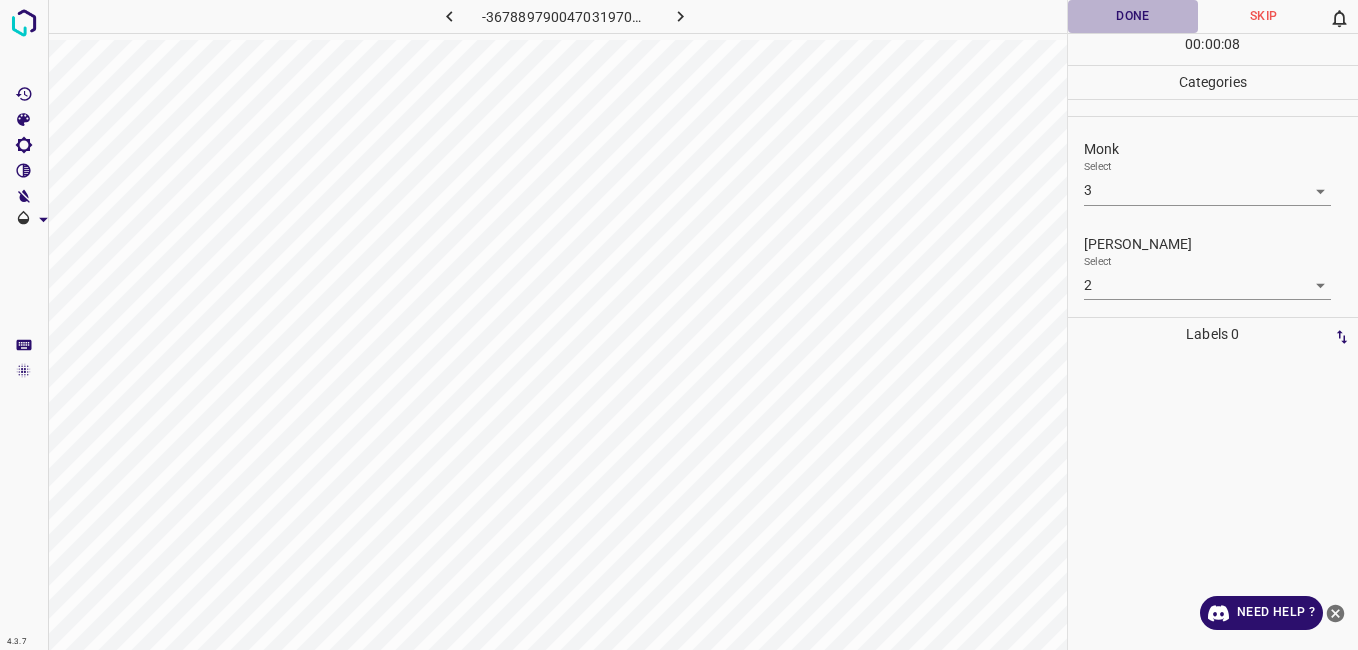 click on "Done" at bounding box center [1133, 16] 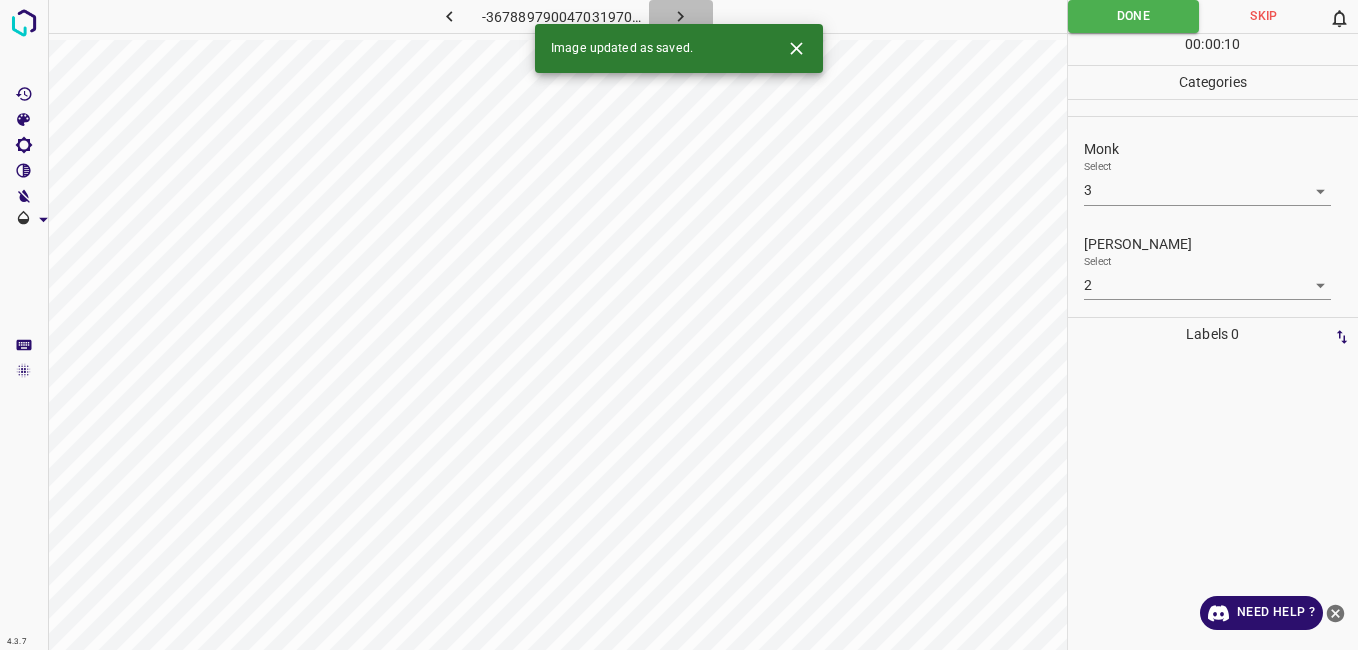 click 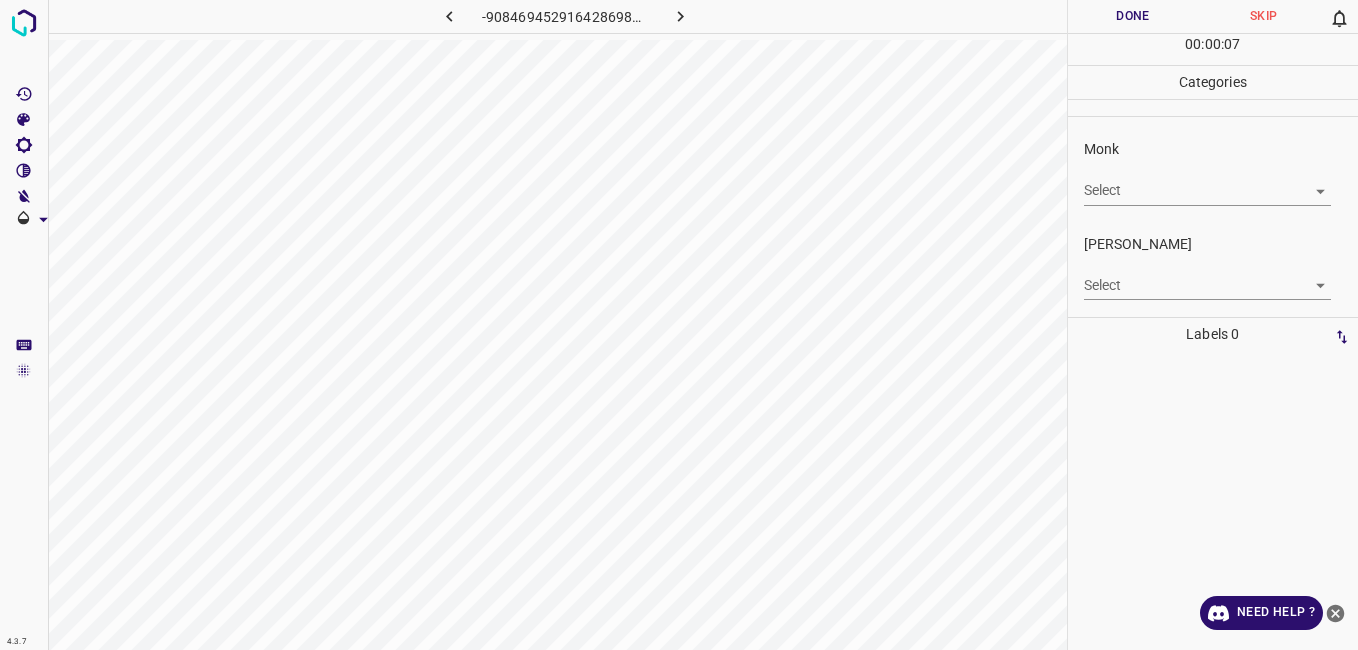 click on "4.3.7 -9084694529164286982.png Done Skip 0 00   : 00   : 07   Categories Monk   Select ​  [PERSON_NAME]   Select ​ Labels   0 Categories 1 Monk 2  [PERSON_NAME] Tools Space Change between modes (Draw & Edit) I Auto labeling R Restore zoom M Zoom in N Zoom out Delete Delete selecte label Filters Z Restore filters X Saturation filter C Brightness filter V Contrast filter B Gray scale filter General O Download Need Help ? - Text - Hide - Delete" at bounding box center (679, 325) 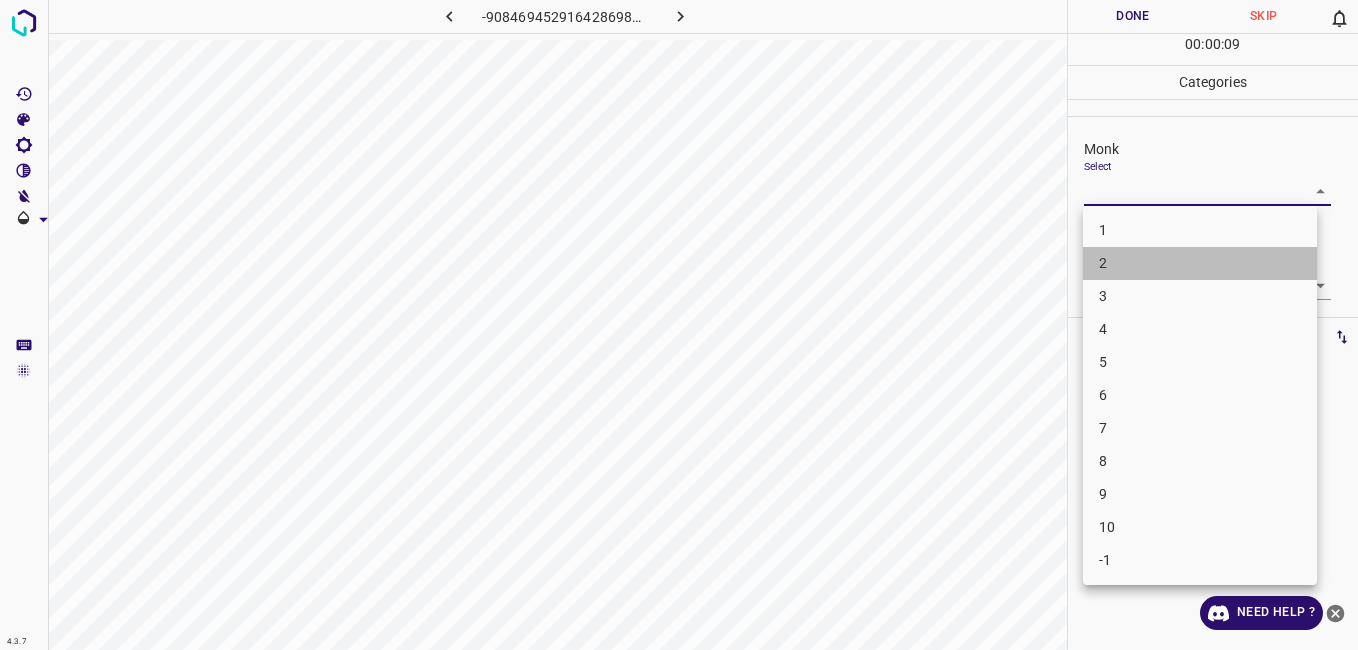 click on "2" at bounding box center [1200, 263] 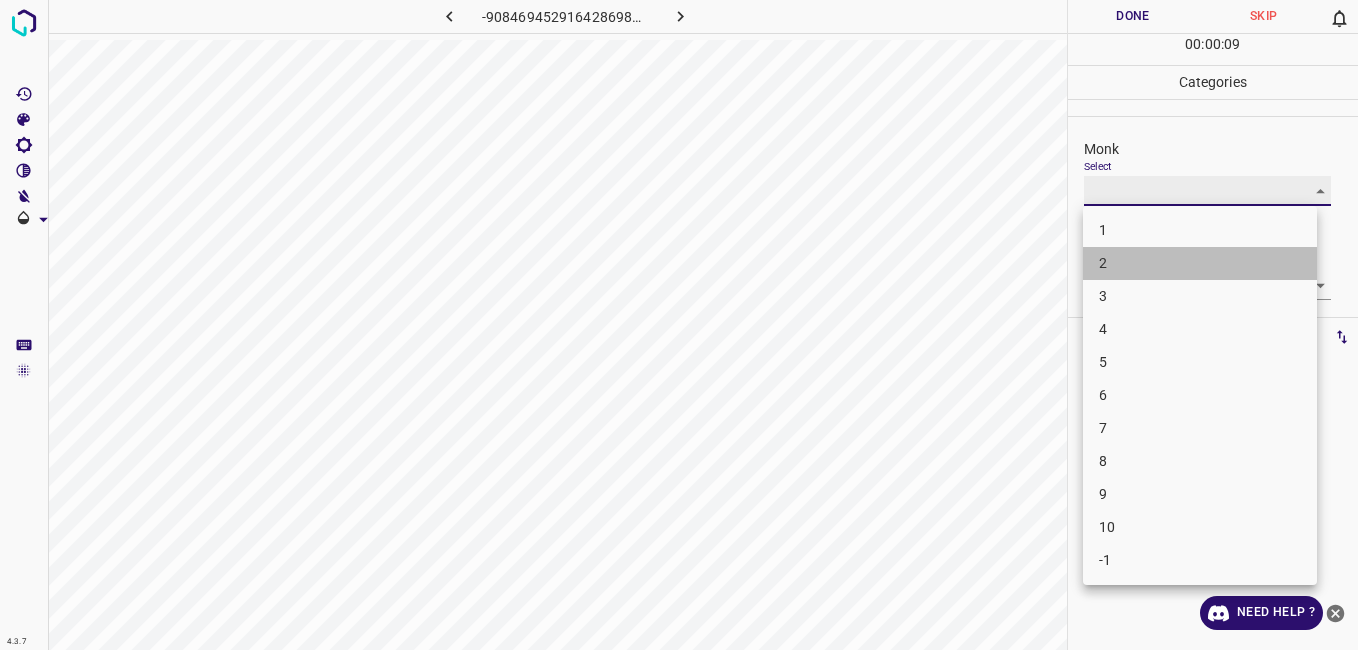 type on "2" 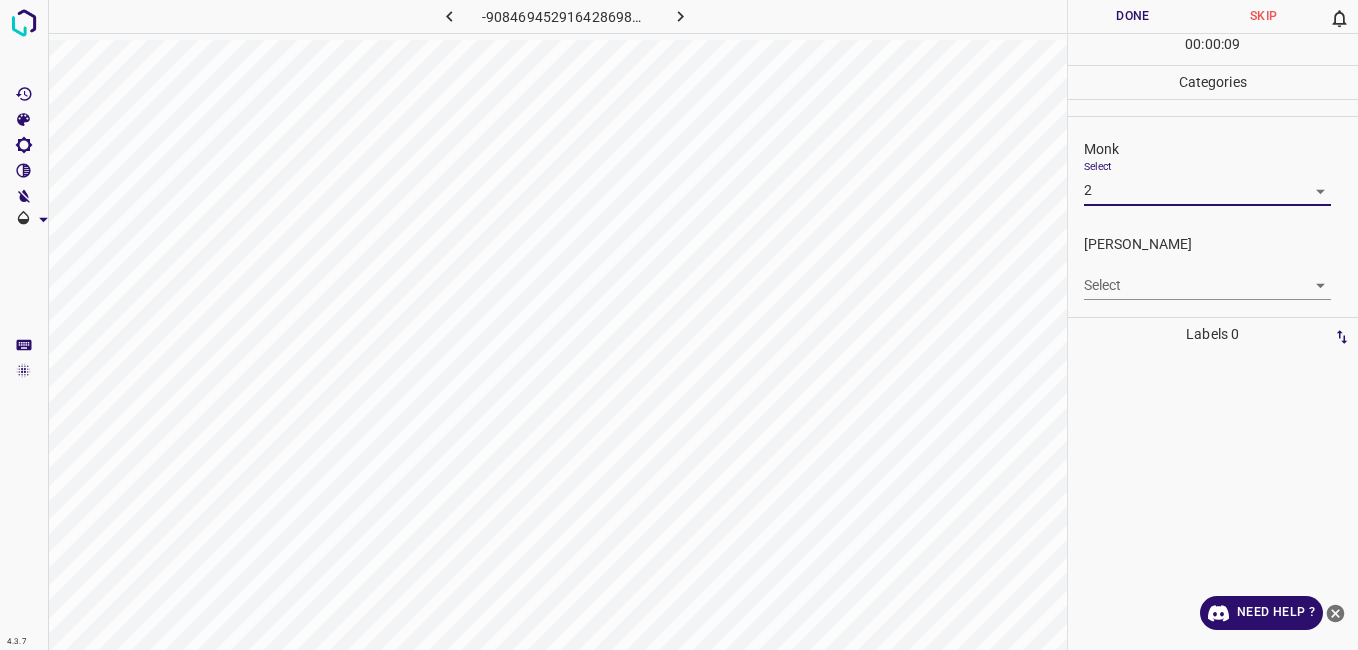 click on "4.3.7 -9084694529164286982.png Done Skip 0 00   : 00   : 09   Categories Monk   Select 2 2  [PERSON_NAME]   Select ​ Labels   0 Categories 1 Monk 2  [PERSON_NAME] Tools Space Change between modes (Draw & Edit) I Auto labeling R Restore zoom M Zoom in N Zoom out Delete Delete selecte label Filters Z Restore filters X Saturation filter C Brightness filter V Contrast filter B Gray scale filter General O Download Need Help ? - Text - Hide - Delete" at bounding box center (679, 325) 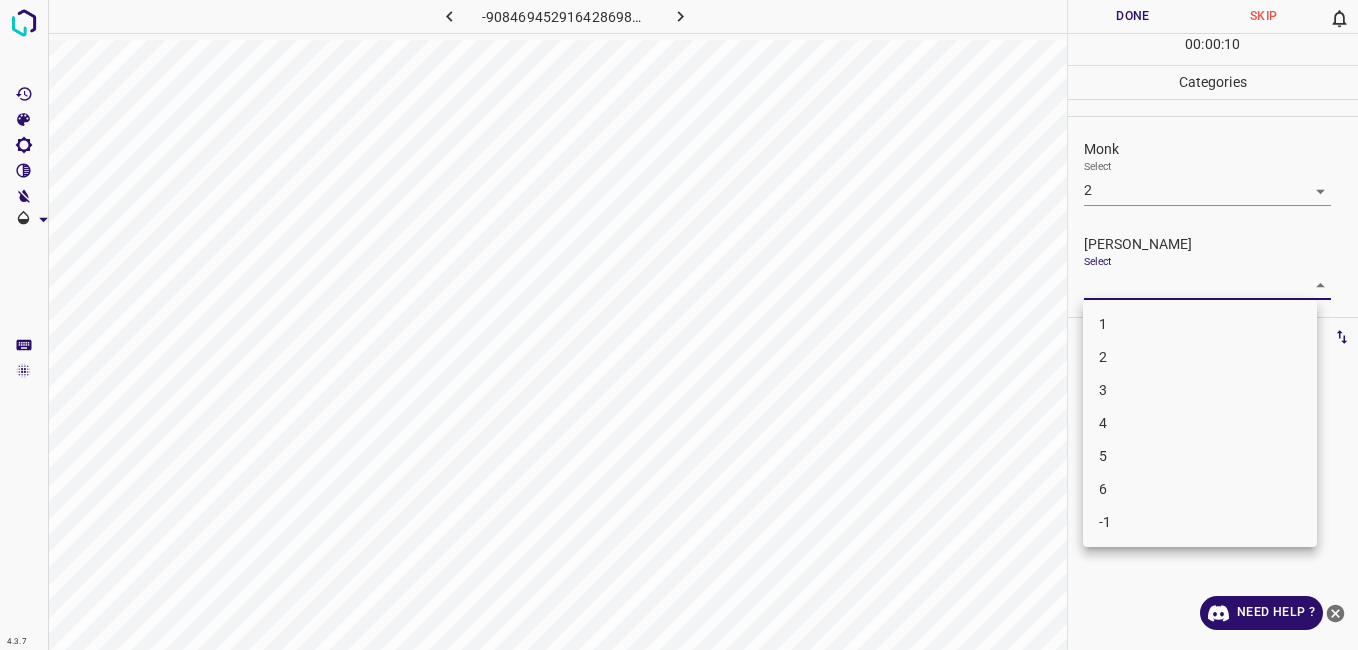 click on "1" at bounding box center [1200, 324] 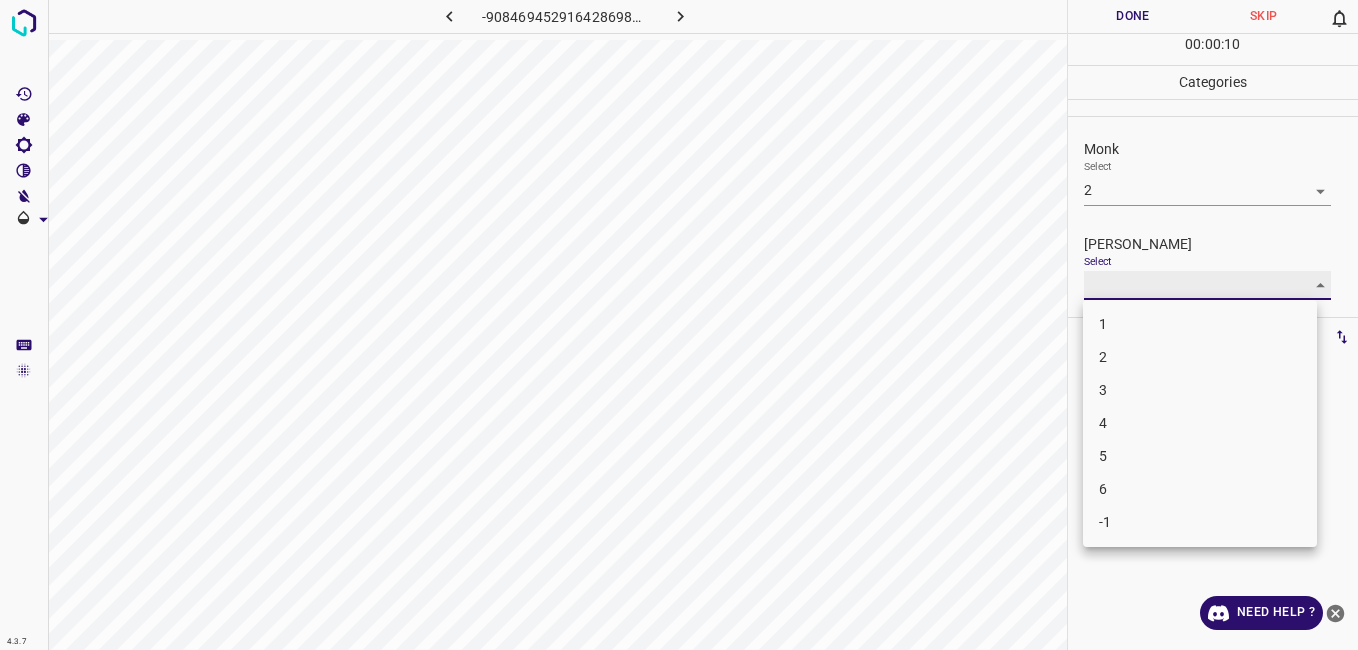 type on "1" 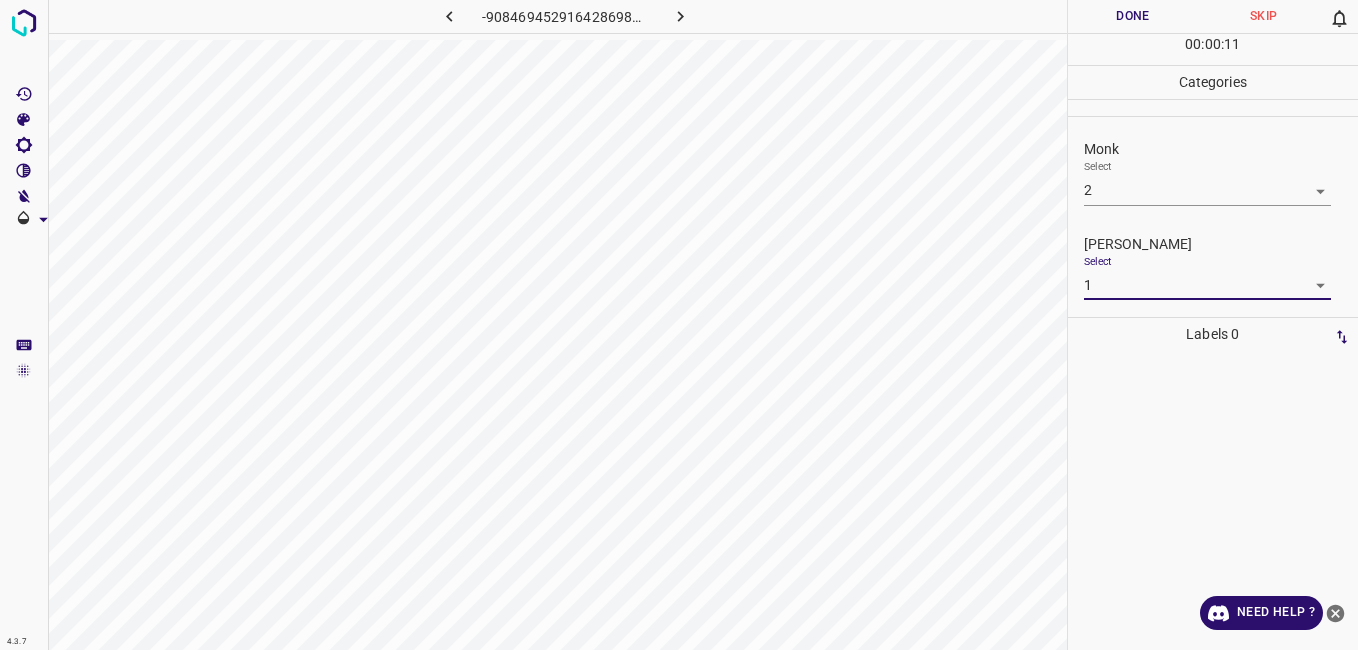 click on "Done" at bounding box center [1133, 16] 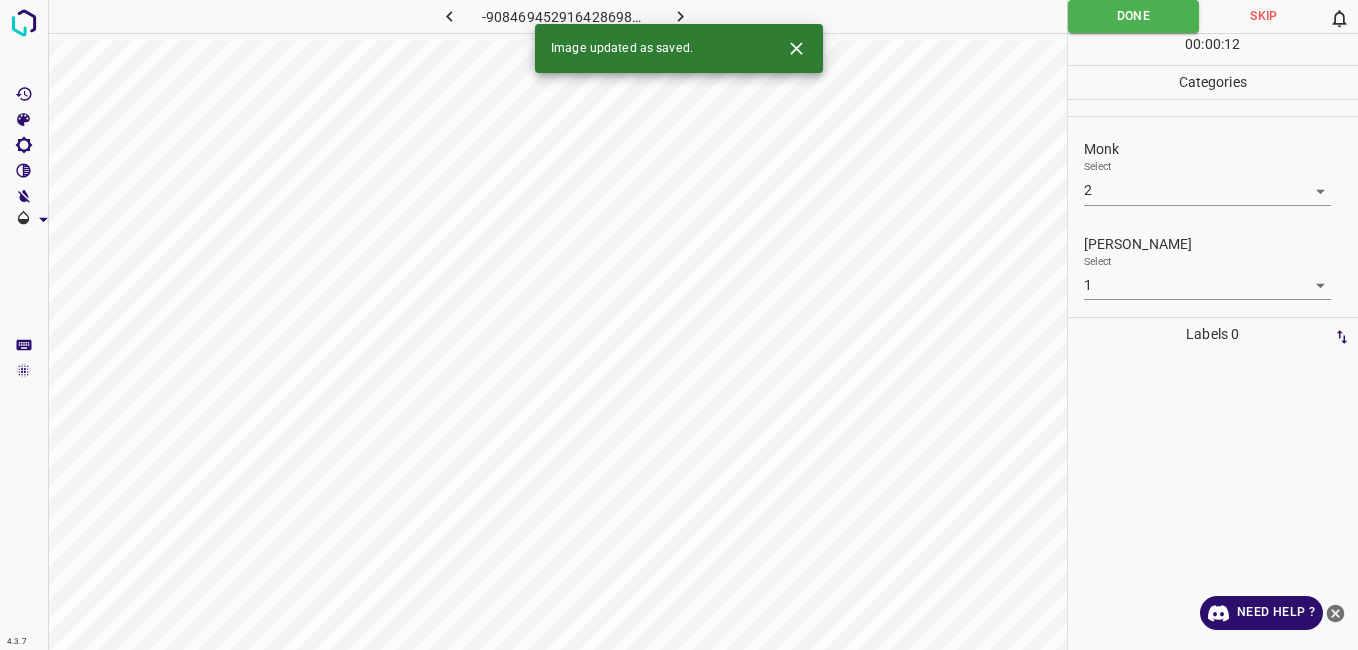 click 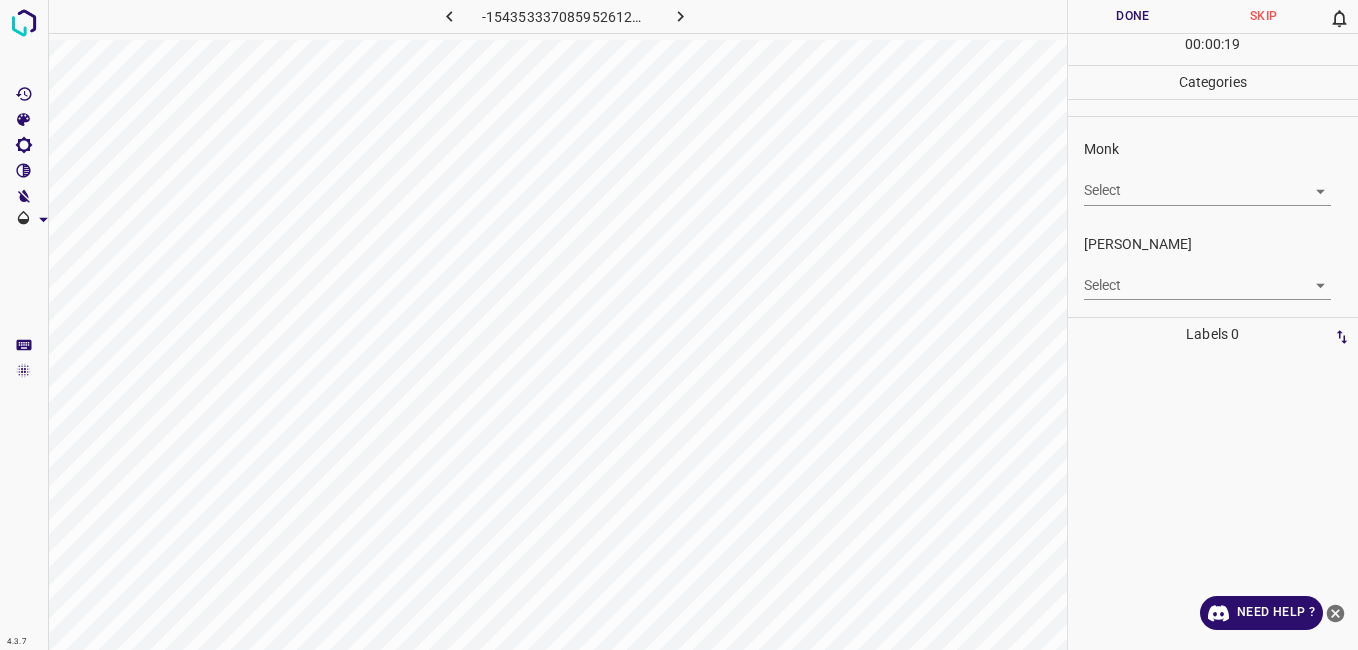click on "4.3.7 -1543533370859526122.png Done Skip 0 00   : 00   : 19   Categories Monk   Select ​  [PERSON_NAME]   Select ​ Labels   0 Categories 1 Monk 2  [PERSON_NAME] Tools Space Change between modes (Draw & Edit) I Auto labeling R Restore zoom M Zoom in N Zoom out Delete Delete selecte label Filters Z Restore filters X Saturation filter C Brightness filter V Contrast filter B Gray scale filter General O Download Need Help ? - Text - Hide - Delete" at bounding box center (679, 325) 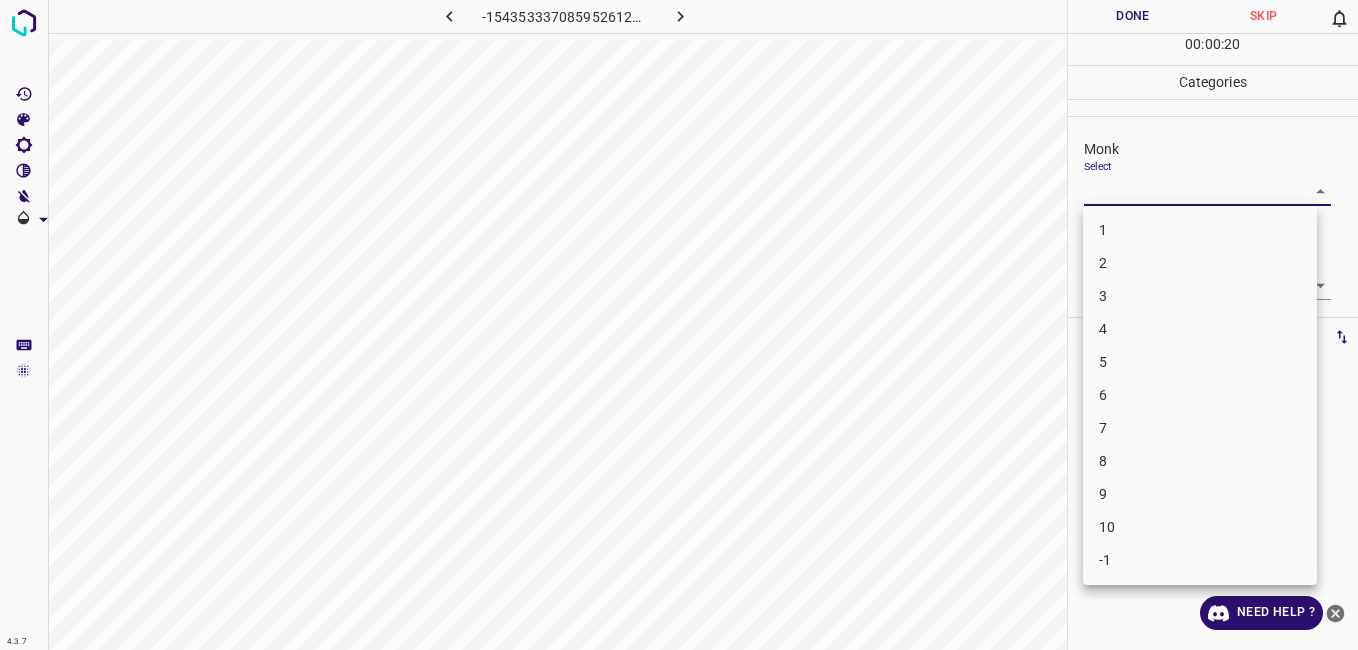 click on "2" at bounding box center (1200, 263) 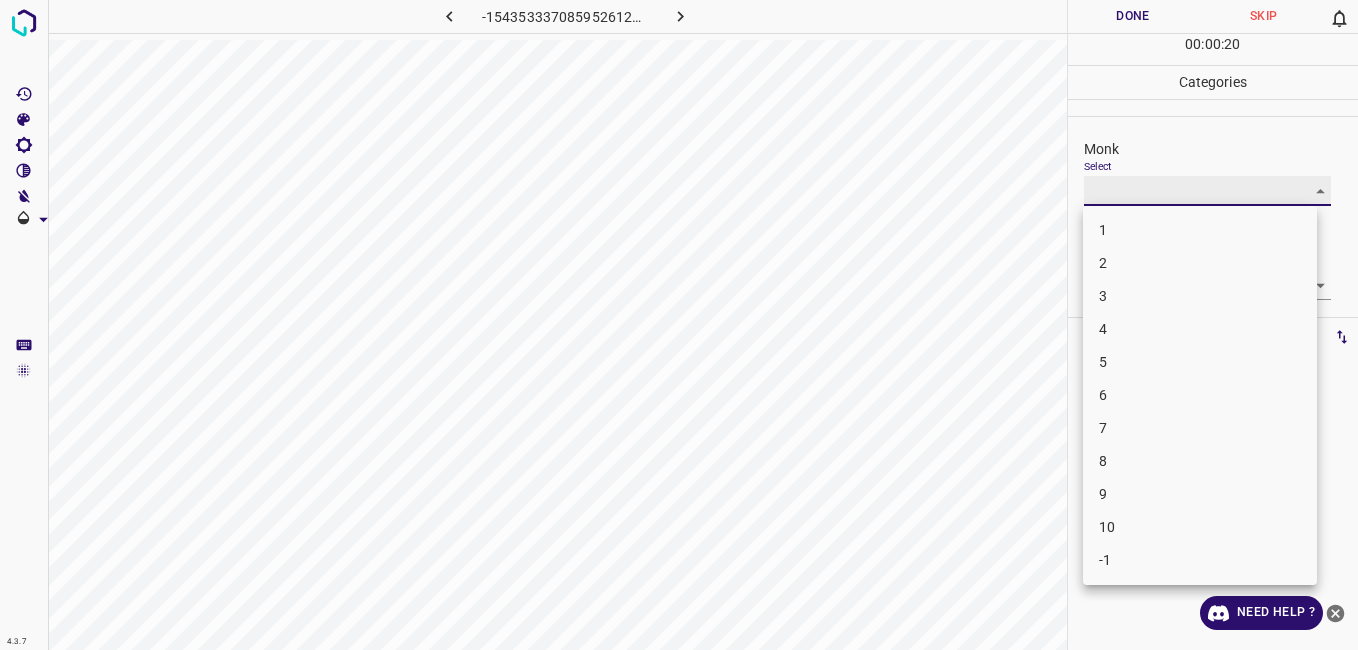 type on "2" 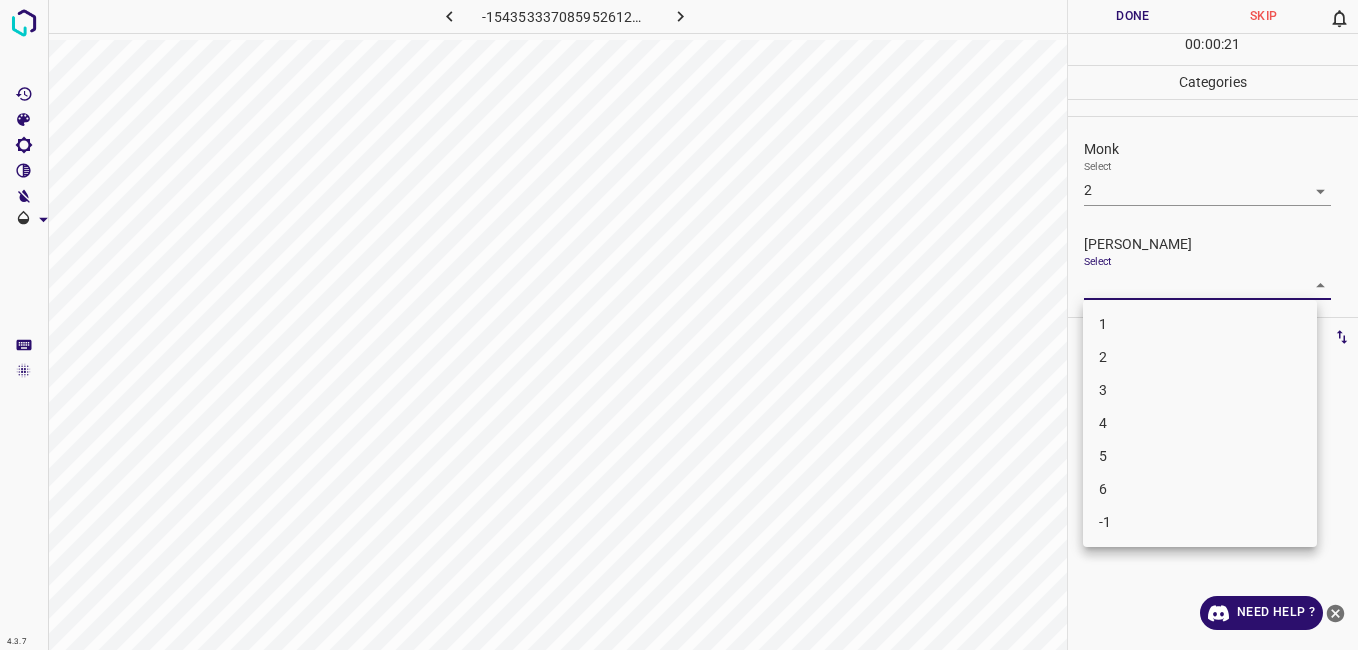 click on "4.3.7 -1543533370859526122.png Done Skip 0 00   : 00   : 21   Categories Monk   Select 2 2  [PERSON_NAME]   Select ​ Labels   0 Categories 1 Monk 2  [PERSON_NAME] Tools Space Change between modes (Draw & Edit) I Auto labeling R Restore zoom M Zoom in N Zoom out Delete Delete selecte label Filters Z Restore filters X Saturation filter C Brightness filter V Contrast filter B Gray scale filter General O Download Need Help ? - Text - Hide - Delete 1 2 3 4 5 6 -1" at bounding box center (679, 325) 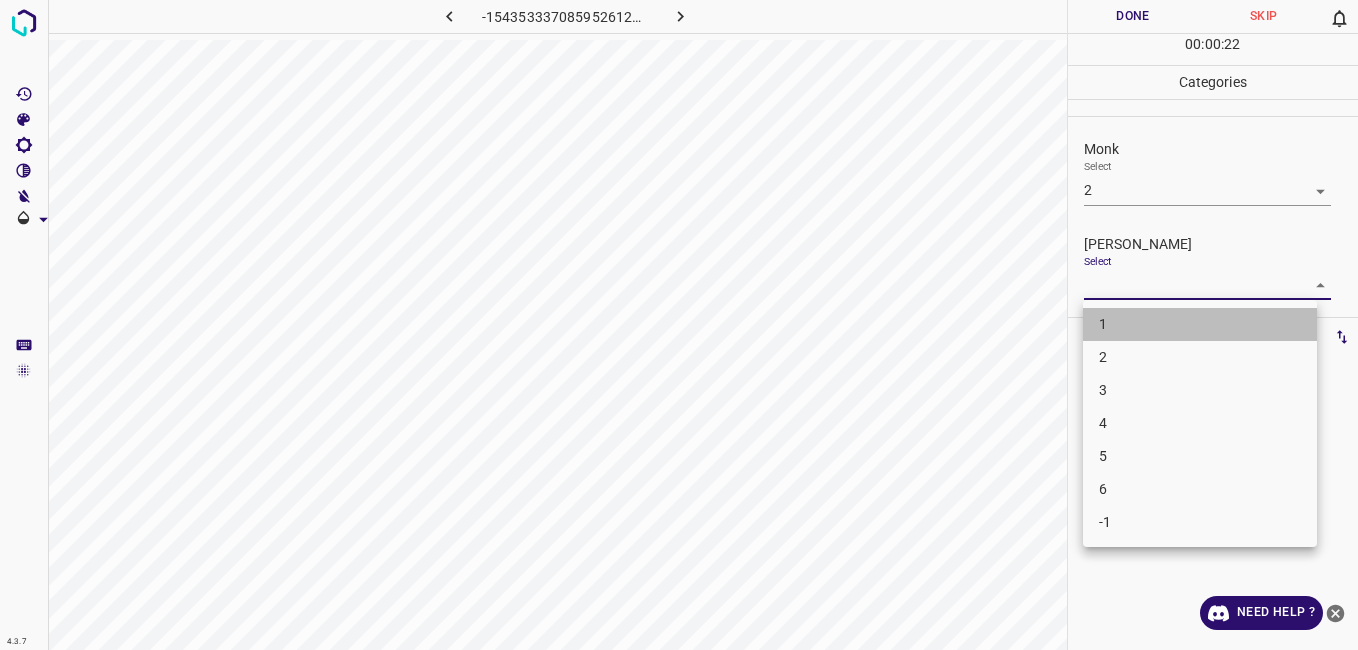 click on "1" at bounding box center (1200, 324) 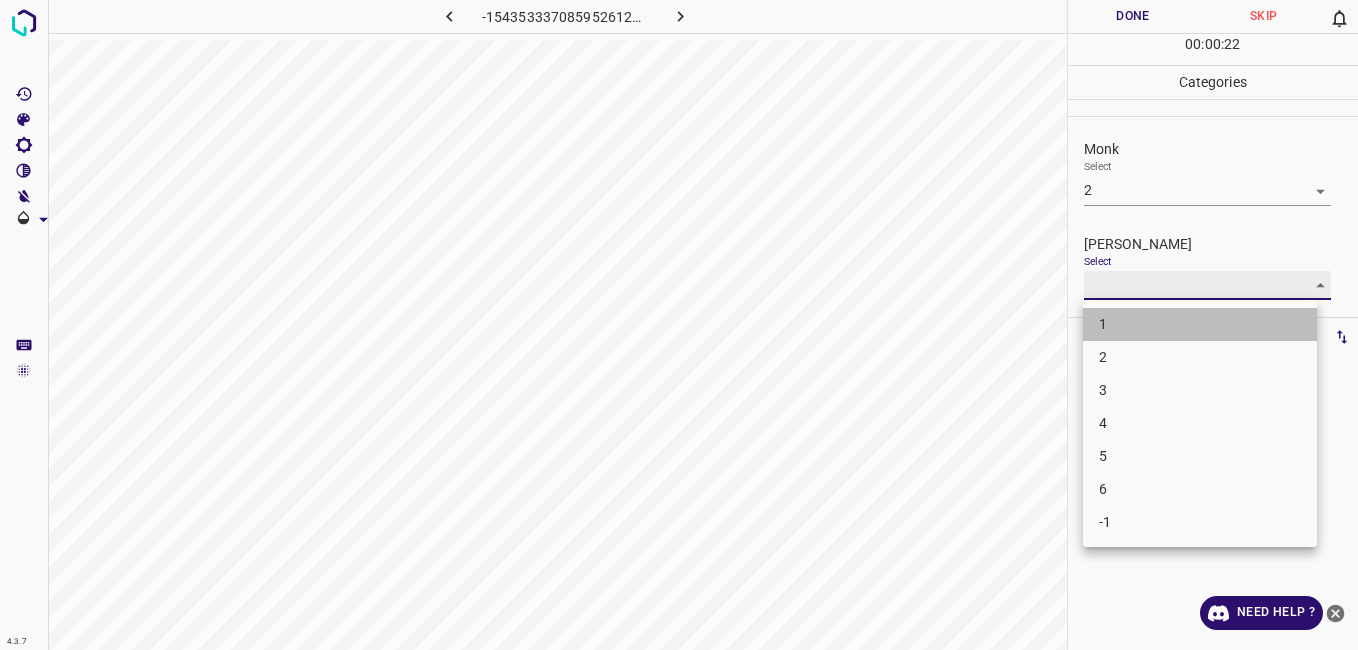 type on "1" 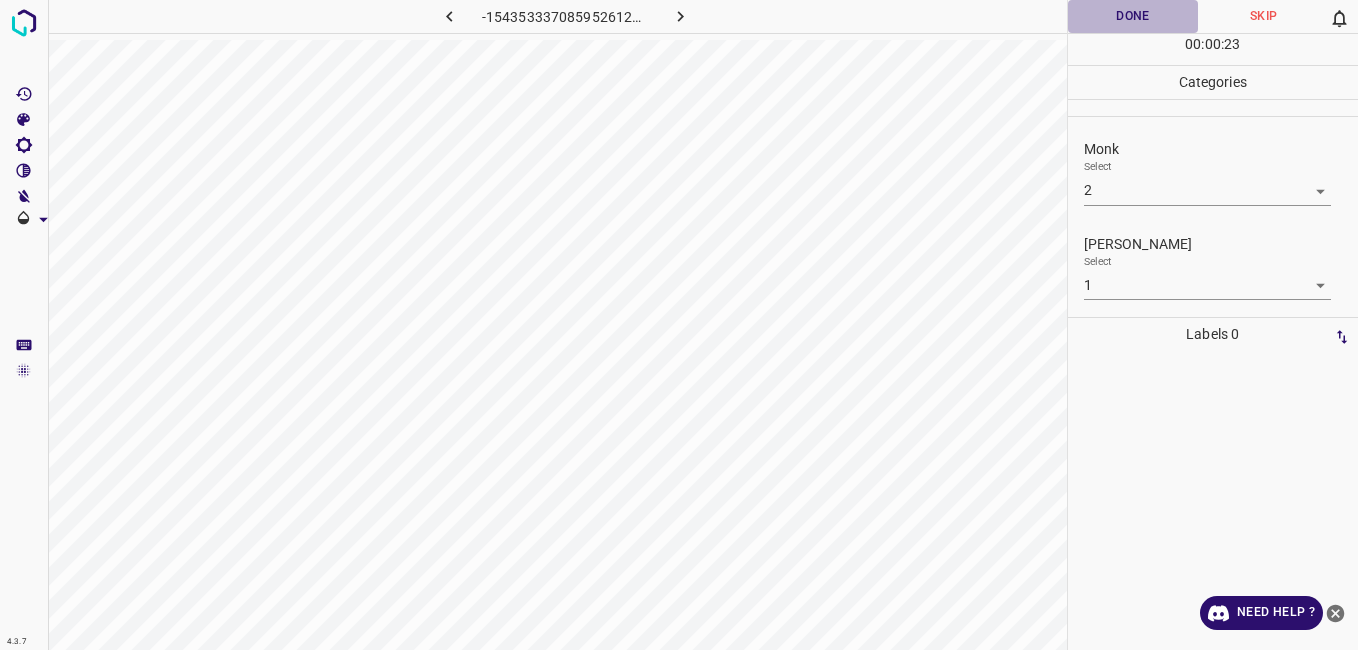 click on "Done" at bounding box center [1133, 16] 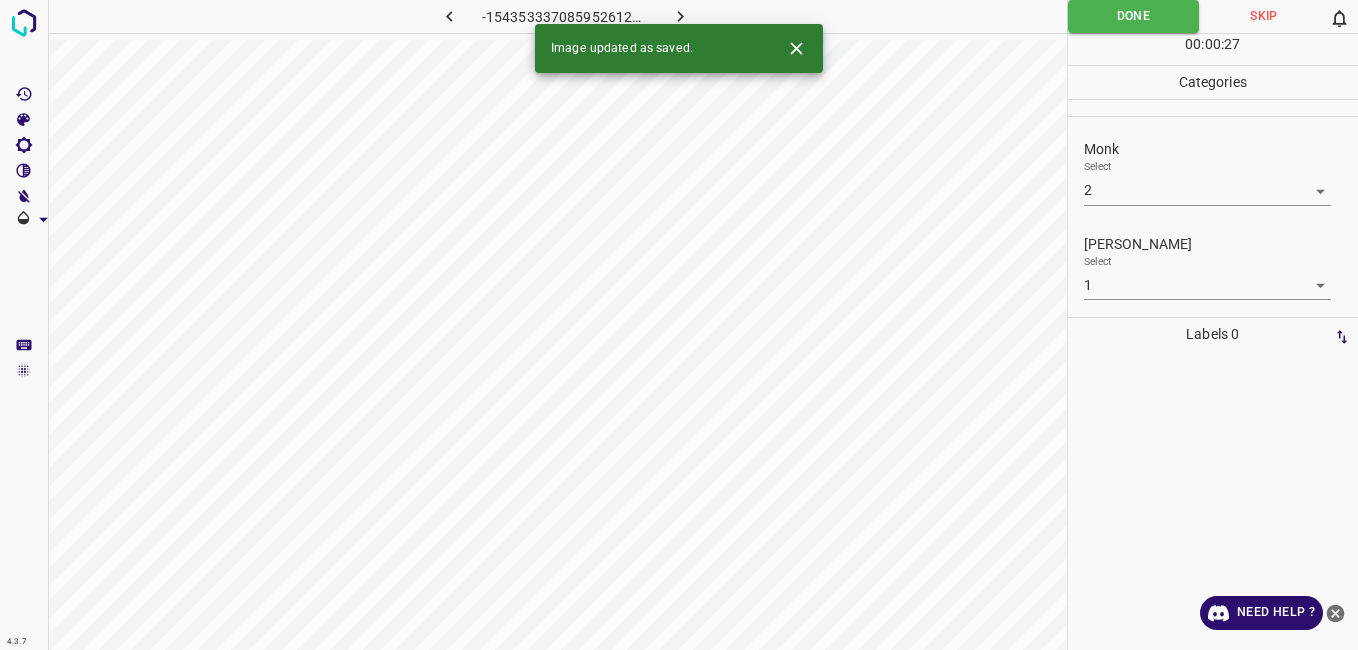 click 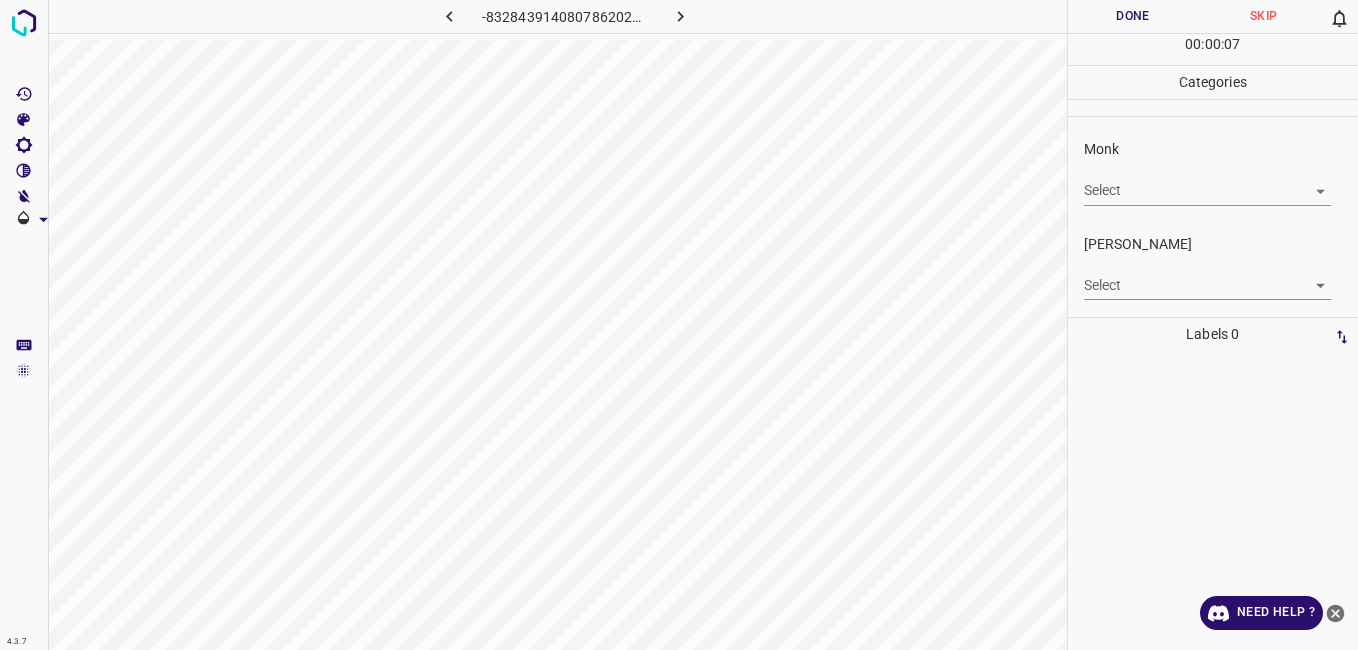 click on "4.3.7 -8328439140807862020.png Done Skip 0 00   : 00   : 07   Categories Monk   Select ​  [PERSON_NAME]   Select ​ Labels   0 Categories 1 Monk 2  [PERSON_NAME] Tools Space Change between modes (Draw & Edit) I Auto labeling R Restore zoom M Zoom in N Zoom out Delete Delete selecte label Filters Z Restore filters X Saturation filter C Brightness filter V Contrast filter B Gray scale filter General O Download Need Help ? - Text - Hide - Delete" at bounding box center (679, 325) 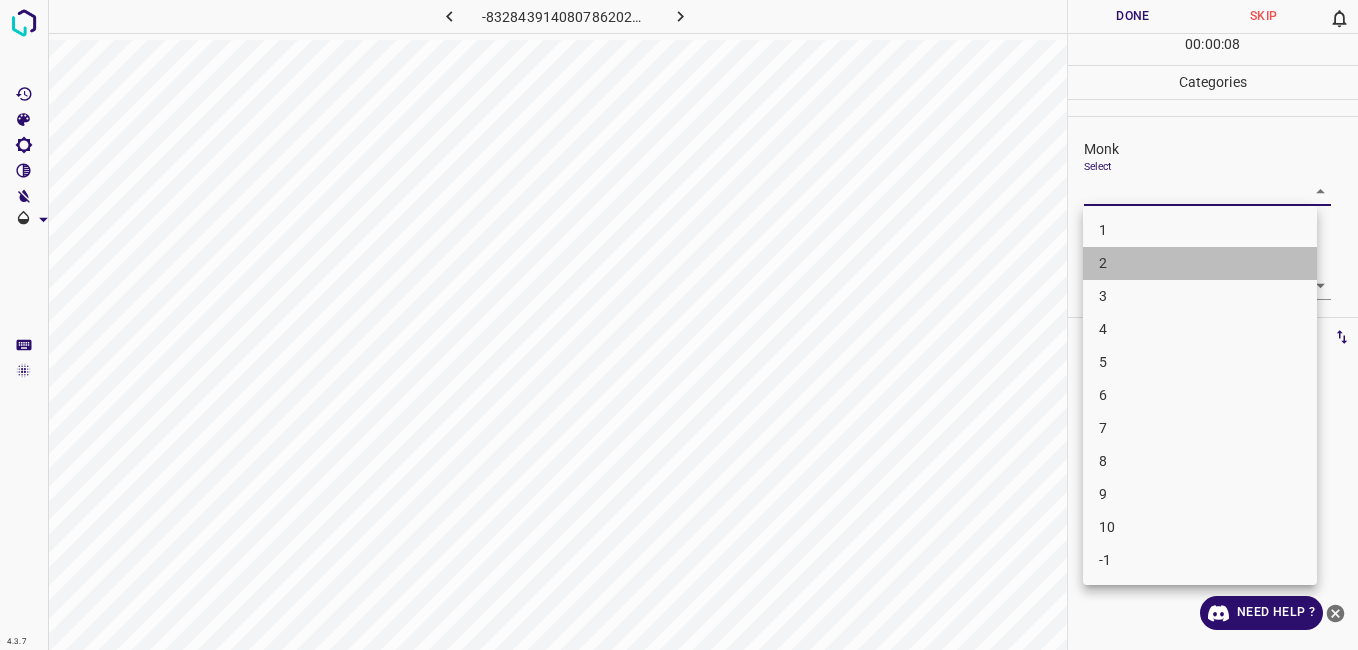 click on "2" at bounding box center (1200, 263) 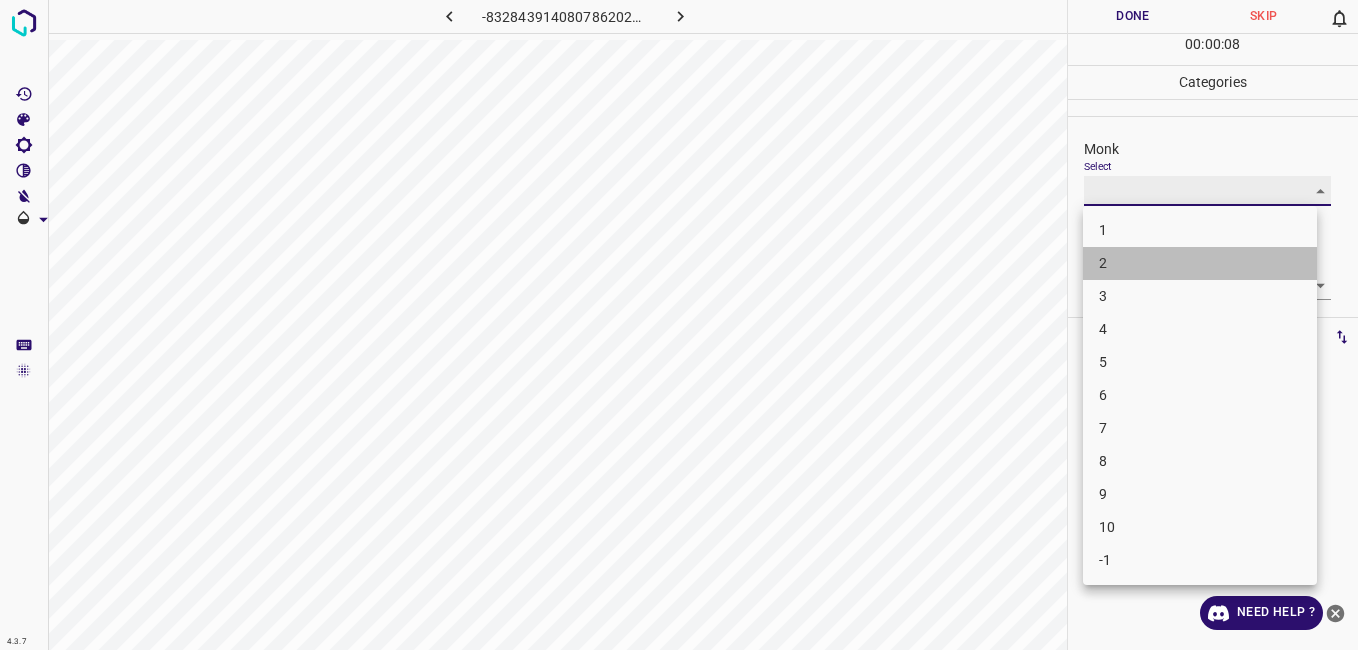 type on "2" 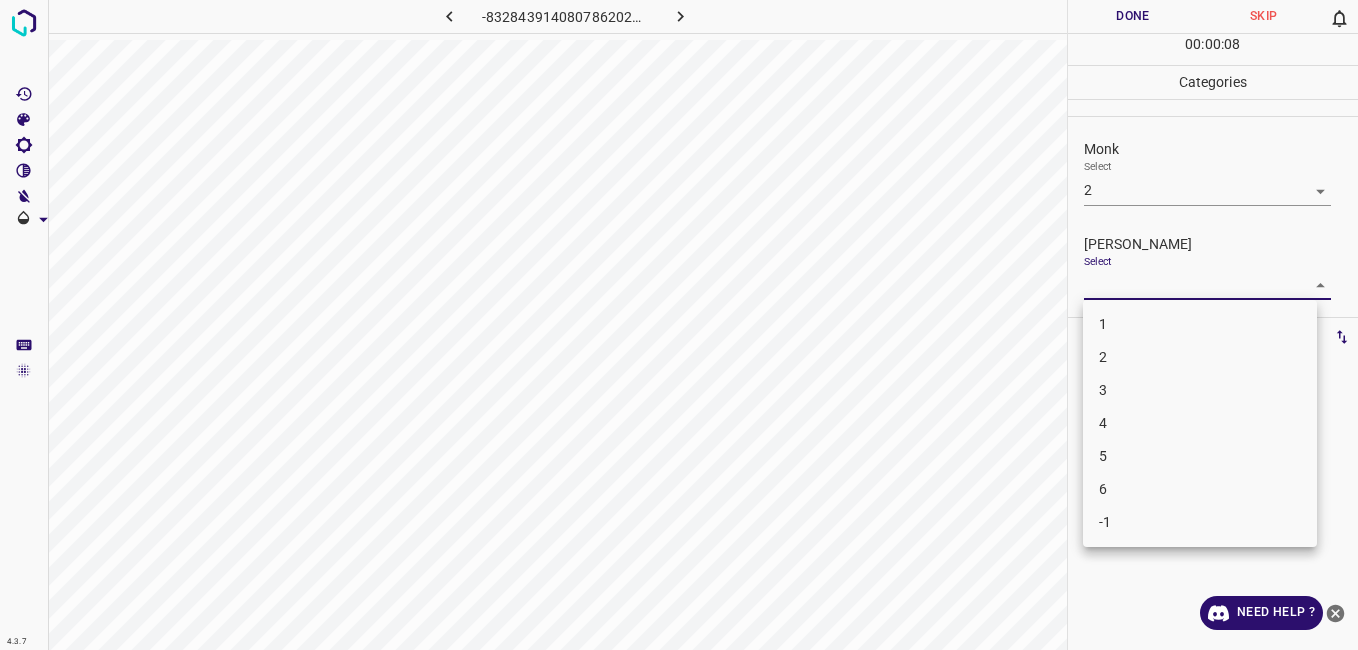 click on "4.3.7 -8328439140807862020.png Done Skip 0 00   : 00   : 08   Categories Monk   Select 2 2  [PERSON_NAME]   Select ​ Labels   0 Categories 1 Monk 2  [PERSON_NAME] Tools Space Change between modes (Draw & Edit) I Auto labeling R Restore zoom M Zoom in N Zoom out Delete Delete selecte label Filters Z Restore filters X Saturation filter C Brightness filter V Contrast filter B Gray scale filter General O Download Need Help ? - Text - Hide - Delete 1 2 3 4 5 6 -1" at bounding box center (679, 325) 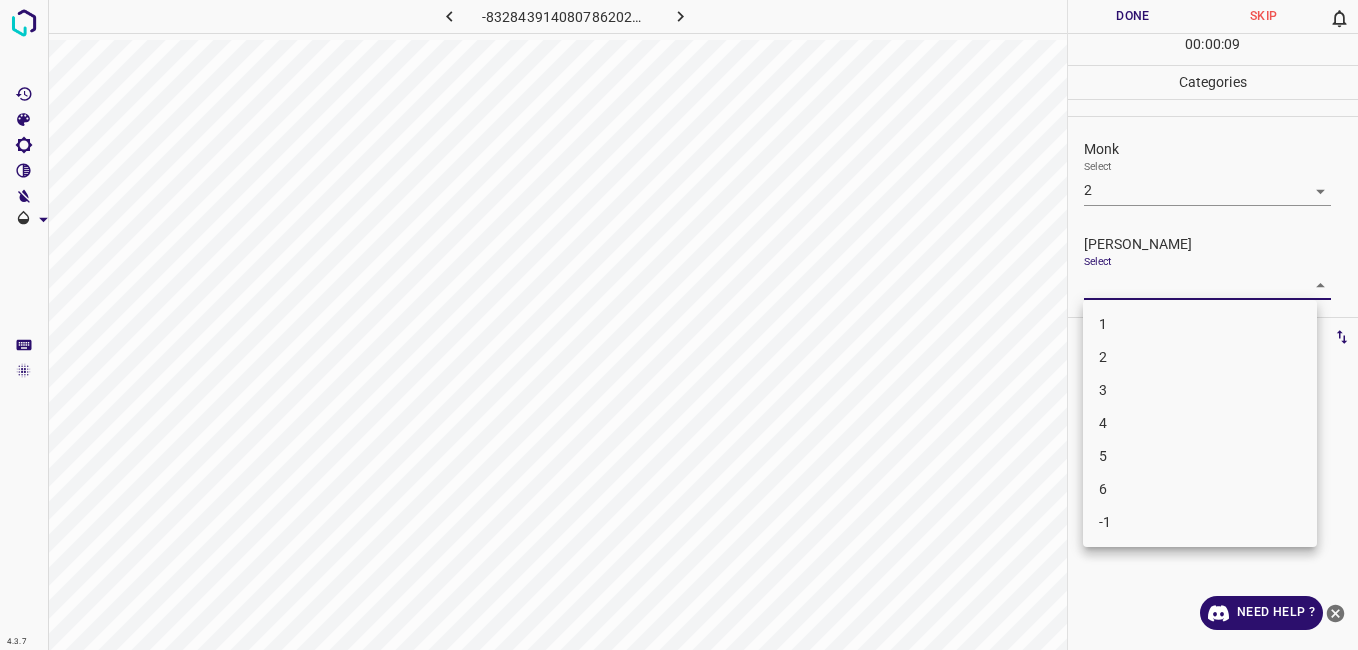 click on "1" at bounding box center (1200, 324) 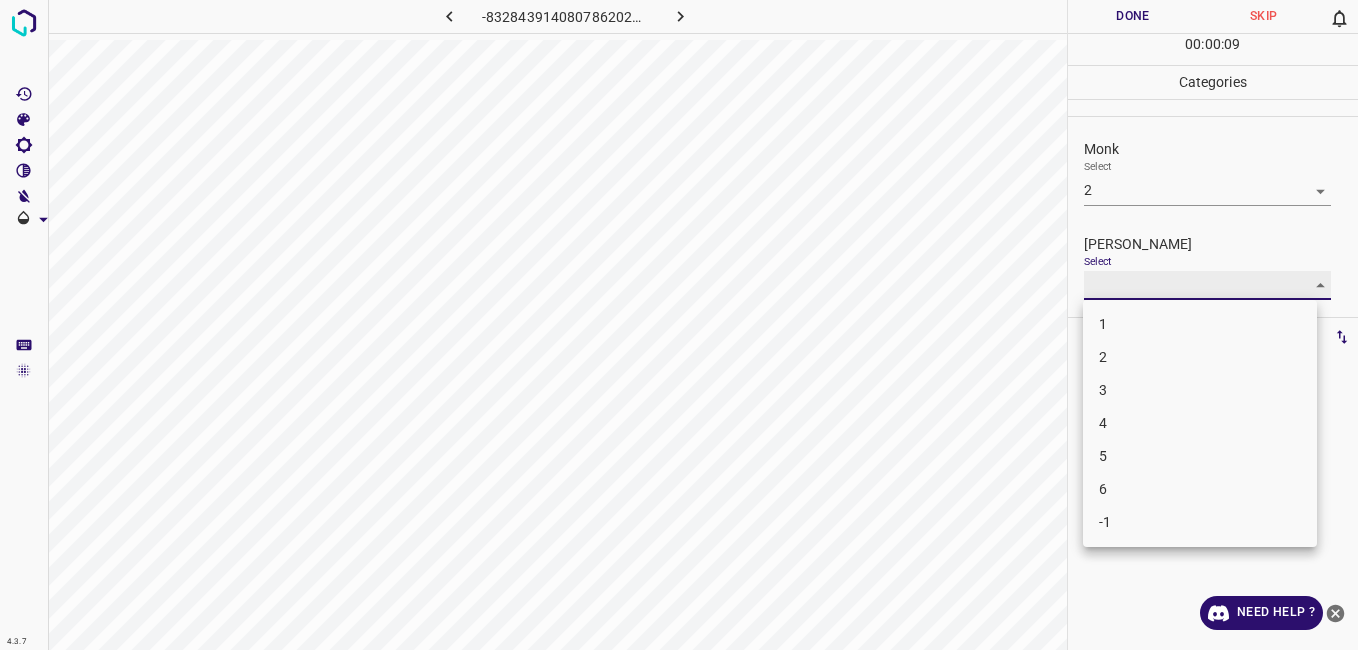 type on "1" 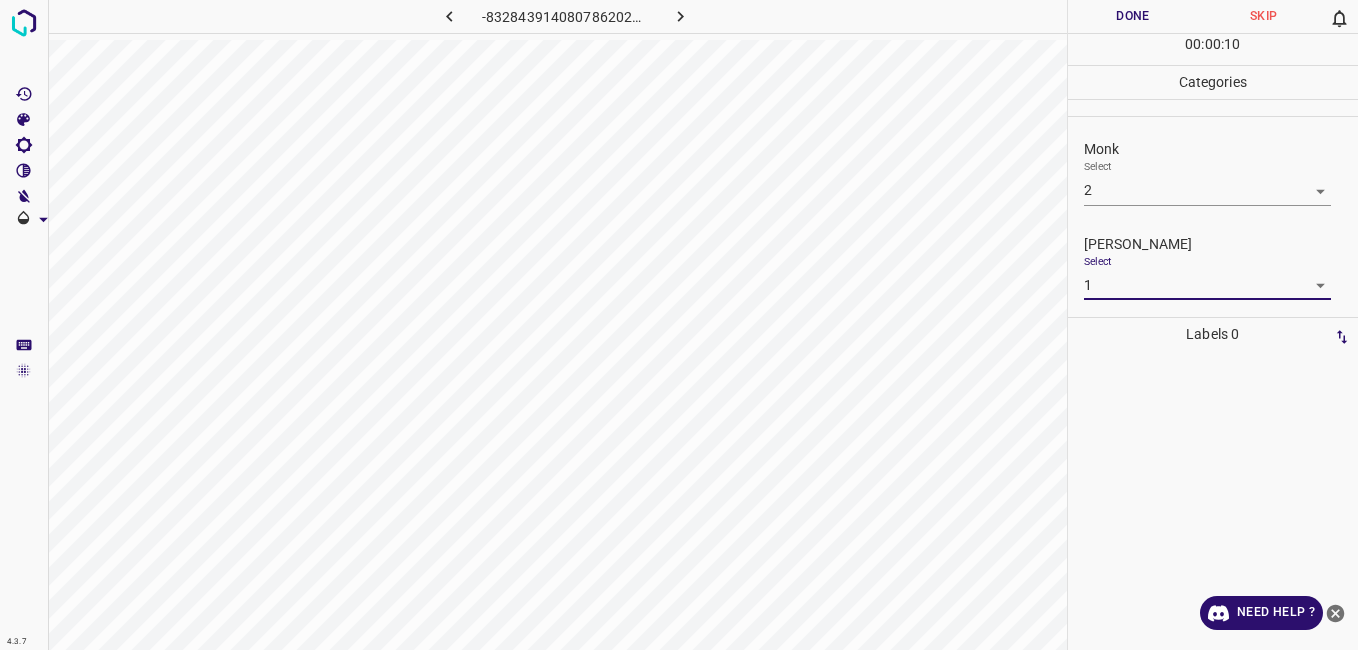 click on "Done" at bounding box center [1133, 16] 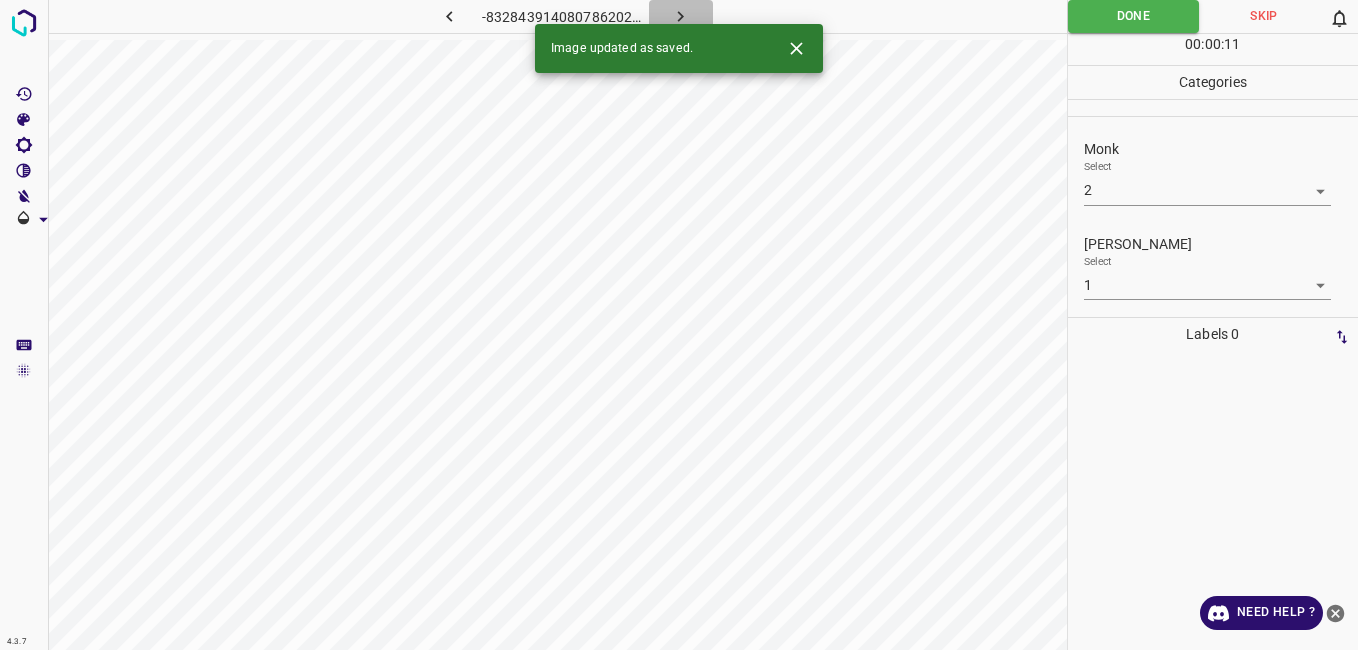 click 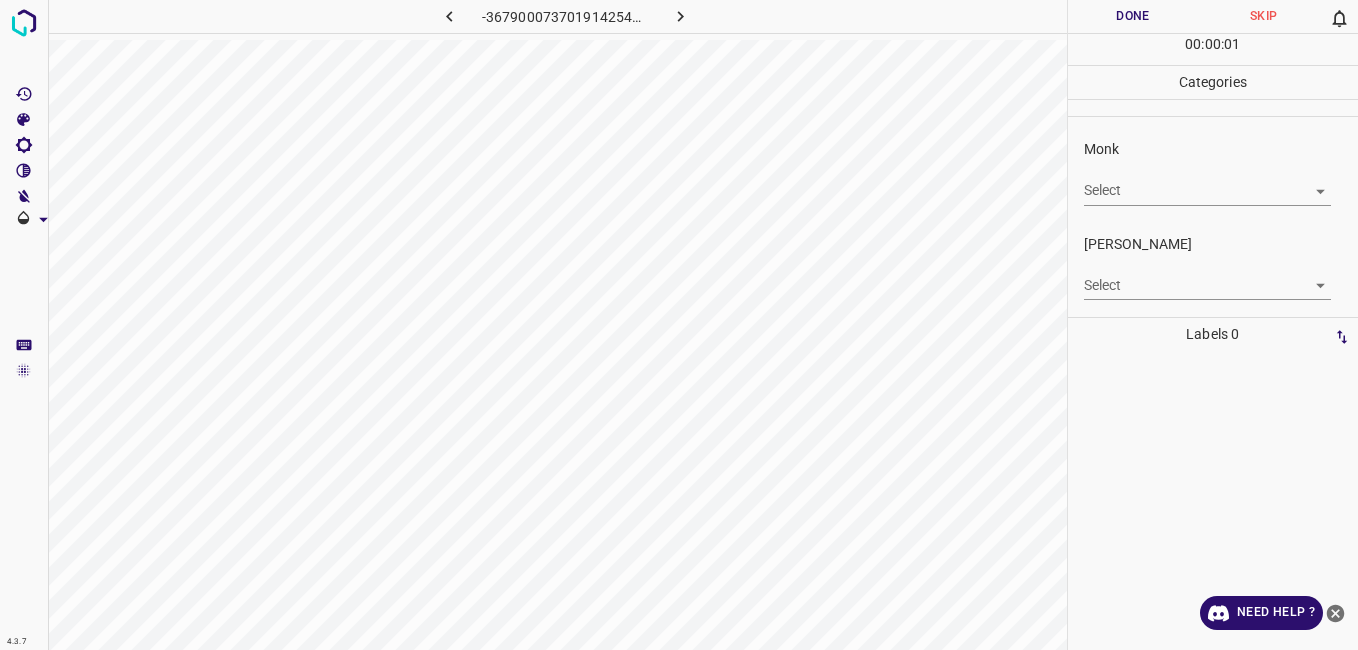 click on "Monk   Select ​" at bounding box center [1213, 172] 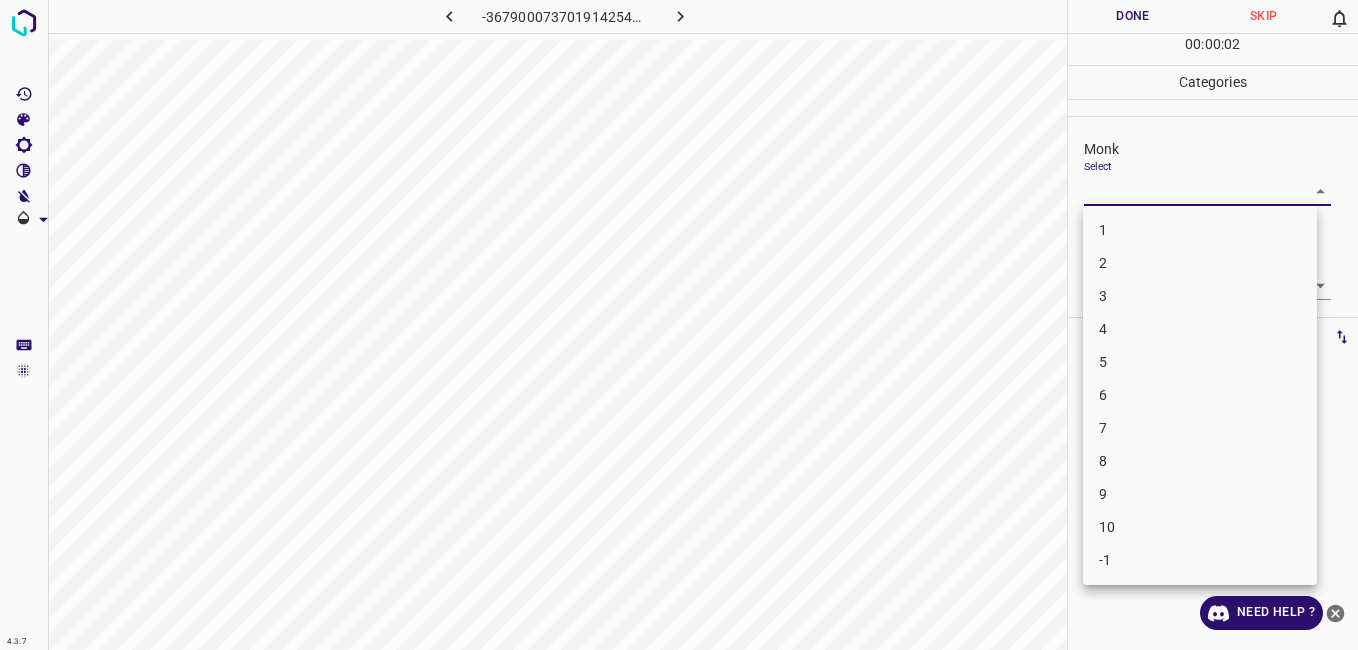 click on "3" at bounding box center [1200, 296] 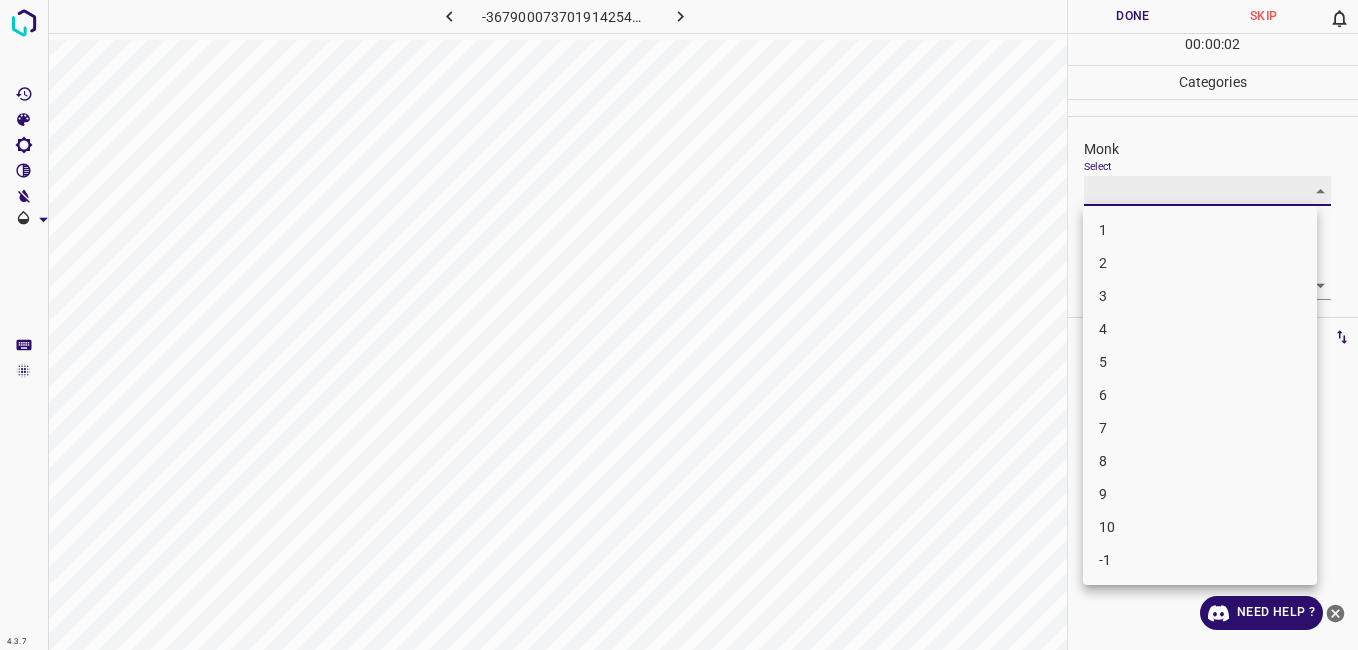 type on "3" 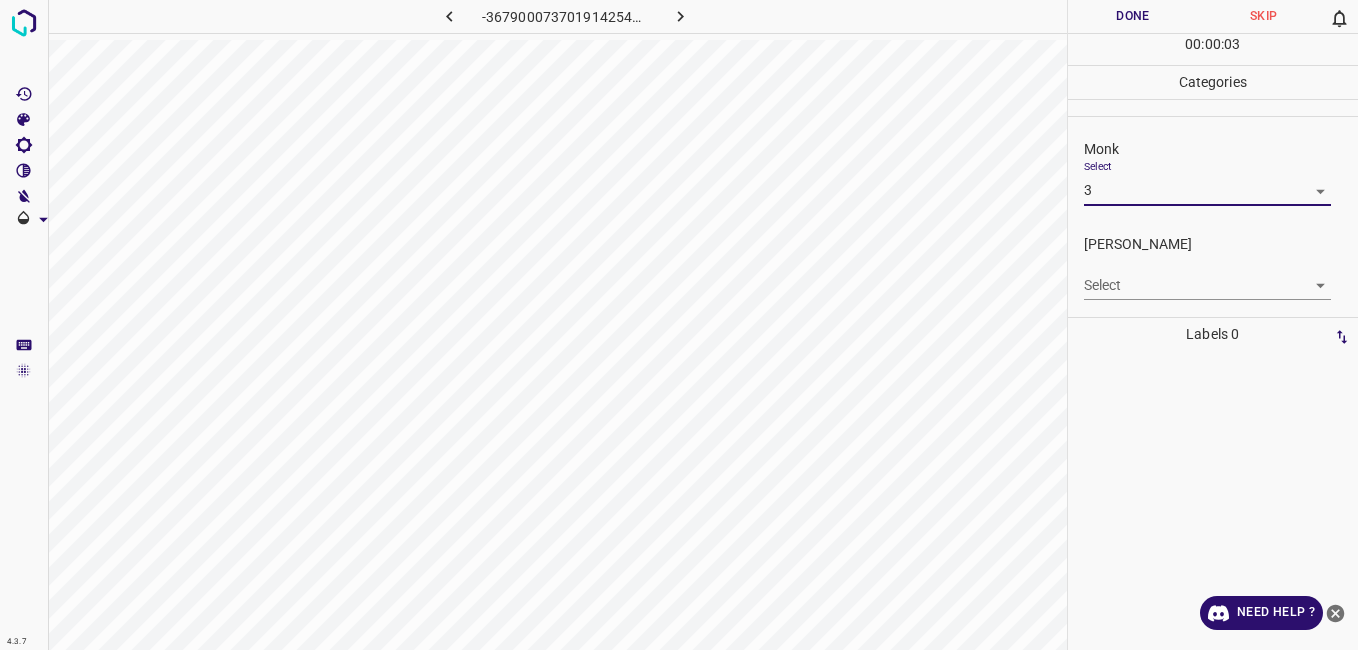 click on "4.3.7 -3679000737019142549.png Done Skip 0 00   : 00   : 03   Categories Monk   Select 3 3  [PERSON_NAME]   Select ​ Labels   0 Categories 1 Monk 2  [PERSON_NAME] Tools Space Change between modes (Draw & Edit) I Auto labeling R Restore zoom M Zoom in N Zoom out Delete Delete selecte label Filters Z Restore filters X Saturation filter C Brightness filter V Contrast filter B Gray scale filter General O Download Need Help ? - Text - Hide - Delete" at bounding box center (679, 325) 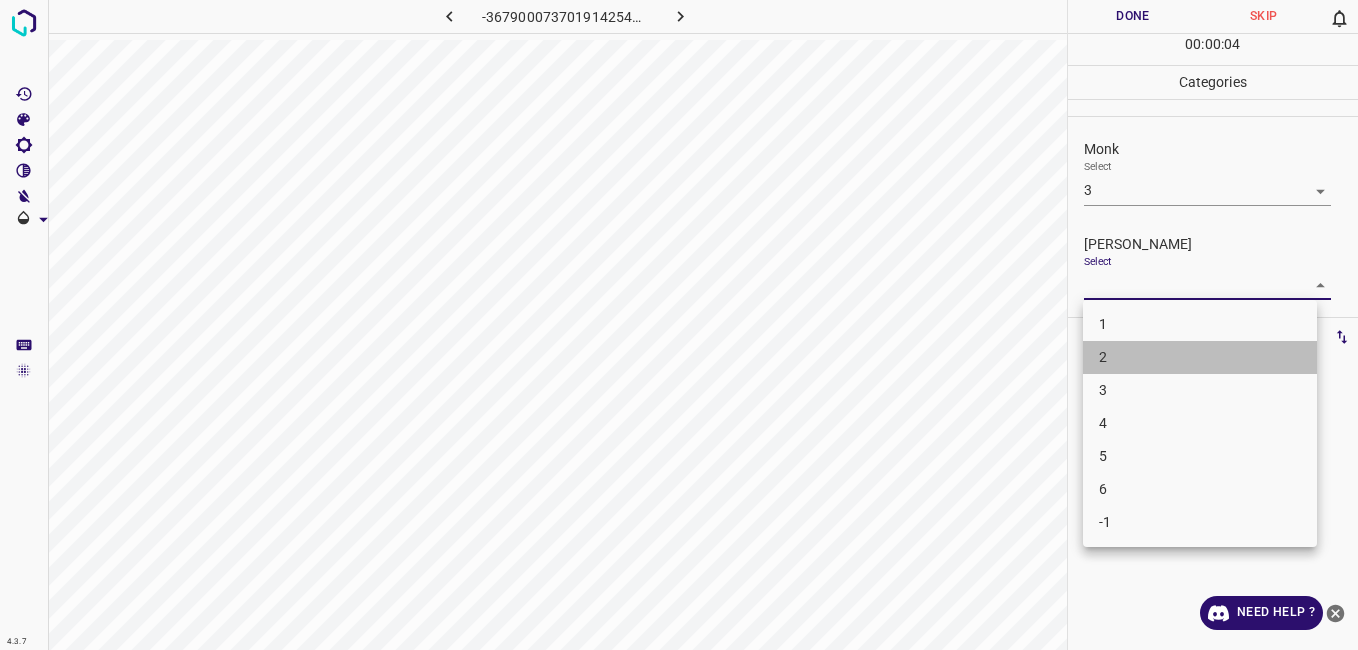 click on "2" at bounding box center [1200, 357] 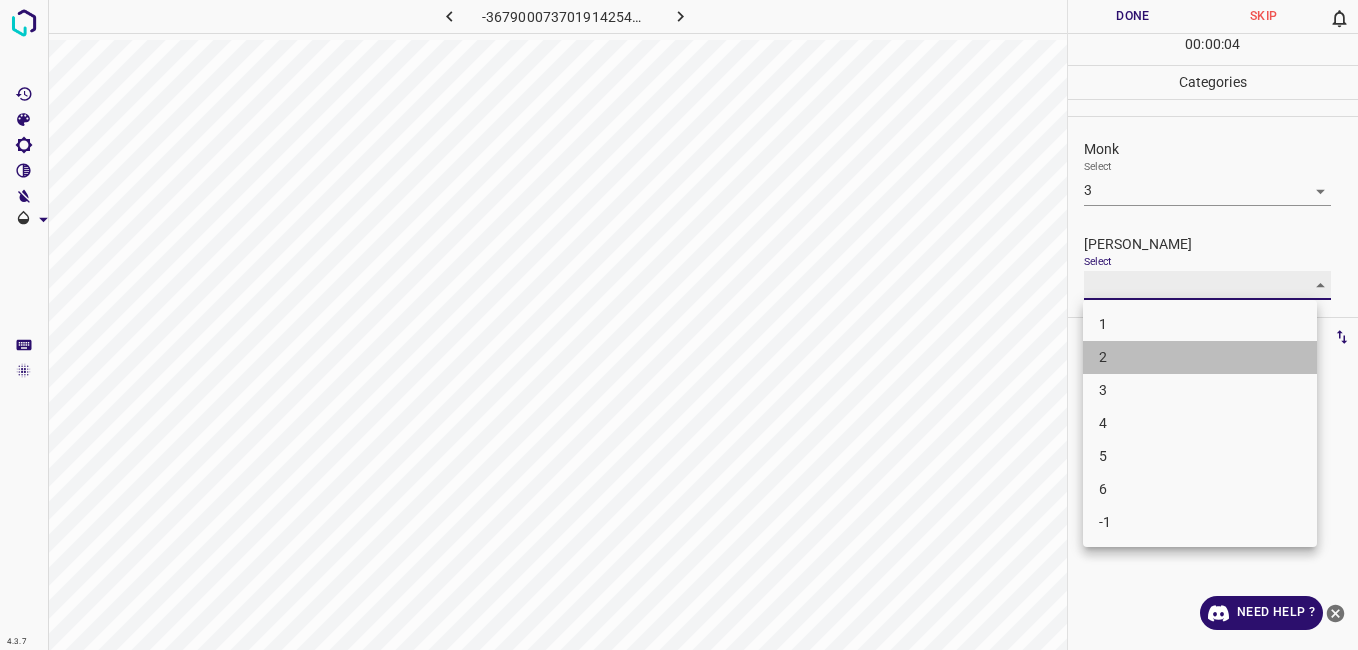 type on "2" 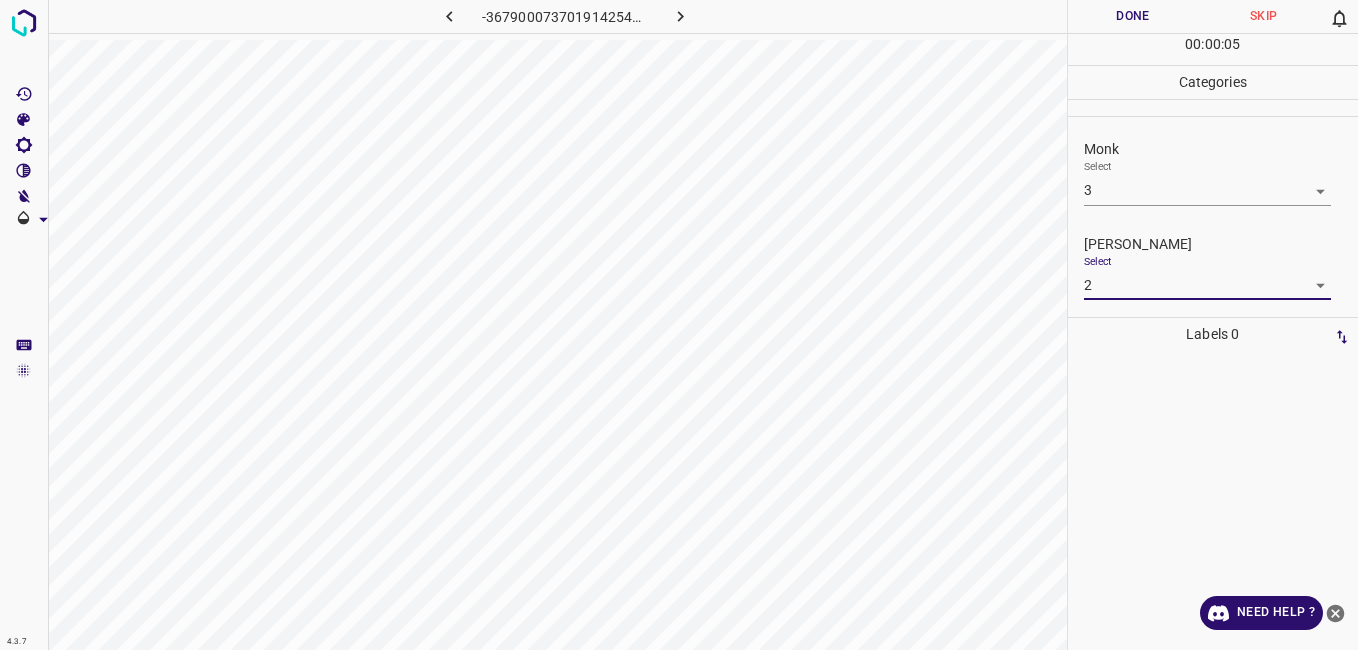 click on "Done" at bounding box center (1133, 16) 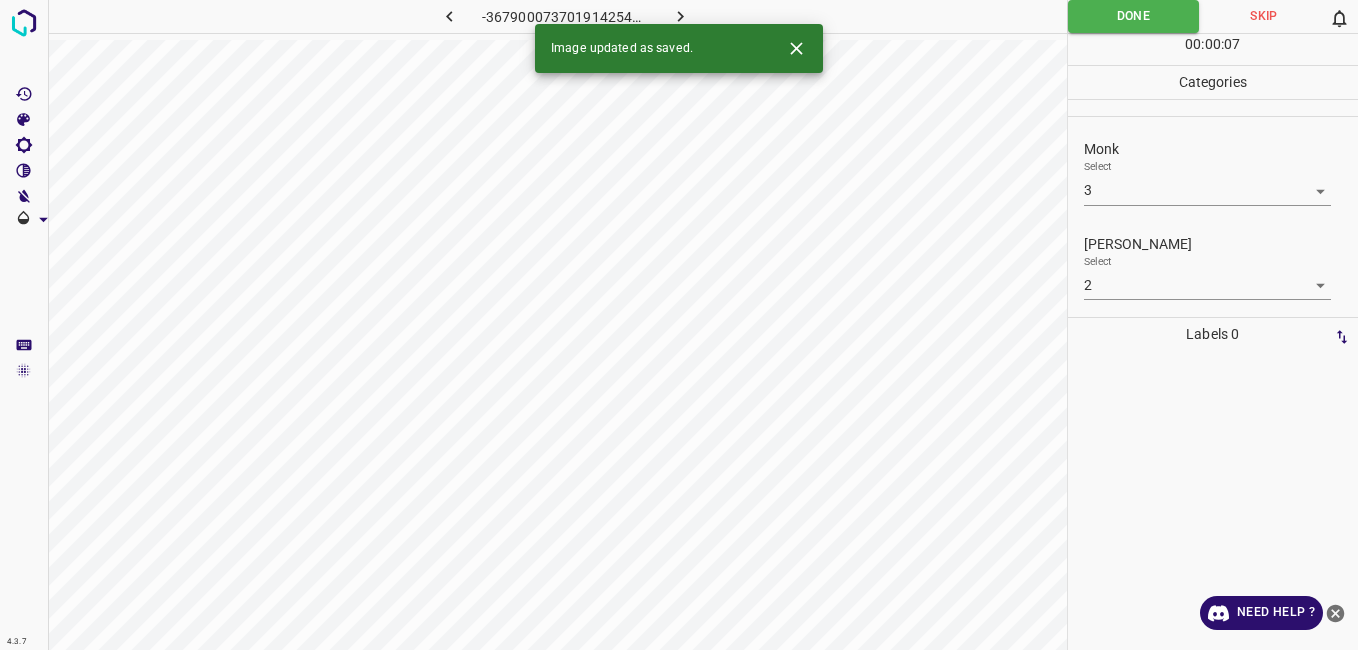 click 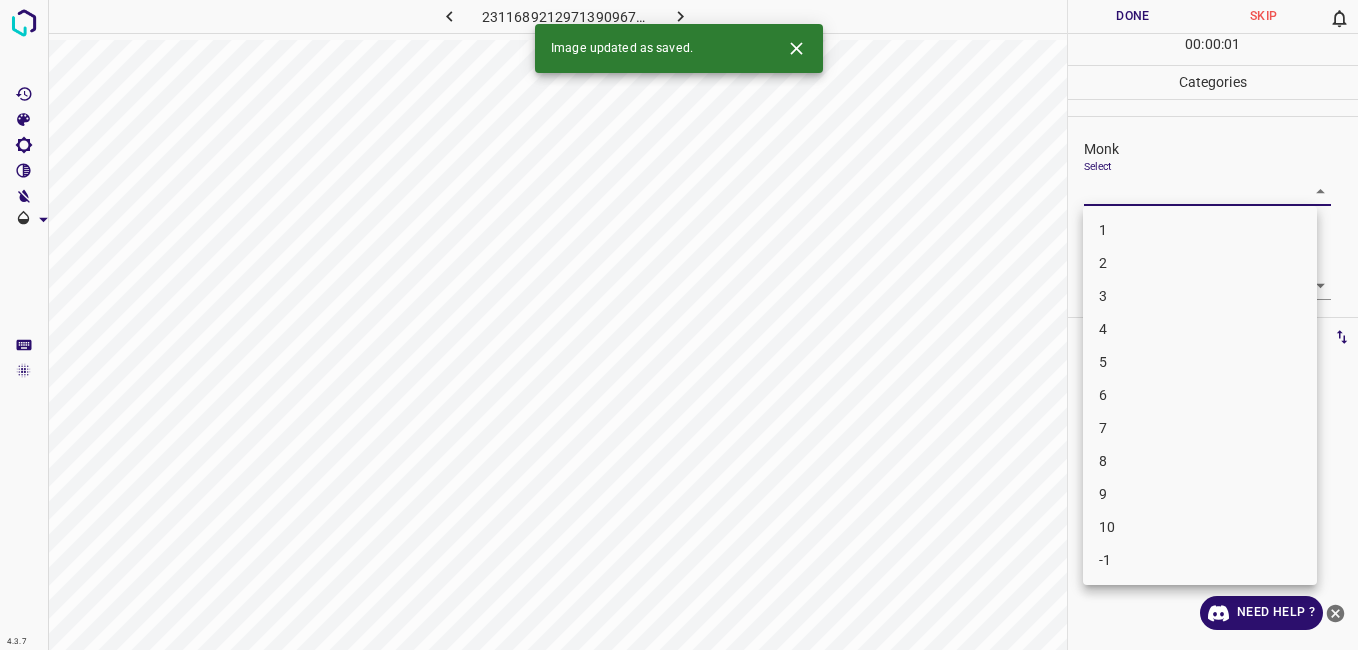 click on "4.3.7 2311689212971390967.png Done Skip 0 00   : 00   : 01   Categories Monk   Select ​  [PERSON_NAME]   Select ​ Labels   0 Categories 1 Monk 2  [PERSON_NAME] Tools Space Change between modes (Draw & Edit) I Auto labeling R Restore zoom M Zoom in N Zoom out Delete Delete selecte label Filters Z Restore filters X Saturation filter C Brightness filter V Contrast filter B Gray scale filter General O Download Image updated as saved. Need Help ? - Text - Hide - Delete 1 2 3 4 5 6 7 8 9 10 -1" at bounding box center [679, 325] 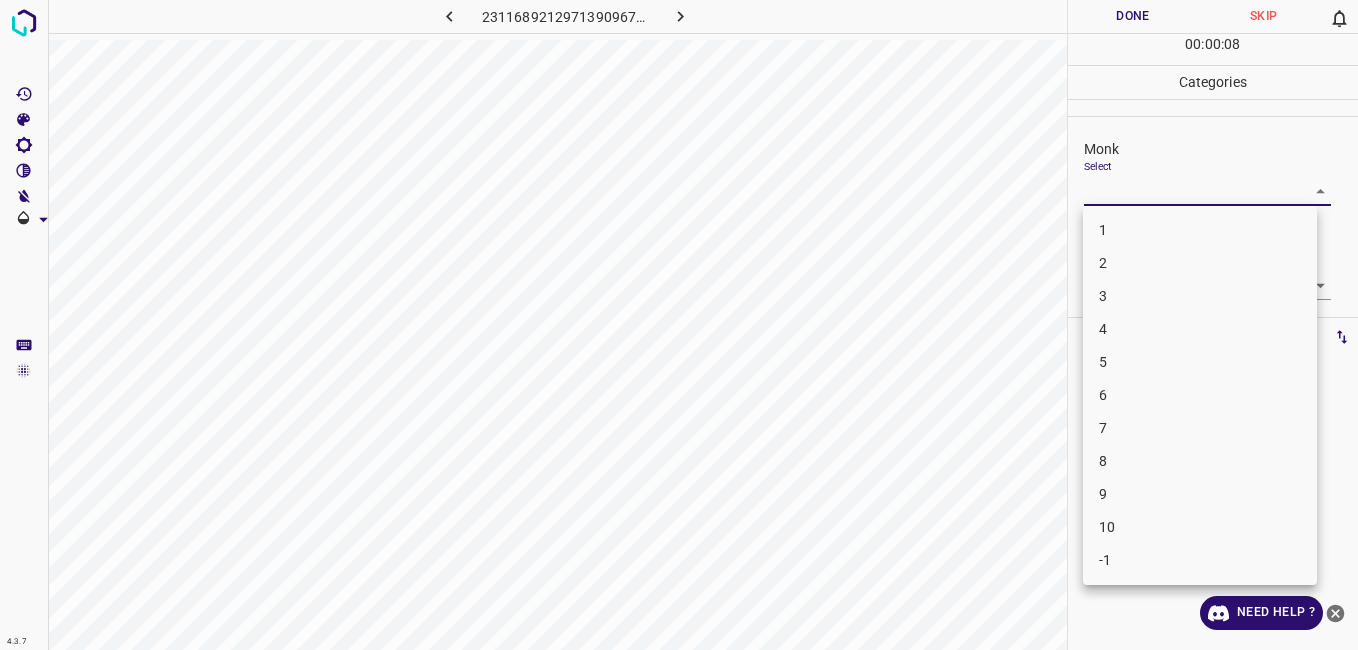 click on "3" at bounding box center [1200, 296] 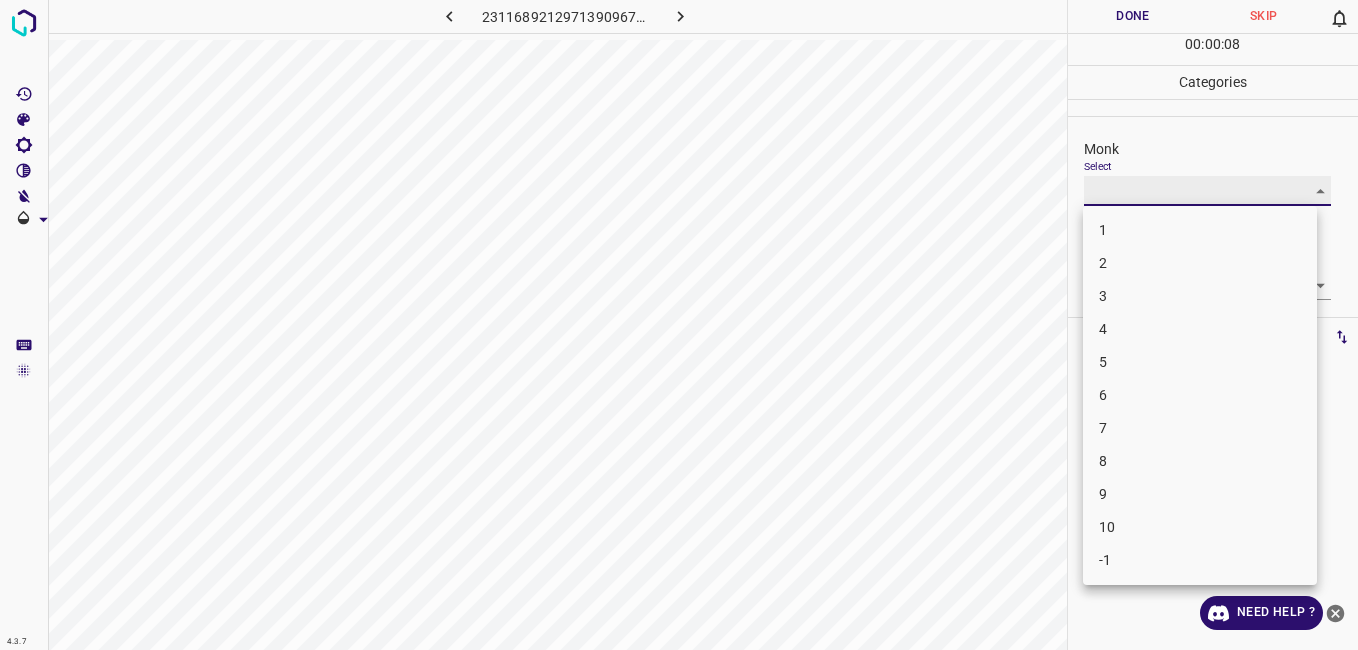 type on "3" 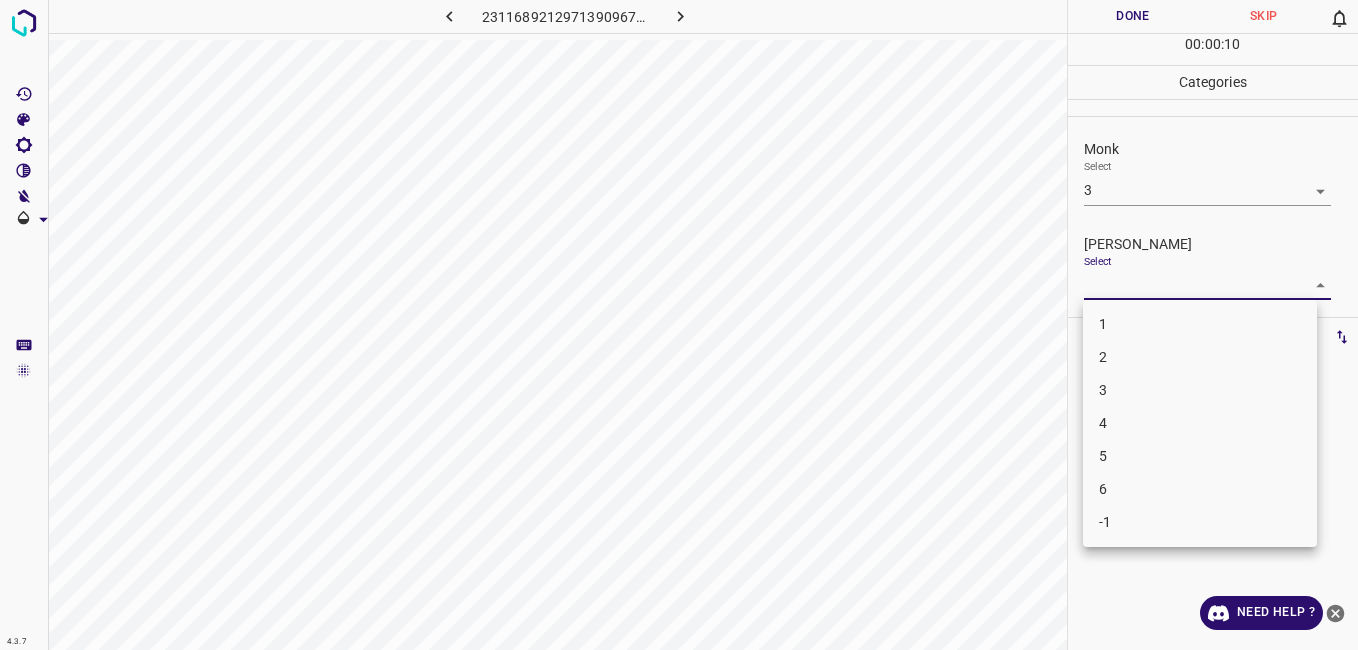 click on "4.3.7 2311689212971390967.png Done Skip 0 00   : 00   : 10   Categories Monk   Select 3 3  [PERSON_NAME]   Select ​ Labels   0 Categories 1 Monk 2  [PERSON_NAME] Tools Space Change between modes (Draw & Edit) I Auto labeling R Restore zoom M Zoom in N Zoom out Delete Delete selecte label Filters Z Restore filters X Saturation filter C Brightness filter V Contrast filter B Gray scale filter General O Download Need Help ? - Text - Hide - Delete 1 2 3 4 5 6 -1" at bounding box center (679, 325) 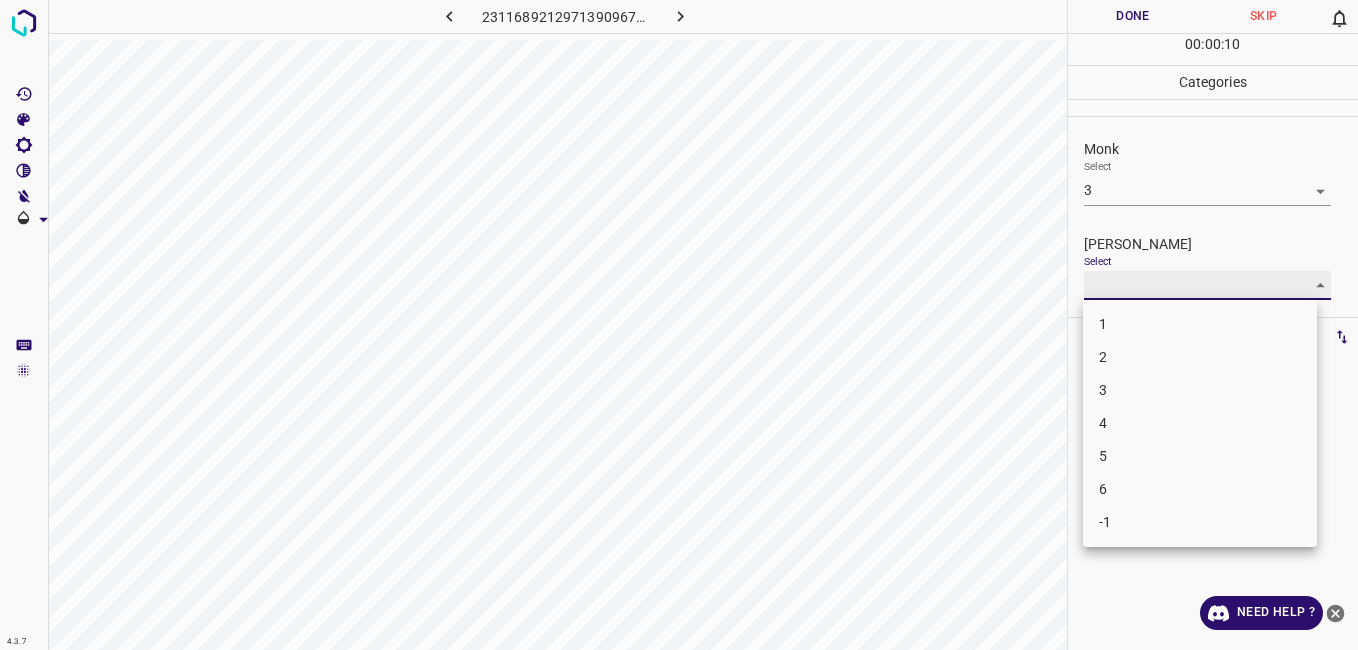type on "2" 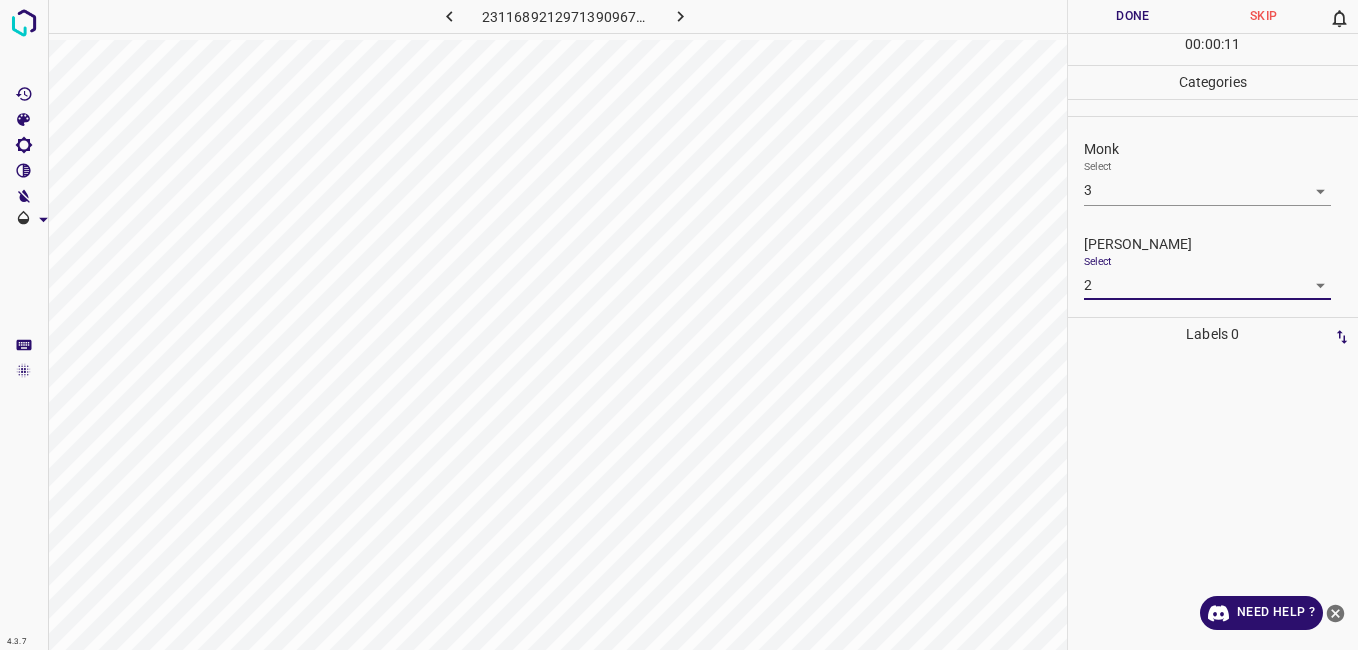 click on "Done" at bounding box center [1133, 16] 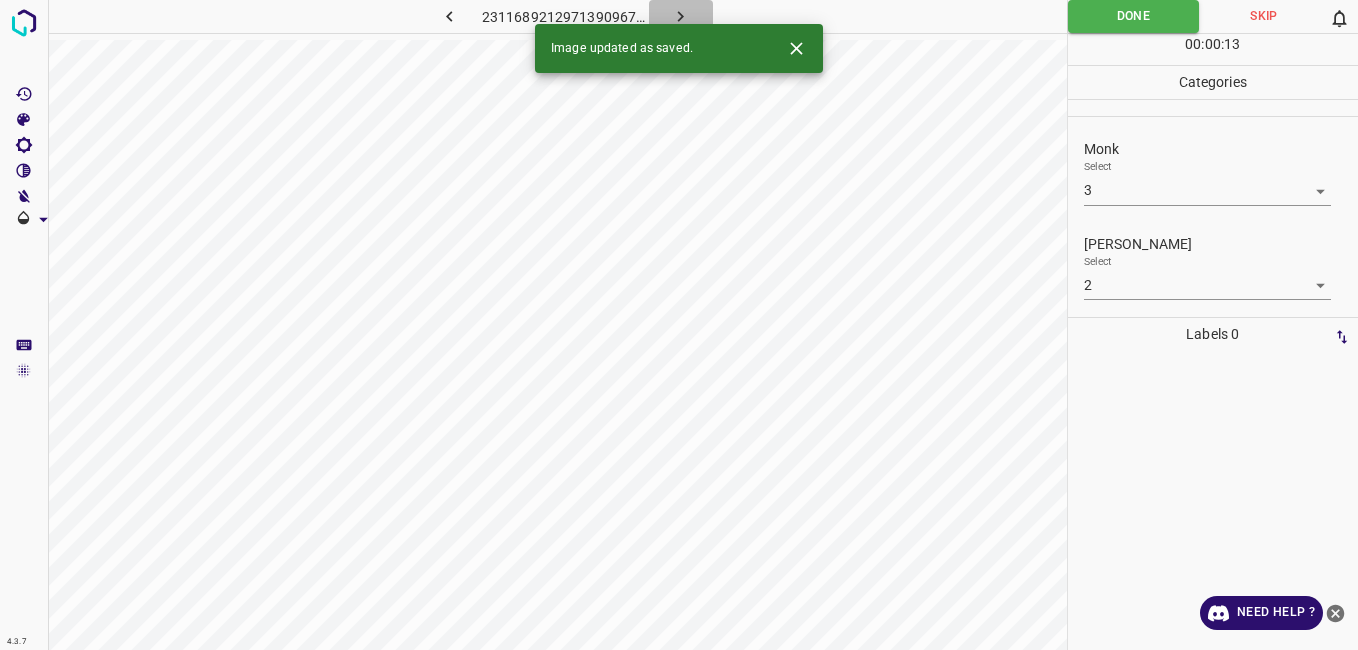 click 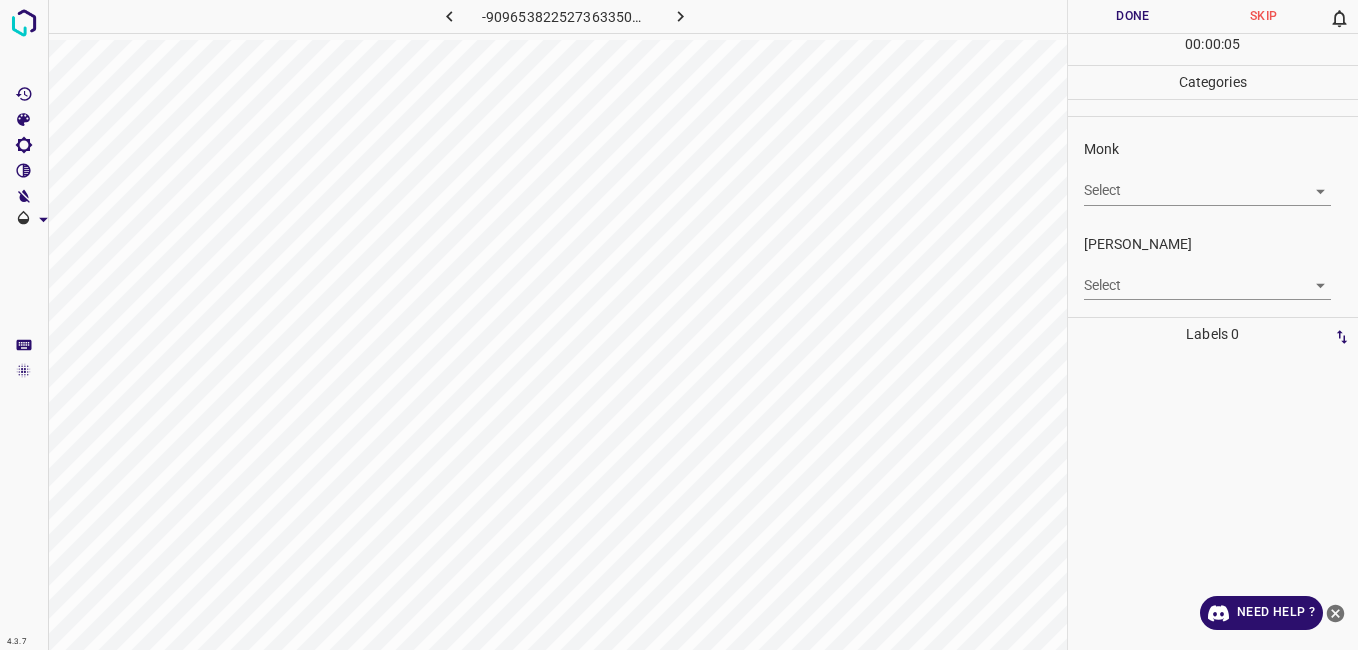 click on "4.3.7 -9096538225273633507.png Done Skip 0 00   : 00   : 05   Categories Monk   Select ​  [PERSON_NAME]   Select ​ Labels   0 Categories 1 Monk 2  [PERSON_NAME] Tools Space Change between modes (Draw & Edit) I Auto labeling R Restore zoom M Zoom in N Zoom out Delete Delete selecte label Filters Z Restore filters X Saturation filter C Brightness filter V Contrast filter B Gray scale filter General O Download Need Help ? - Text - Hide - Delete" at bounding box center (679, 325) 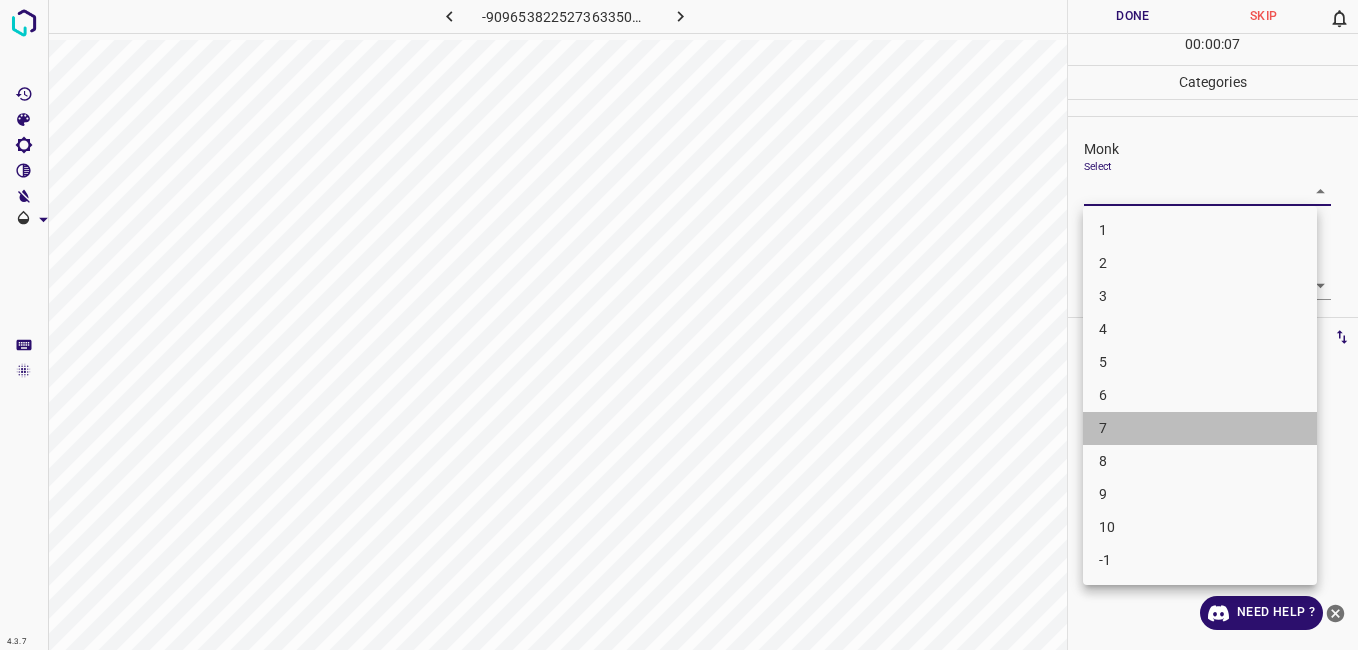 click on "7" at bounding box center (1200, 428) 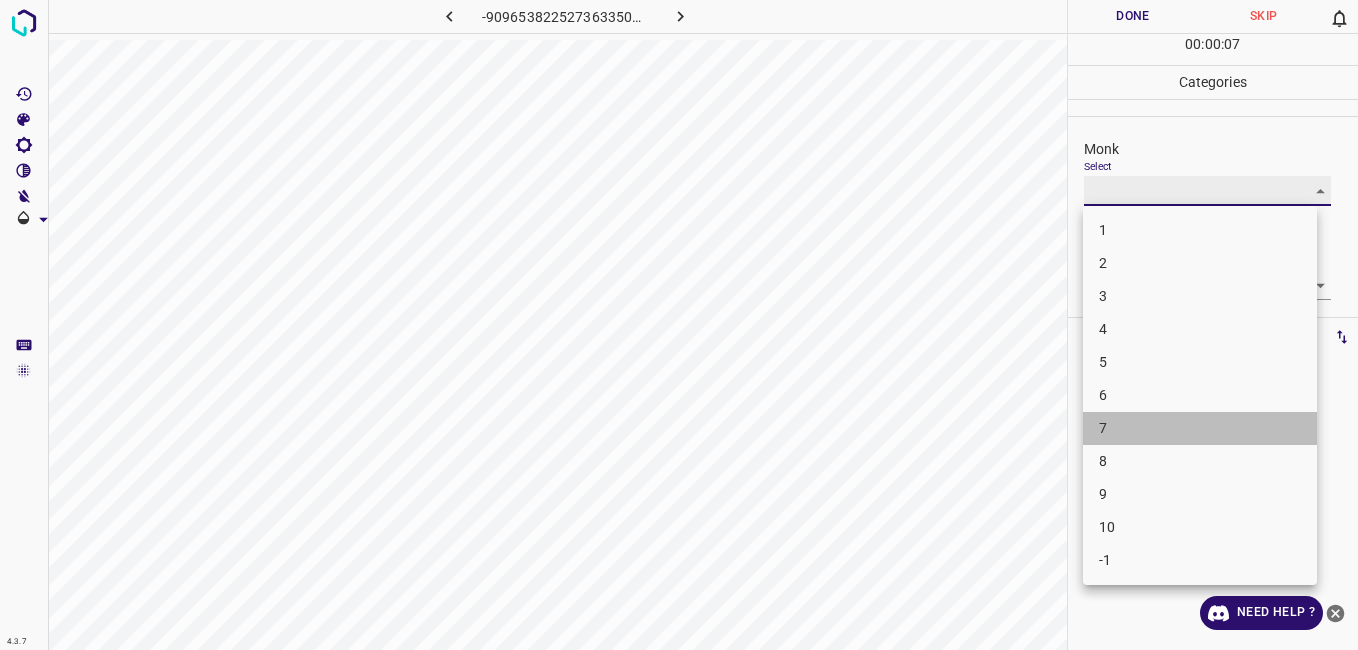 type on "7" 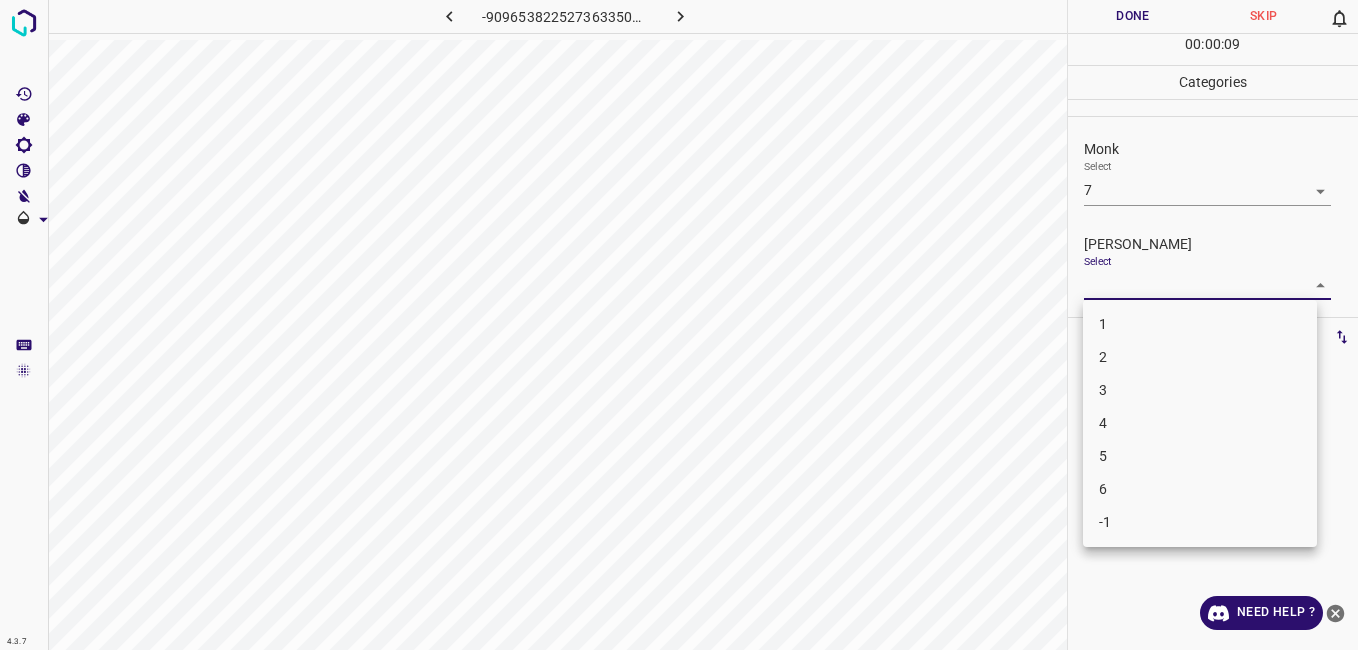 click on "4.3.7 -9096538225273633507.png Done Skip 0 00   : 00   : 09   Categories Monk   Select 7 7  [PERSON_NAME]   Select ​ Labels   0 Categories 1 Monk 2  [PERSON_NAME] Tools Space Change between modes (Draw & Edit) I Auto labeling R Restore zoom M Zoom in N Zoom out Delete Delete selecte label Filters Z Restore filters X Saturation filter C Brightness filter V Contrast filter B Gray scale filter General O Download Need Help ? - Text - Hide - Delete 1 2 3 4 5 6 -1" at bounding box center (679, 325) 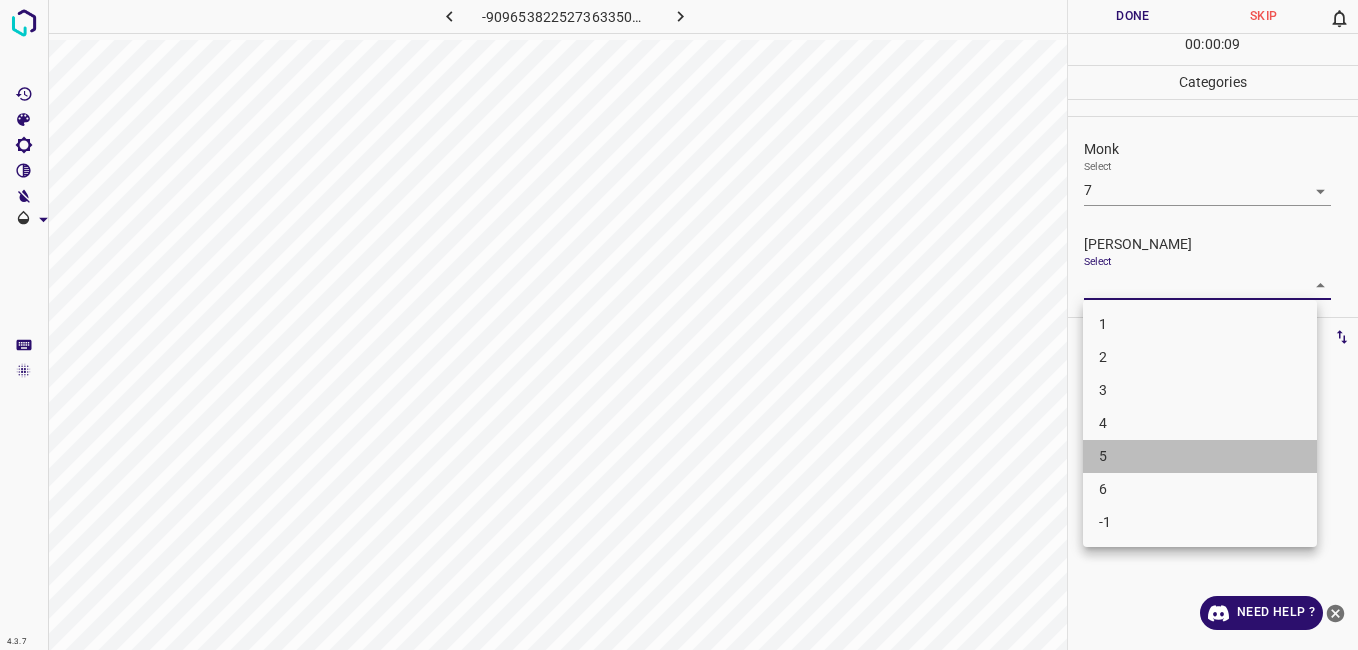 click on "5" at bounding box center (1200, 456) 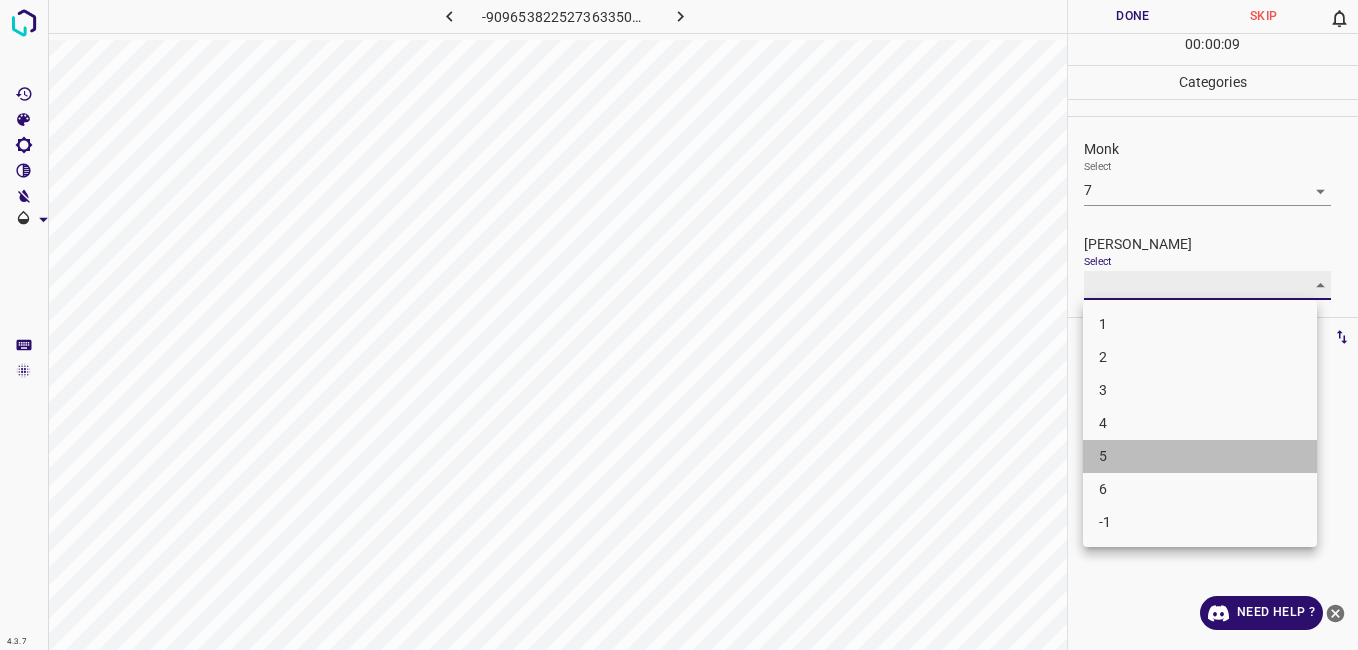 type on "5" 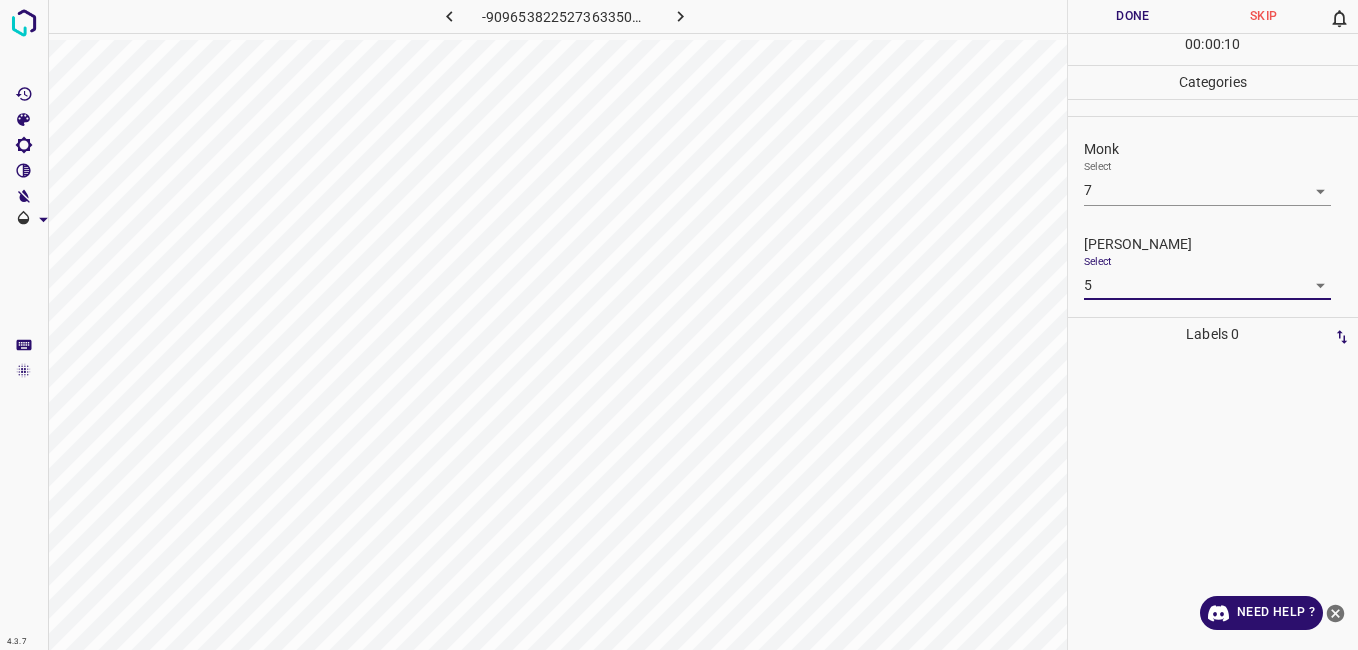 click on "Done" at bounding box center [1133, 16] 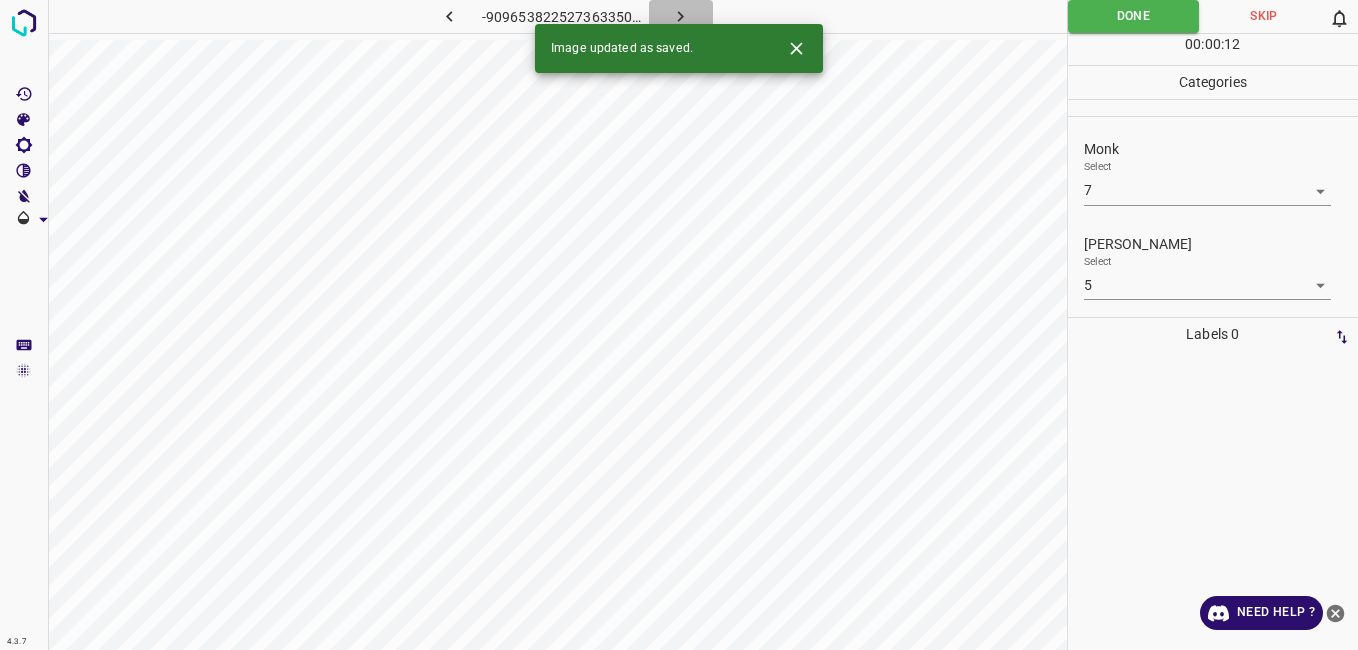 click at bounding box center (681, 16) 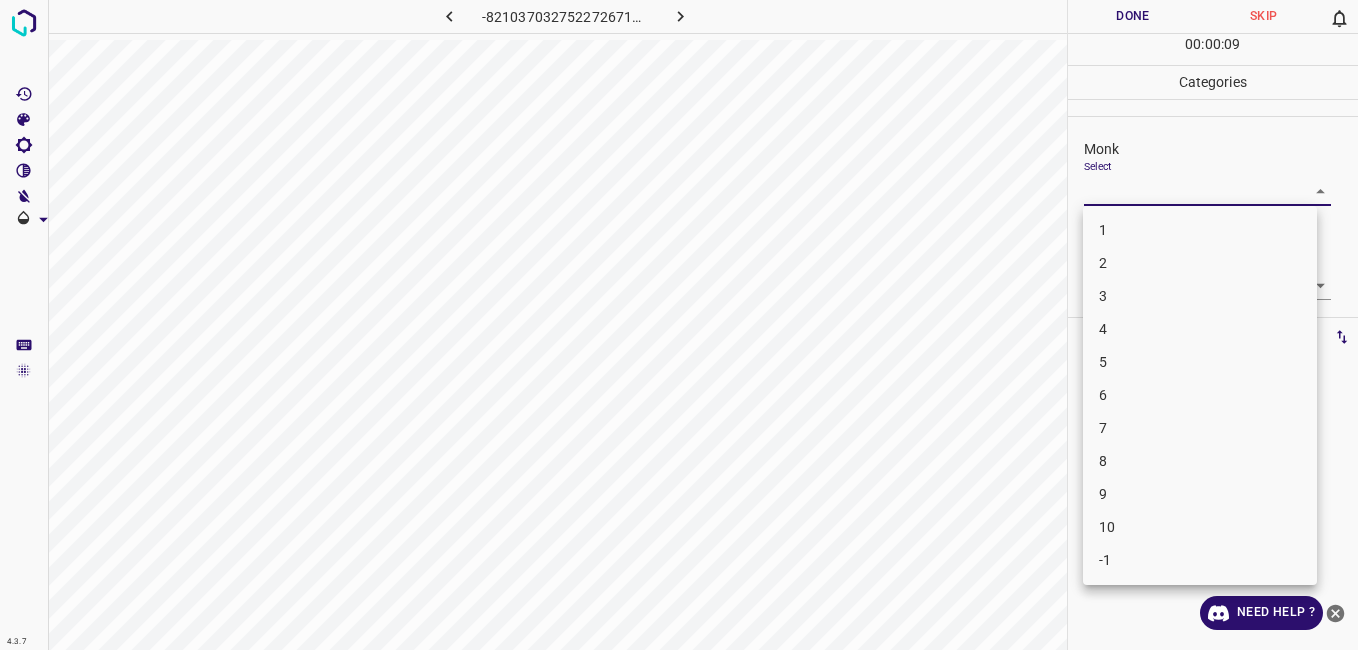 click on "4.3.7 -8210370327522726717.png Done Skip 0 00   : 00   : 09   Categories Monk   Select ​  [PERSON_NAME]   Select ​ Labels   0 Categories 1 Monk 2  [PERSON_NAME] Tools Space Change between modes (Draw & Edit) I Auto labeling R Restore zoom M Zoom in N Zoom out Delete Delete selecte label Filters Z Restore filters X Saturation filter C Brightness filter V Contrast filter B Gray scale filter General O Download Need Help ? - Text - Hide - Delete 1 2 3 4 5 6 7 8 9 10 -1" at bounding box center (679, 325) 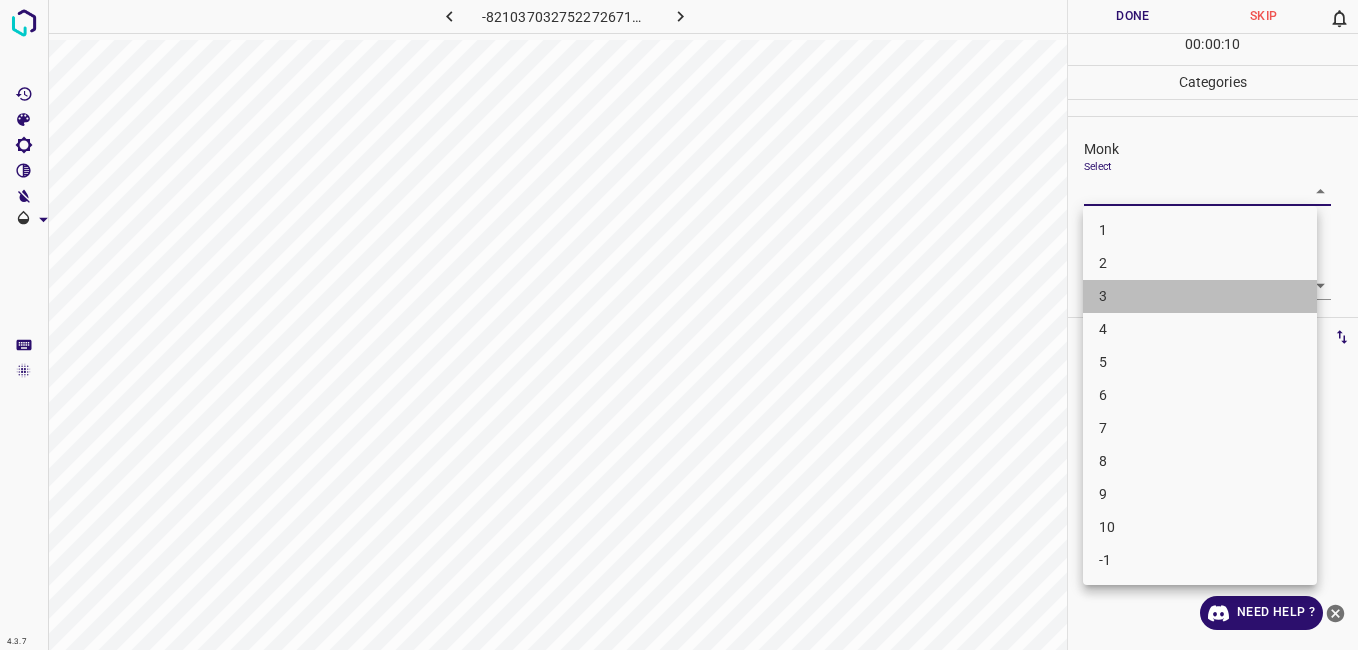 click on "3" at bounding box center (1200, 296) 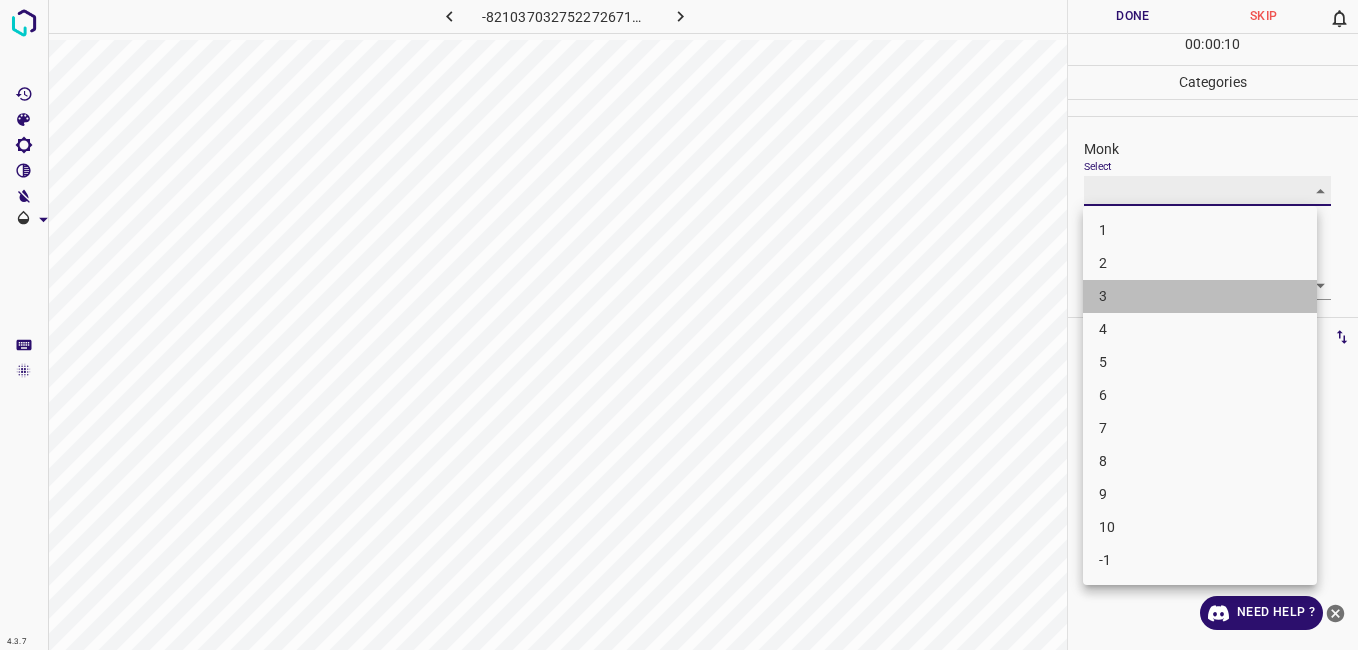 type on "3" 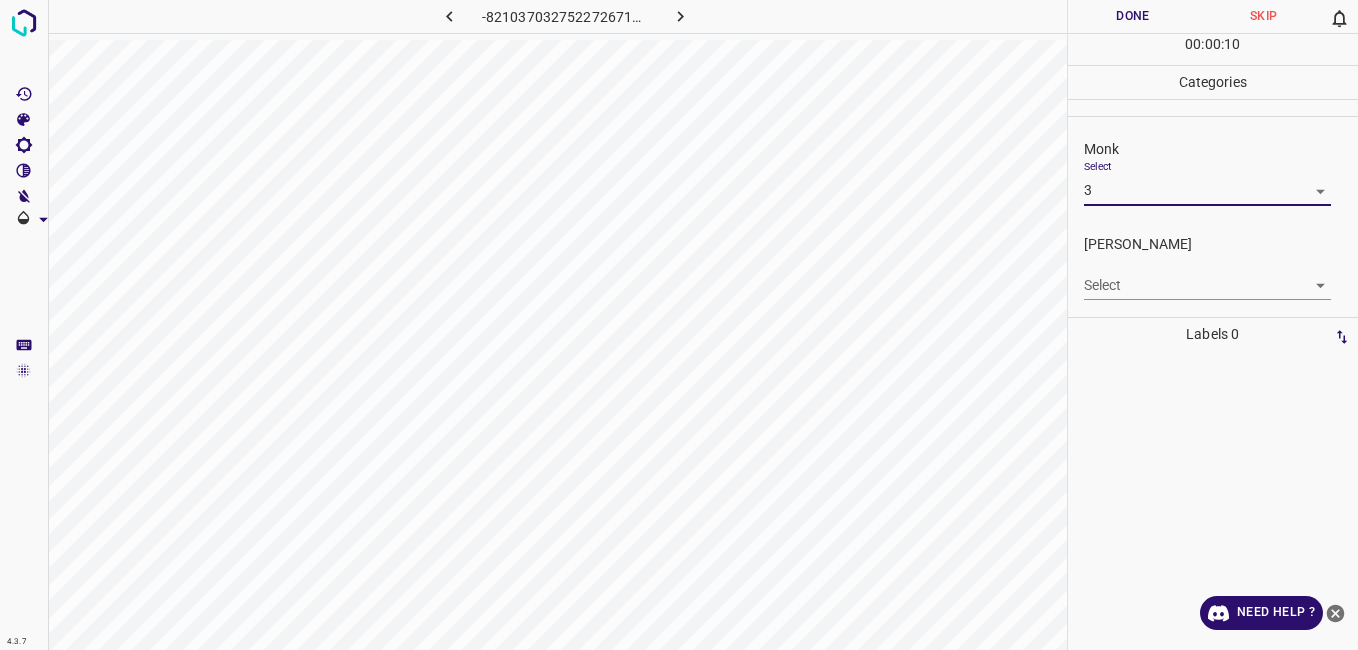 click on "4.3.7 -8210370327522726717.png Done Skip 0 00   : 00   : 10   Categories Monk   Select 3 3  [PERSON_NAME]   Select ​ Labels   0 Categories 1 Monk 2  [PERSON_NAME] Tools Space Change between modes (Draw & Edit) I Auto labeling R Restore zoom M Zoom in N Zoom out Delete Delete selecte label Filters Z Restore filters X Saturation filter C Brightness filter V Contrast filter B Gray scale filter General O Download Need Help ? - Text - Hide - Delete" at bounding box center [679, 325] 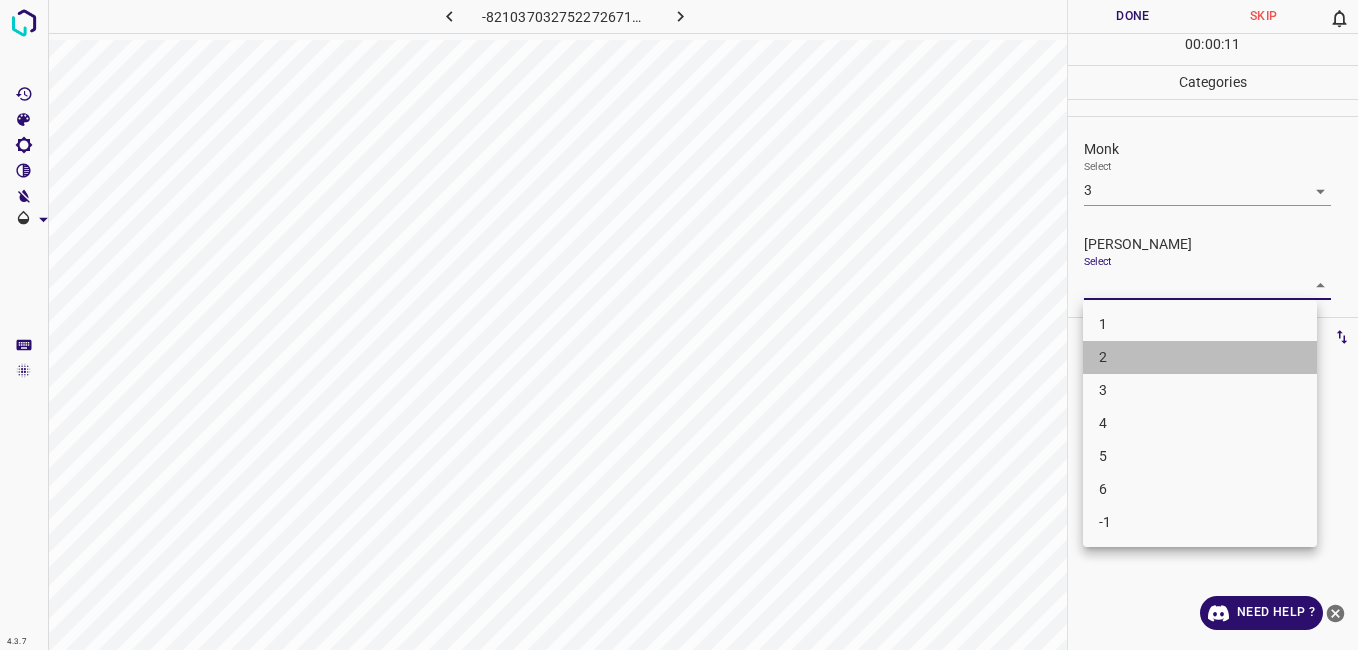 click on "2" at bounding box center (1200, 357) 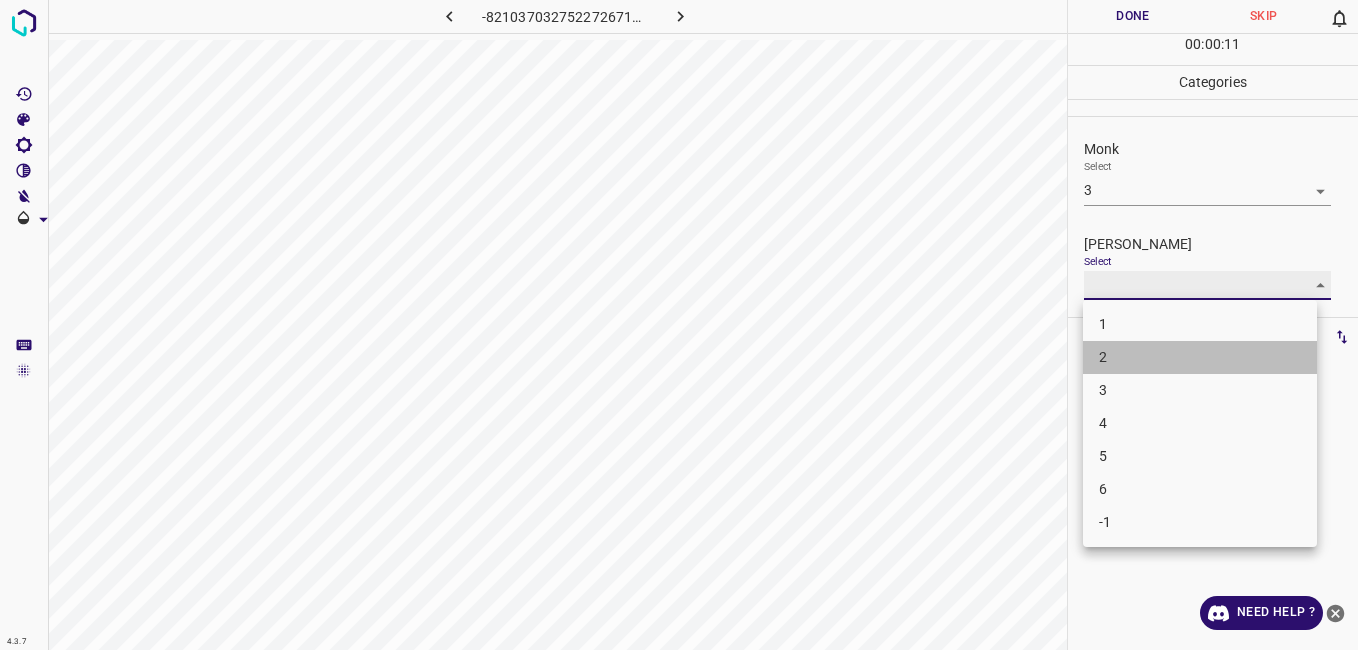 type on "2" 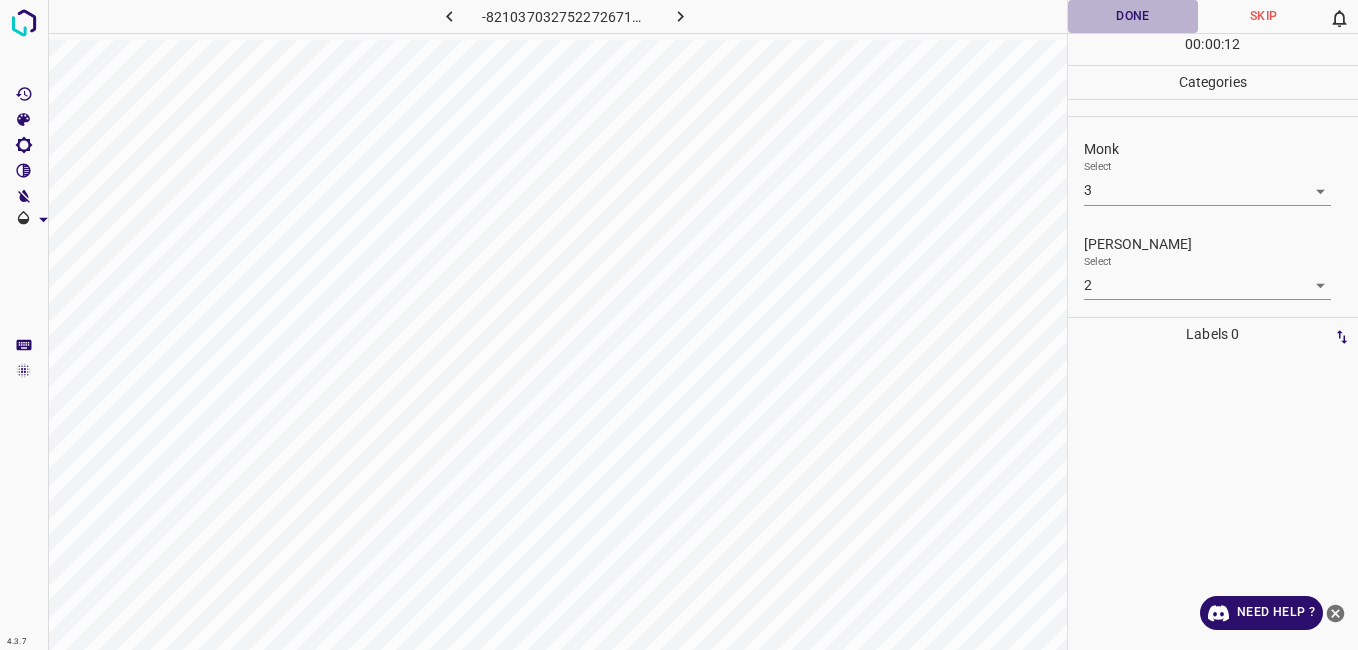 click on "Done" at bounding box center [1133, 16] 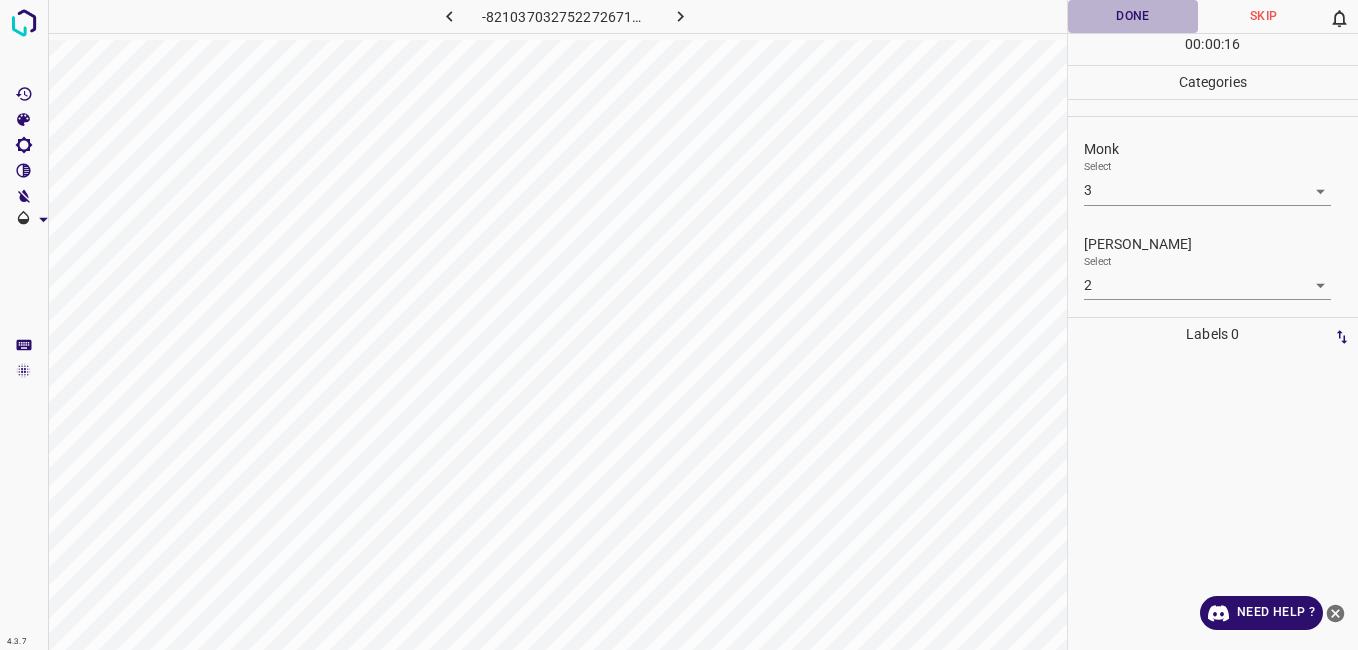 click on "Done" at bounding box center [1133, 16] 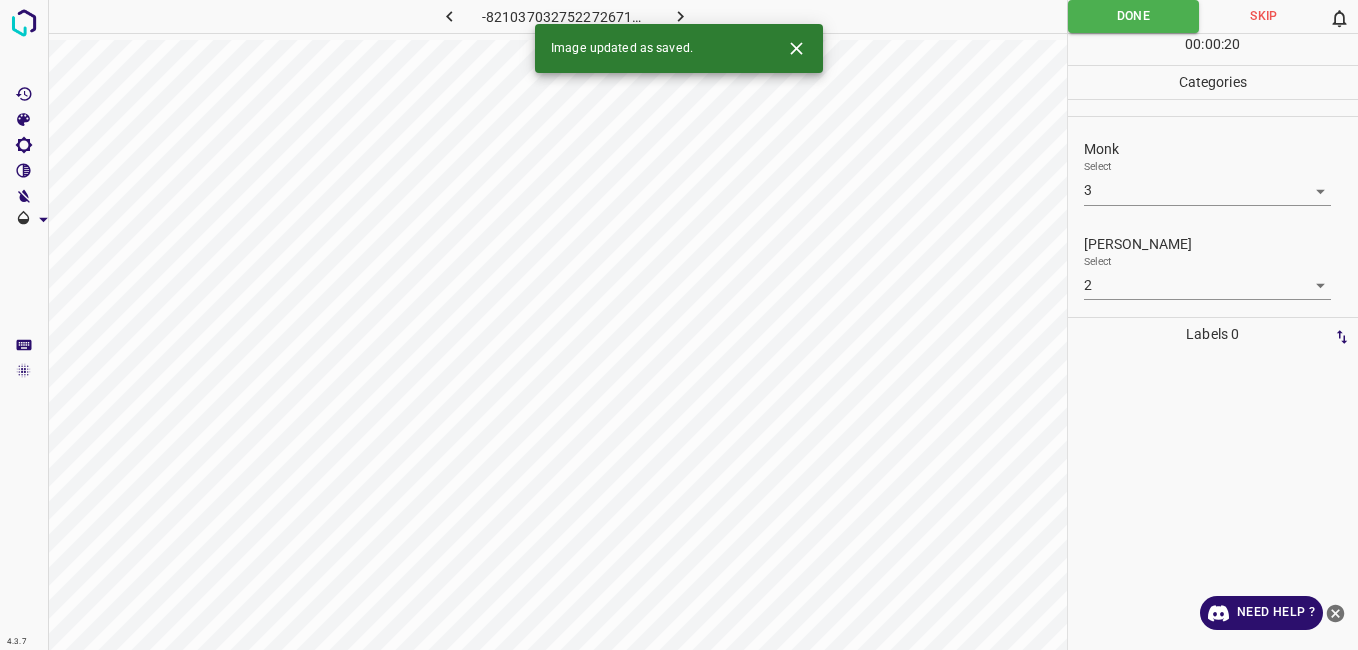 click at bounding box center [681, 16] 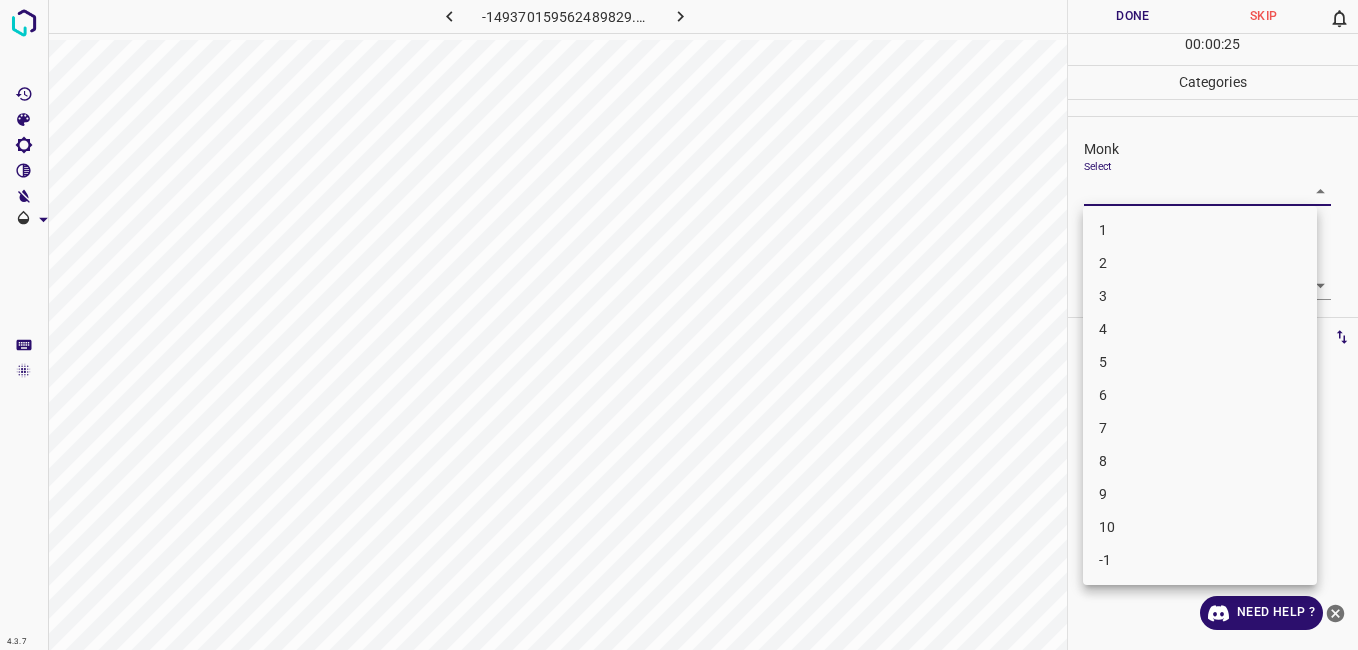 click on "4.3.7 -149370159562489829.png Done Skip 0 00   : 00   : 25   Categories Monk   Select ​  [PERSON_NAME]   Select ​ Labels   0 Categories 1 Monk 2  [PERSON_NAME] Tools Space Change between modes (Draw & Edit) I Auto labeling R Restore zoom M Zoom in N Zoom out Delete Delete selecte label Filters Z Restore filters X Saturation filter C Brightness filter V Contrast filter B Gray scale filter General O Download Need Help ? - Text - Hide - Delete 1 2 3 4 5 6 7 8 9 10 -1" at bounding box center [679, 325] 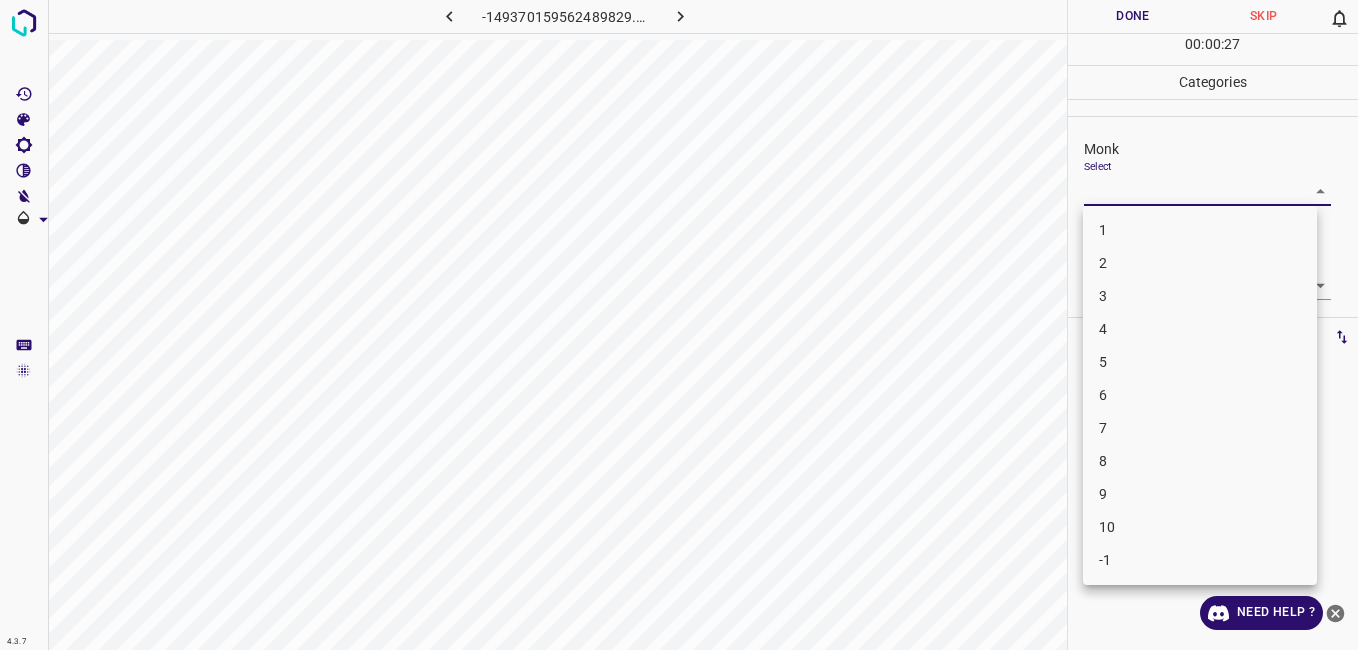 click on "3" at bounding box center (1200, 296) 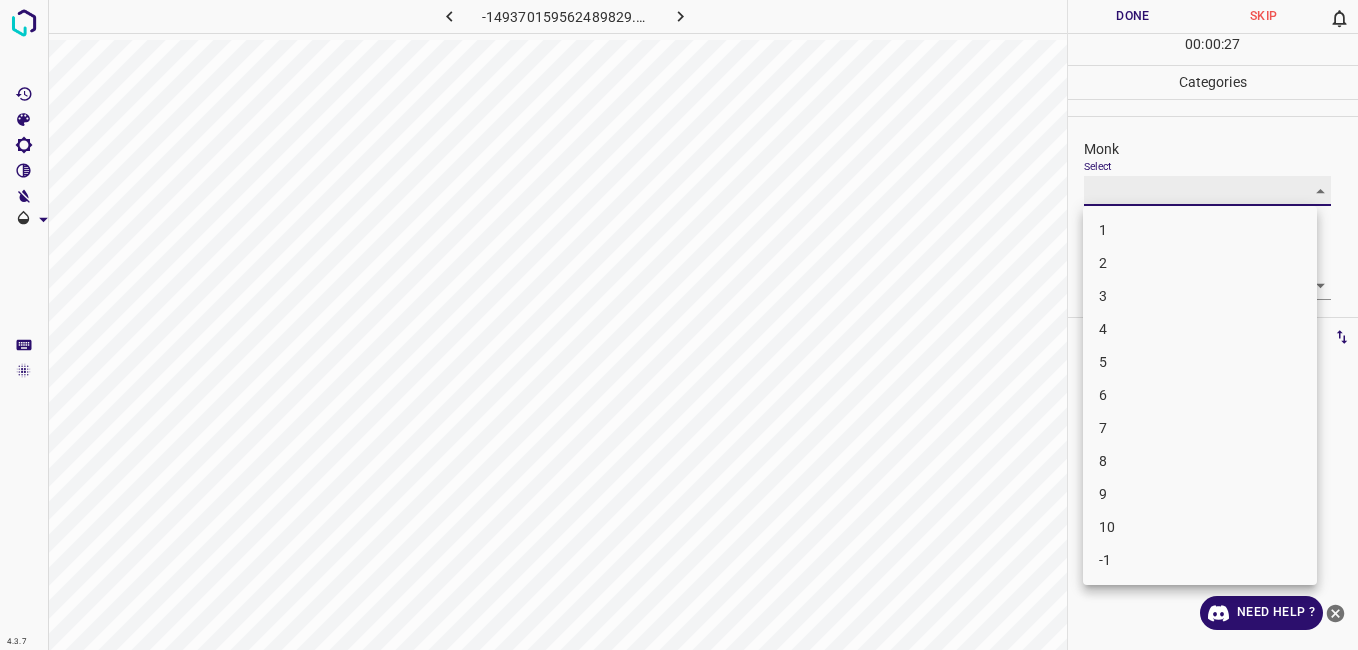 type on "3" 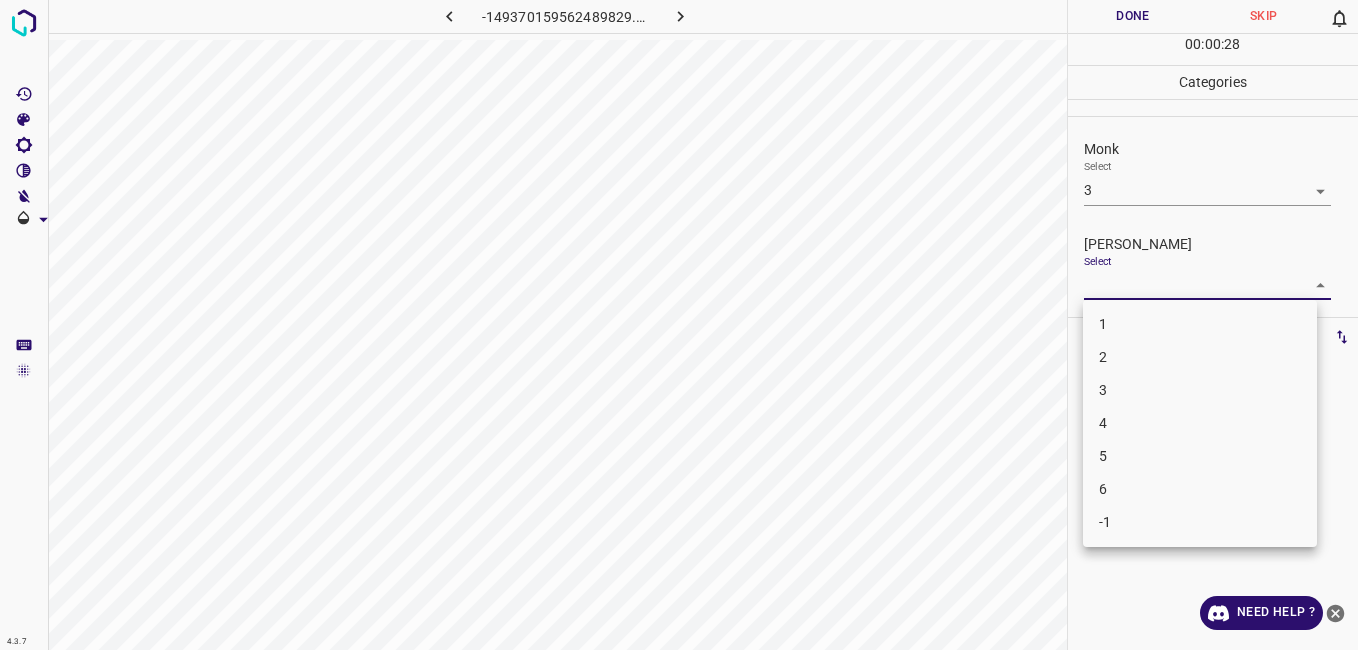 click on "4.3.7 -149370159562489829.png Done Skip 0 00   : 00   : 28   Categories Monk   Select 3 3  [PERSON_NAME]   Select ​ Labels   0 Categories 1 Monk 2  [PERSON_NAME] Tools Space Change between modes (Draw & Edit) I Auto labeling R Restore zoom M Zoom in N Zoom out Delete Delete selecte label Filters Z Restore filters X Saturation filter C Brightness filter V Contrast filter B Gray scale filter General O Download Need Help ? - Text - Hide - Delete 1 2 3 4 5 6 -1" at bounding box center (679, 325) 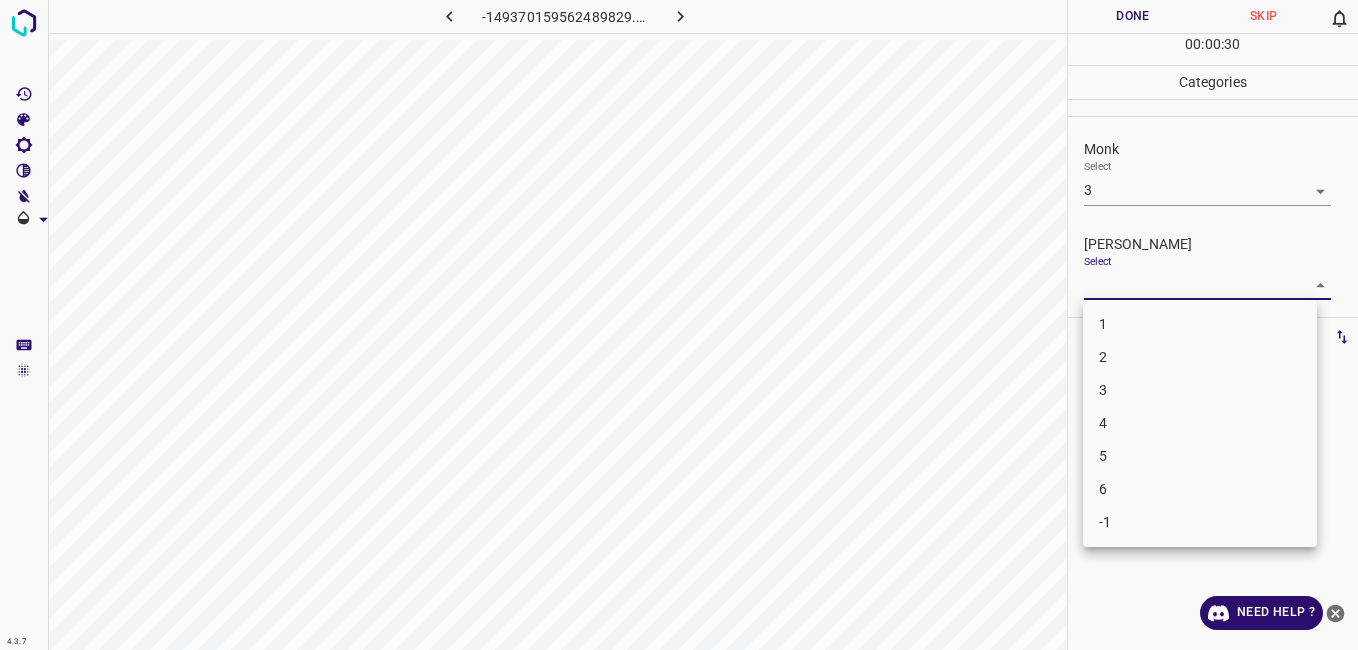 click on "2" at bounding box center (1200, 357) 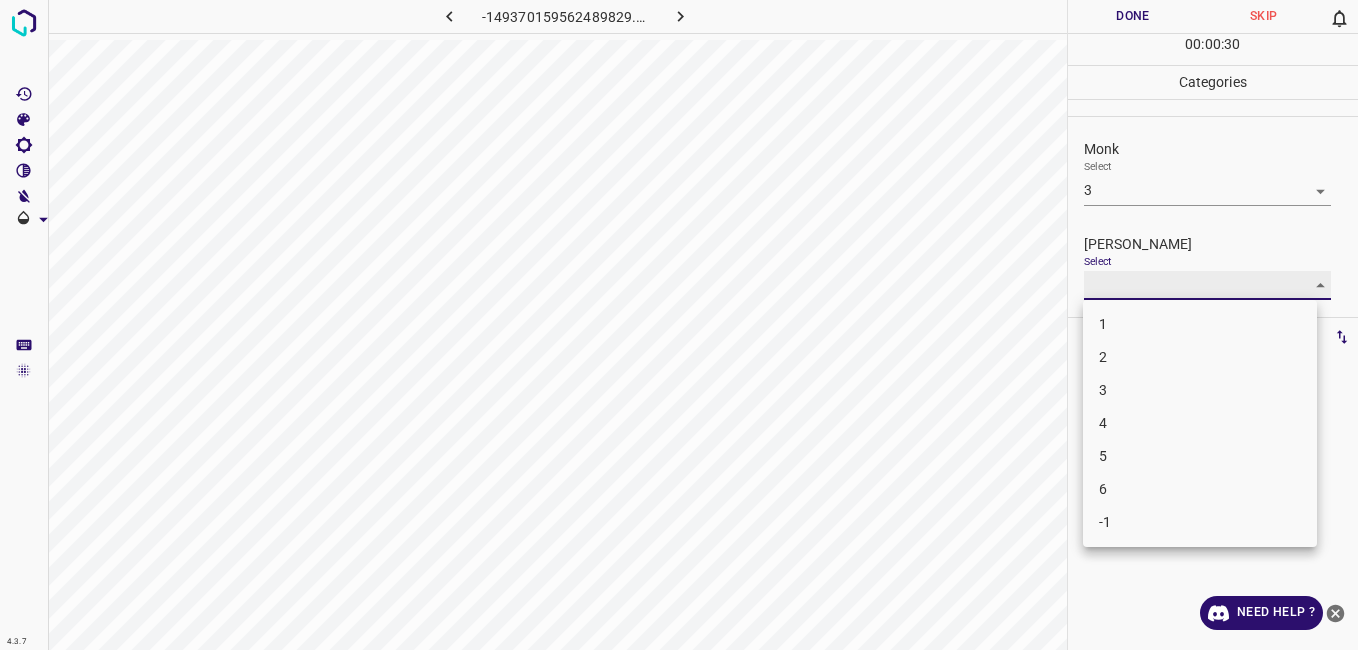 type on "2" 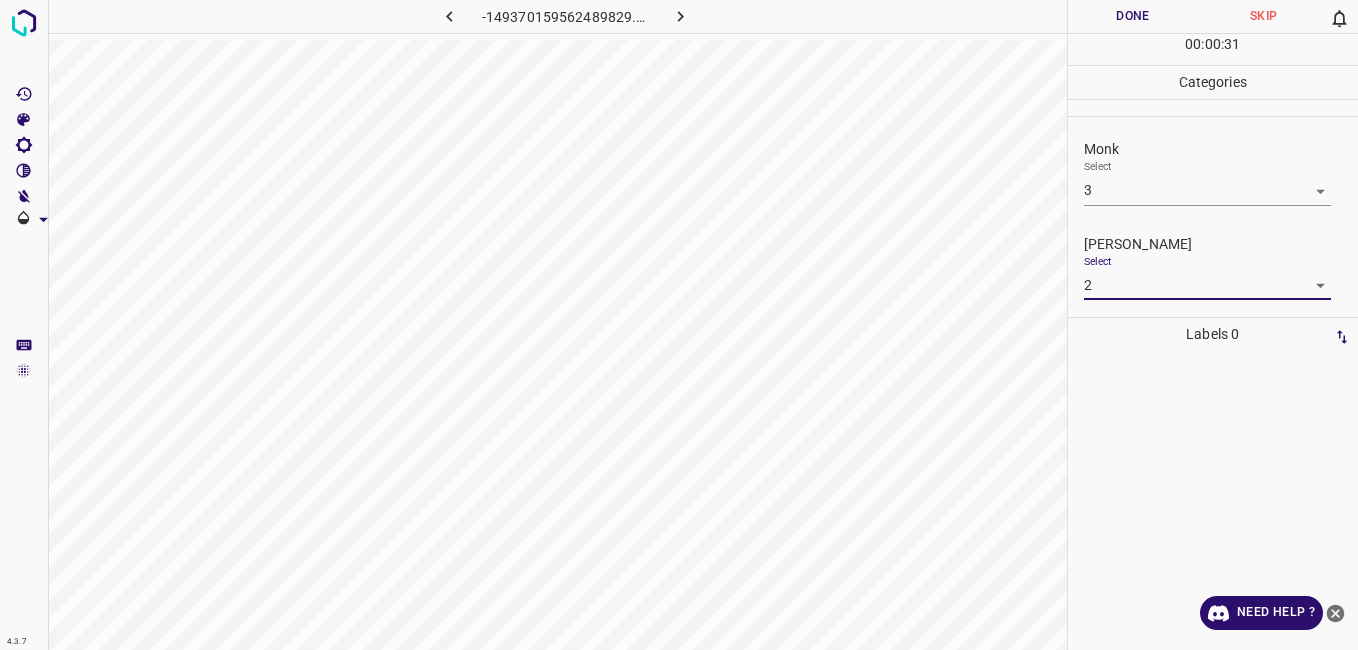 click on "Done" at bounding box center [1133, 16] 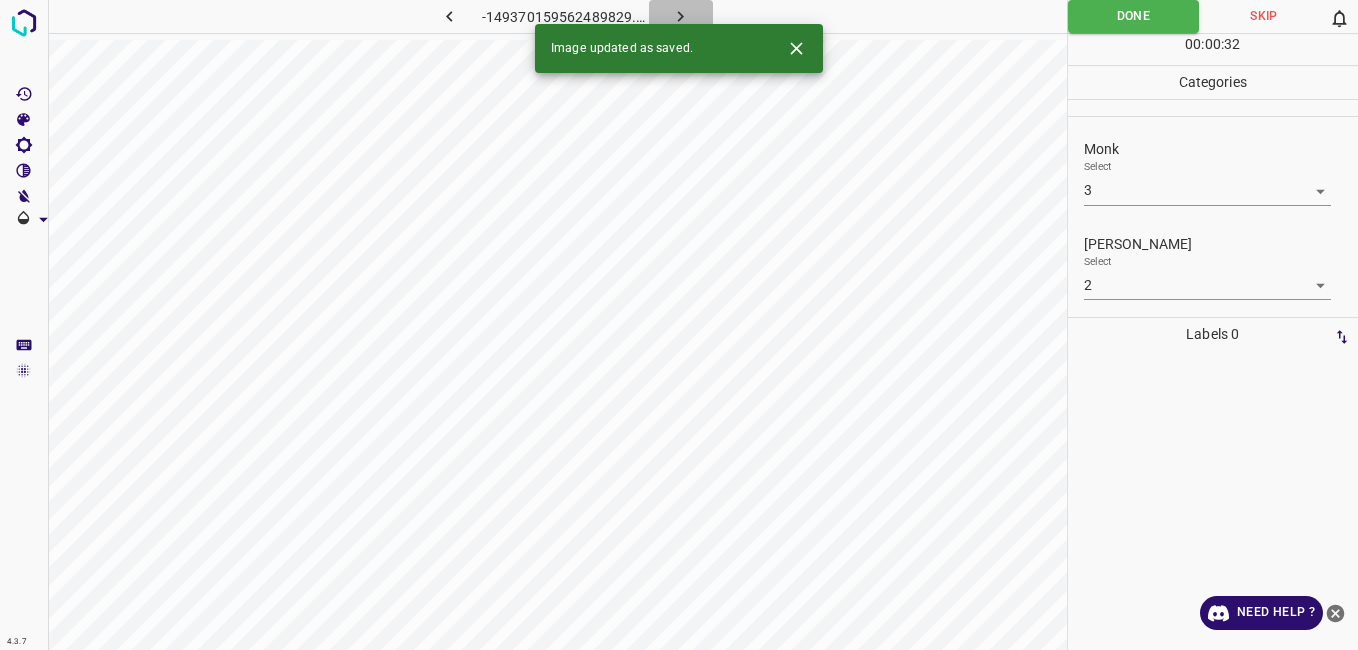 click at bounding box center (681, 16) 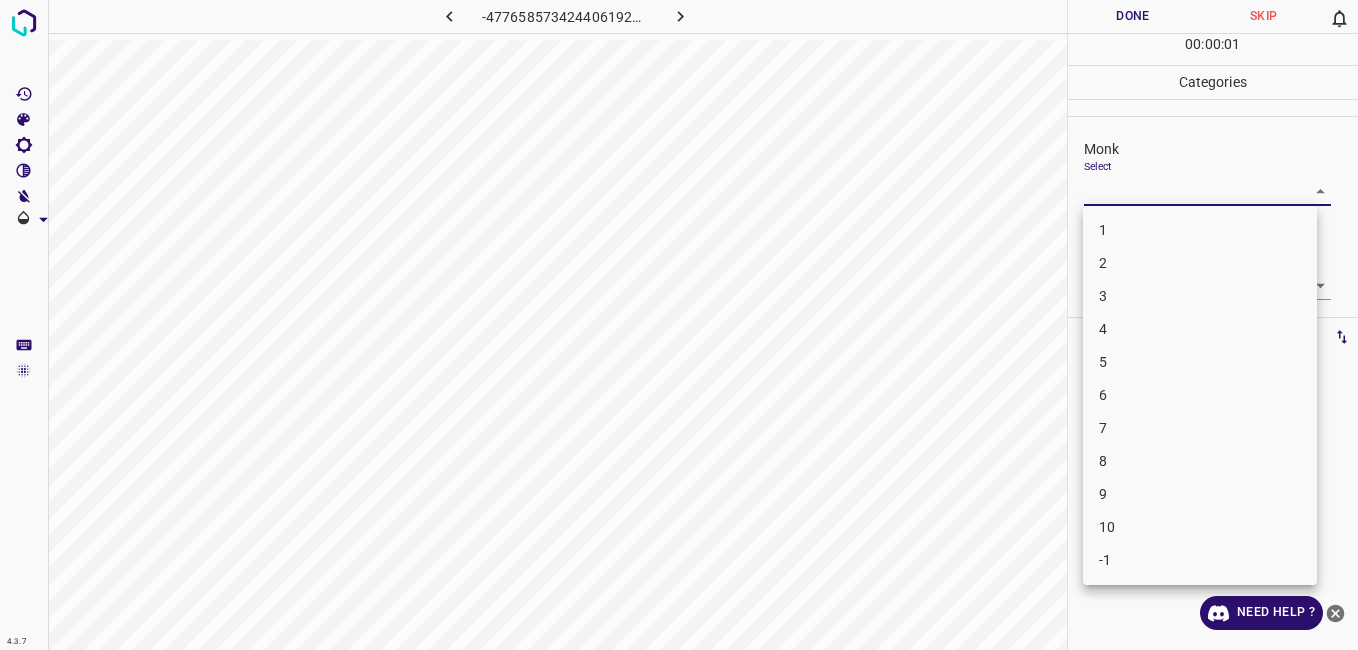 click on "4.3.7 -4776585734244061924.png Done Skip 0 00   : 00   : 01   Categories Monk   Select ​  [PERSON_NAME]   Select ​ Labels   0 Categories 1 Monk 2  [PERSON_NAME] Tools Space Change between modes (Draw & Edit) I Auto labeling R Restore zoom M Zoom in N Zoom out Delete Delete selecte label Filters Z Restore filters X Saturation filter C Brightness filter V Contrast filter B Gray scale filter General O Download Need Help ? - Text - Hide - Delete 1 2 3 4 5 6 7 8 9 10 -1" at bounding box center [679, 325] 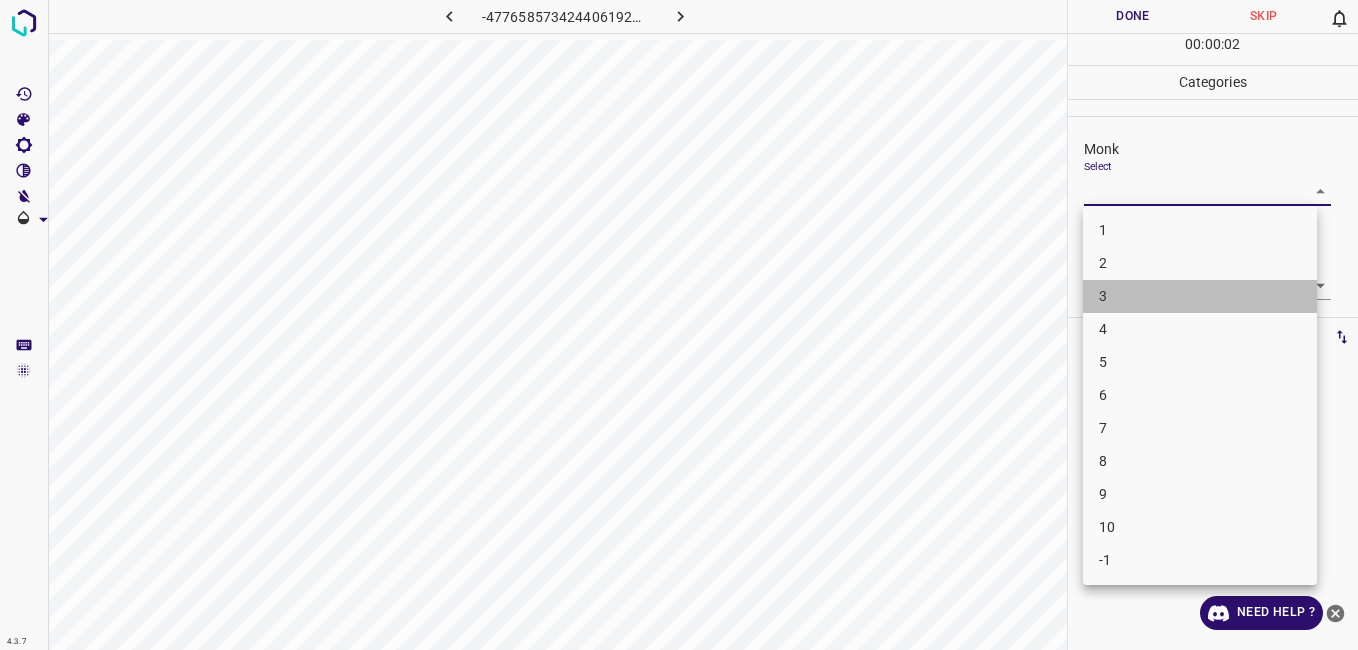click on "3" at bounding box center [1200, 296] 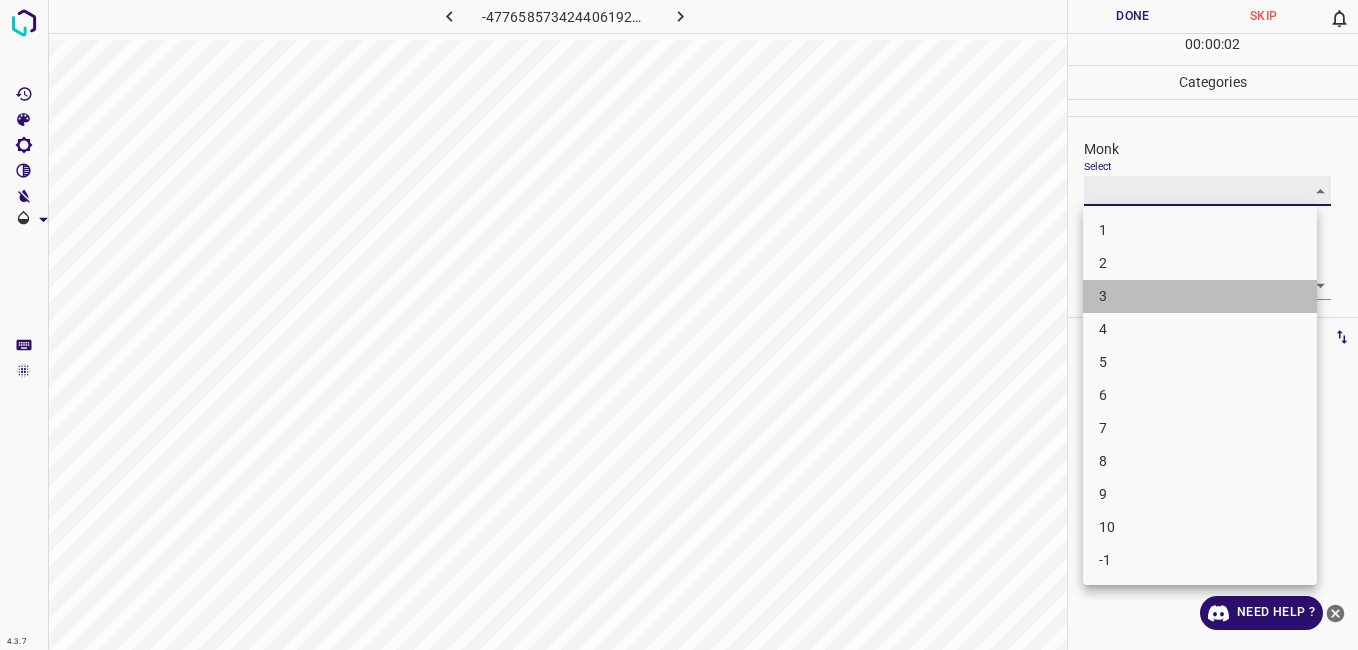 type on "3" 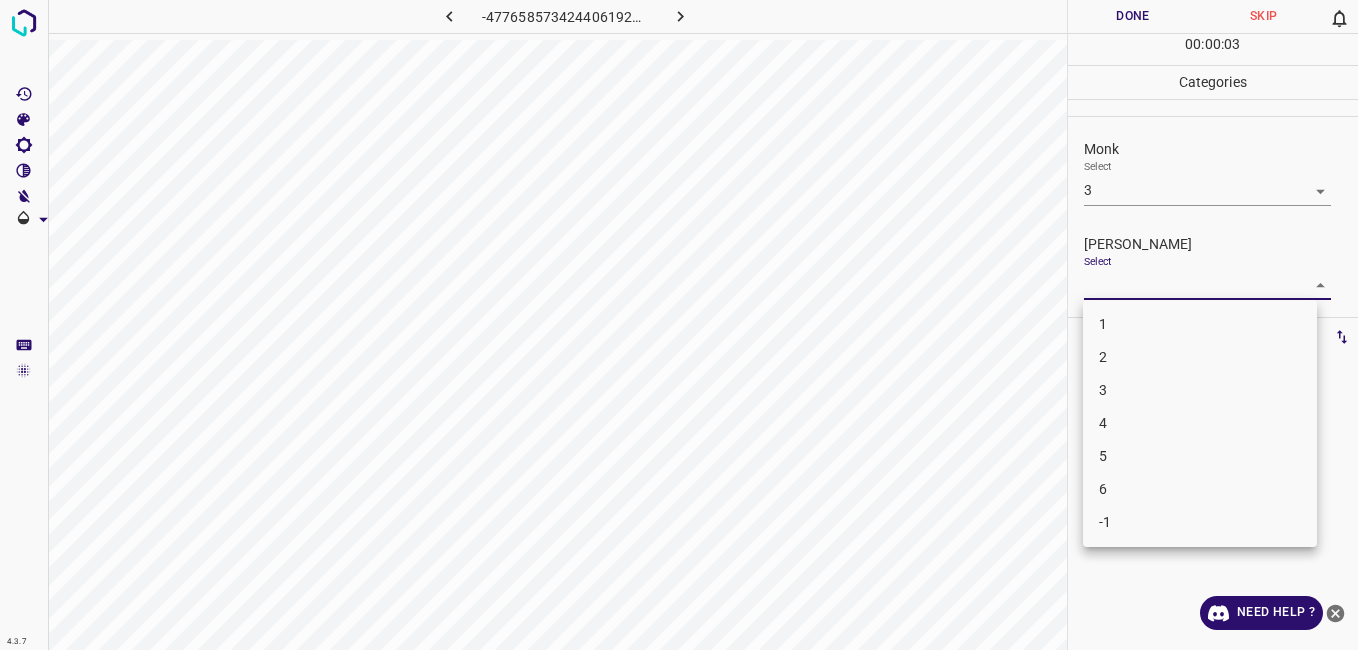 click on "4.3.7 -4776585734244061924.png Done Skip 0 00   : 00   : 03   Categories Monk   Select 3 3  [PERSON_NAME]   Select ​ Labels   0 Categories 1 Monk 2  [PERSON_NAME] Tools Space Change between modes (Draw & Edit) I Auto labeling R Restore zoom M Zoom in N Zoom out Delete Delete selecte label Filters Z Restore filters X Saturation filter C Brightness filter V Contrast filter B Gray scale filter General O Download Need Help ? - Text - Hide - Delete 1 2 3 4 5 6 -1" at bounding box center [679, 325] 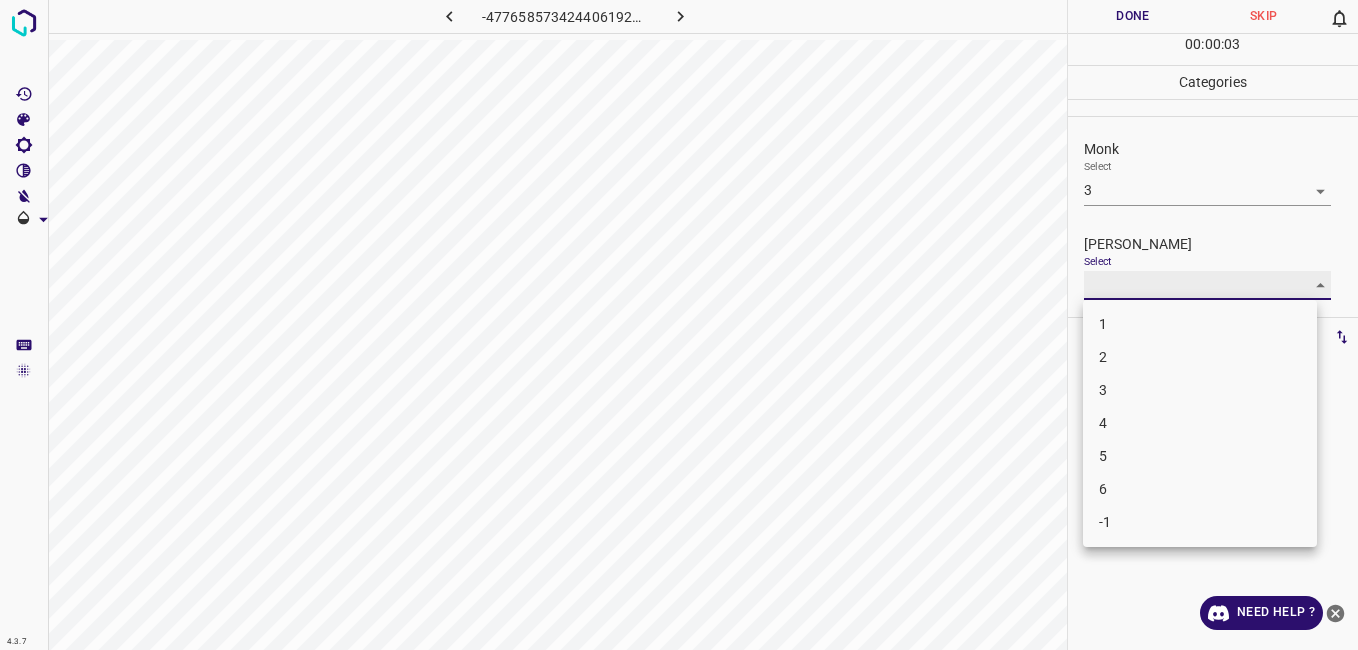 type on "2" 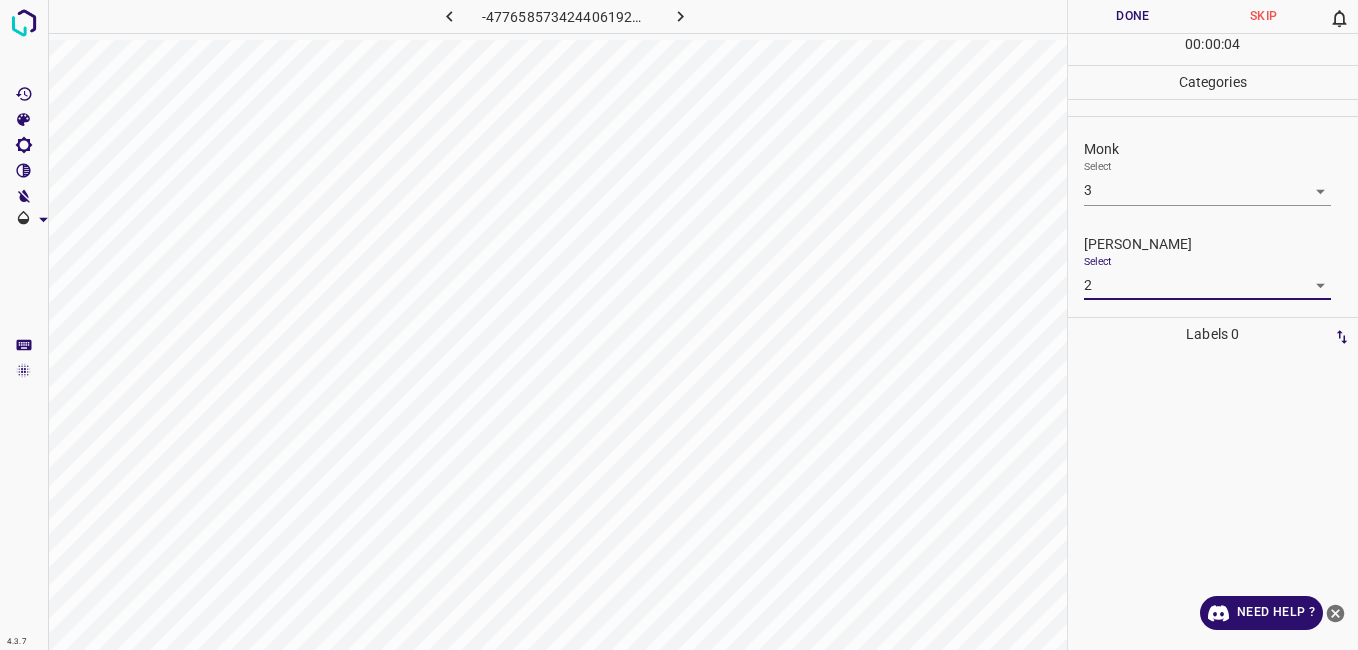 click on "Done" at bounding box center [1133, 16] 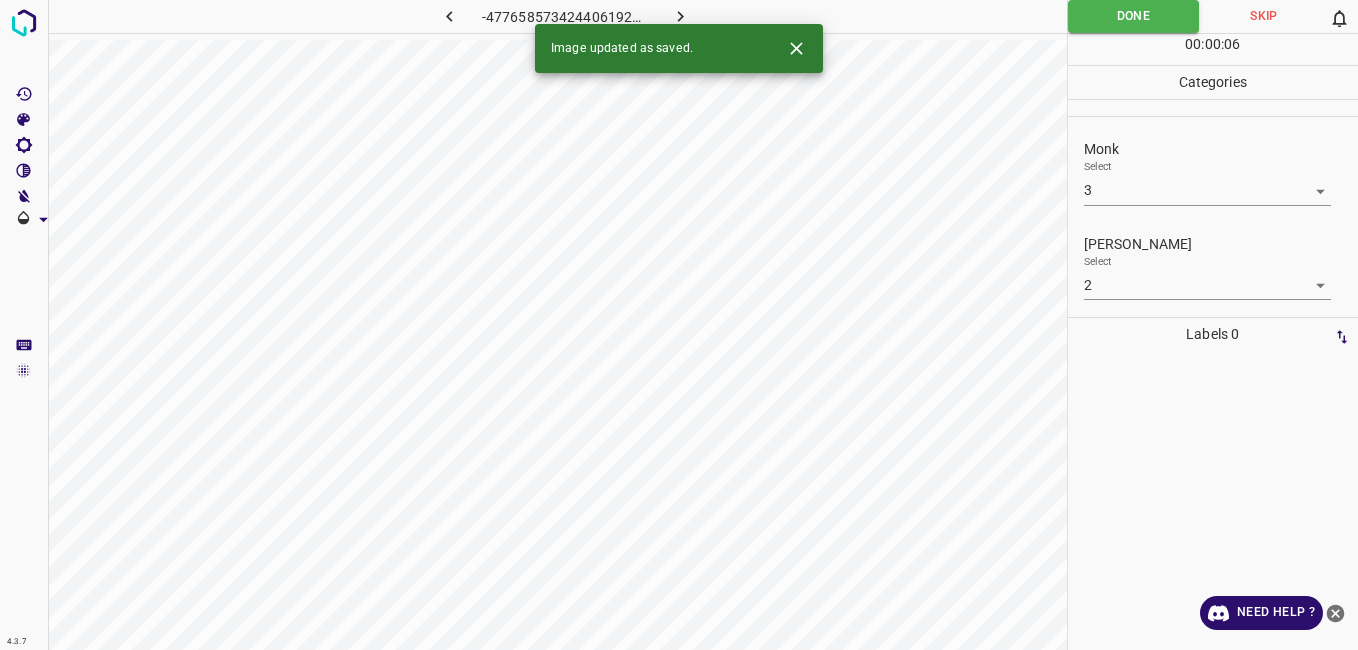 click at bounding box center (681, 16) 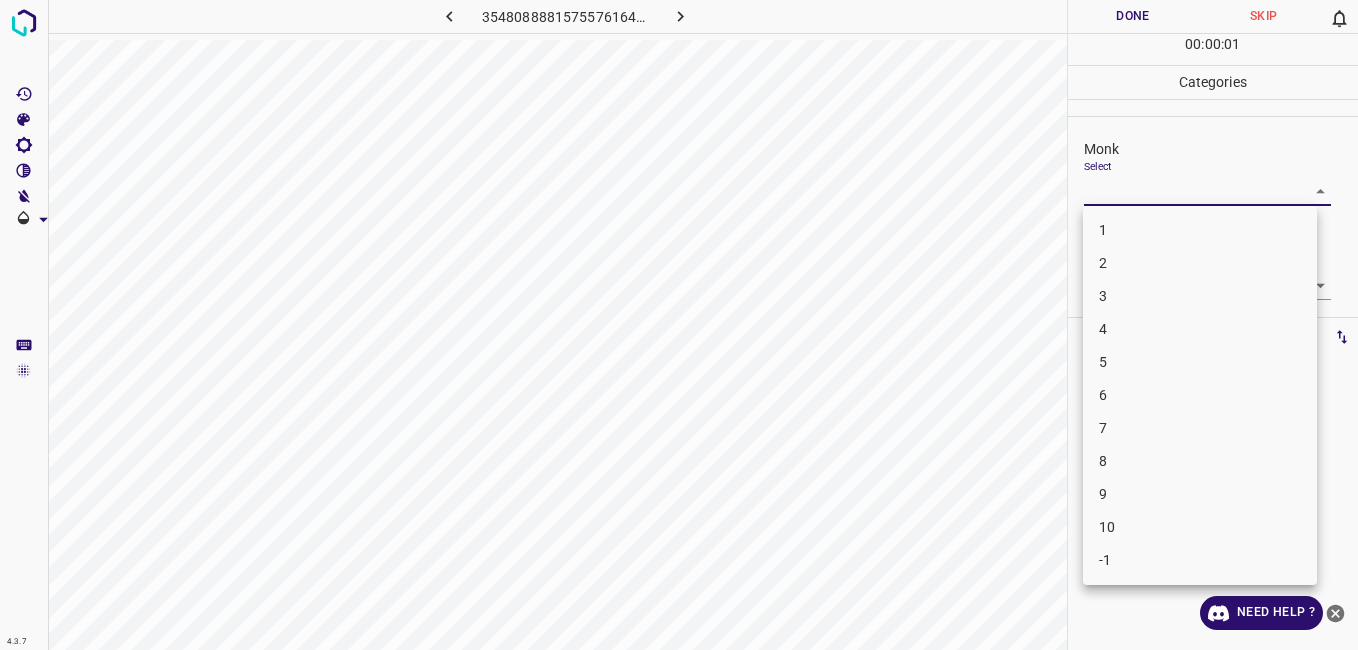 click on "4.3.7 3548088881575576164.png Done Skip 0 00   : 00   : 01   Categories Monk   Select ​  [PERSON_NAME]   Select ​ Labels   0 Categories 1 Monk 2  [PERSON_NAME] Tools Space Change between modes (Draw & Edit) I Auto labeling R Restore zoom M Zoom in N Zoom out Delete Delete selecte label Filters Z Restore filters X Saturation filter C Brightness filter V Contrast filter B Gray scale filter General O Download Need Help ? - Text - Hide - Delete 1 2 3 4 5 6 7 8 9 10 -1" at bounding box center (679, 325) 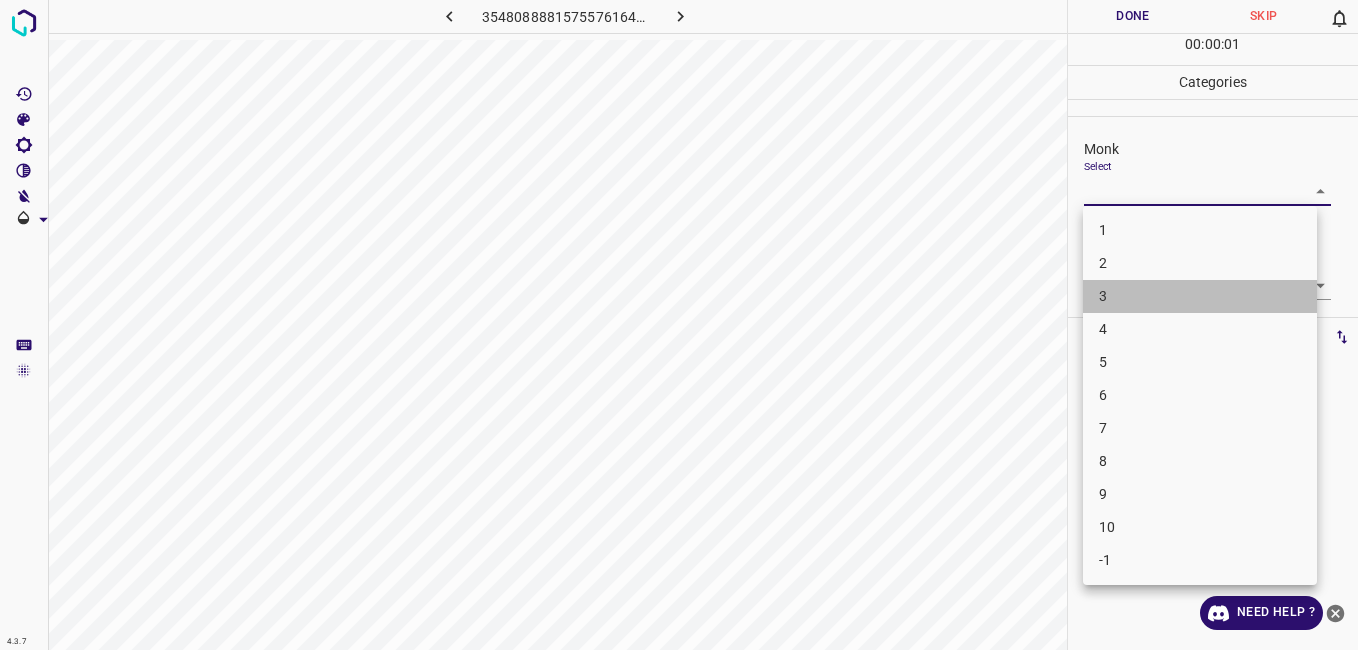 click on "3" at bounding box center [1200, 296] 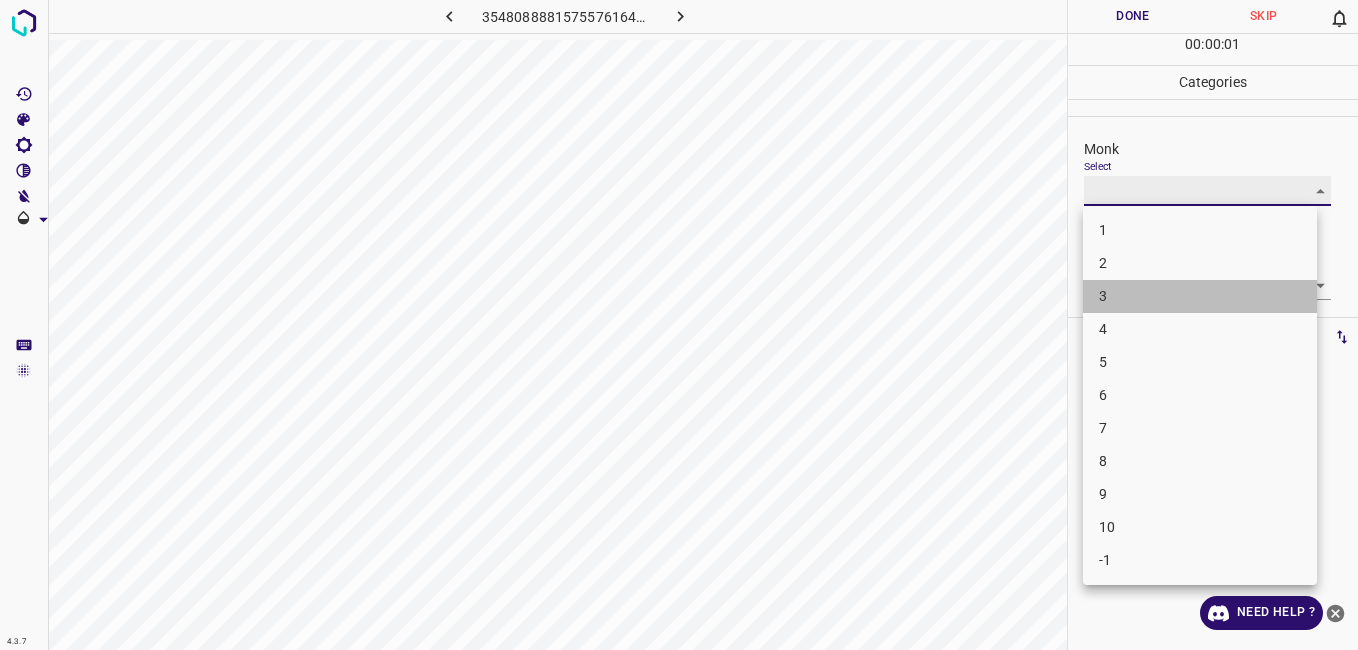 type on "3" 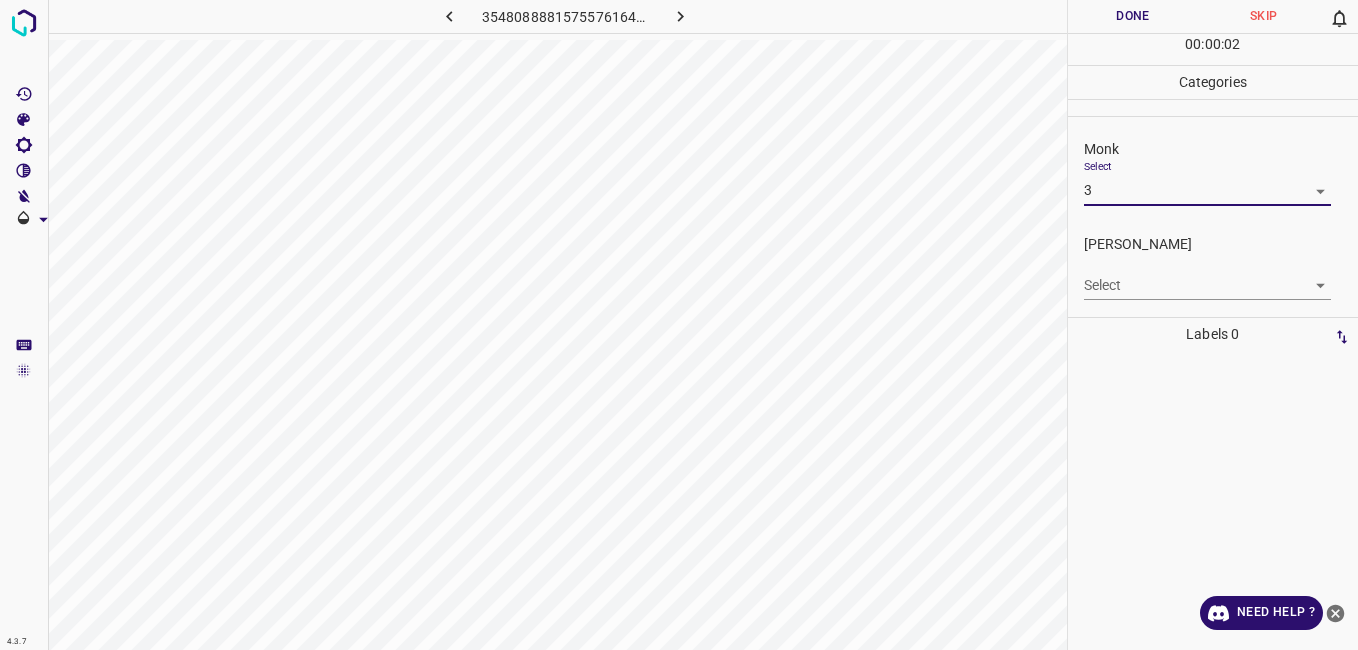 click on "4.3.7 3548088881575576164.png Done Skip 0 00   : 00   : 02   Categories Monk   Select 3 3  [PERSON_NAME]   Select ​ Labels   0 Categories 1 Monk 2  [PERSON_NAME] Tools Space Change between modes (Draw & Edit) I Auto labeling R Restore zoom M Zoom in N Zoom out Delete Delete selecte label Filters Z Restore filters X Saturation filter C Brightness filter V Contrast filter B Gray scale filter General O Download Need Help ? - Text - Hide - Delete" at bounding box center [679, 325] 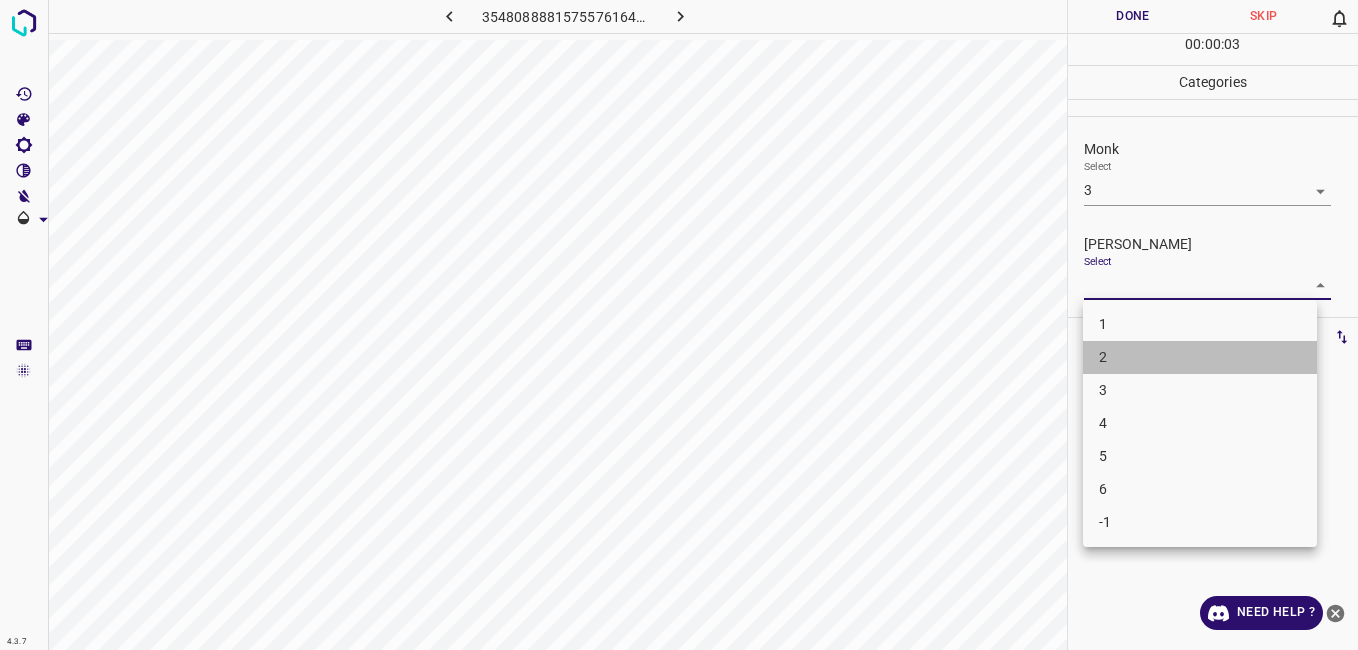 click on "2" at bounding box center (1200, 357) 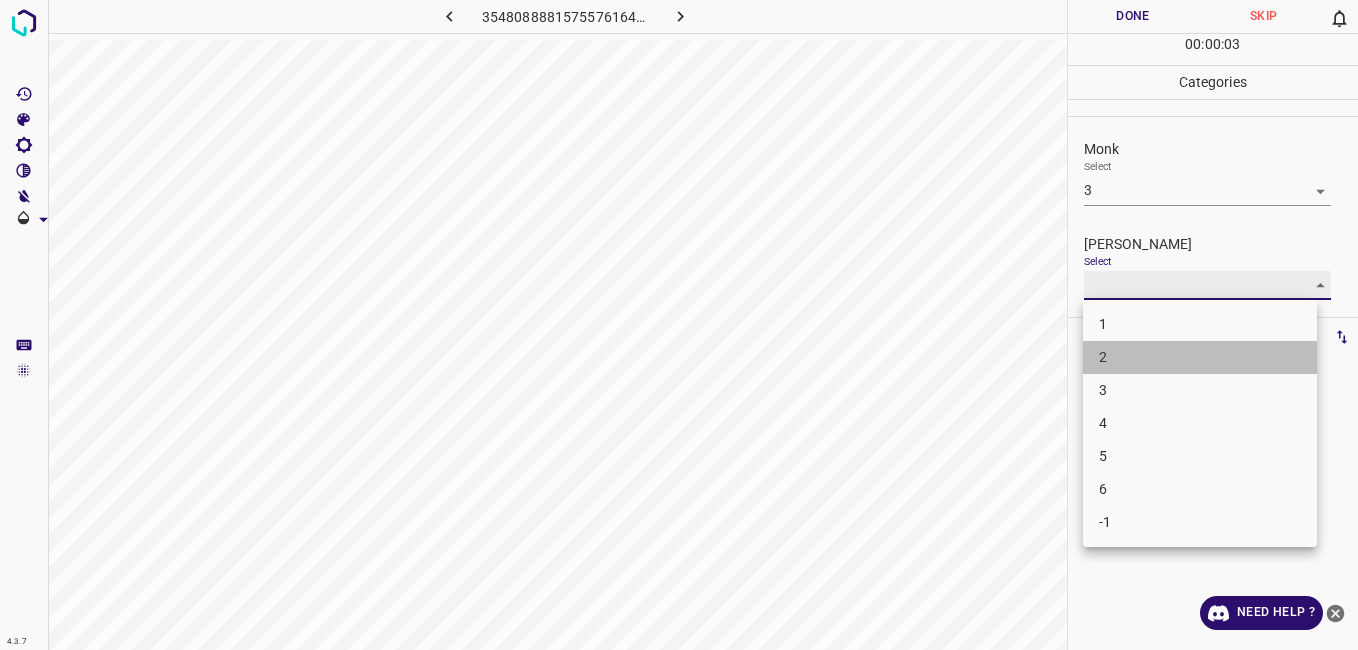 type on "2" 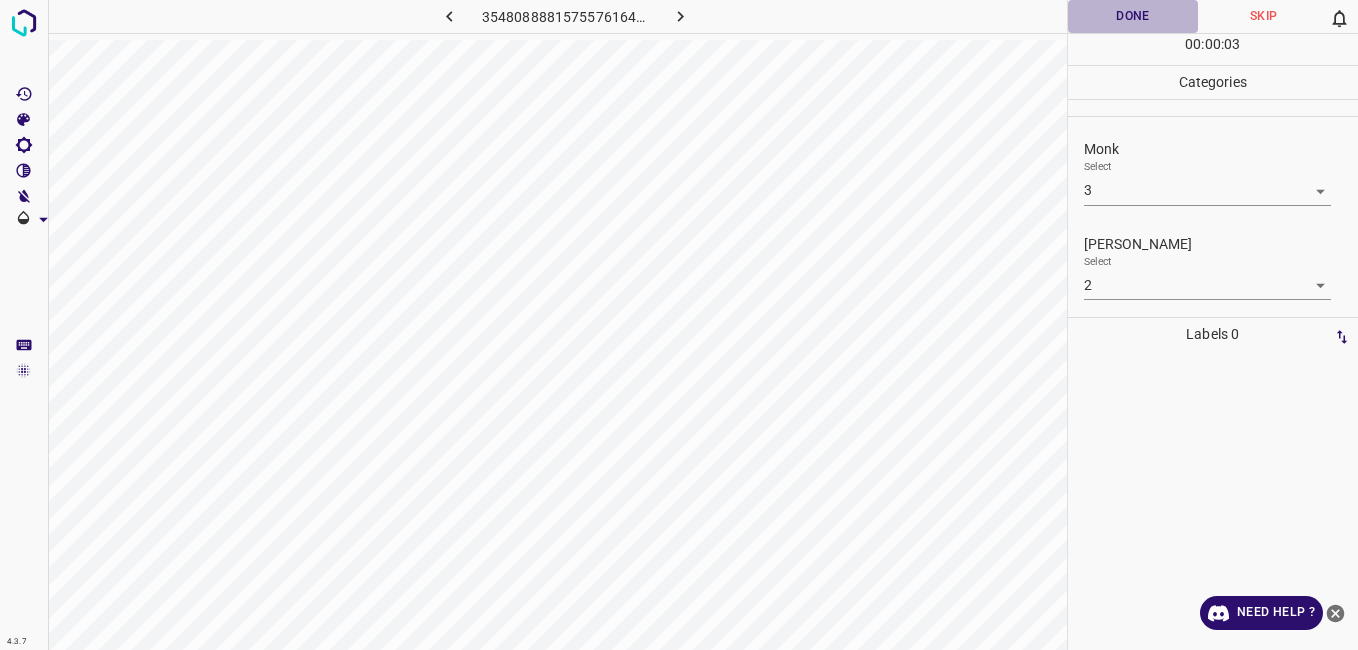 click on "Done" at bounding box center (1133, 16) 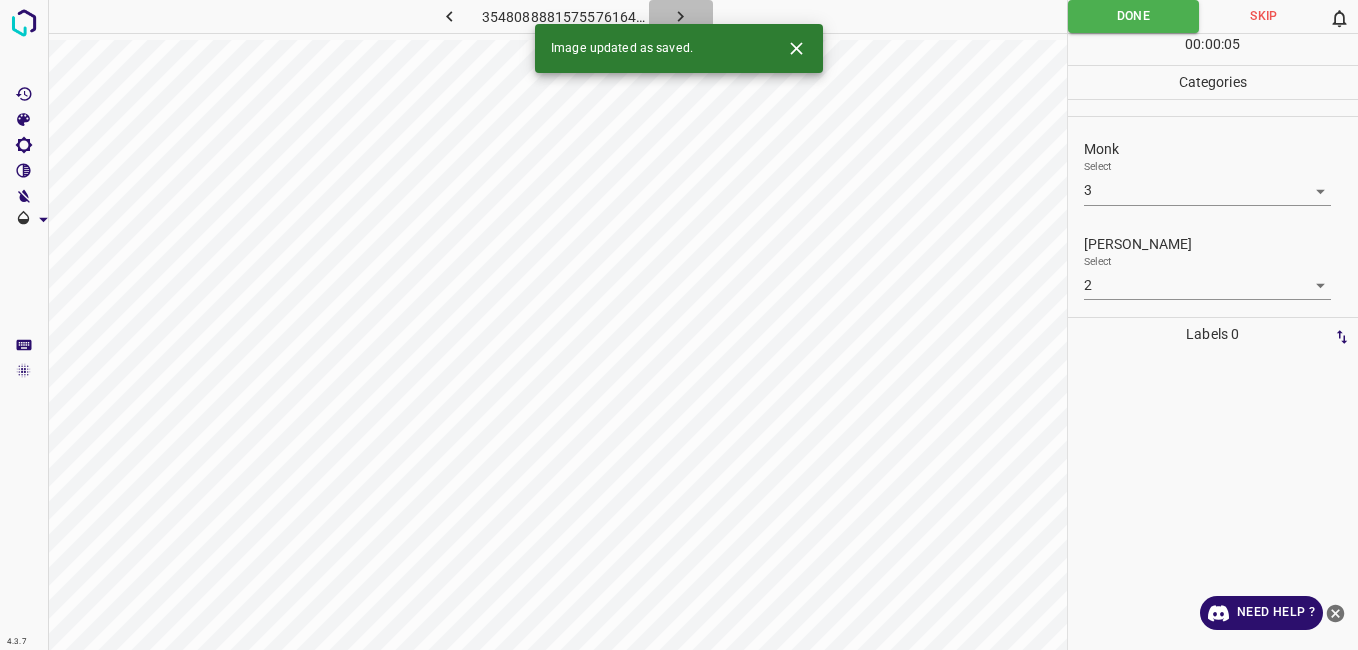 click 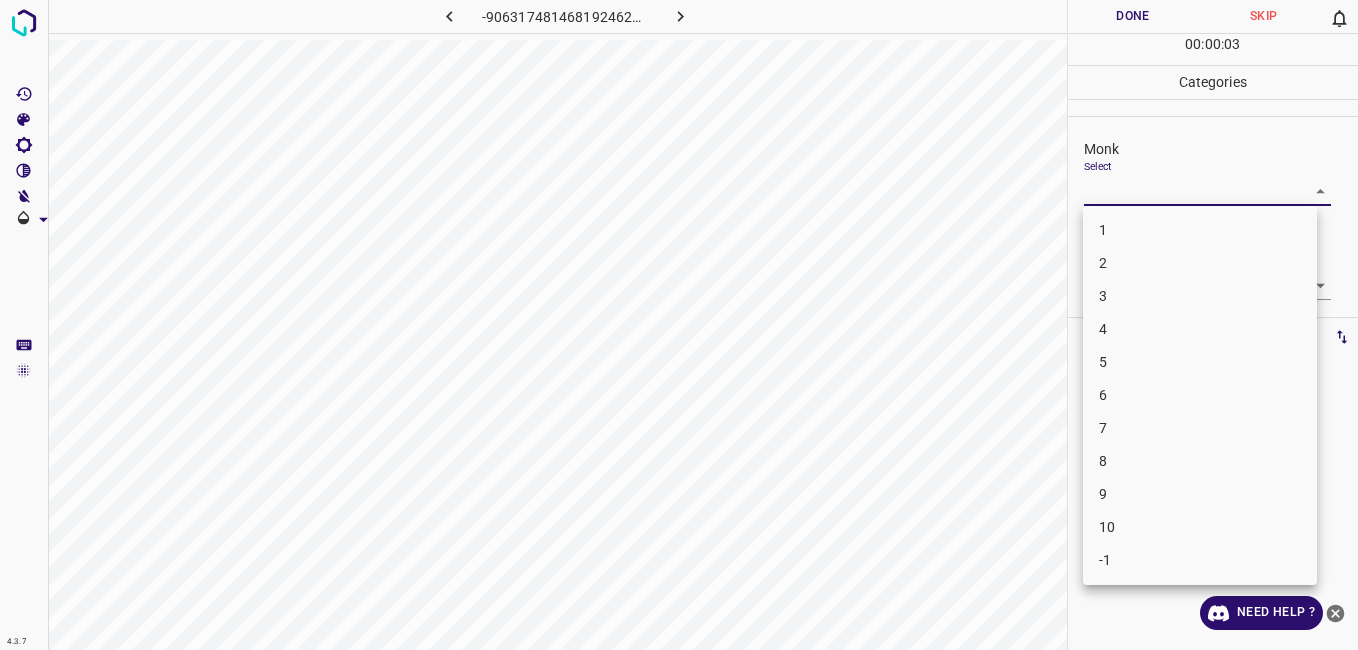click on "4.3.7 -9063174814681924620.png Done Skip 0 00   : 00   : 03   Categories Monk   Select ​  [PERSON_NAME]   Select ​ Labels   0 Categories 1 Monk 2  [PERSON_NAME] Tools Space Change between modes (Draw & Edit) I Auto labeling R Restore zoom M Zoom in N Zoom out Delete Delete selecte label Filters Z Restore filters X Saturation filter C Brightness filter V Contrast filter B Gray scale filter General O Download Need Help ? - Text - Hide - Delete 1 2 3 4 5 6 7 8 9 10 -1" at bounding box center (679, 325) 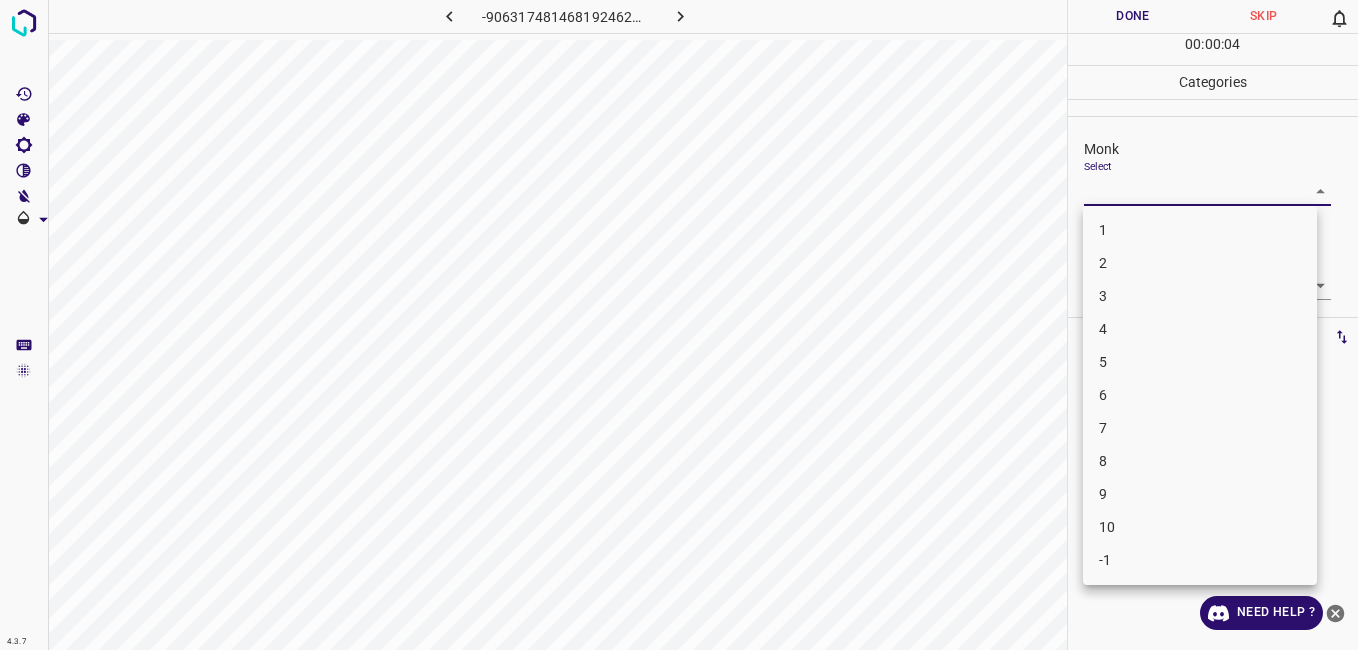 click on "3" at bounding box center [1200, 296] 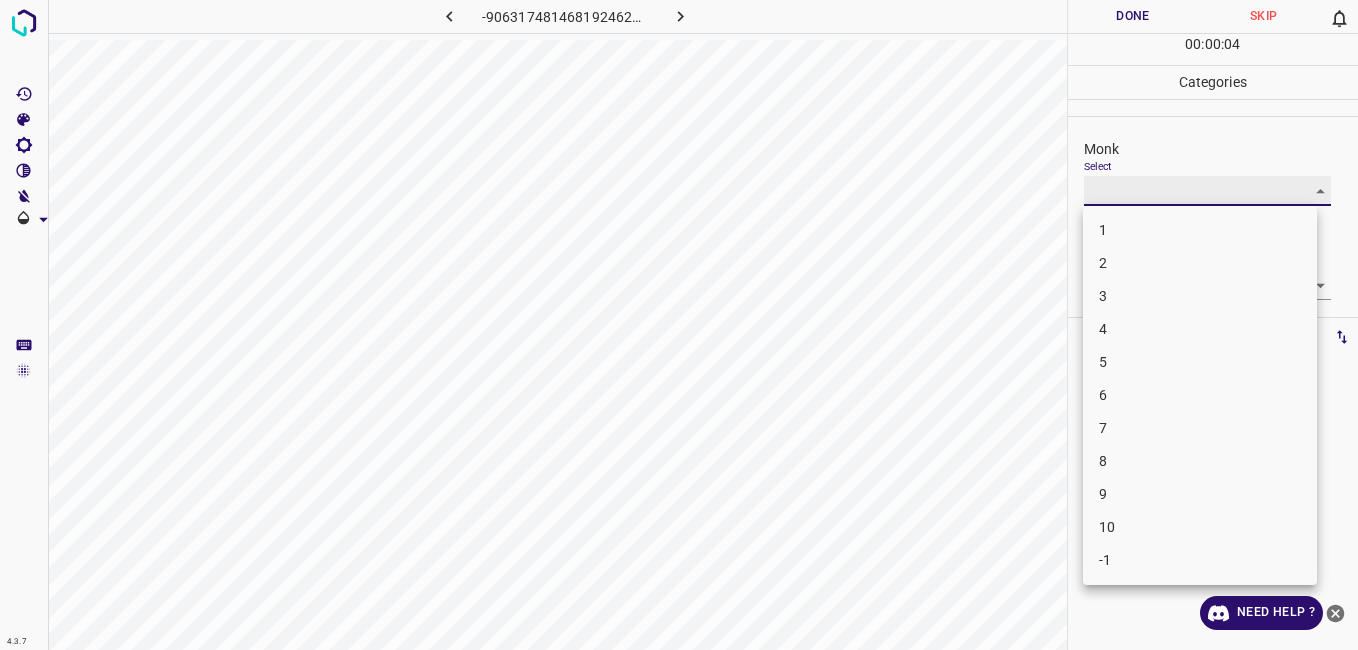 type on "3" 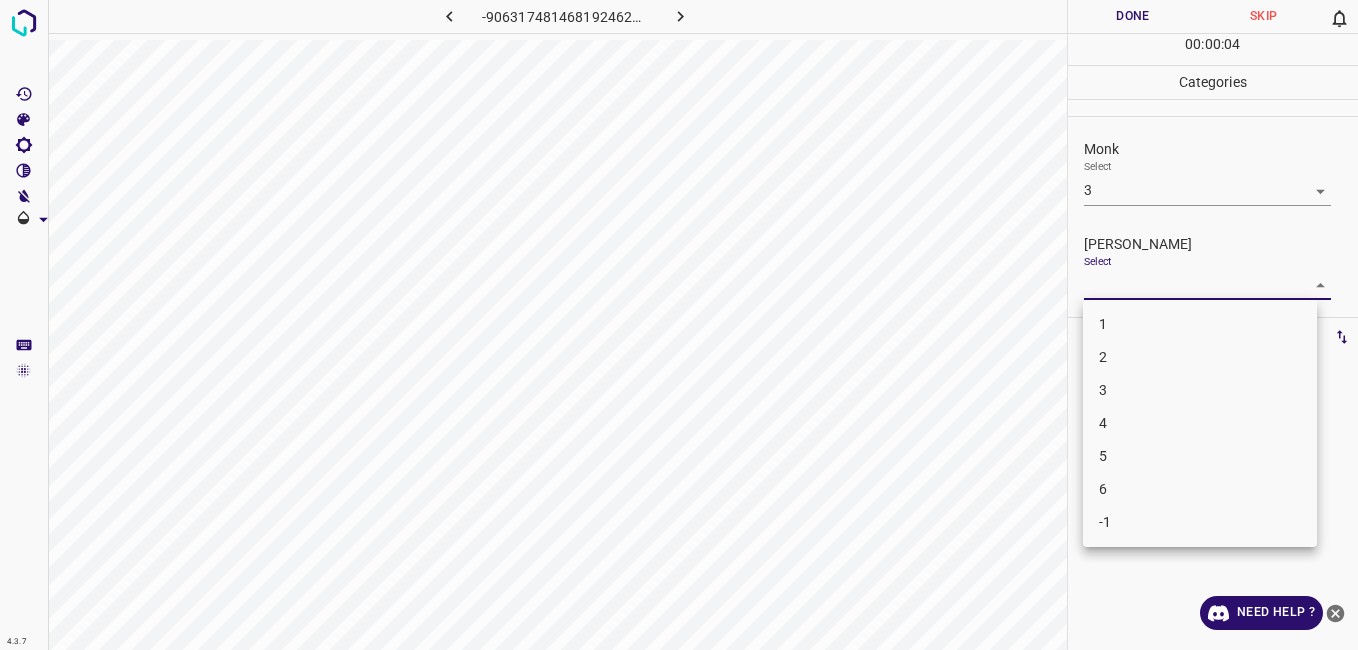 click on "4.3.7 -9063174814681924620.png Done Skip 0 00   : 00   : 04   Categories Monk   Select 3 3  [PERSON_NAME]   Select ​ Labels   0 Categories 1 Monk 2  [PERSON_NAME] Tools Space Change between modes (Draw & Edit) I Auto labeling R Restore zoom M Zoom in N Zoom out Delete Delete selecte label Filters Z Restore filters X Saturation filter C Brightness filter V Contrast filter B Gray scale filter General O Download Need Help ? - Text - Hide - Delete 1 2 3 4 5 6 -1" at bounding box center (679, 325) 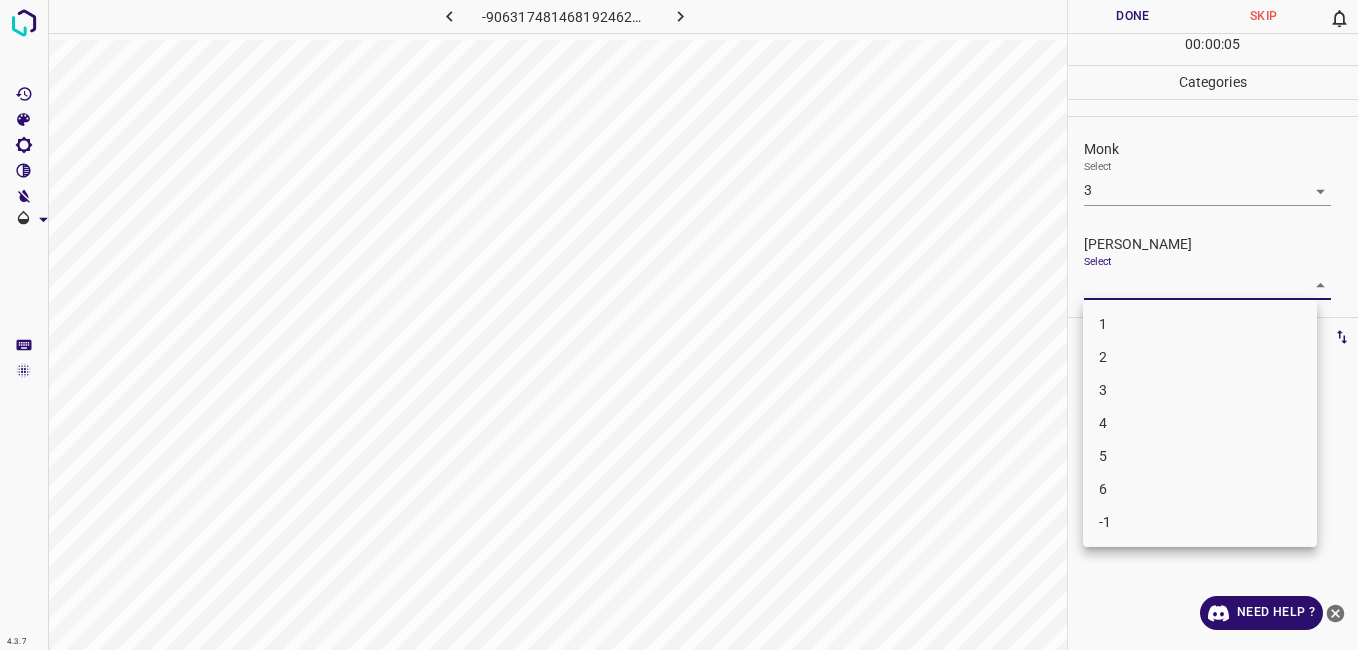 drag, startPoint x: 1107, startPoint y: 362, endPoint x: 1131, endPoint y: 362, distance: 24 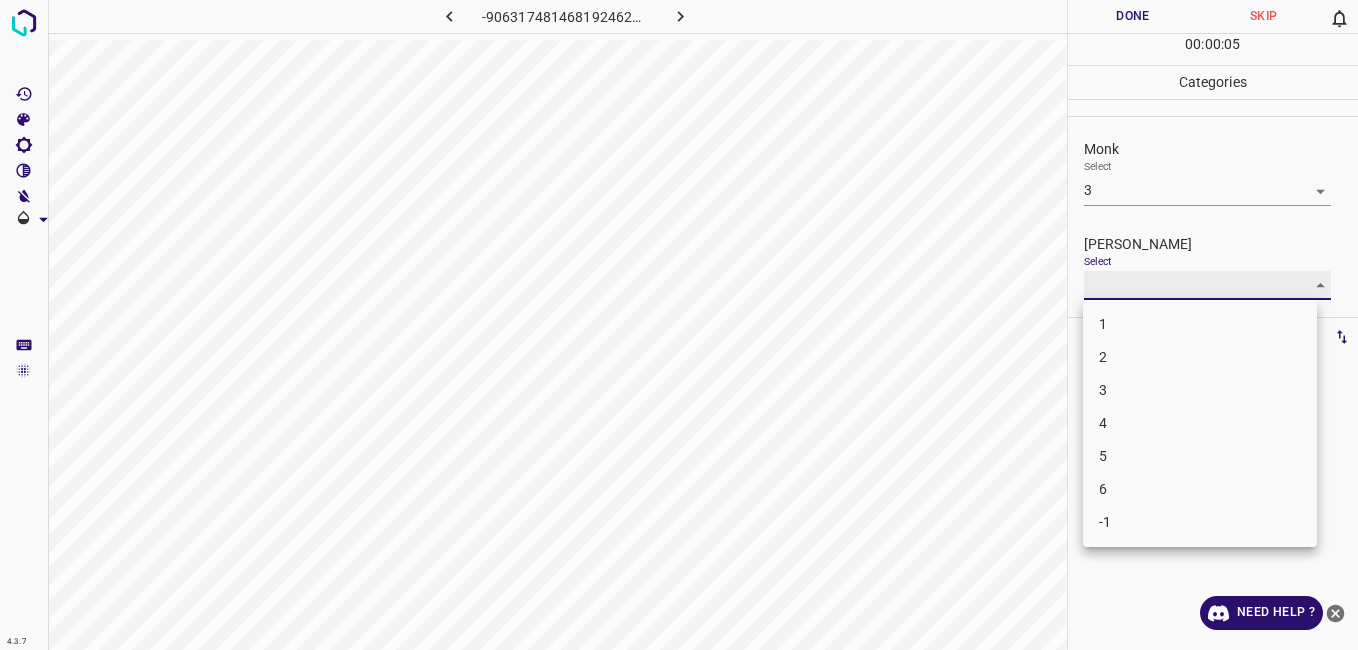 type on "2" 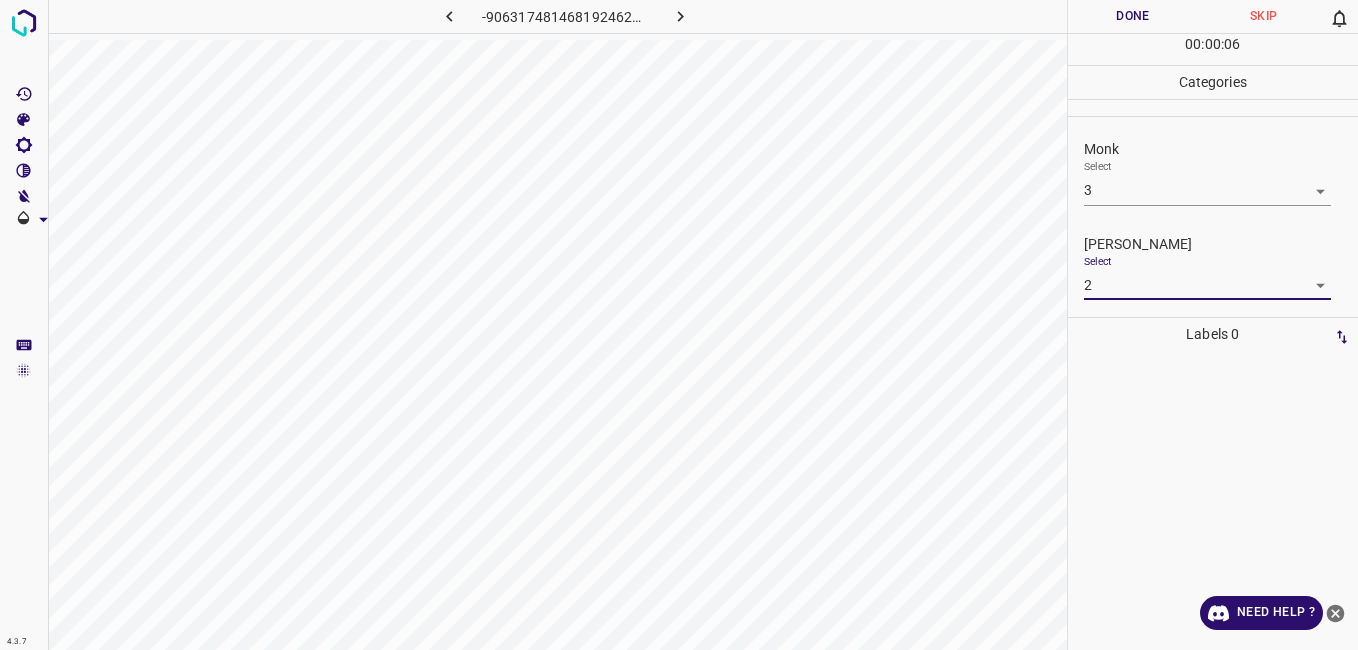 click on "Done" at bounding box center [1133, 16] 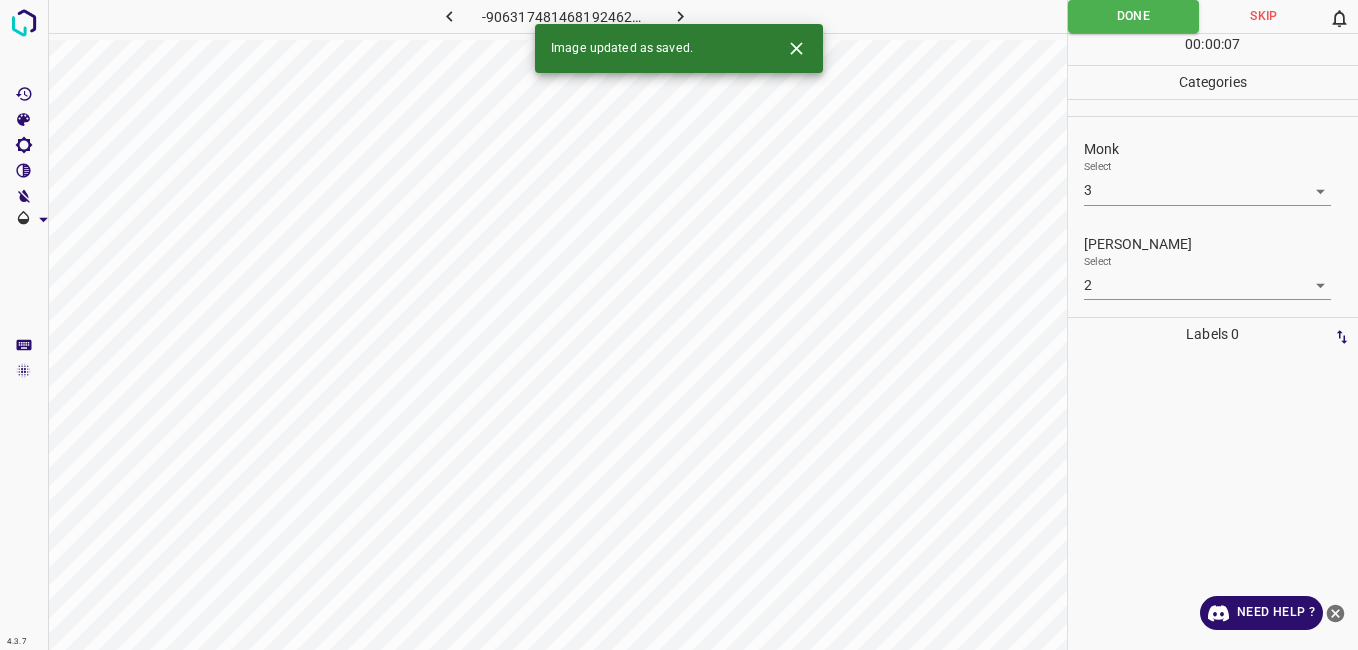 click 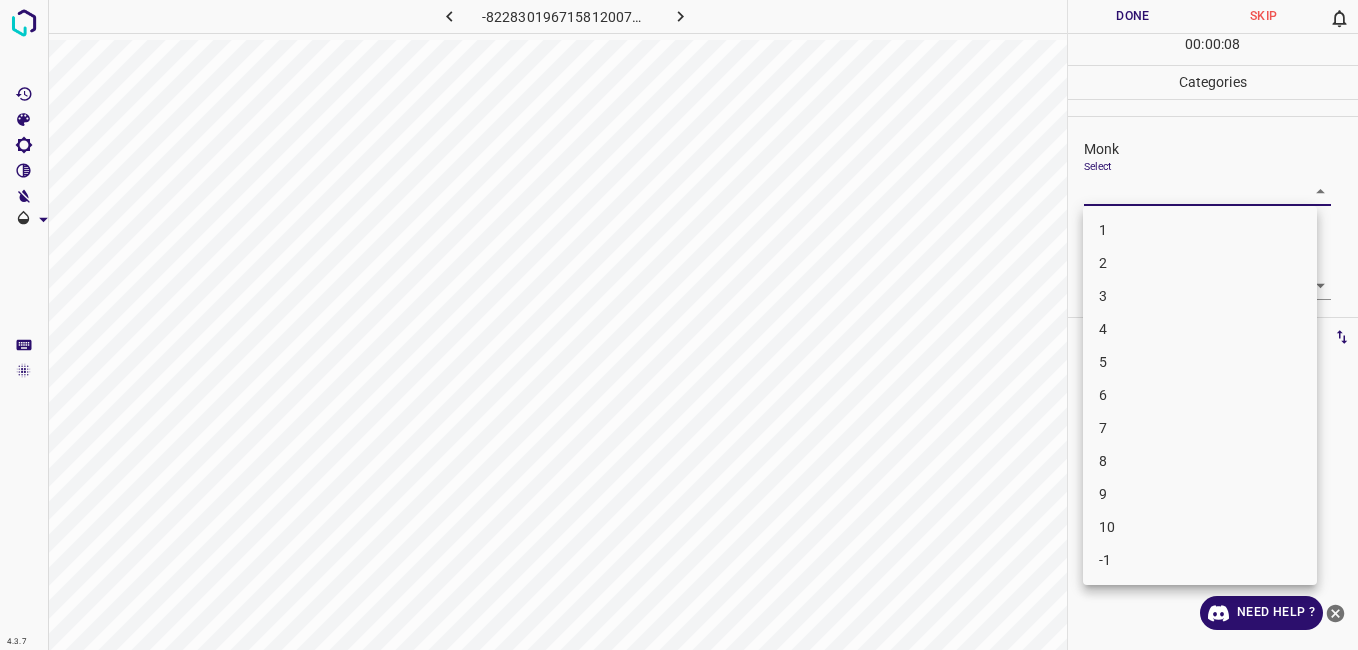 click on "4.3.7 -8228301967158120072.png Done Skip 0 00   : 00   : 08   Categories Monk   Select ​  [PERSON_NAME]   Select ​ Labels   0 Categories 1 Monk 2  [PERSON_NAME] Tools Space Change between modes (Draw & Edit) I Auto labeling R Restore zoom M Zoom in N Zoom out Delete Delete selecte label Filters Z Restore filters X Saturation filter C Brightness filter V Contrast filter B Gray scale filter General O Download Need Help ? - Text - Hide - Delete 1 2 3 4 5 6 7 8 9 10 -1" at bounding box center (679, 325) 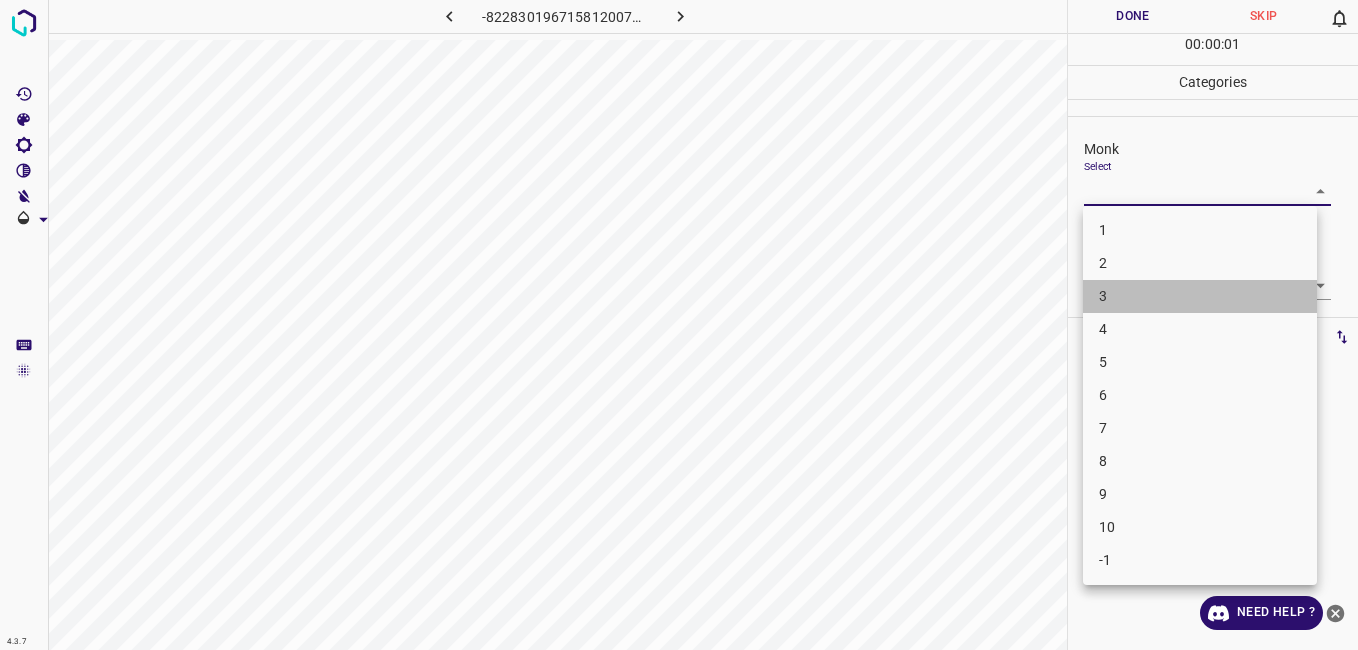 click on "3" at bounding box center [1200, 296] 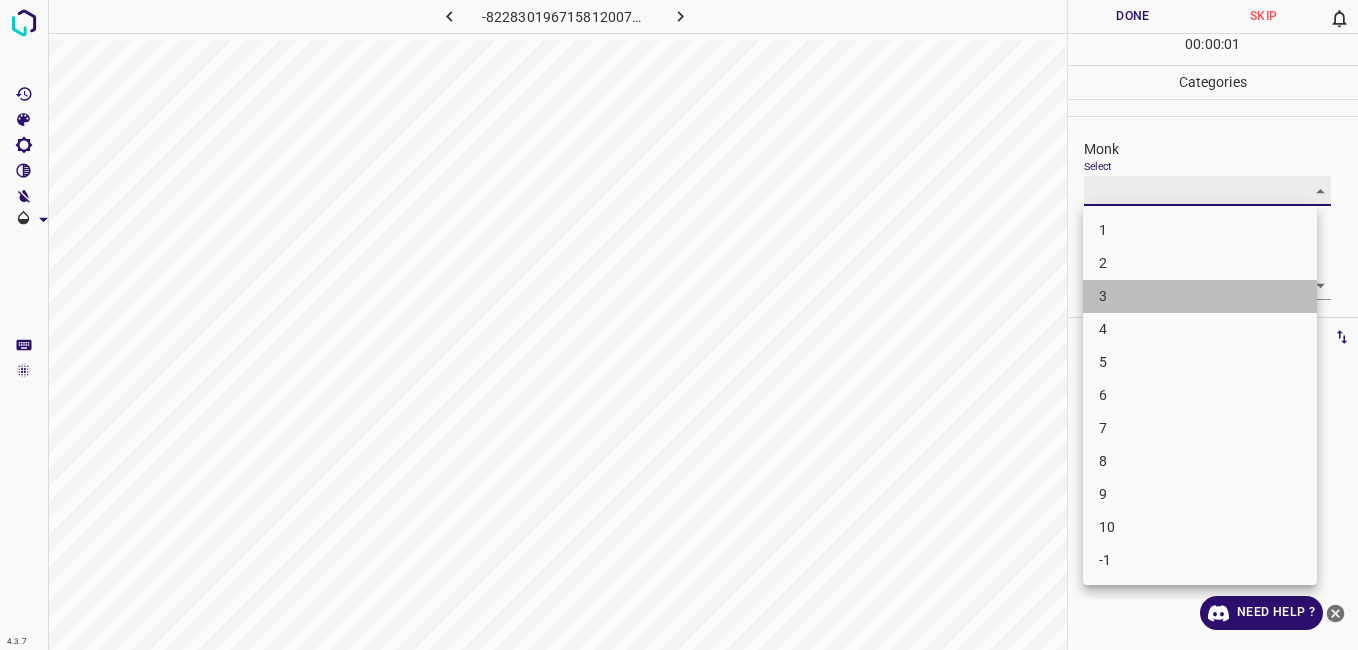type on "3" 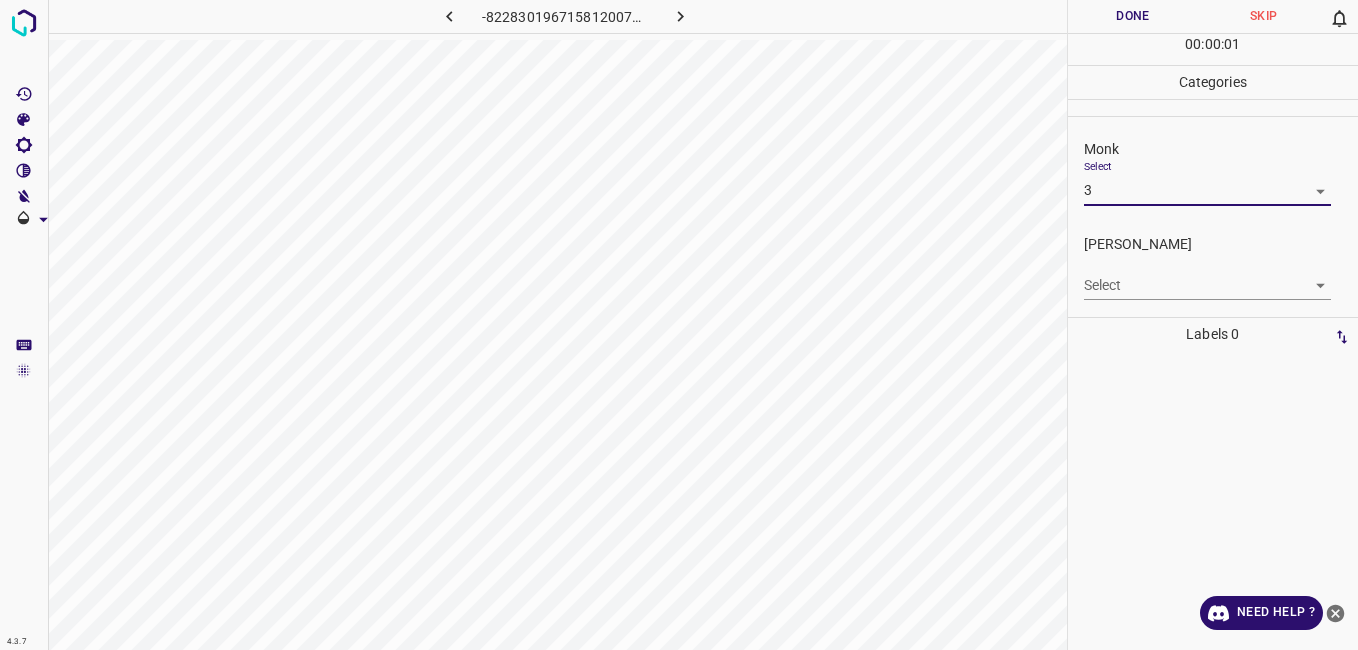 click on "4.3.7 -8228301967158120072.png Done Skip 0 00   : 00   : 01   Categories Monk   Select 3 3  [PERSON_NAME]   Select ​ Labels   0 Categories 1 Monk 2  [PERSON_NAME] Tools Space Change between modes (Draw & Edit) I Auto labeling R Restore zoom M Zoom in N Zoom out Delete Delete selecte label Filters Z Restore filters X Saturation filter C Brightness filter V Contrast filter B Gray scale filter General O Download Need Help ? - Text - Hide - Delete" at bounding box center [679, 325] 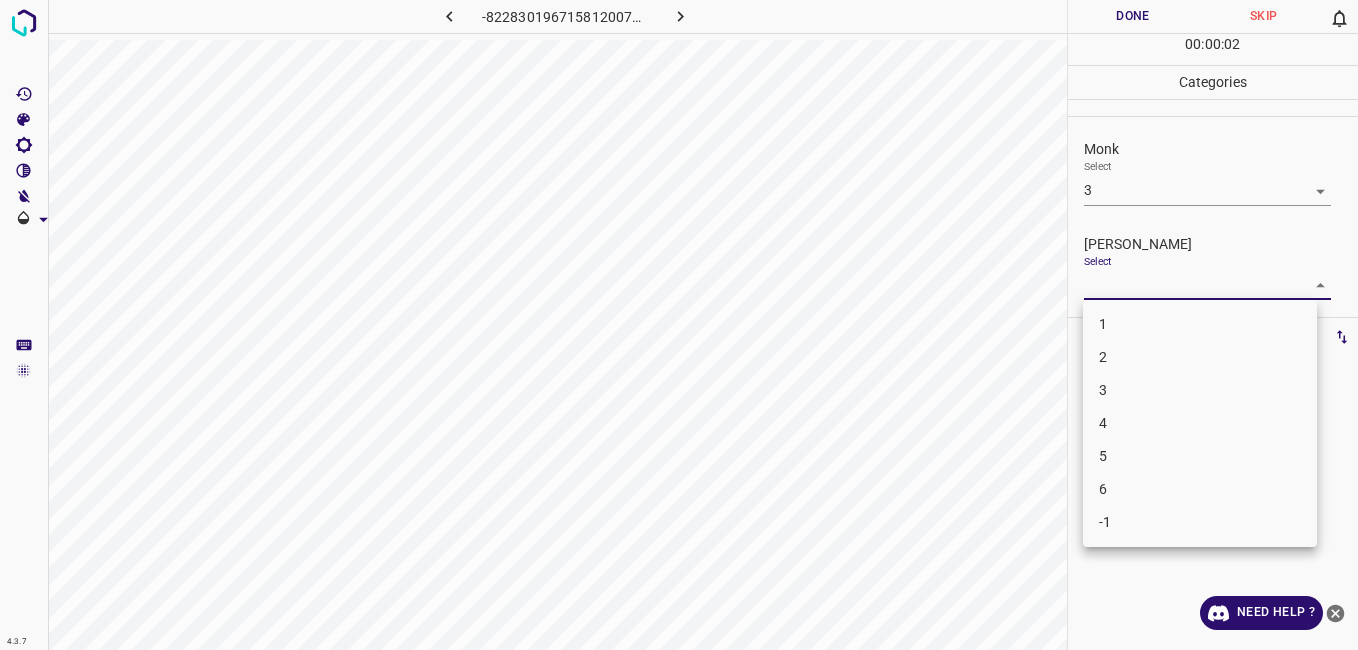 click on "2" at bounding box center [1200, 357] 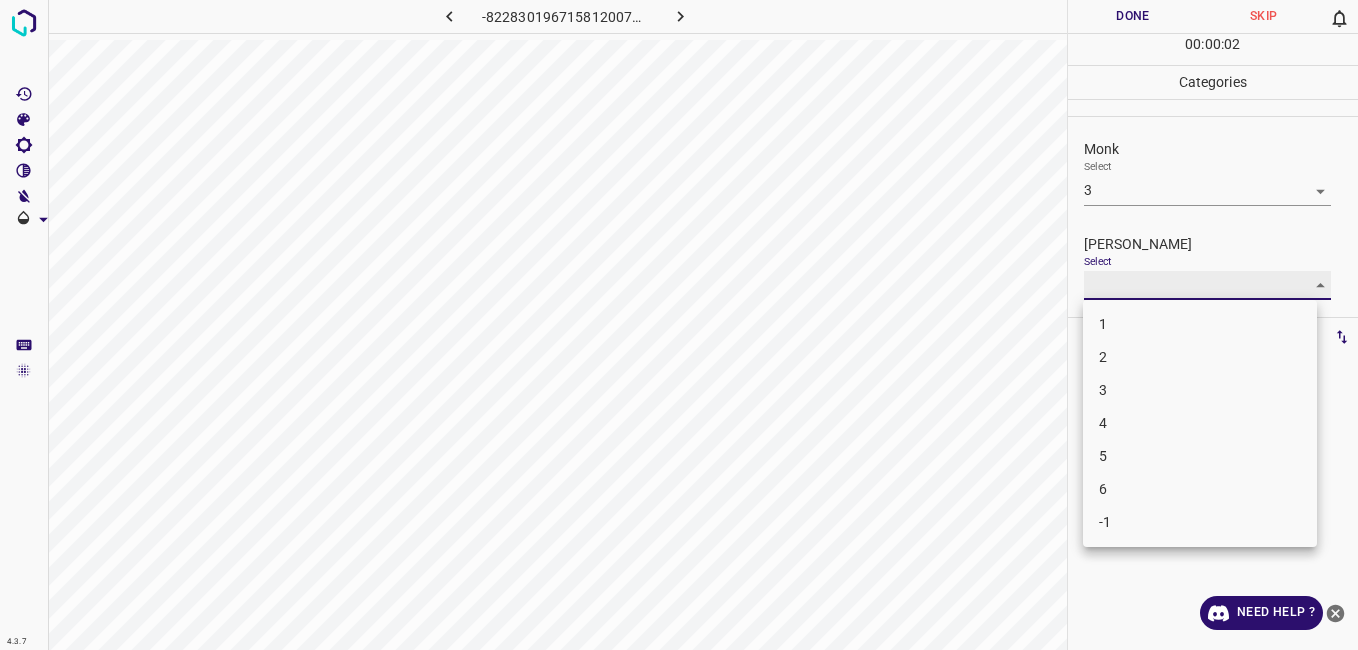type on "2" 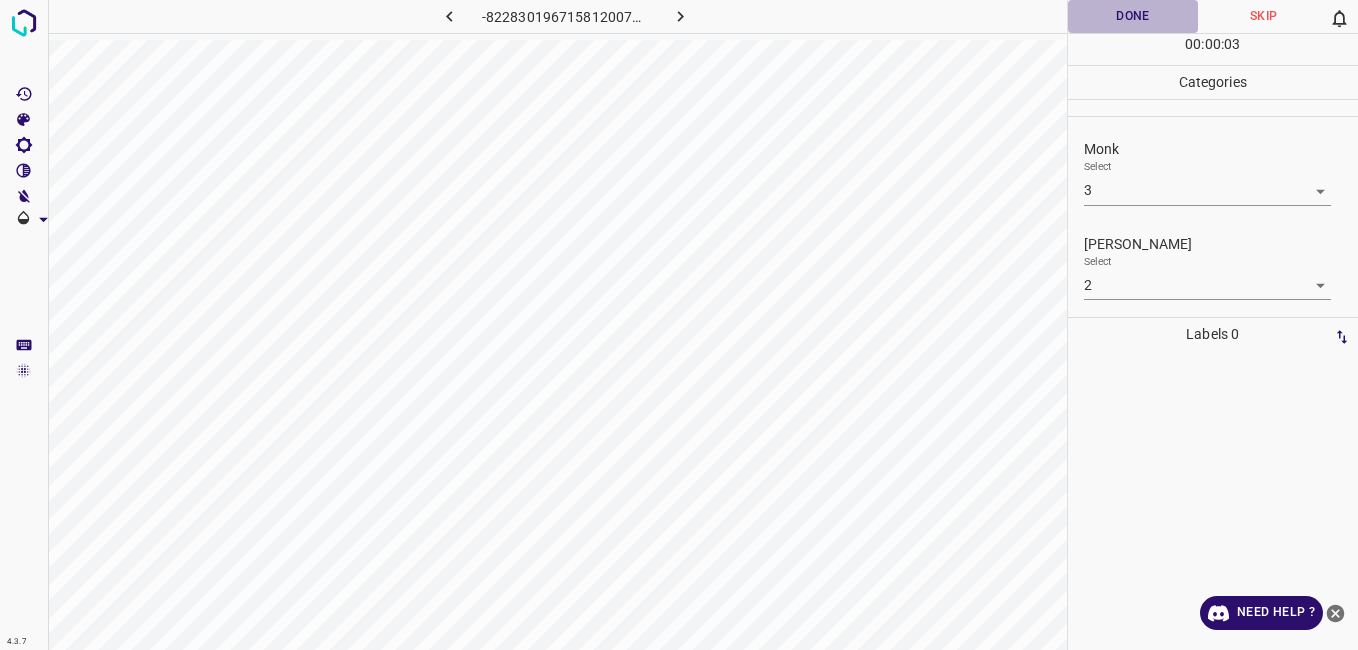 click on "Done" at bounding box center (1133, 16) 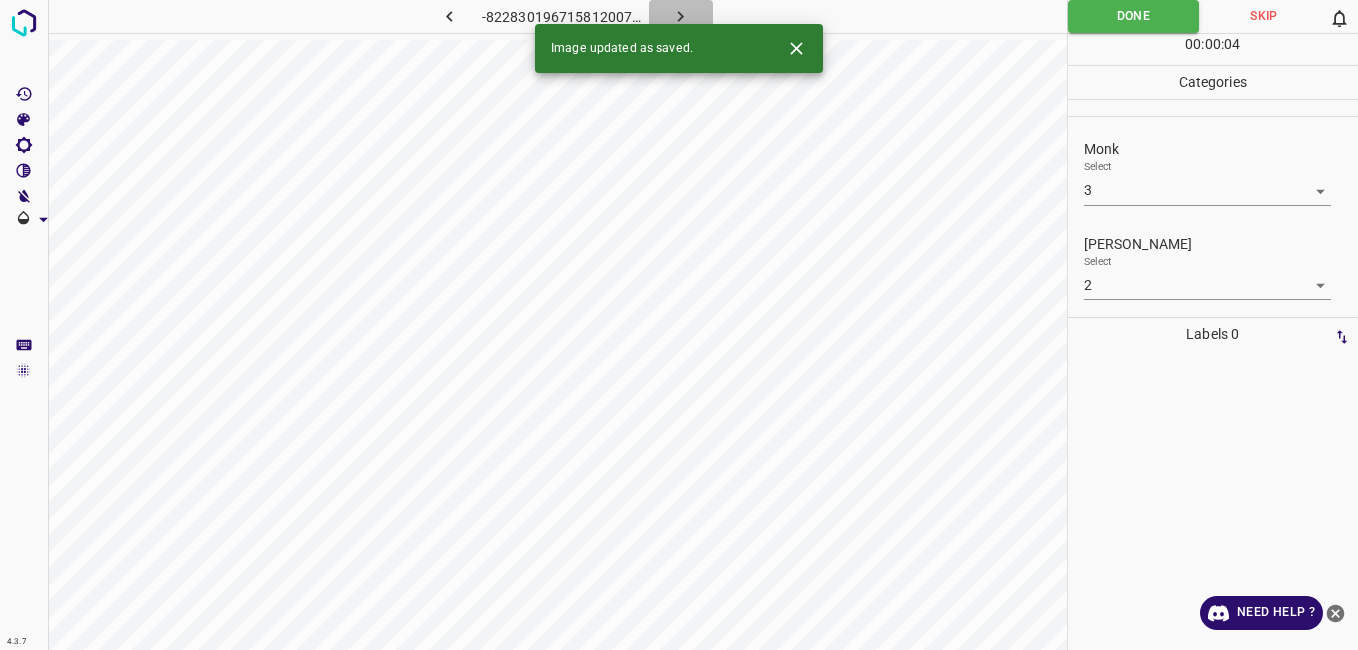 click 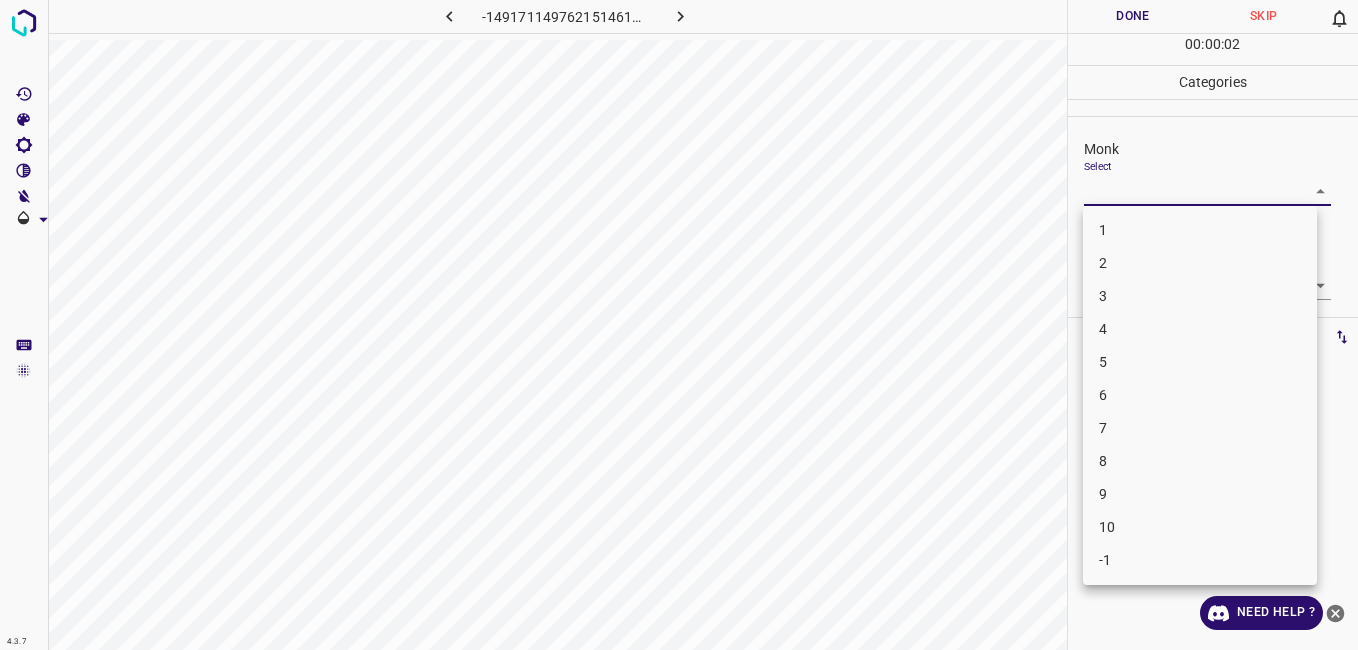 click on "4.3.7 -1491711497621514619.png Done Skip 0 00   : 00   : 02   Categories Monk   Select ​  [PERSON_NAME]   Select ​ Labels   0 Categories 1 Monk 2  [PERSON_NAME] Tools Space Change between modes (Draw & Edit) I Auto labeling R Restore zoom M Zoom in N Zoom out Delete Delete selecte label Filters Z Restore filters X Saturation filter C Brightness filter V Contrast filter B Gray scale filter General O Download Need Help ? - Text - Hide - Delete 1 2 3 4 5 6 7 8 9 10 -1" at bounding box center [679, 325] 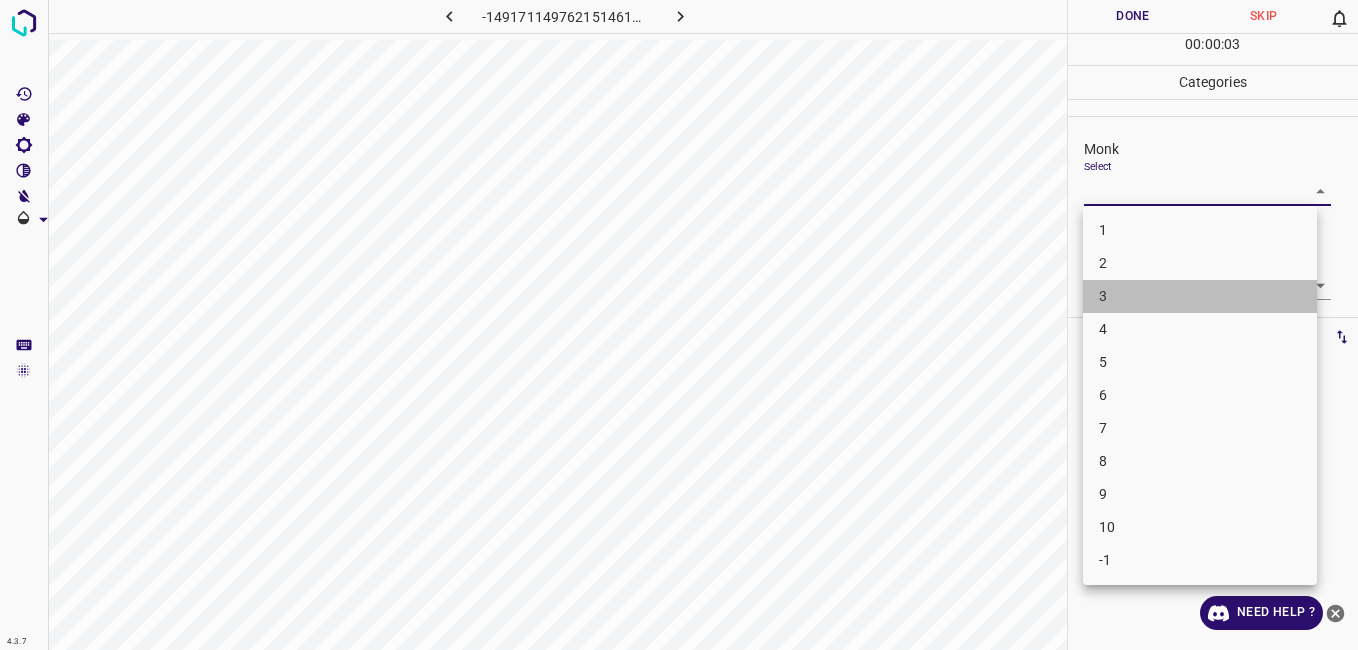 click on "3" at bounding box center (1200, 296) 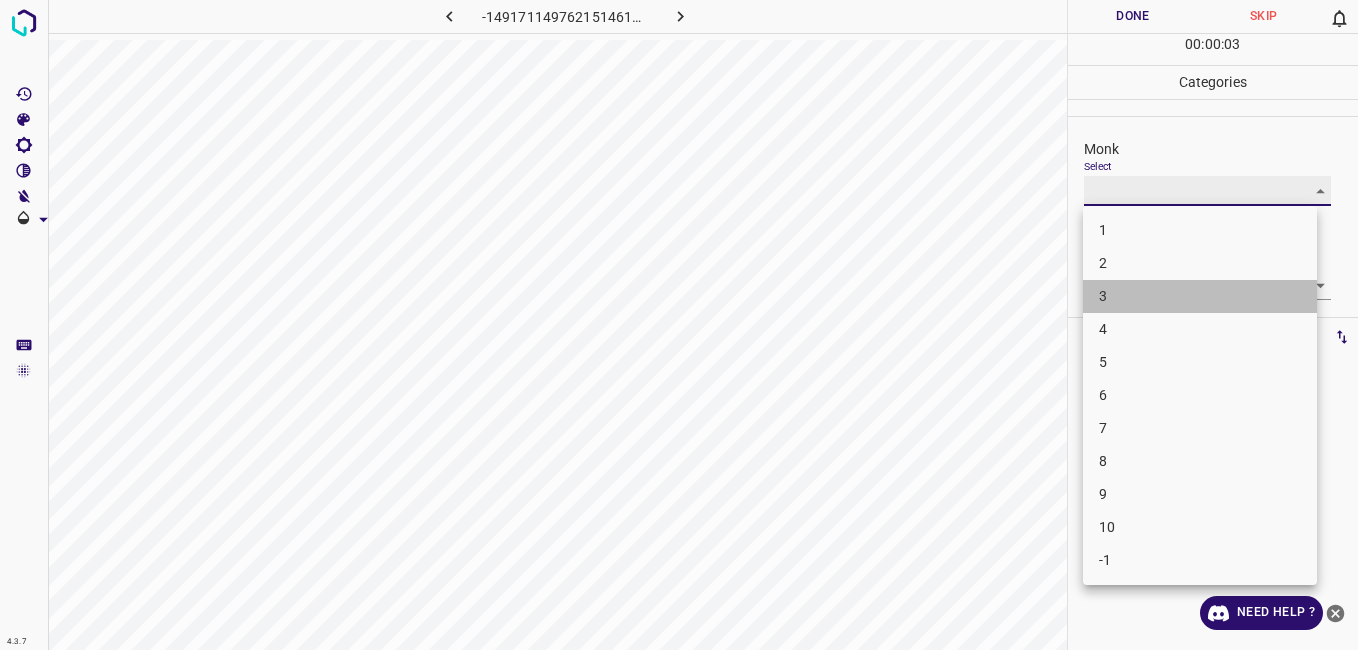 type on "3" 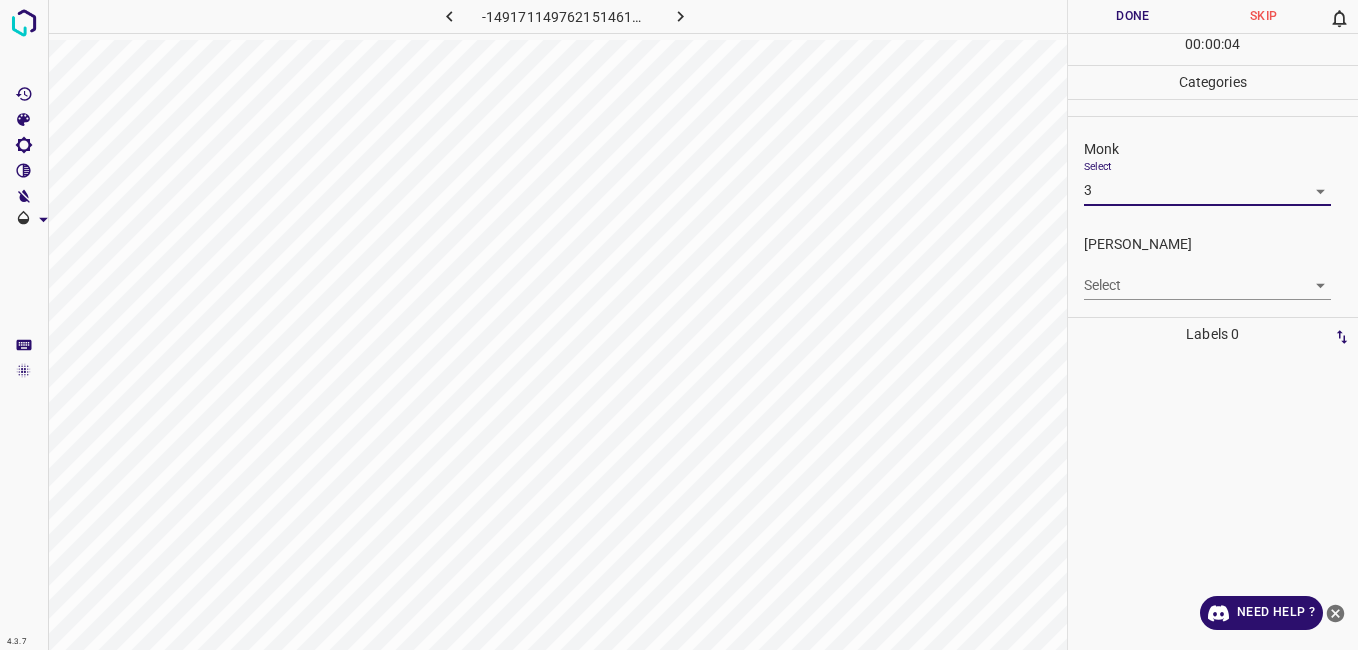 click on "4.3.7 -1491711497621514619.png Done Skip 0 00   : 00   : 04   Categories Monk   Select 3 3  [PERSON_NAME]   Select ​ Labels   0 Categories 1 Monk 2  [PERSON_NAME] Tools Space Change between modes (Draw & Edit) I Auto labeling R Restore zoom M Zoom in N Zoom out Delete Delete selecte label Filters Z Restore filters X Saturation filter C Brightness filter V Contrast filter B Gray scale filter General O Download Need Help ? - Text - Hide - Delete" at bounding box center (679, 325) 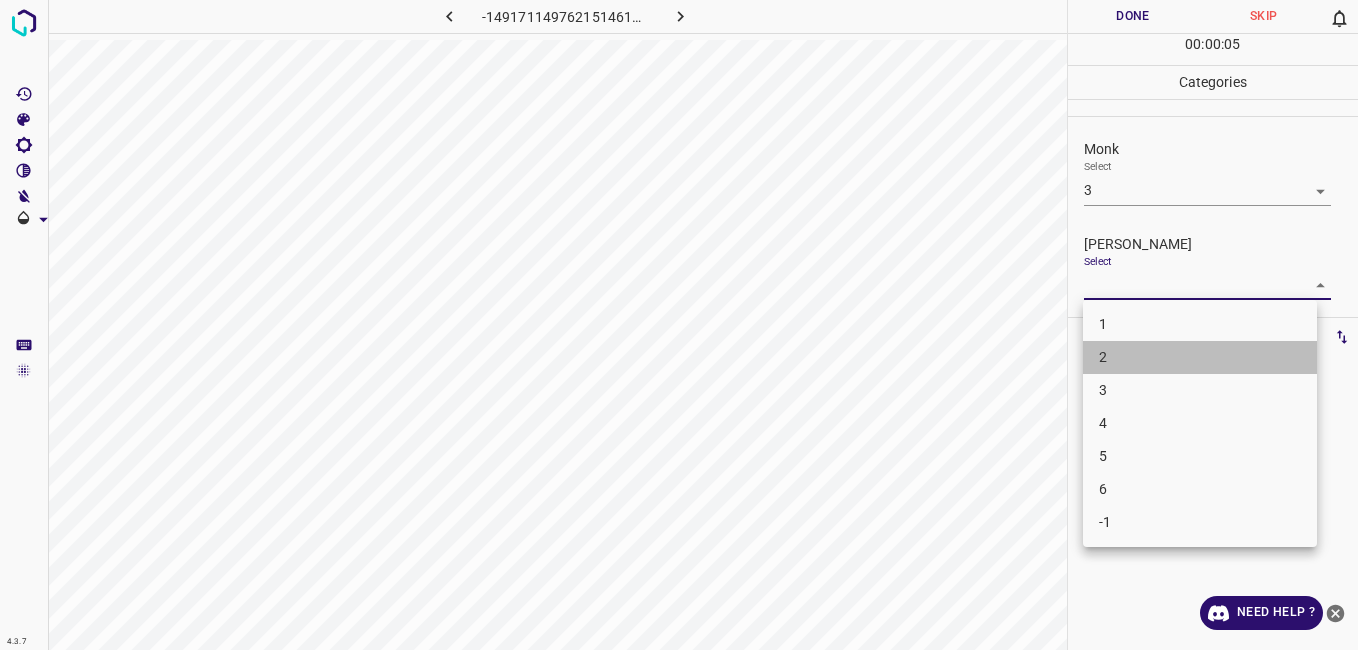 click on "2" at bounding box center (1200, 357) 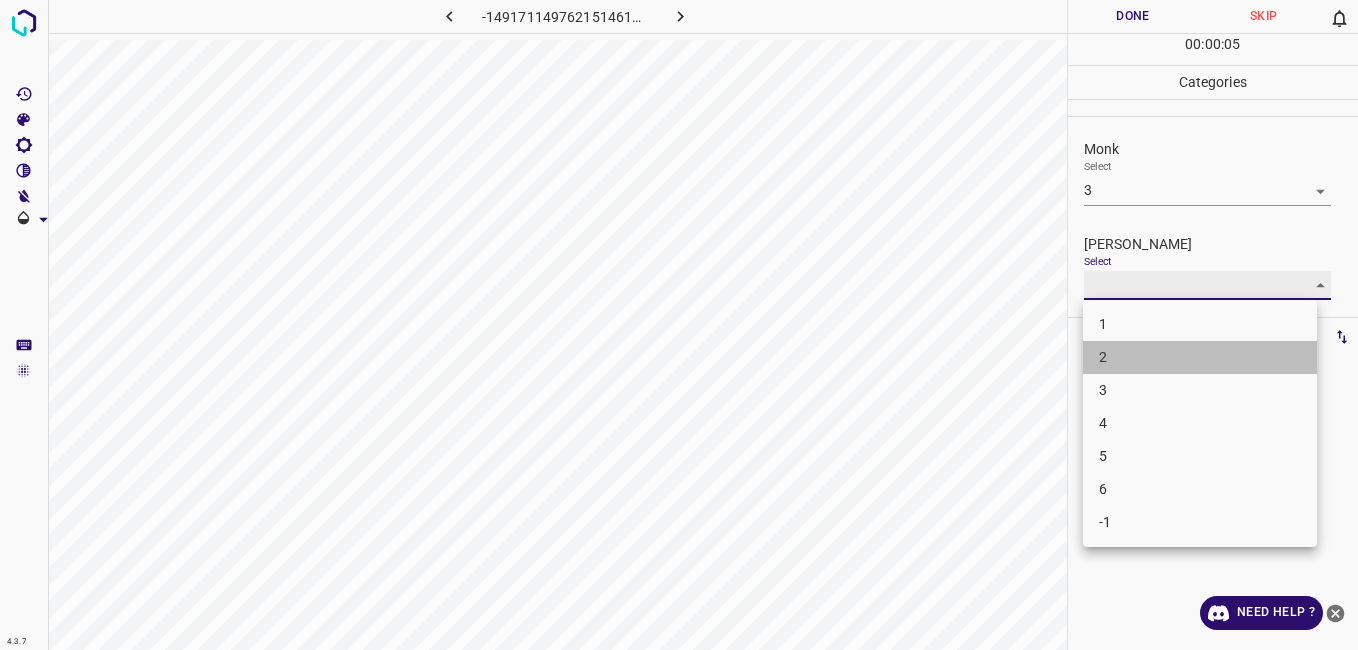 type on "2" 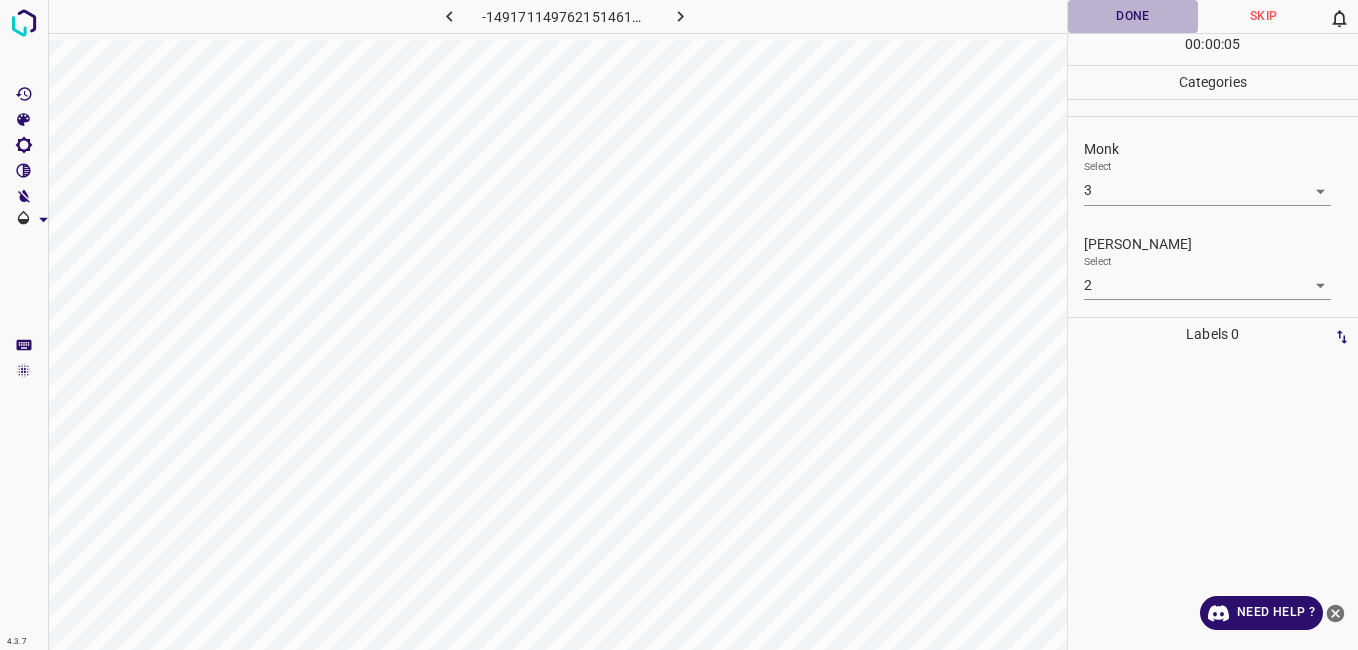 click on "Done" at bounding box center [1133, 16] 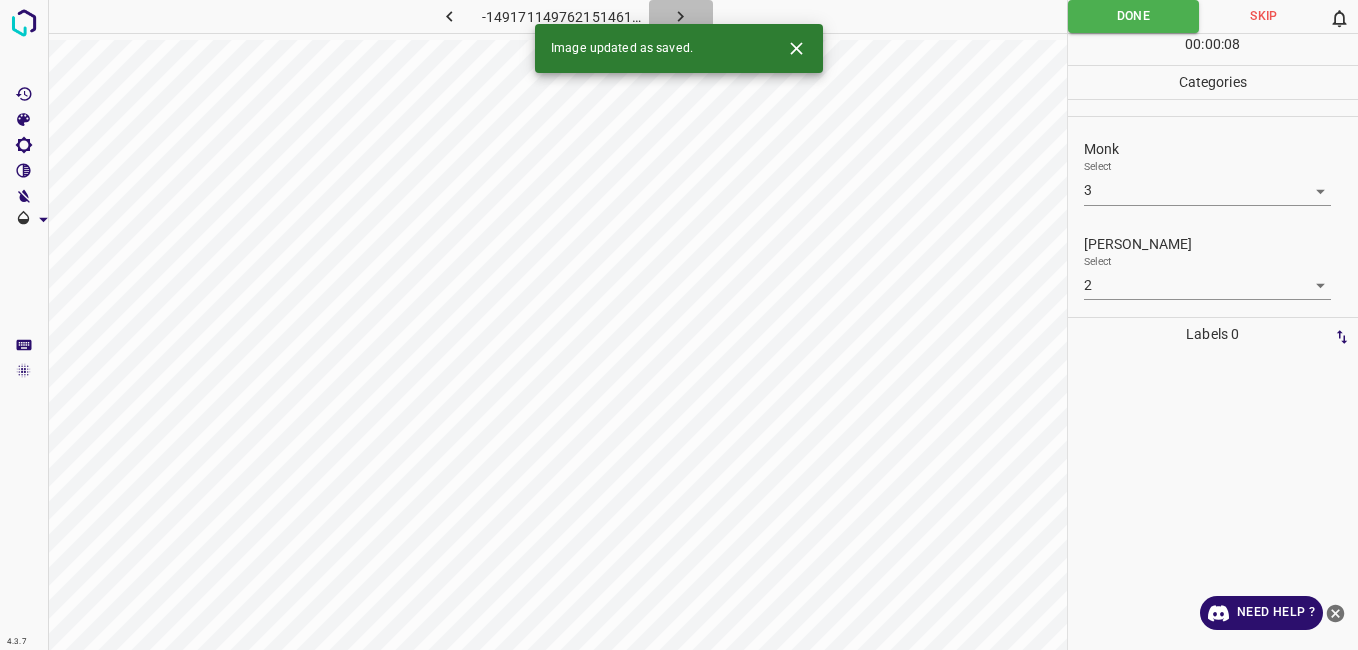 click 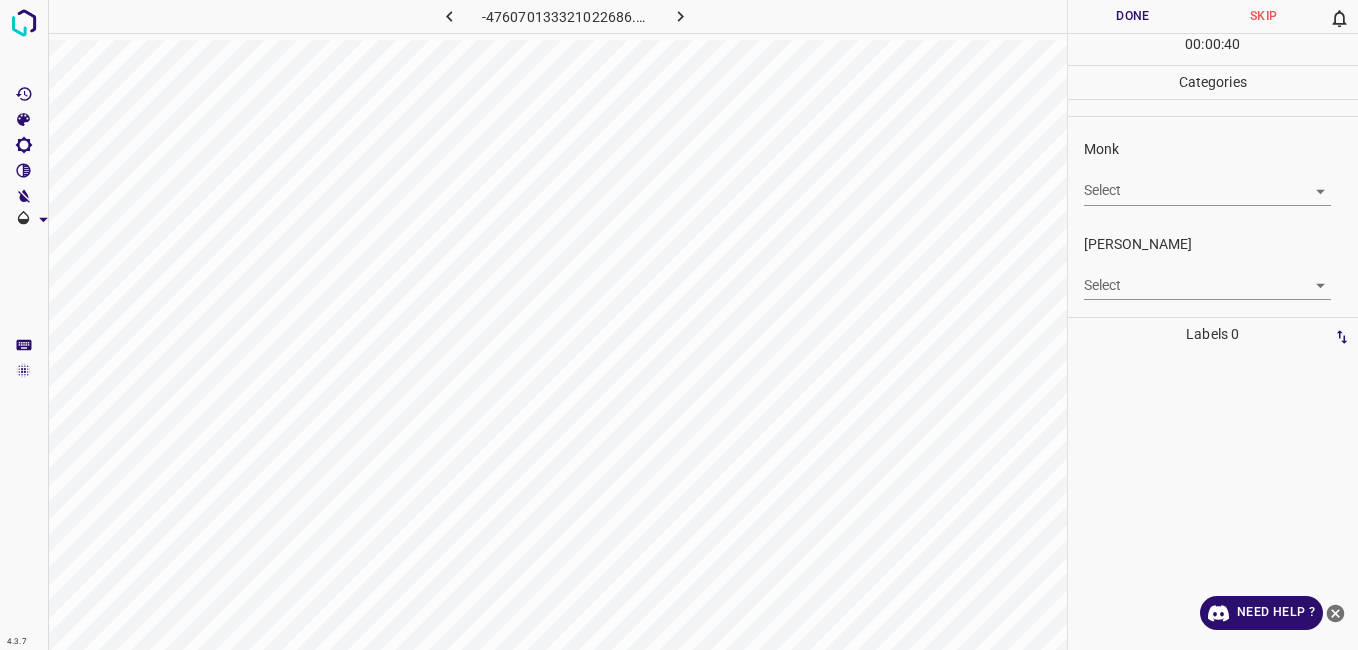click on "4.3.7 -476070133321022686.png Done Skip 0 00   : 00   : 40   Categories Monk   Select ​  [PERSON_NAME]   Select ​ Labels   0 Categories 1 Monk 2  [PERSON_NAME] Tools Space Change between modes (Draw & Edit) I Auto labeling R Restore zoom M Zoom in N Zoom out Delete Delete selecte label Filters Z Restore filters X Saturation filter C Brightness filter V Contrast filter B Gray scale filter General O Download Need Help ? - Text - Hide - Delete" at bounding box center [679, 325] 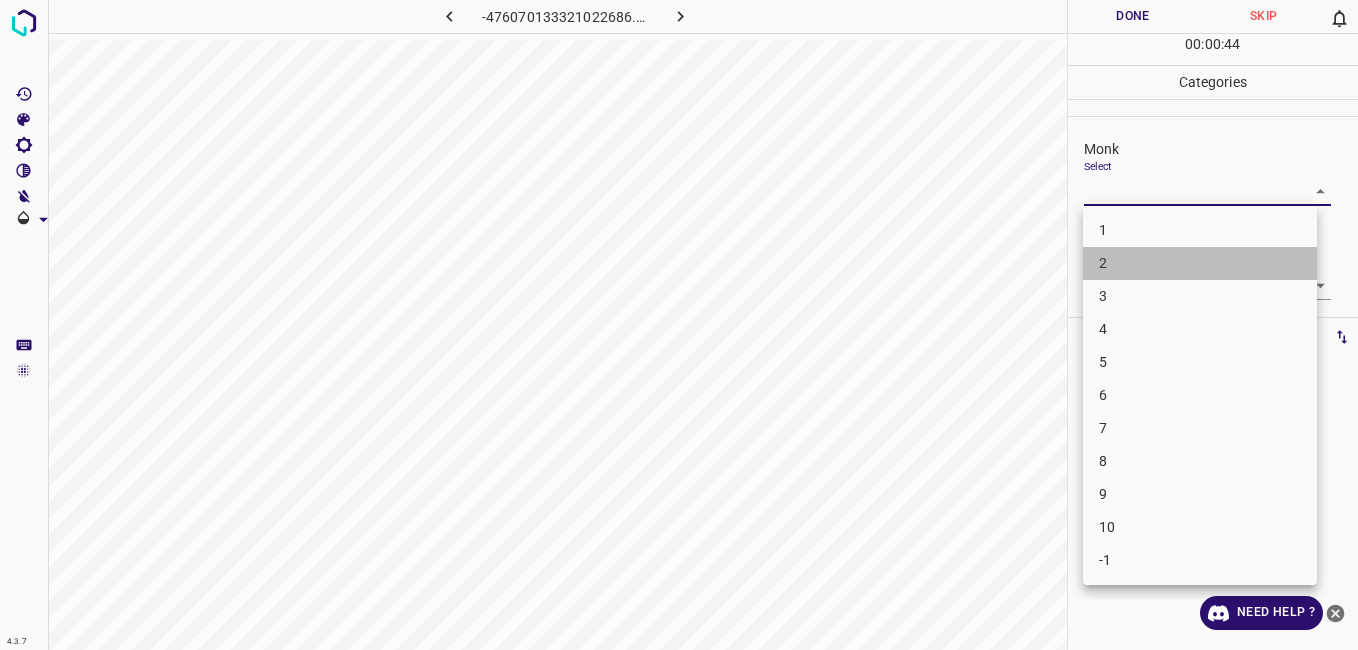 click on "2" at bounding box center [1200, 263] 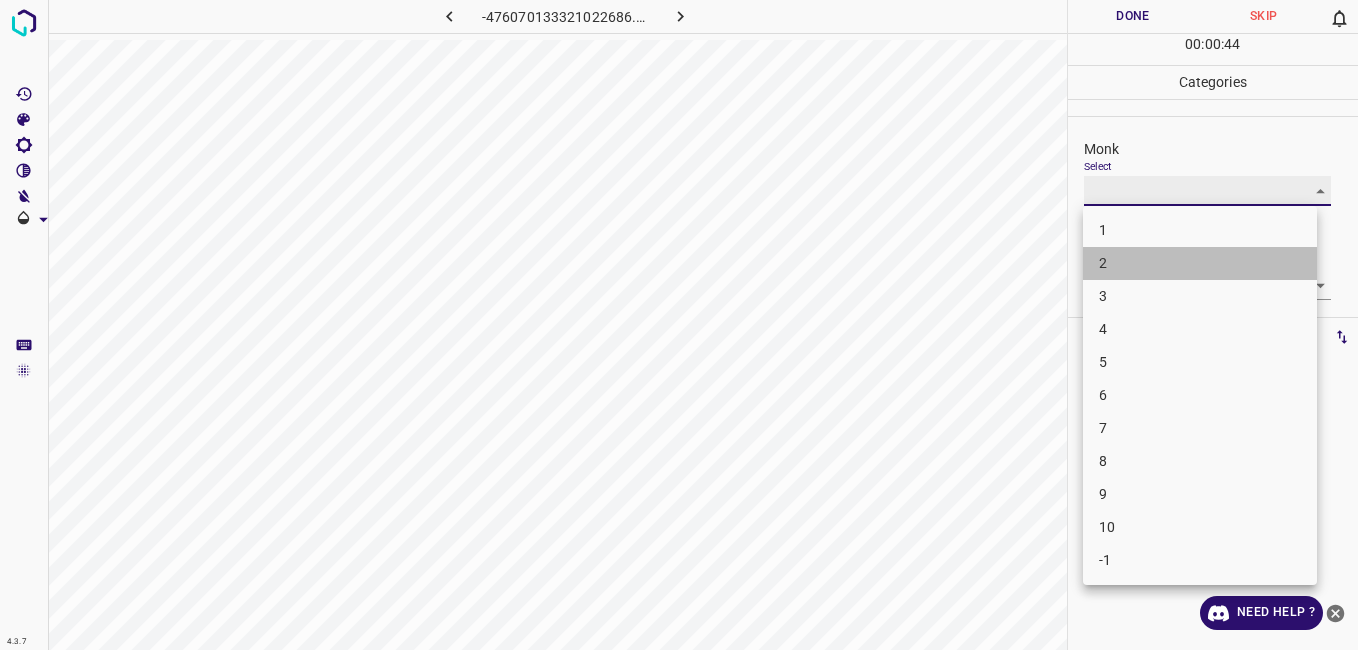 type on "2" 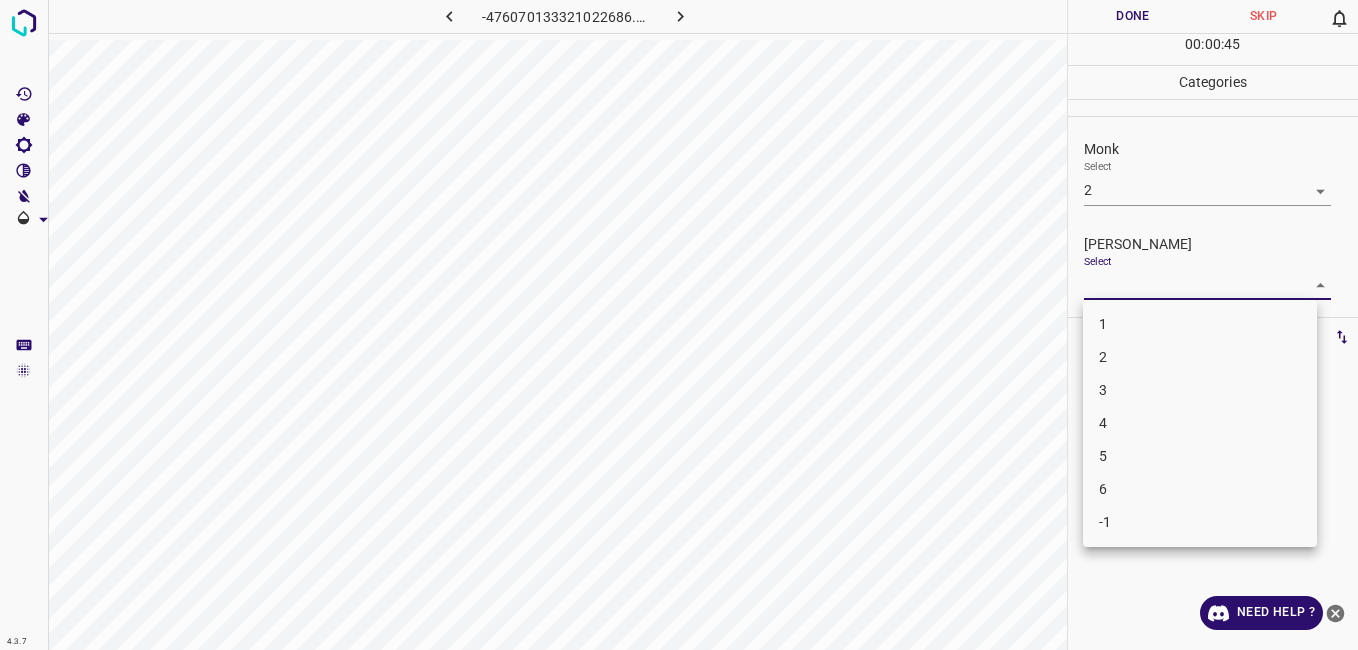 click on "4.3.7 -476070133321022686.png Done Skip 0 00   : 00   : 45   Categories Monk   Select 2 2  [PERSON_NAME]   Select ​ Labels   0 Categories 1 Monk 2  [PERSON_NAME] Tools Space Change between modes (Draw & Edit) I Auto labeling R Restore zoom M Zoom in N Zoom out Delete Delete selecte label Filters Z Restore filters X Saturation filter C Brightness filter V Contrast filter B Gray scale filter General O Download Need Help ? - Text - Hide - Delete 1 2 3 4 5 6 -1" at bounding box center (679, 325) 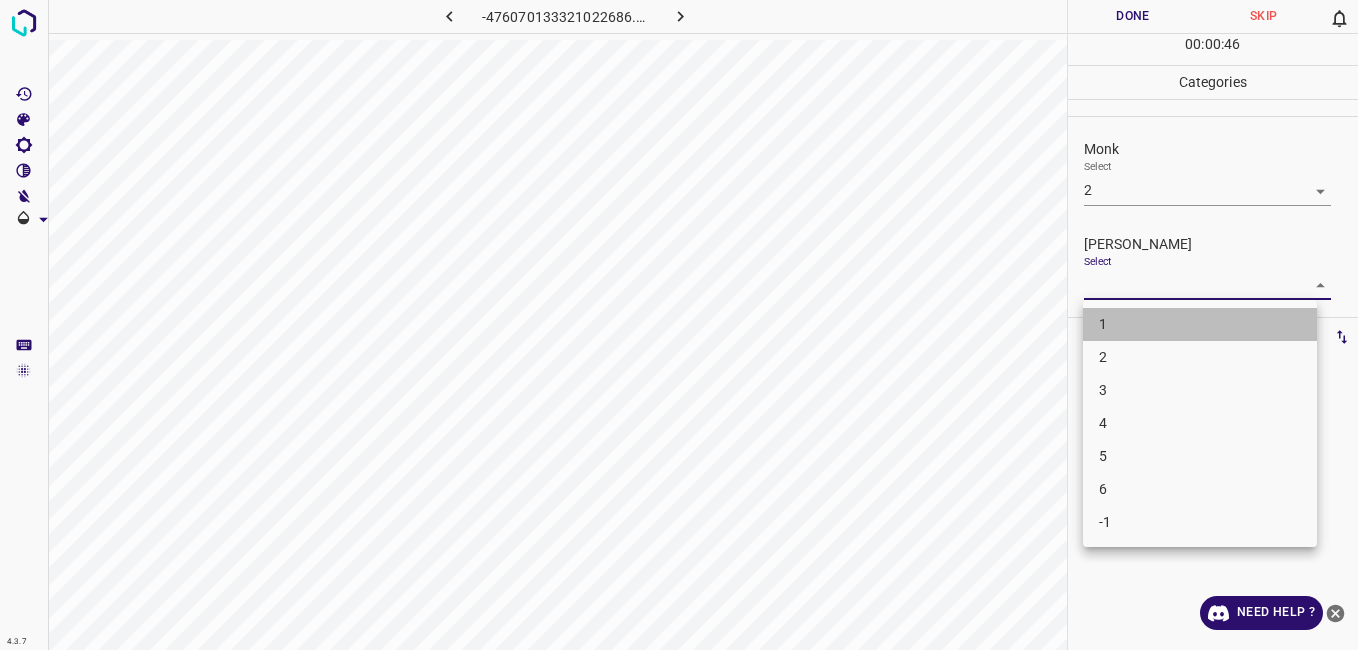 click on "1" at bounding box center [1200, 324] 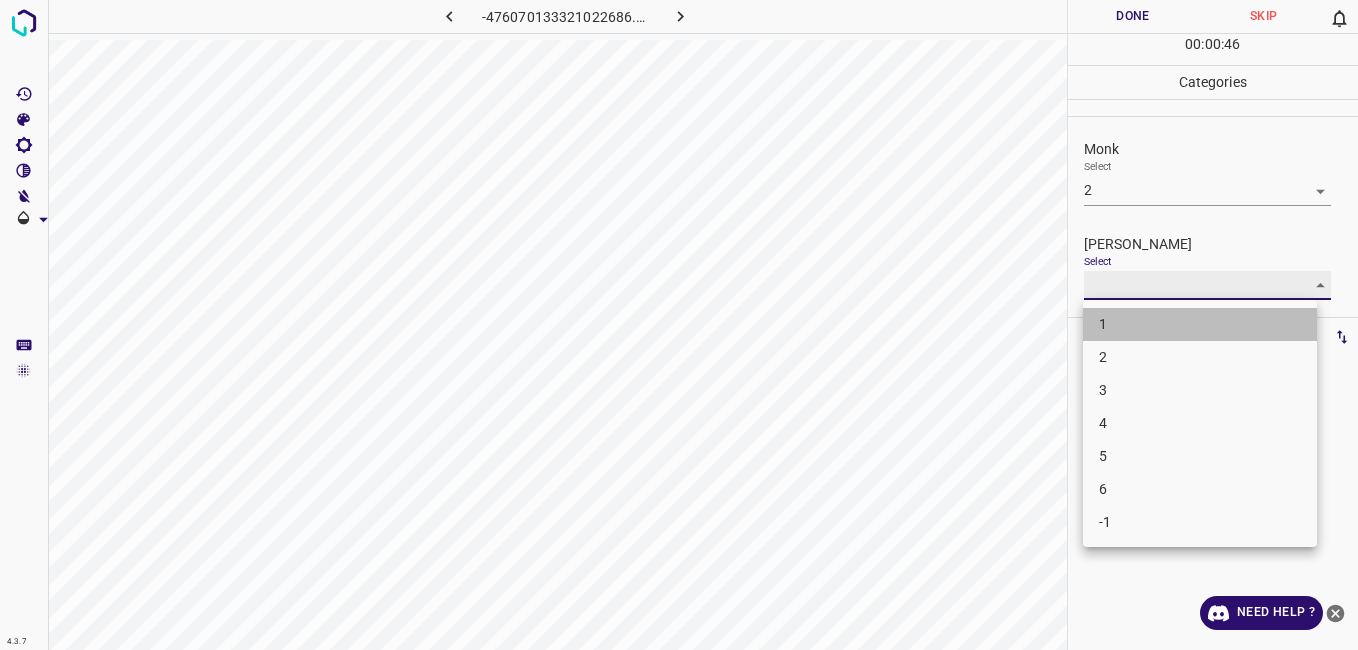 type on "1" 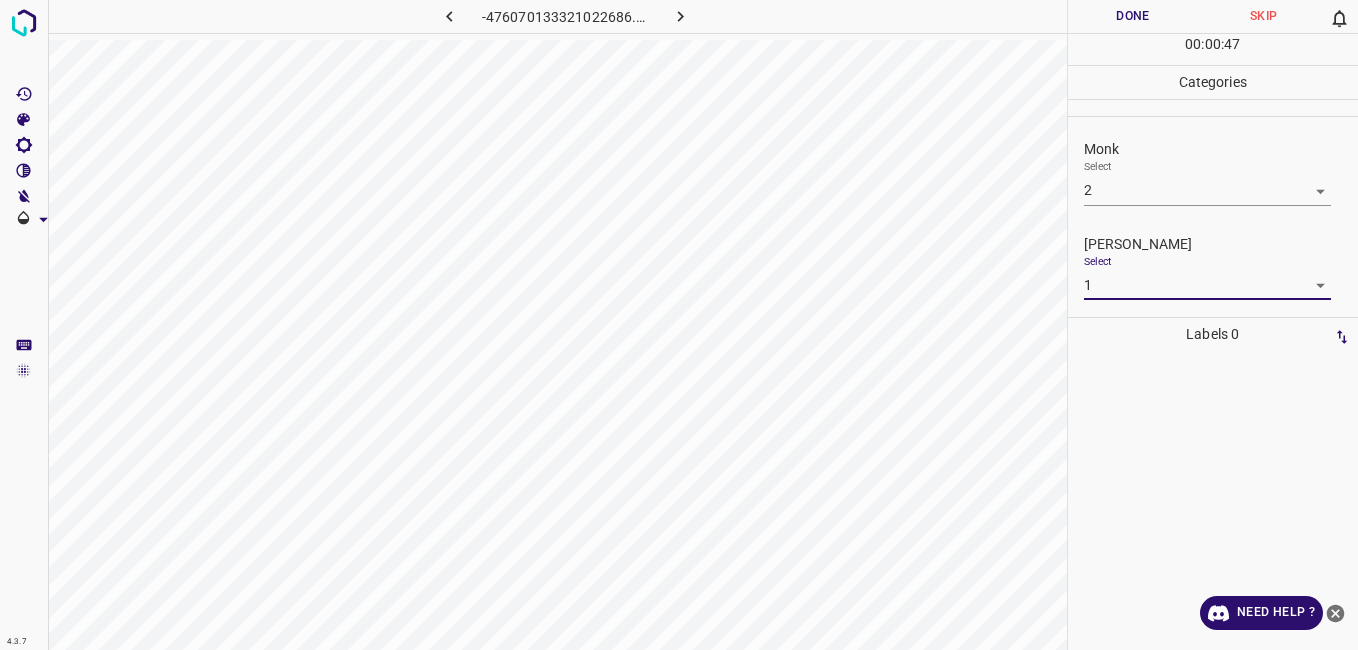 click on "Done" at bounding box center [1133, 16] 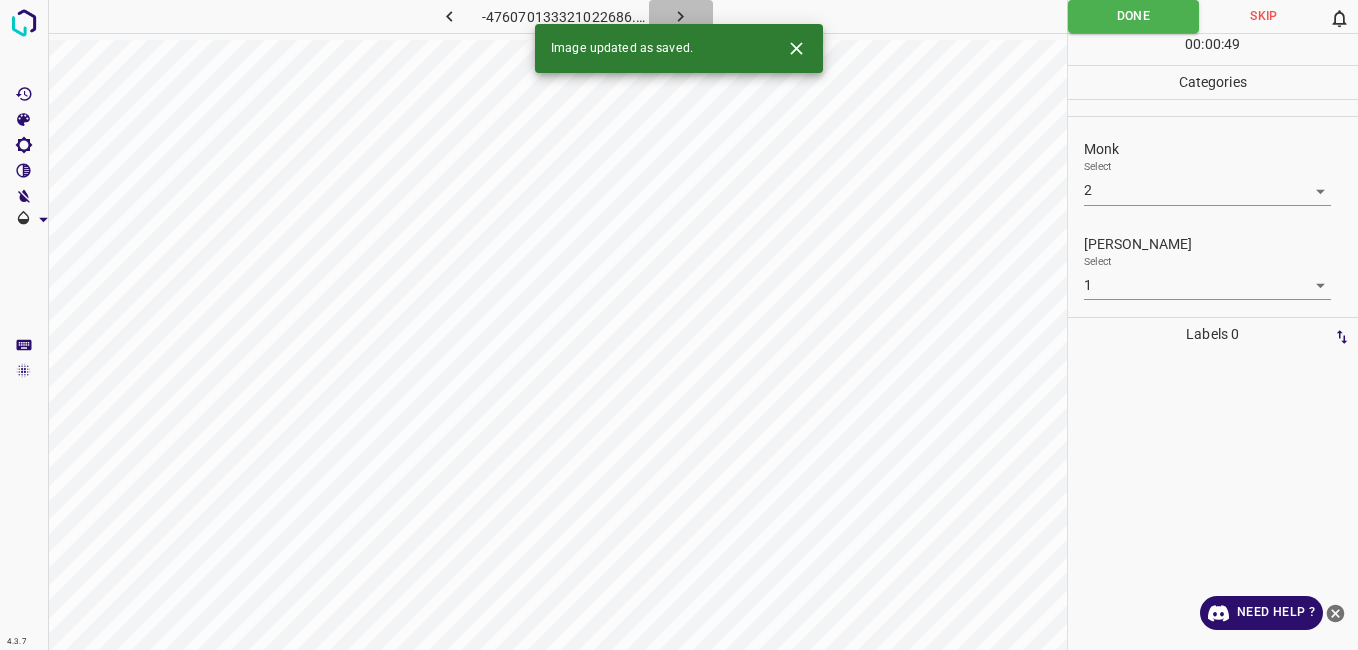 click at bounding box center (681, 16) 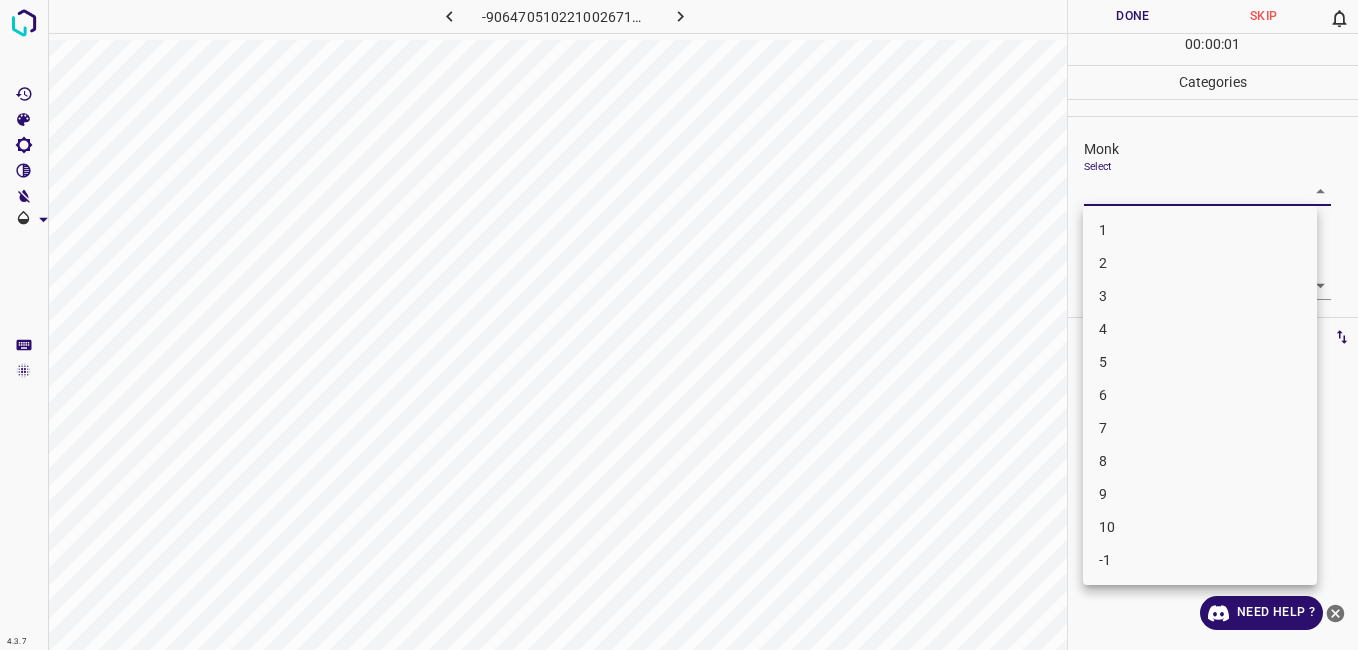 click on "4.3.7 -9064705102210026712.png Done Skip 0 00   : 00   : 01   Categories Monk   Select ​  [PERSON_NAME]   Select ​ Labels   0 Categories 1 Monk 2  [PERSON_NAME] Tools Space Change between modes (Draw & Edit) I Auto labeling R Restore zoom M Zoom in N Zoom out Delete Delete selecte label Filters Z Restore filters X Saturation filter C Brightness filter V Contrast filter B Gray scale filter General O Download Need Help ? - Text - Hide - Delete 1 2 3 4 5 6 7 8 9 10 -1" at bounding box center [679, 325] 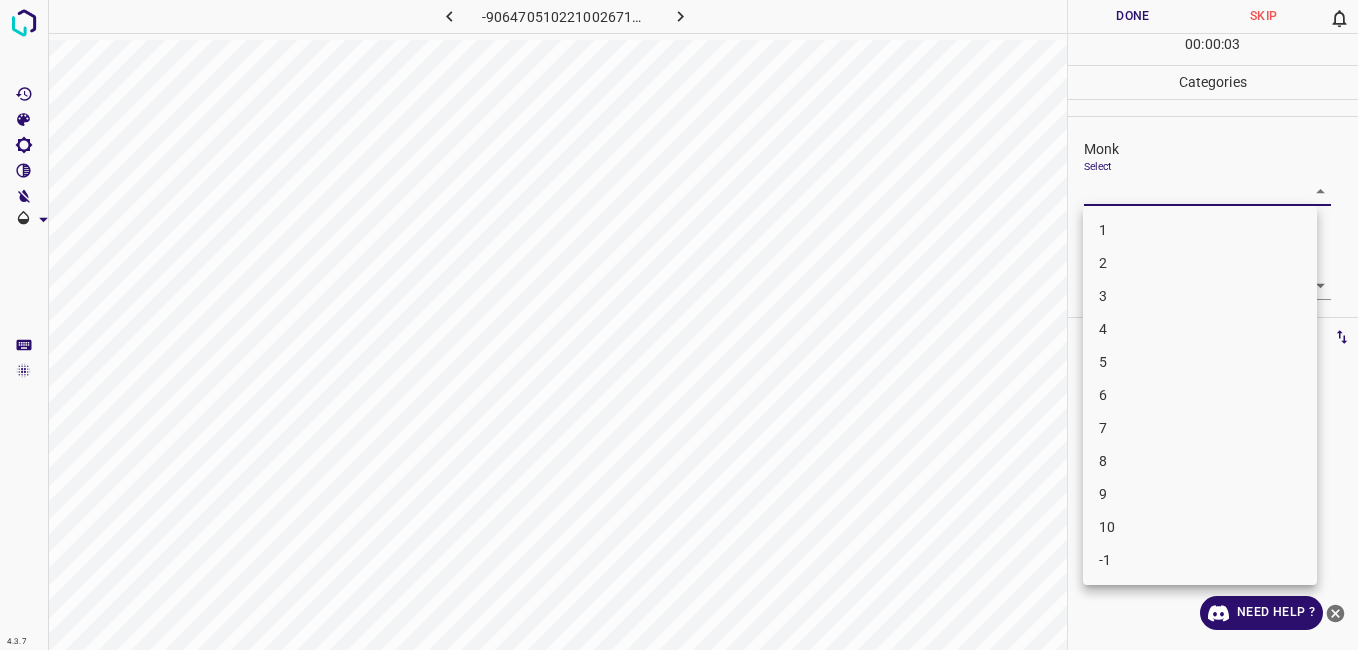 click on "3" at bounding box center (1200, 296) 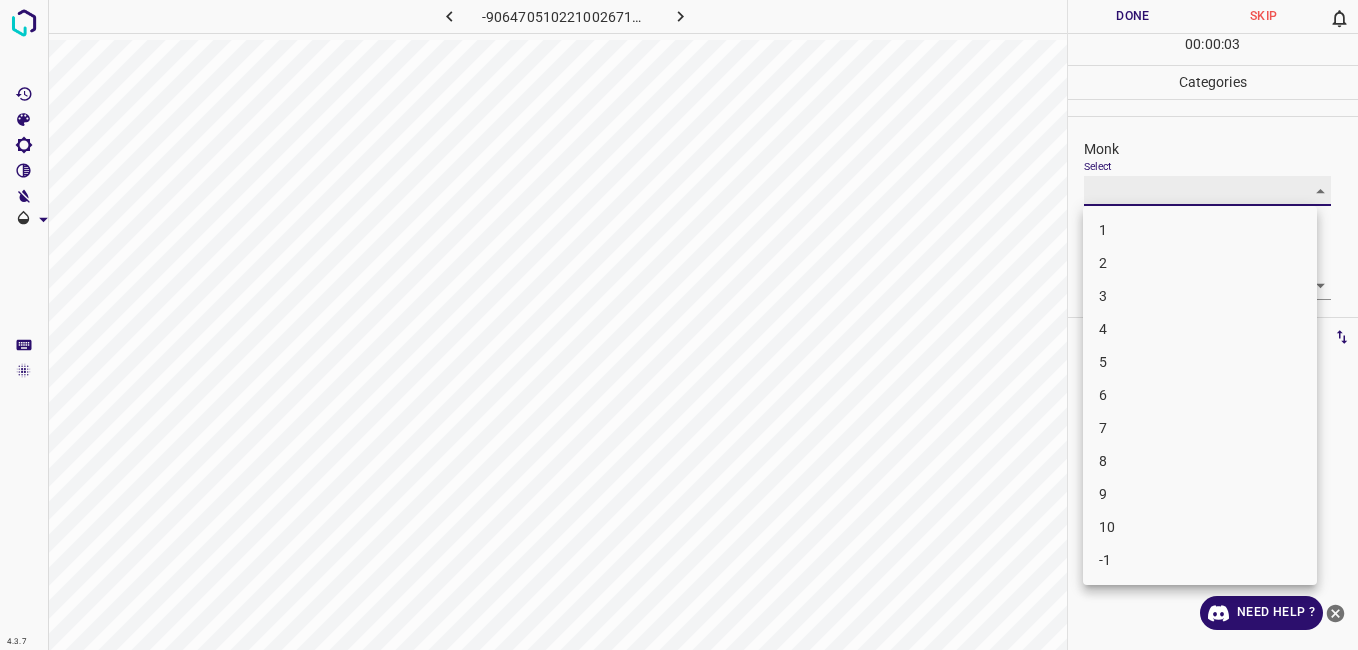 type on "3" 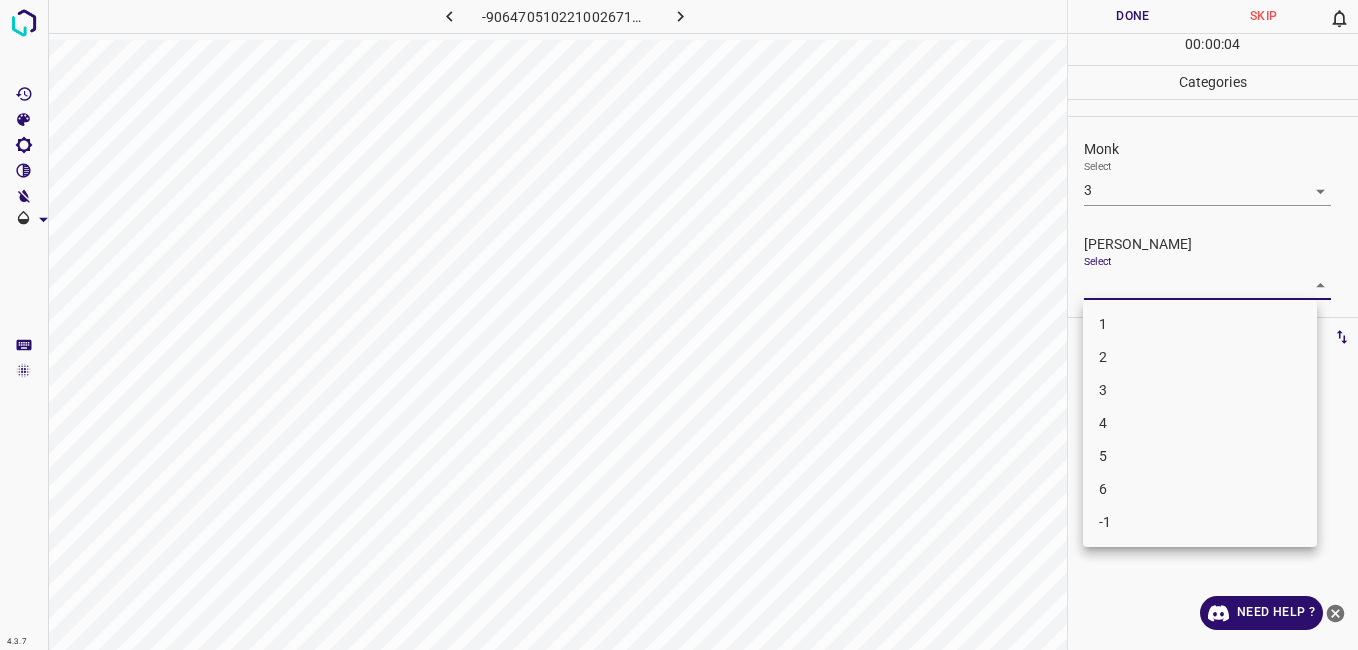 click on "4.3.7 -9064705102210026712.png Done Skip 0 00   : 00   : 04   Categories Monk   Select 3 3  [PERSON_NAME]   Select ​ Labels   0 Categories 1 Monk 2  [PERSON_NAME] Tools Space Change between modes (Draw & Edit) I Auto labeling R Restore zoom M Zoom in N Zoom out Delete Delete selecte label Filters Z Restore filters X Saturation filter C Brightness filter V Contrast filter B Gray scale filter General O Download Need Help ? - Text - Hide - Delete 1 2 3 4 5 6 -1" at bounding box center [679, 325] 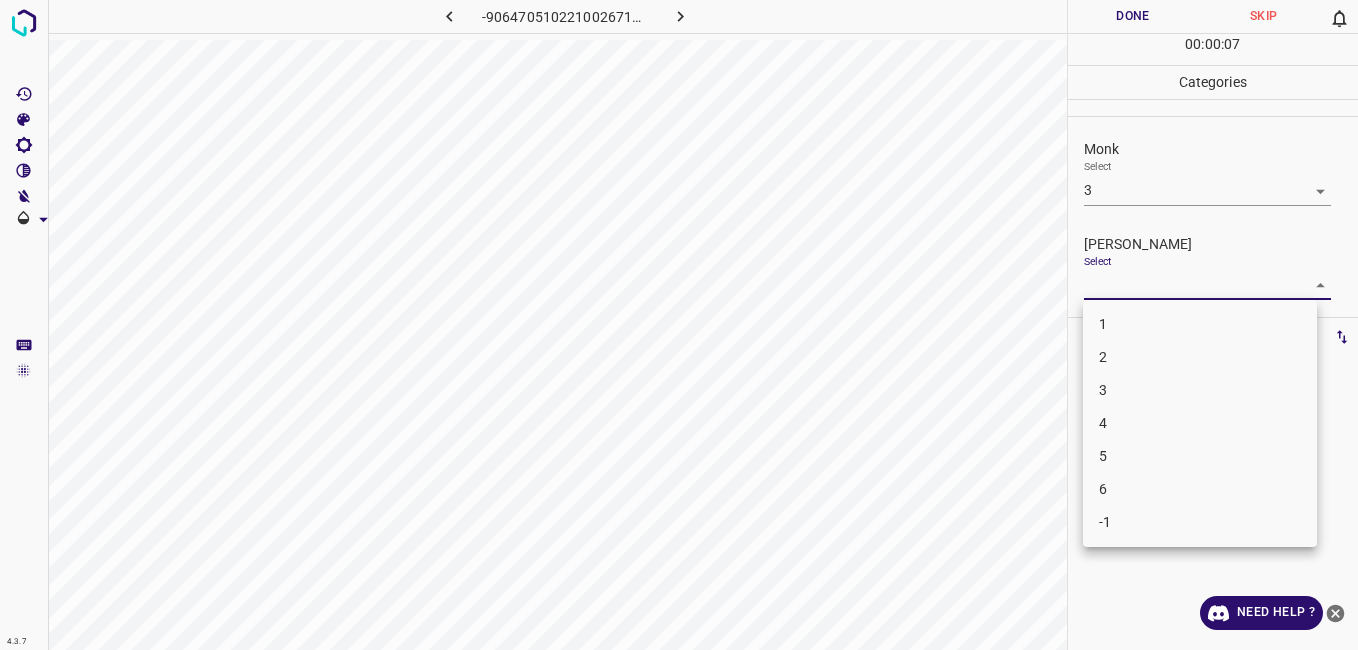 click on "3" at bounding box center (1200, 390) 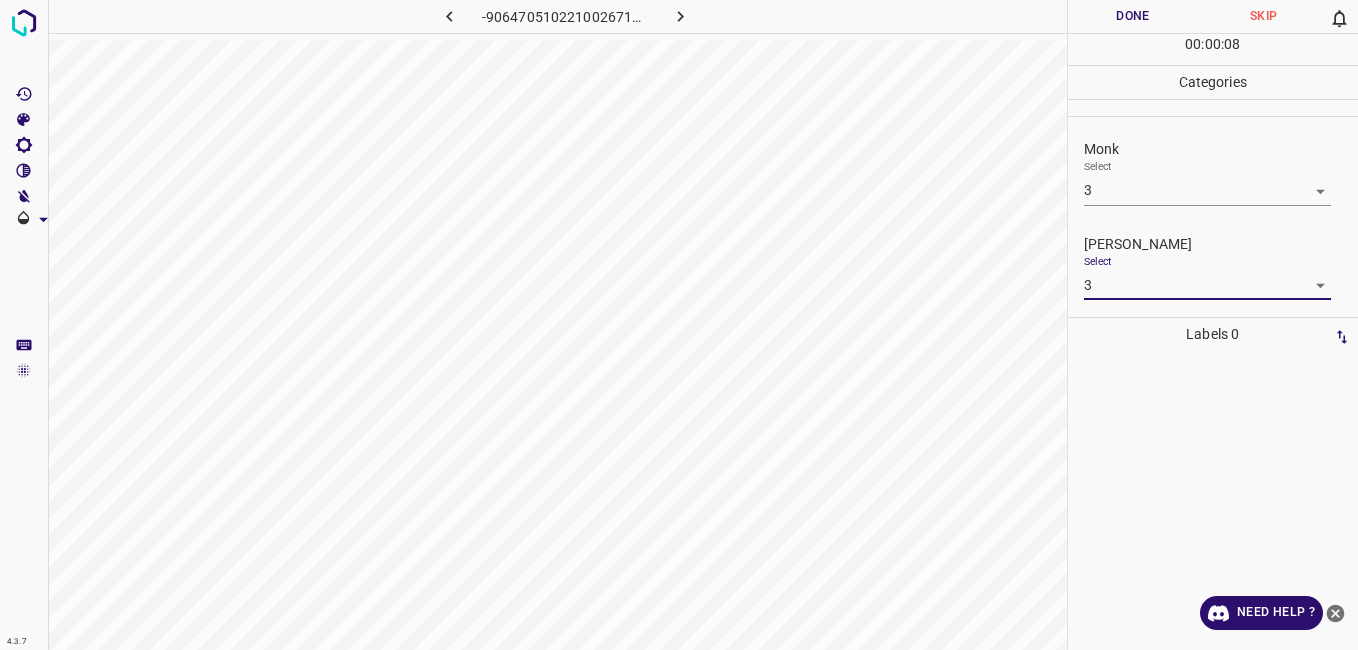 click on "Select" at bounding box center (1098, 260) 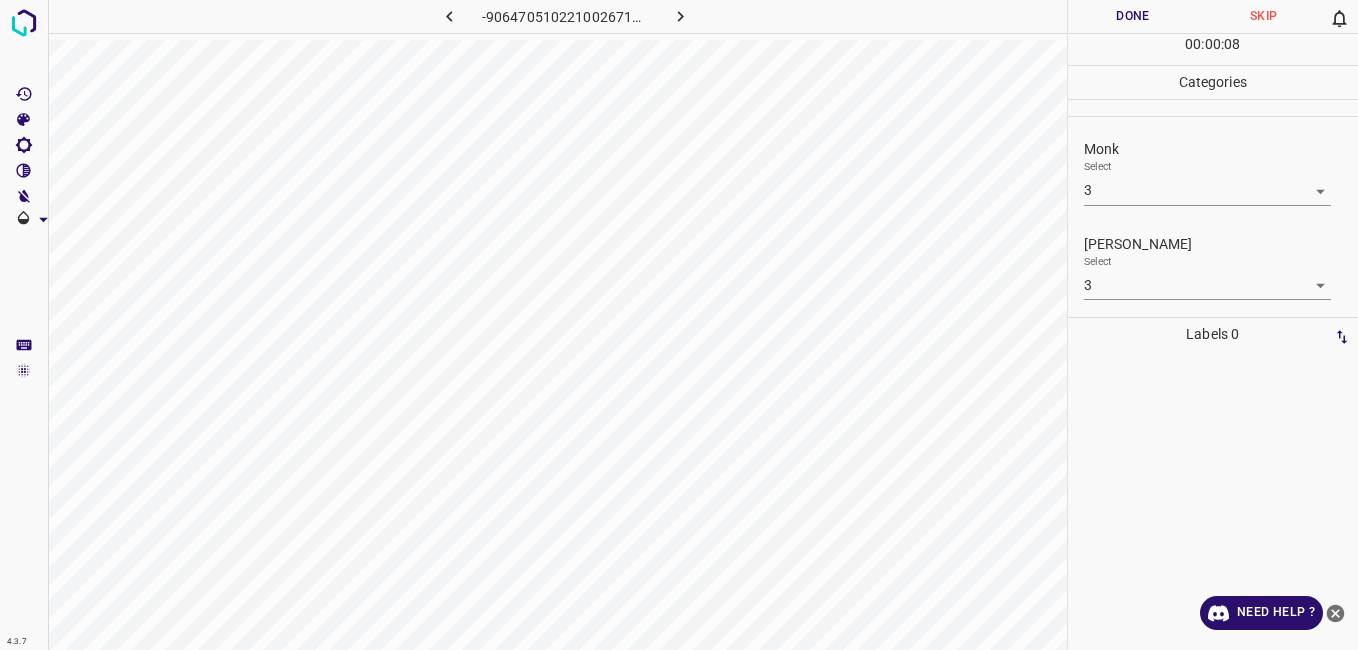 click on "[PERSON_NAME]   Select 3 3" at bounding box center (1213, 267) 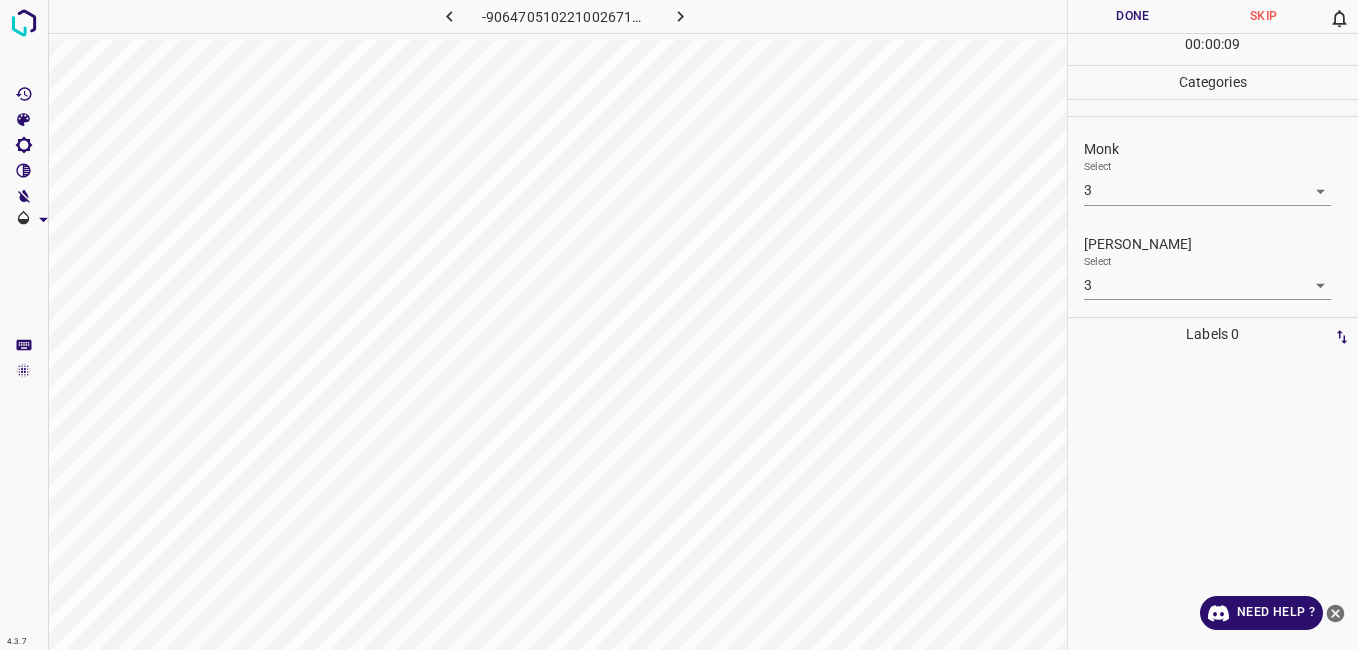 click on "4.3.7 -9064705102210026712.png Done Skip 0 00   : 00   : 09   Categories Monk   Select 3 3  [PERSON_NAME]   Select 3 3 Labels   0 Categories 1 Monk 2  [PERSON_NAME] Tools Space Change between modes (Draw & Edit) I Auto labeling R Restore zoom M Zoom in N Zoom out Delete Delete selecte label Filters Z Restore filters X Saturation filter C Brightness filter V Contrast filter B Gray scale filter General O Download Need Help ? - Text - Hide - Delete" at bounding box center (679, 325) 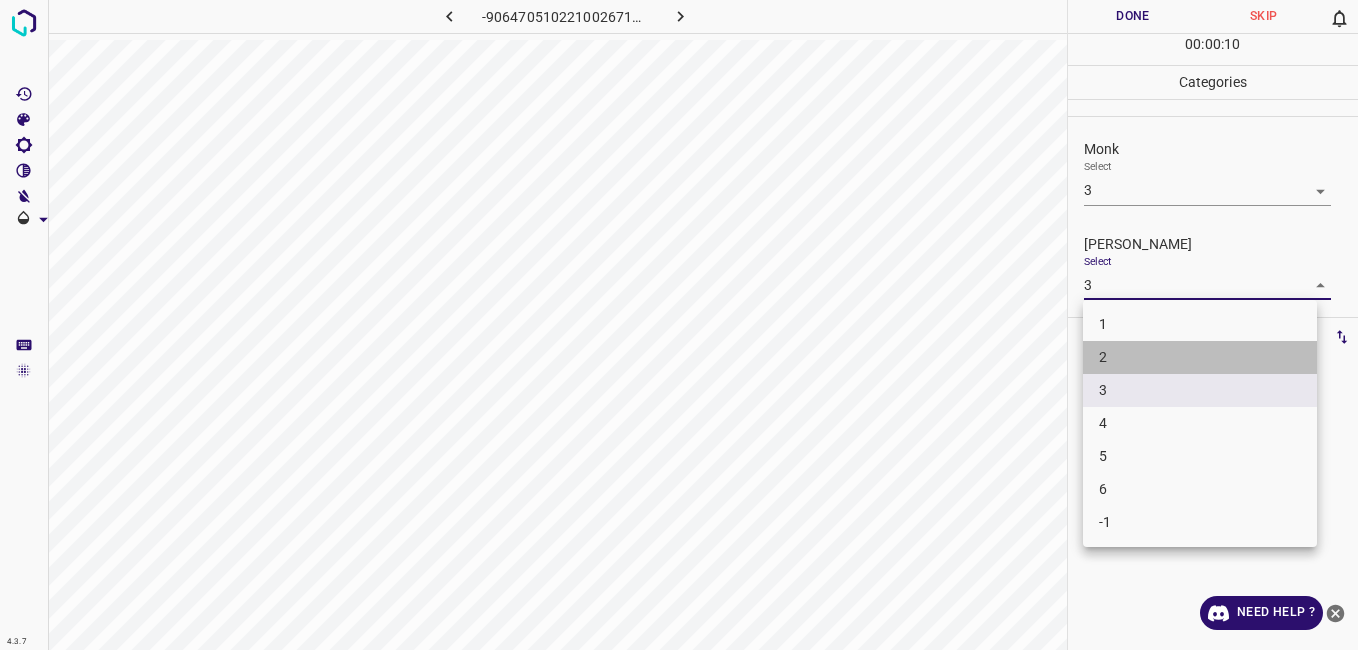 click on "2" at bounding box center (1200, 357) 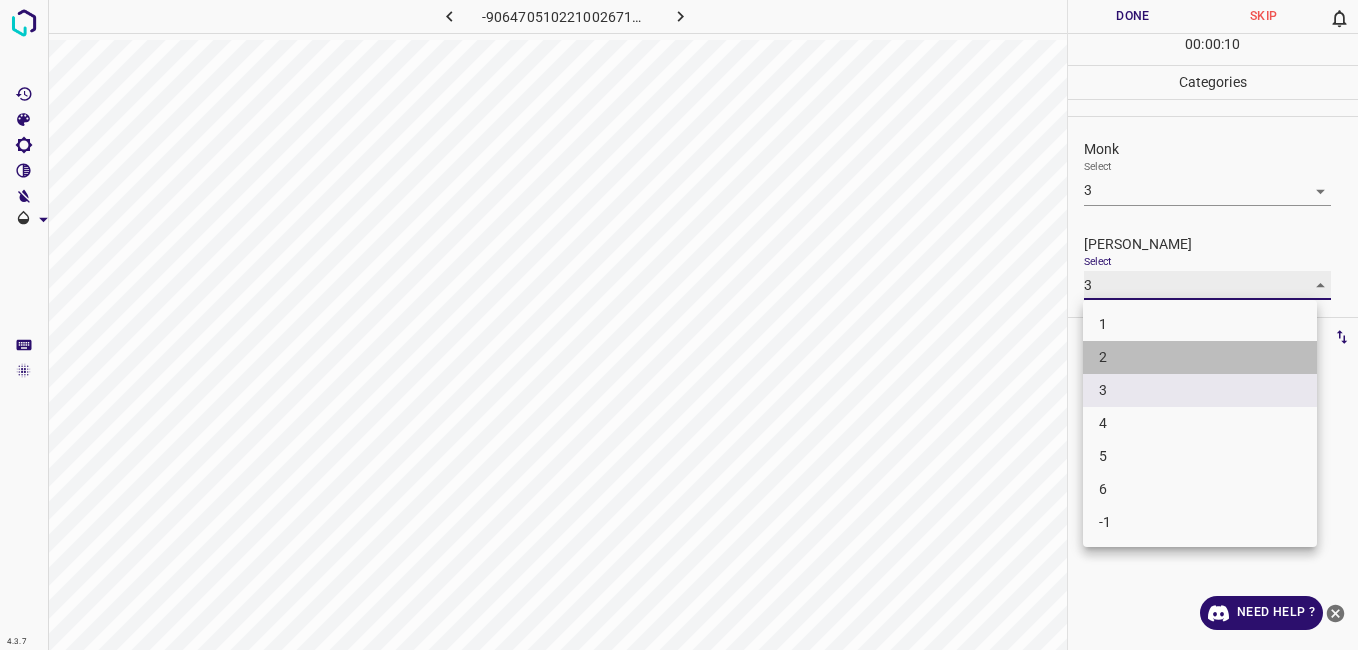 type on "2" 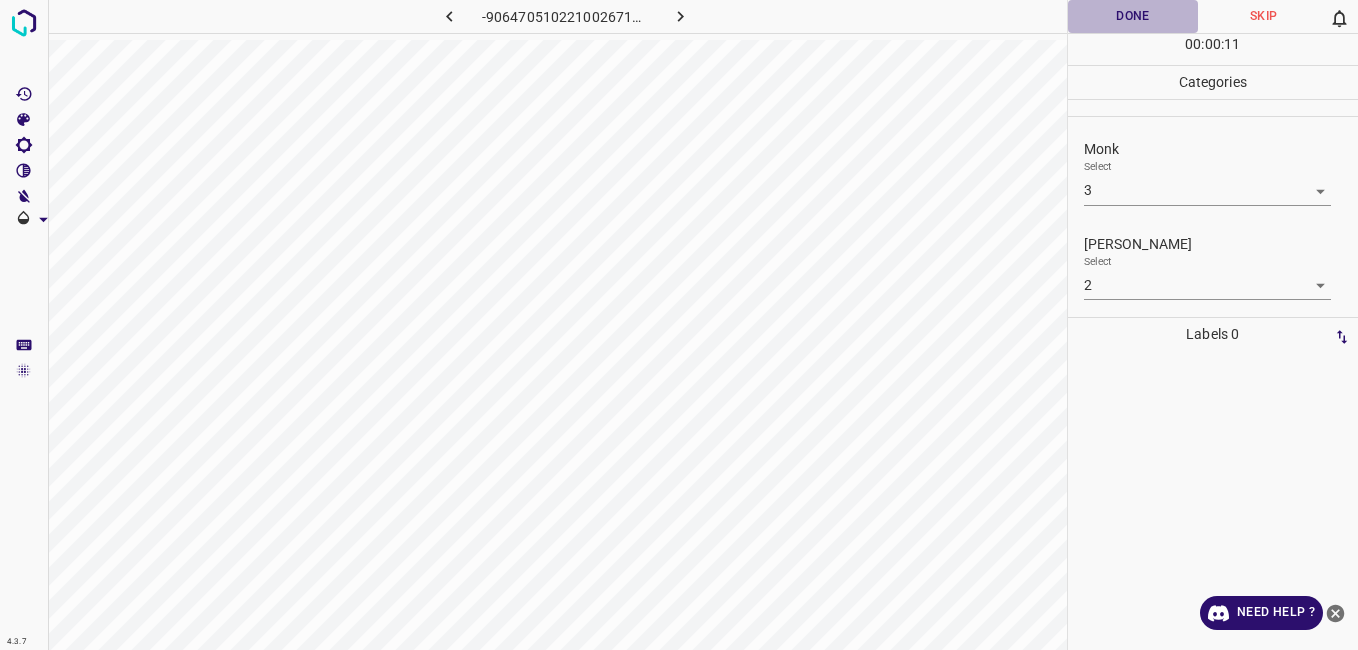 click on "Done" at bounding box center (1133, 16) 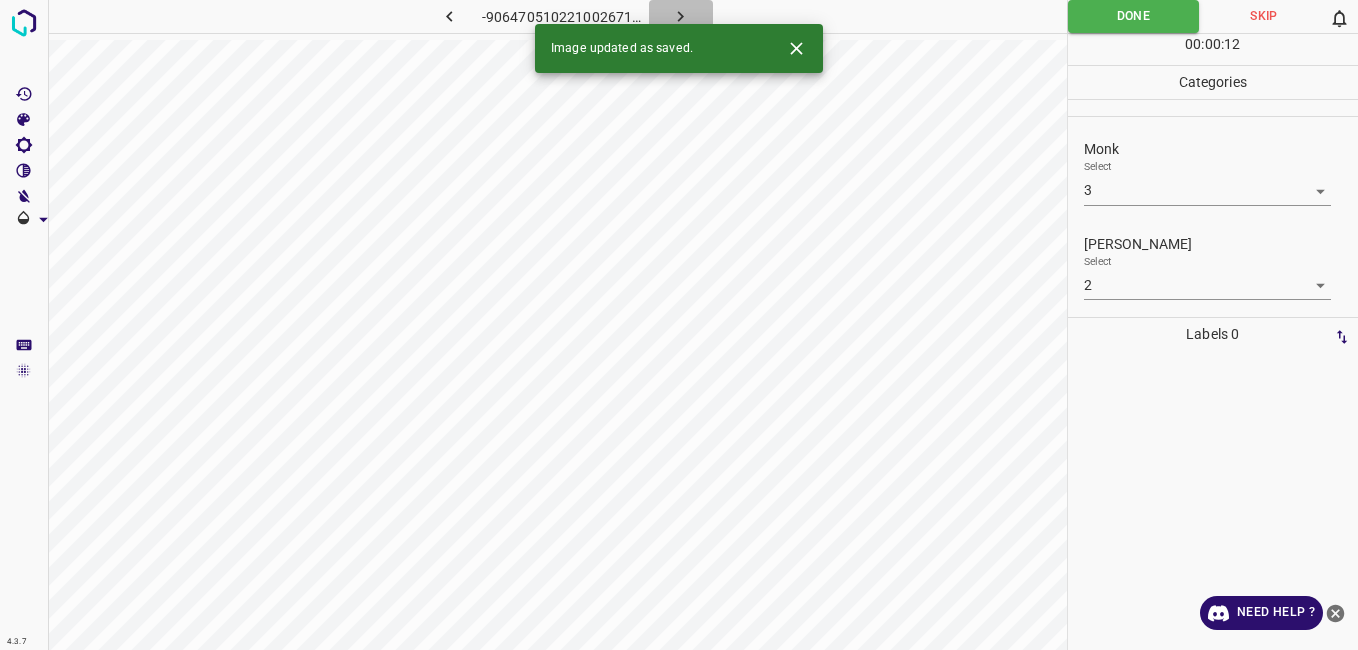 click 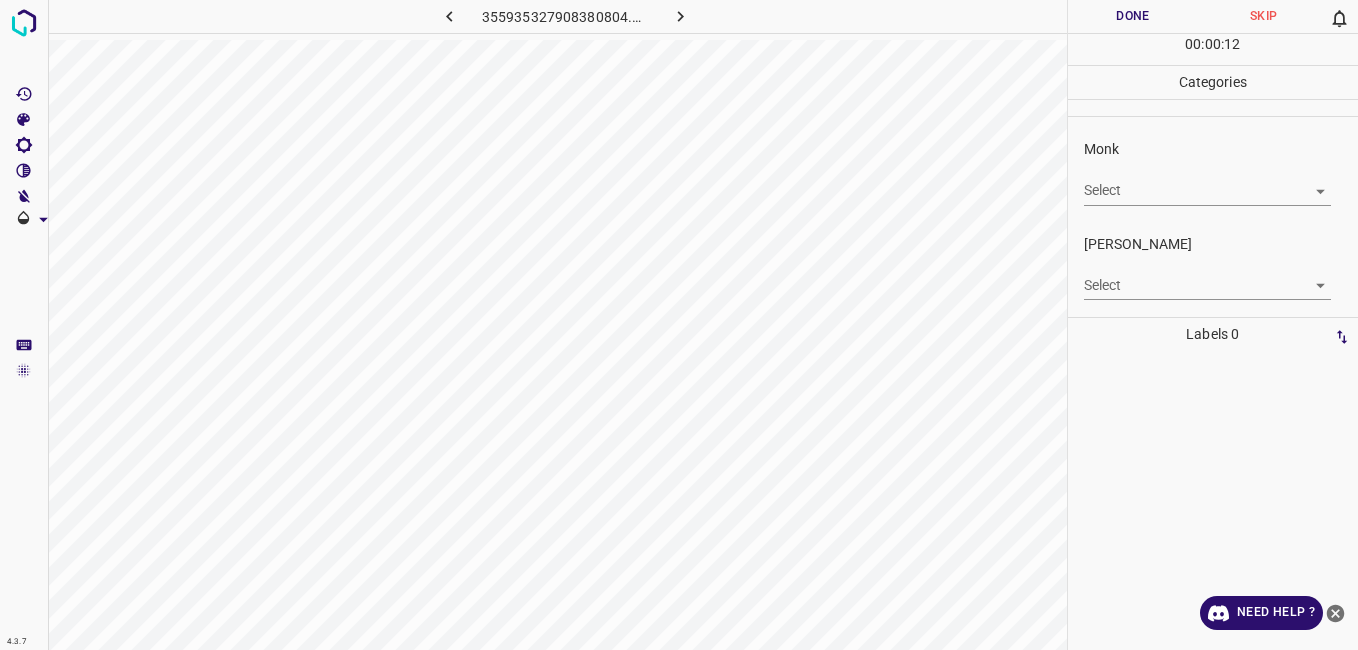 click on "4.3.7 355935327908380804.png Done Skip 0 00   : 00   : 12   Categories Monk   Select ​  [PERSON_NAME]   Select ​ Labels   0 Categories 1 Monk 2  [PERSON_NAME] Tools Space Change between modes (Draw & Edit) I Auto labeling R Restore zoom M Zoom in N Zoom out Delete Delete selecte label Filters Z Restore filters X Saturation filter C Brightness filter V Contrast filter B Gray scale filter General O Download Need Help ? - Text - Hide - Delete" at bounding box center [679, 325] 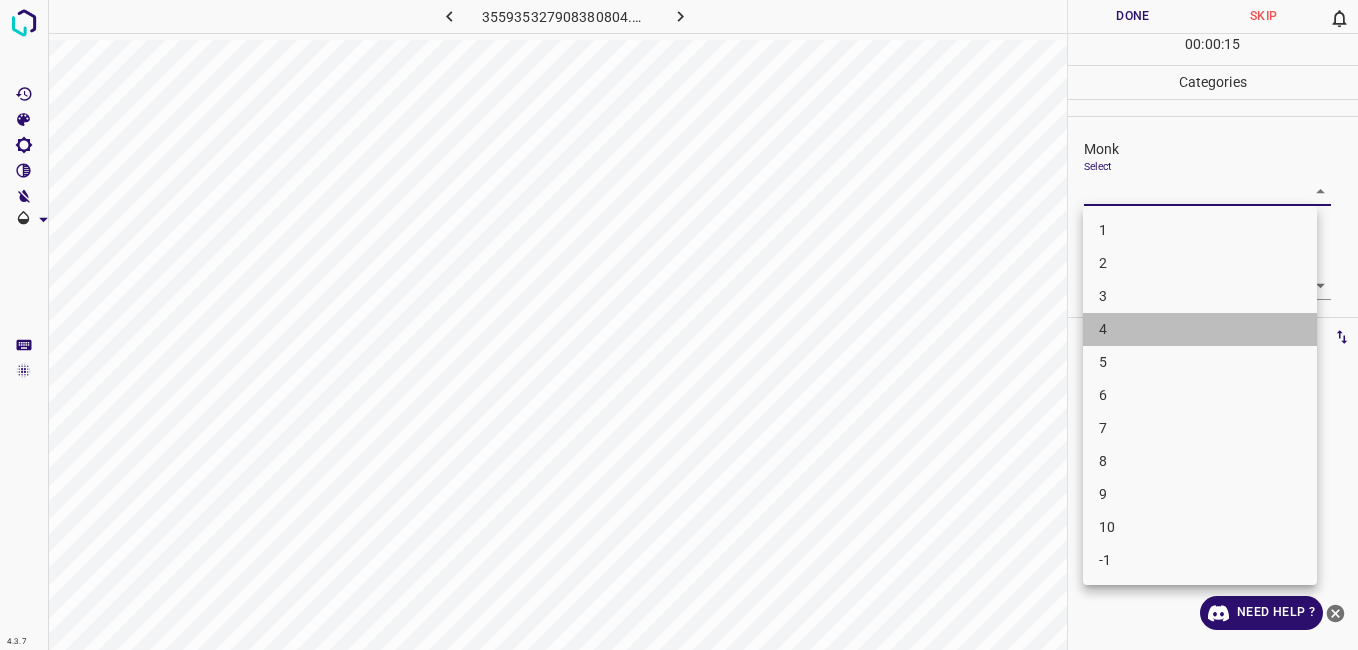 click on "4" at bounding box center [1200, 329] 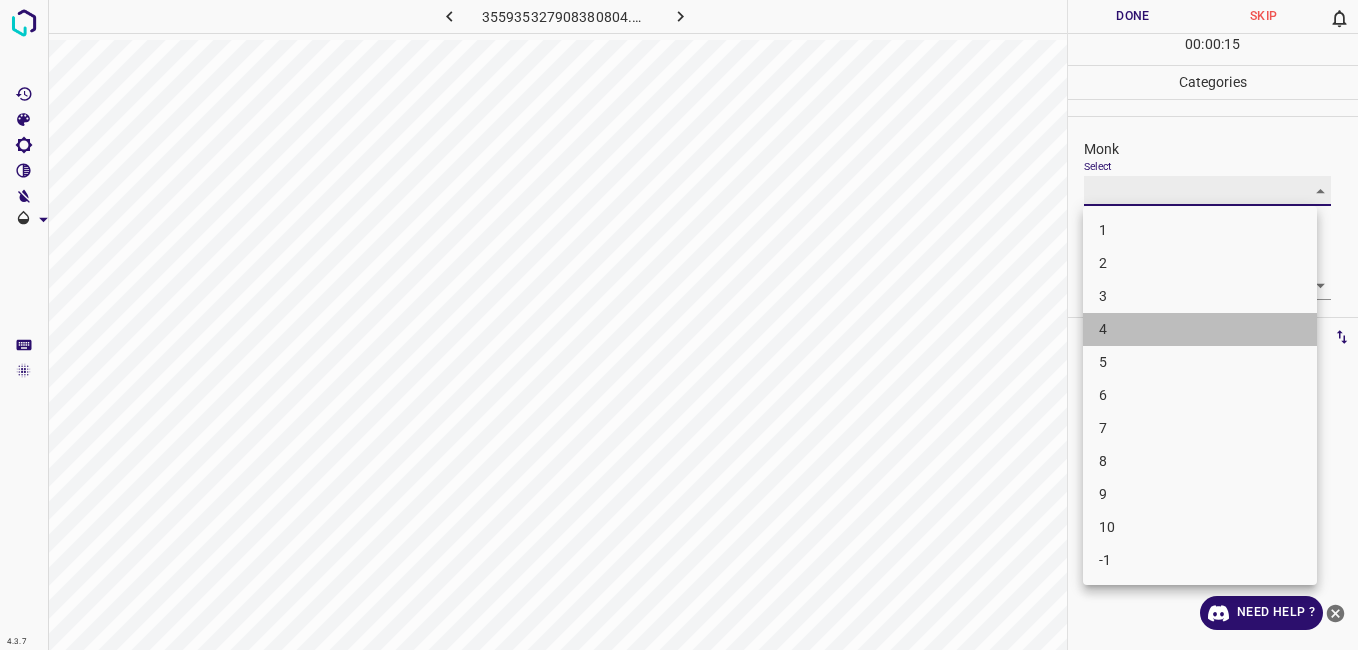 type on "4" 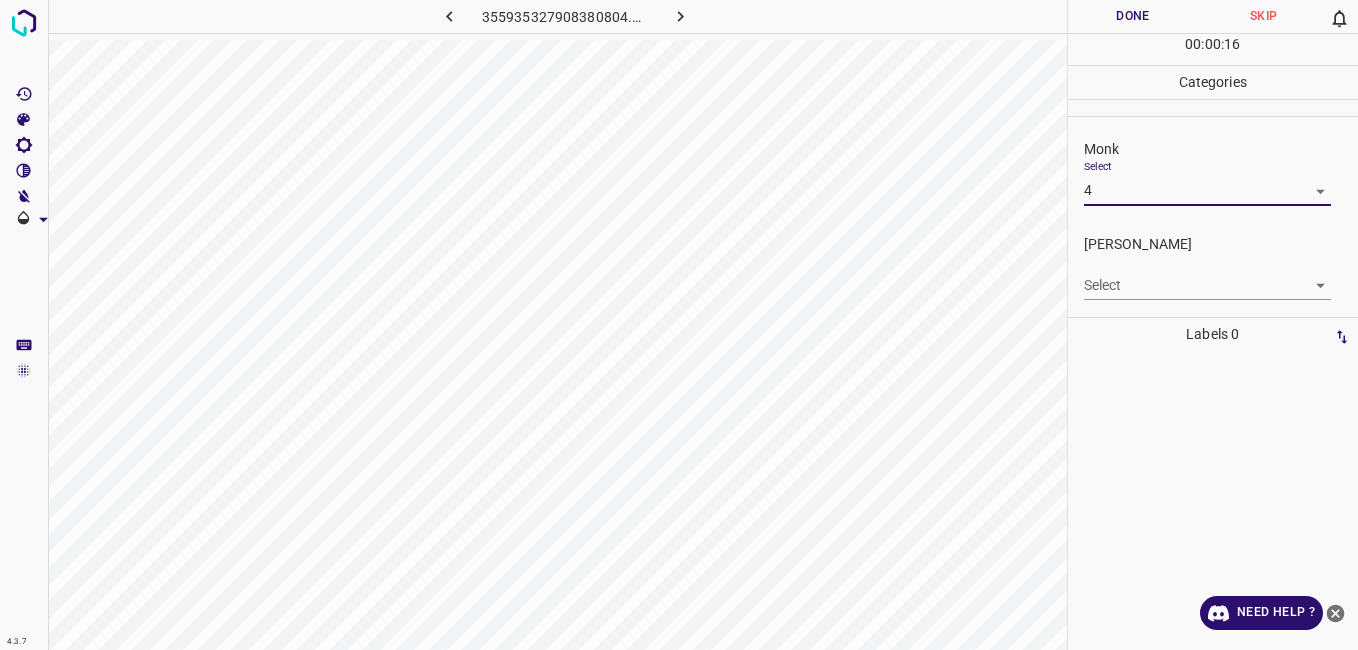 click on "4.3.7 355935327908380804.png Done Skip 0 00   : 00   : 16   Categories Monk   Select 4 4  [PERSON_NAME]   Select ​ Labels   0 Categories 1 Monk 2  [PERSON_NAME] Tools Space Change between modes (Draw & Edit) I Auto labeling R Restore zoom M Zoom in N Zoom out Delete Delete selecte label Filters Z Restore filters X Saturation filter C Brightness filter V Contrast filter B Gray scale filter General O Download Need Help ? - Text - Hide - Delete" at bounding box center (679, 325) 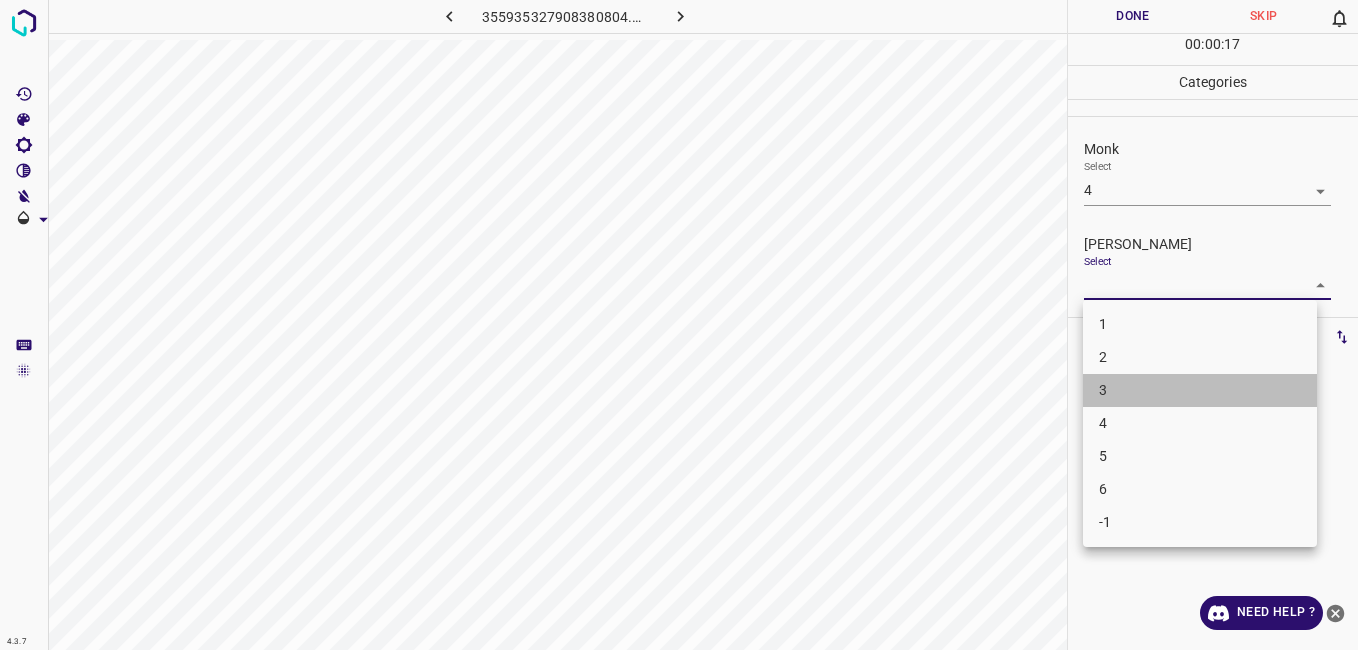 click on "3" at bounding box center (1200, 390) 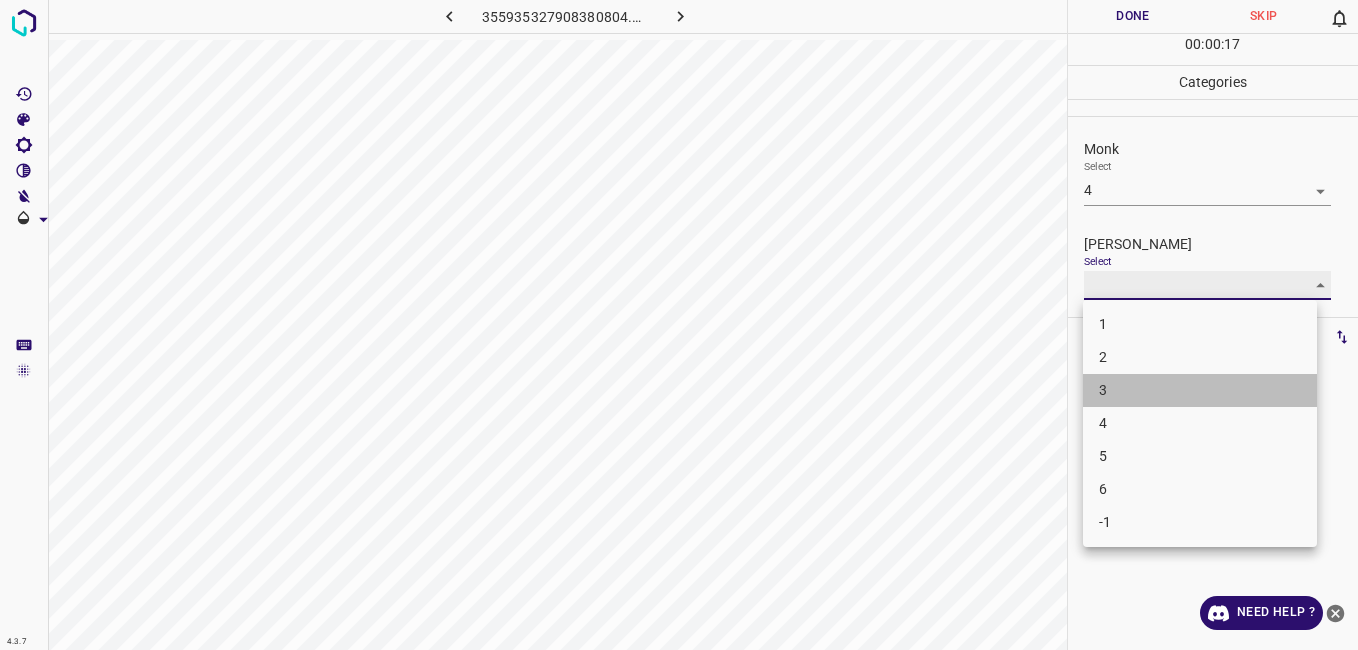 type on "3" 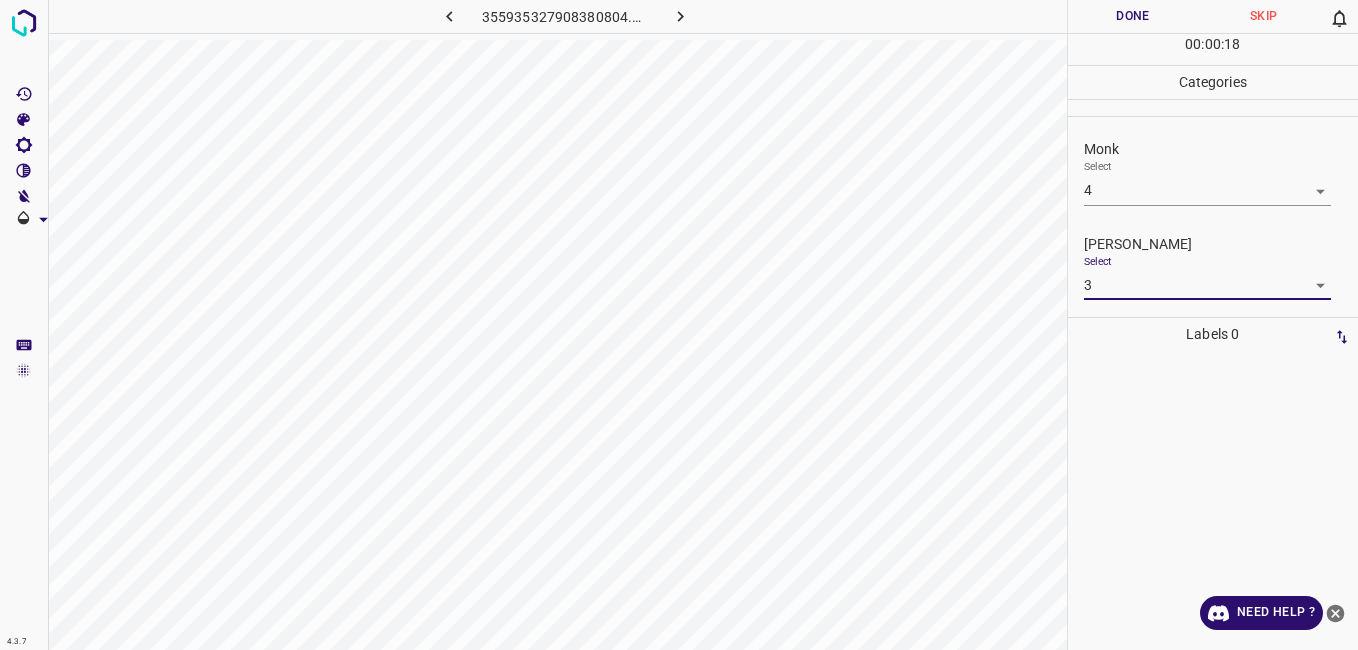 click on "Done" at bounding box center [1133, 16] 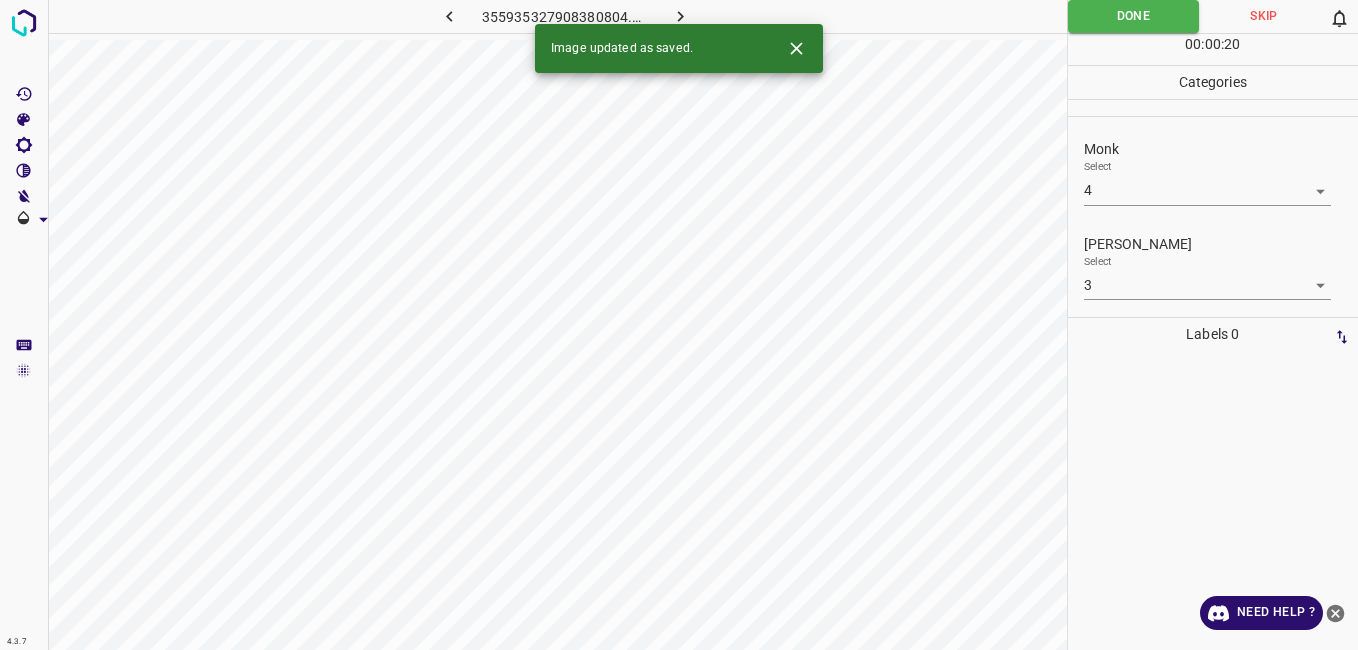 click at bounding box center (681, 16) 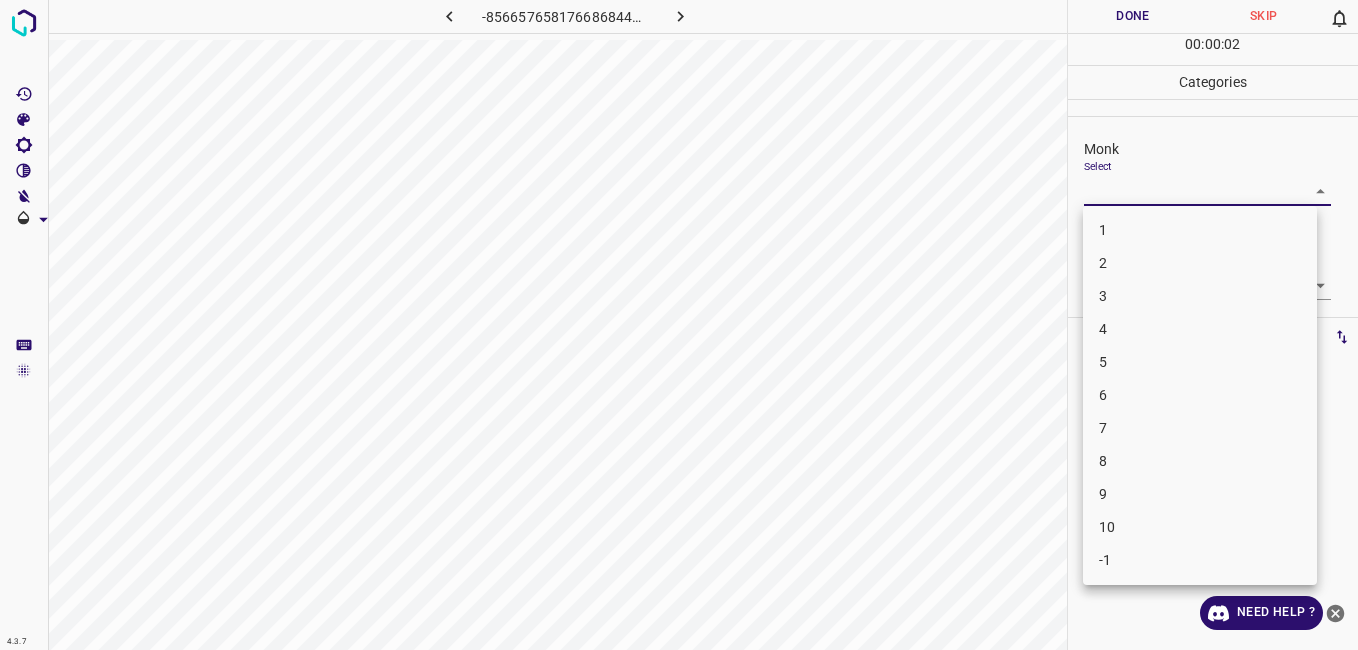 click on "4.3.7 -8566576581766868445.png Done Skip 0 00   : 00   : 02   Categories Monk   Select ​  [PERSON_NAME]   Select ​ Labels   0 Categories 1 Monk 2  [PERSON_NAME] Tools Space Change between modes (Draw & Edit) I Auto labeling R Restore zoom M Zoom in N Zoom out Delete Delete selecte label Filters Z Restore filters X Saturation filter C Brightness filter V Contrast filter B Gray scale filter General O Download Need Help ? - Text - Hide - Delete 1 2 3 4 5 6 7 8 9 10 -1" at bounding box center (679, 325) 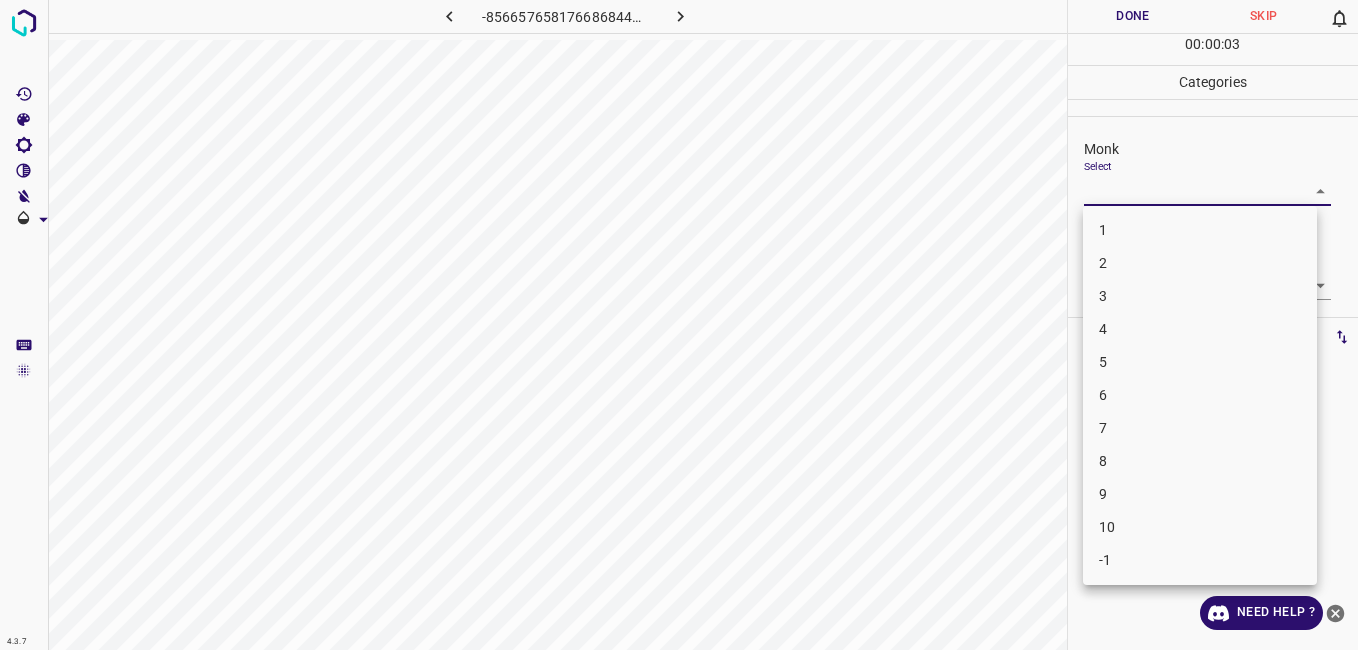 click on "4" at bounding box center [1200, 329] 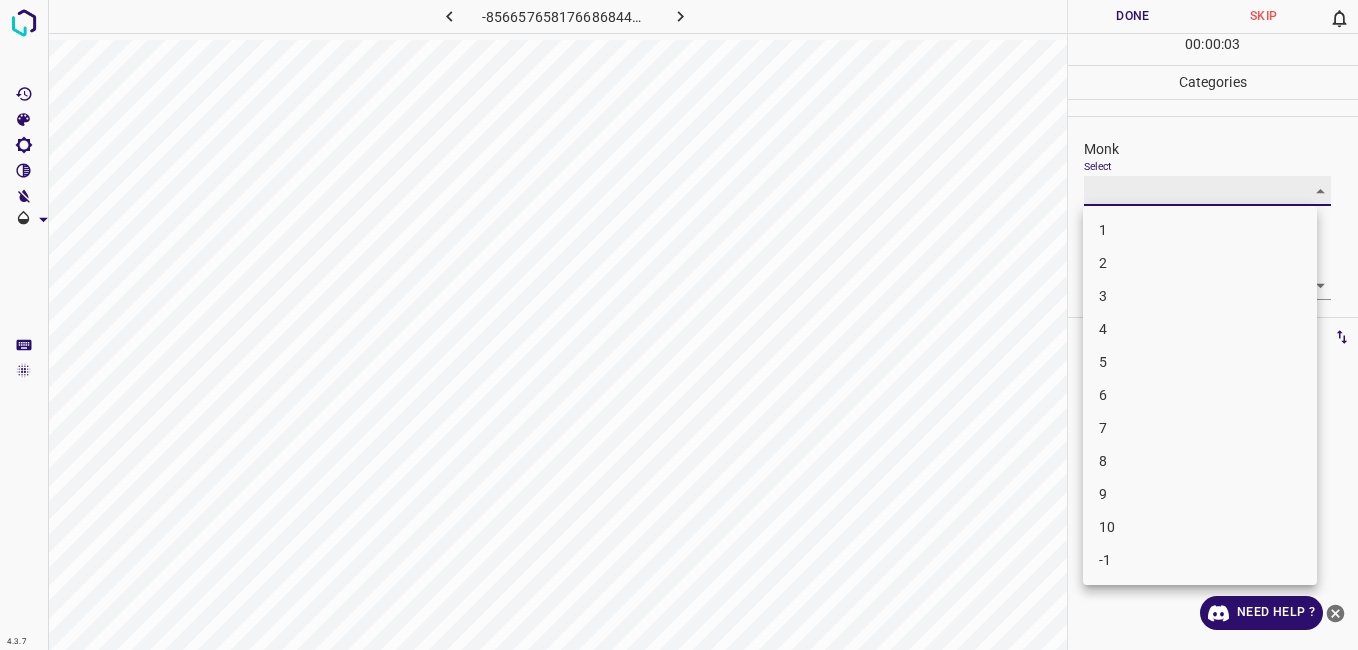 type on "4" 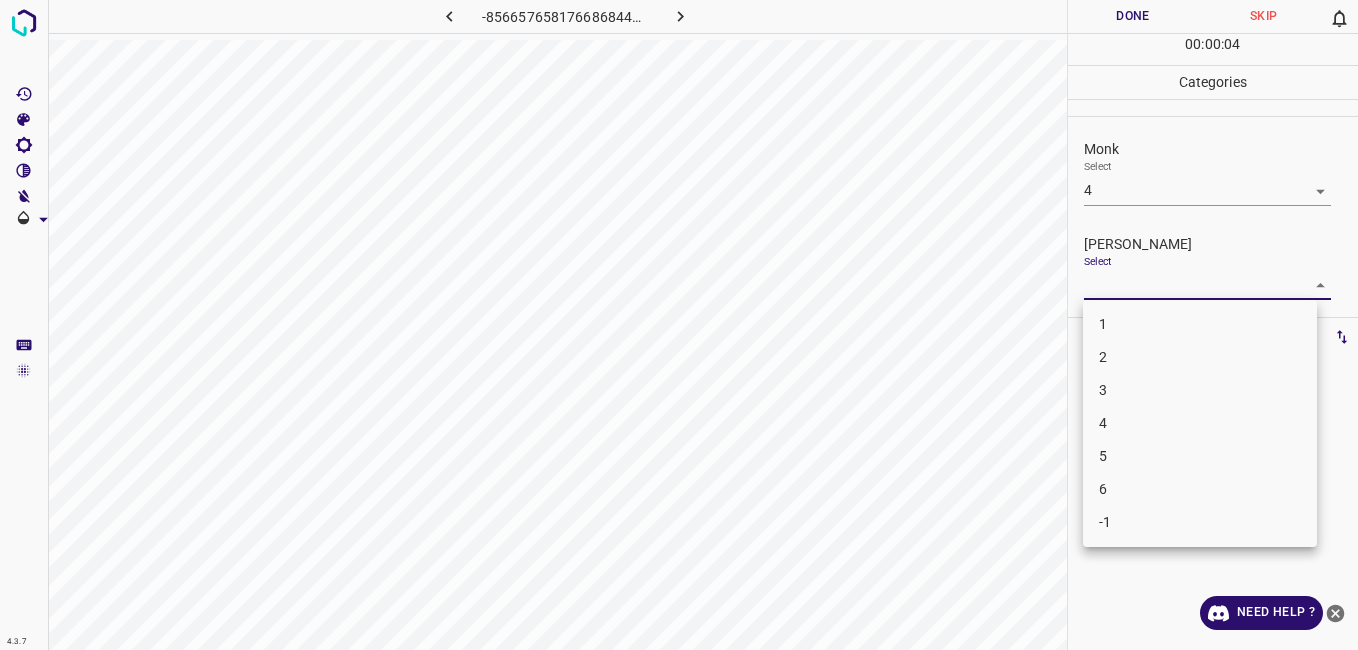 click on "4.3.7 -8566576581766868445.png Done Skip 0 00   : 00   : 04   Categories Monk   Select 4 4  [PERSON_NAME]   Select ​ Labels   0 Categories 1 Monk 2  [PERSON_NAME] Tools Space Change between modes (Draw & Edit) I Auto labeling R Restore zoom M Zoom in N Zoom out Delete Delete selecte label Filters Z Restore filters X Saturation filter C Brightness filter V Contrast filter B Gray scale filter General O Download Need Help ? - Text - Hide - Delete 1 2 3 4 5 6 -1" at bounding box center (679, 325) 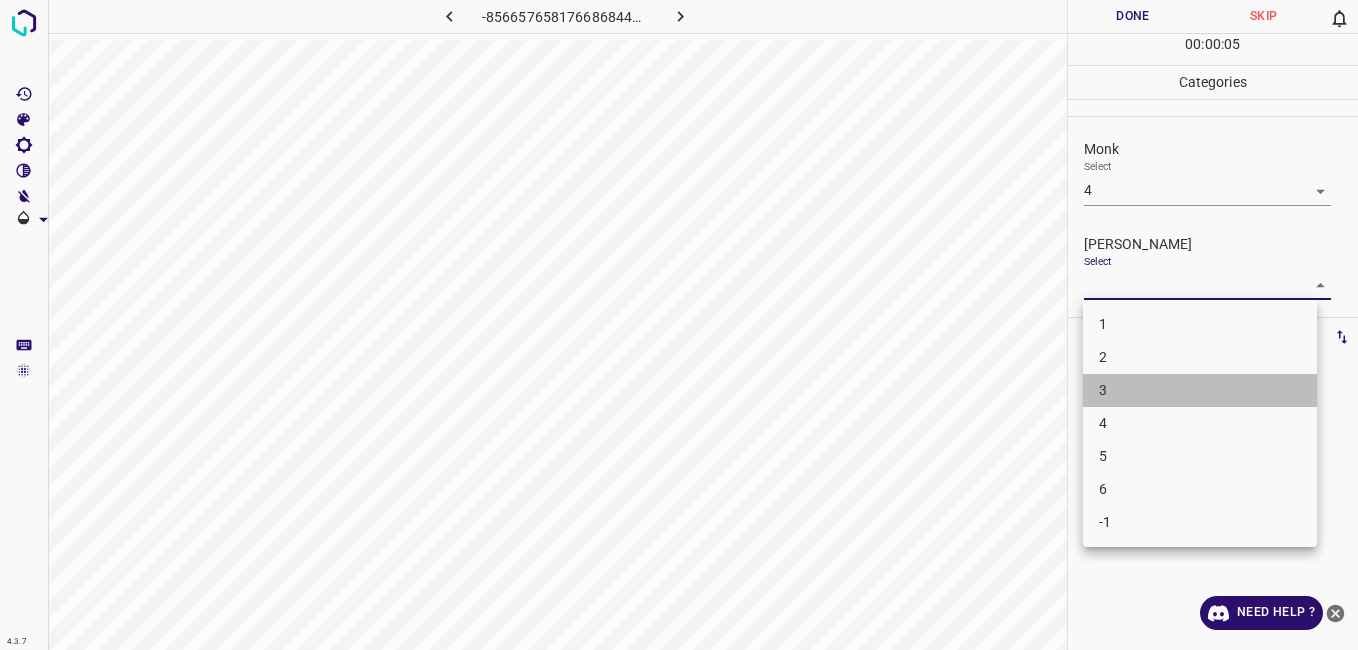 click on "3" at bounding box center (1200, 390) 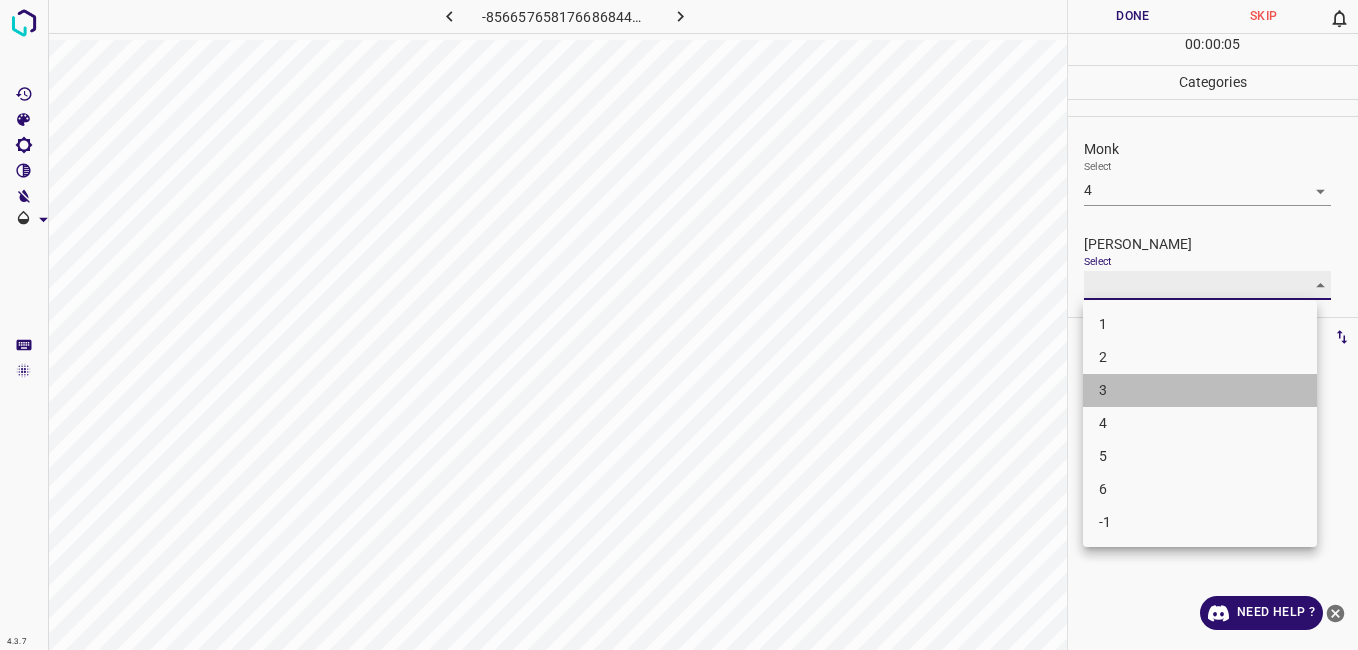type on "3" 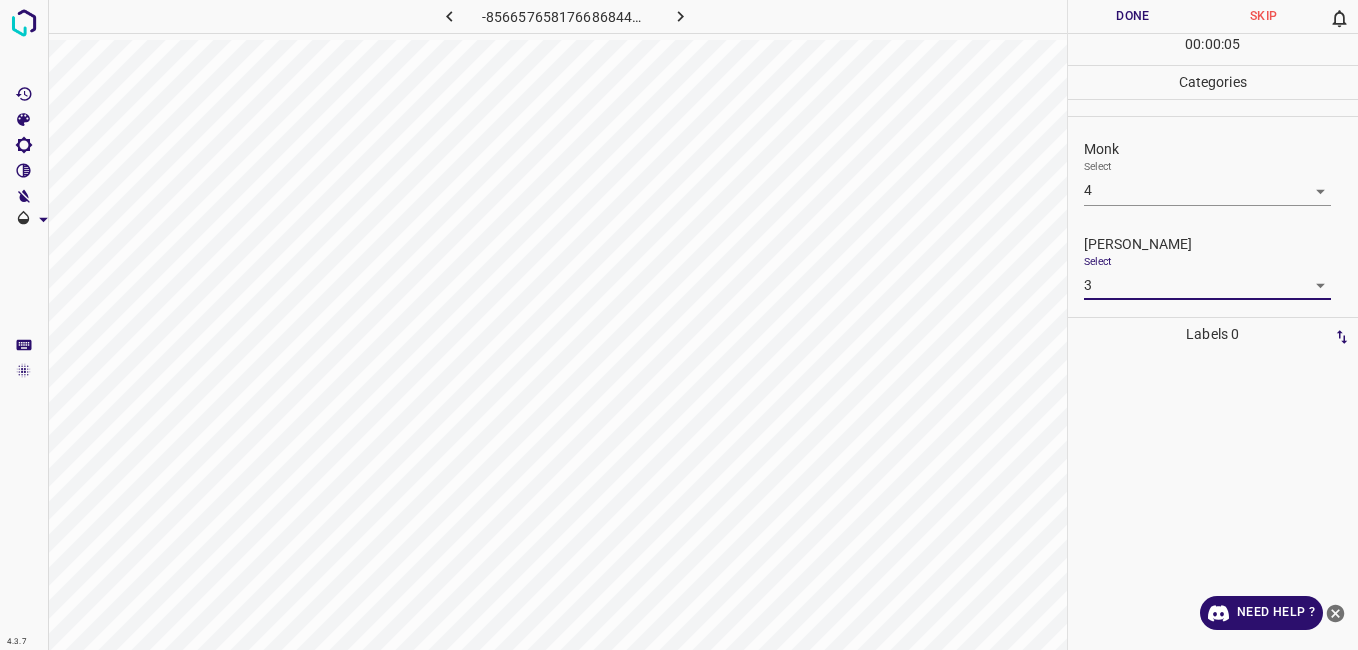 click on "Done" at bounding box center [1133, 16] 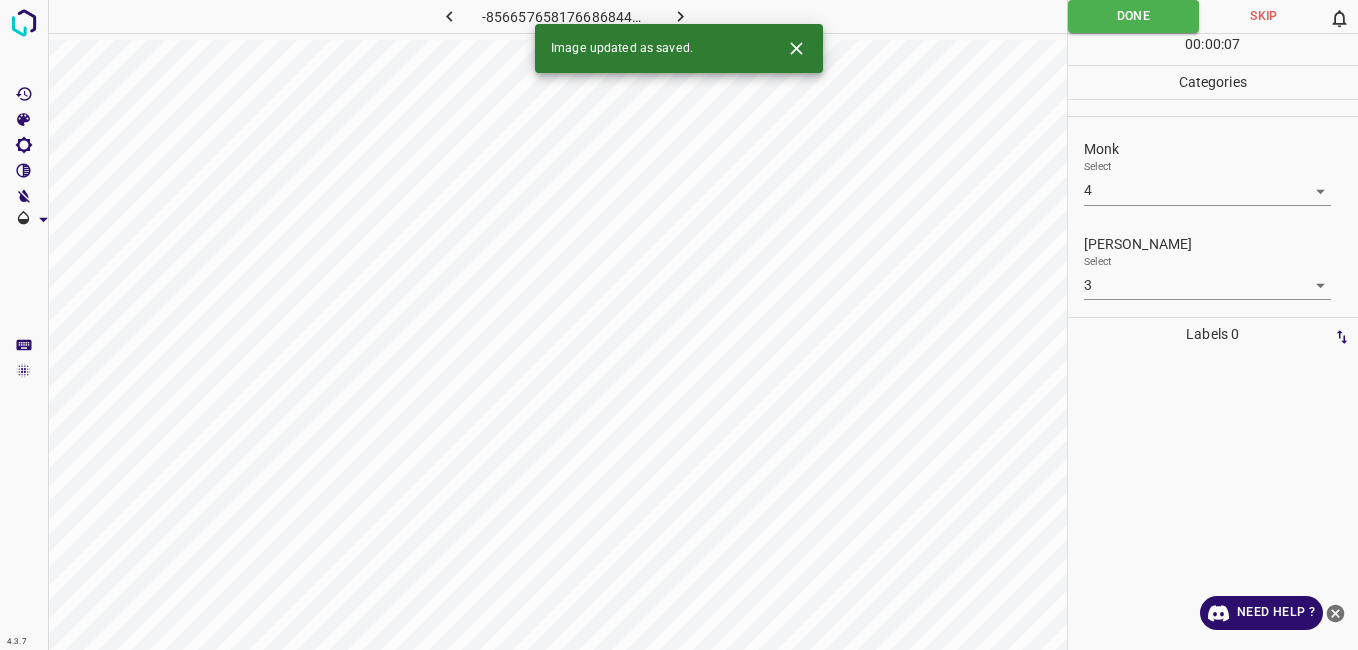 click 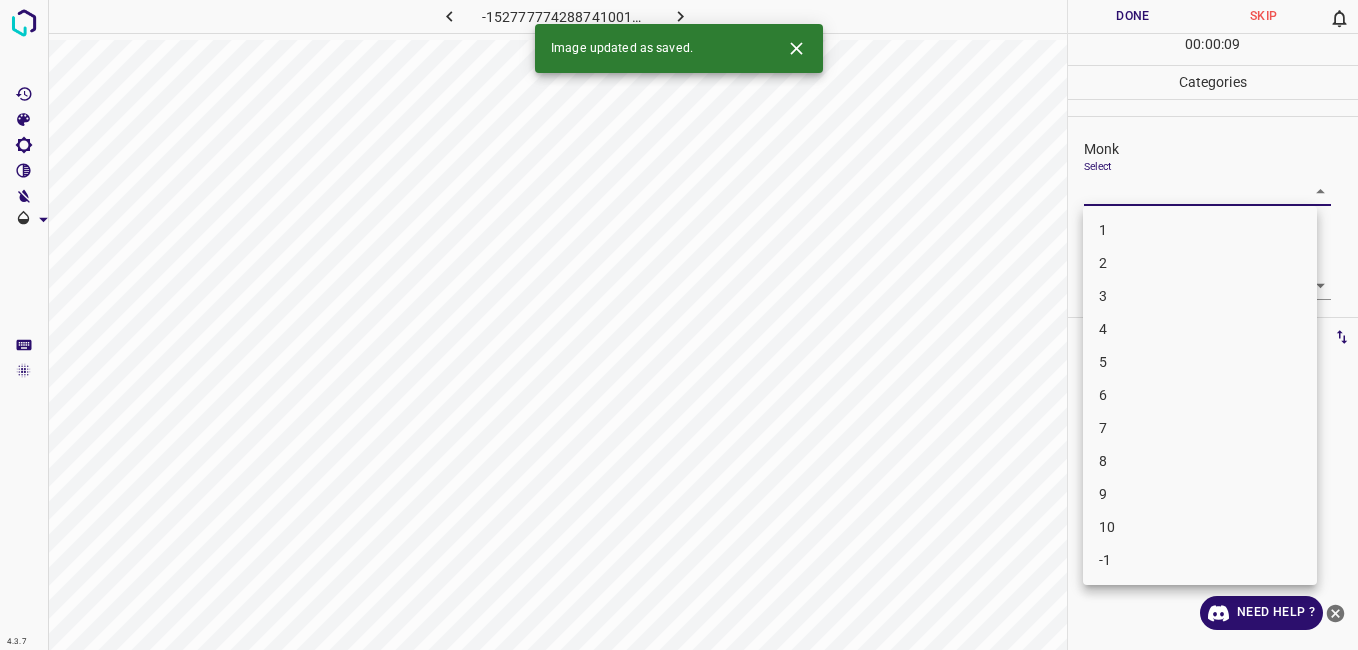 click on "4.3.7 -1527777742887410012.png Done Skip 0 00   : 00   : 09   Categories Monk   Select ​  [PERSON_NAME]   Select ​ Labels   0 Categories 1 Monk 2  [PERSON_NAME] Tools Space Change between modes (Draw & Edit) I Auto labeling R Restore zoom M Zoom in N Zoom out Delete Delete selecte label Filters Z Restore filters X Saturation filter C Brightness filter V Contrast filter B Gray scale filter General O Download Image updated as saved. Need Help ? - Text - Hide - Delete 1 2 3 4 5 6 7 8 9 10 -1" at bounding box center (679, 325) 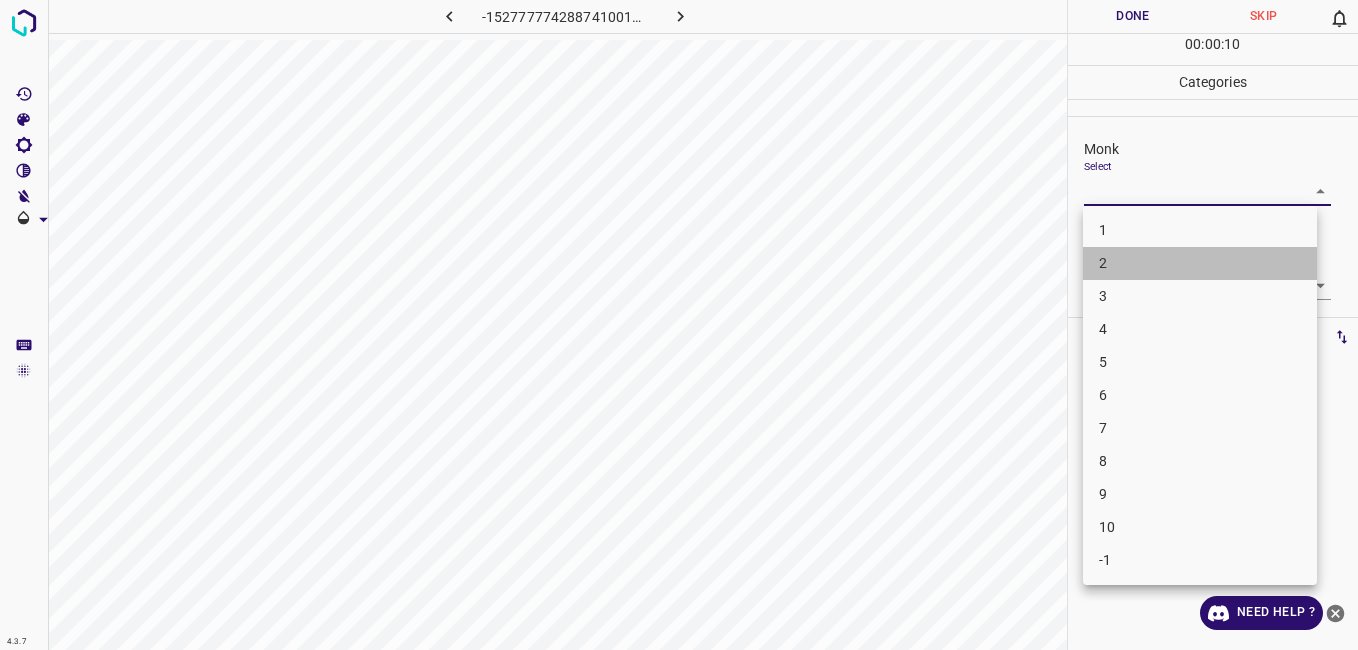 click on "2" at bounding box center (1200, 263) 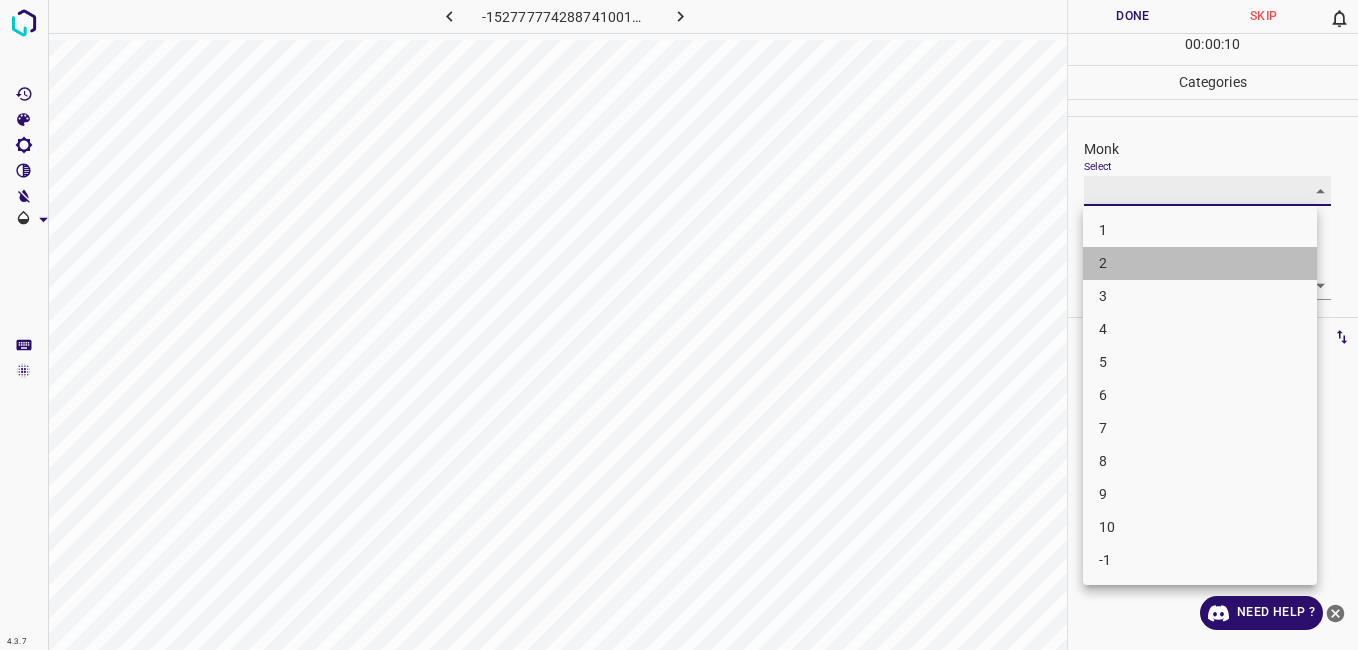 type on "2" 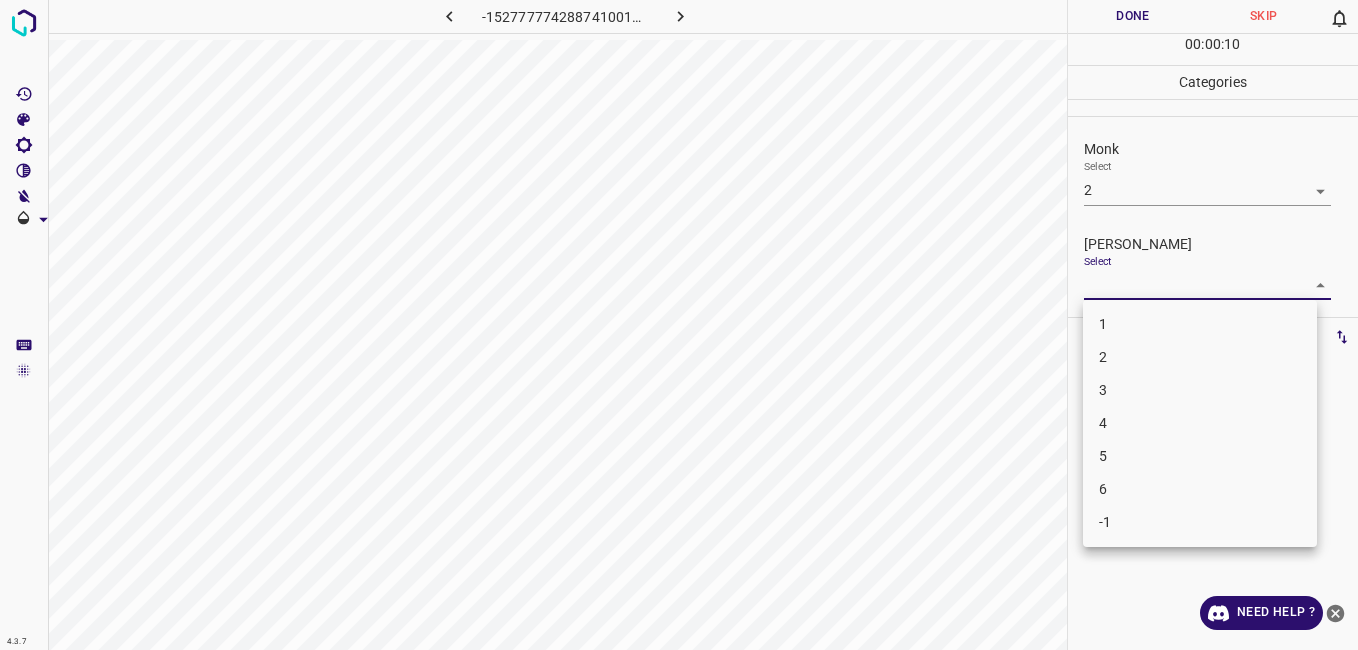 click on "4.3.7 -1527777742887410012.png Done Skip 0 00   : 00   : 10   Categories Monk   Select 2 2  [PERSON_NAME]   Select ​ Labels   0 Categories 1 Monk 2  [PERSON_NAME] Tools Space Change between modes (Draw & Edit) I Auto labeling R Restore zoom M Zoom in N Zoom out Delete Delete selecte label Filters Z Restore filters X Saturation filter C Brightness filter V Contrast filter B Gray scale filter General O Download Need Help ? - Text - Hide - Delete 1 2 3 4 5 6 -1" at bounding box center [679, 325] 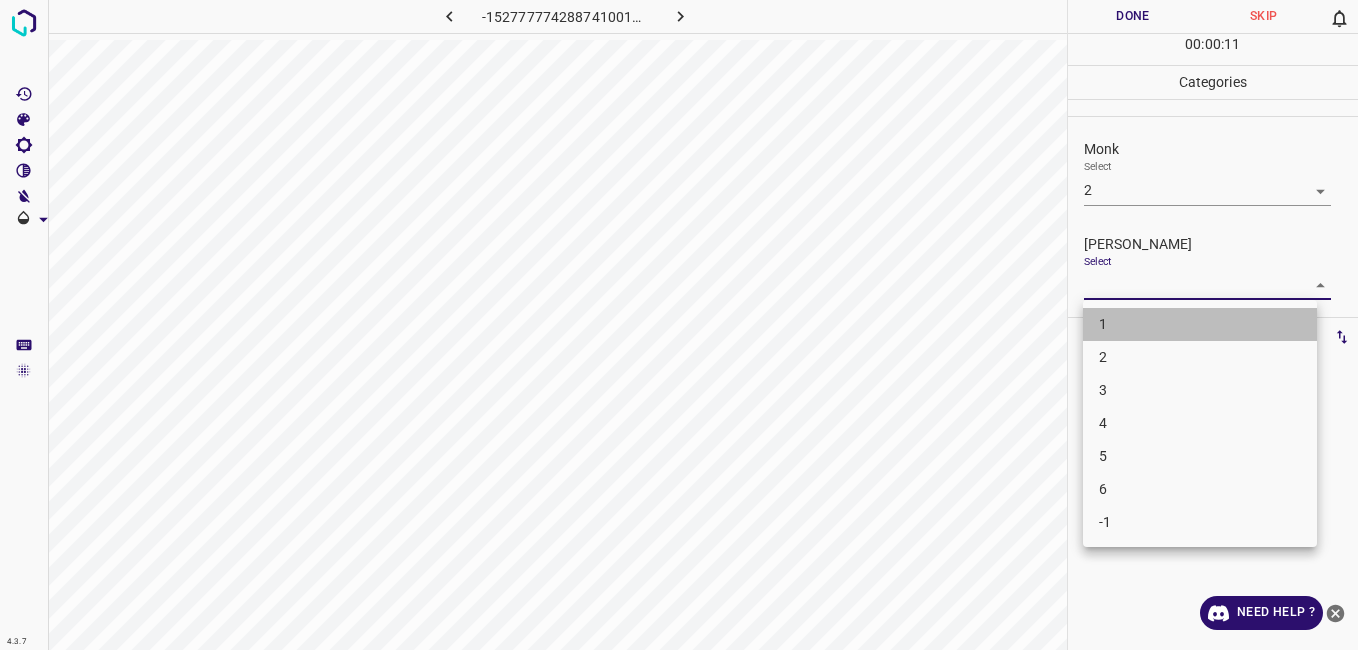 click on "1" at bounding box center [1200, 324] 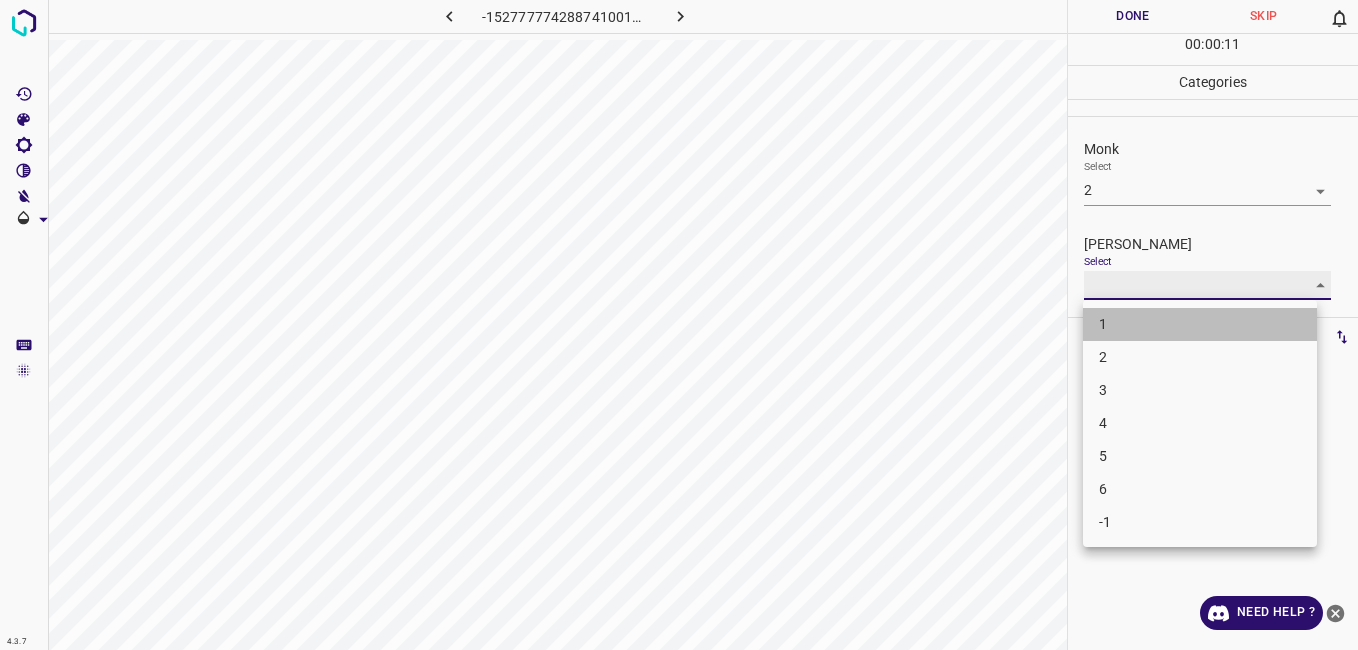 type on "1" 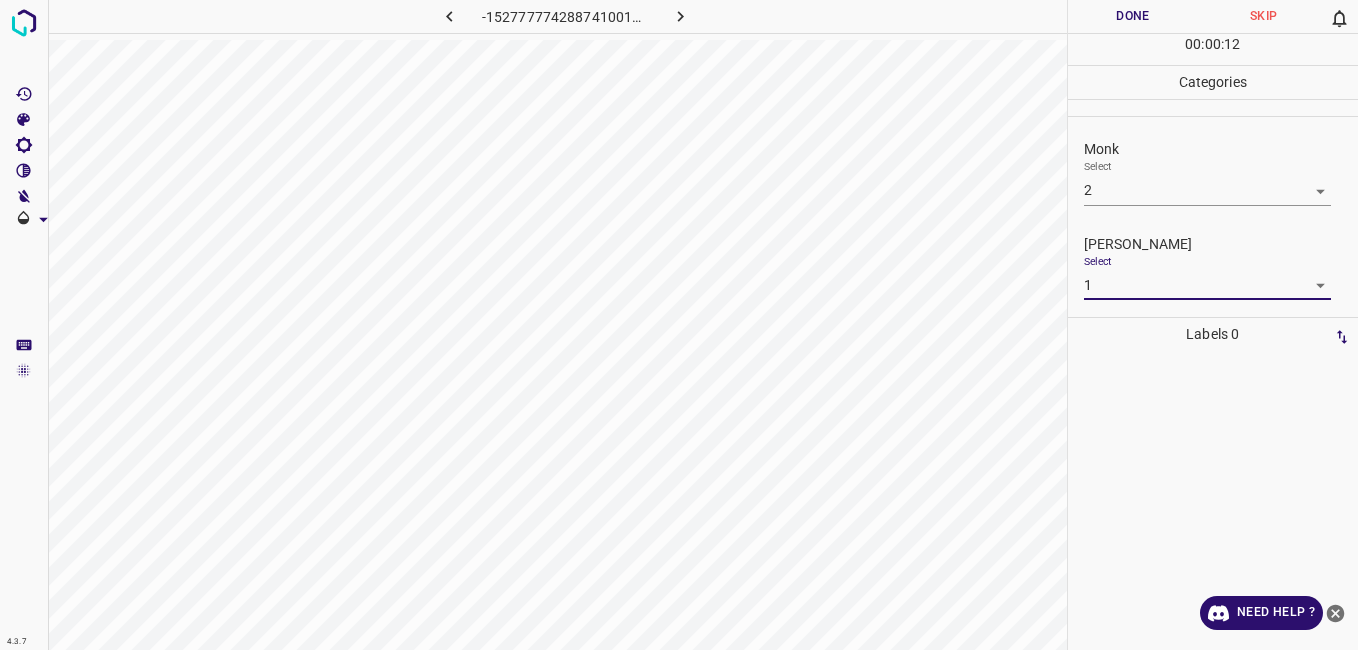 click on "Done" at bounding box center (1133, 16) 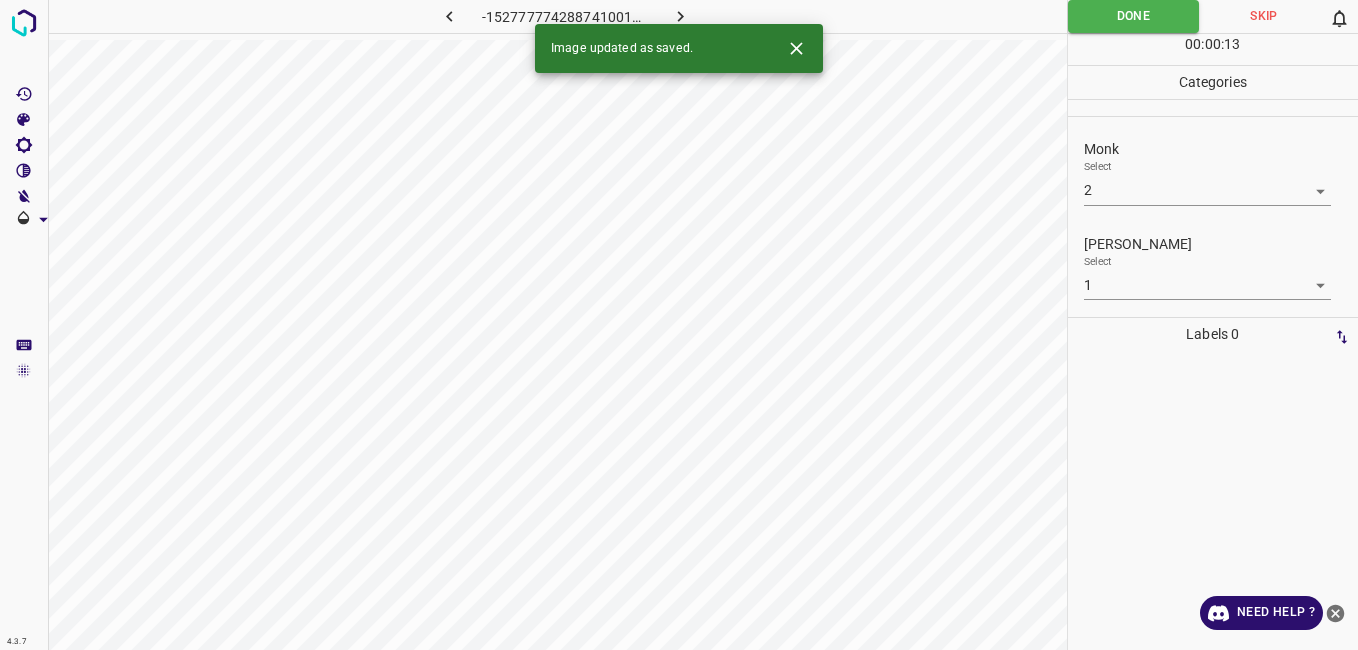click 